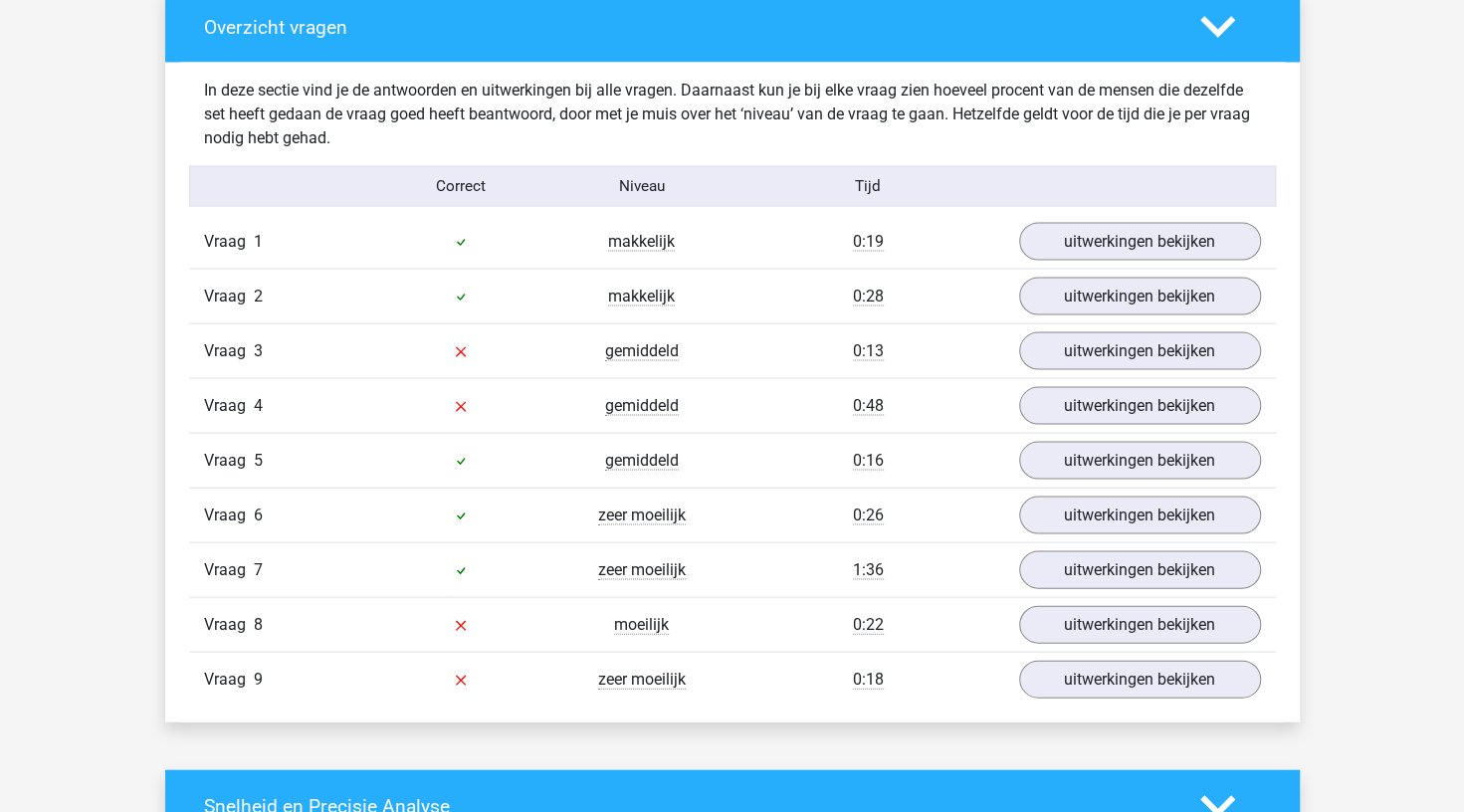 scroll, scrollTop: 2189, scrollLeft: 0, axis: vertical 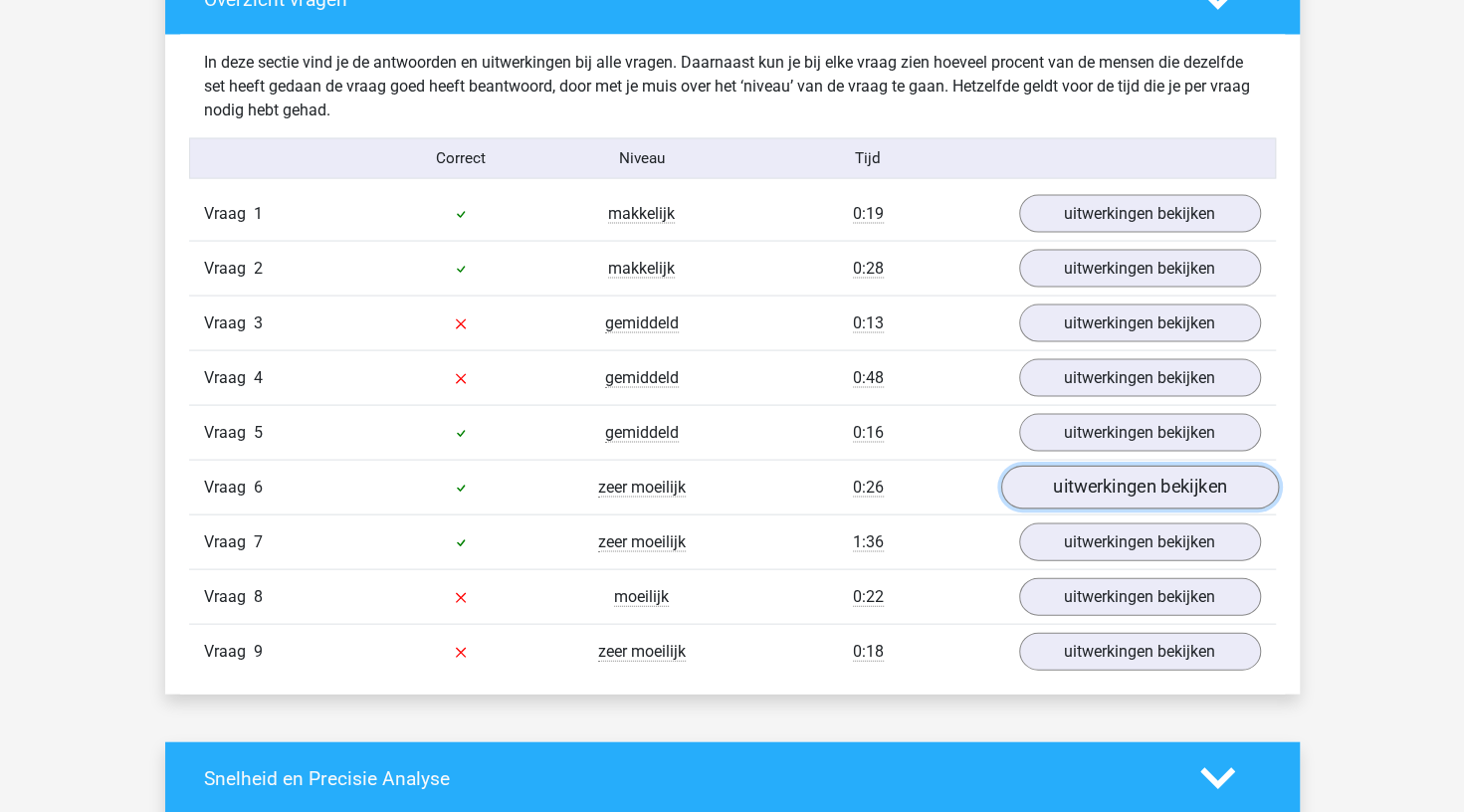 click on "uitwerkingen bekijken" at bounding box center (1139, 487) 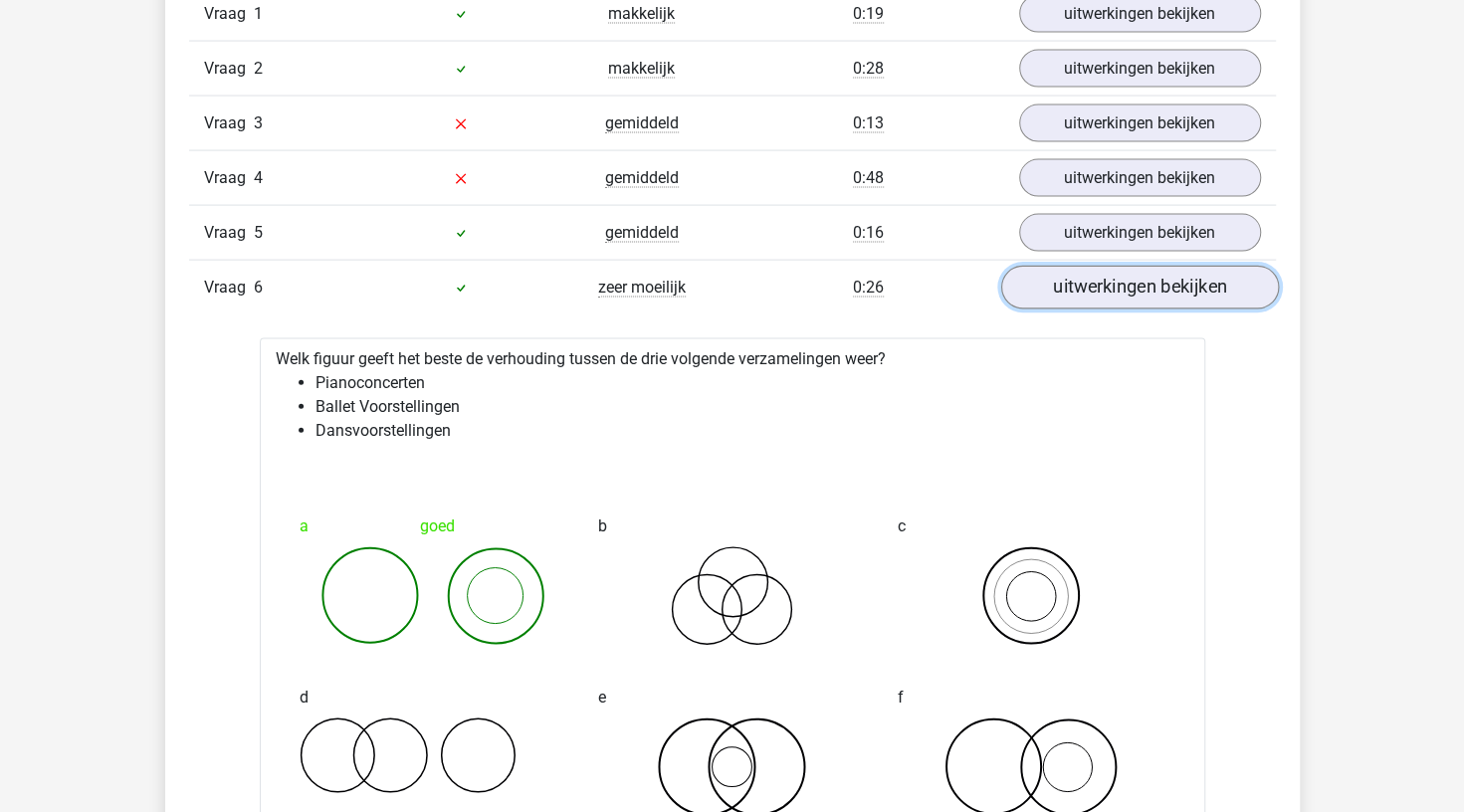 scroll, scrollTop: 2189, scrollLeft: 0, axis: vertical 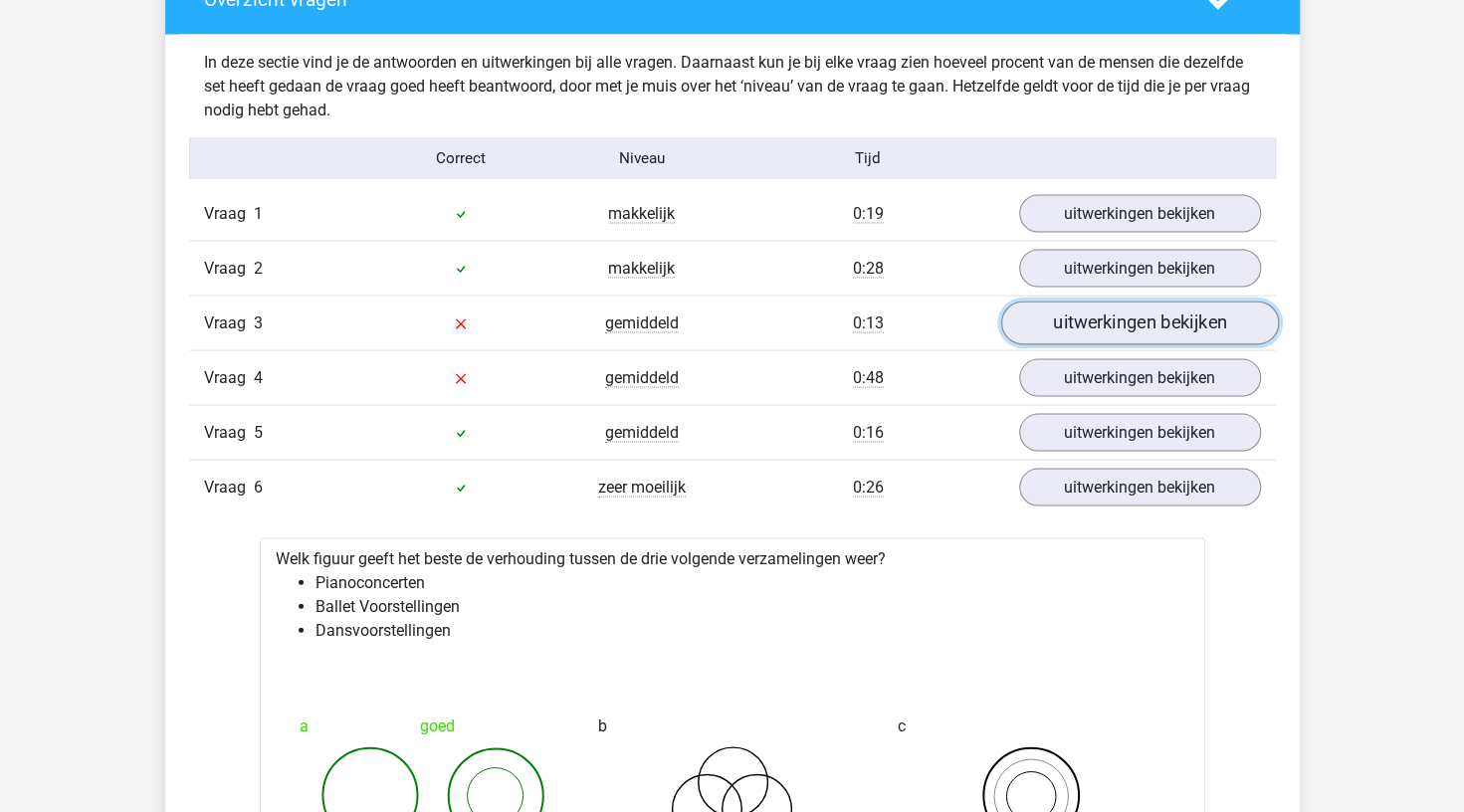 click on "uitwerkingen bekijken" at bounding box center [1139, 322] 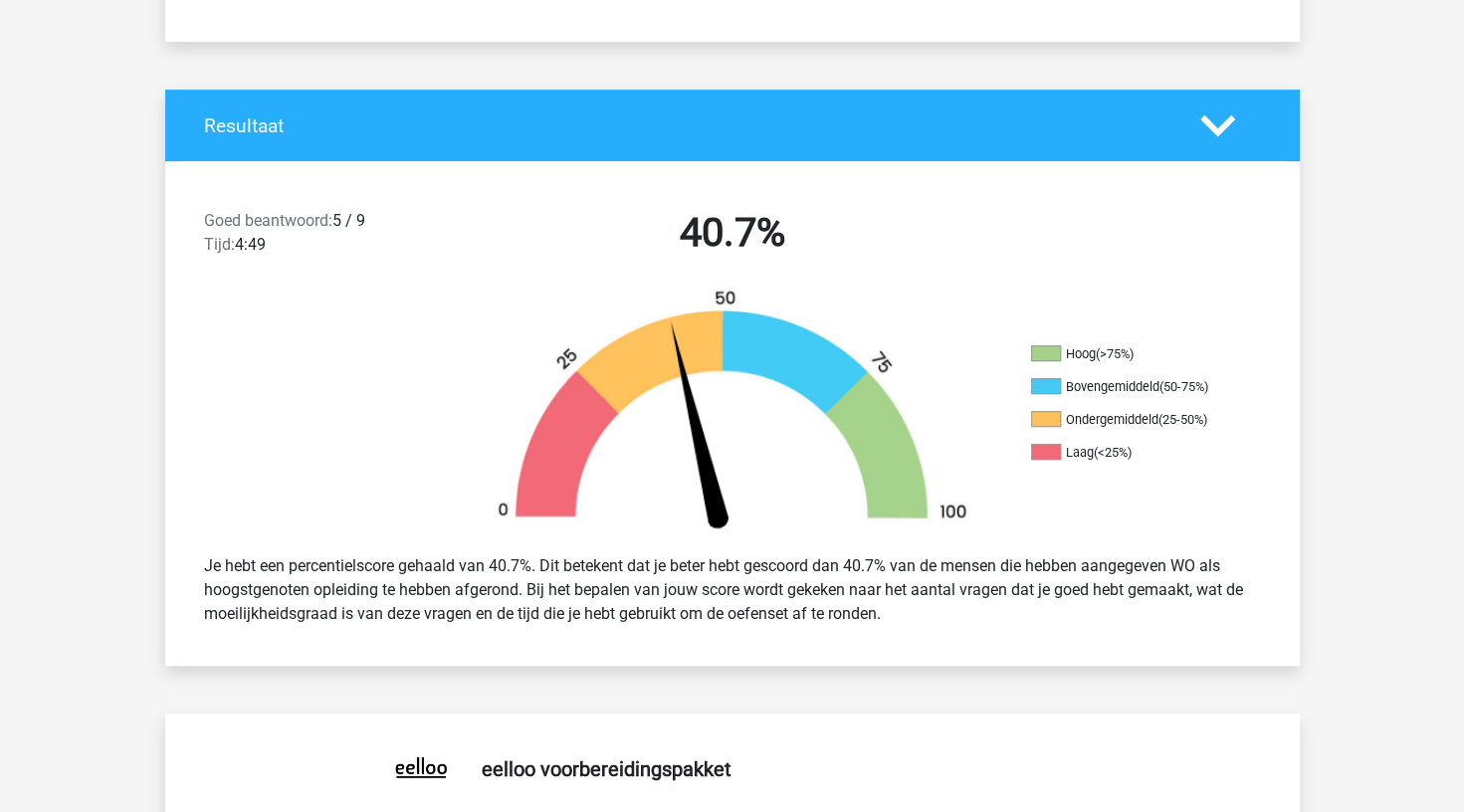 scroll, scrollTop: 0, scrollLeft: 0, axis: both 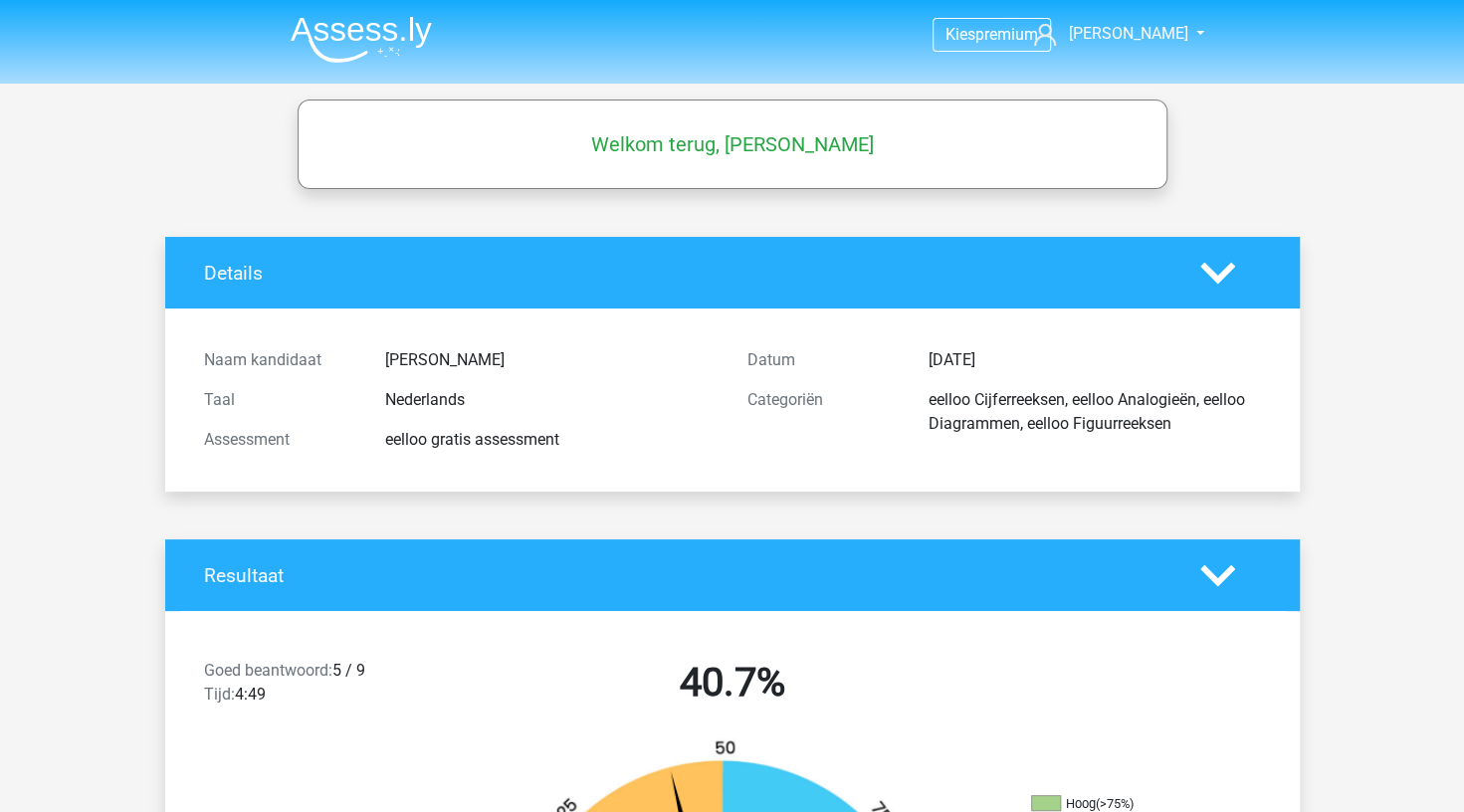 click 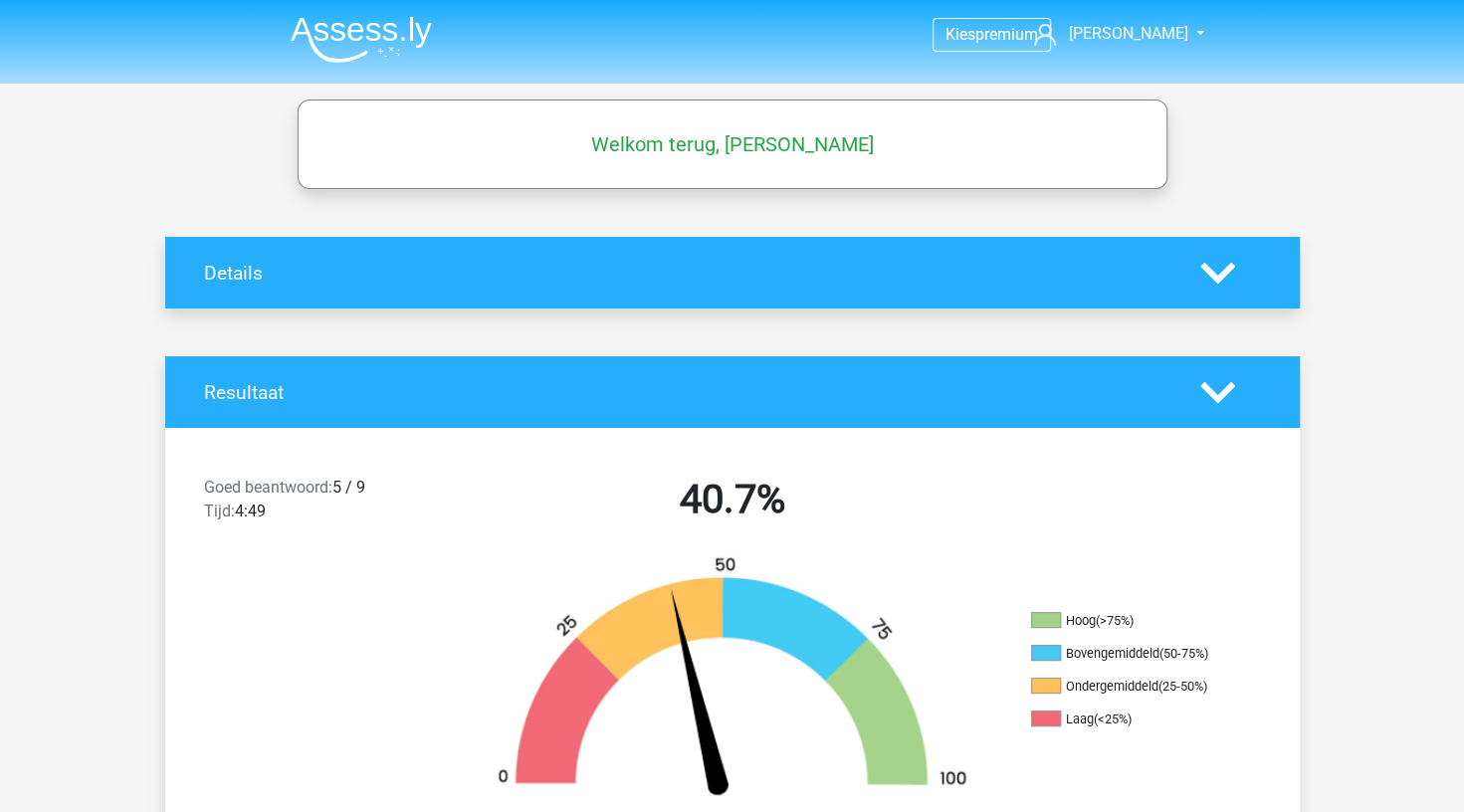 click 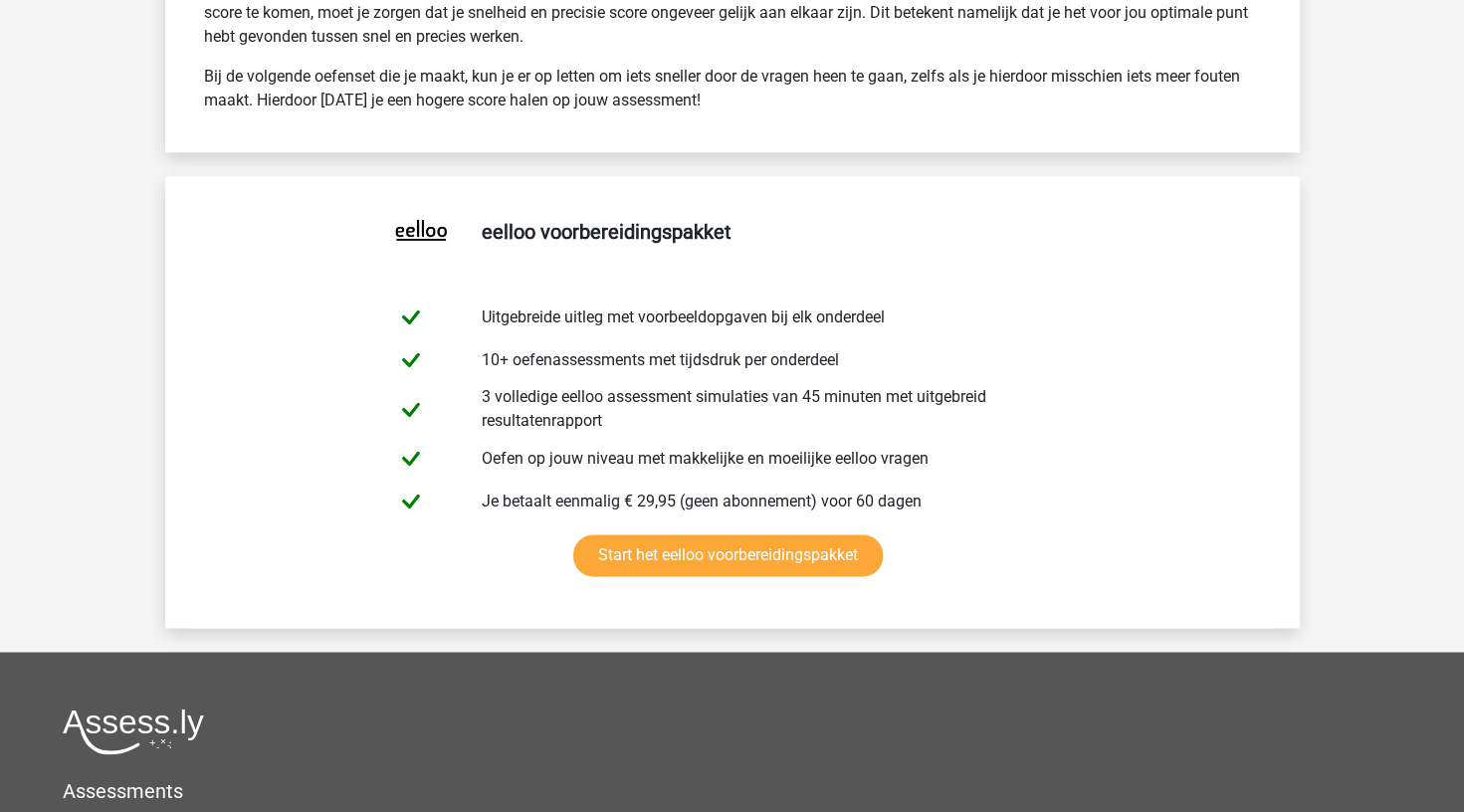 scroll, scrollTop: 6221, scrollLeft: 0, axis: vertical 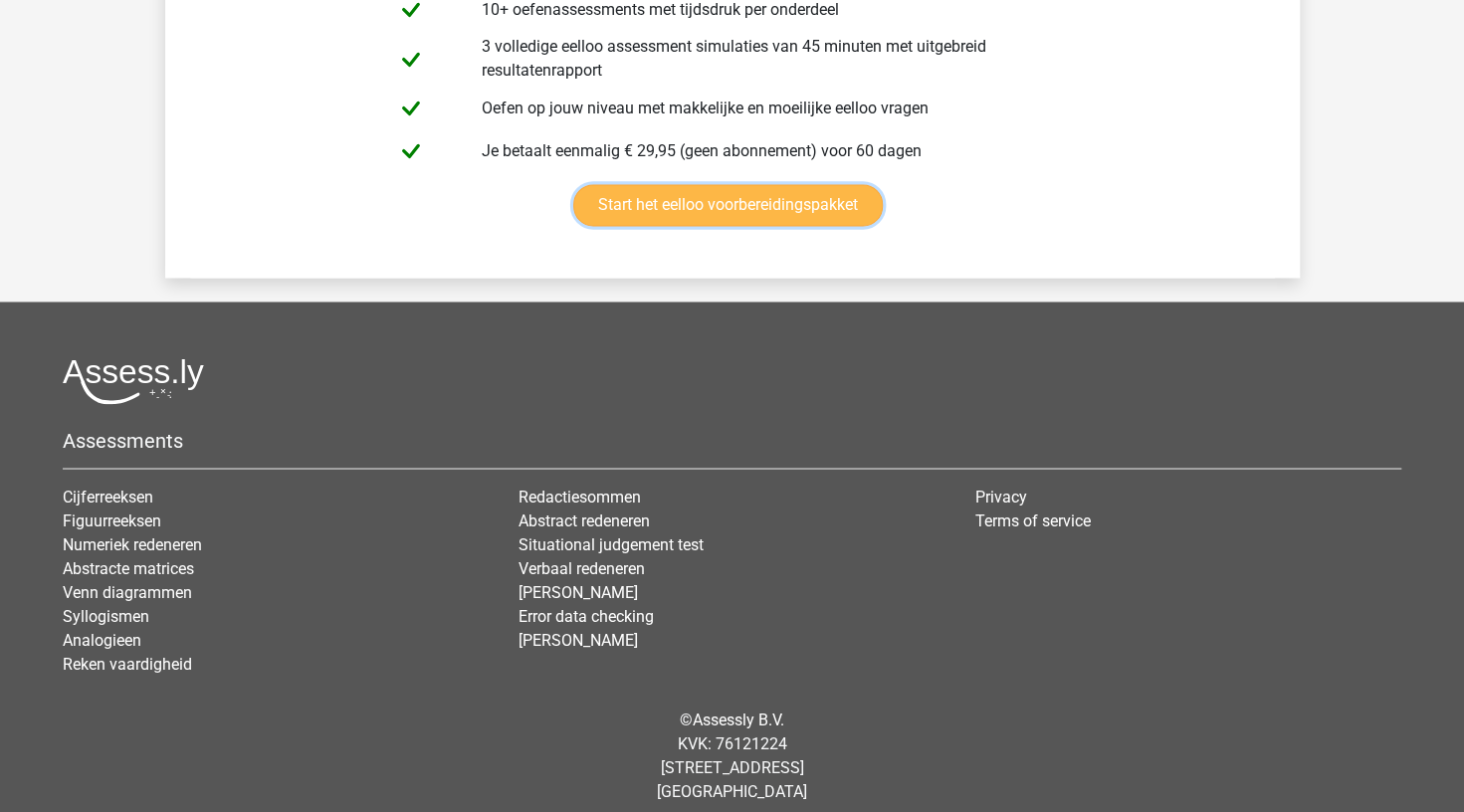 click on "Start het eelloo voorbereidingspakket" at bounding box center (728, 205) 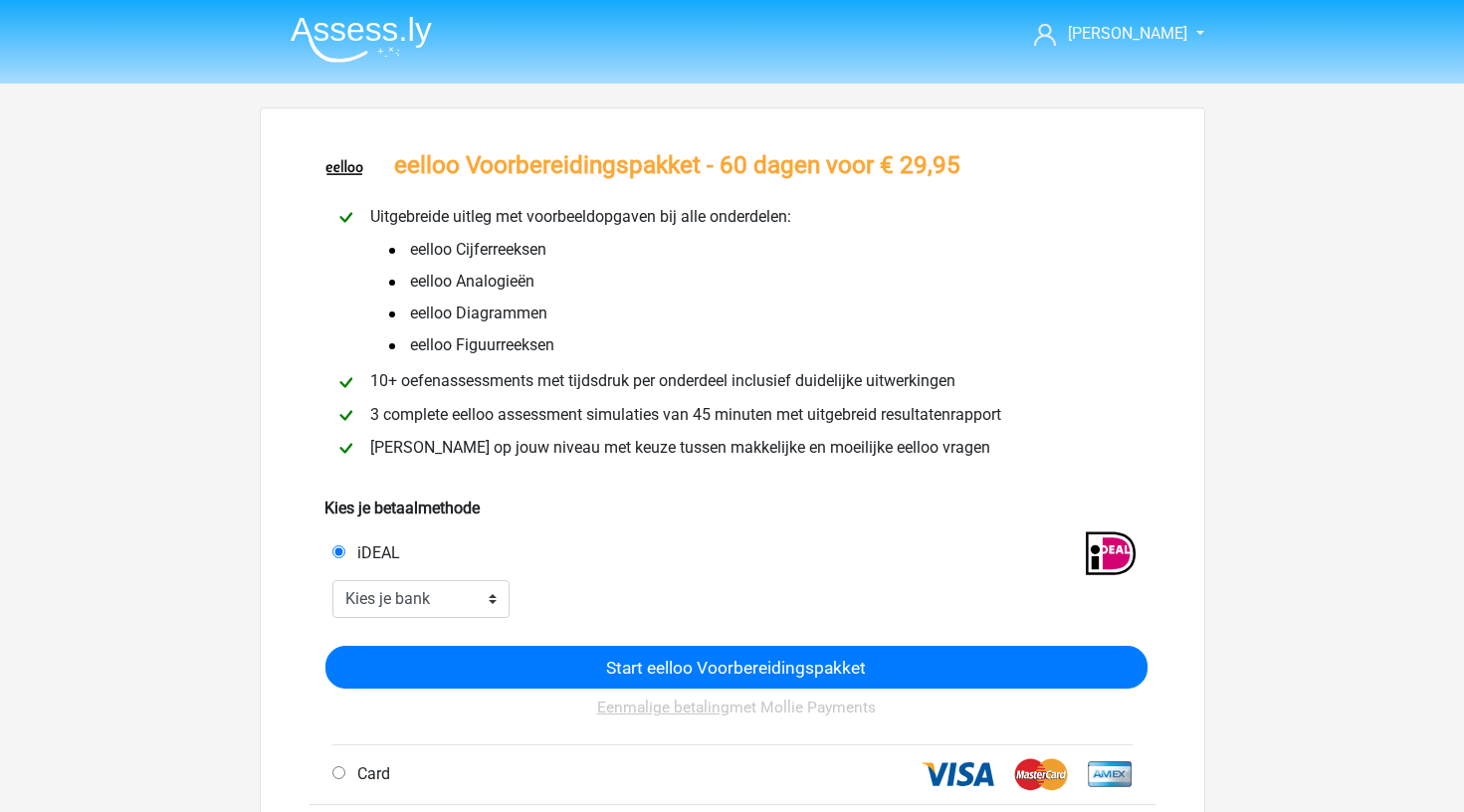 scroll, scrollTop: 0, scrollLeft: 0, axis: both 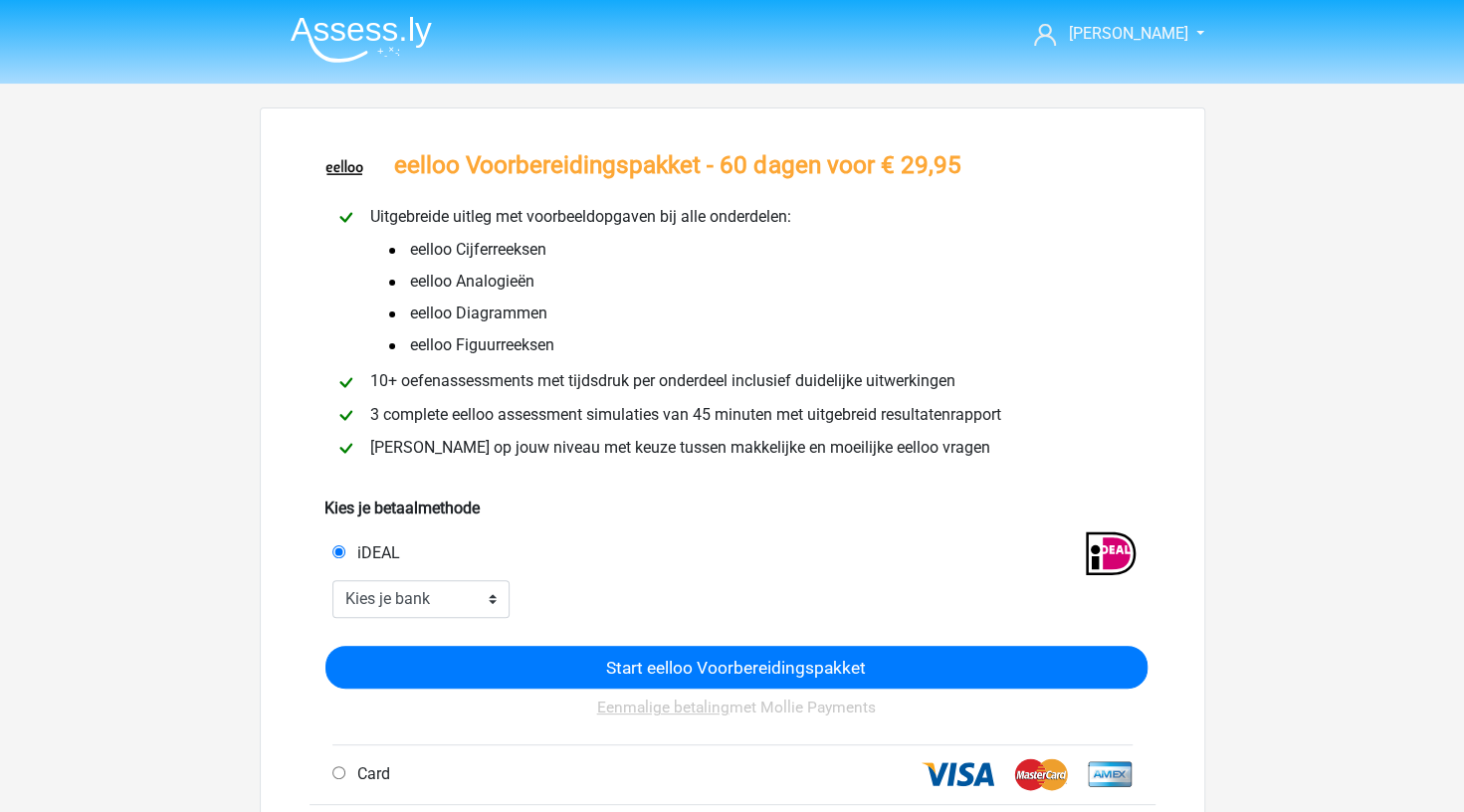 drag, startPoint x: 830, startPoint y: 212, endPoint x: 1239, endPoint y: 287, distance: 415.81967 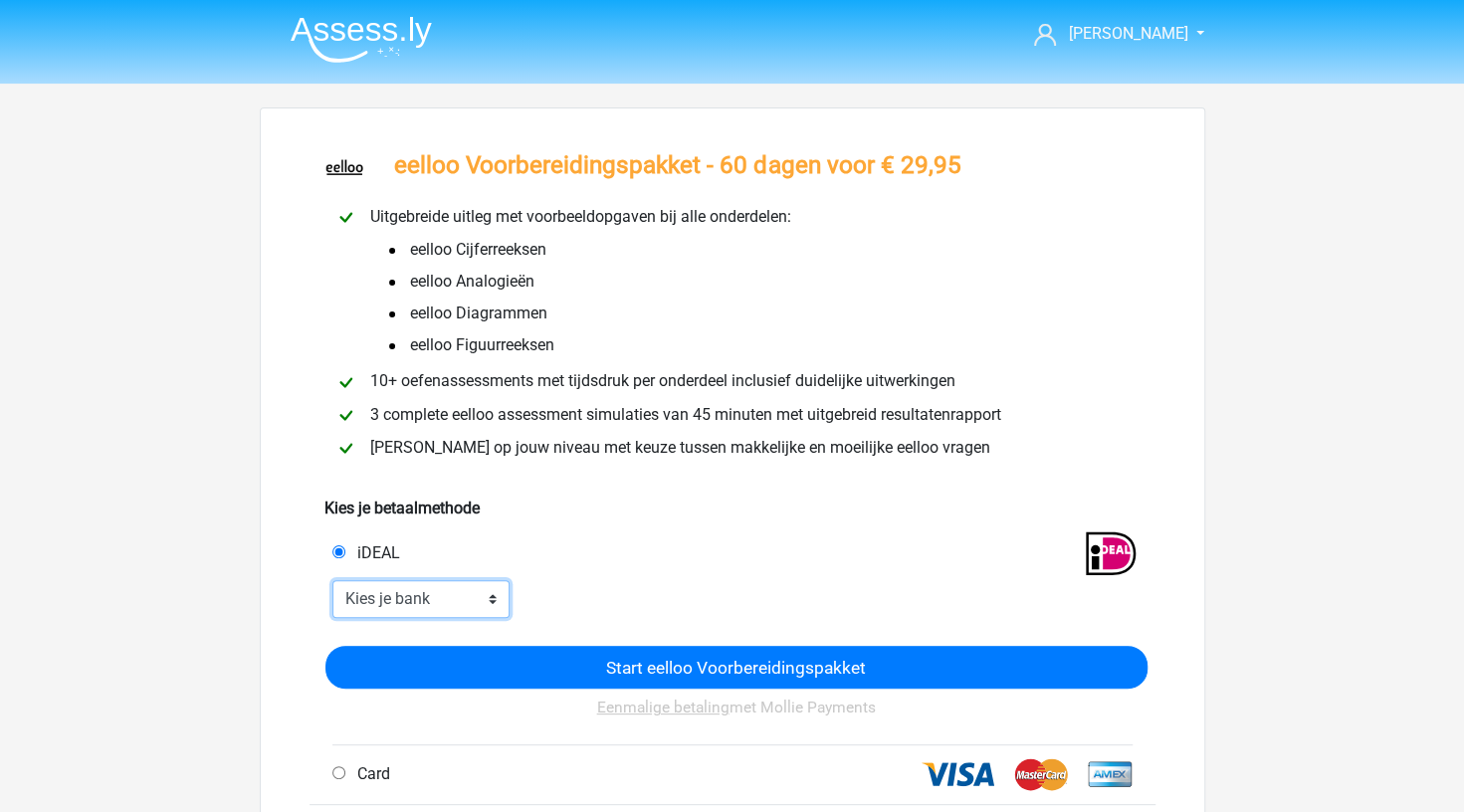 click on "Kies je bank
ABN AMRO
ING
Rabobank
ASN Bank
bunq
Knab
N26
NN
Regiobank
Revolut
SNS Bank
Triodos
Van Lanschot Kempen" at bounding box center [421, 599] 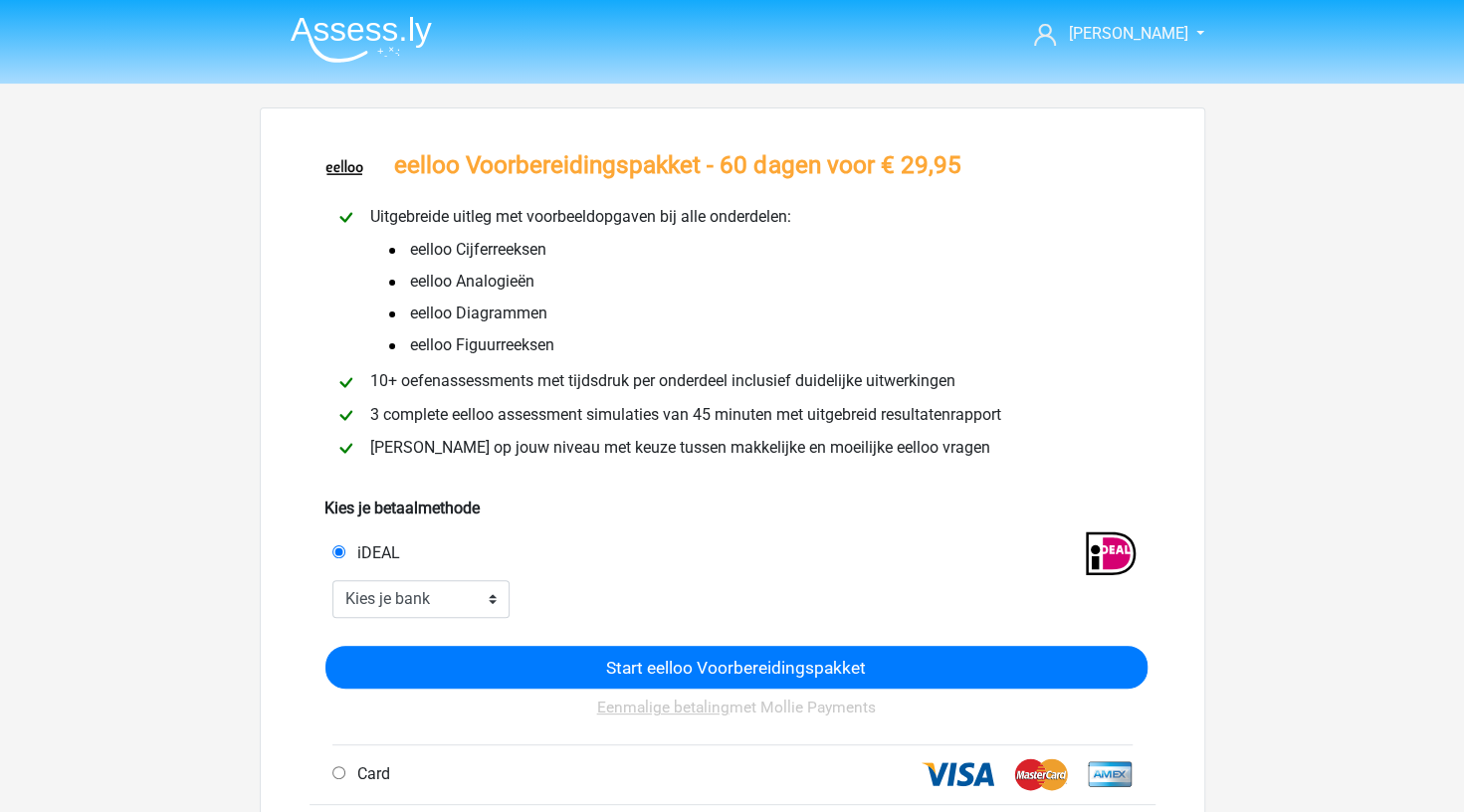click on "Oefen op jouw niveau met keuze tussen makkelijke en moeilijke eelloo vragen" at bounding box center [680, 447] 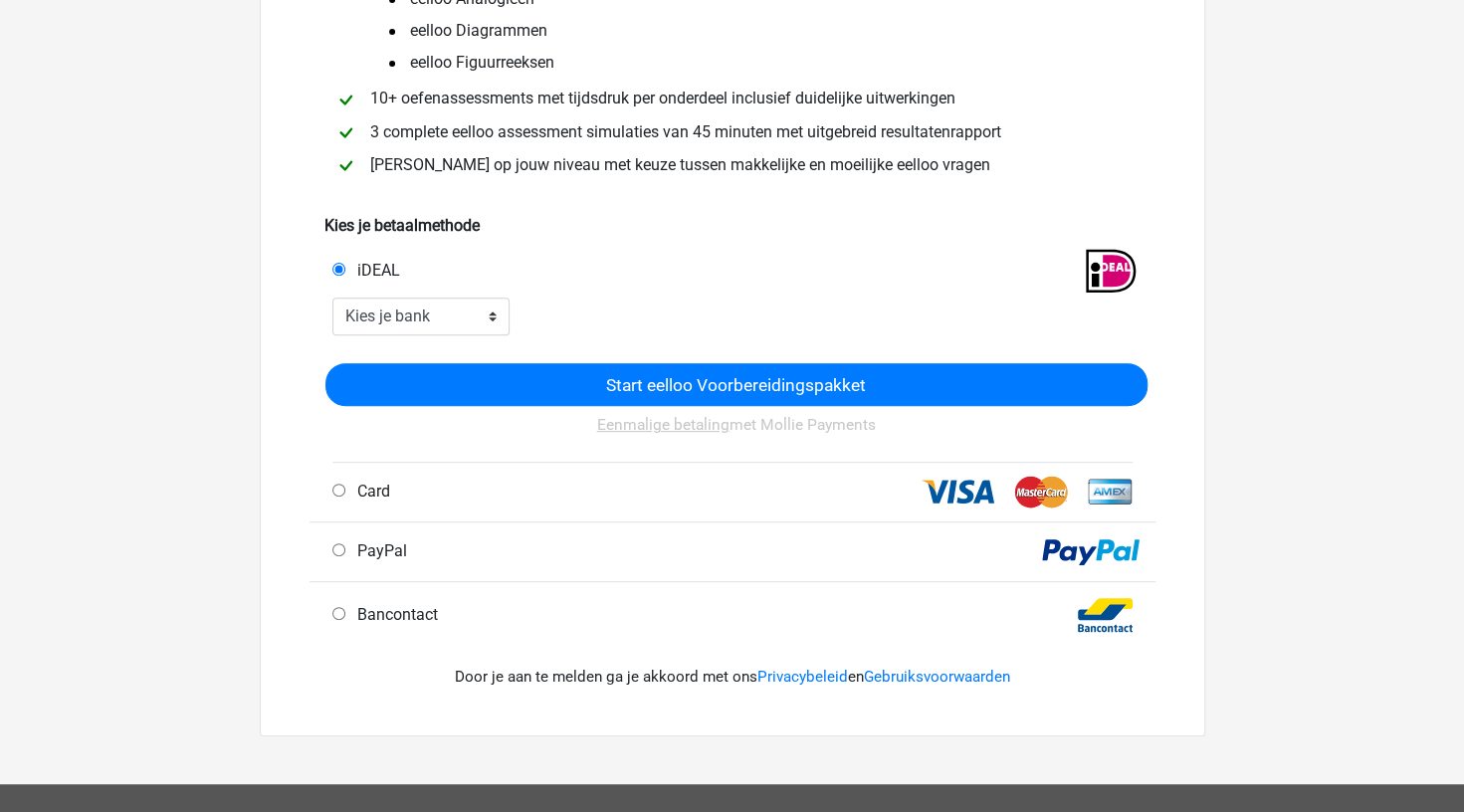 scroll, scrollTop: 0, scrollLeft: 0, axis: both 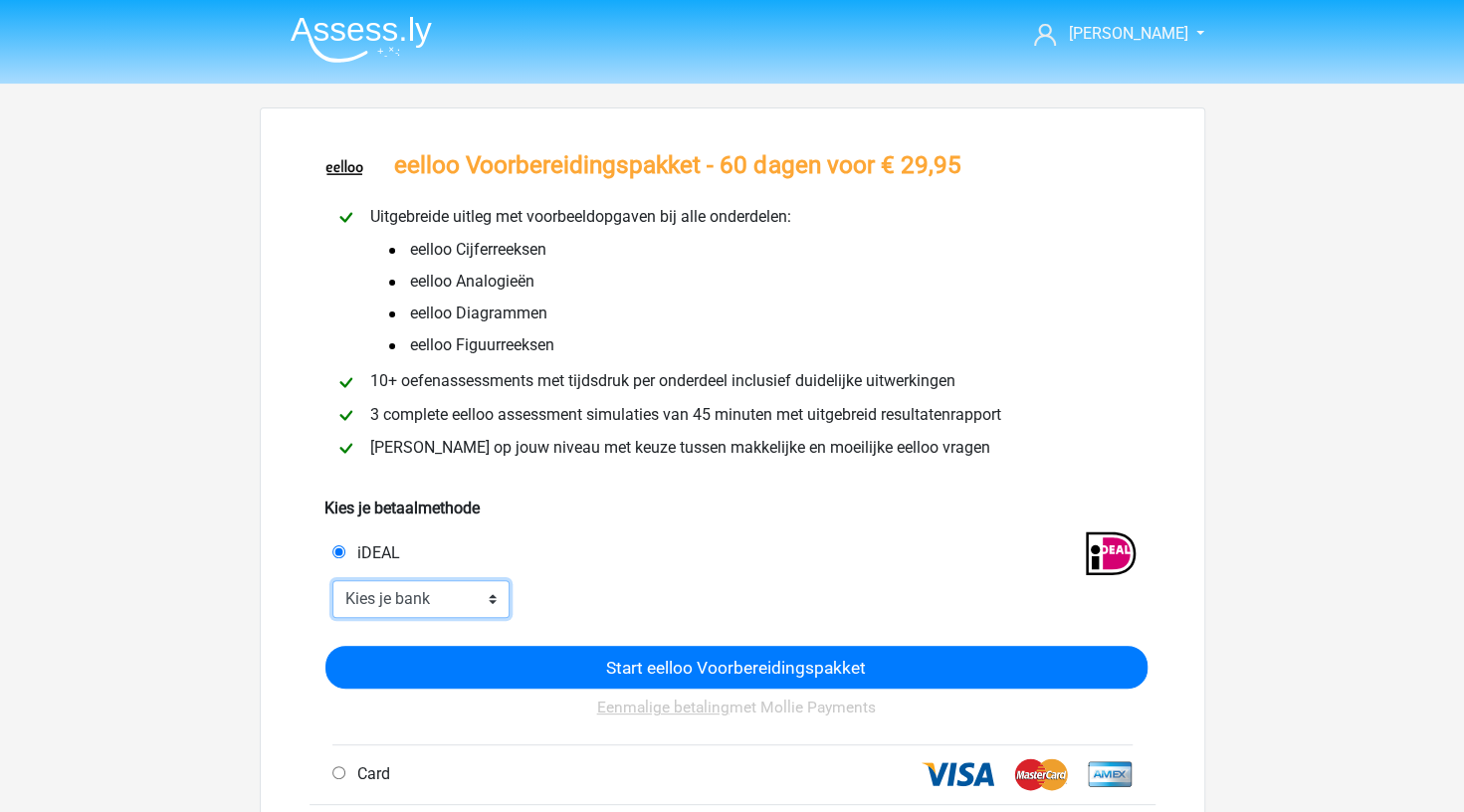 click on "Kies je bank
ABN AMRO
ING
Rabobank
ASN Bank
bunq
Knab
N26
NN
Regiobank
Revolut
SNS Bank
Triodos
Van Lanschot Kempen" at bounding box center [421, 599] 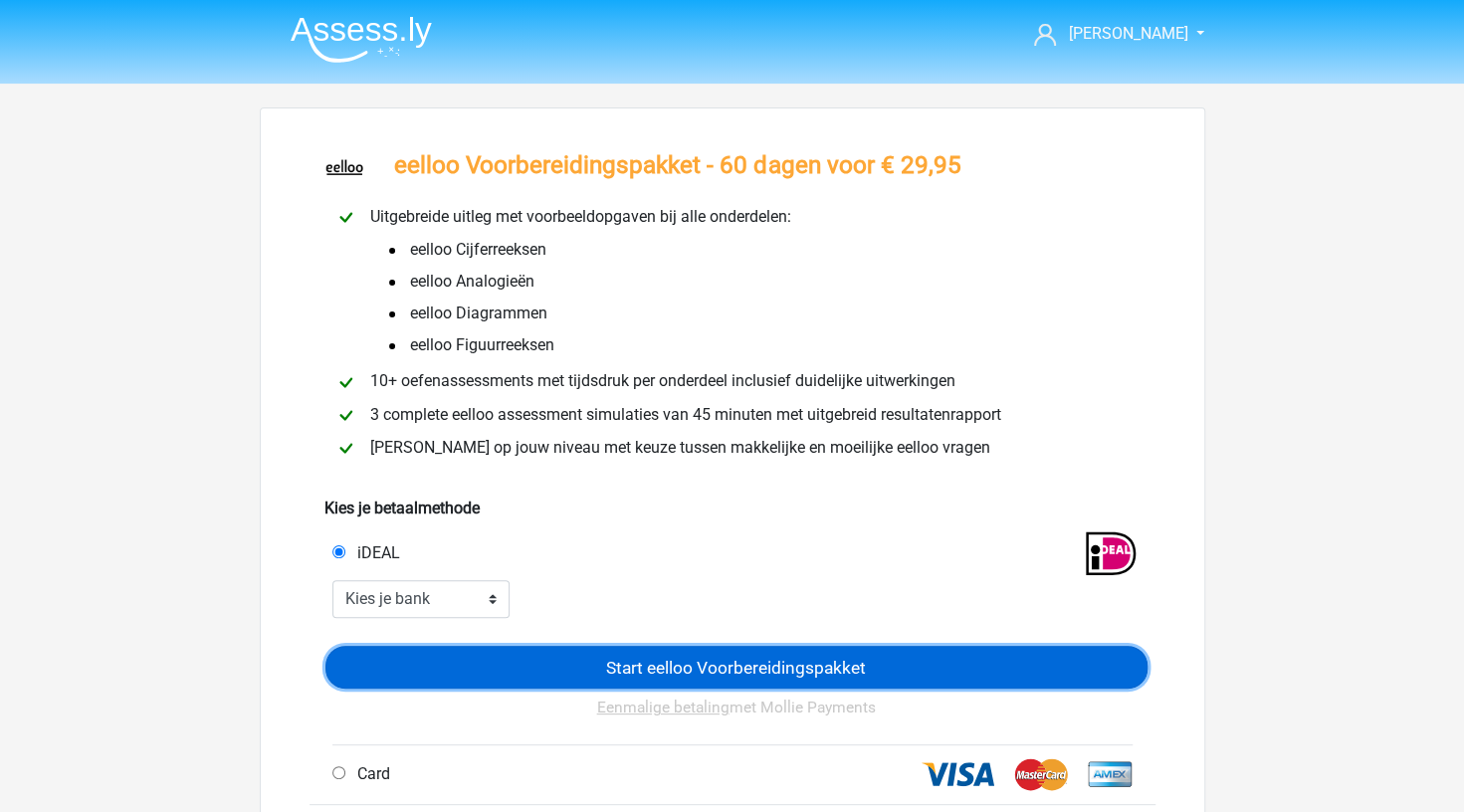 click on "Start eelloo Voorbereidingspakket" at bounding box center [736, 667] 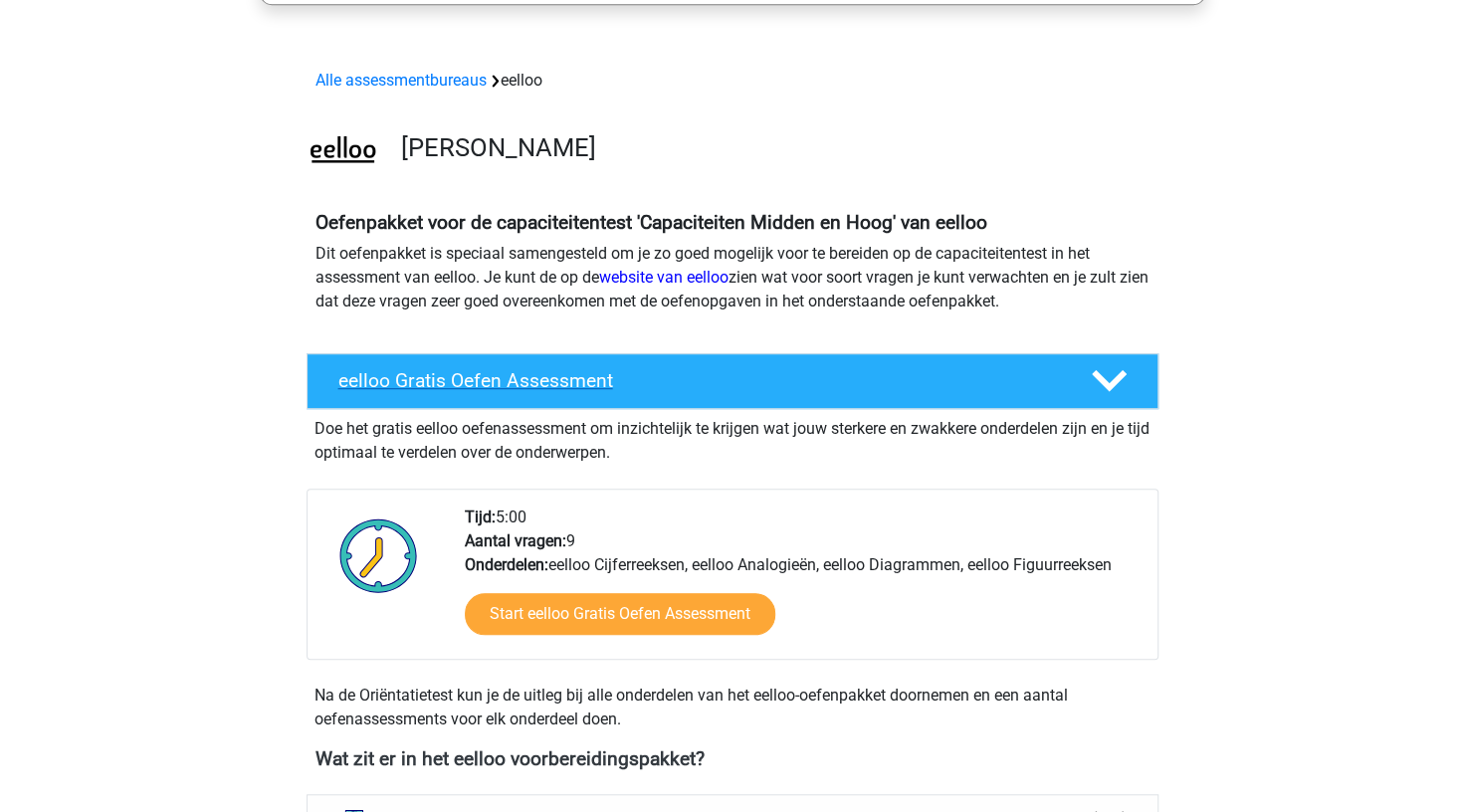 scroll, scrollTop: 697, scrollLeft: 0, axis: vertical 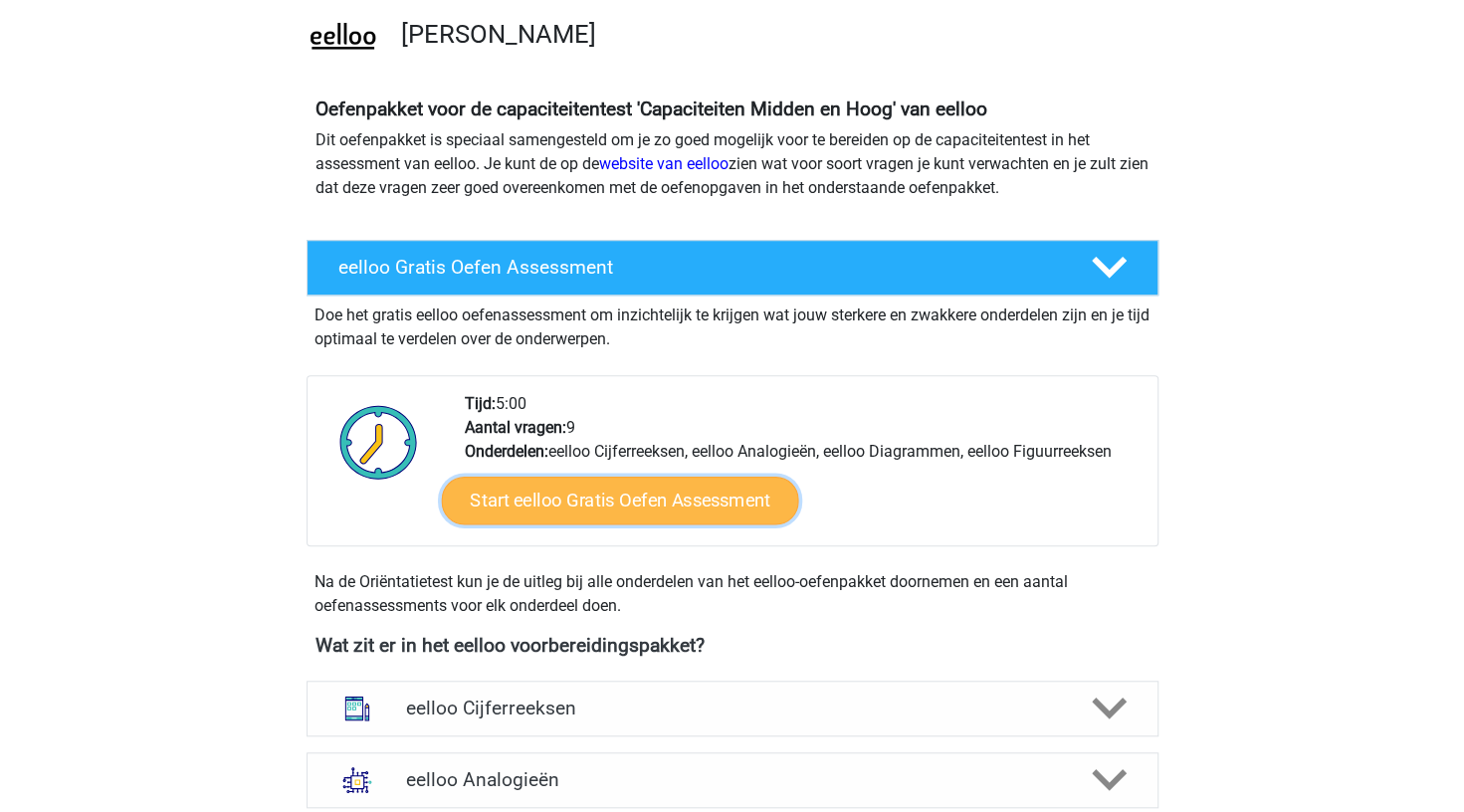 click on "Start eelloo Gratis Oefen Assessment" at bounding box center (619, 501) 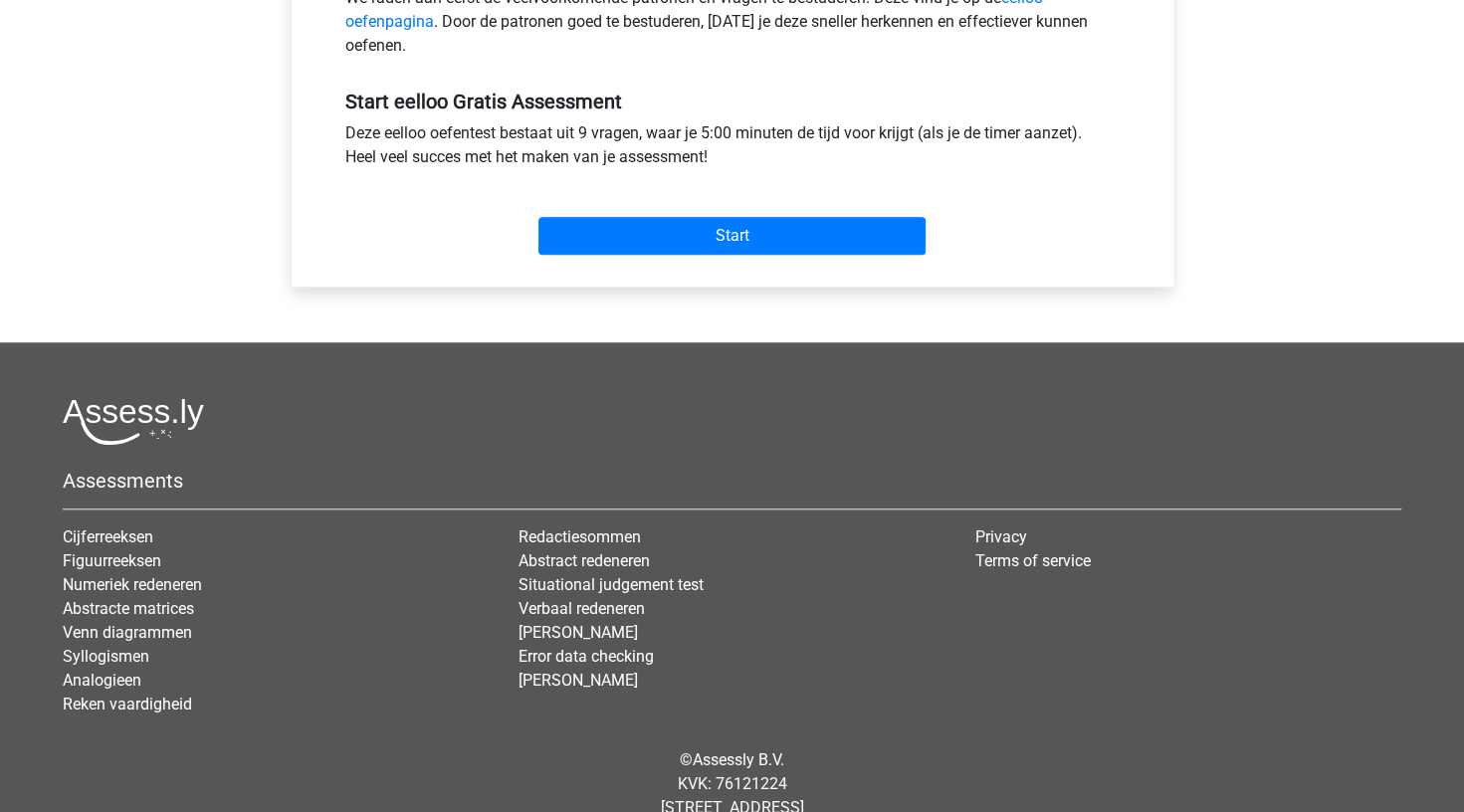 scroll, scrollTop: 750, scrollLeft: 0, axis: vertical 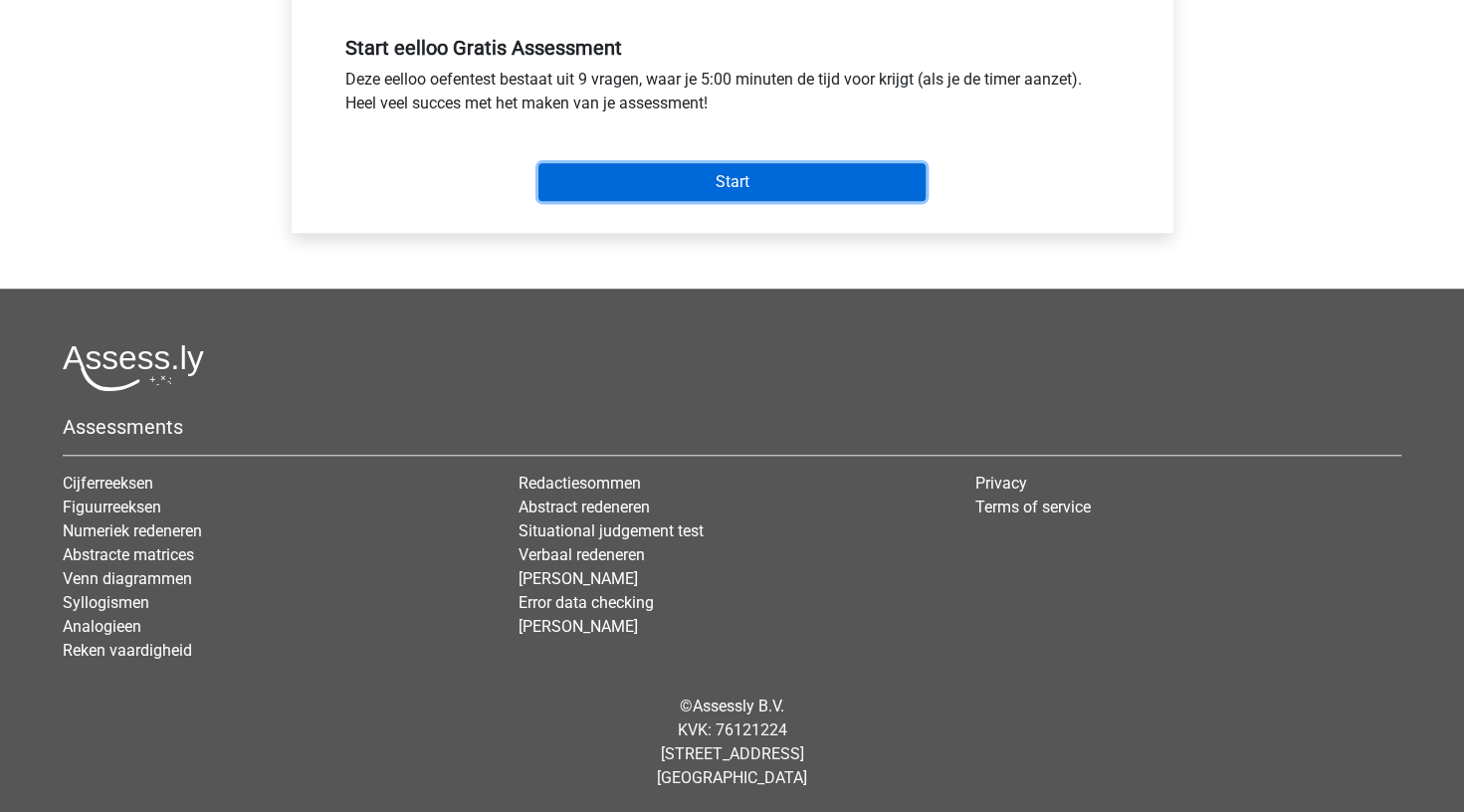 click on "Start" at bounding box center (732, 182) 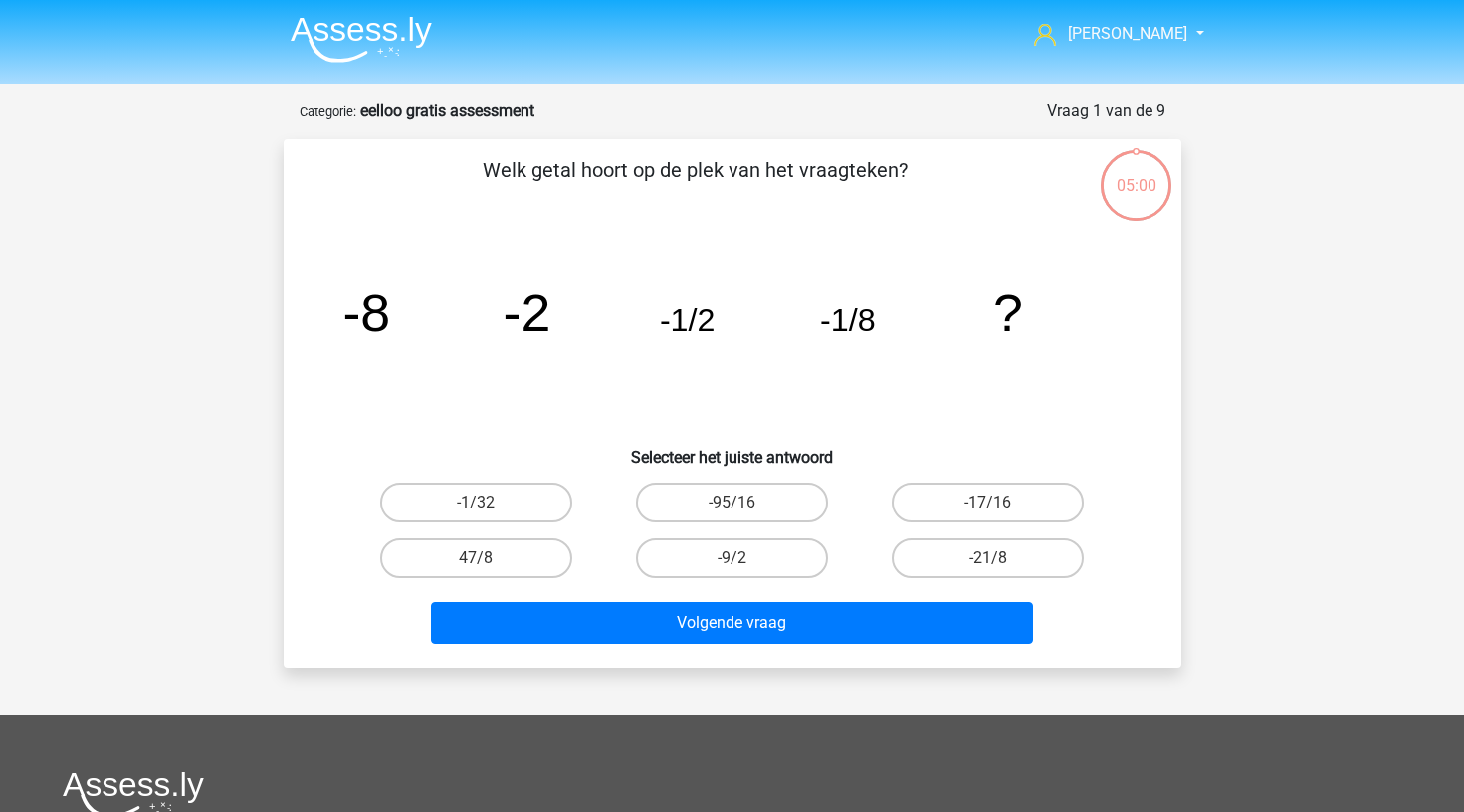 click on "Welk getal hoort op de plek van het vraagteken?" at bounding box center [695, 185] 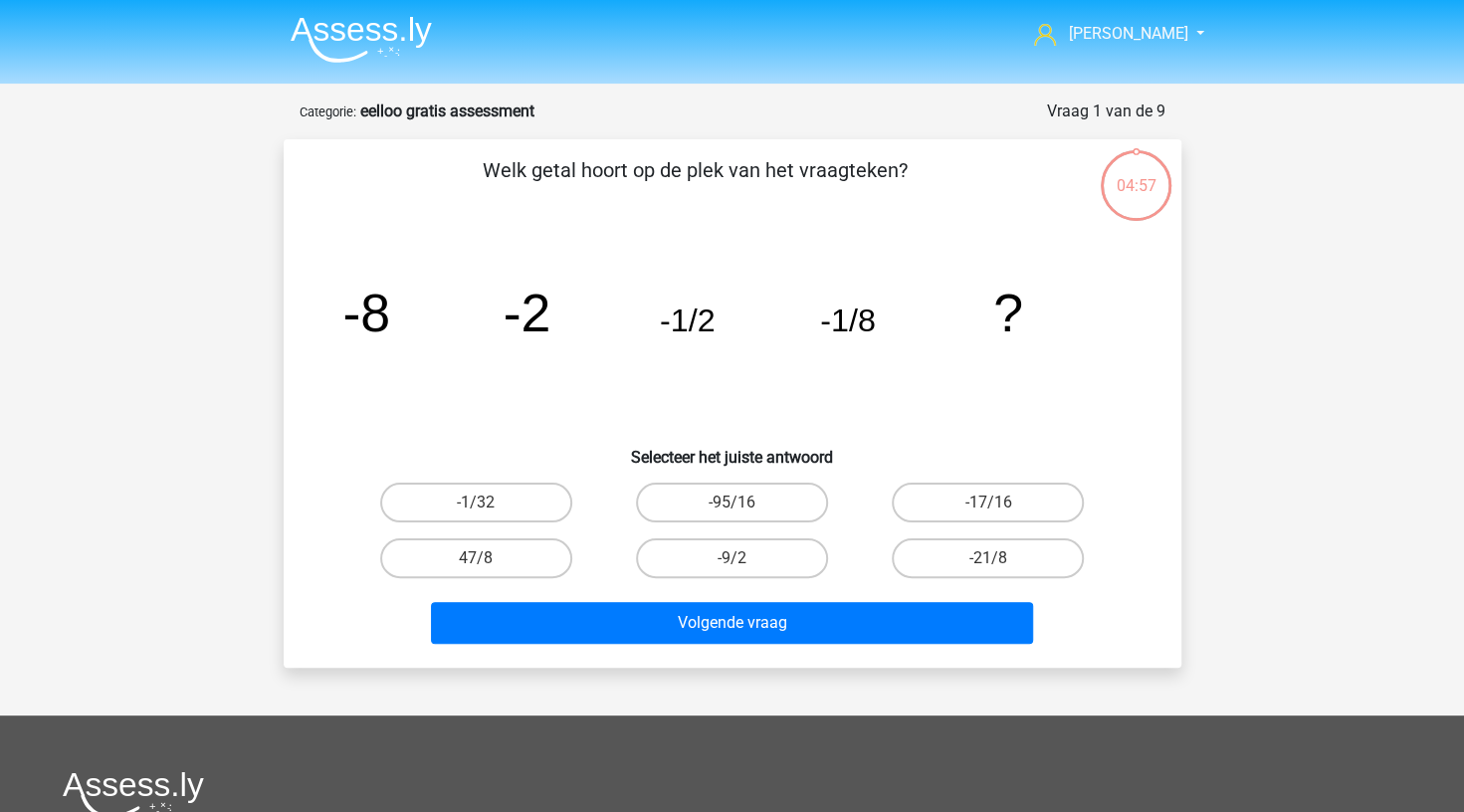 click on "eelloo gratis assessment" at bounding box center [447, 110] 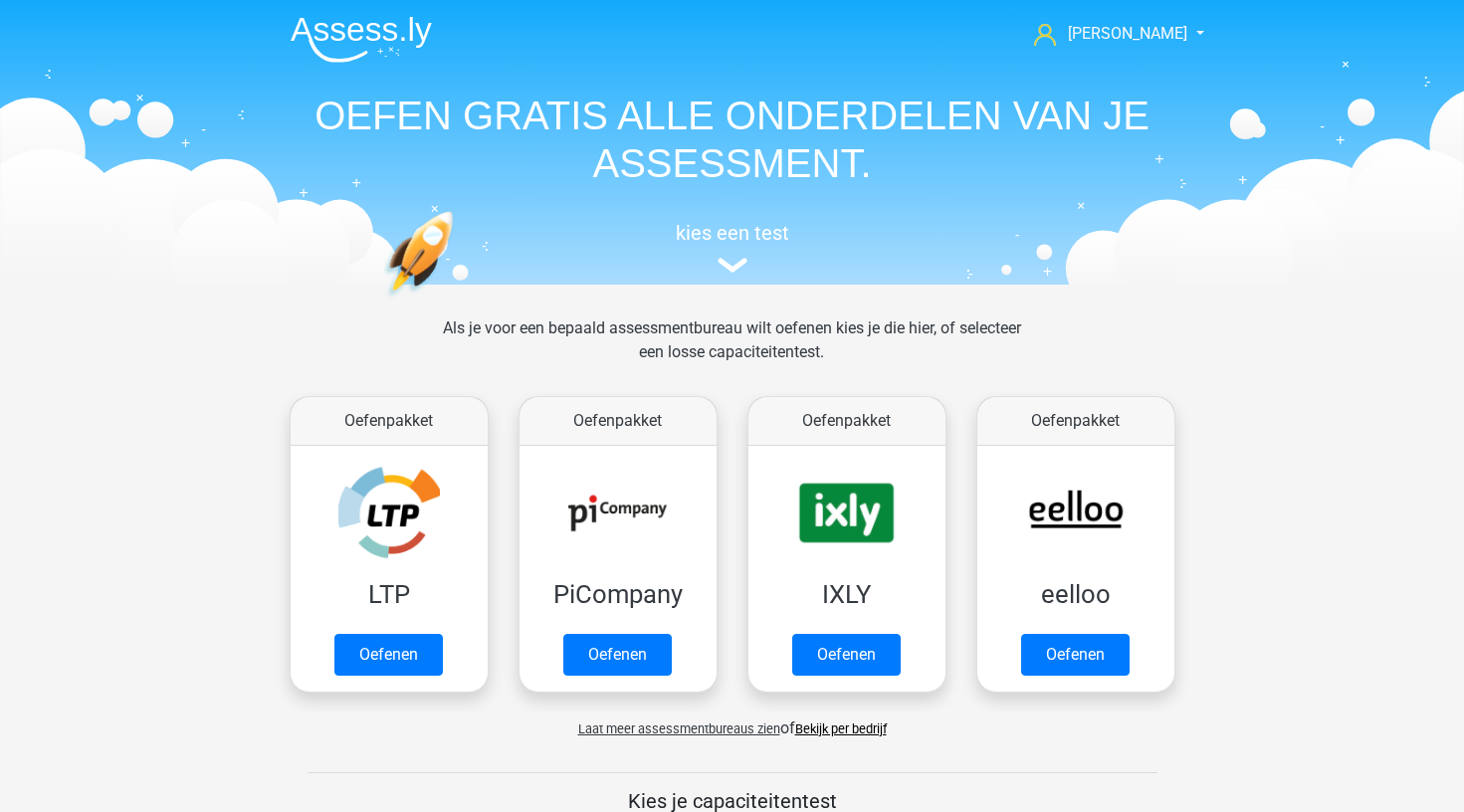 scroll, scrollTop: 0, scrollLeft: 0, axis: both 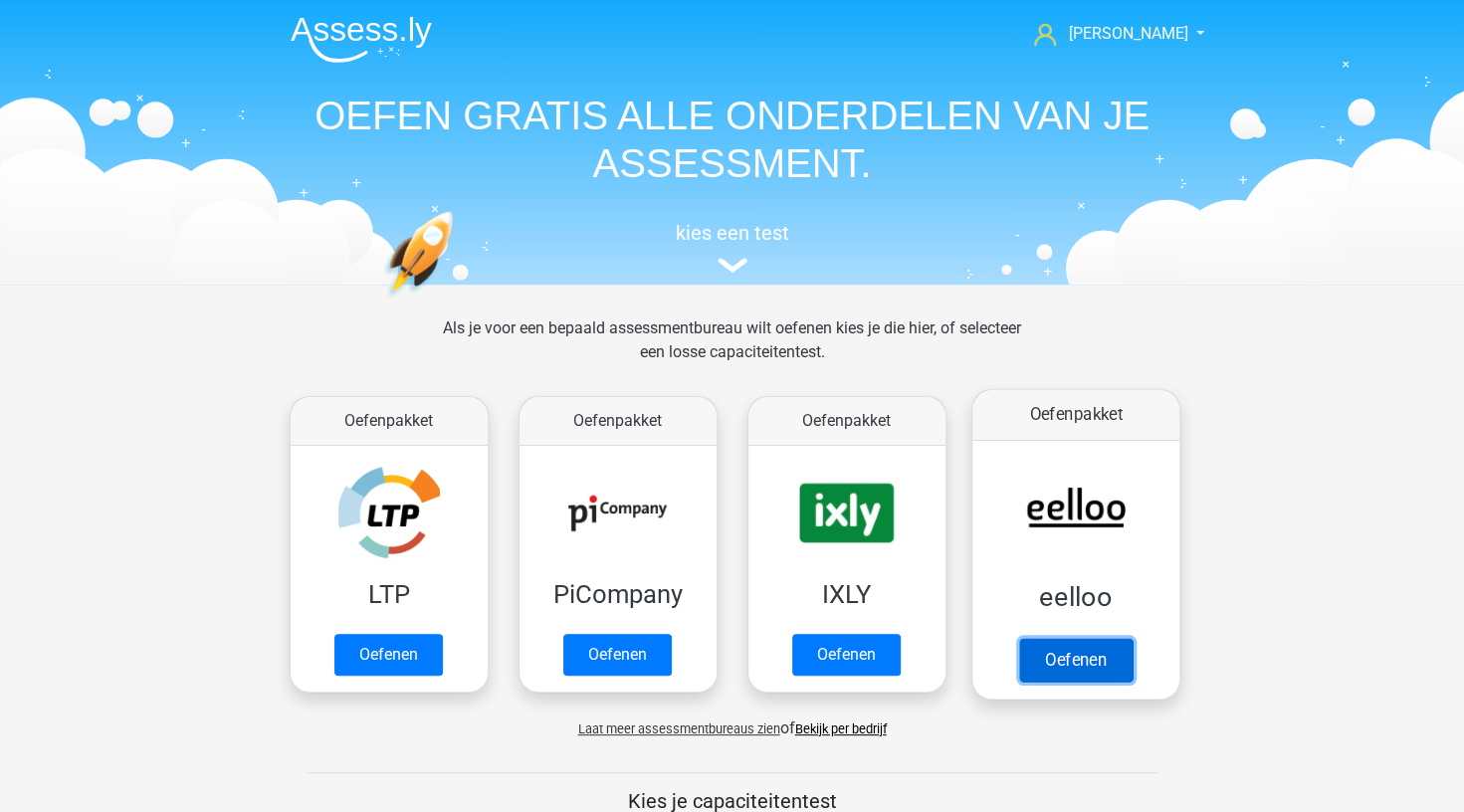 click on "Oefenen" at bounding box center [1075, 660] 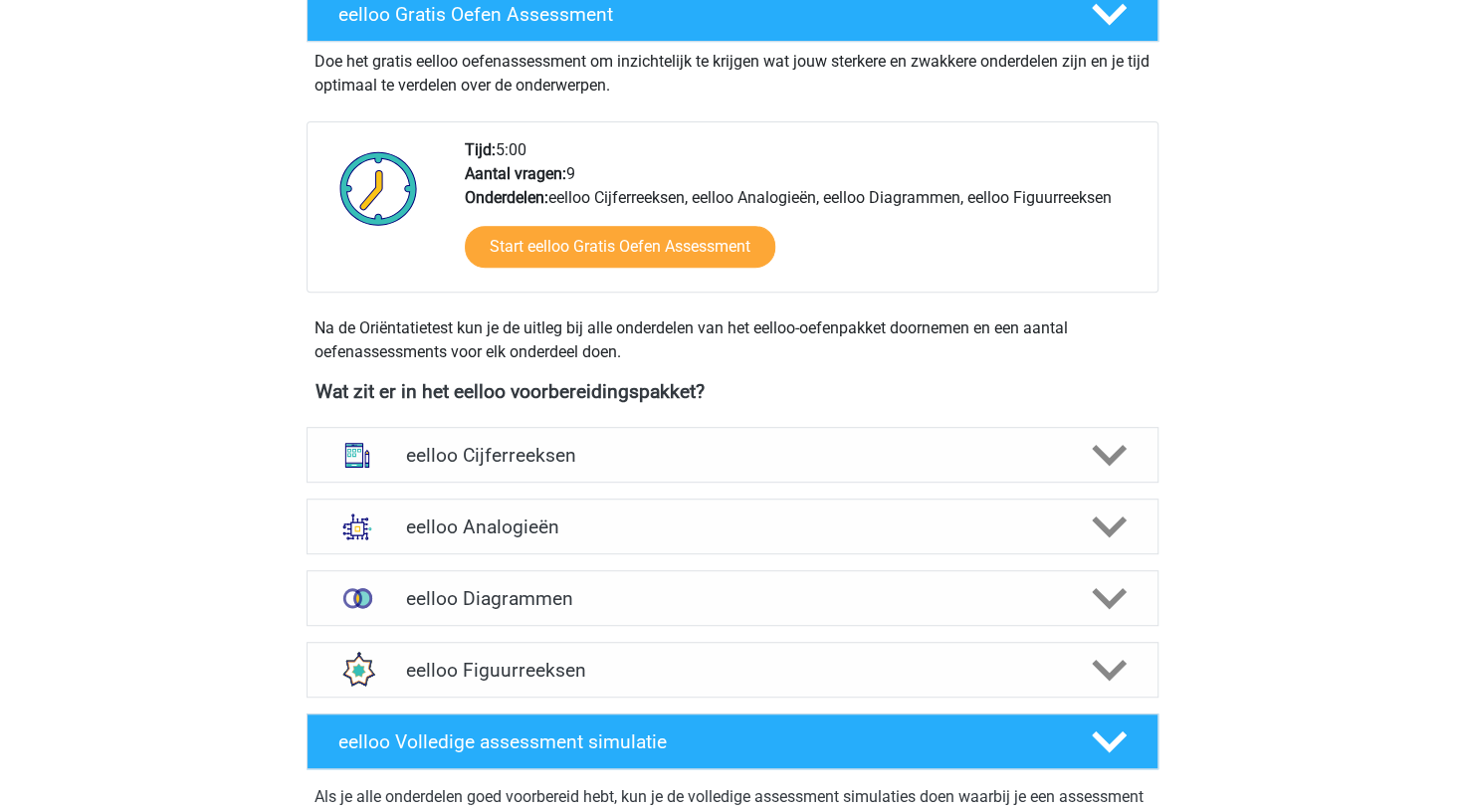 scroll, scrollTop: 498, scrollLeft: 0, axis: vertical 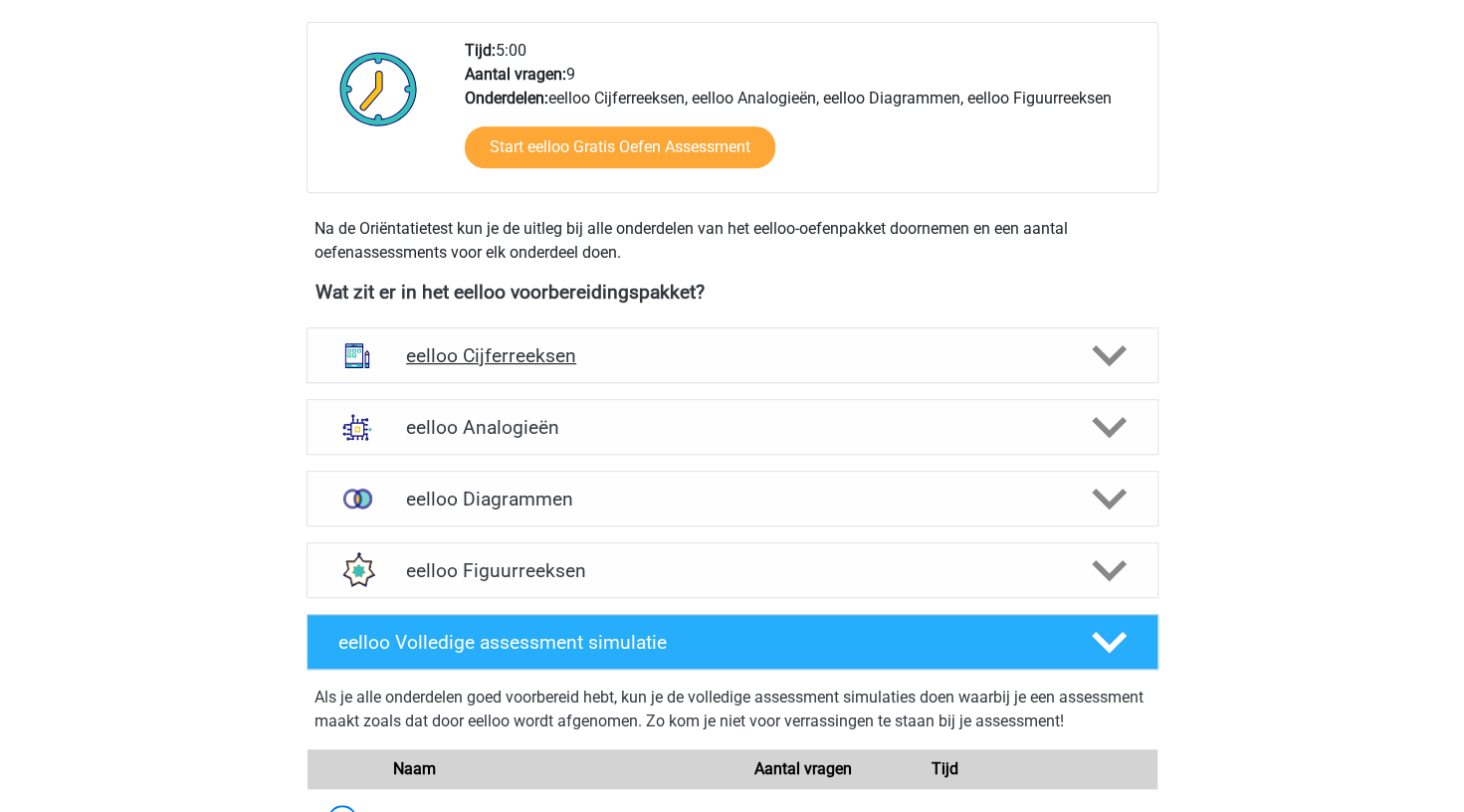 click on "eelloo Cijferreeksen" at bounding box center [732, 355] 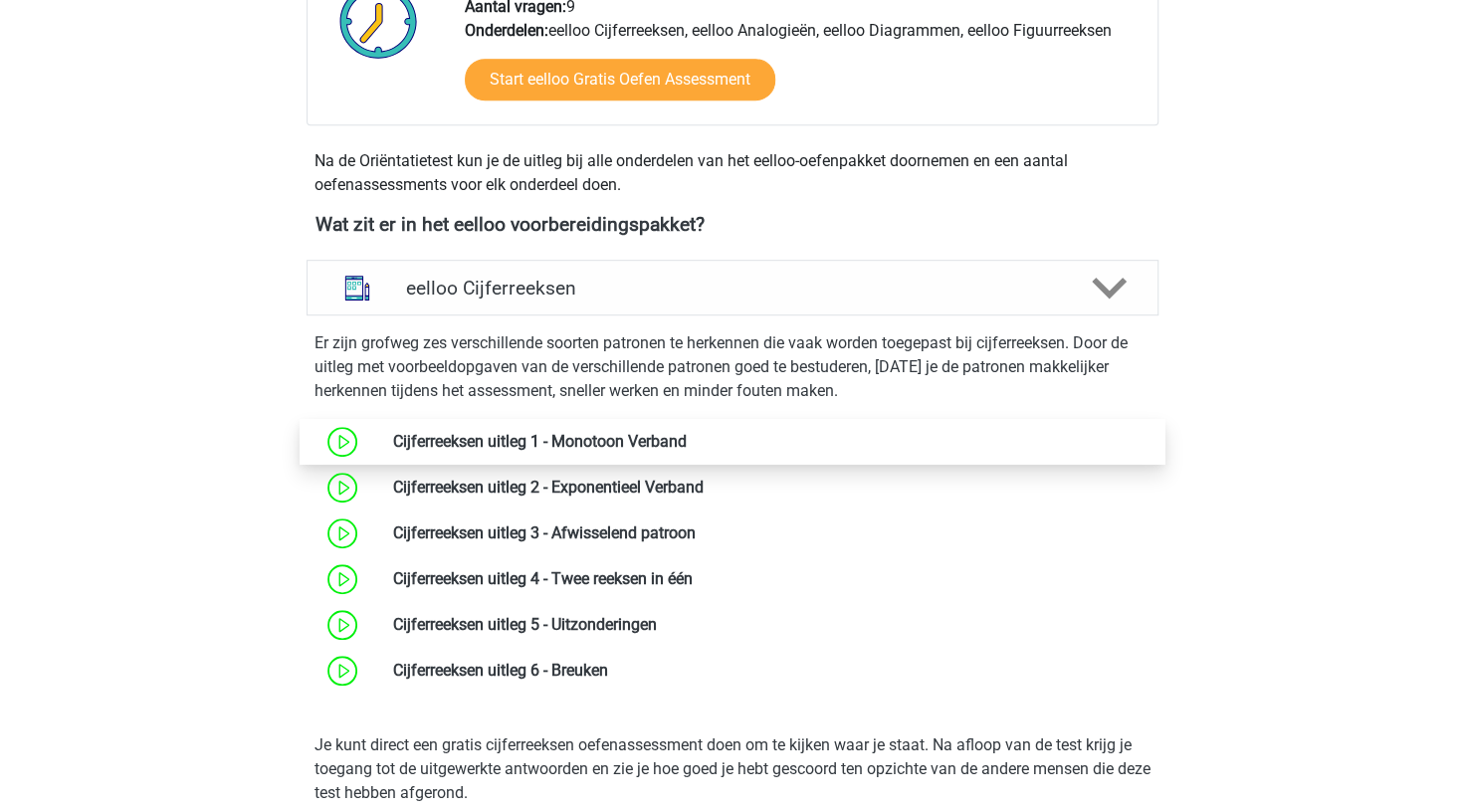scroll, scrollTop: 597, scrollLeft: 0, axis: vertical 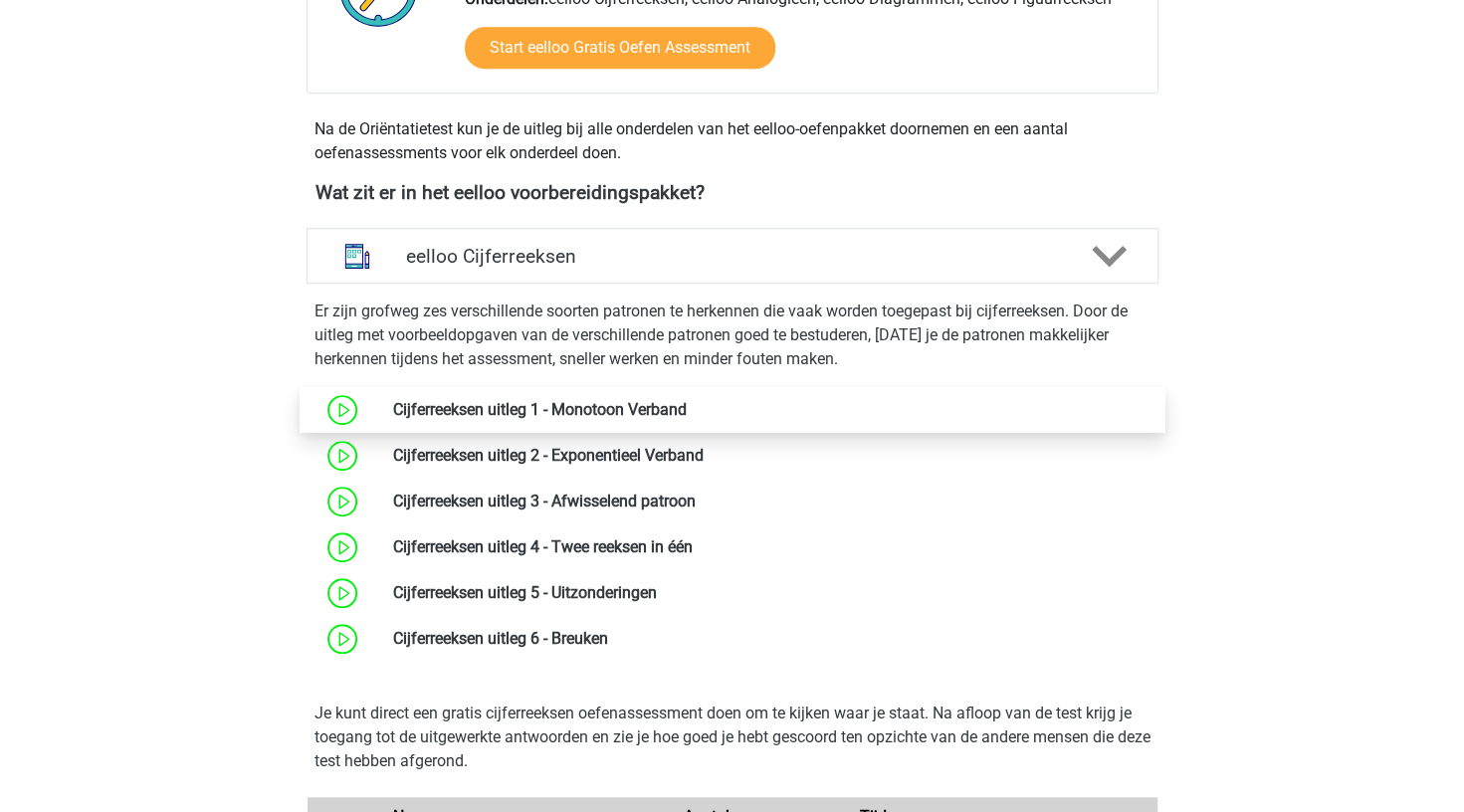 click at bounding box center (687, 409) 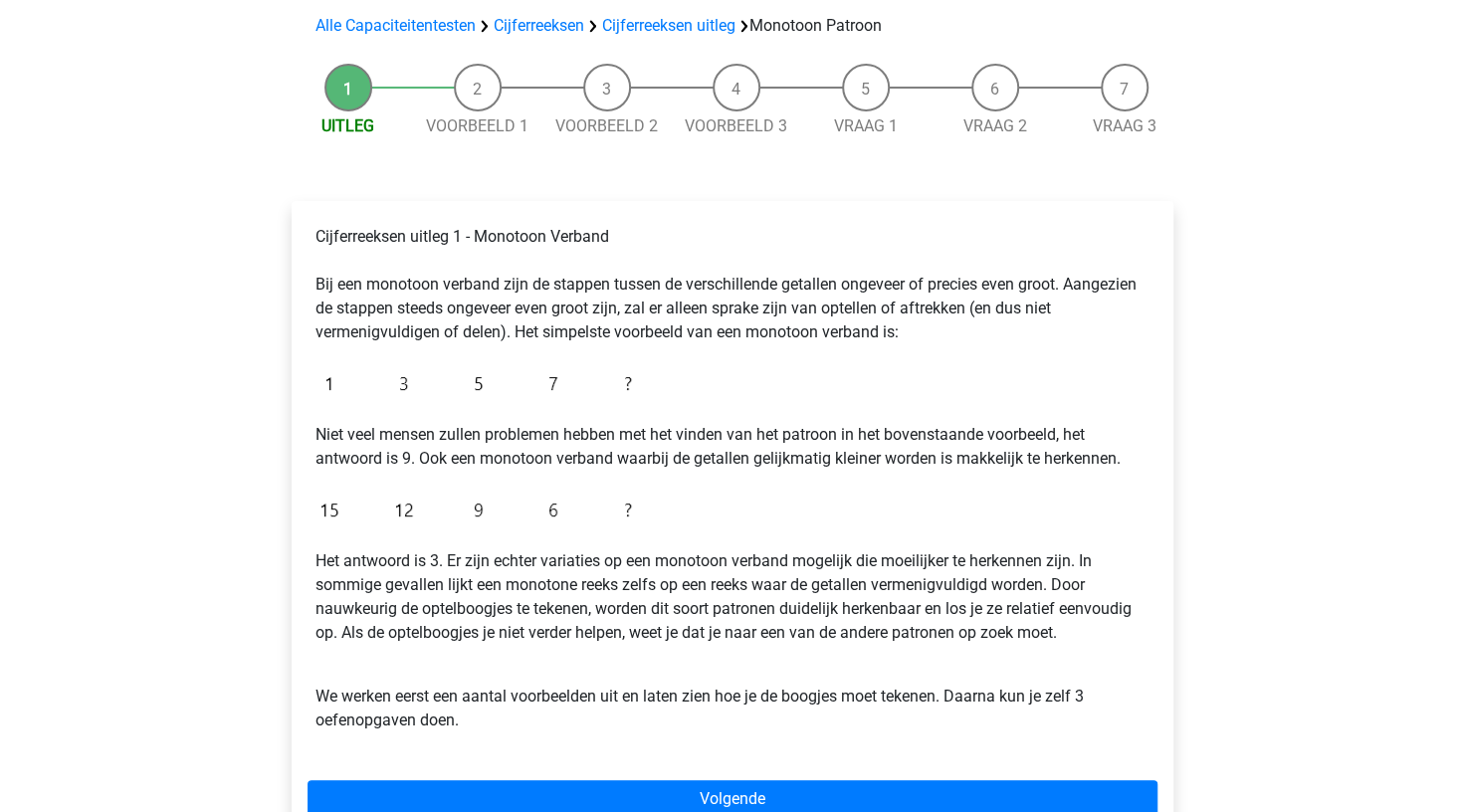 scroll, scrollTop: 0, scrollLeft: 0, axis: both 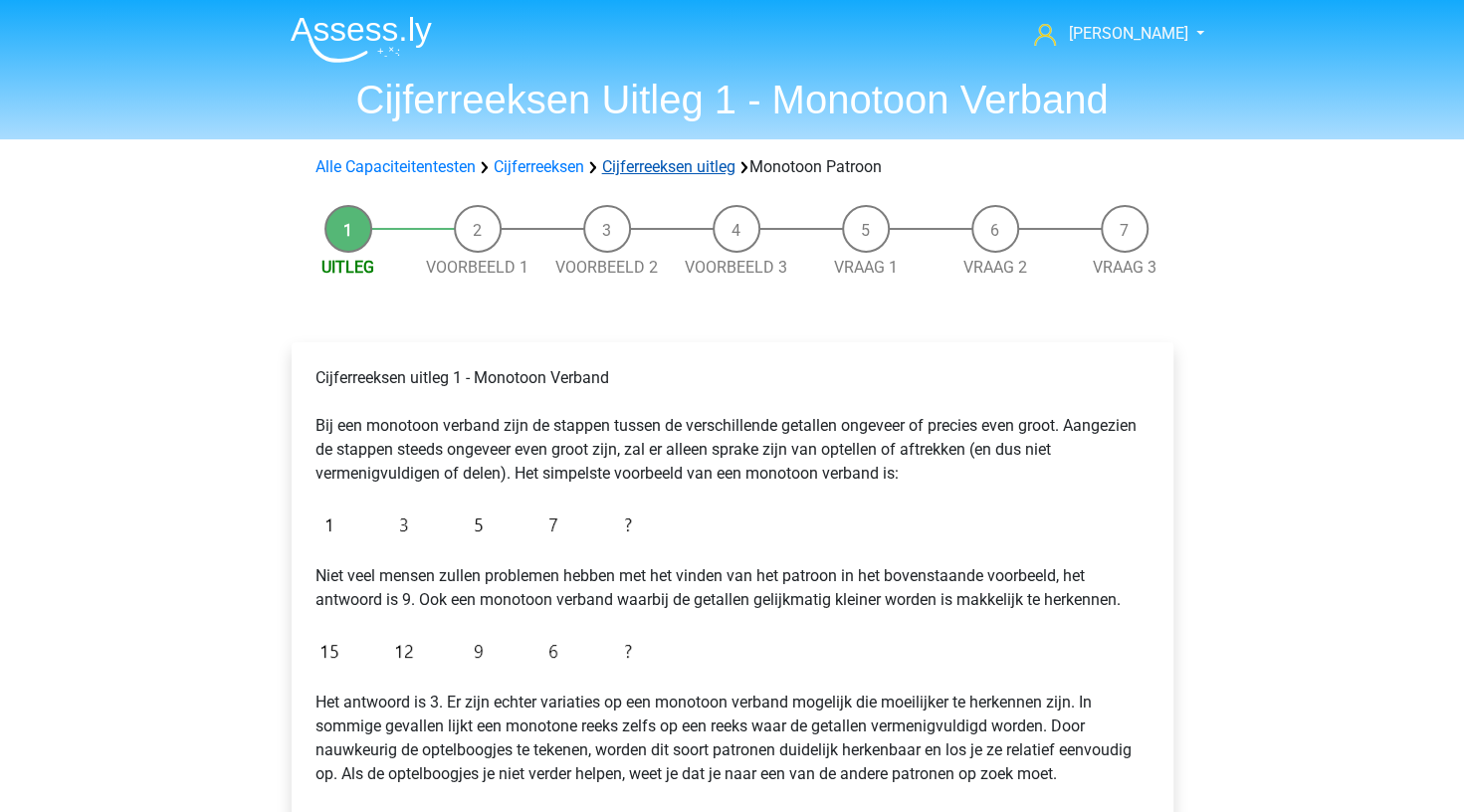 click on "Cijferreeksen uitleg" at bounding box center [669, 166] 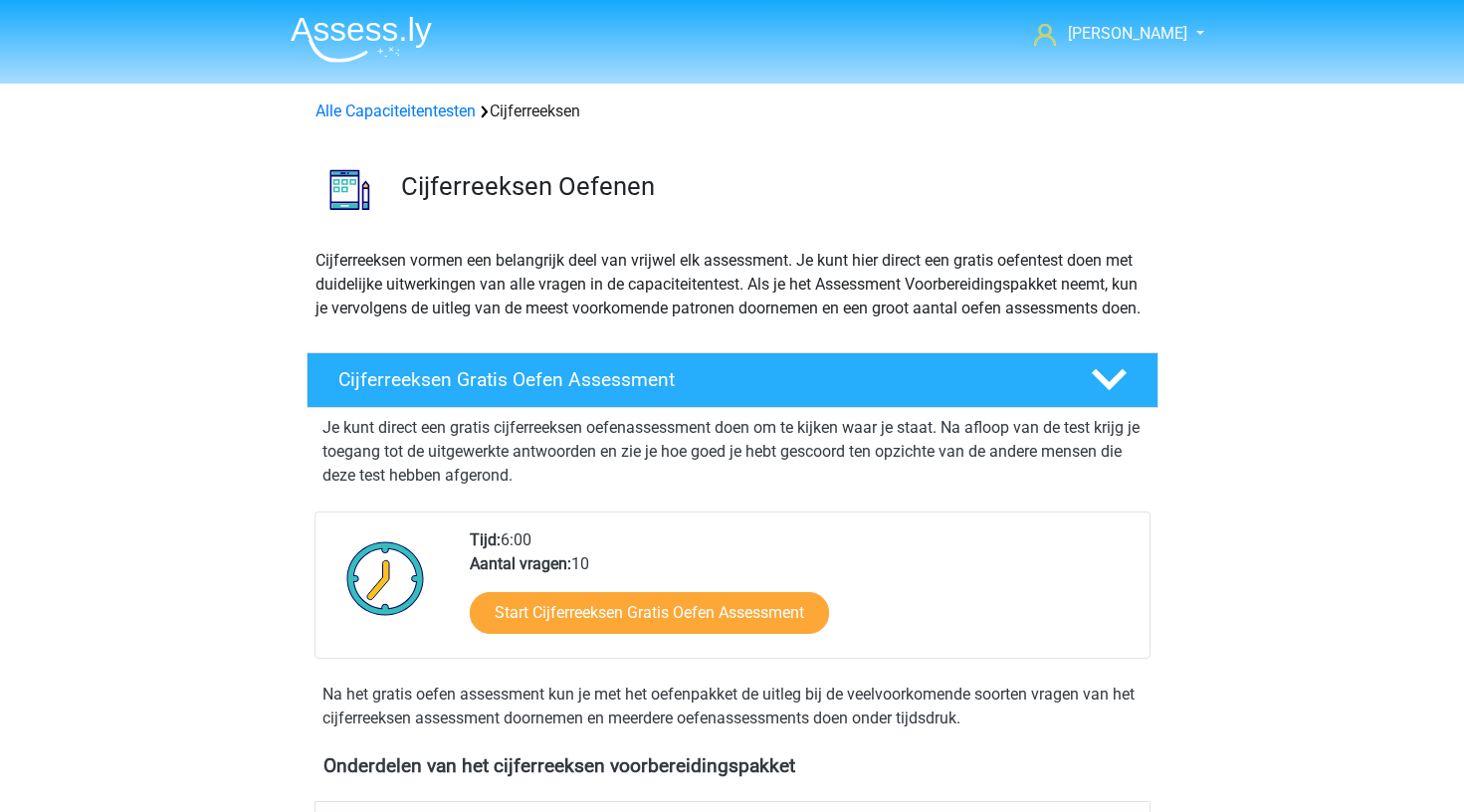 scroll, scrollTop: 815, scrollLeft: 0, axis: vertical 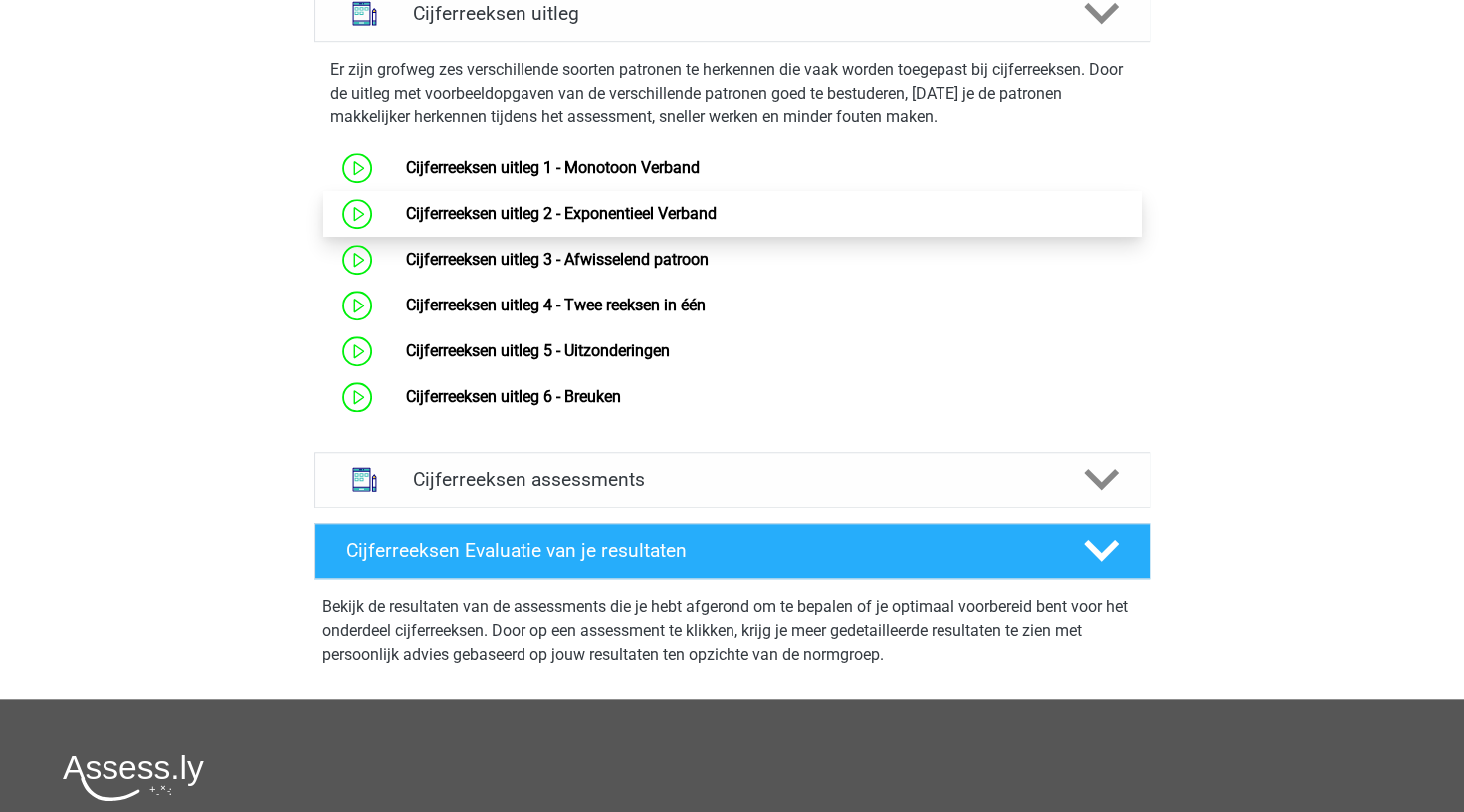 click on "Cijferreeksen uitleg 2 - Exponentieel Verband" at bounding box center (561, 213) 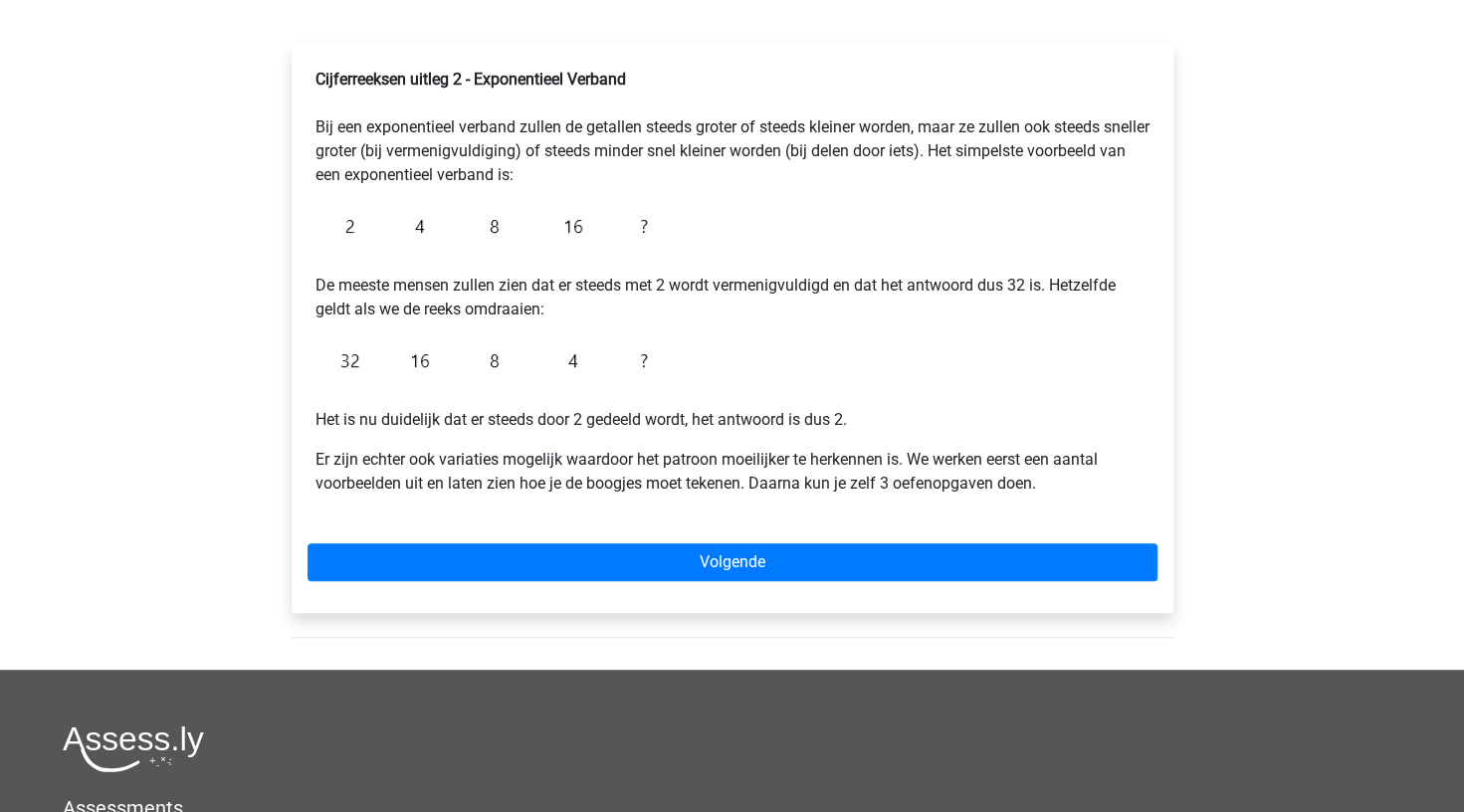 scroll, scrollTop: 0, scrollLeft: 0, axis: both 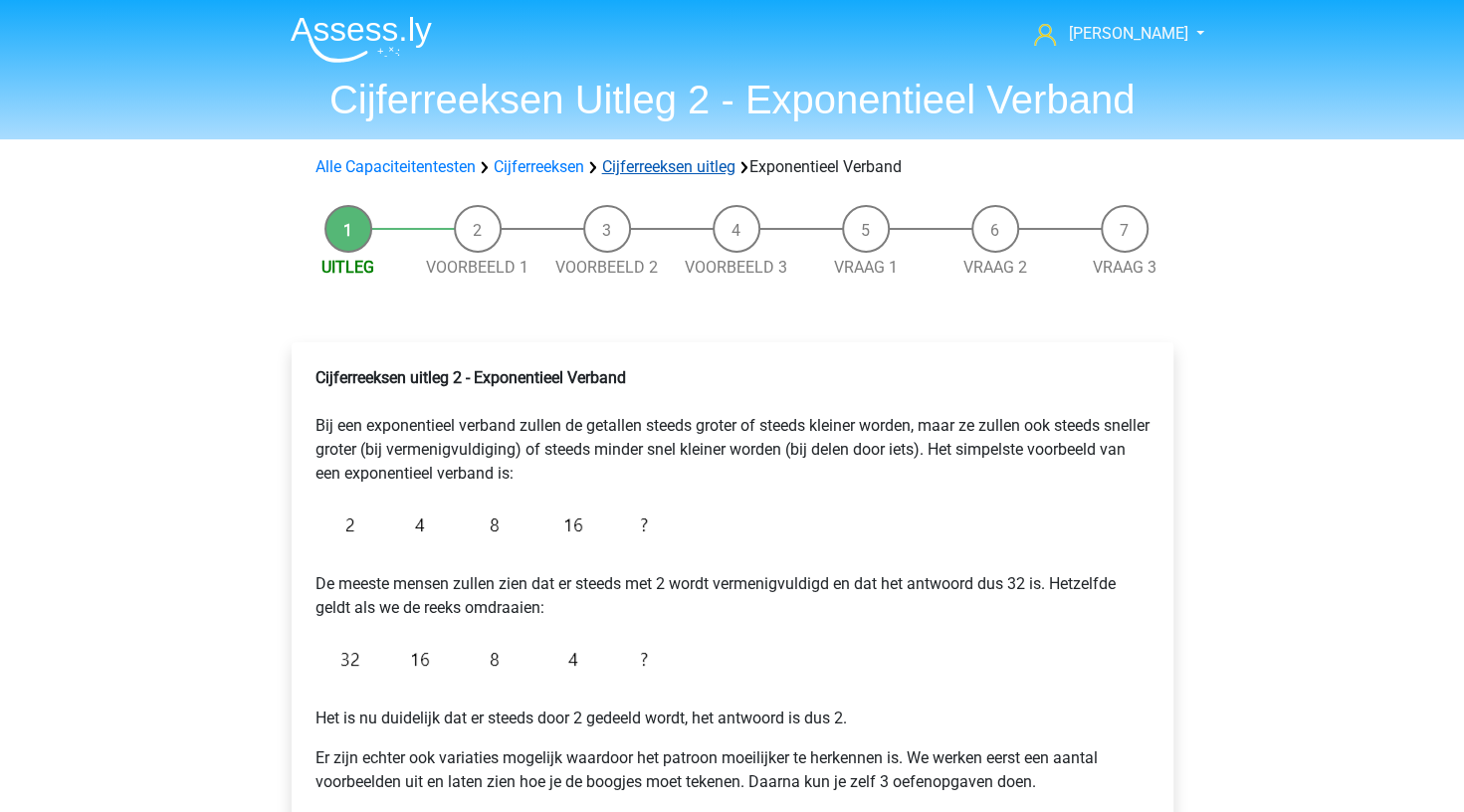 click on "Cijferreeksen uitleg" at bounding box center [669, 166] 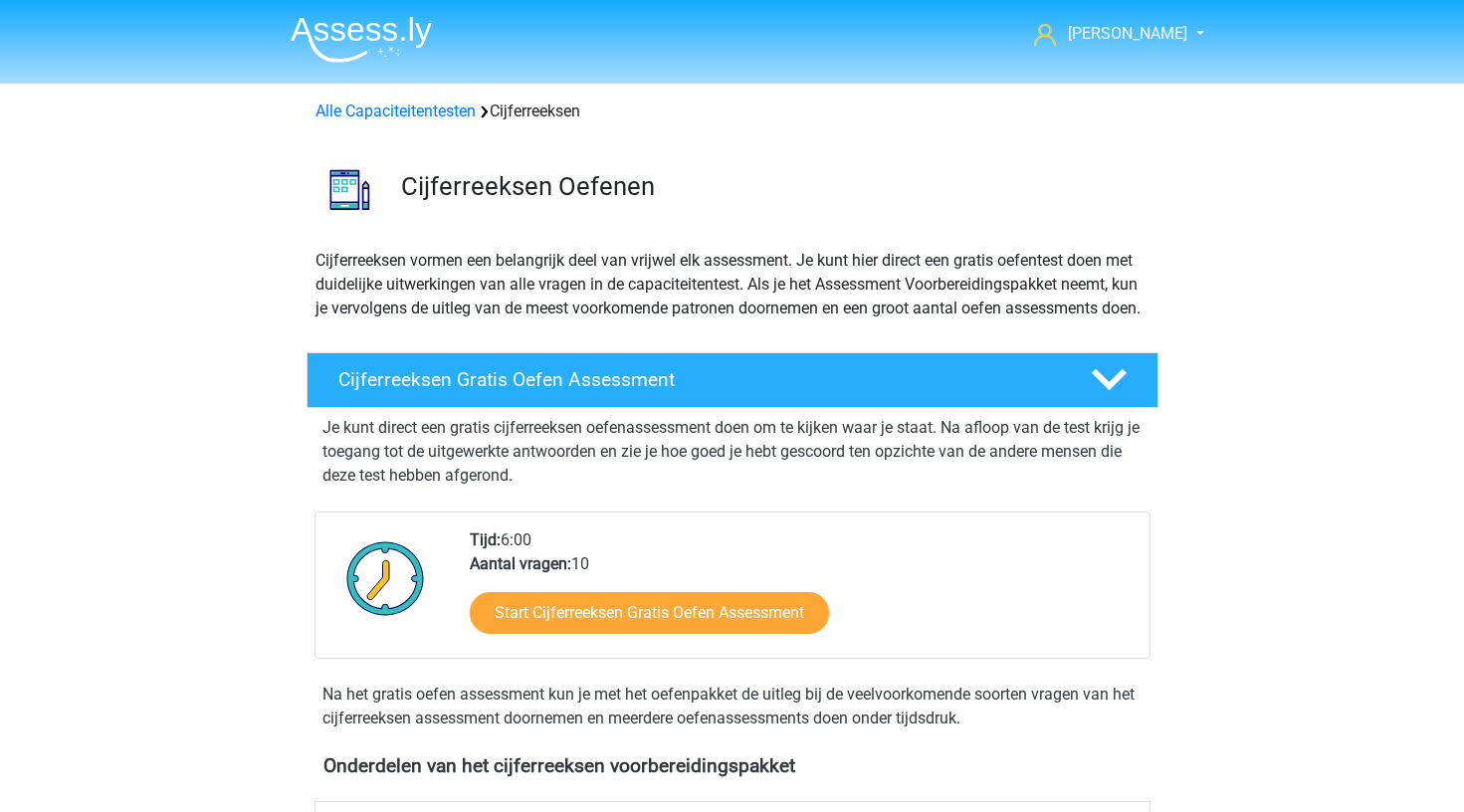 scroll, scrollTop: 815, scrollLeft: 0, axis: vertical 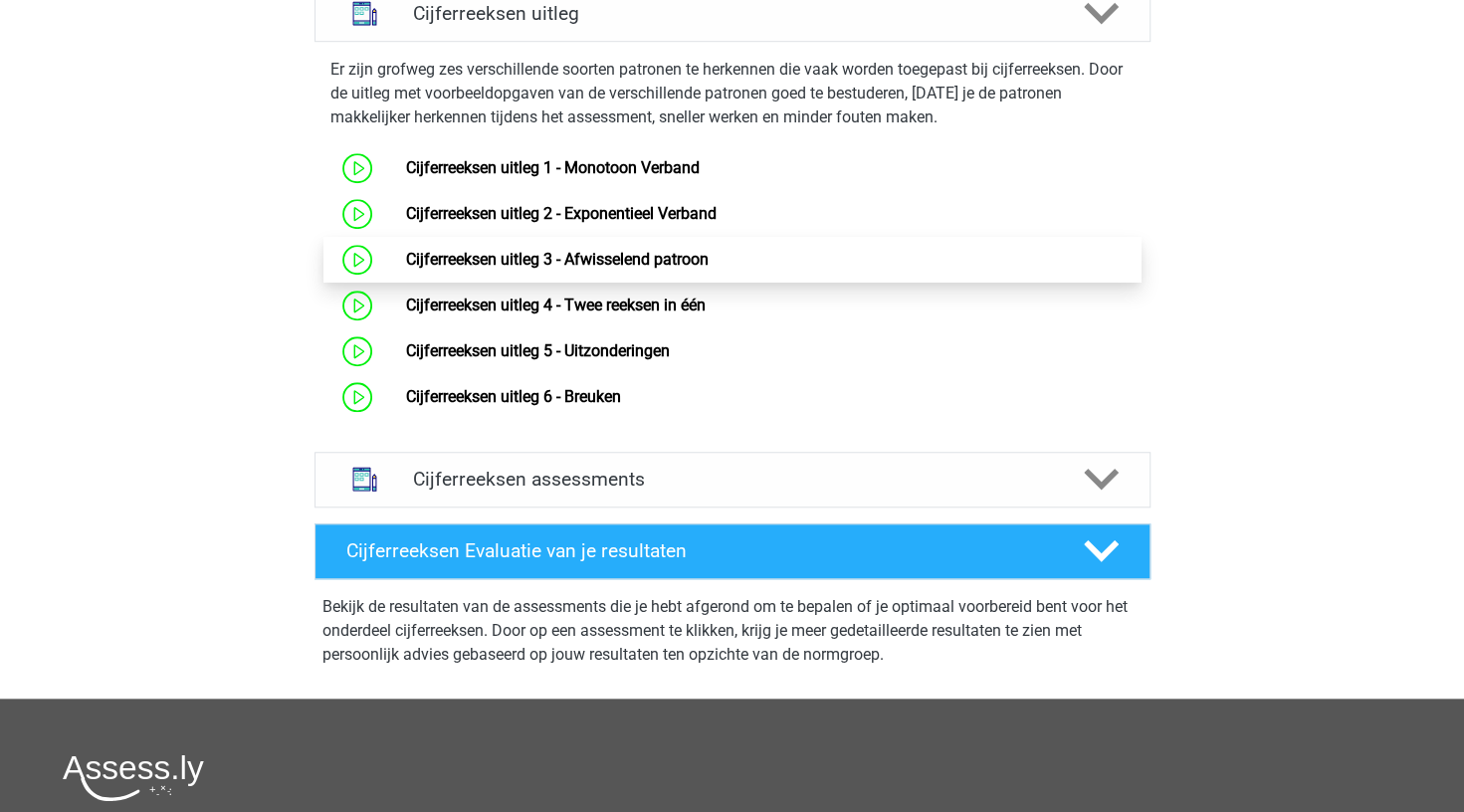 click on "Cijferreeksen uitleg 3 - Afwisselend patroon" at bounding box center (557, 259) 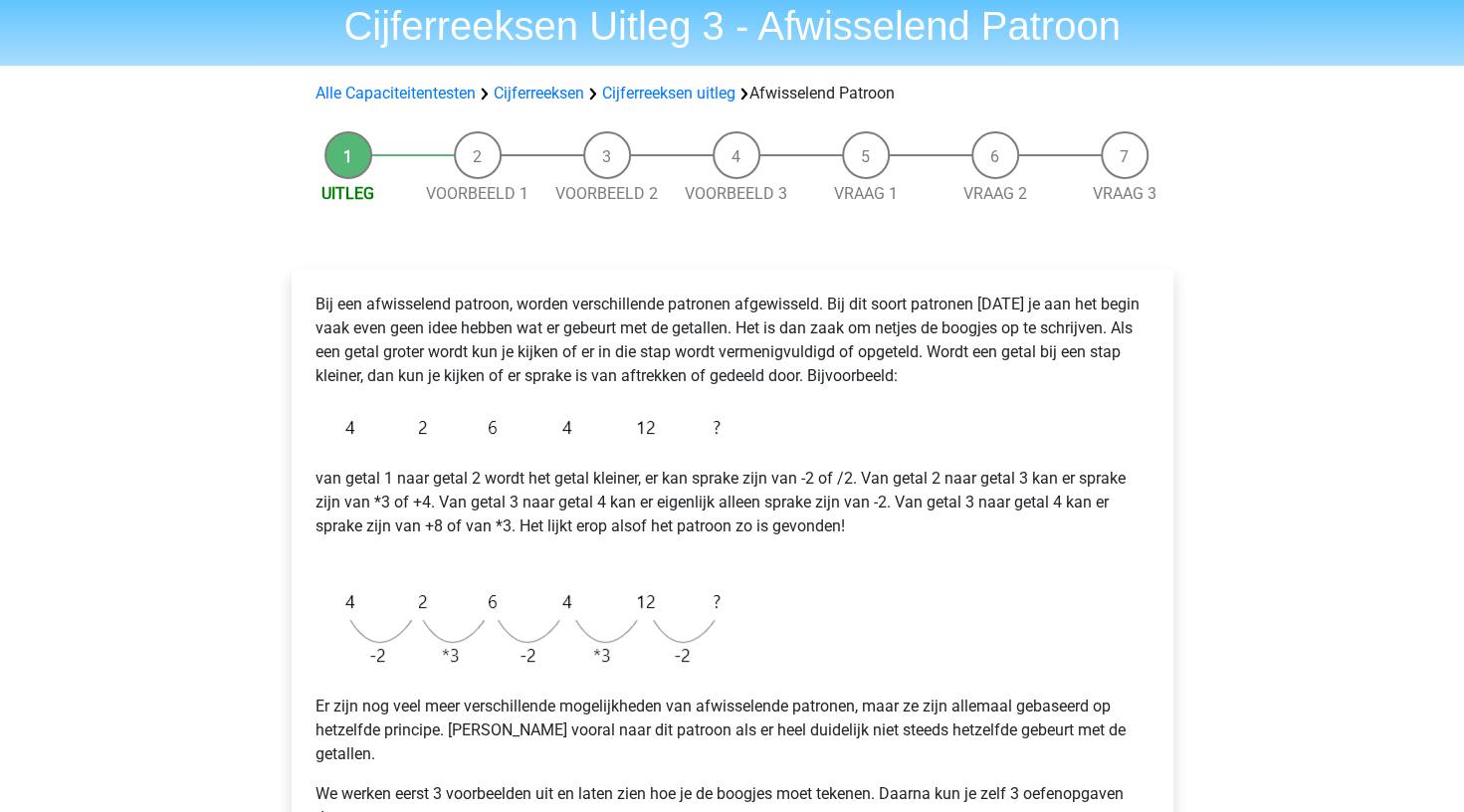 scroll, scrollTop: 0, scrollLeft: 0, axis: both 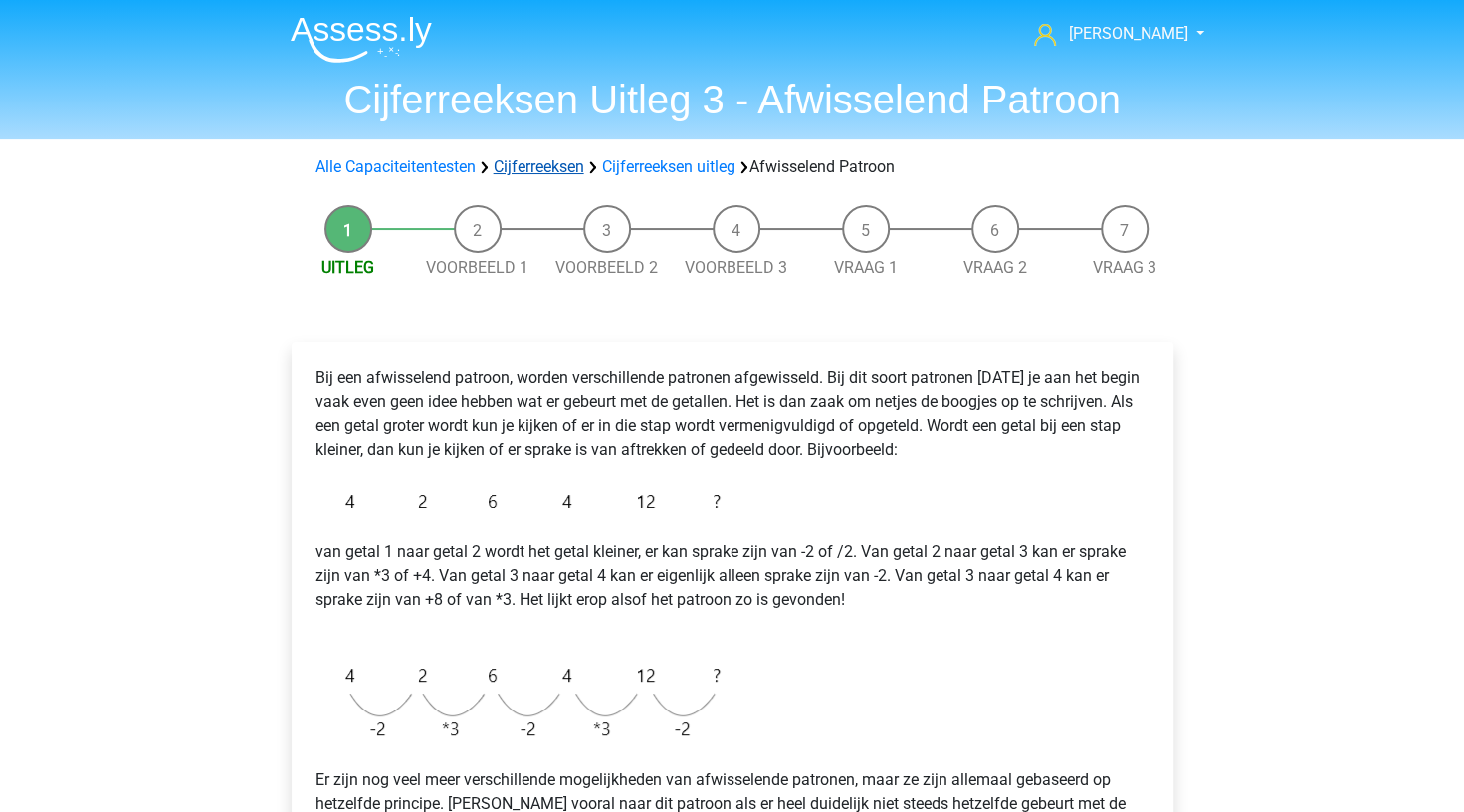 click on "Cijferreeksen" at bounding box center (538, 166) 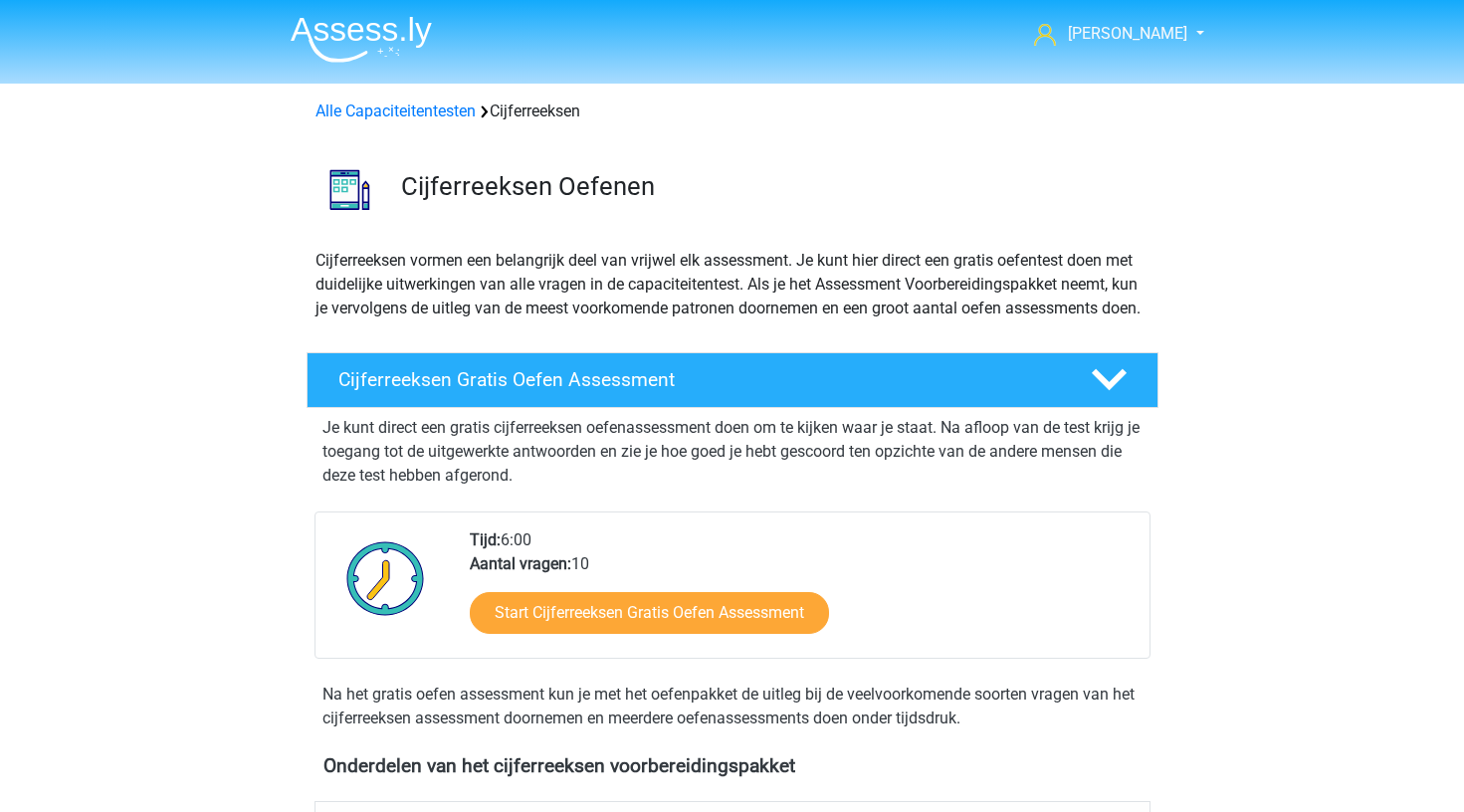 scroll, scrollTop: 0, scrollLeft: 0, axis: both 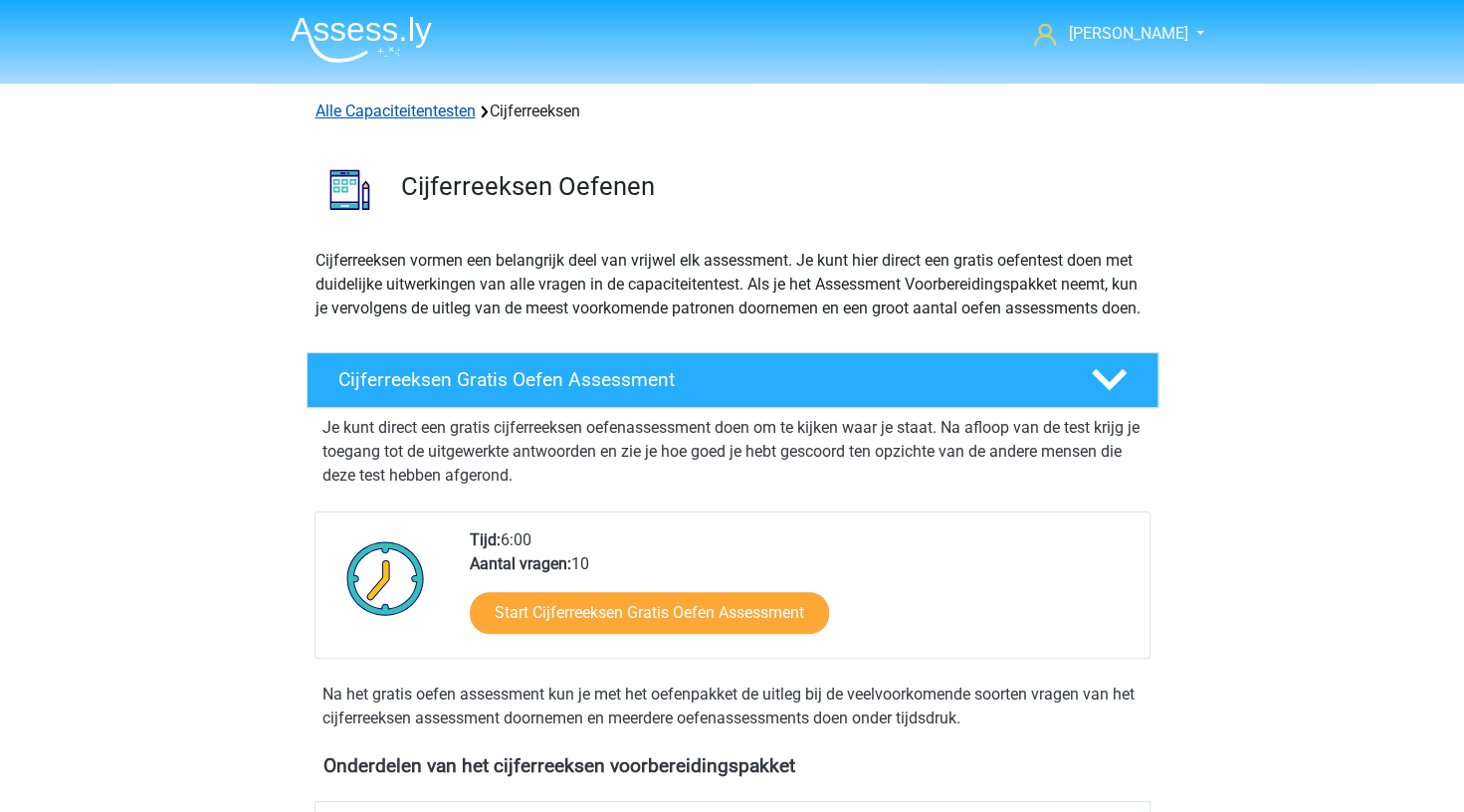 click on "Alle Capaciteitentesten" at bounding box center (395, 110) 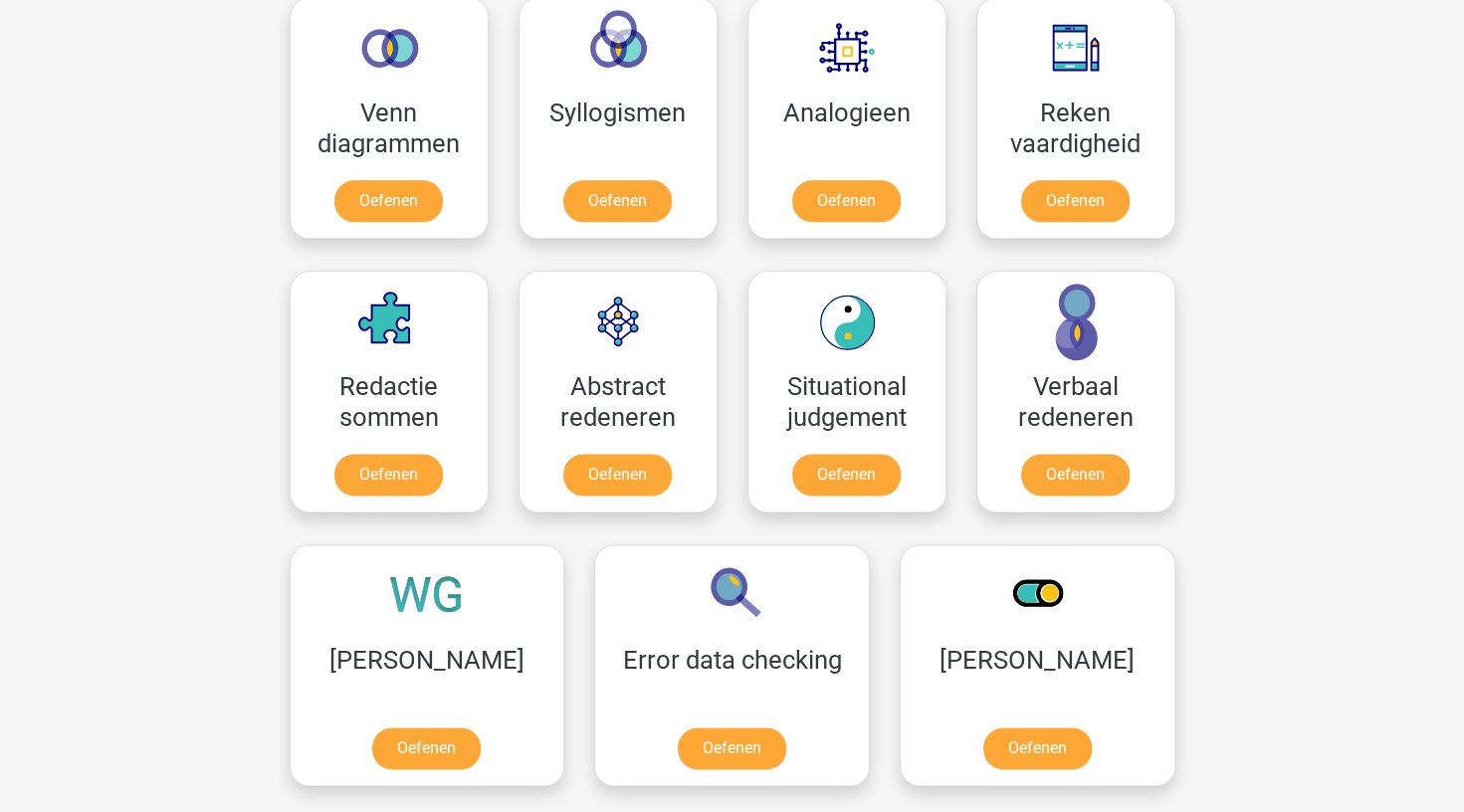 scroll, scrollTop: 1242, scrollLeft: 0, axis: vertical 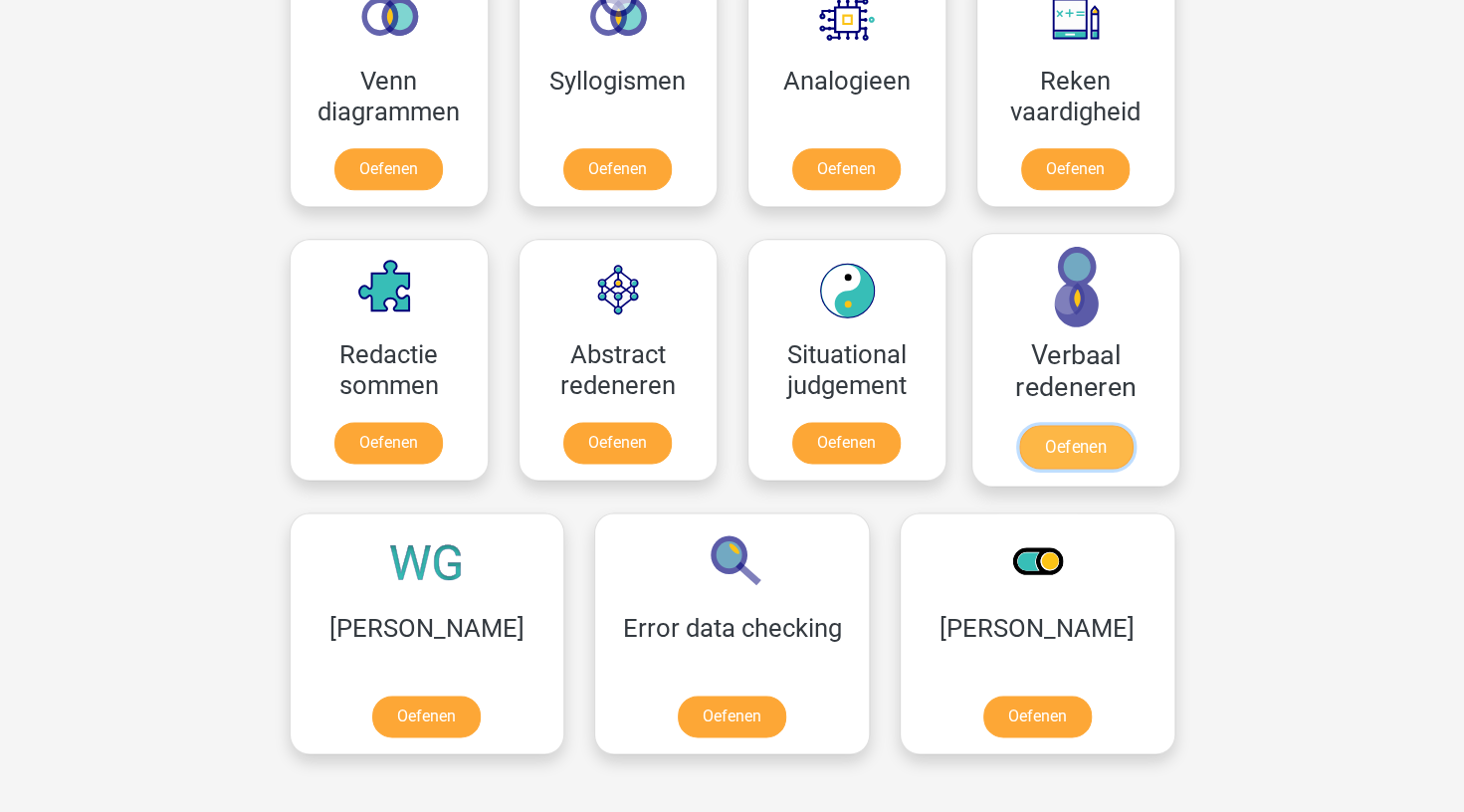 click on "Oefenen" at bounding box center (1075, 447) 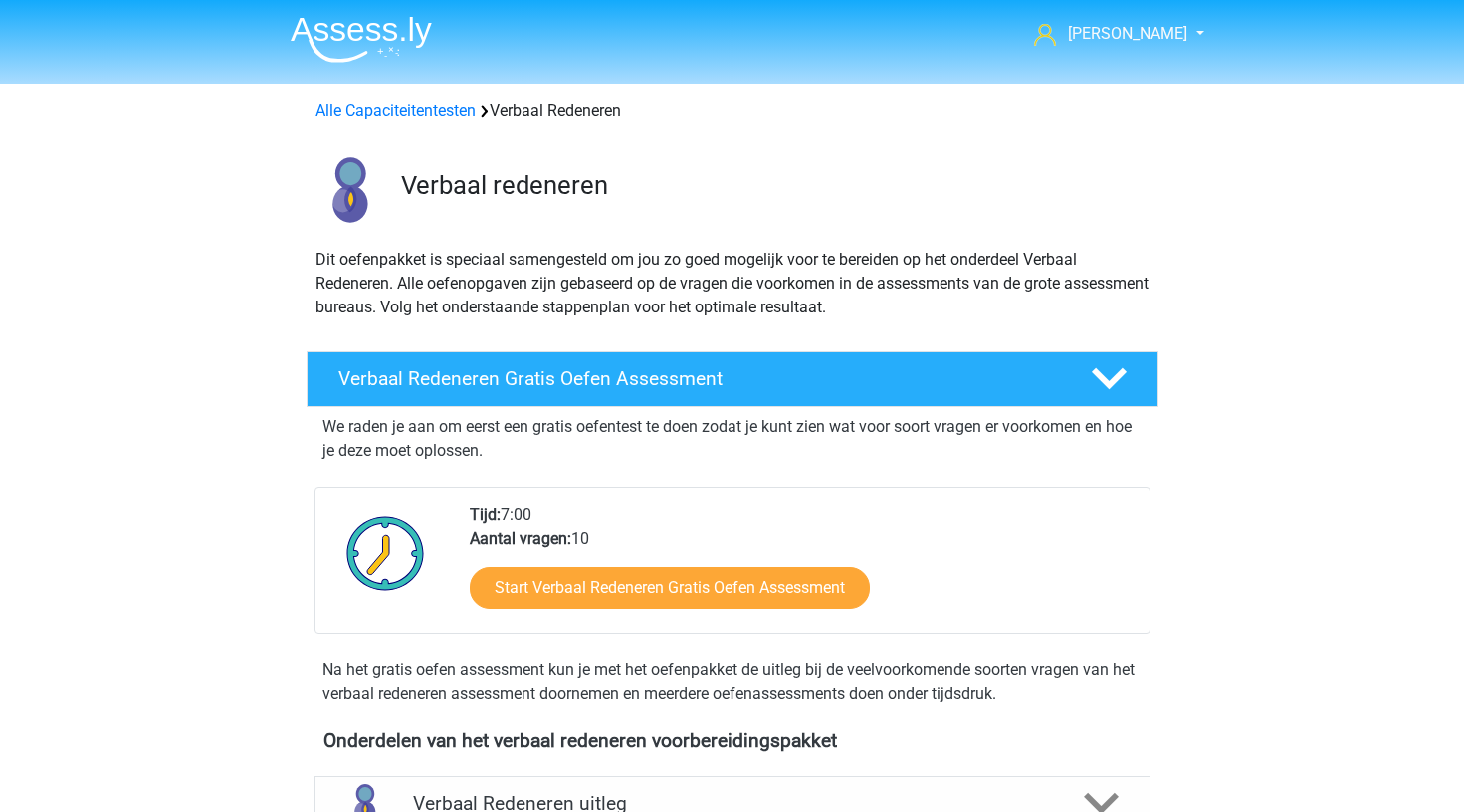 scroll, scrollTop: 0, scrollLeft: 0, axis: both 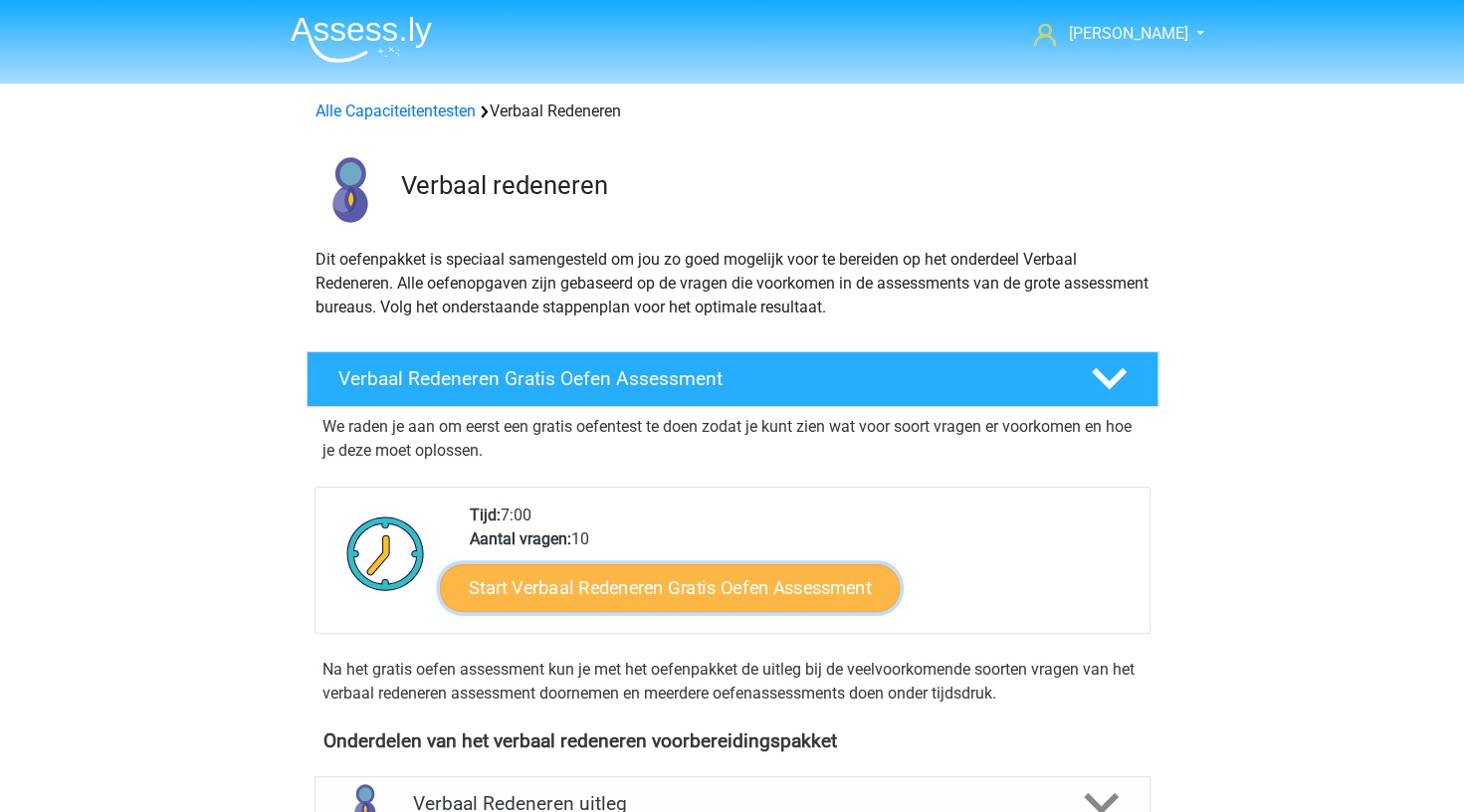 click on "Start Verbaal Redeneren
Gratis Oefen Assessment" at bounding box center [670, 588] 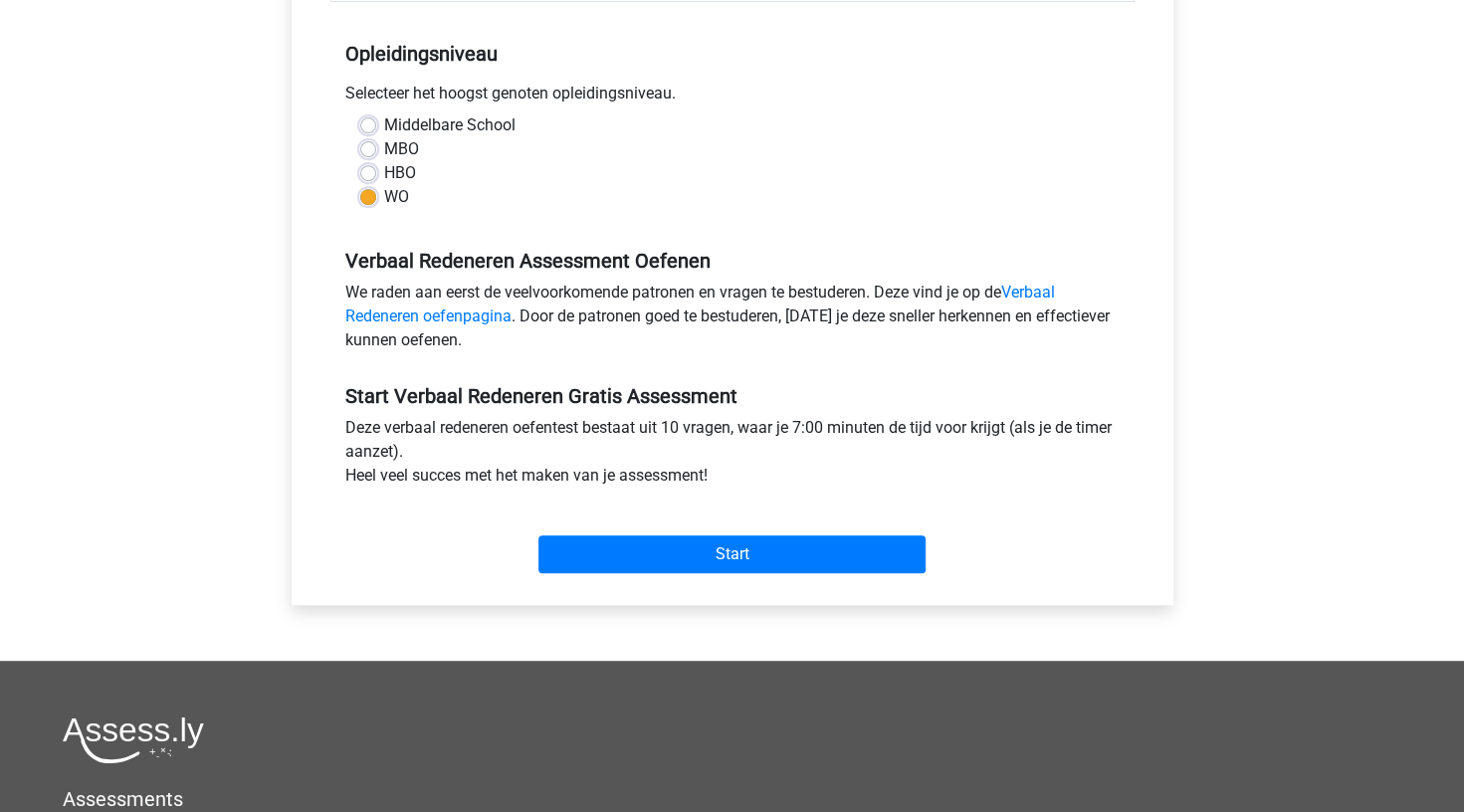 scroll, scrollTop: 597, scrollLeft: 0, axis: vertical 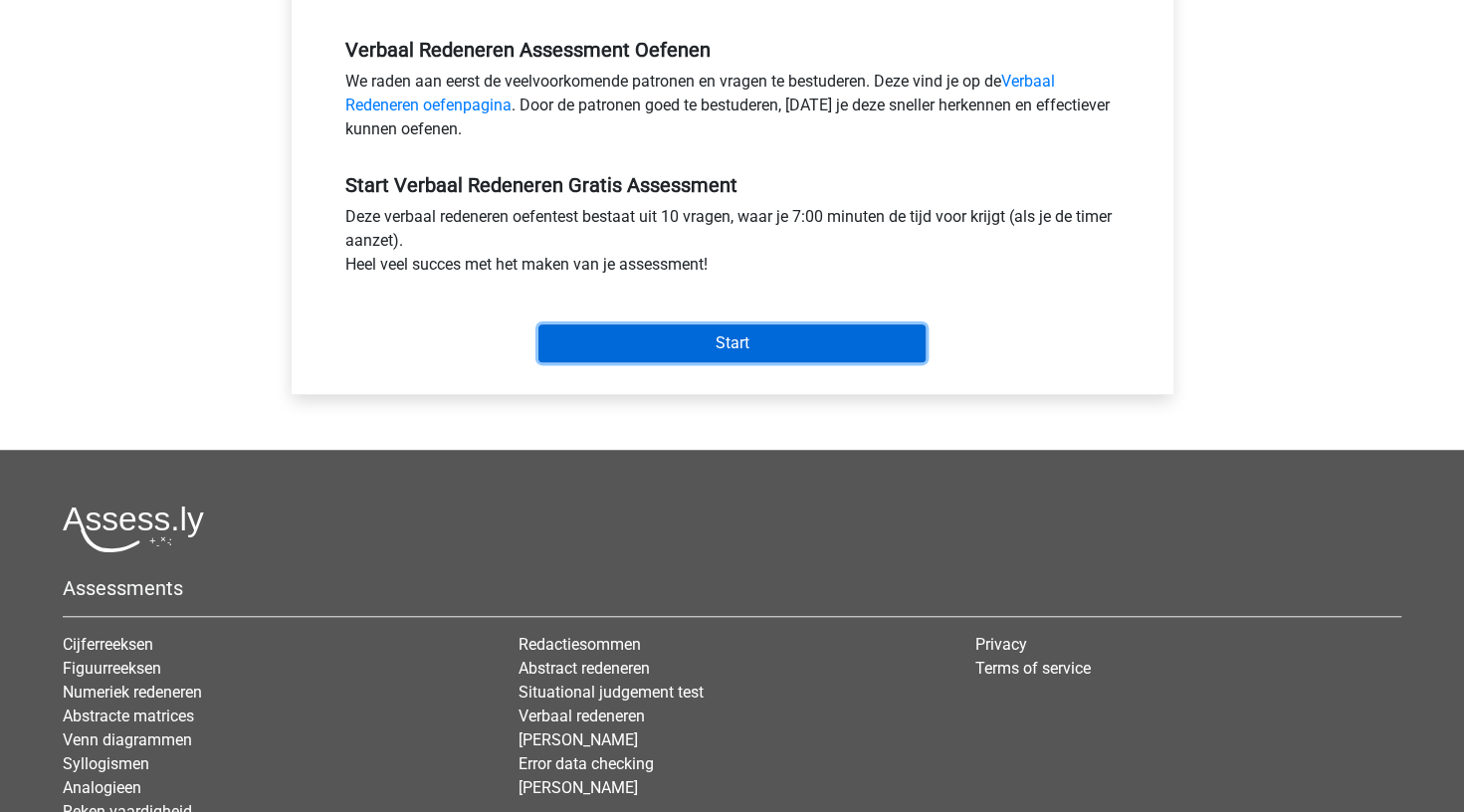 click on "Start" at bounding box center [732, 343] 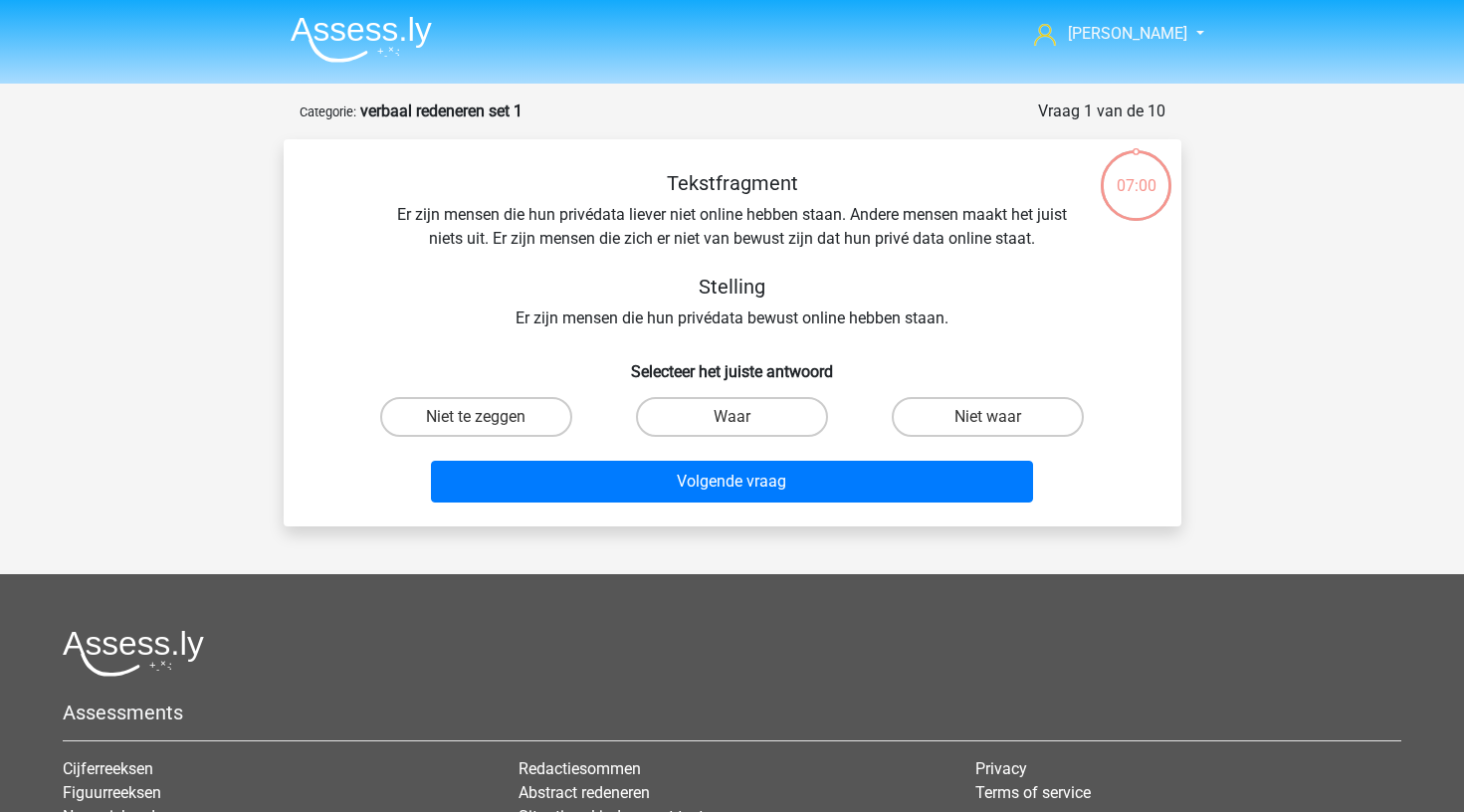 scroll, scrollTop: 0, scrollLeft: 0, axis: both 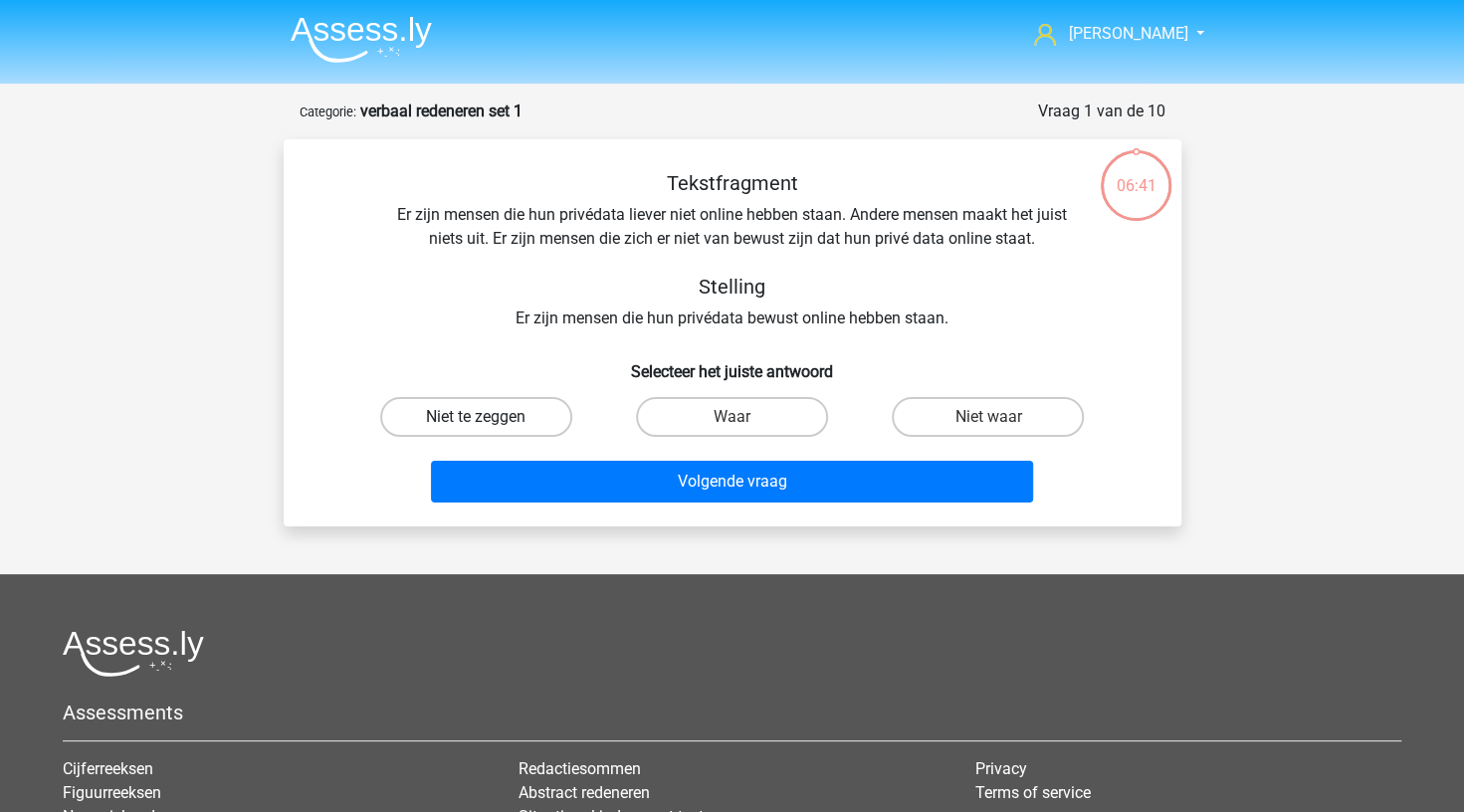 click on "Niet te zeggen" at bounding box center (476, 417) 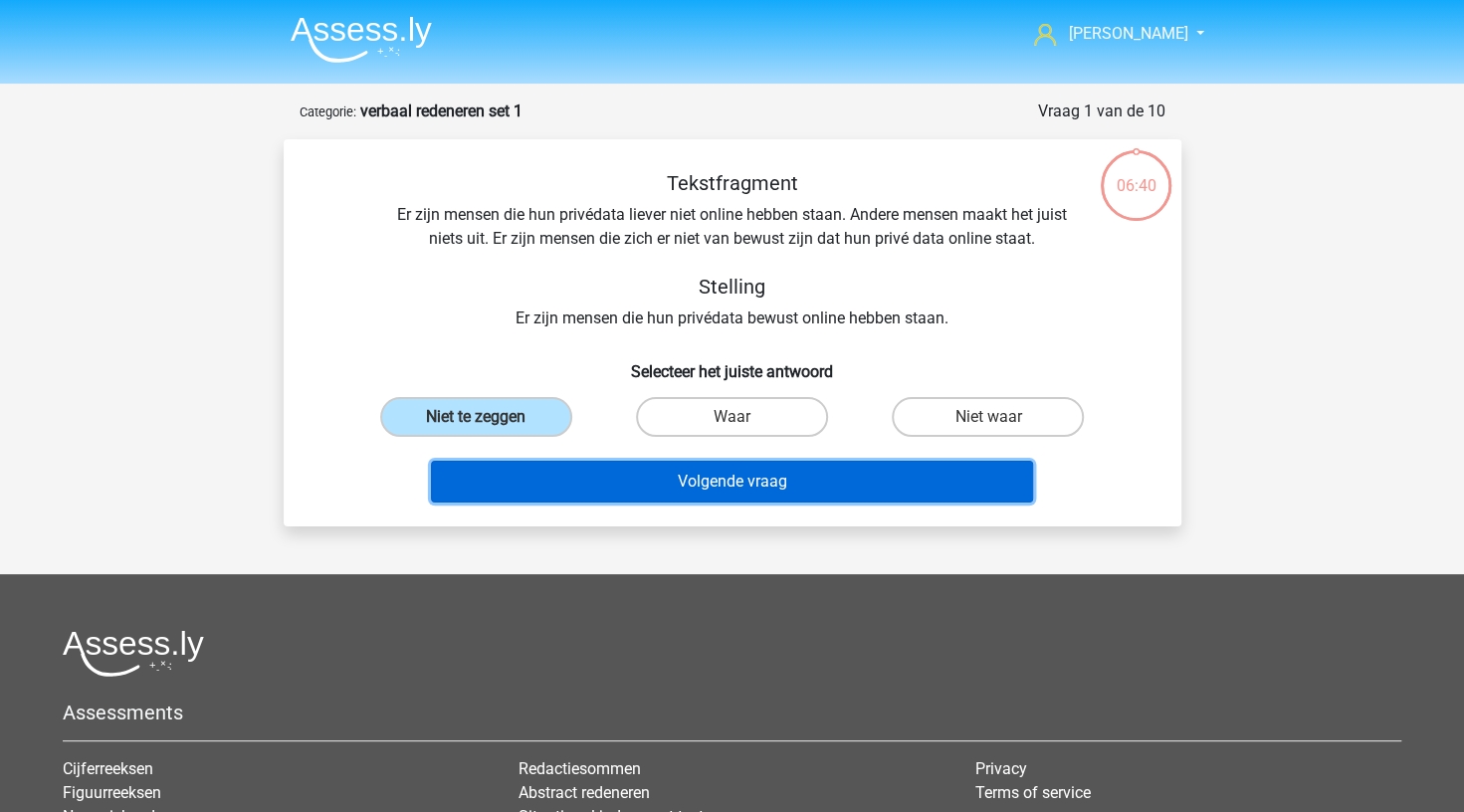 click on "Volgende vraag" at bounding box center (732, 482) 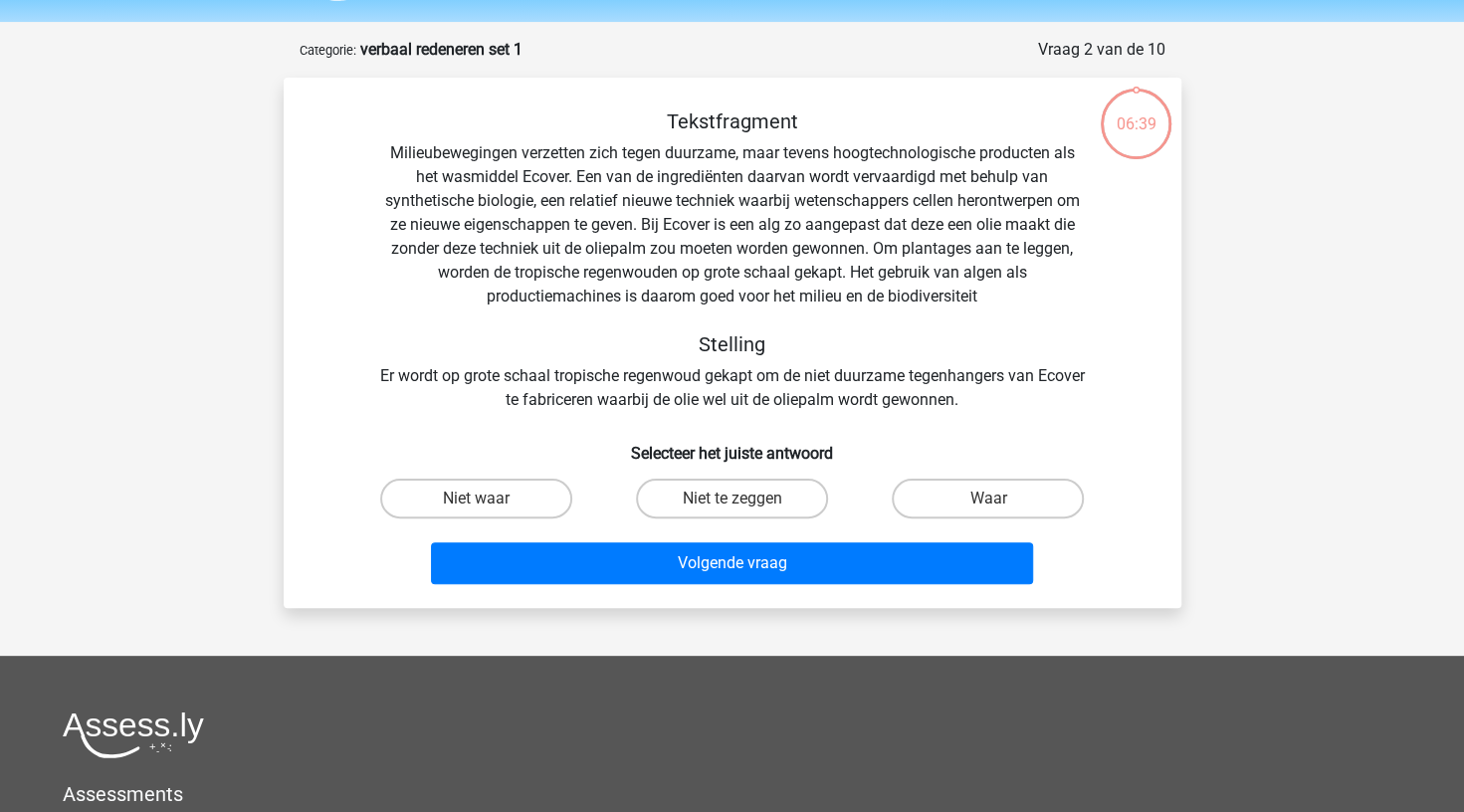 scroll, scrollTop: 100, scrollLeft: 0, axis: vertical 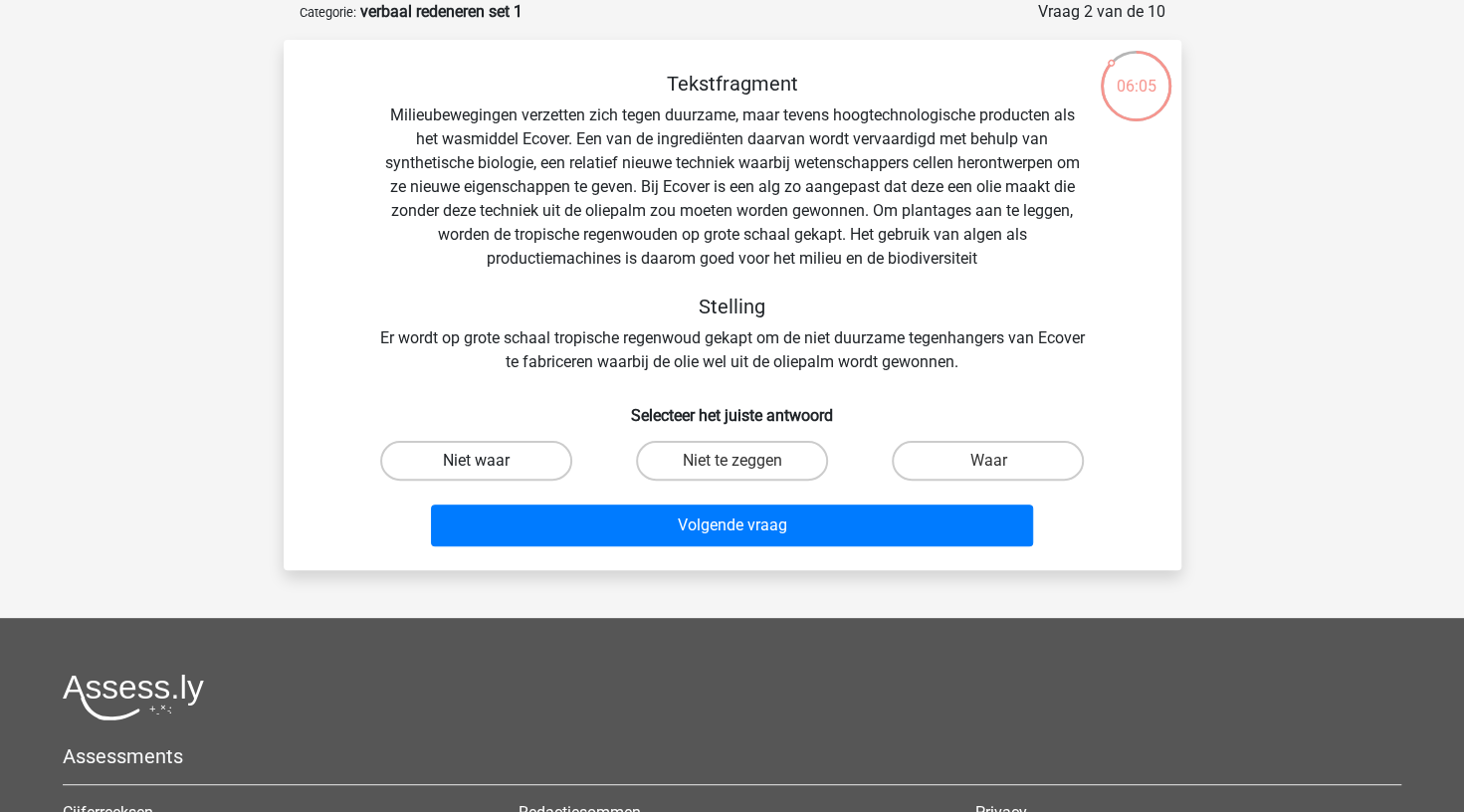 click on "Niet waar" at bounding box center [476, 461] 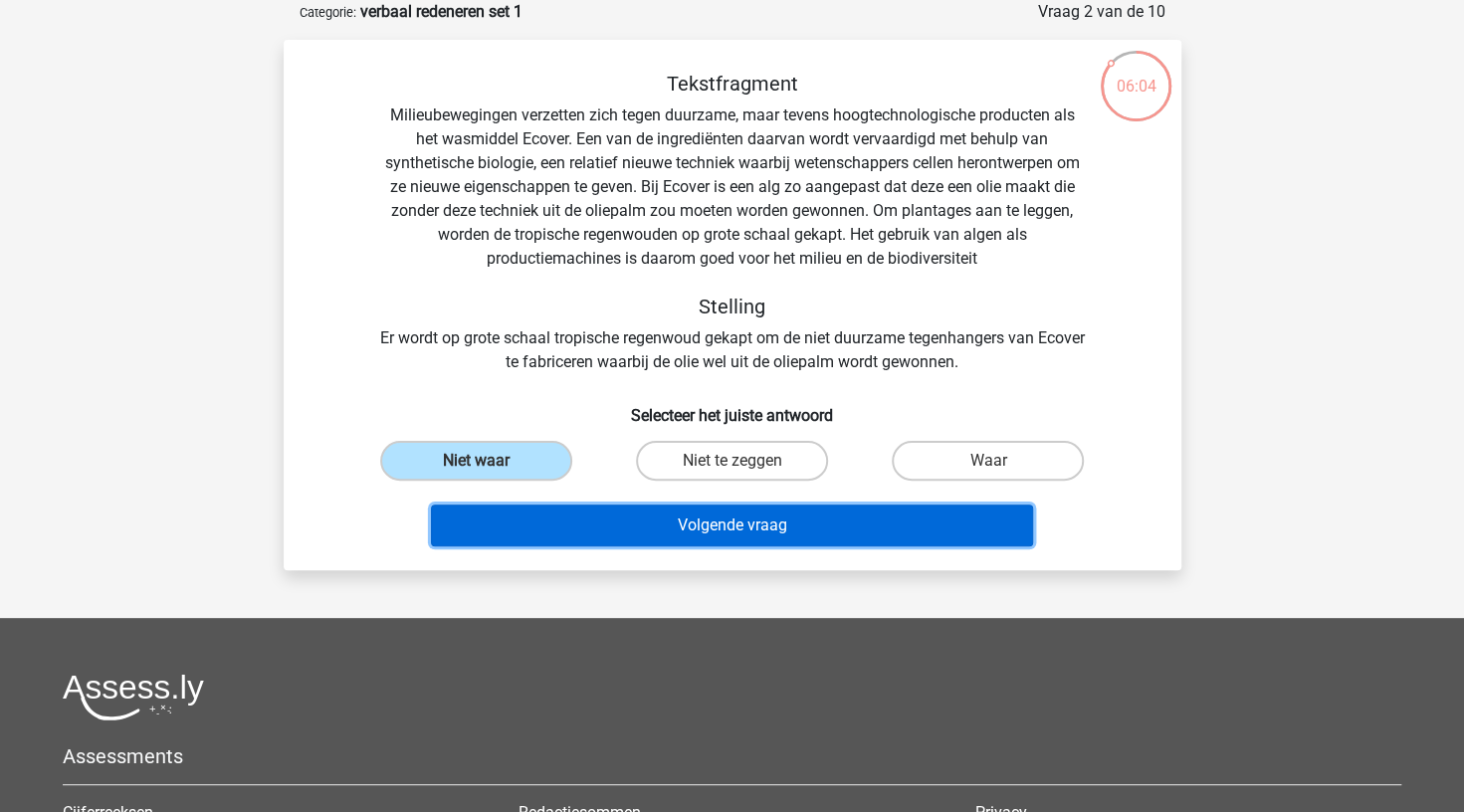 click on "Volgende vraag" at bounding box center (732, 525) 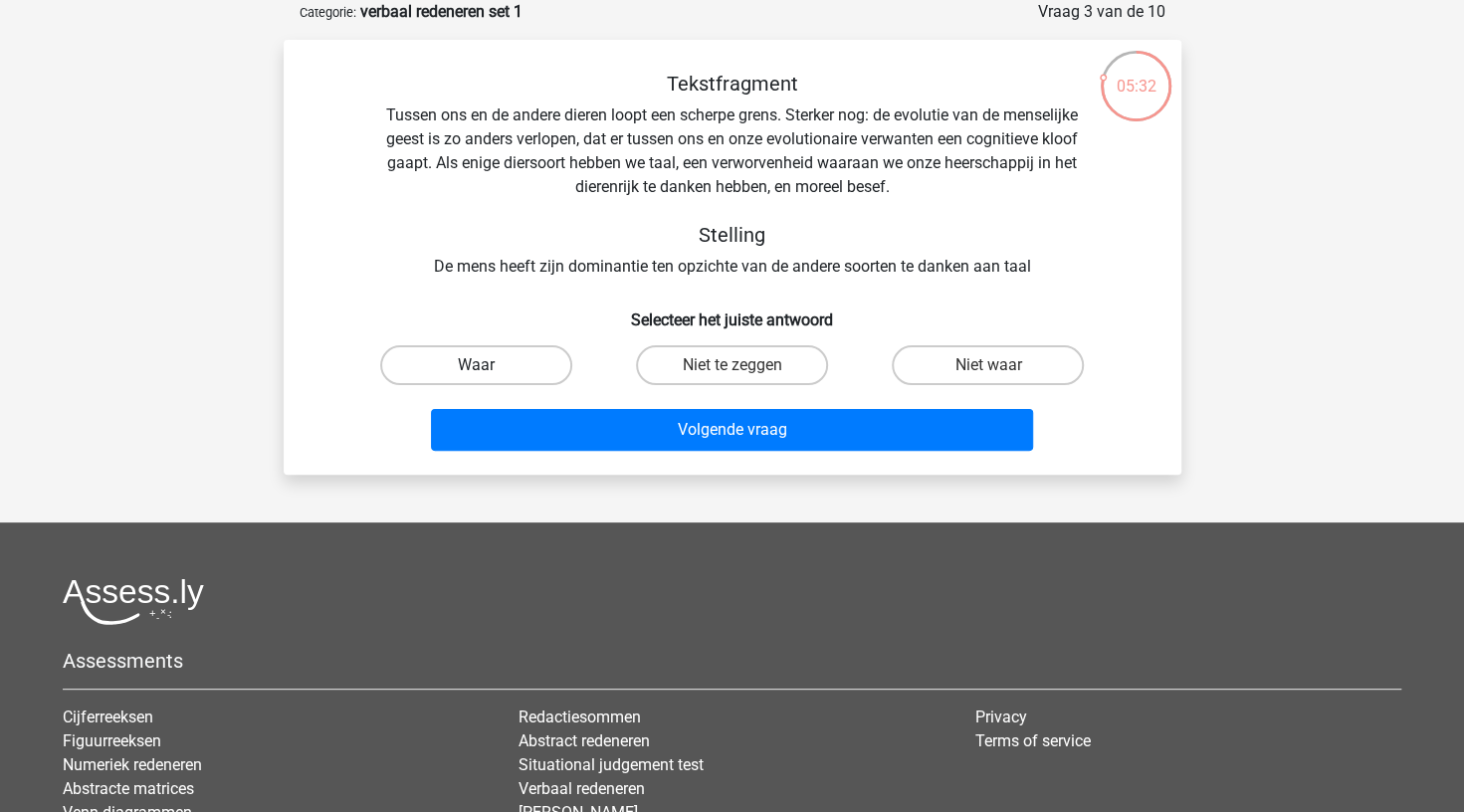 click on "Waar" at bounding box center [476, 365] 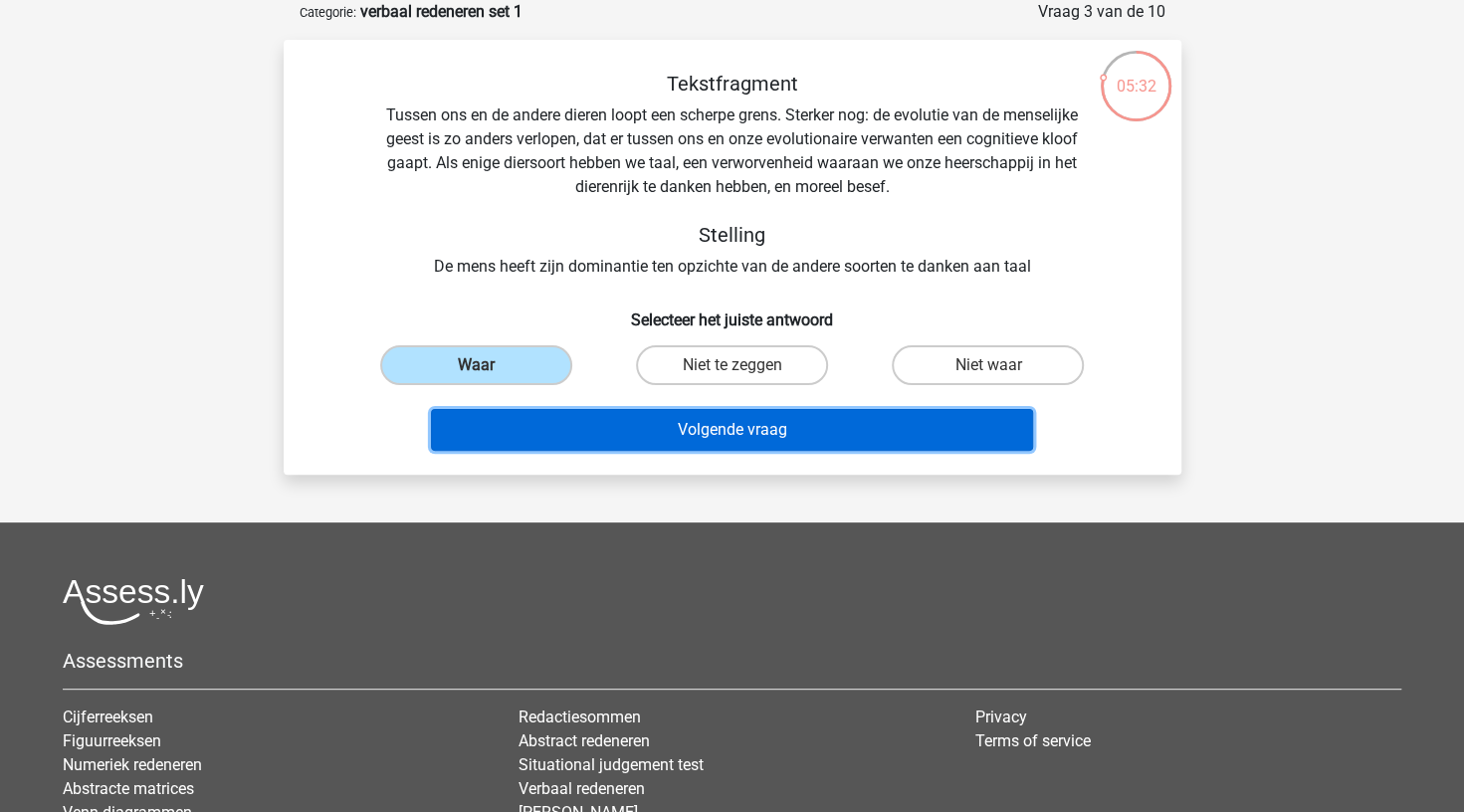 click on "Volgende vraag" at bounding box center [732, 430] 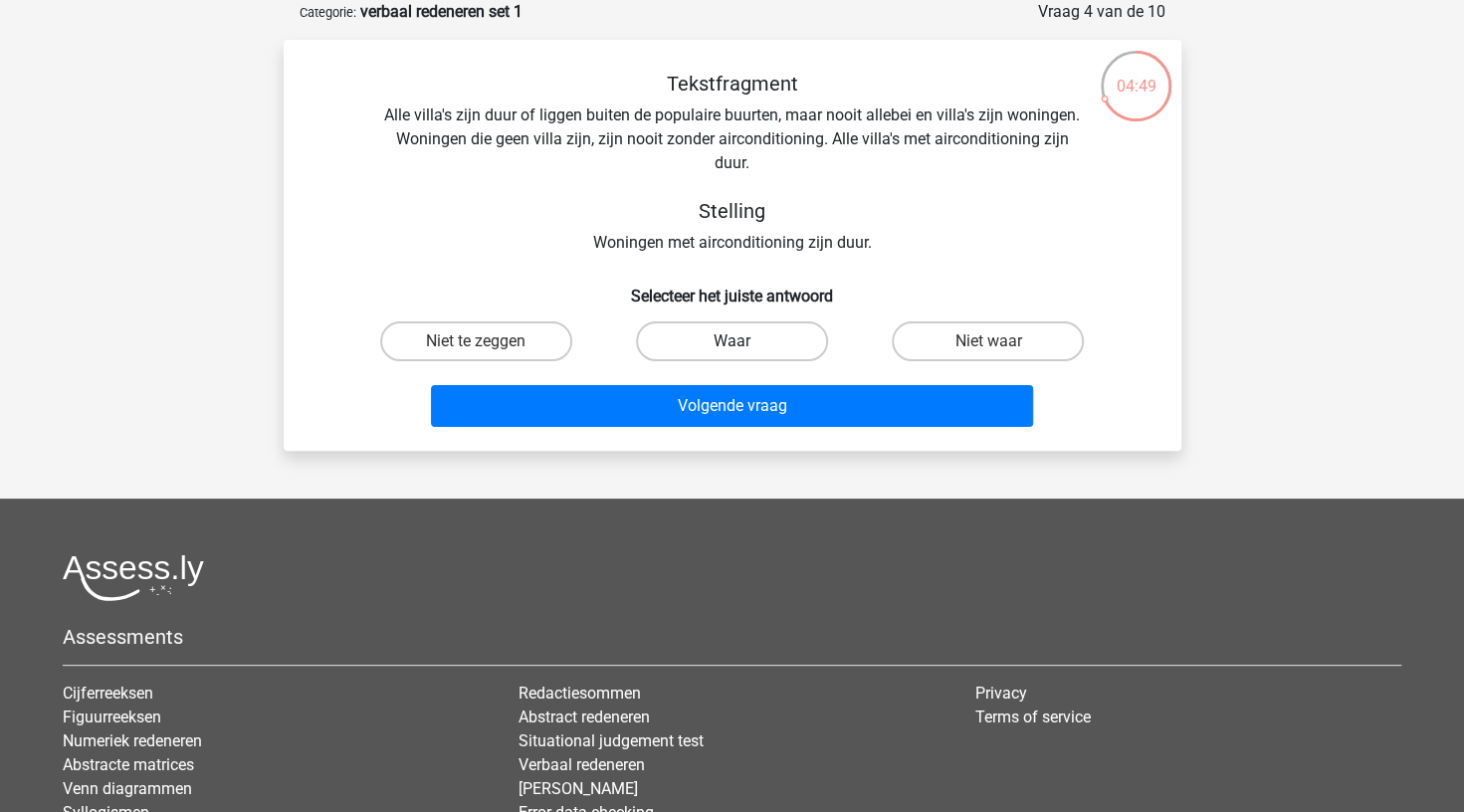 drag, startPoint x: 775, startPoint y: 340, endPoint x: 784, endPoint y: 369, distance: 30.364453 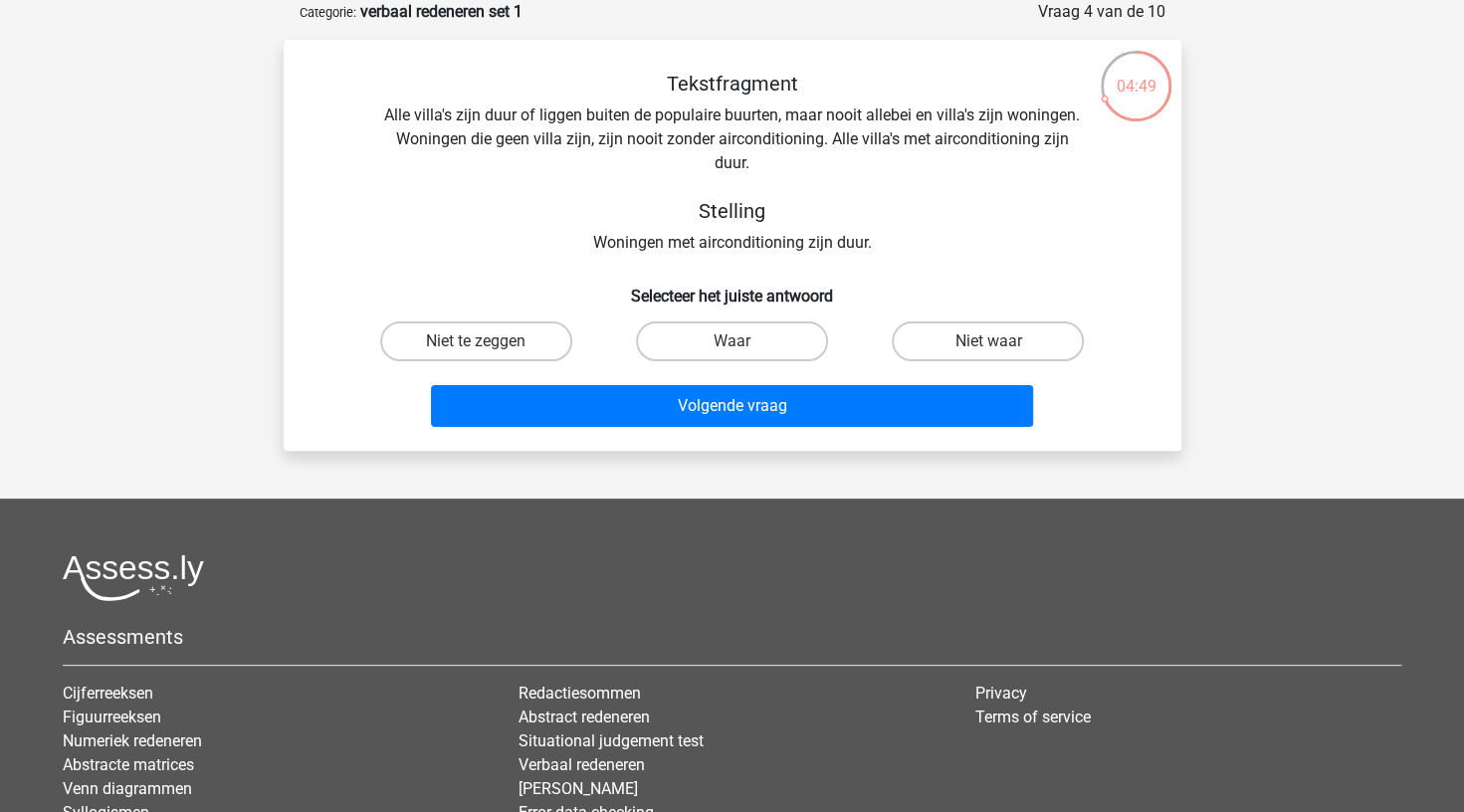 click on "Waar" at bounding box center [732, 341] 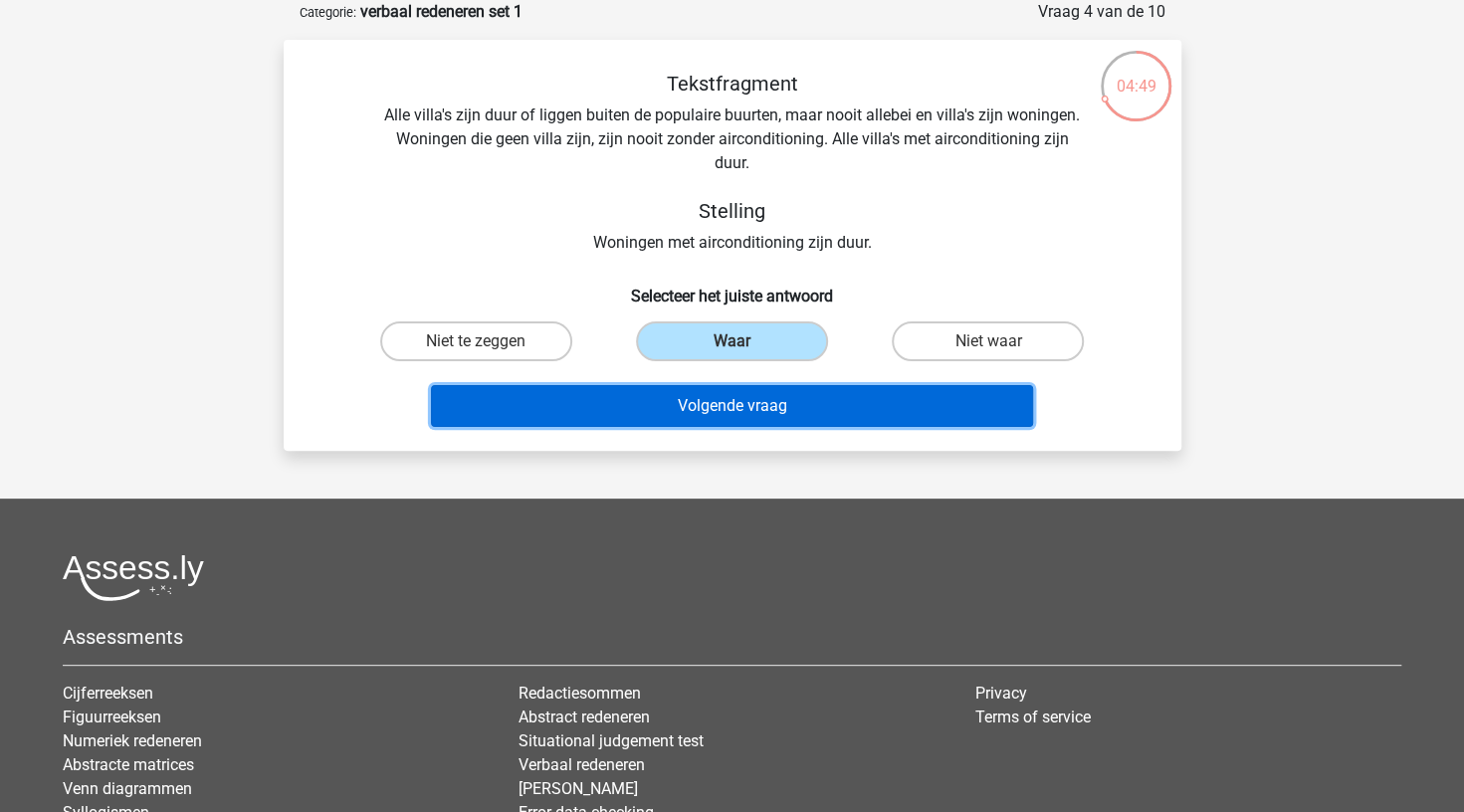 click on "Volgende vraag" at bounding box center [732, 406] 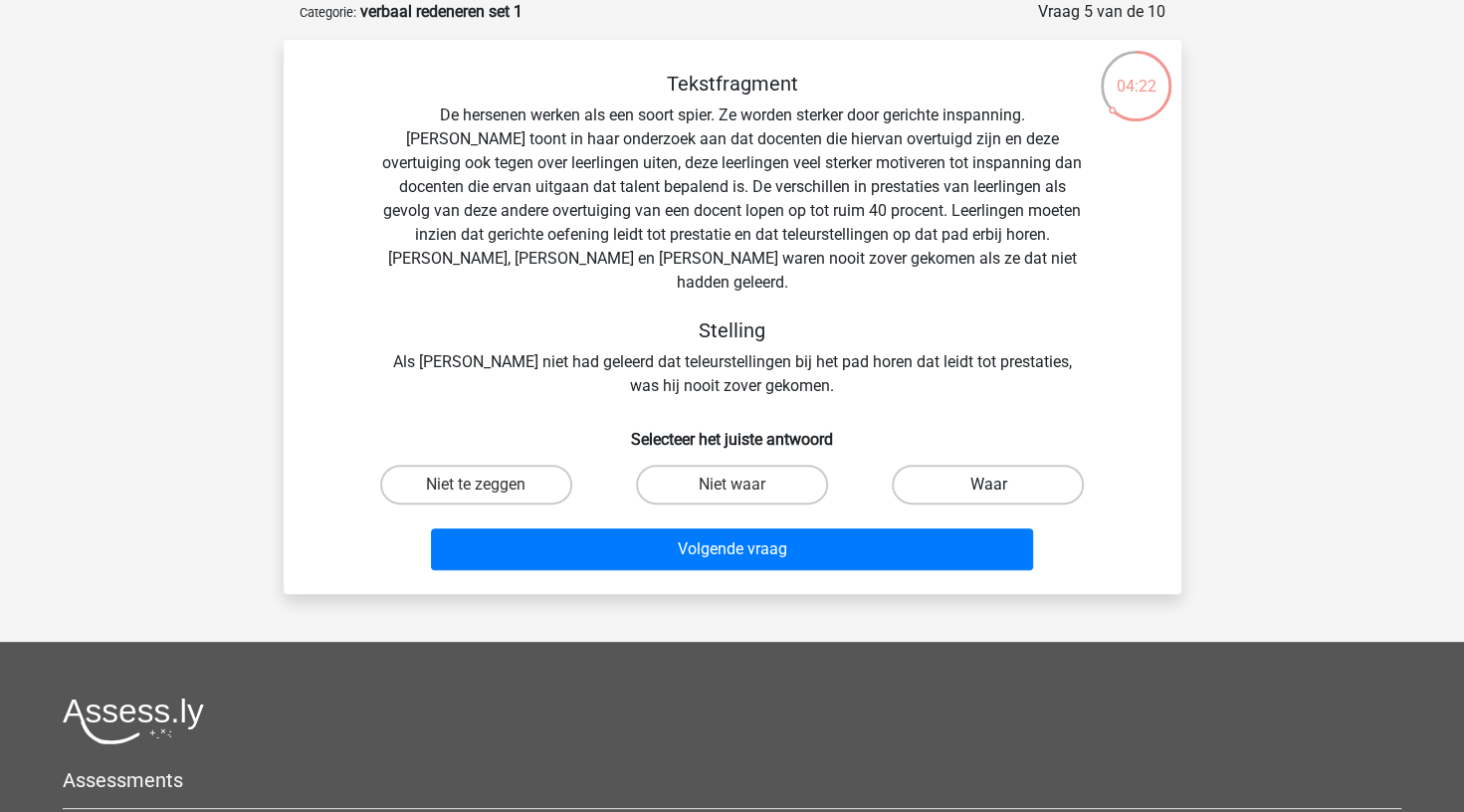 click on "Waar" at bounding box center (987, 485) 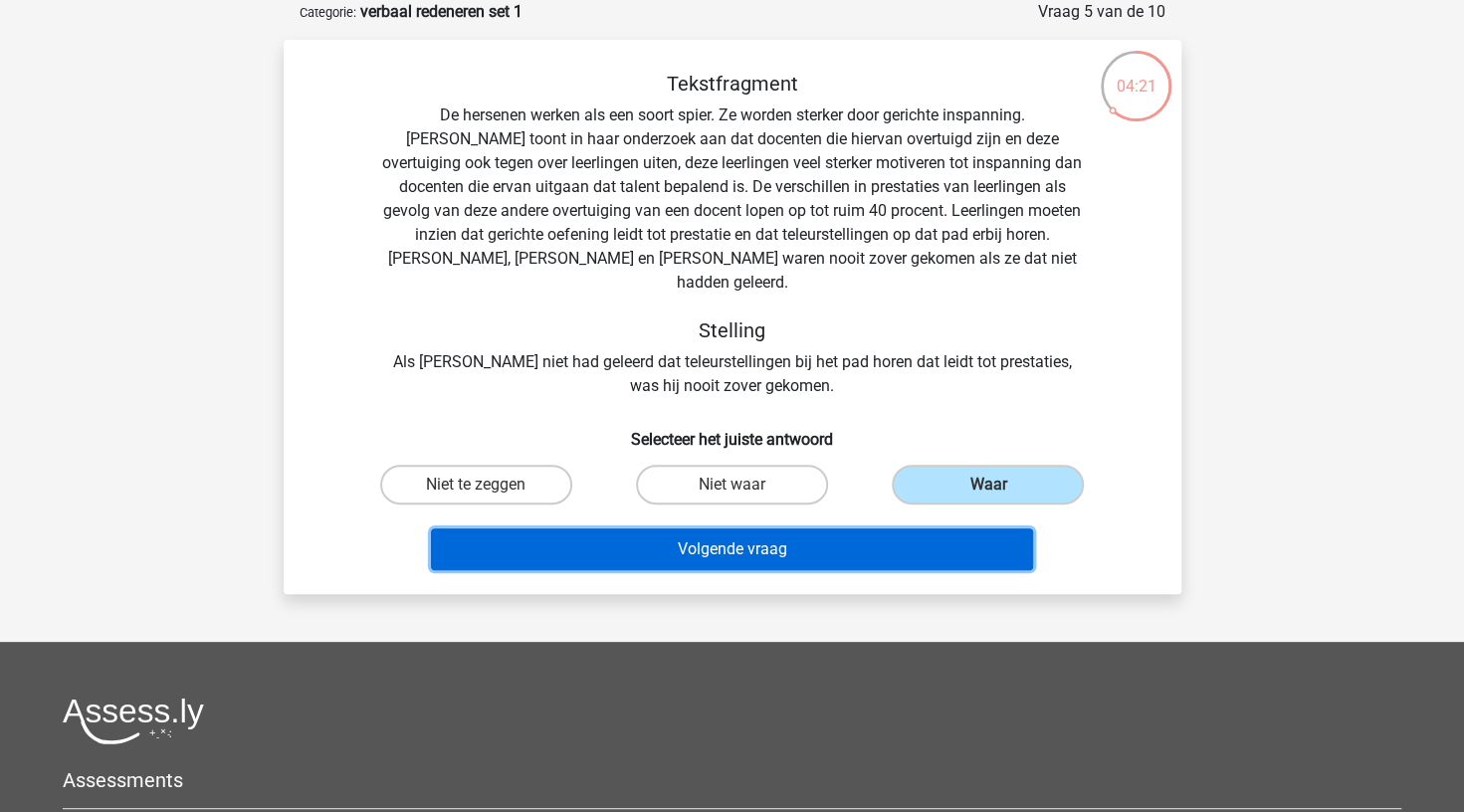 click on "Volgende vraag" at bounding box center (732, 549) 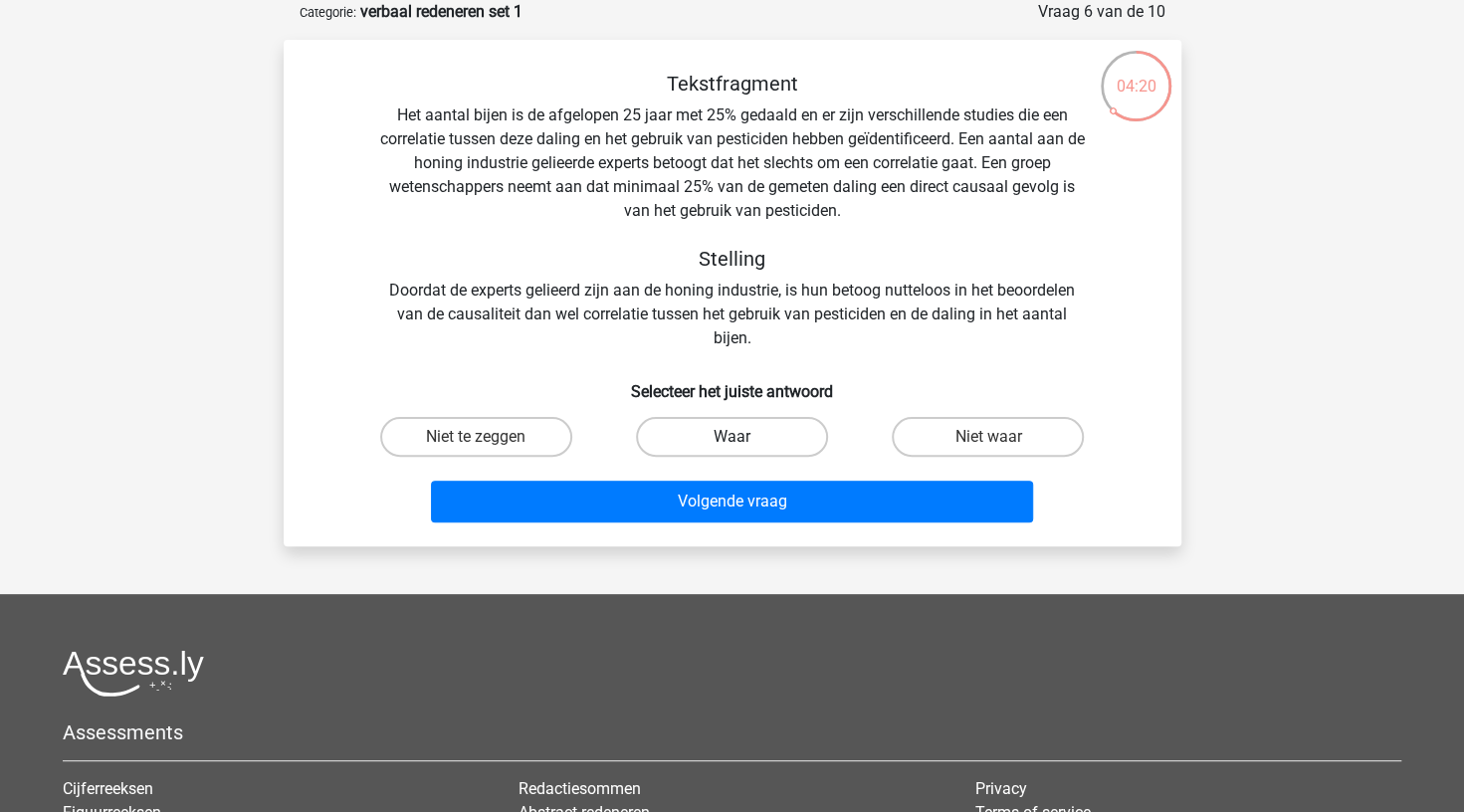 drag, startPoint x: 790, startPoint y: 440, endPoint x: 786, endPoint y: 500, distance: 60.133186 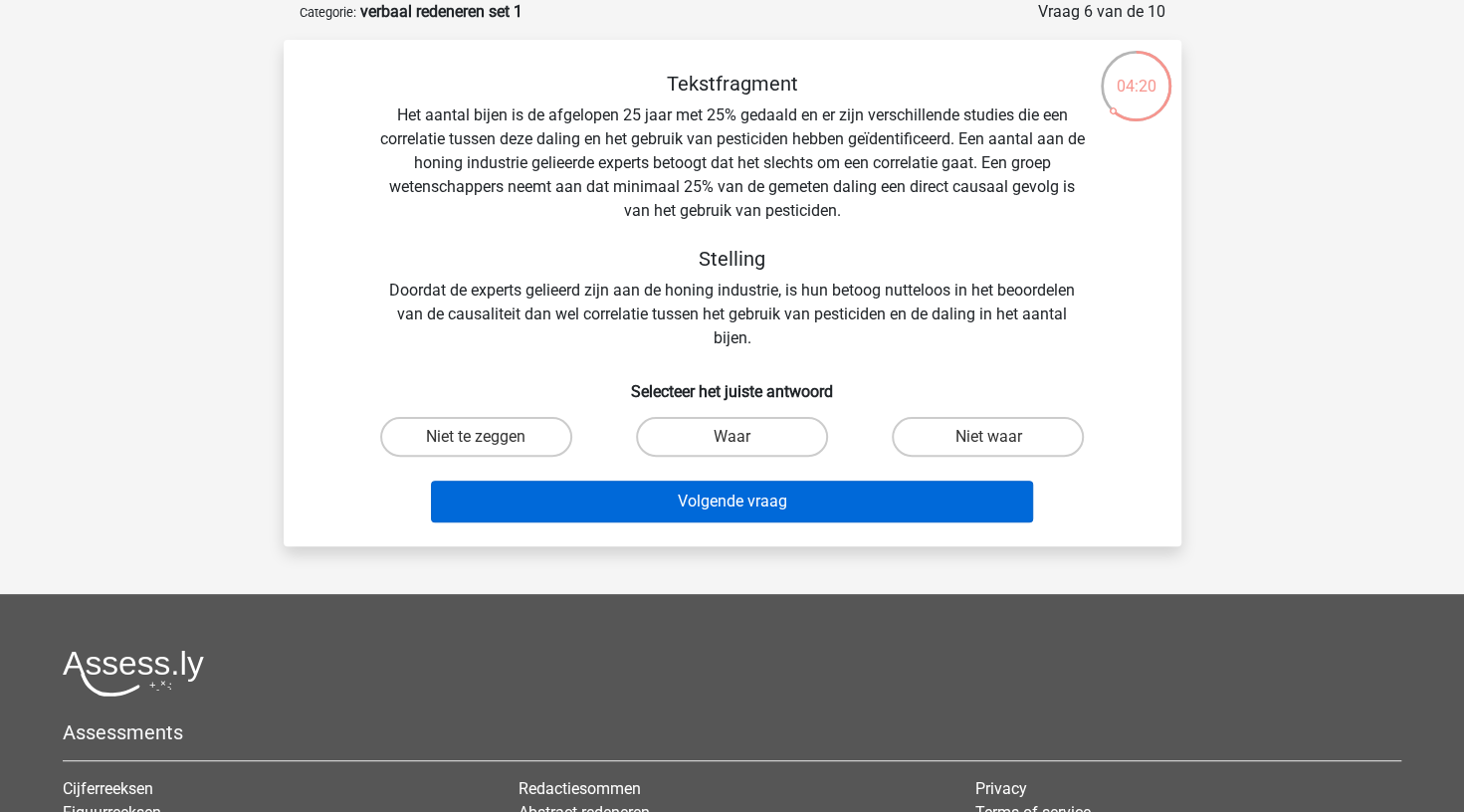 click on "Waar" at bounding box center [737, 443] 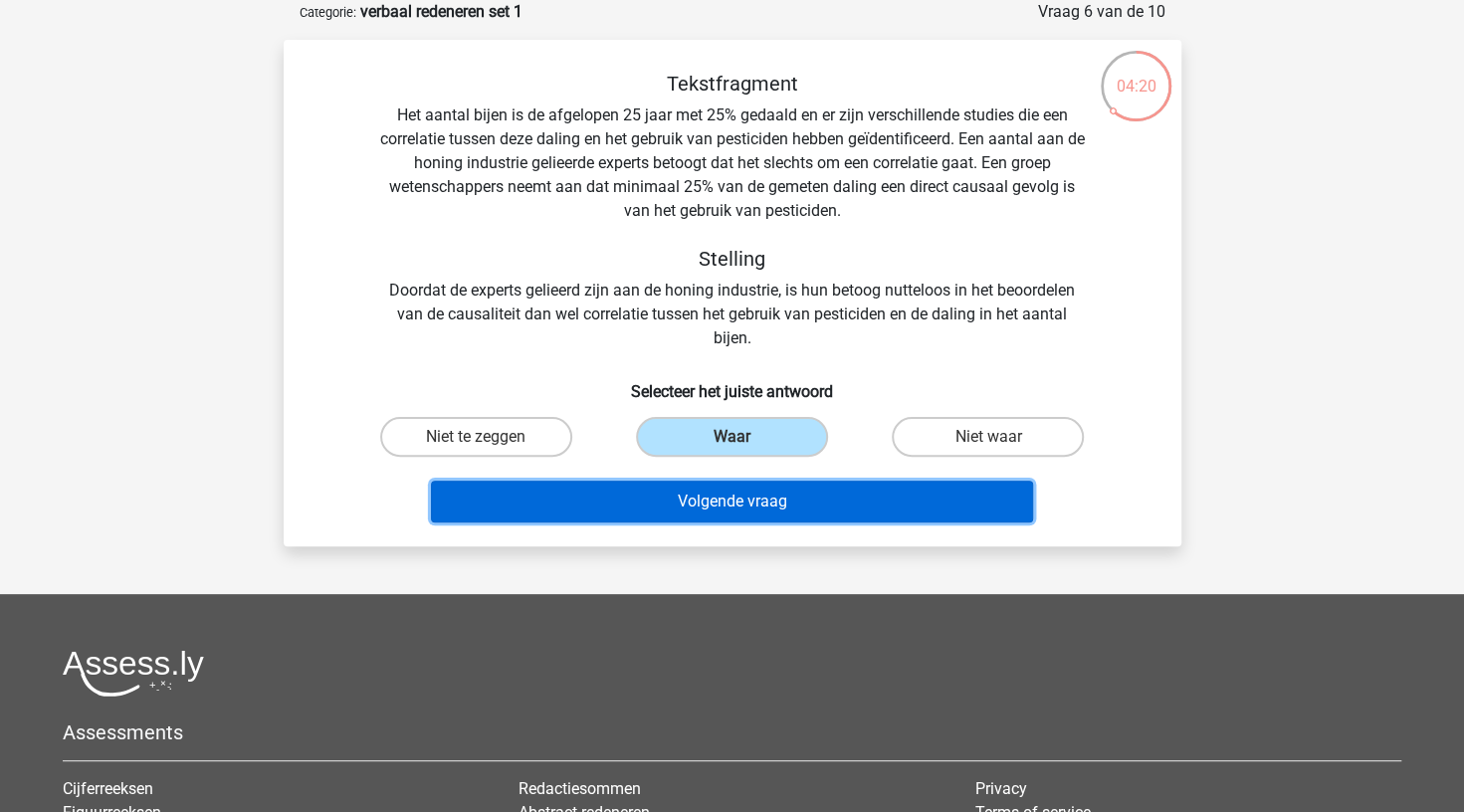 click on "Volgende vraag" at bounding box center [732, 502] 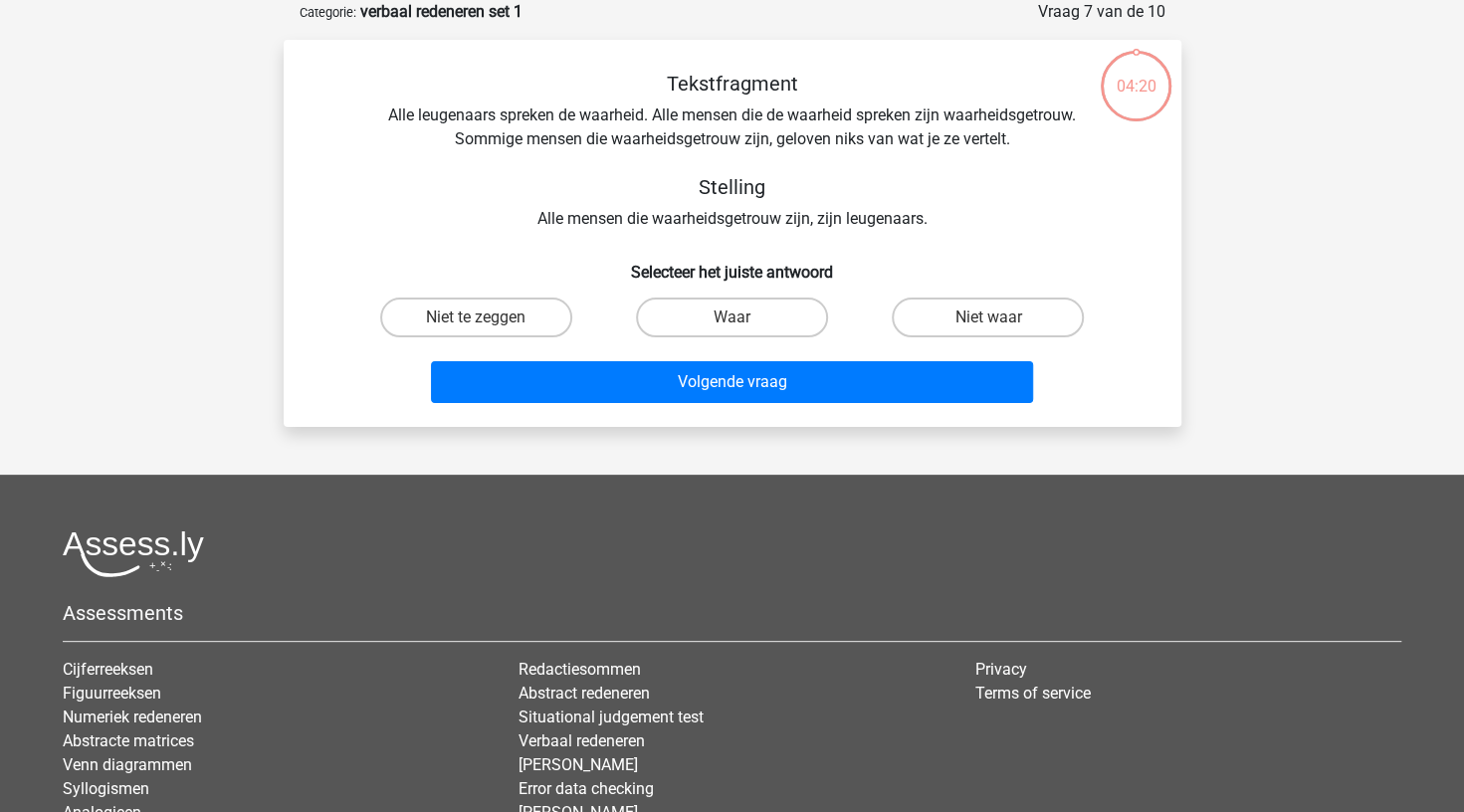 click on "Niet te zeggen" at bounding box center (476, 317) 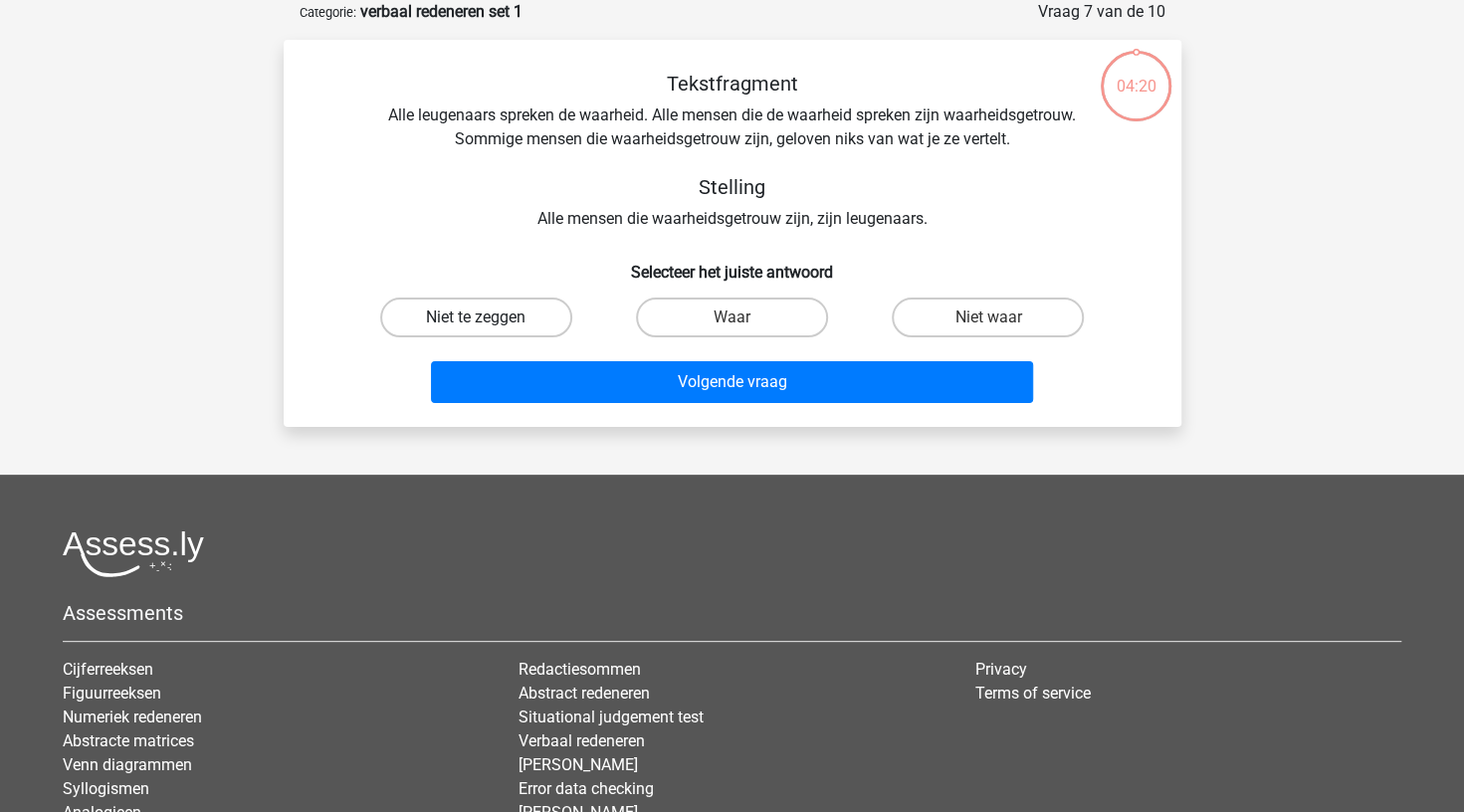 click on "Niet te zeggen" at bounding box center (476, 317) 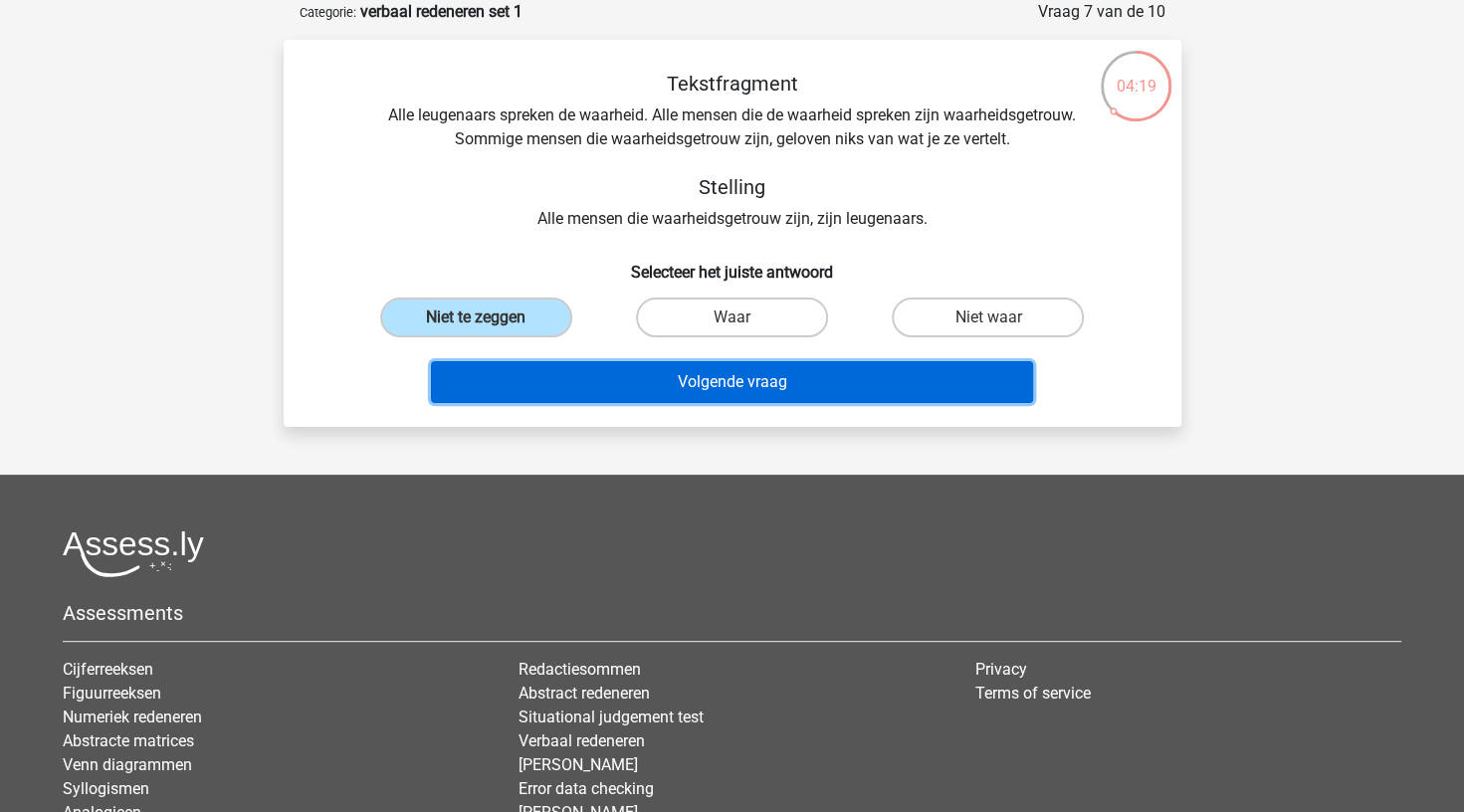 click on "Volgende vraag" at bounding box center (732, 382) 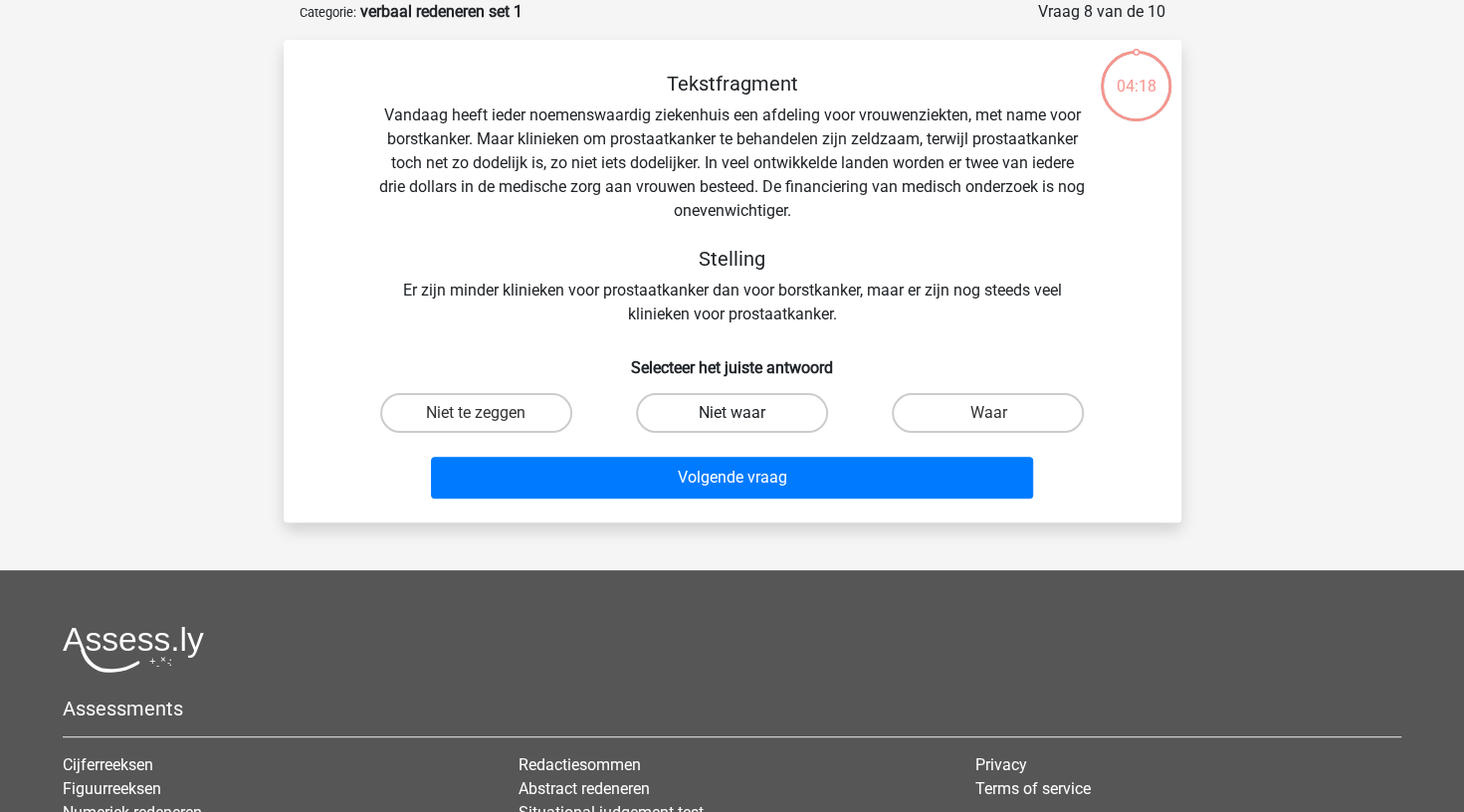 click on "Niet waar" at bounding box center [732, 413] 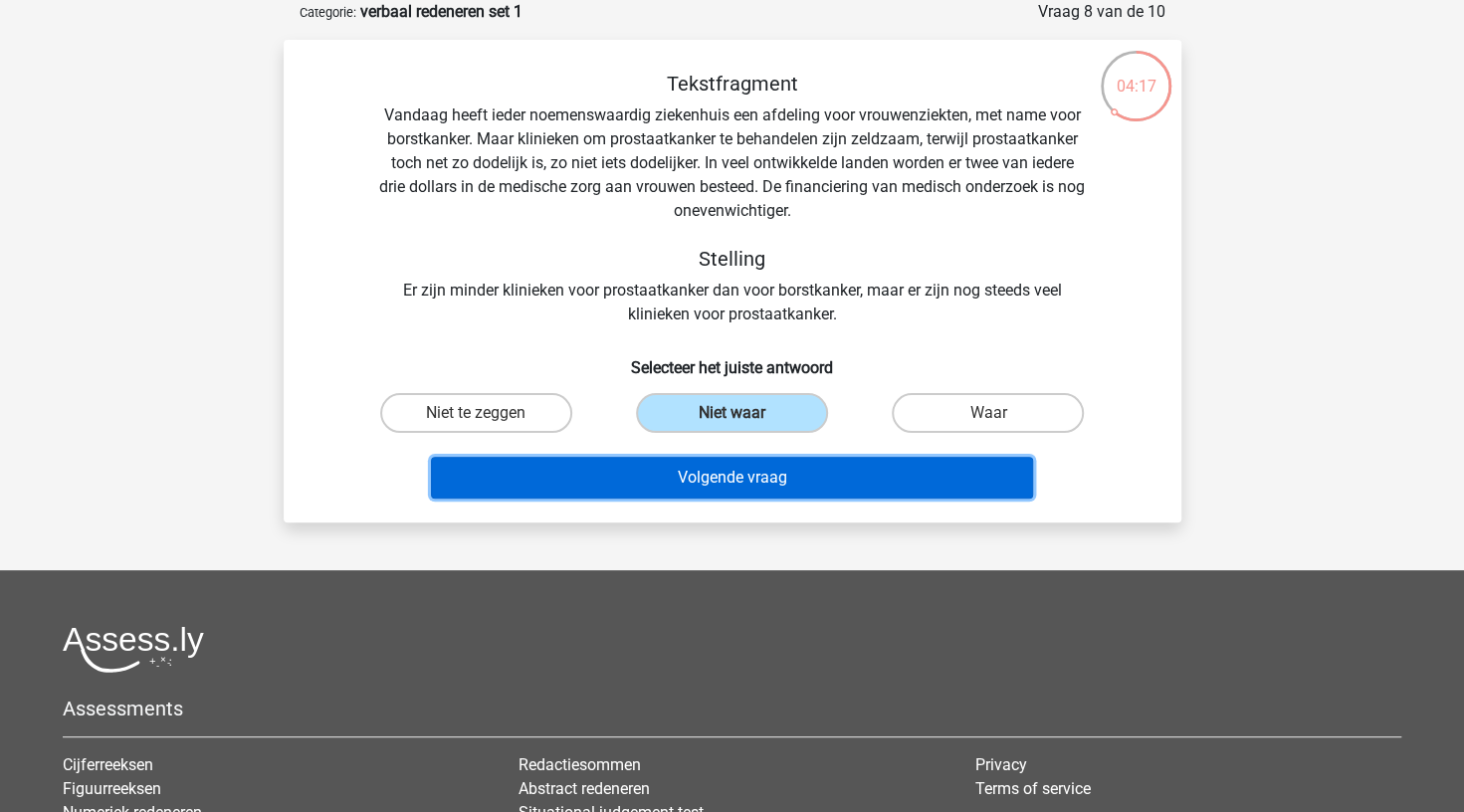 click on "Volgende vraag" at bounding box center (732, 478) 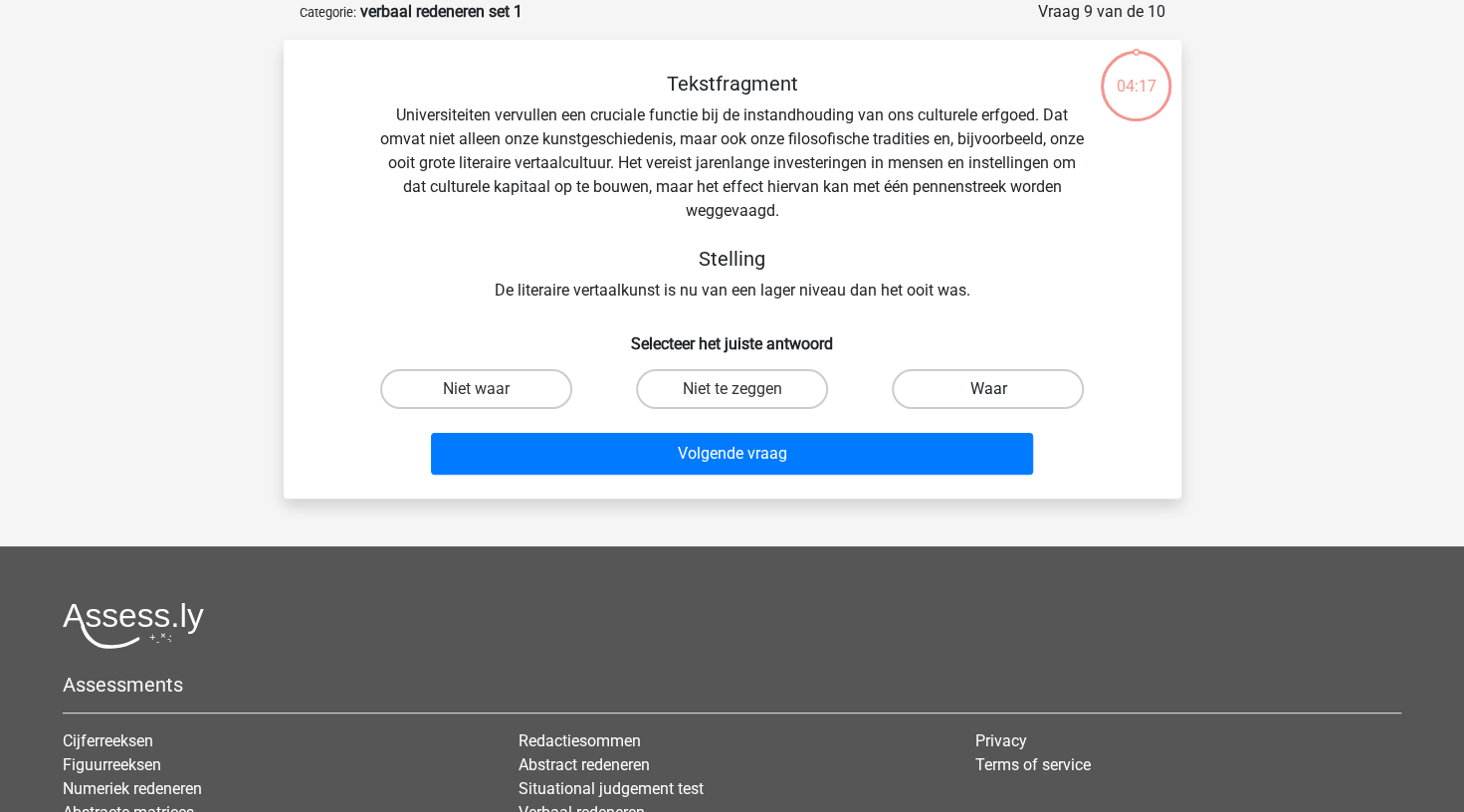 click on "Waar" at bounding box center (987, 389) 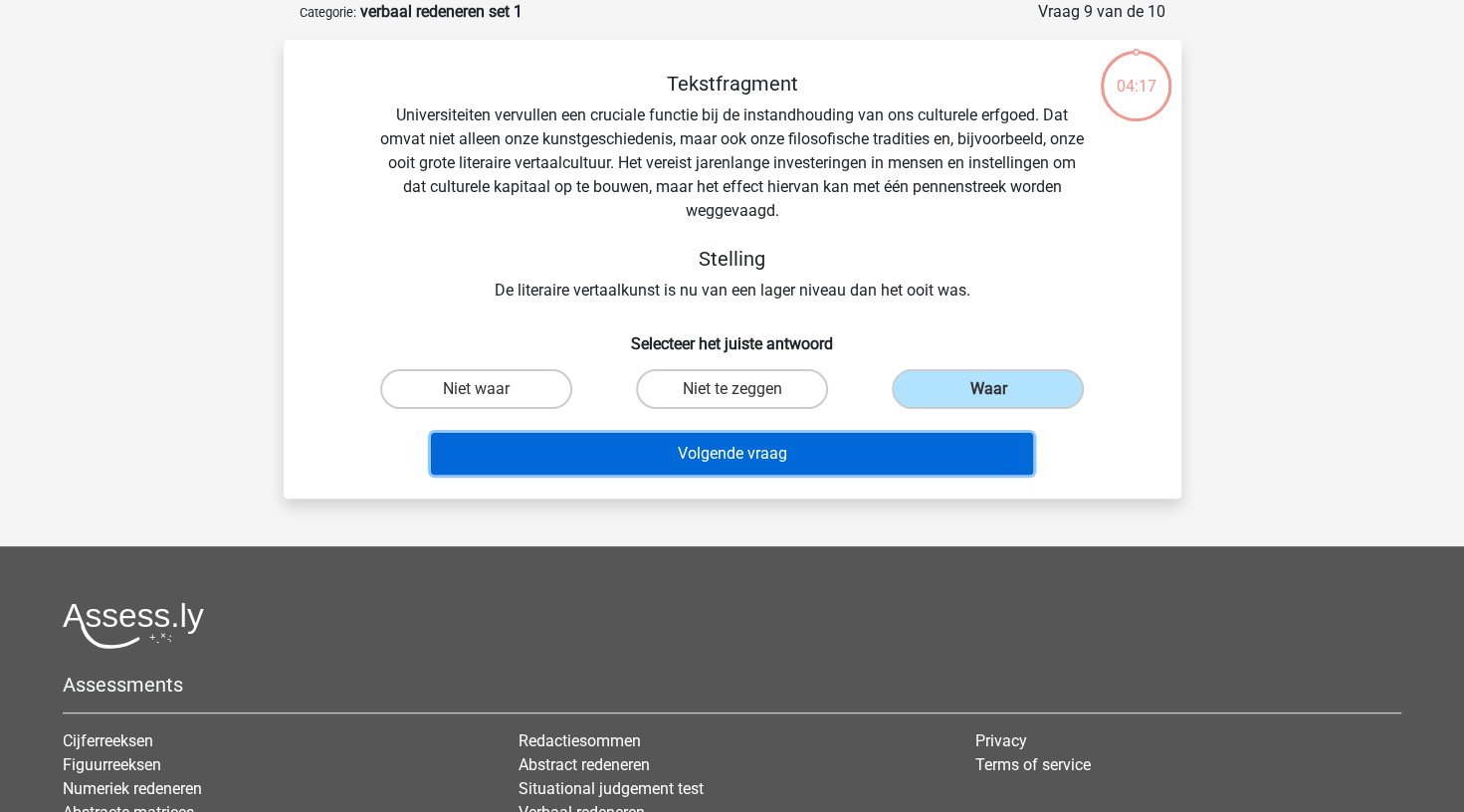 click on "Volgende vraag" at bounding box center [732, 454] 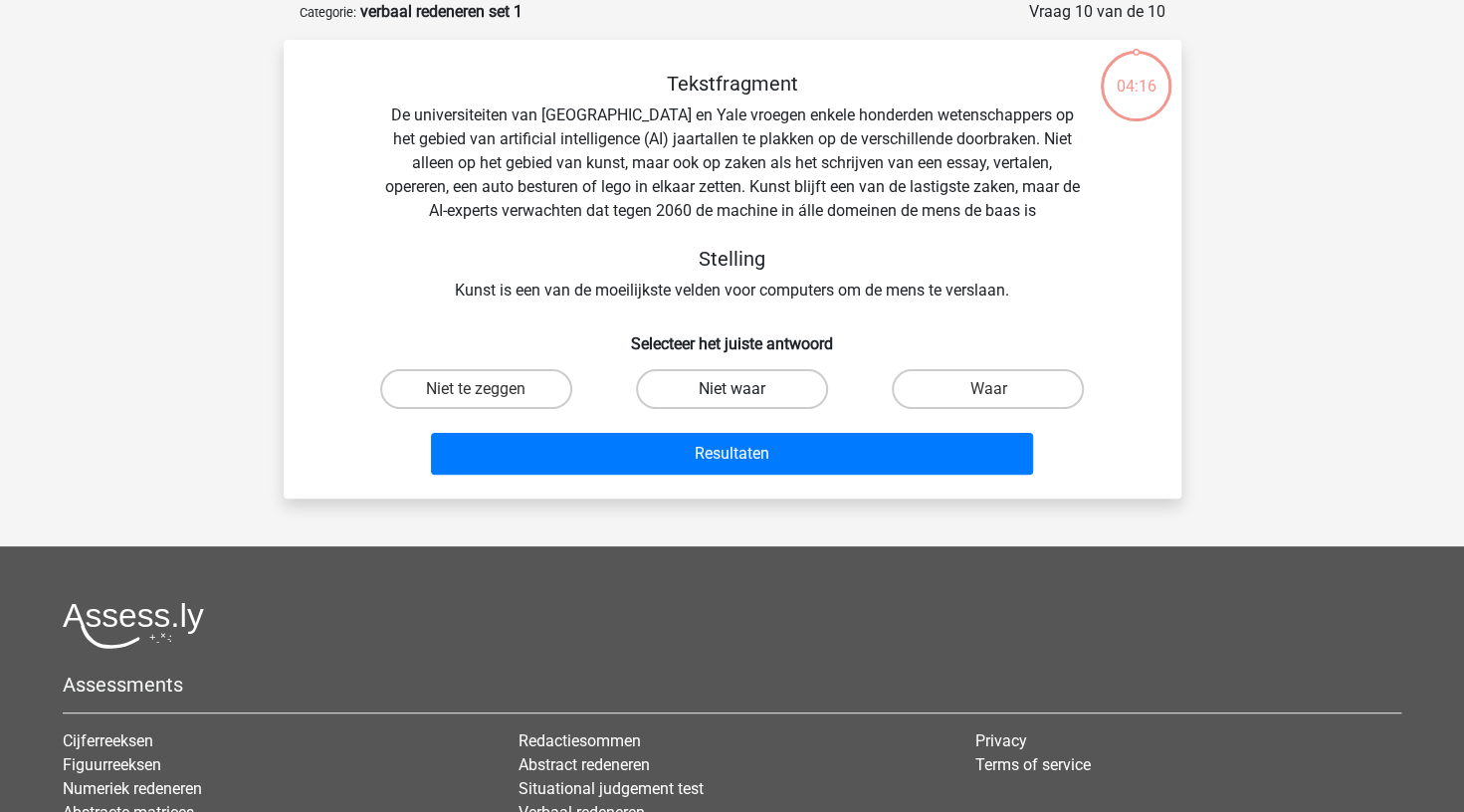 click on "Niet waar" at bounding box center [732, 389] 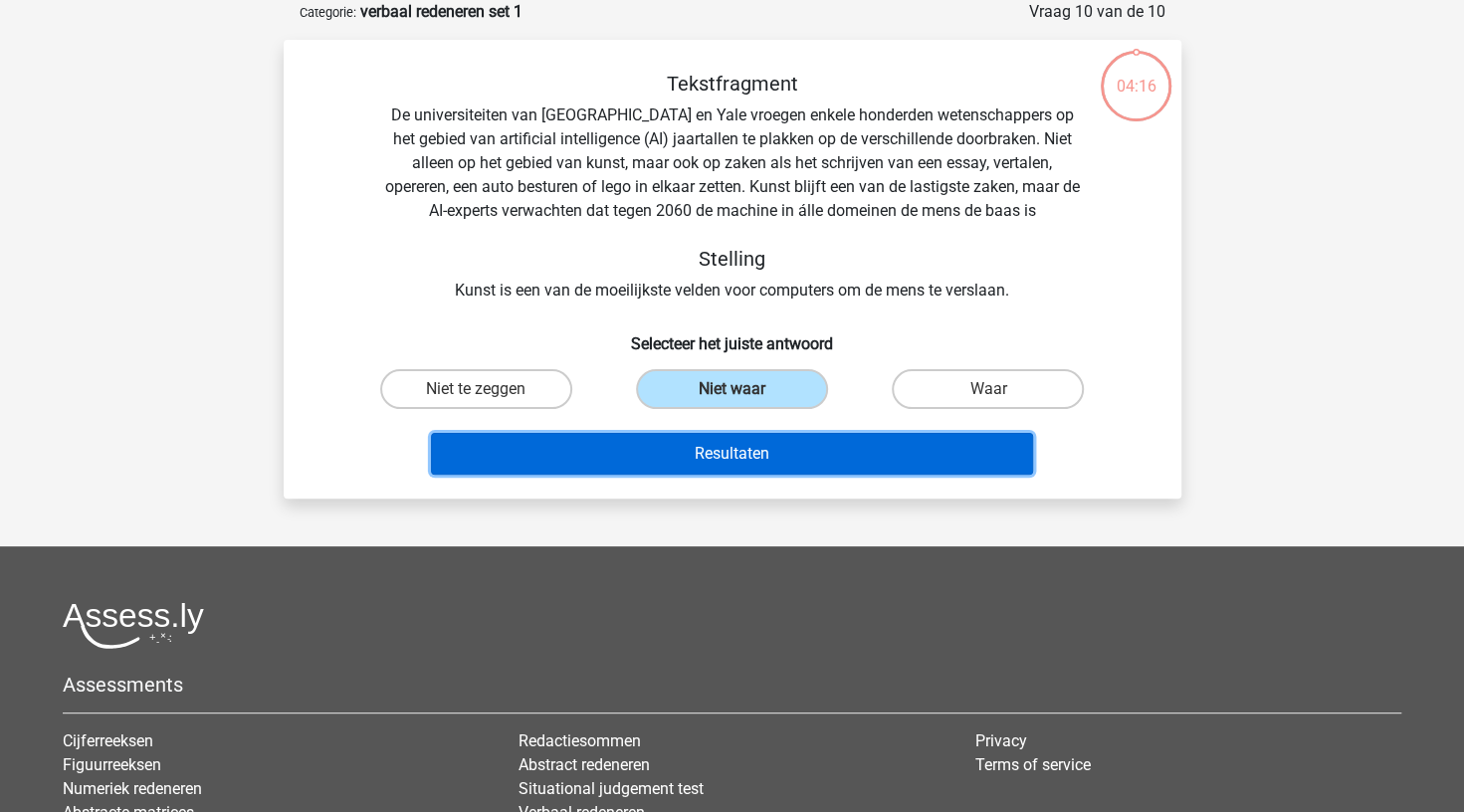 click on "Resultaten" at bounding box center (732, 454) 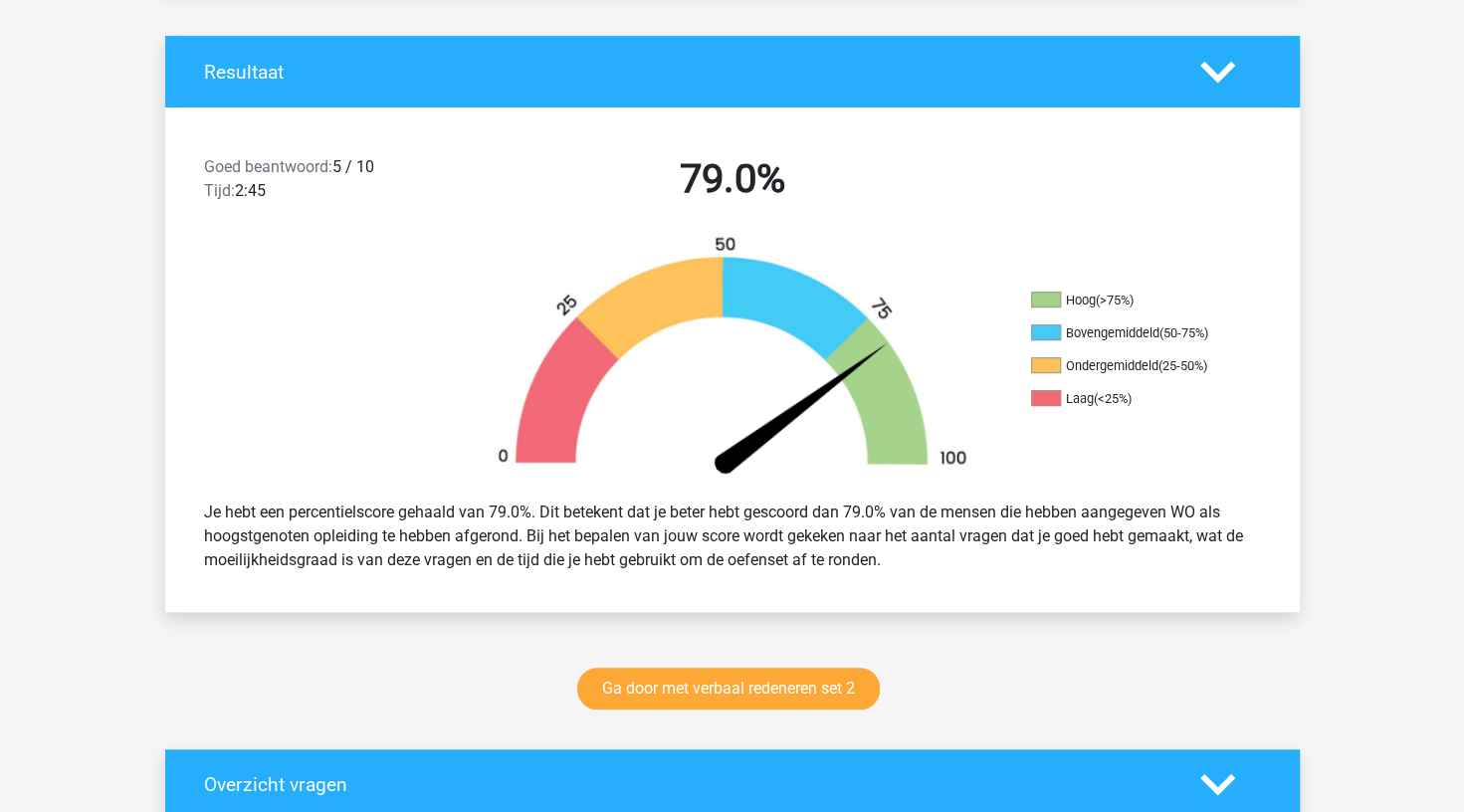 scroll, scrollTop: 0, scrollLeft: 0, axis: both 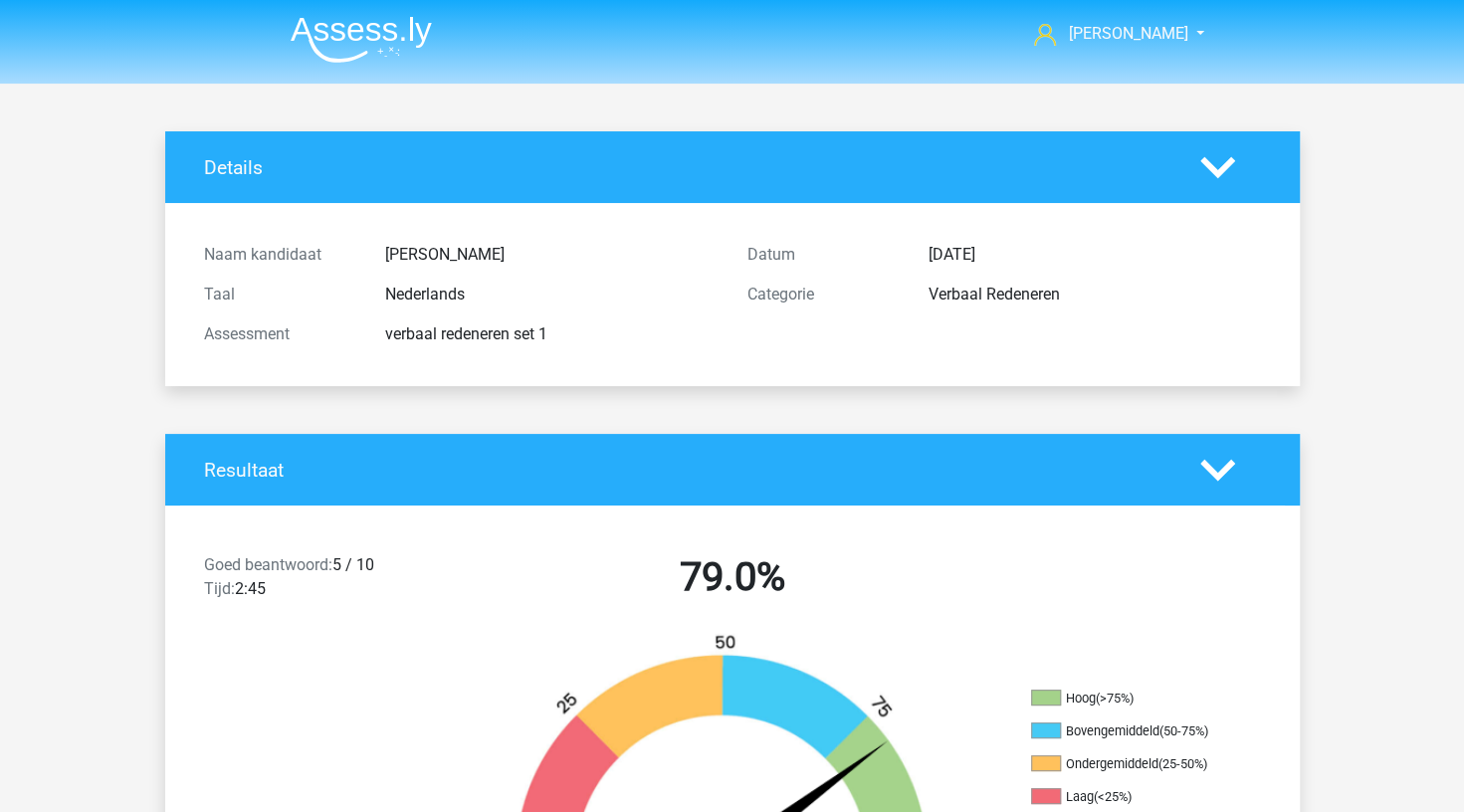 click at bounding box center (361, 39) 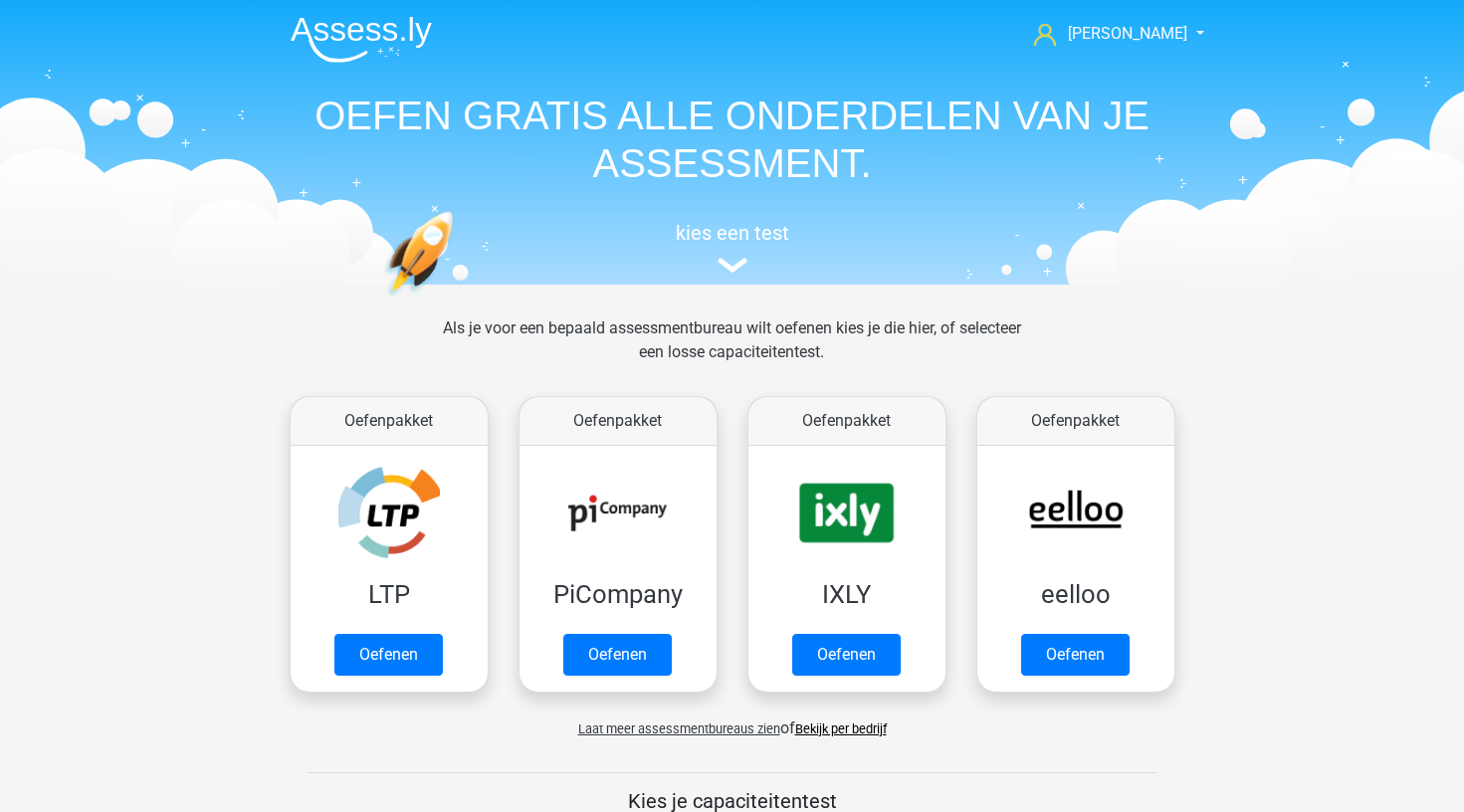 scroll, scrollTop: 0, scrollLeft: 0, axis: both 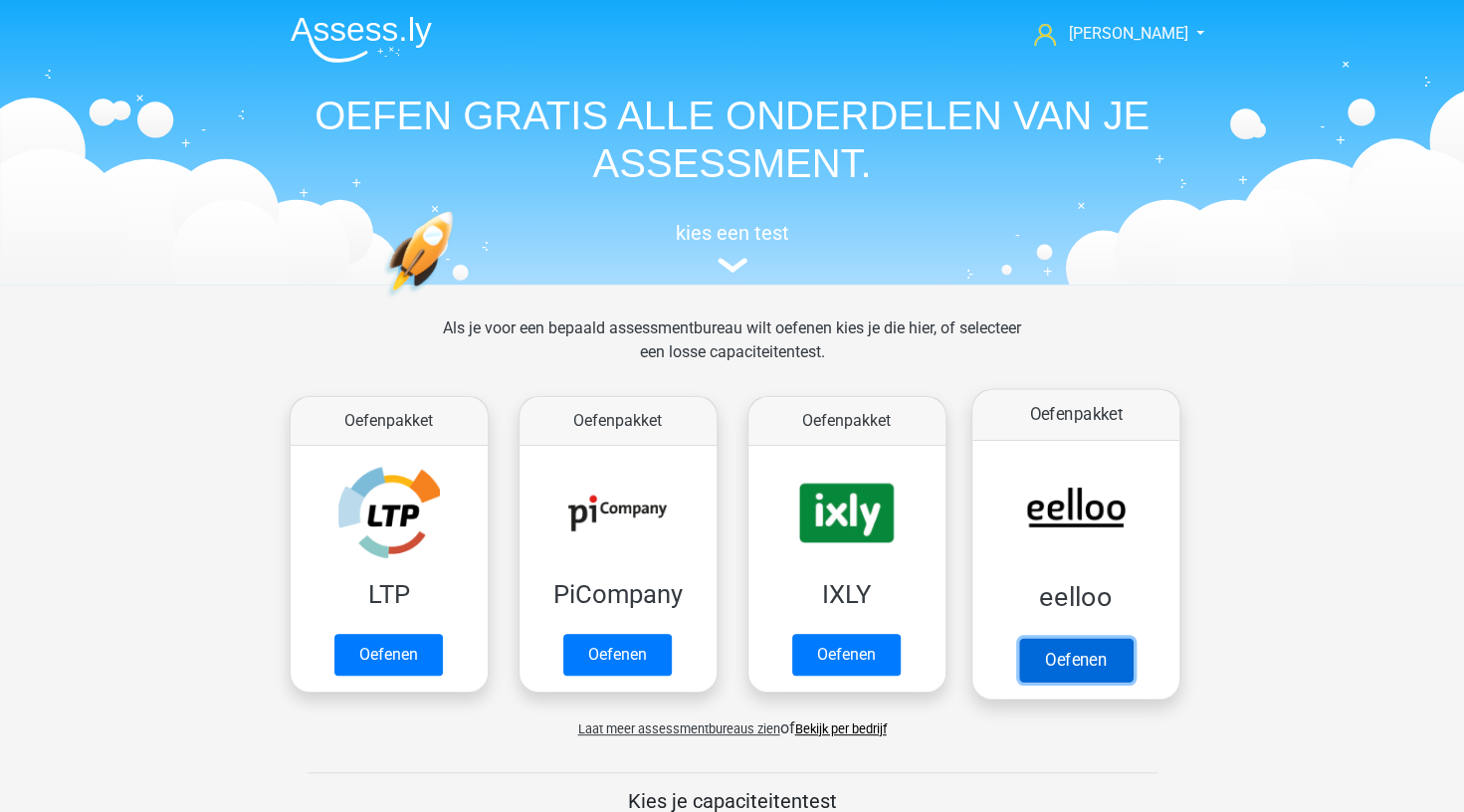 click on "Oefenen" at bounding box center (1075, 660) 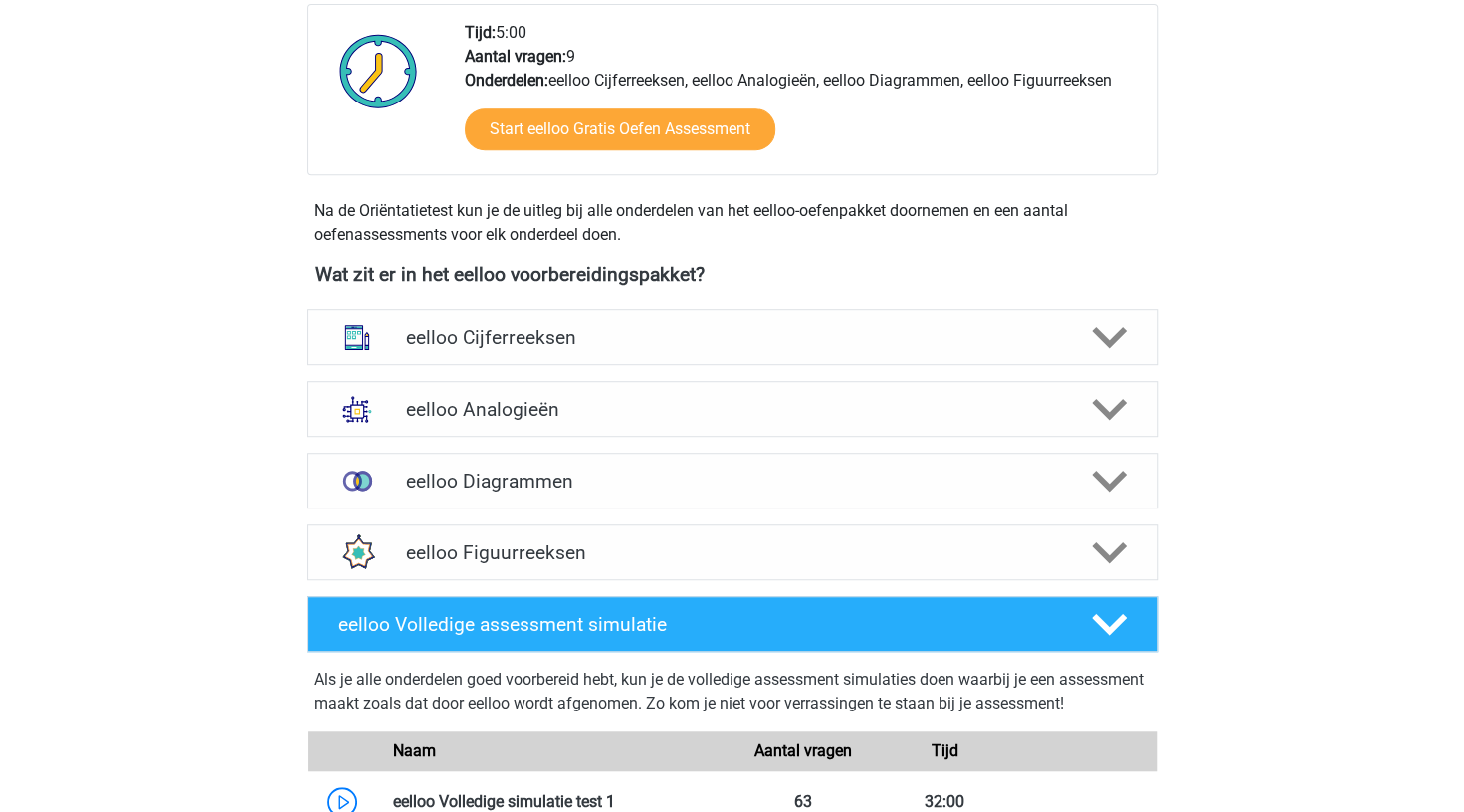 scroll, scrollTop: 498, scrollLeft: 0, axis: vertical 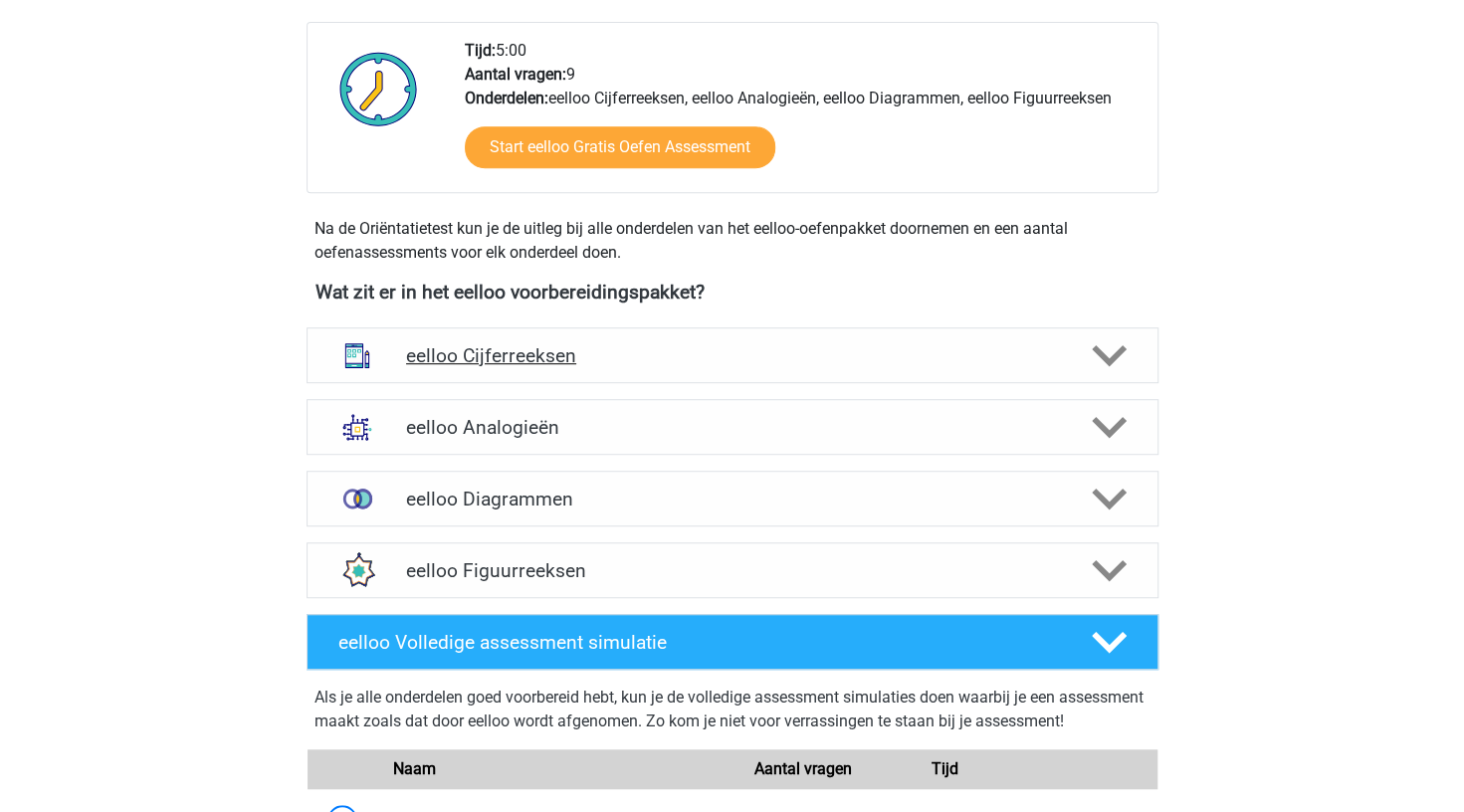 click on "eelloo Cijferreeksen" at bounding box center [732, 355] 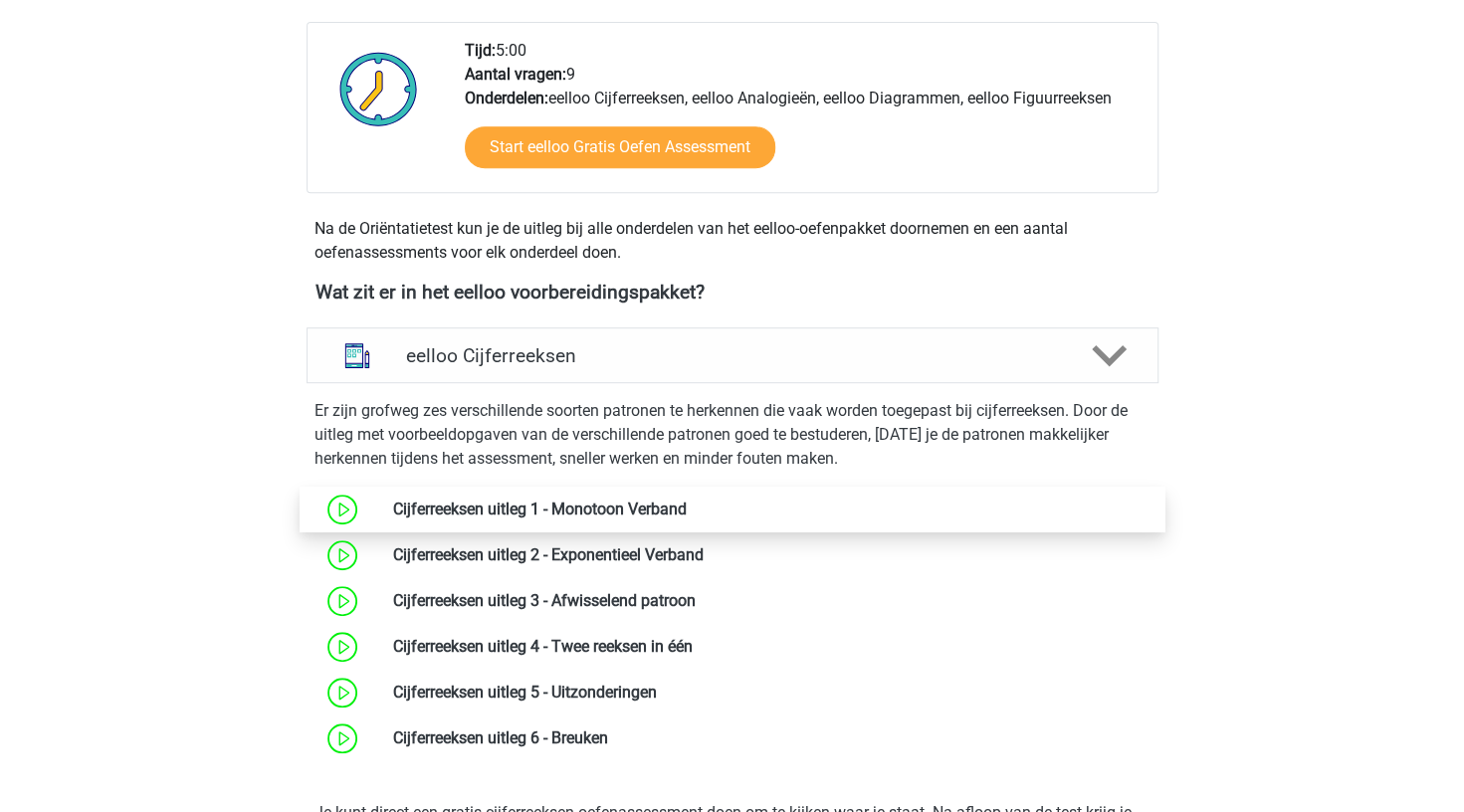 click at bounding box center (687, 508) 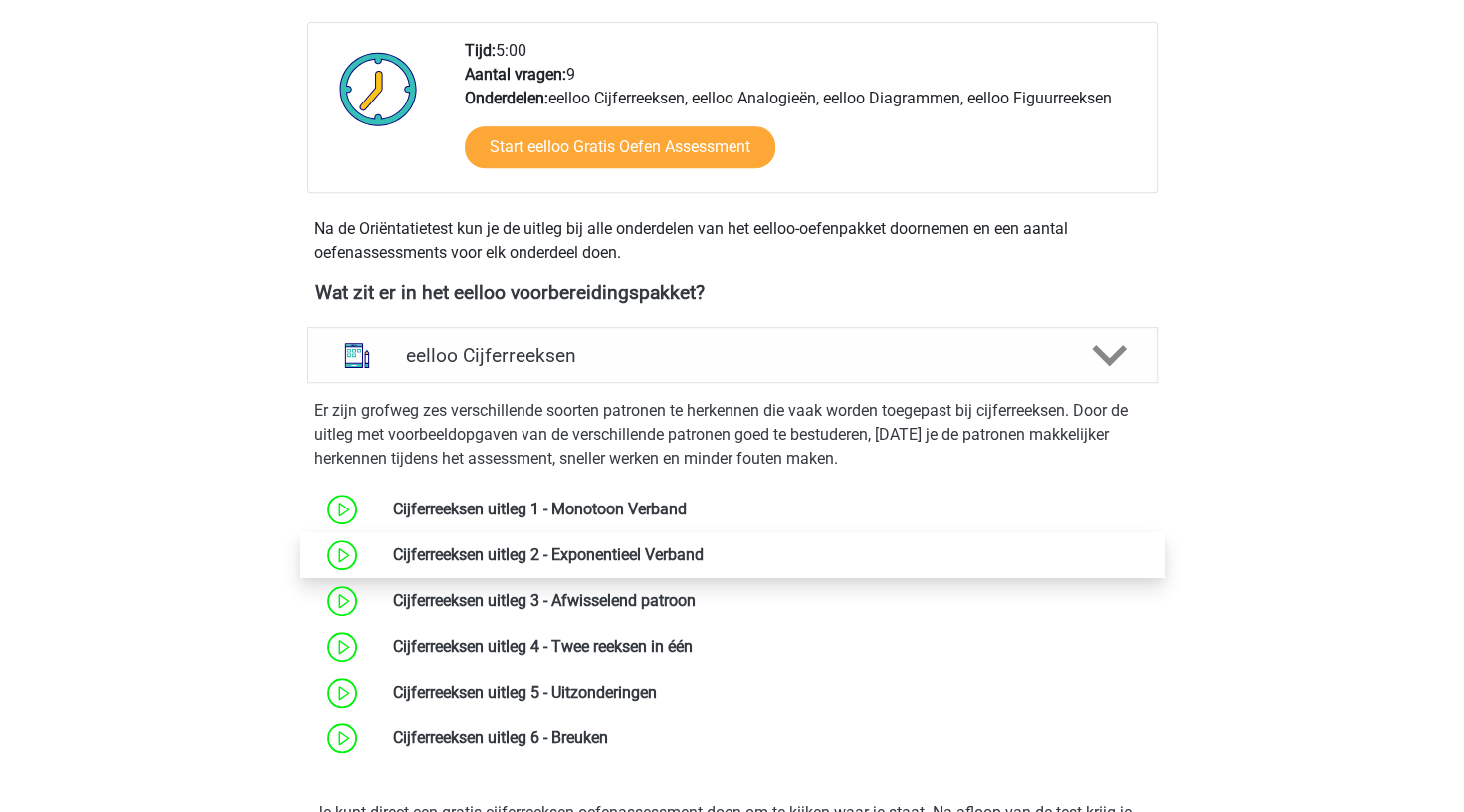 click at bounding box center (704, 554) 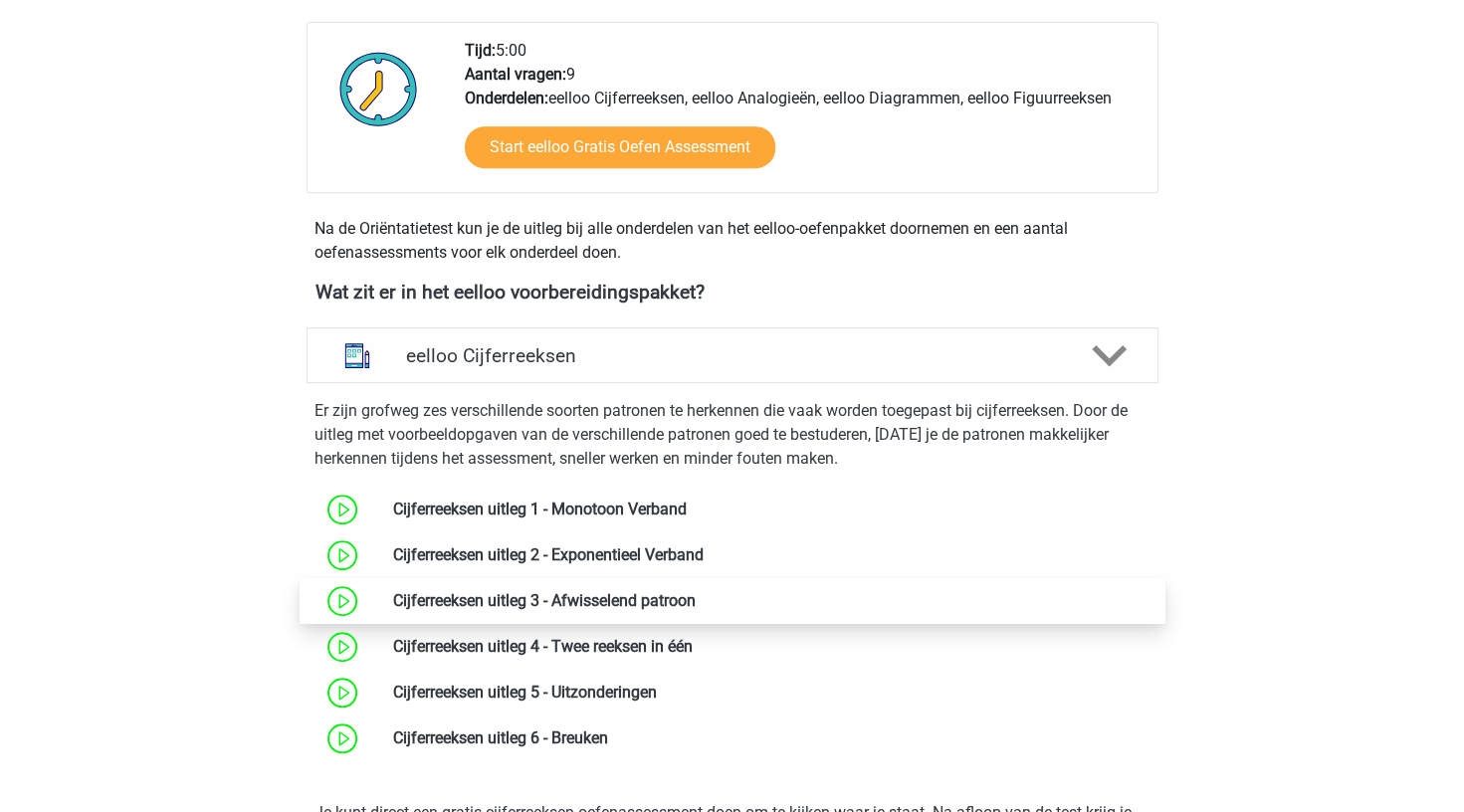 click at bounding box center (696, 600) 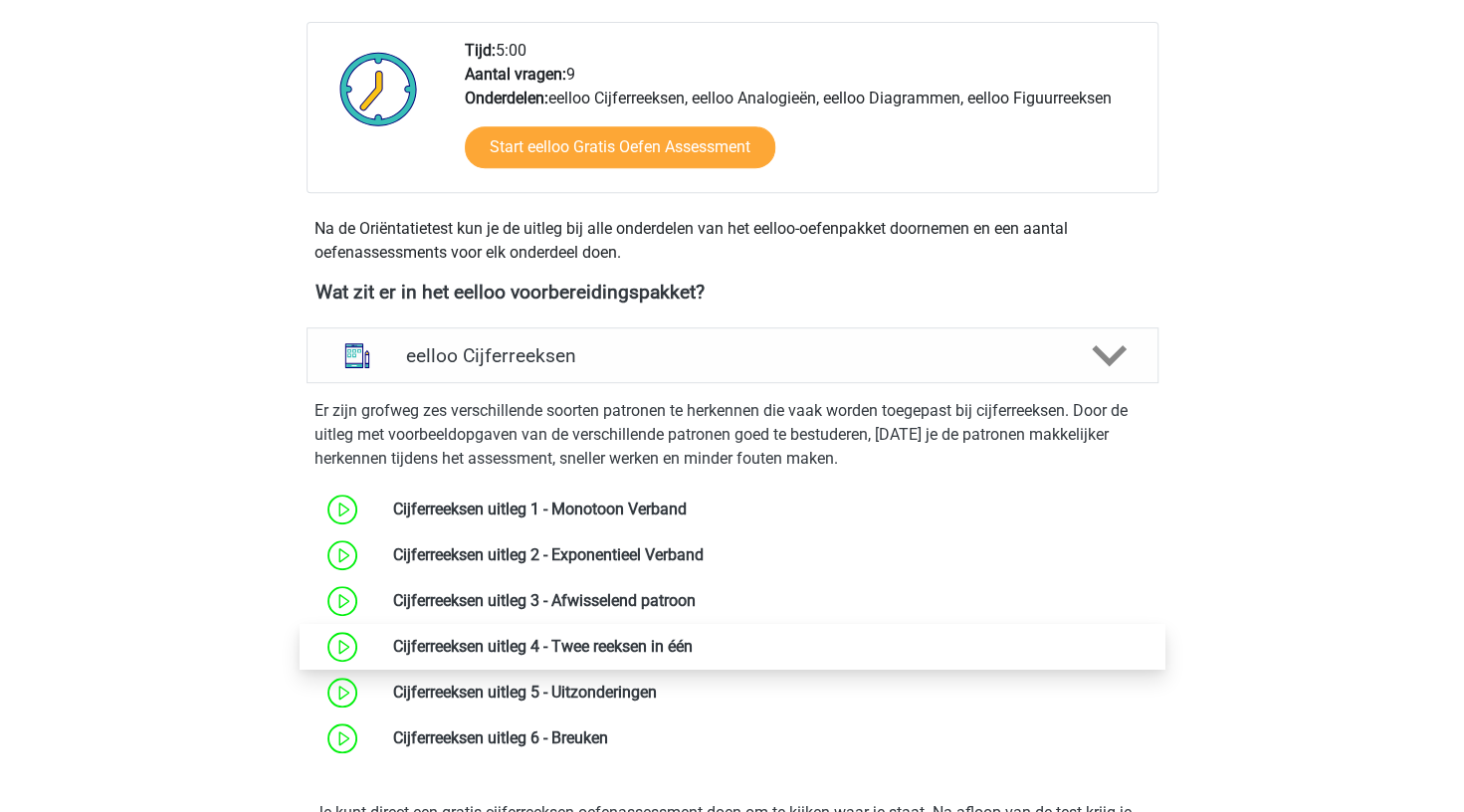 click at bounding box center (693, 646) 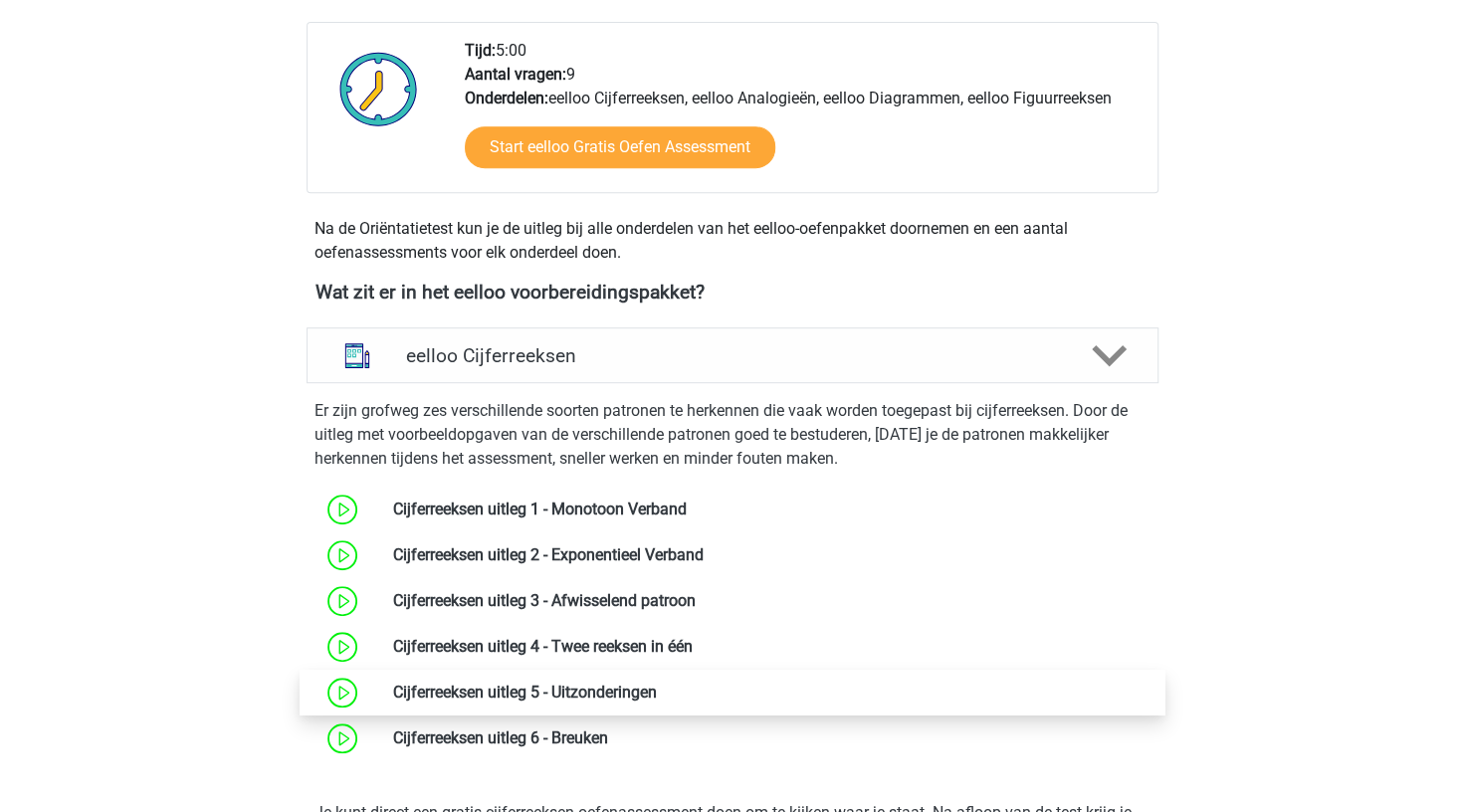 click at bounding box center [657, 692] 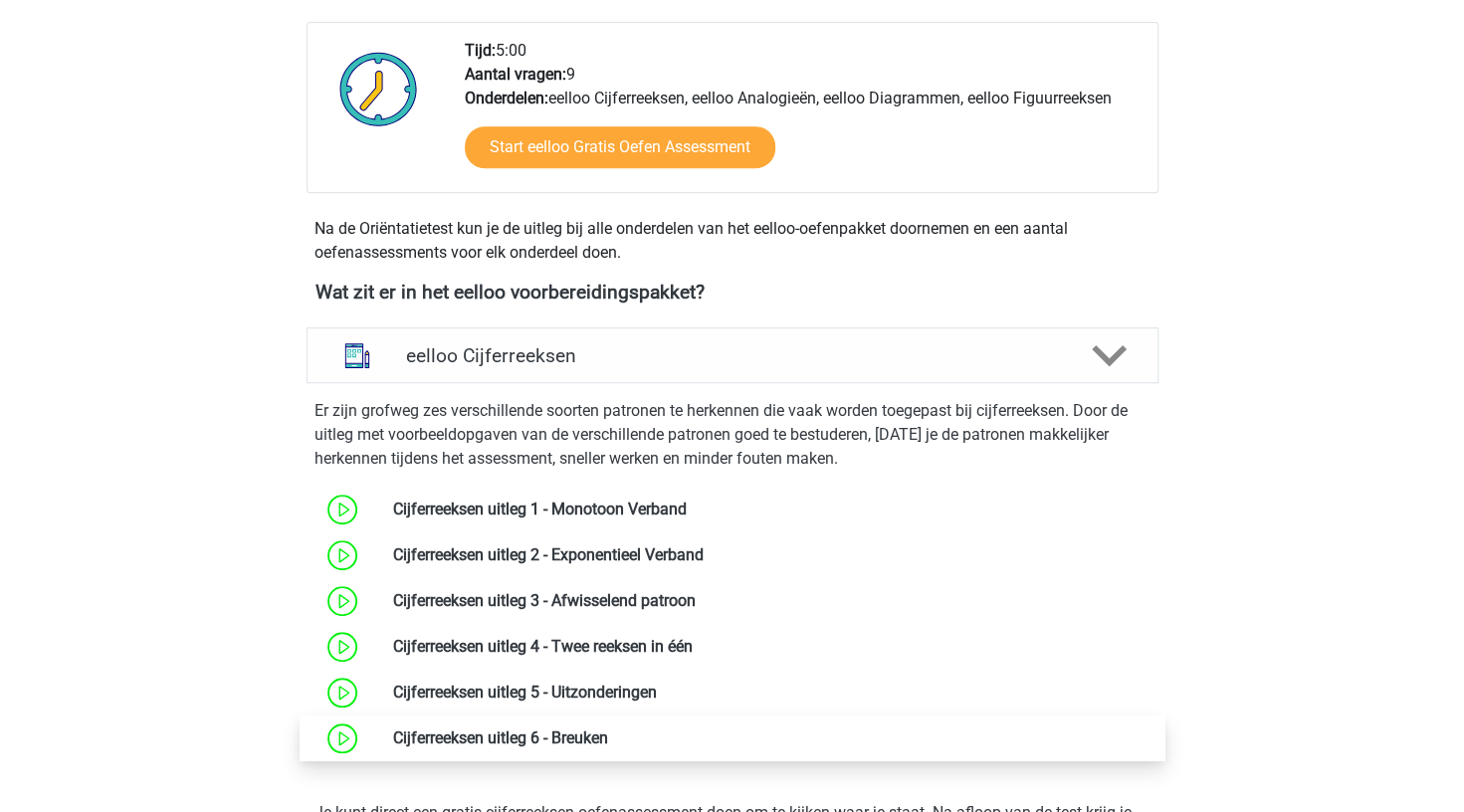 click at bounding box center [608, 737] 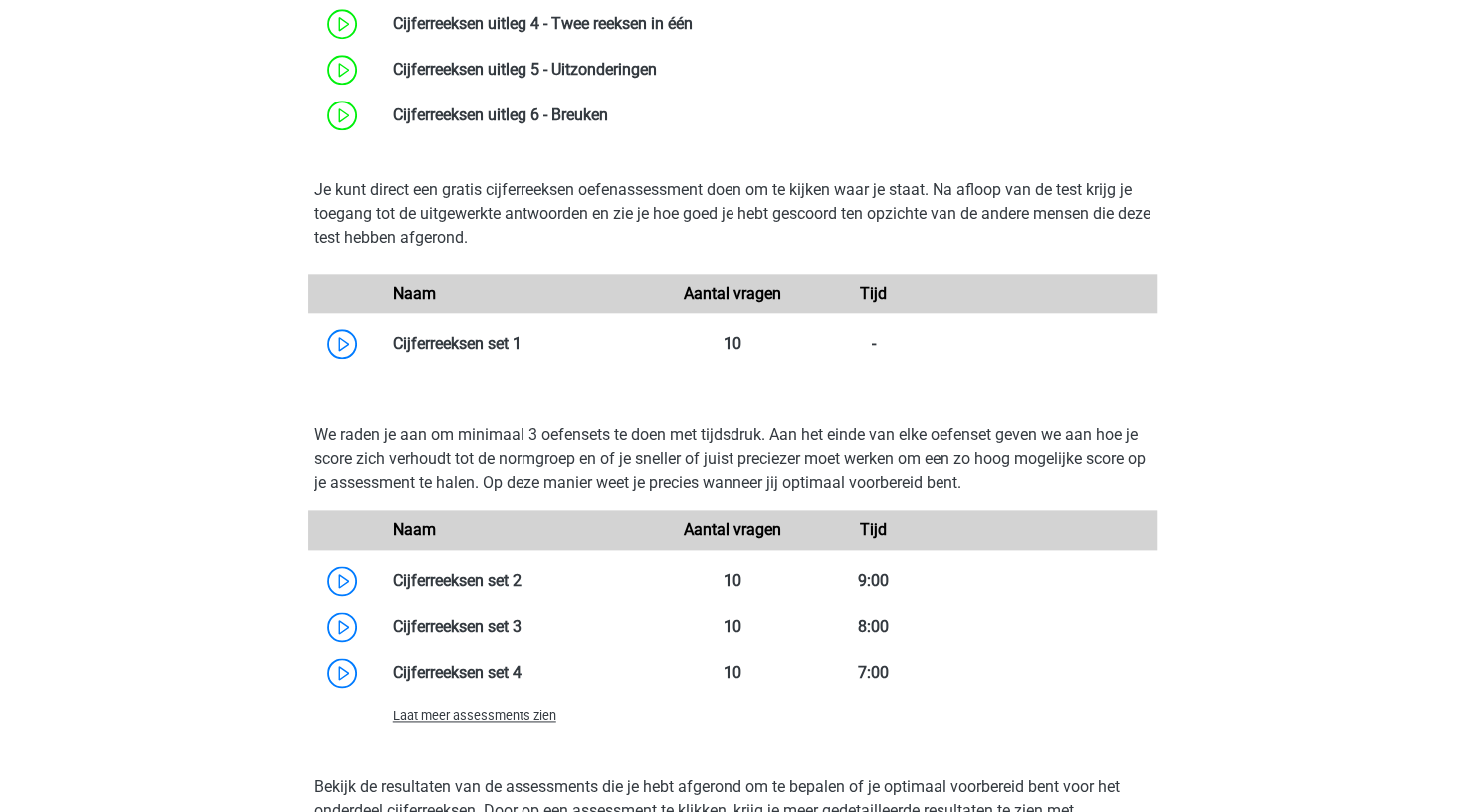 scroll, scrollTop: 1194, scrollLeft: 0, axis: vertical 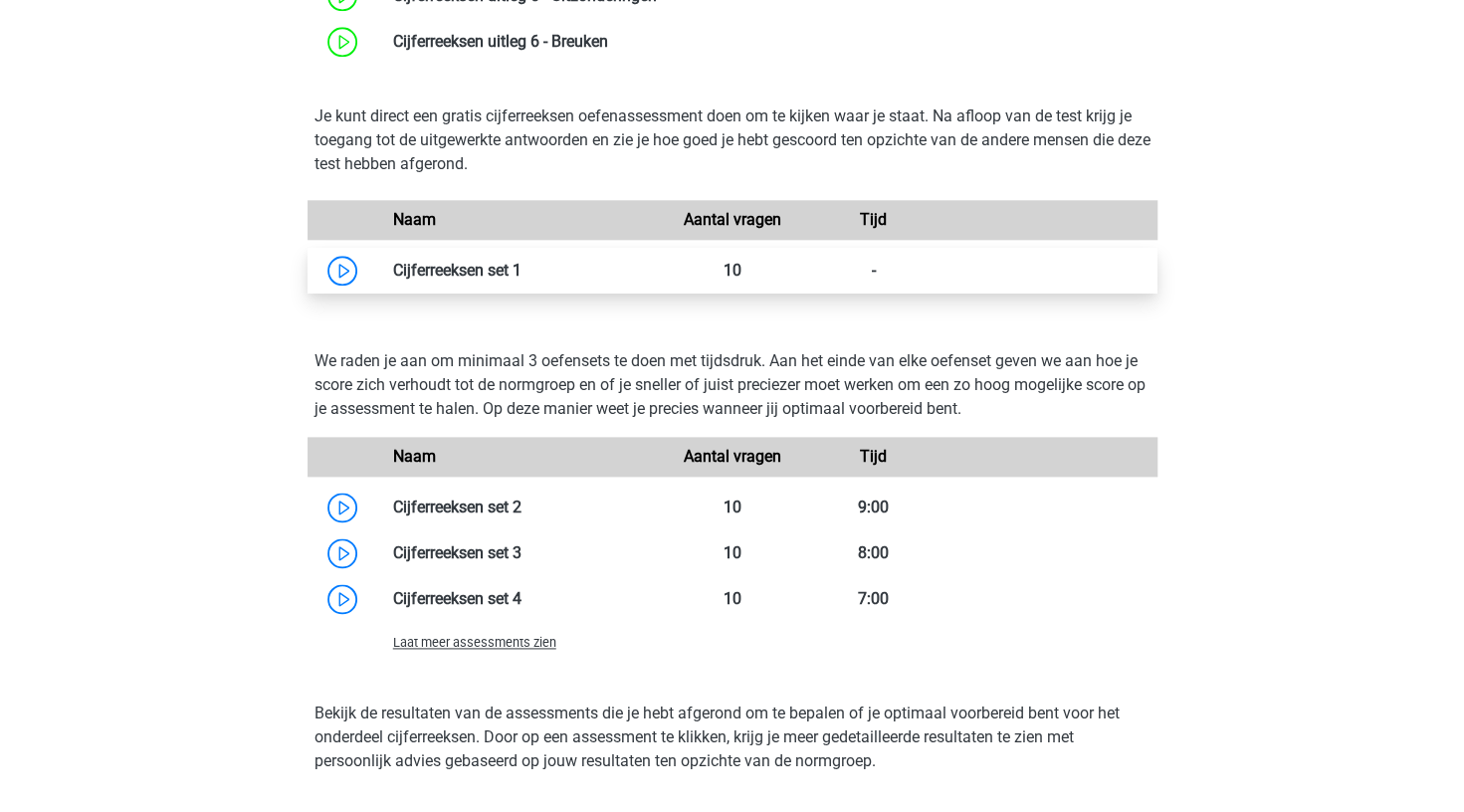 click at bounding box center [522, 270] 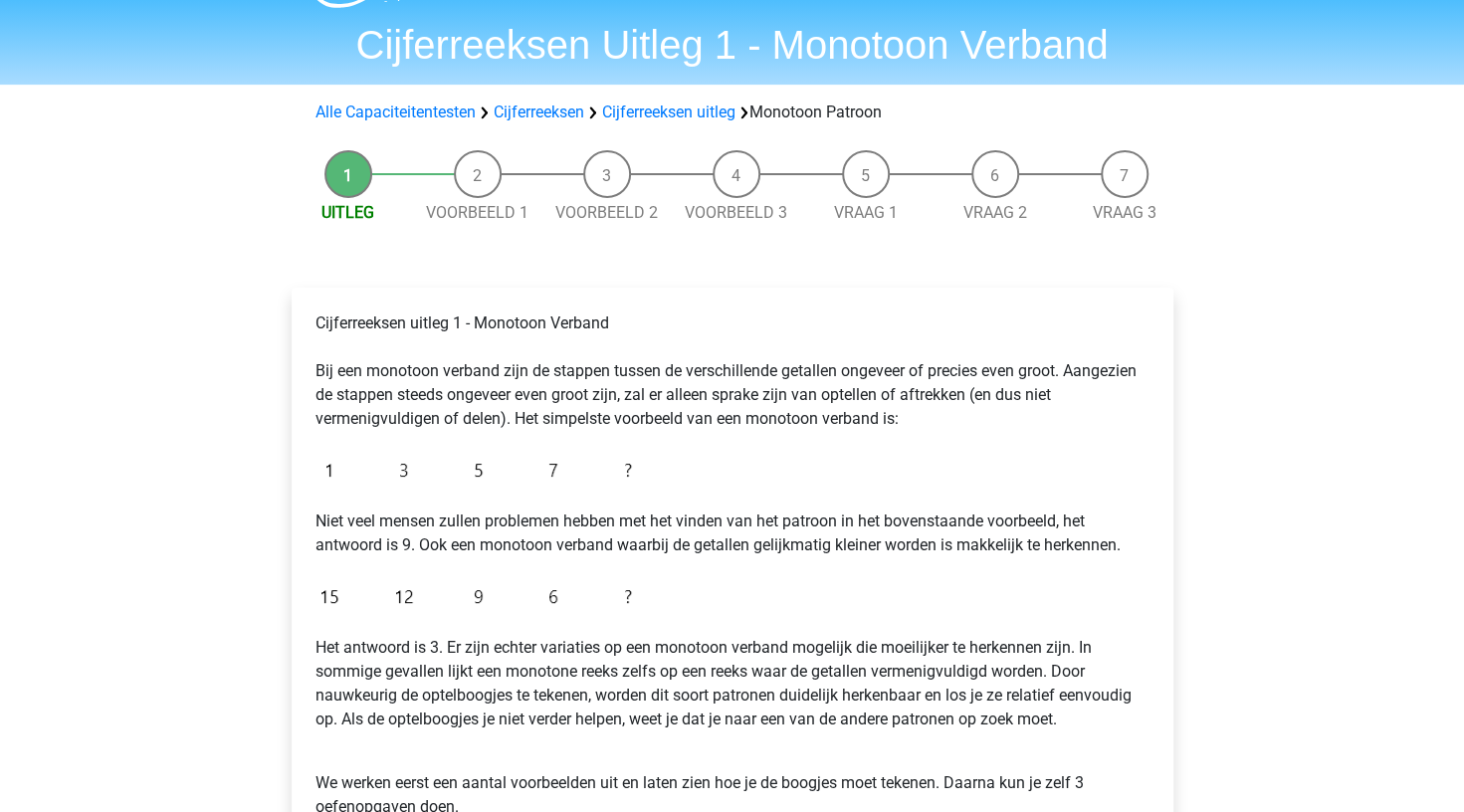 scroll, scrollTop: 100, scrollLeft: 0, axis: vertical 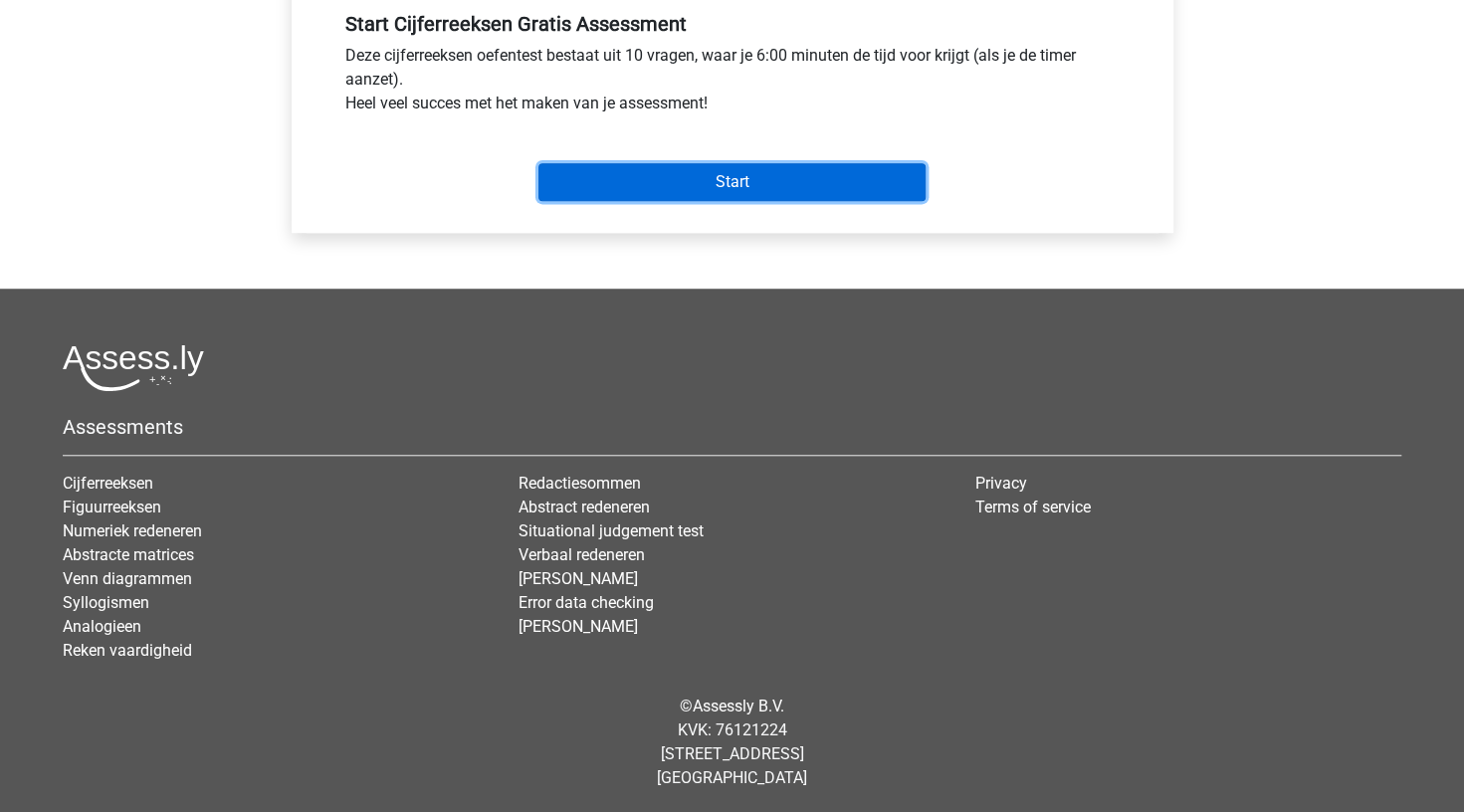 click on "Start" at bounding box center [732, 182] 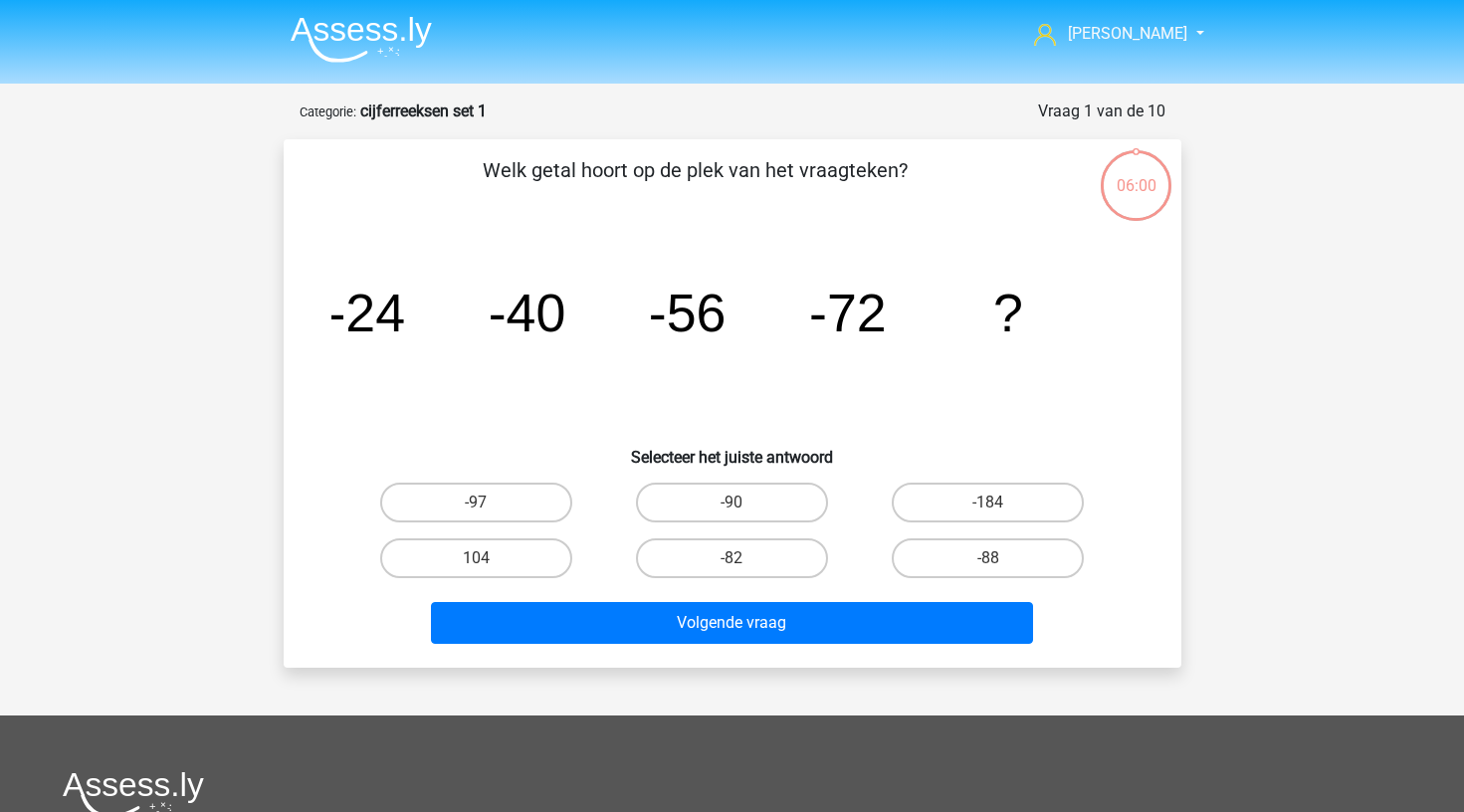 scroll, scrollTop: 0, scrollLeft: 0, axis: both 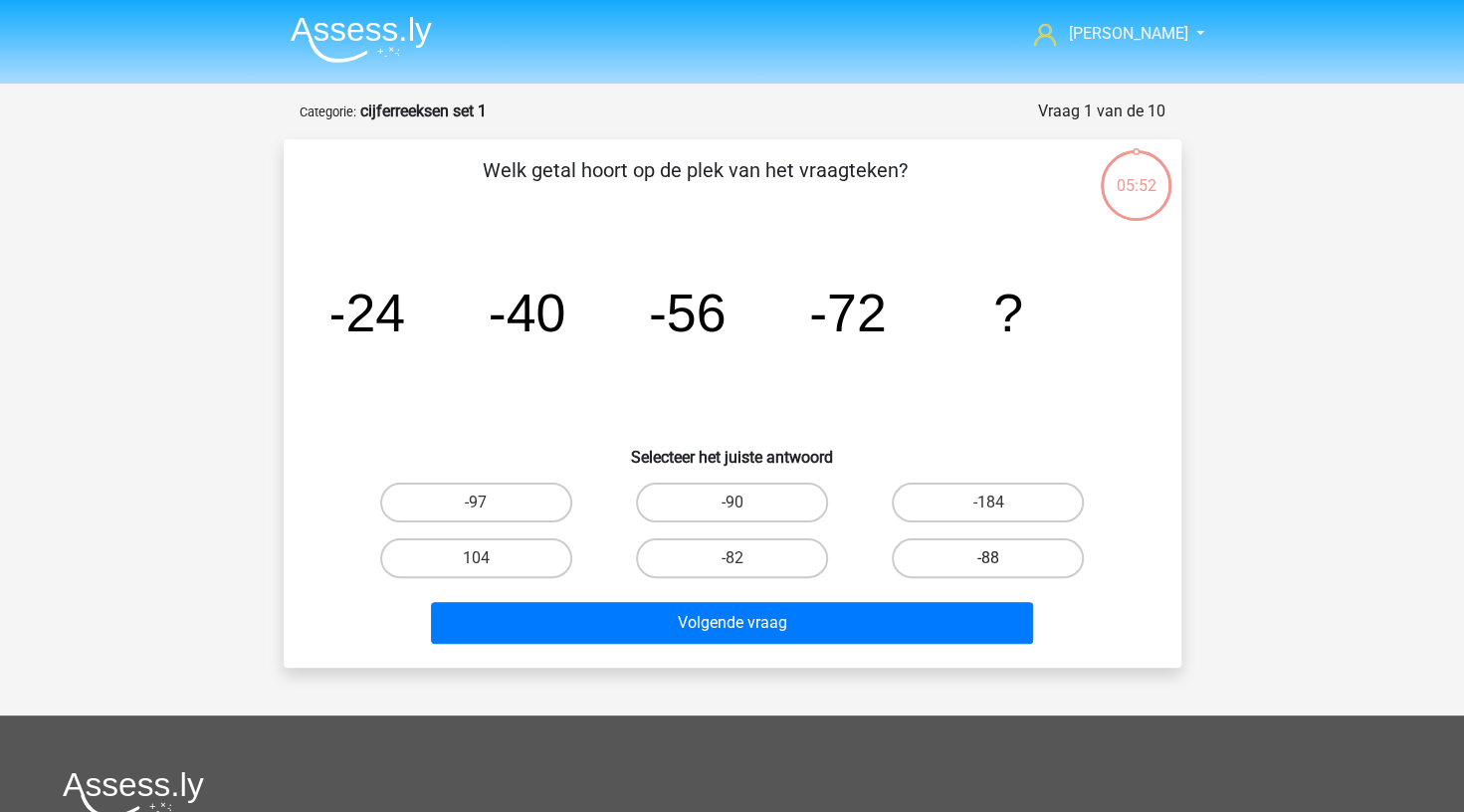 click on "-88" at bounding box center [987, 558] 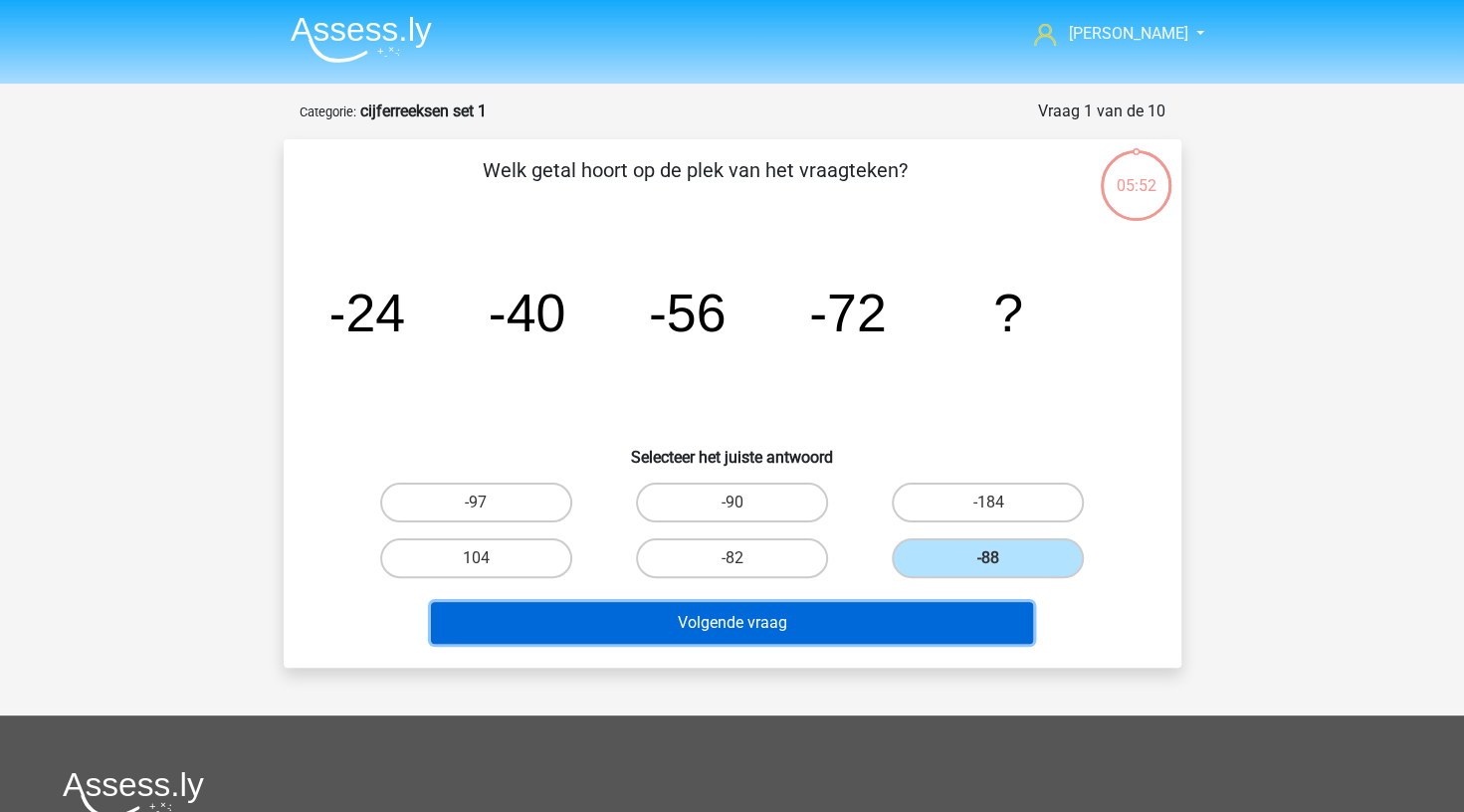 click on "Volgende vraag" at bounding box center [732, 623] 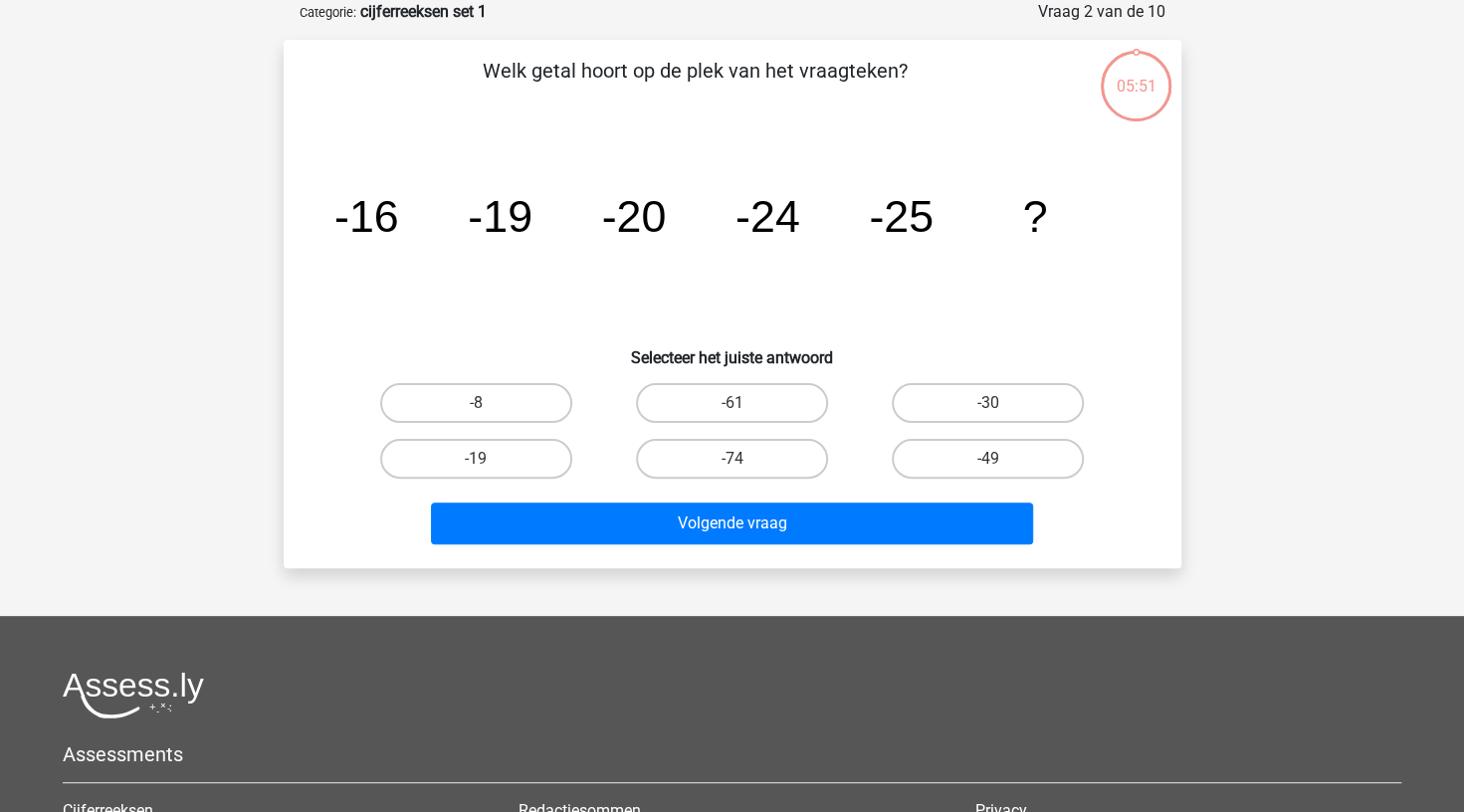 scroll, scrollTop: 0, scrollLeft: 0, axis: both 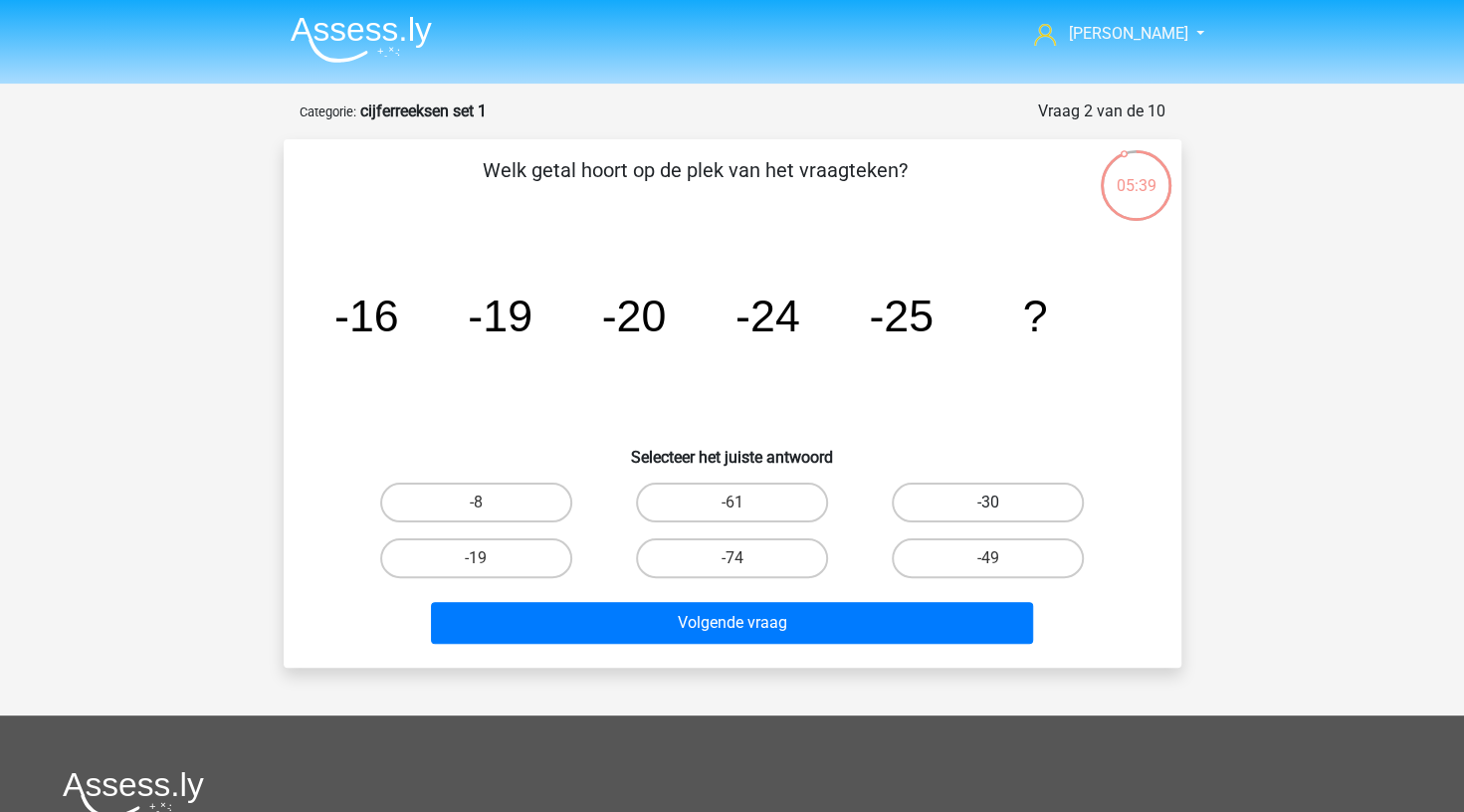 click on "-30" at bounding box center [987, 503] 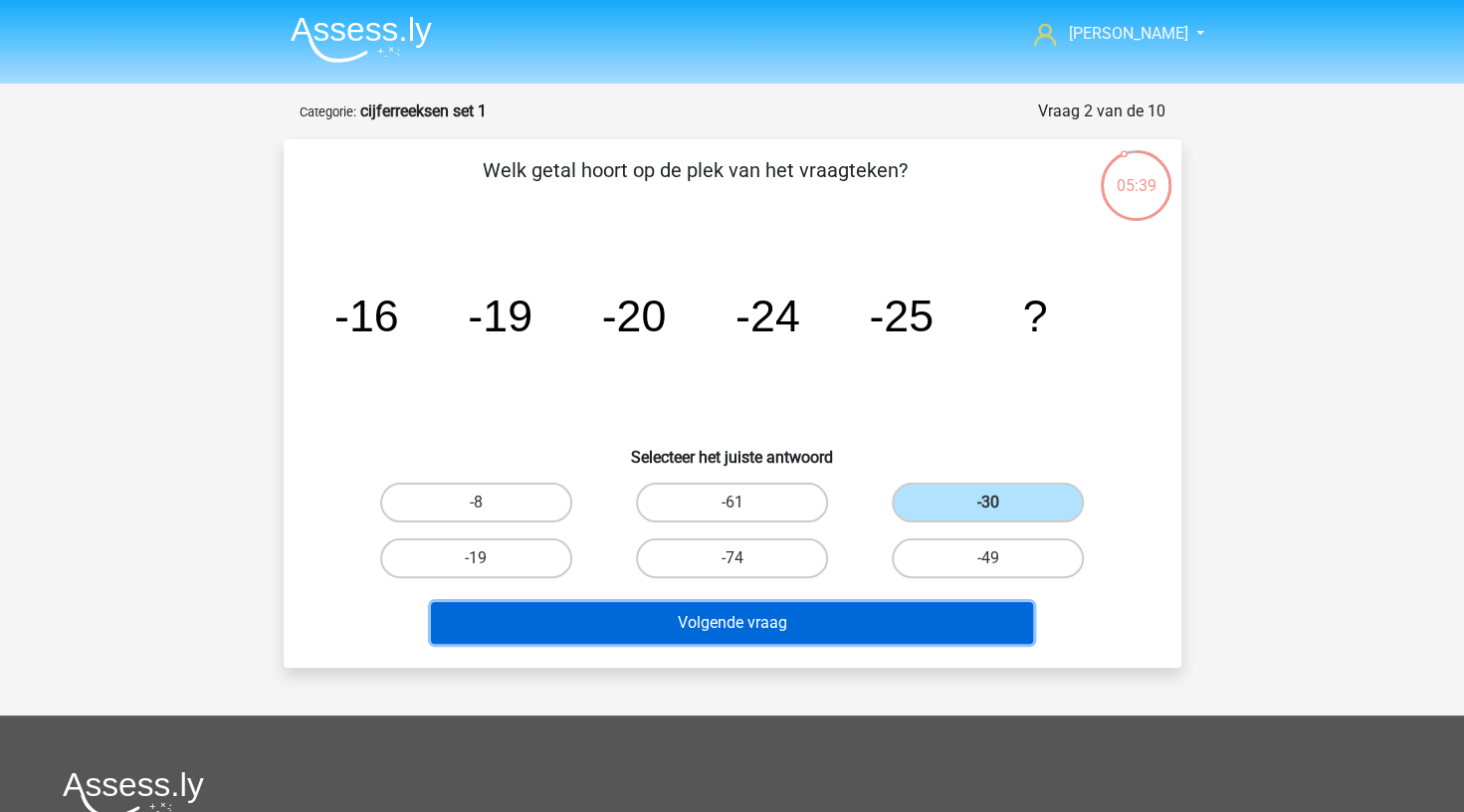 click on "Volgende vraag" at bounding box center (732, 623) 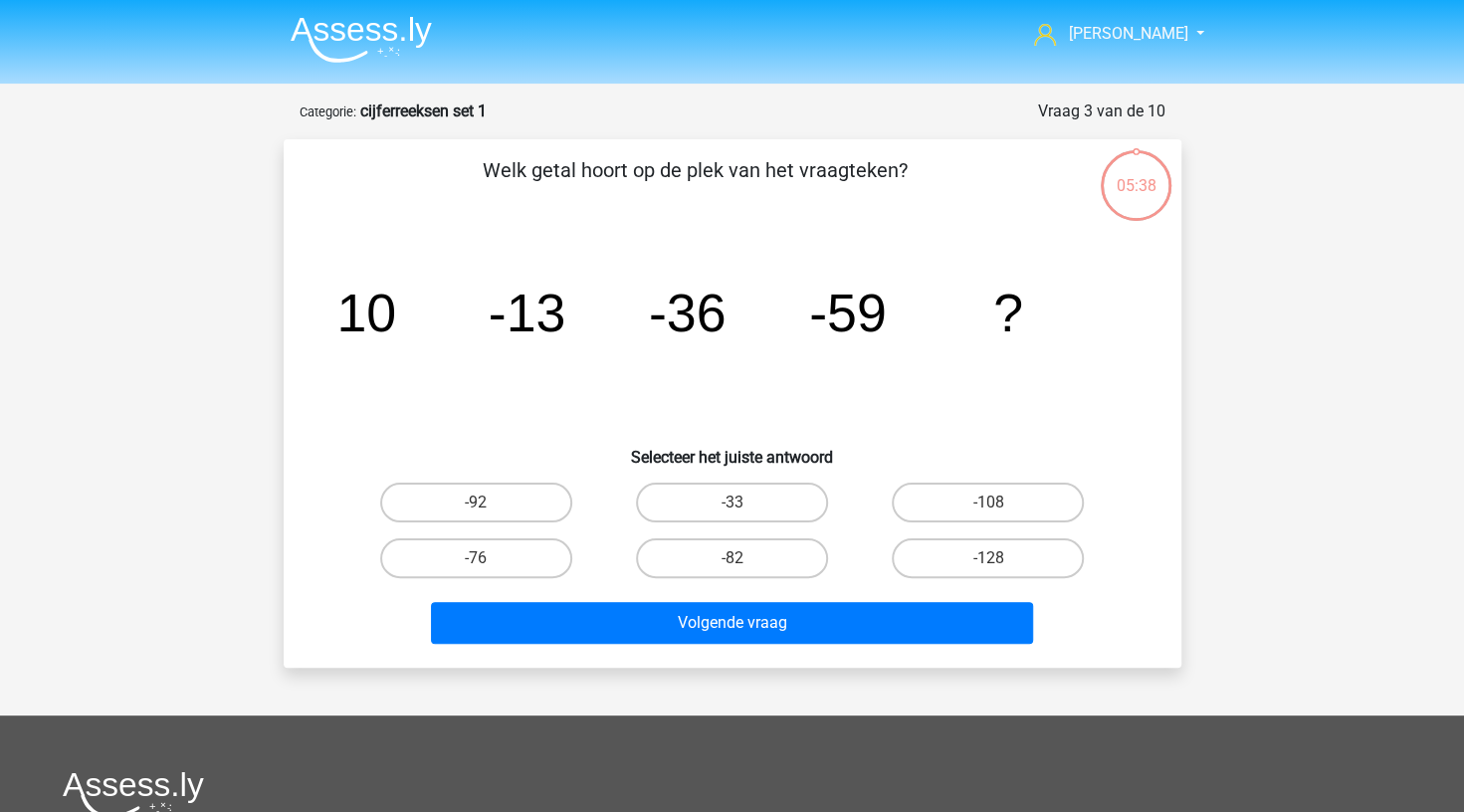scroll, scrollTop: 100, scrollLeft: 0, axis: vertical 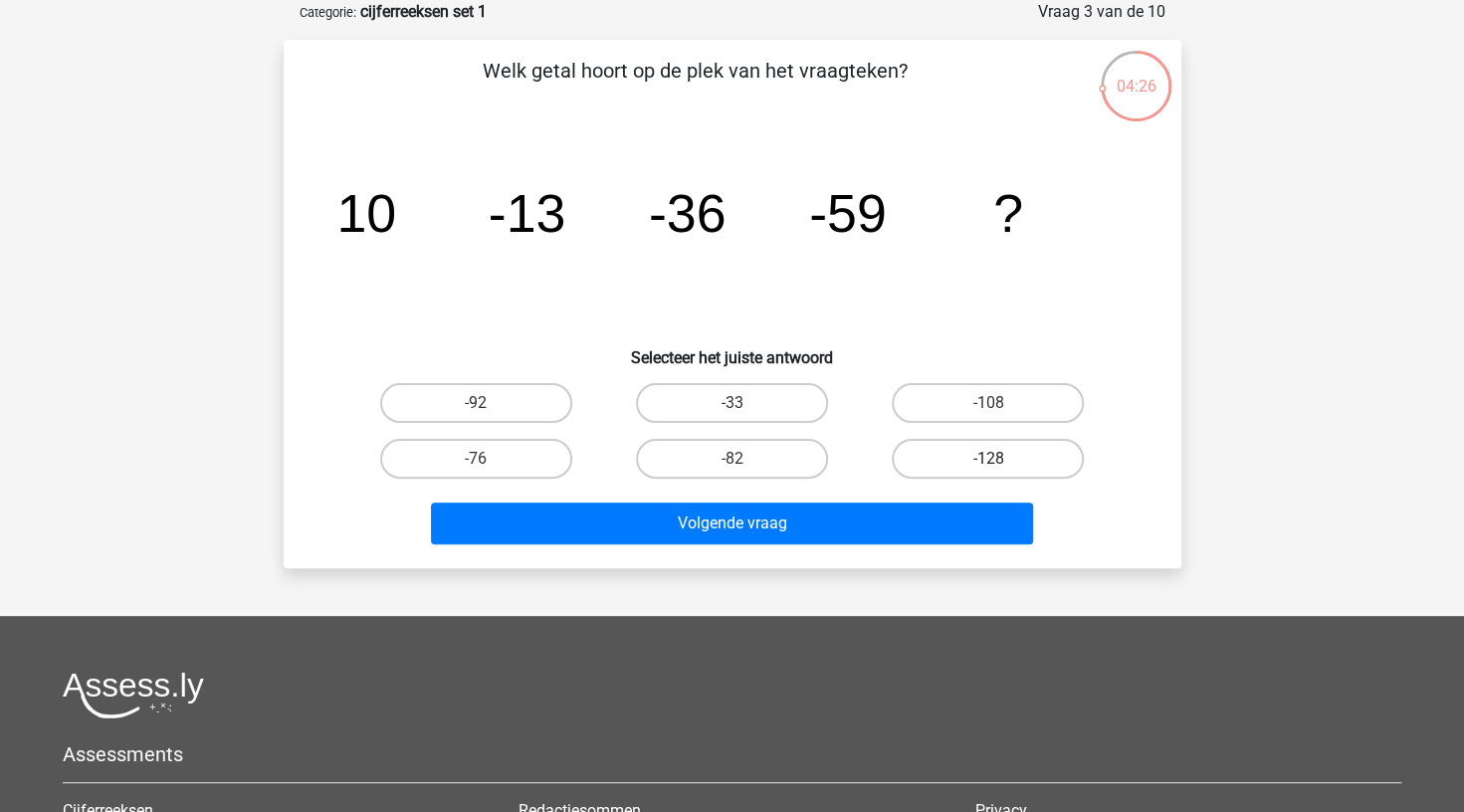 click on "-128" at bounding box center [987, 459] 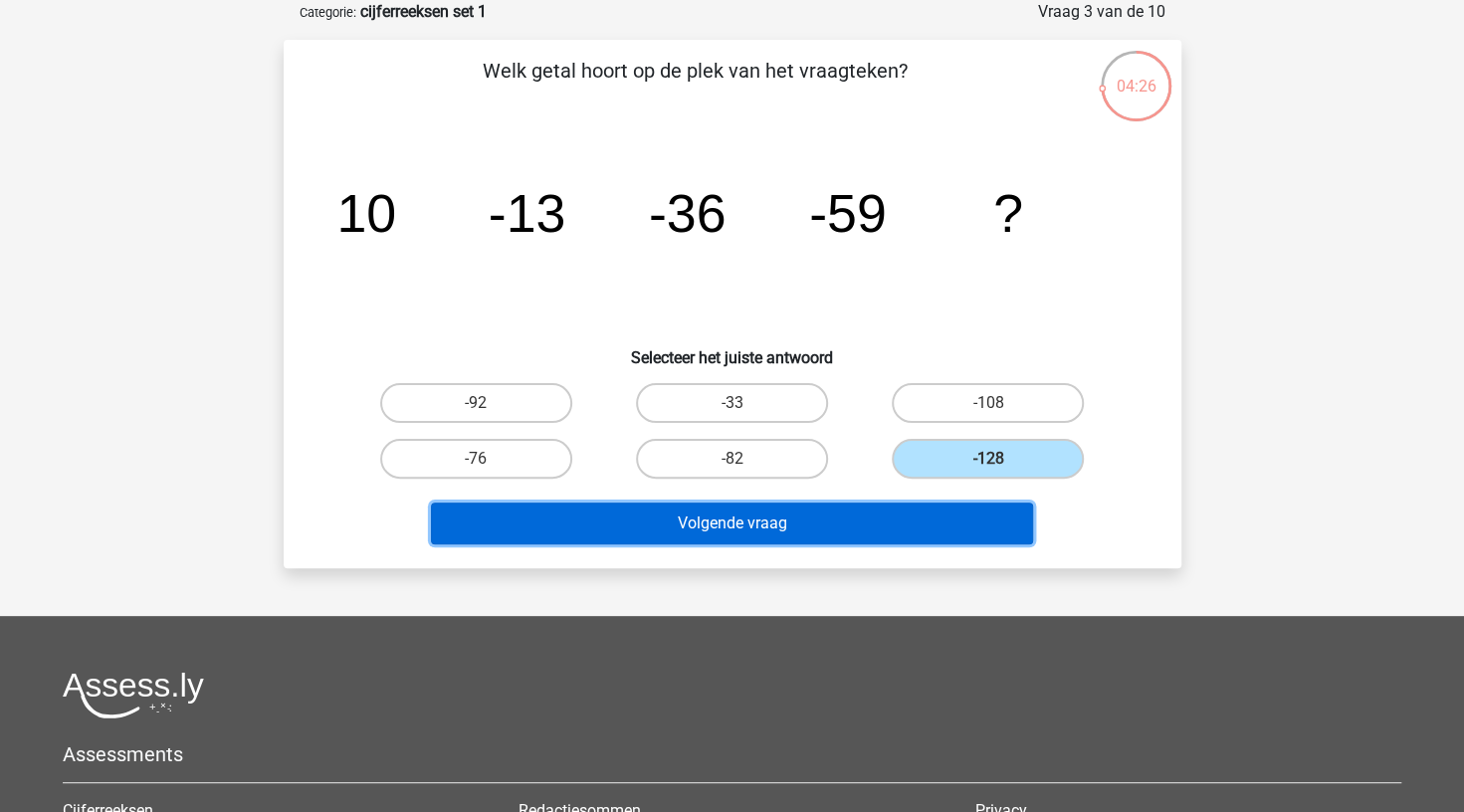 click on "Volgende vraag" at bounding box center [732, 523] 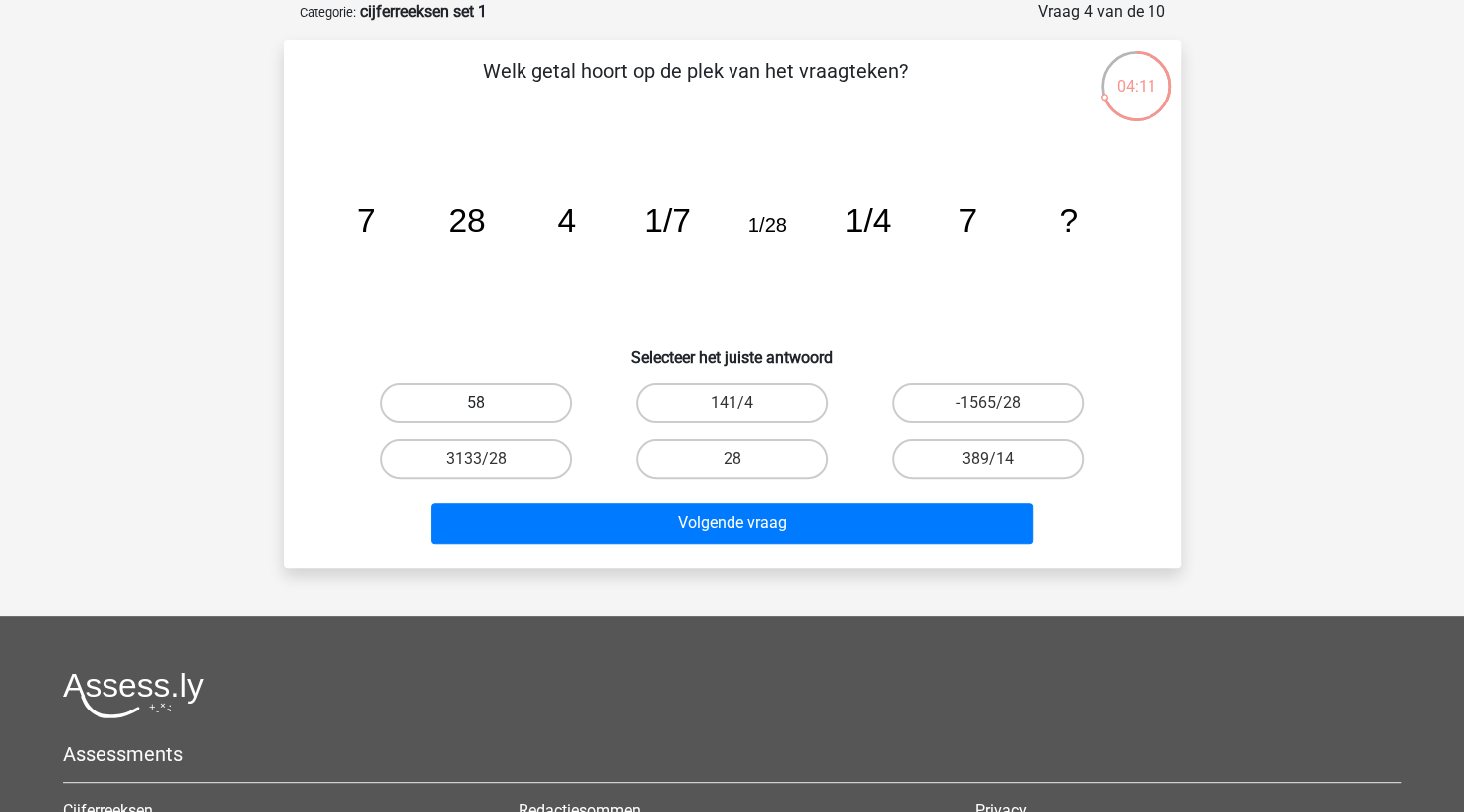click on "58" at bounding box center [476, 403] 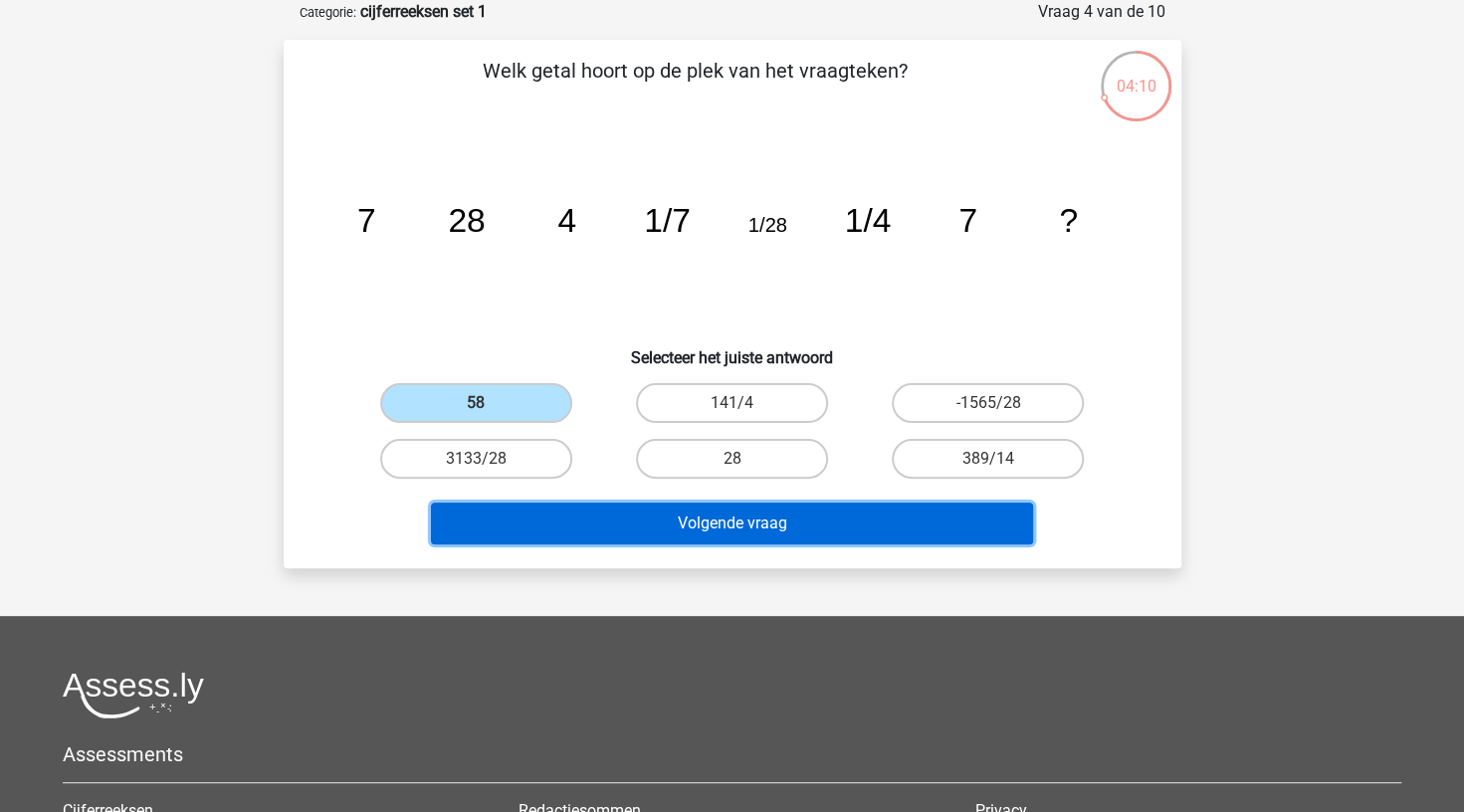 click on "Volgende vraag" at bounding box center (732, 523) 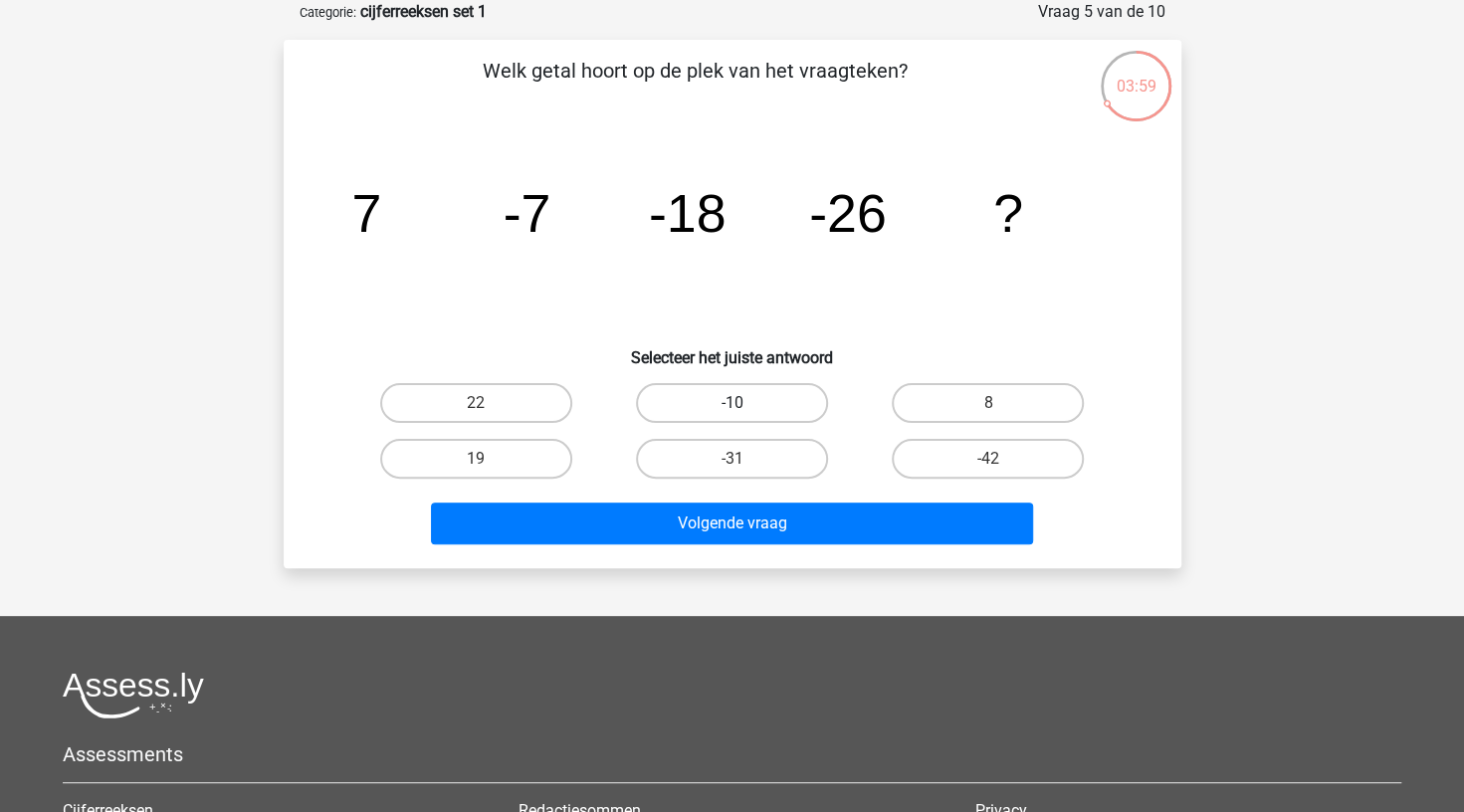click on "-10" at bounding box center (732, 403) 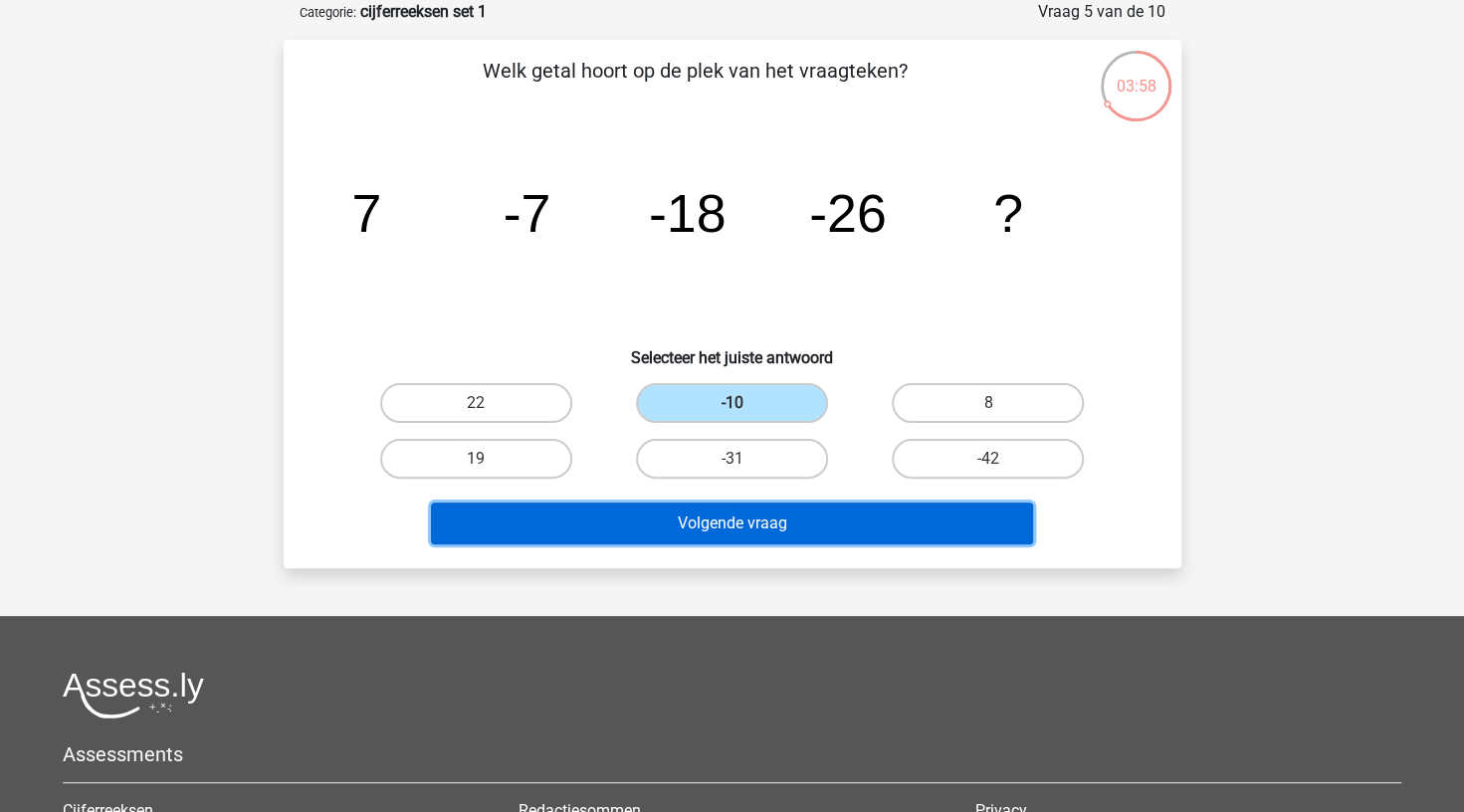 click on "Volgende vraag" at bounding box center [732, 523] 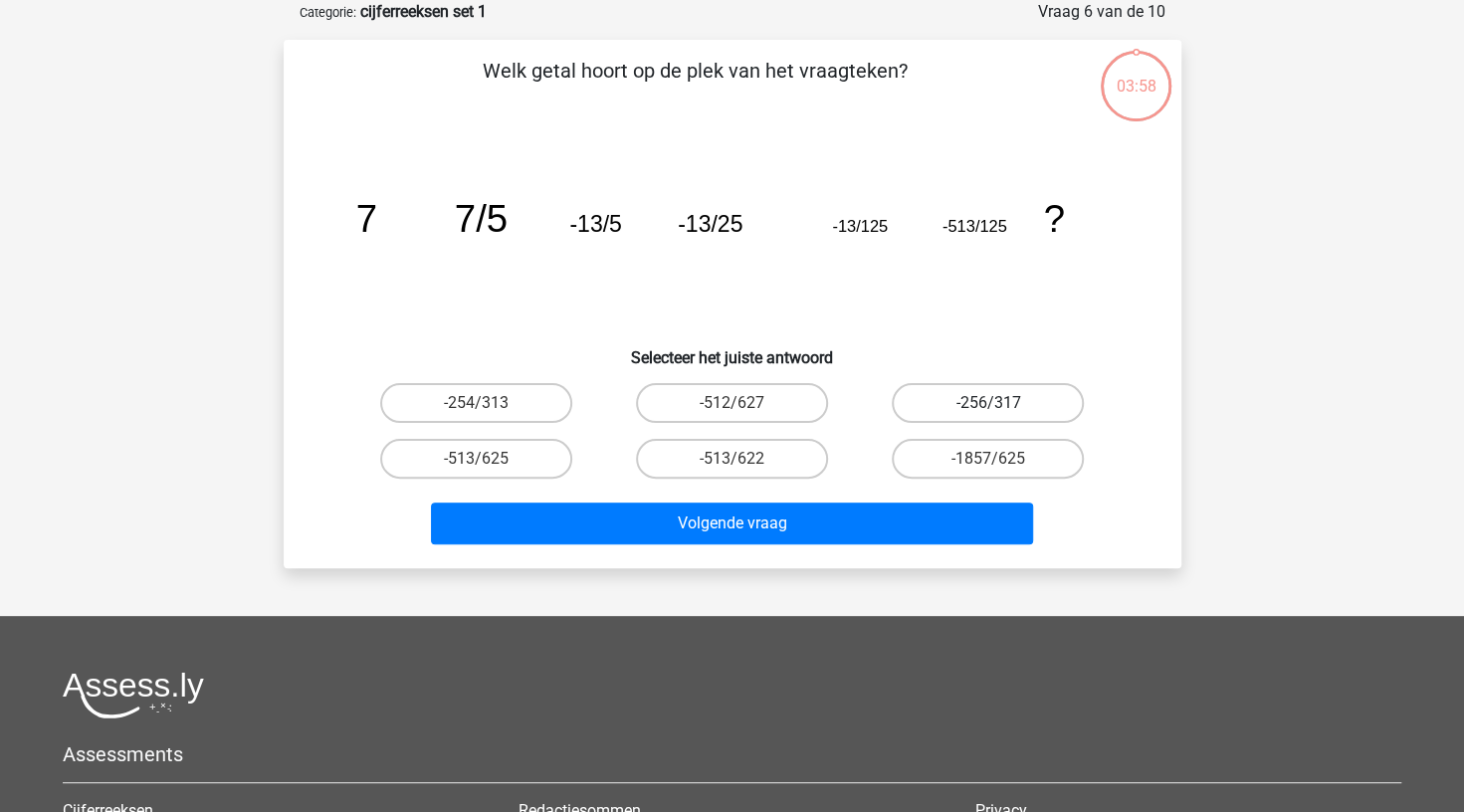 click on "-256/317" at bounding box center (987, 403) 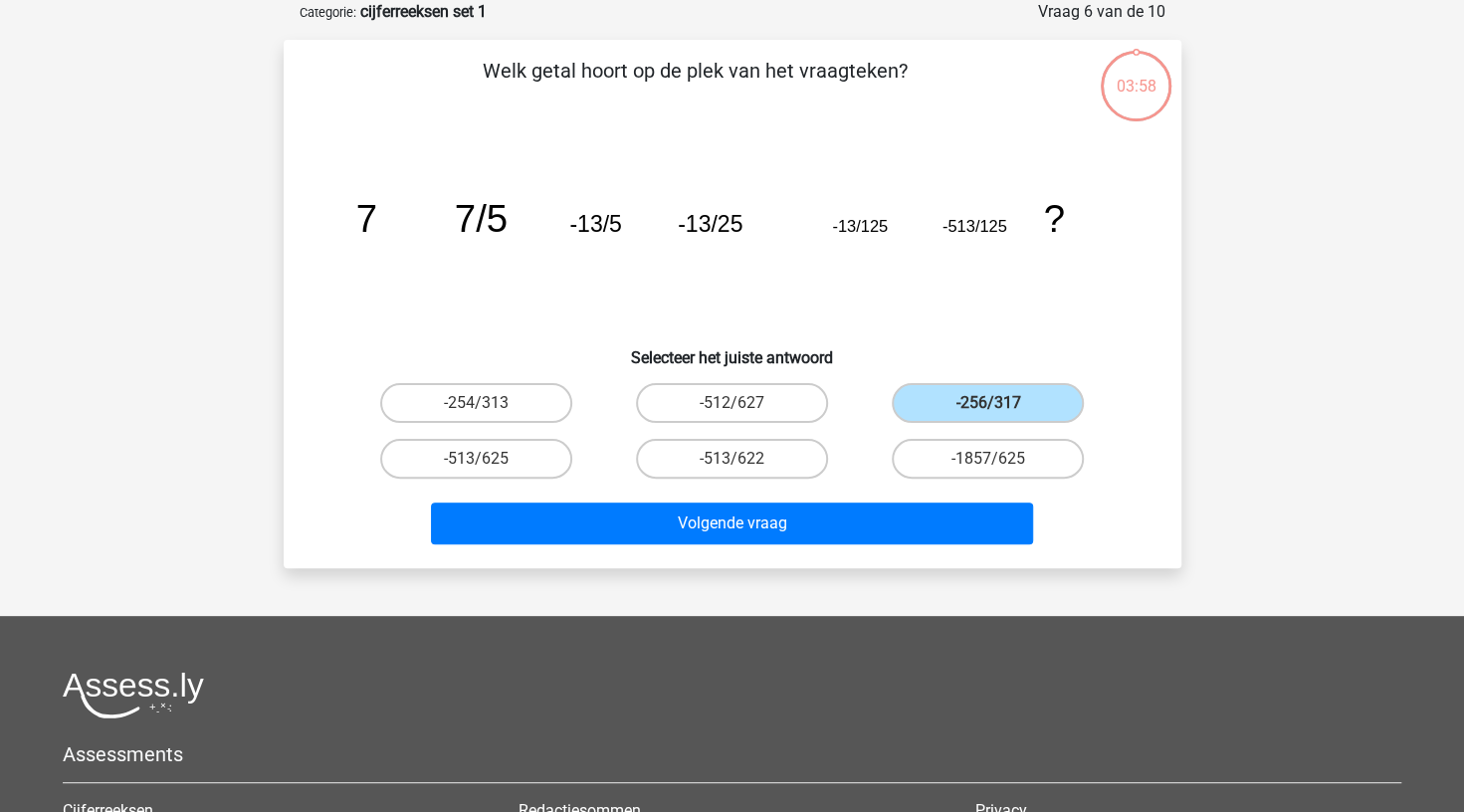 click on "Volgende vraag" at bounding box center (732, 527) 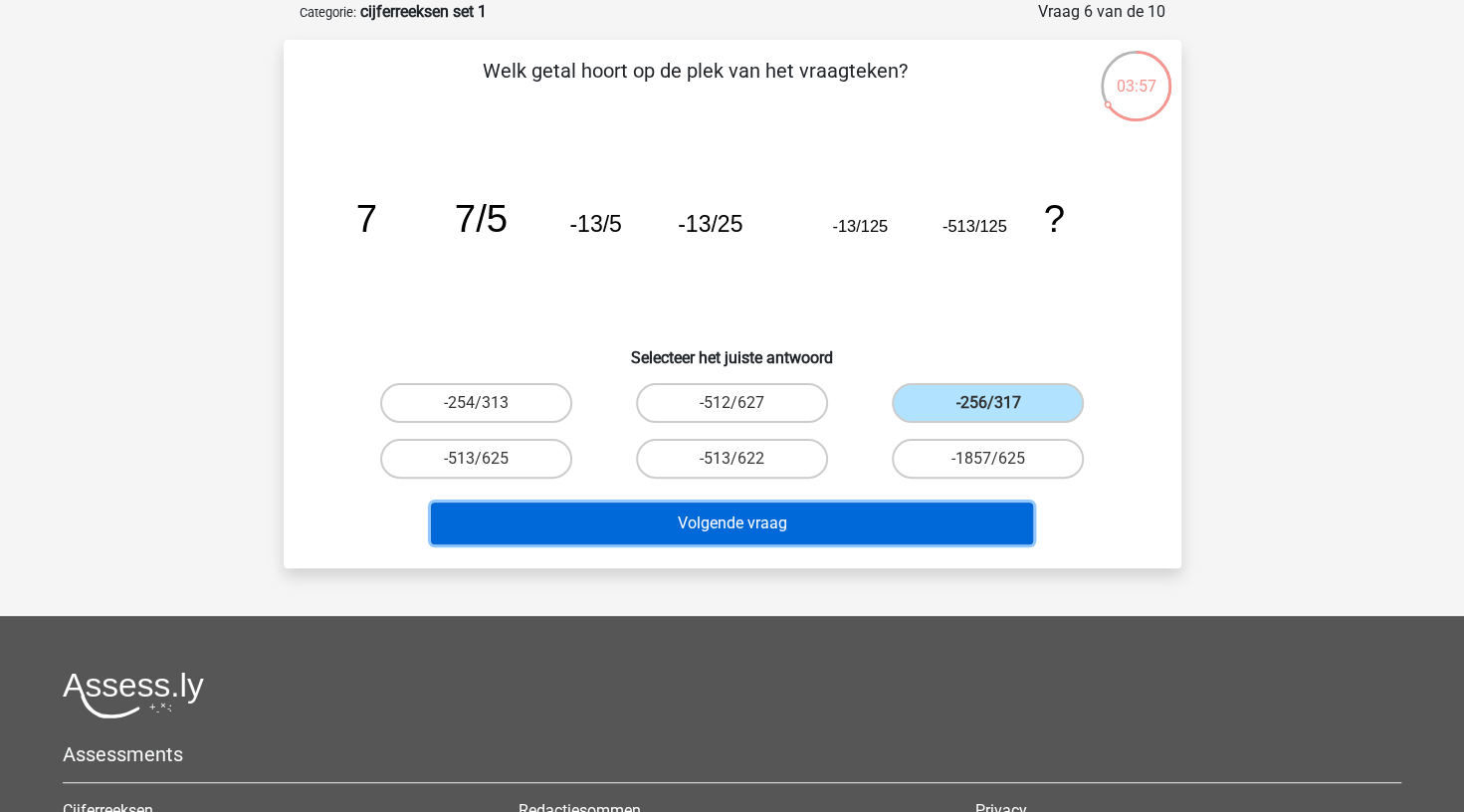 click on "Volgende vraag" at bounding box center [732, 523] 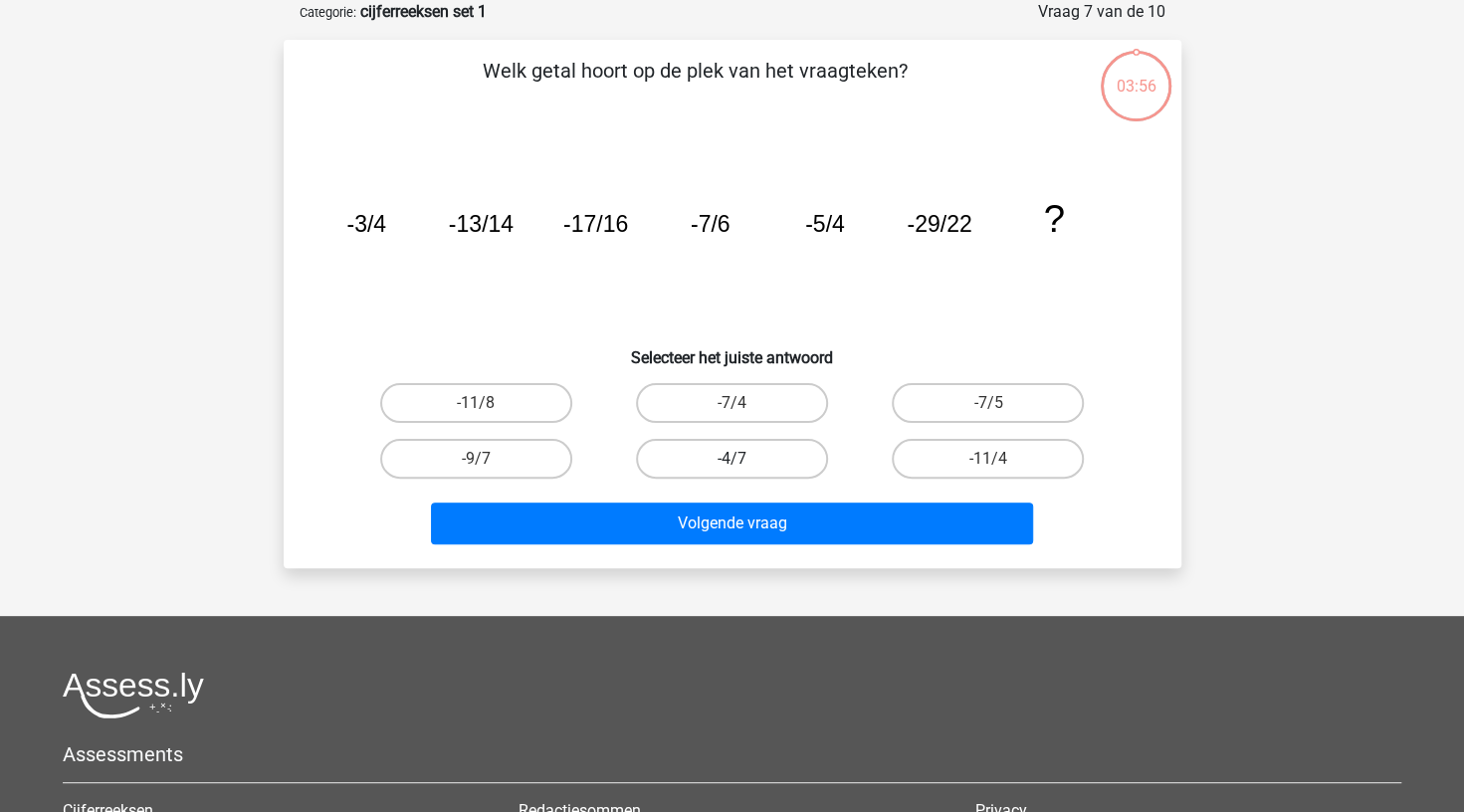 click on "-4/7" at bounding box center (732, 459) 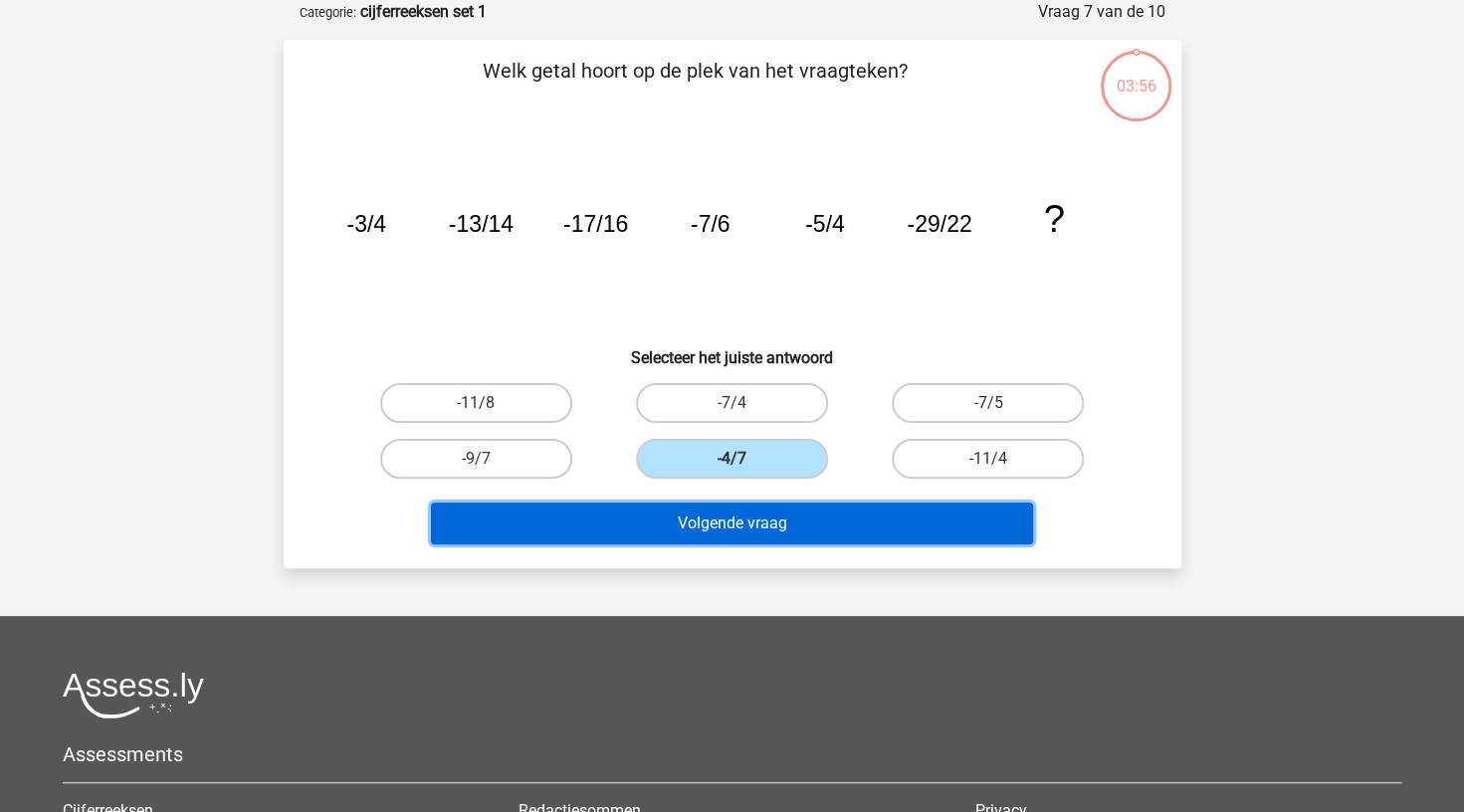 click on "Volgende vraag" at bounding box center [732, 523] 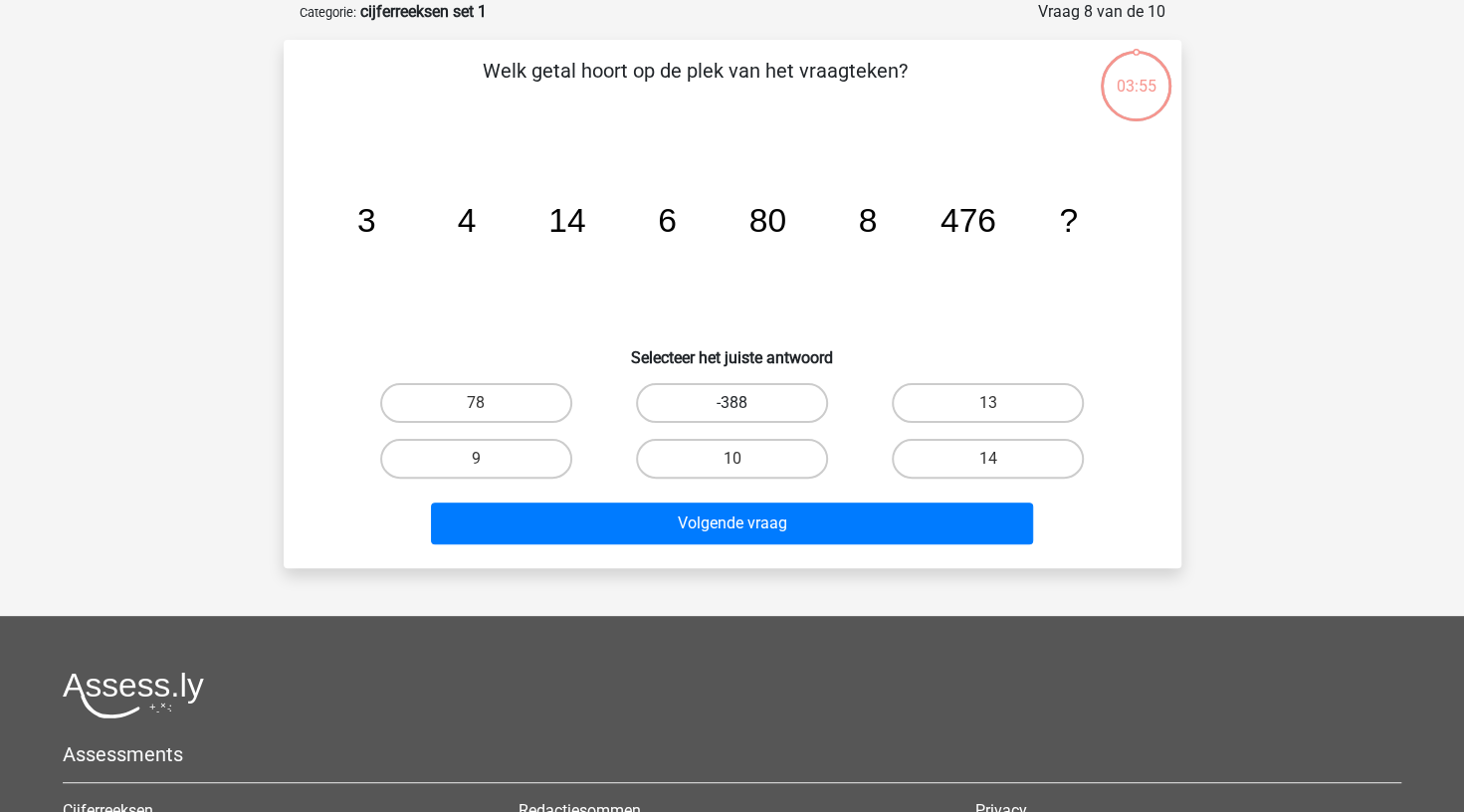 click on "-388" at bounding box center [732, 403] 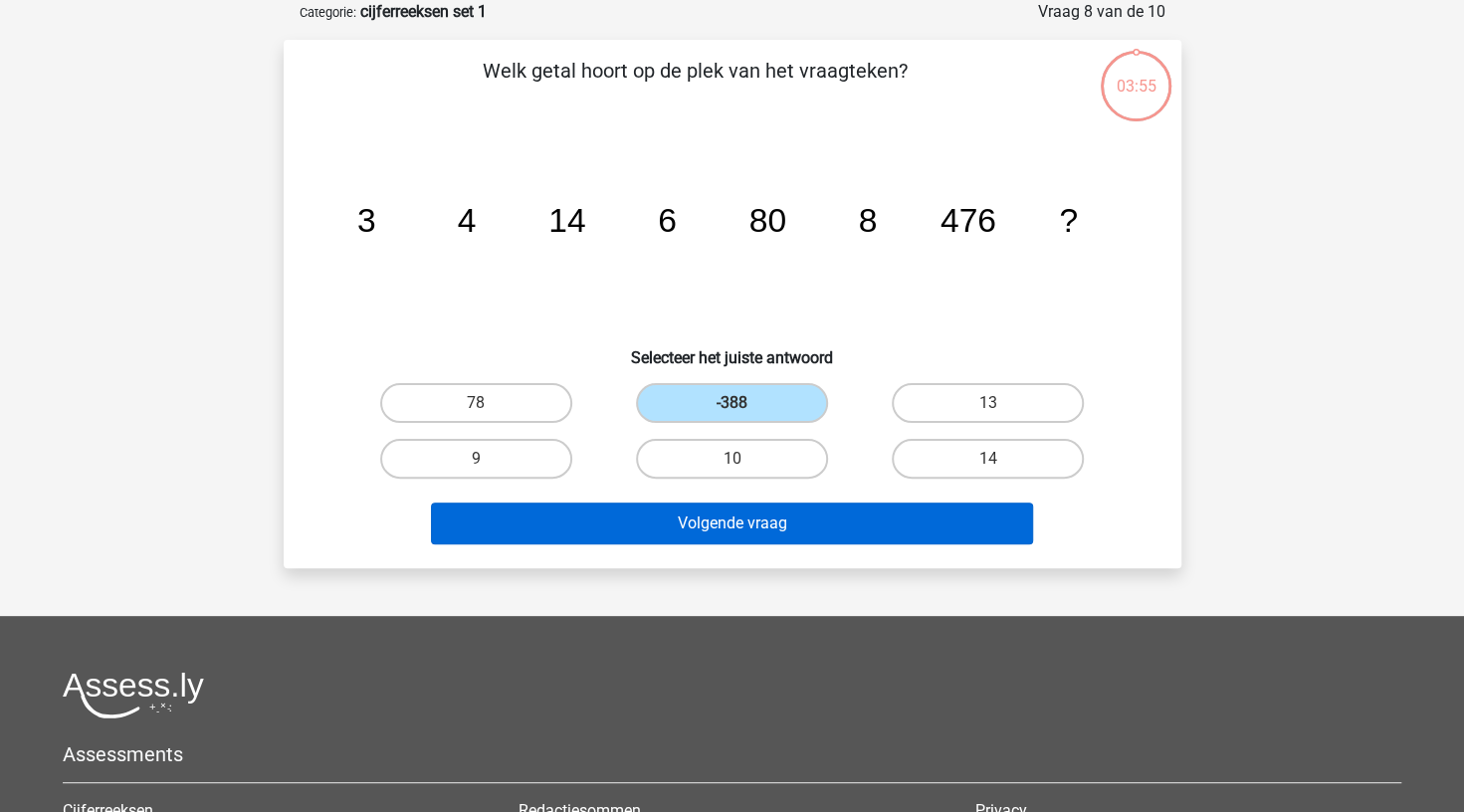 click on "Volgende vraag" at bounding box center [732, 527] 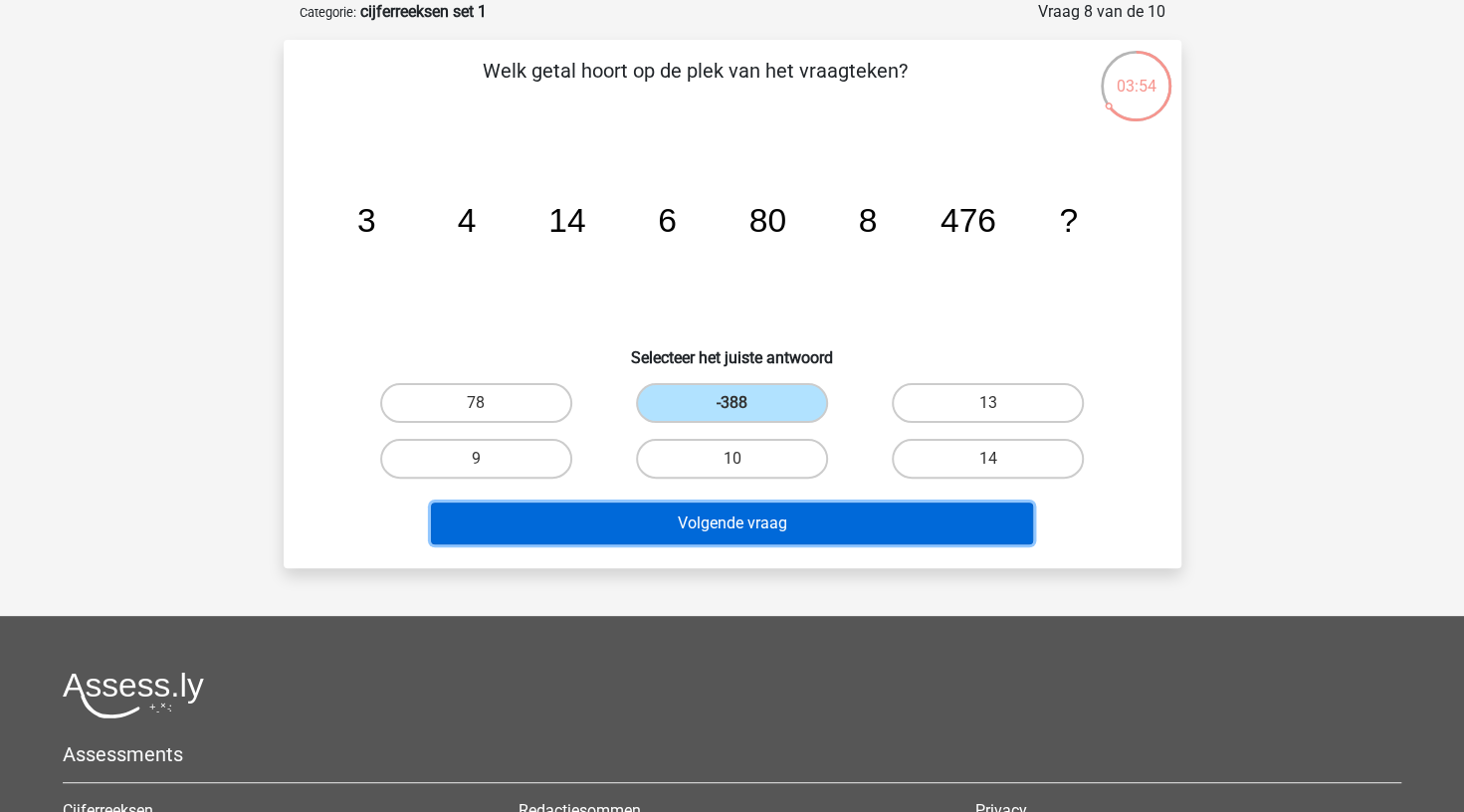 click on "Volgende vraag" at bounding box center (732, 523) 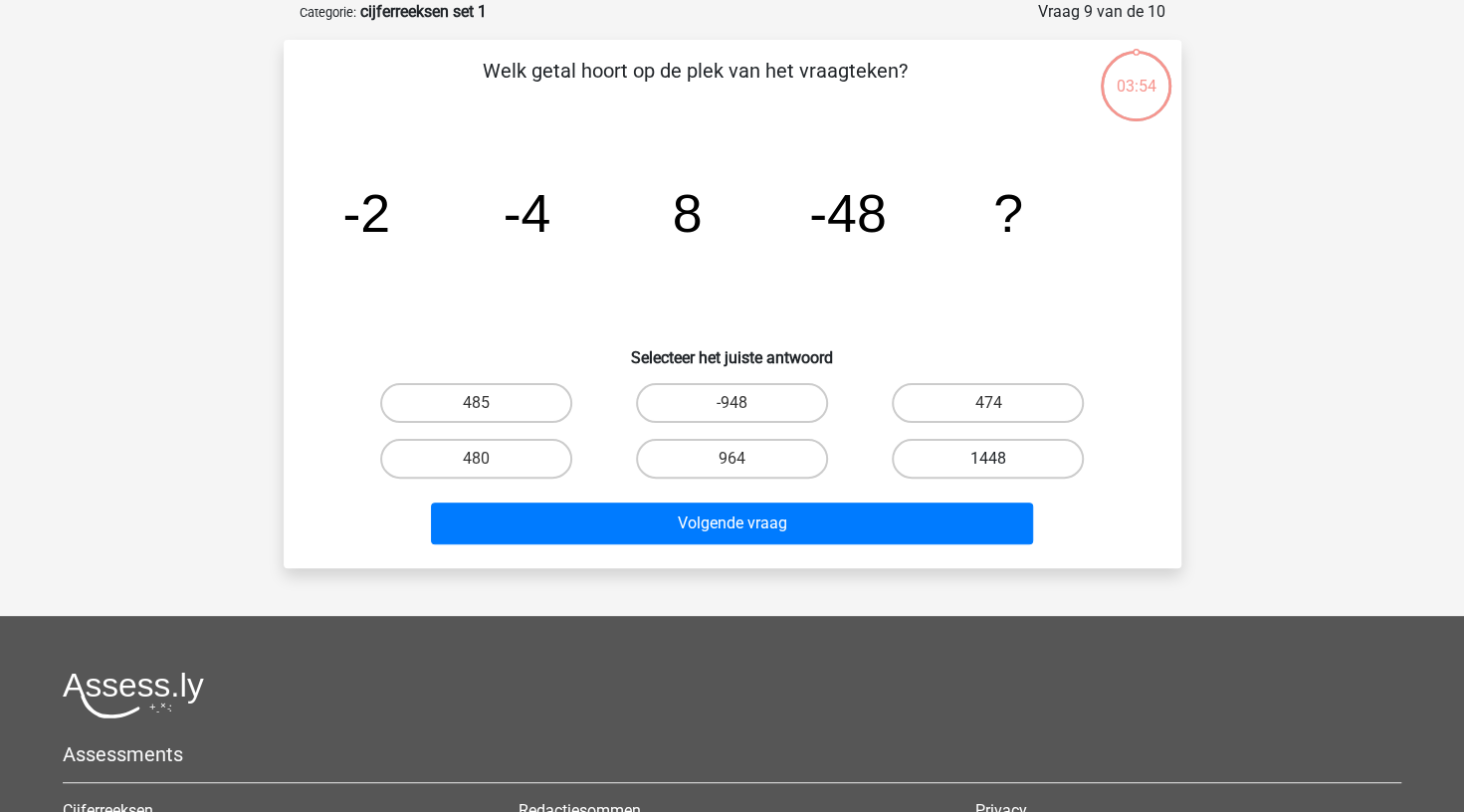 click on "1448" at bounding box center (987, 459) 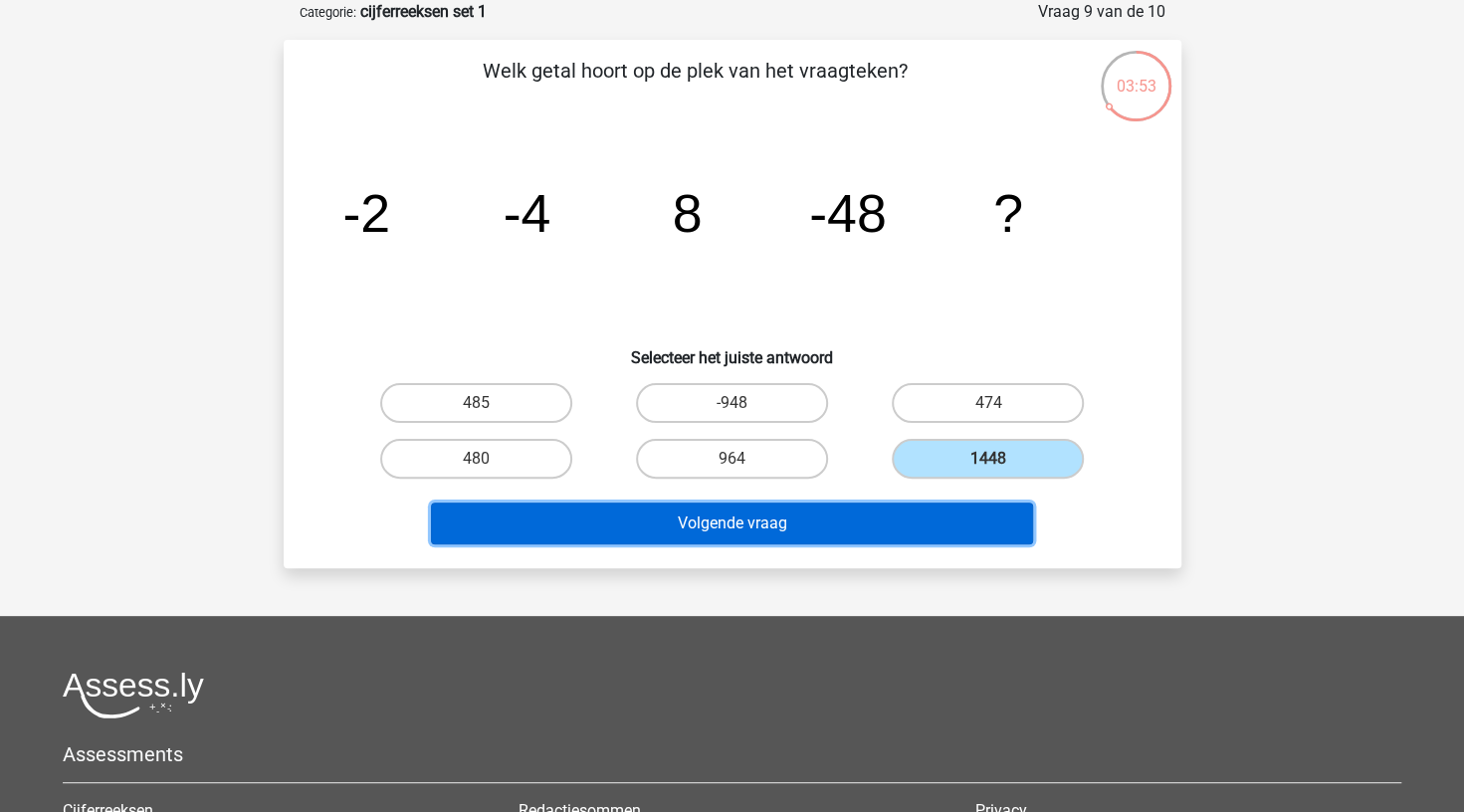 click on "Volgende vraag" at bounding box center (732, 523) 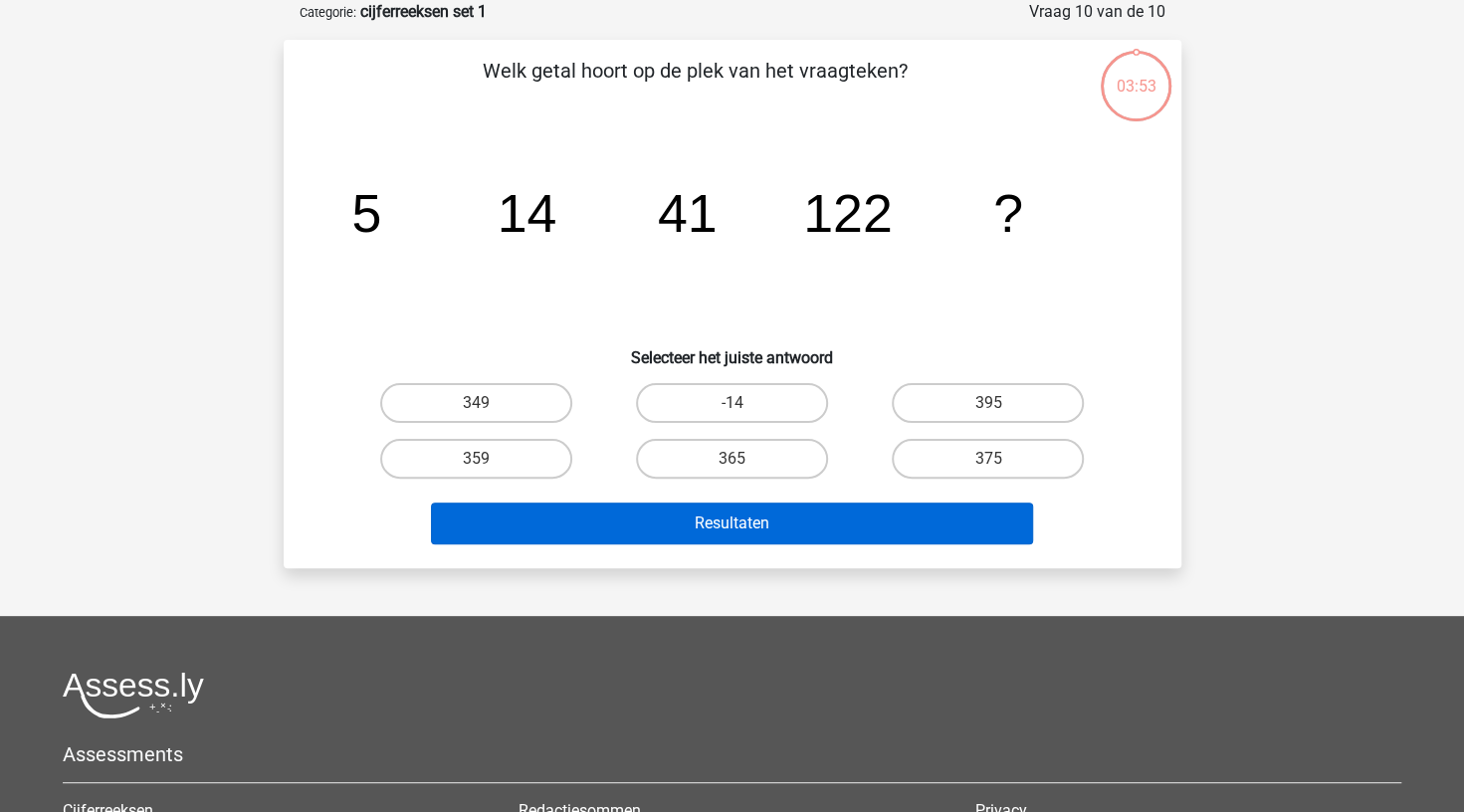 drag, startPoint x: 776, startPoint y: 400, endPoint x: 776, endPoint y: 519, distance: 119 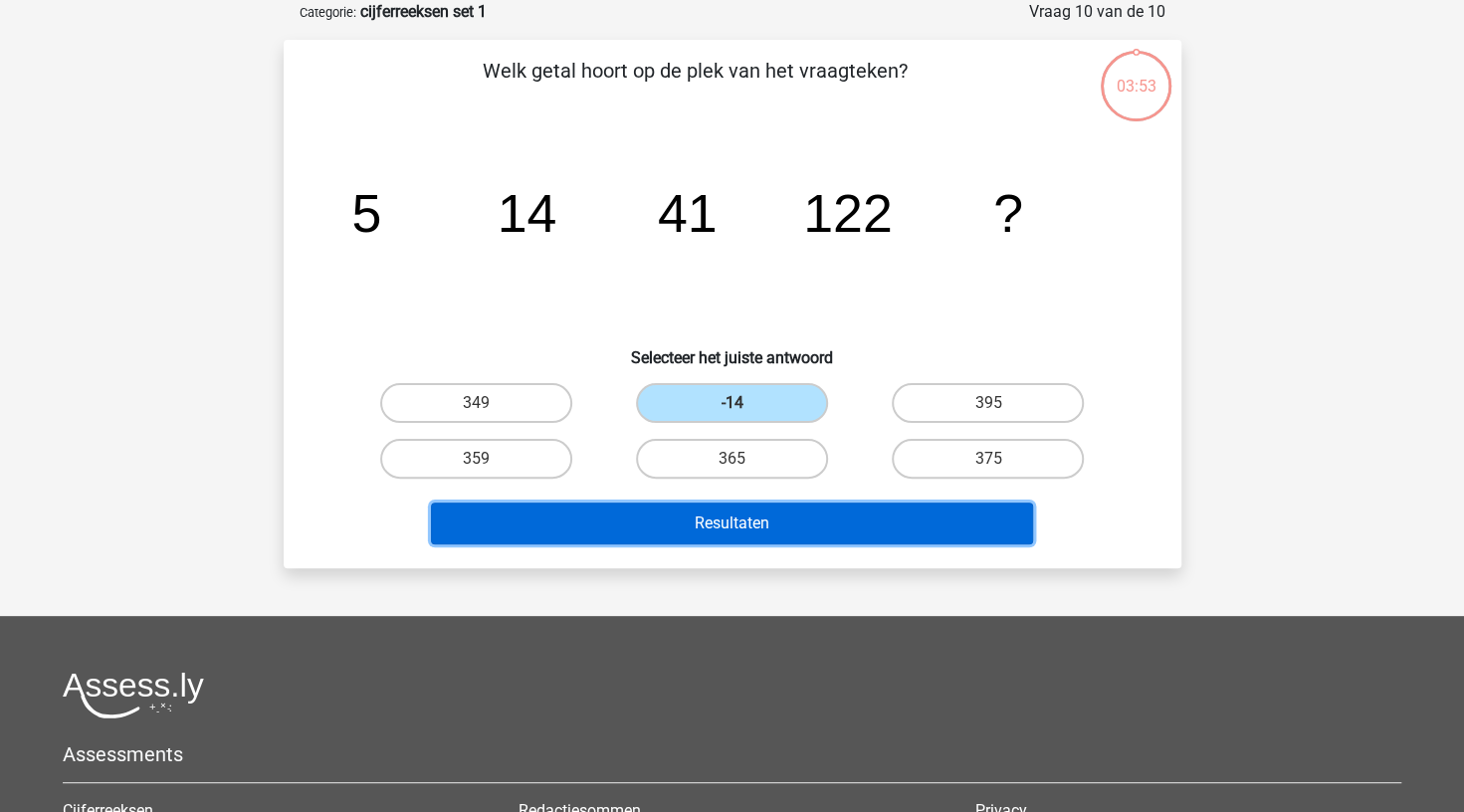 click on "Resultaten" at bounding box center [732, 523] 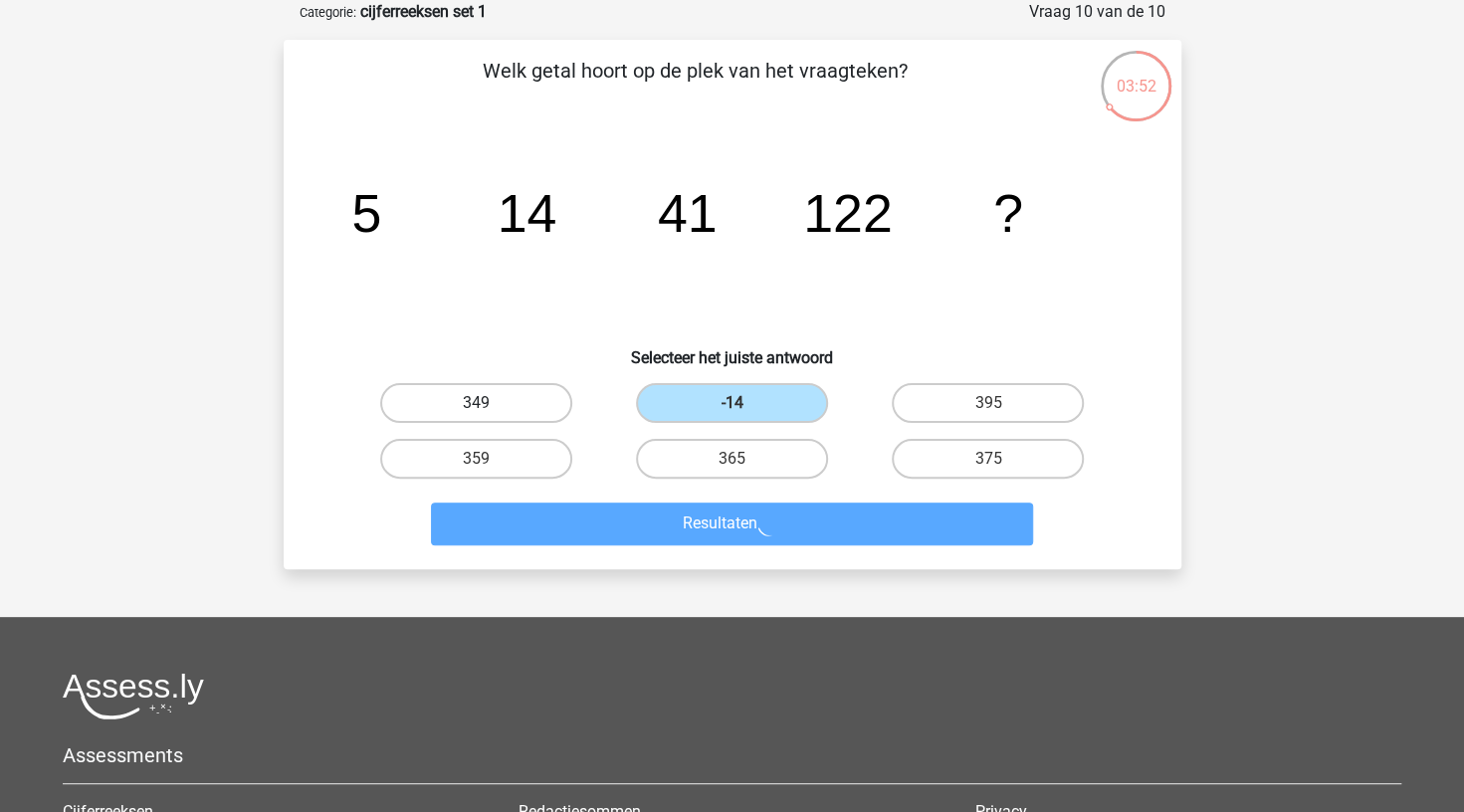 click on "349" at bounding box center (476, 403) 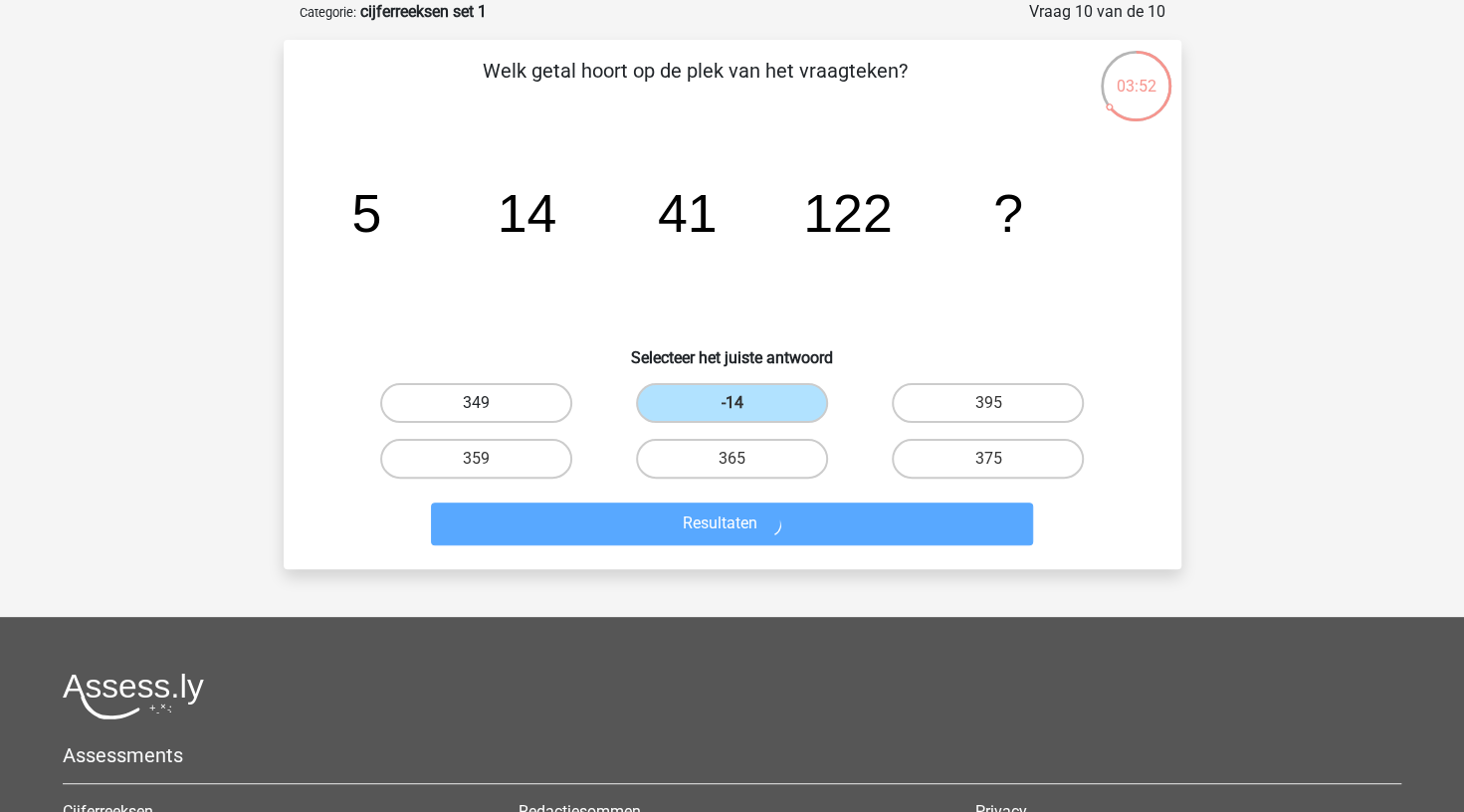 click on "349" at bounding box center (482, 409) 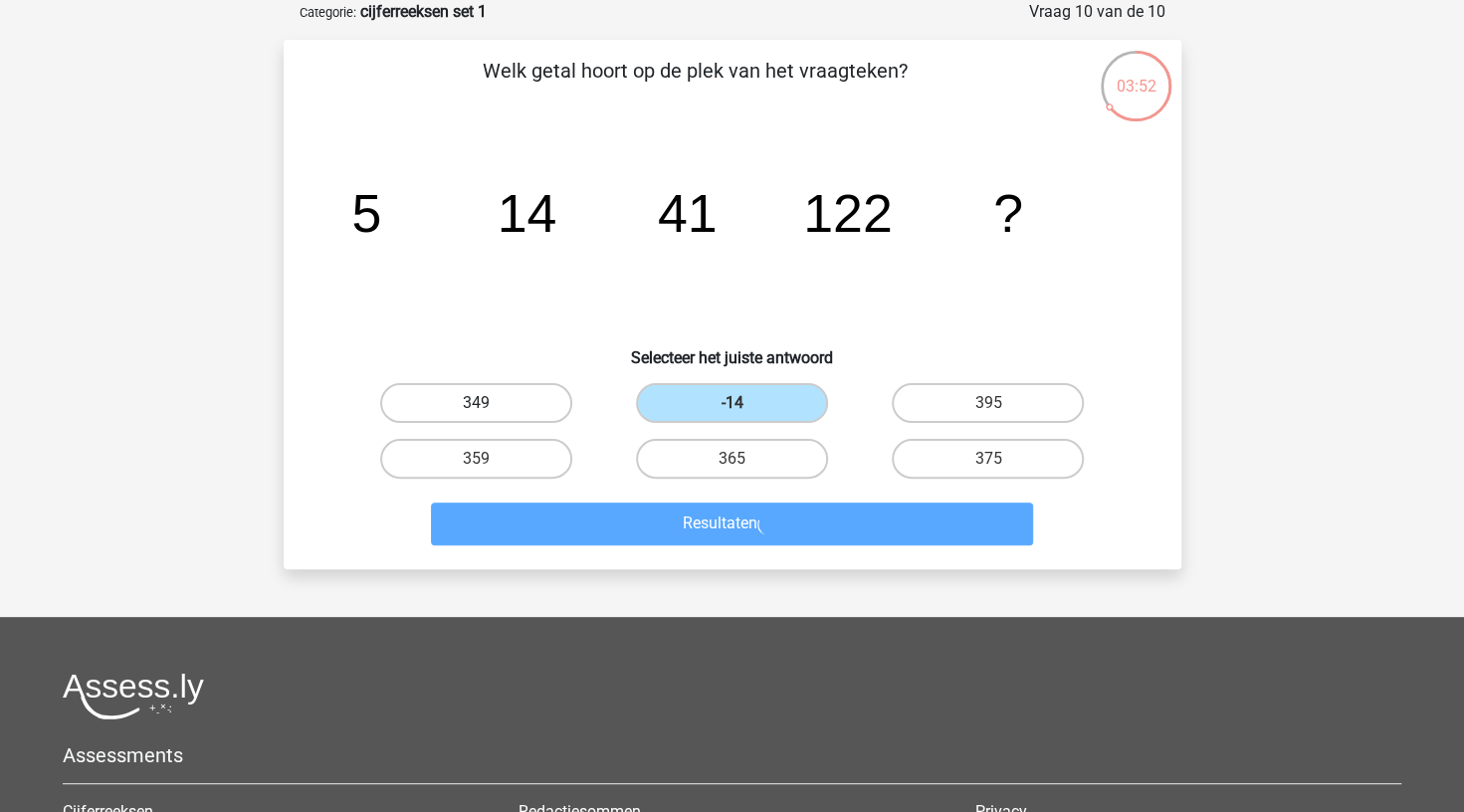 radio on "true" 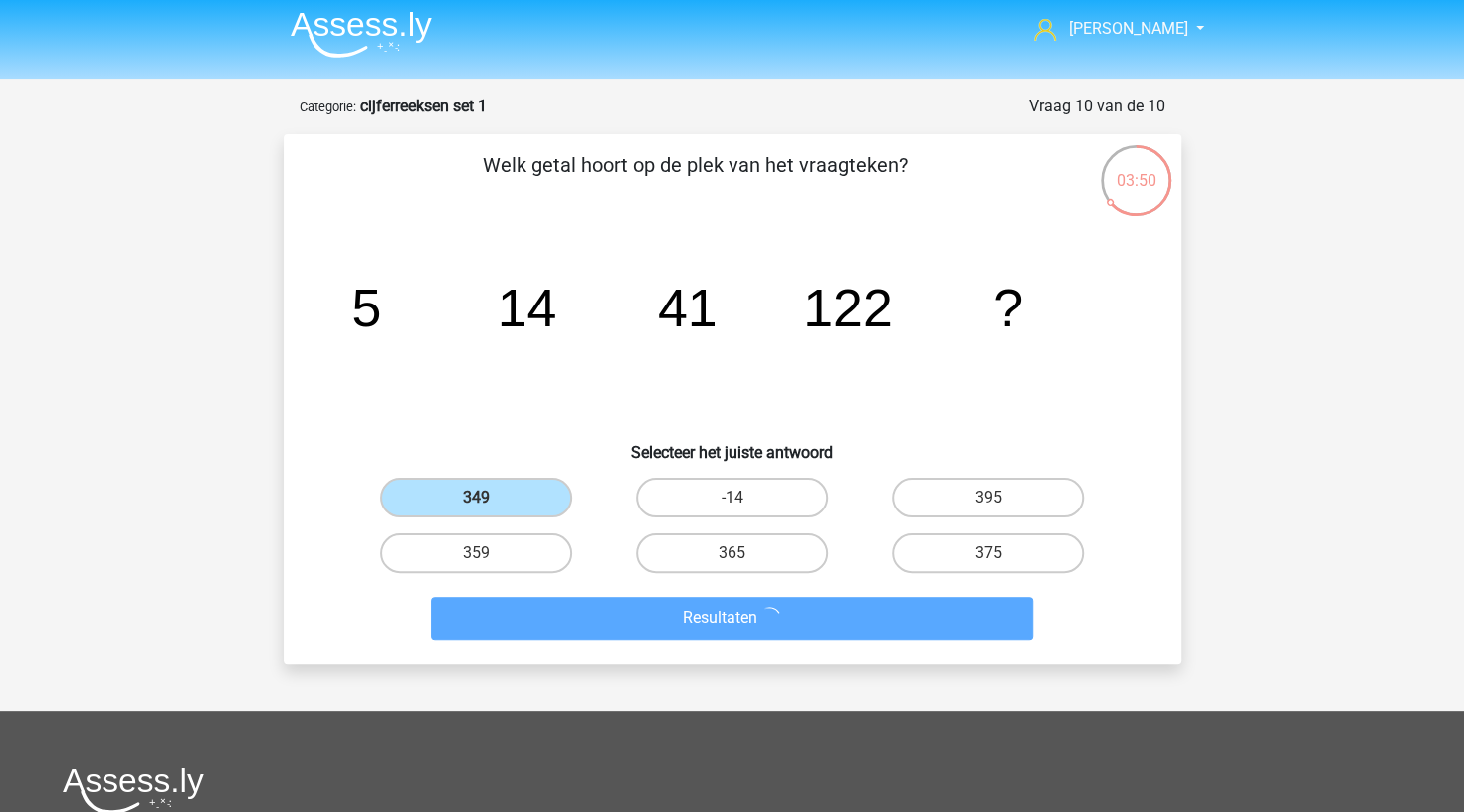scroll, scrollTop: 0, scrollLeft: 0, axis: both 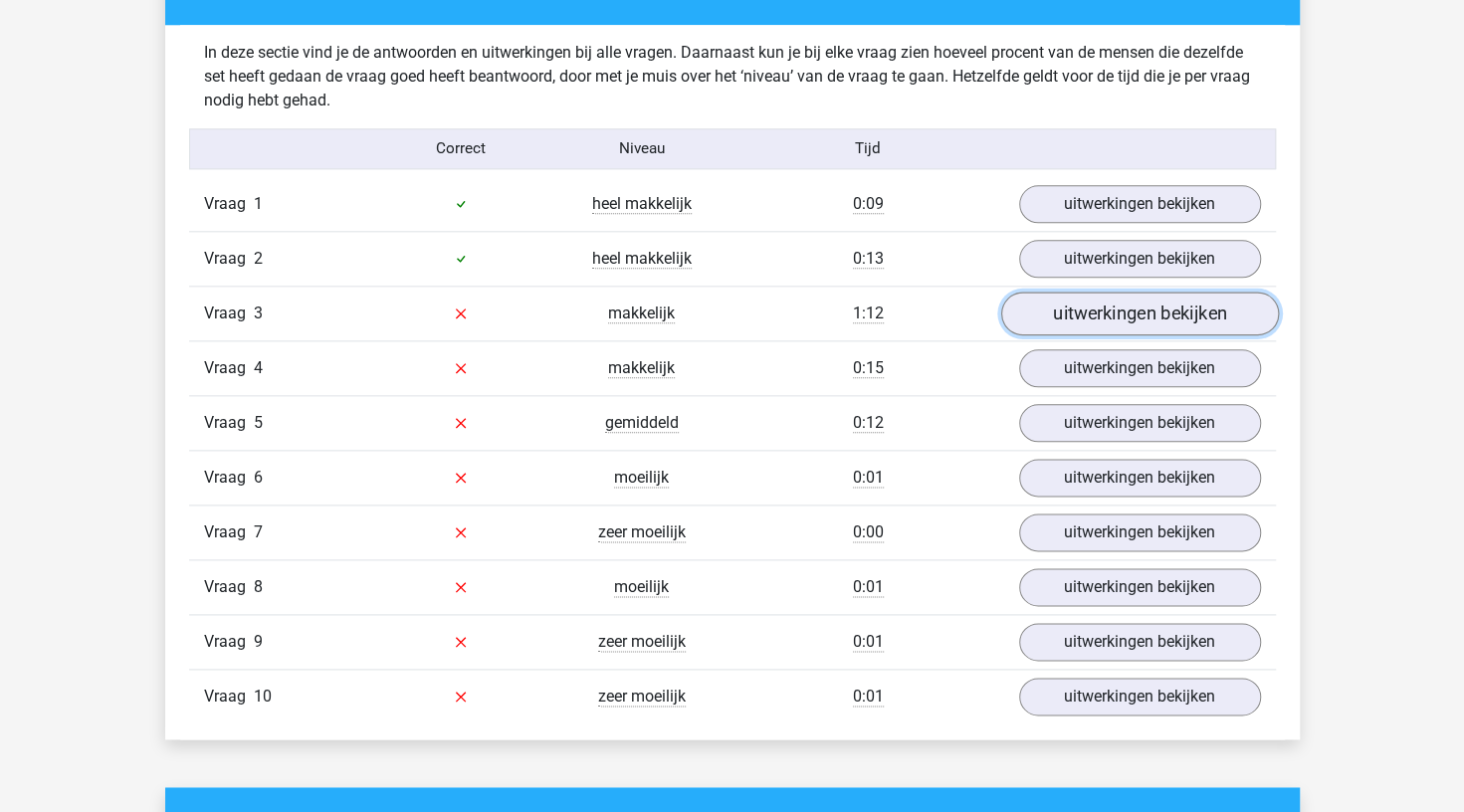 click on "uitwerkingen bekijken" at bounding box center (1139, 313) 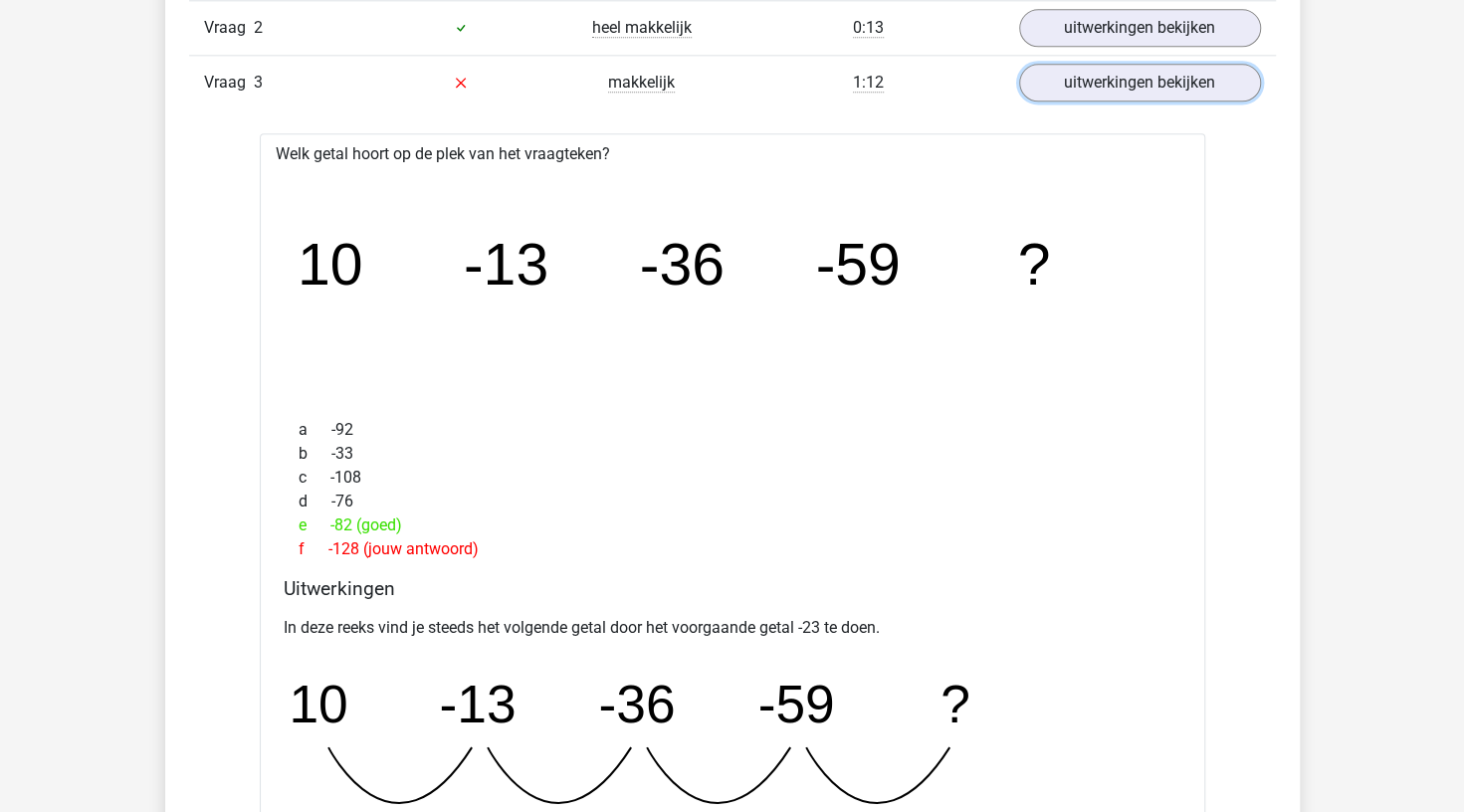 scroll, scrollTop: 1194, scrollLeft: 0, axis: vertical 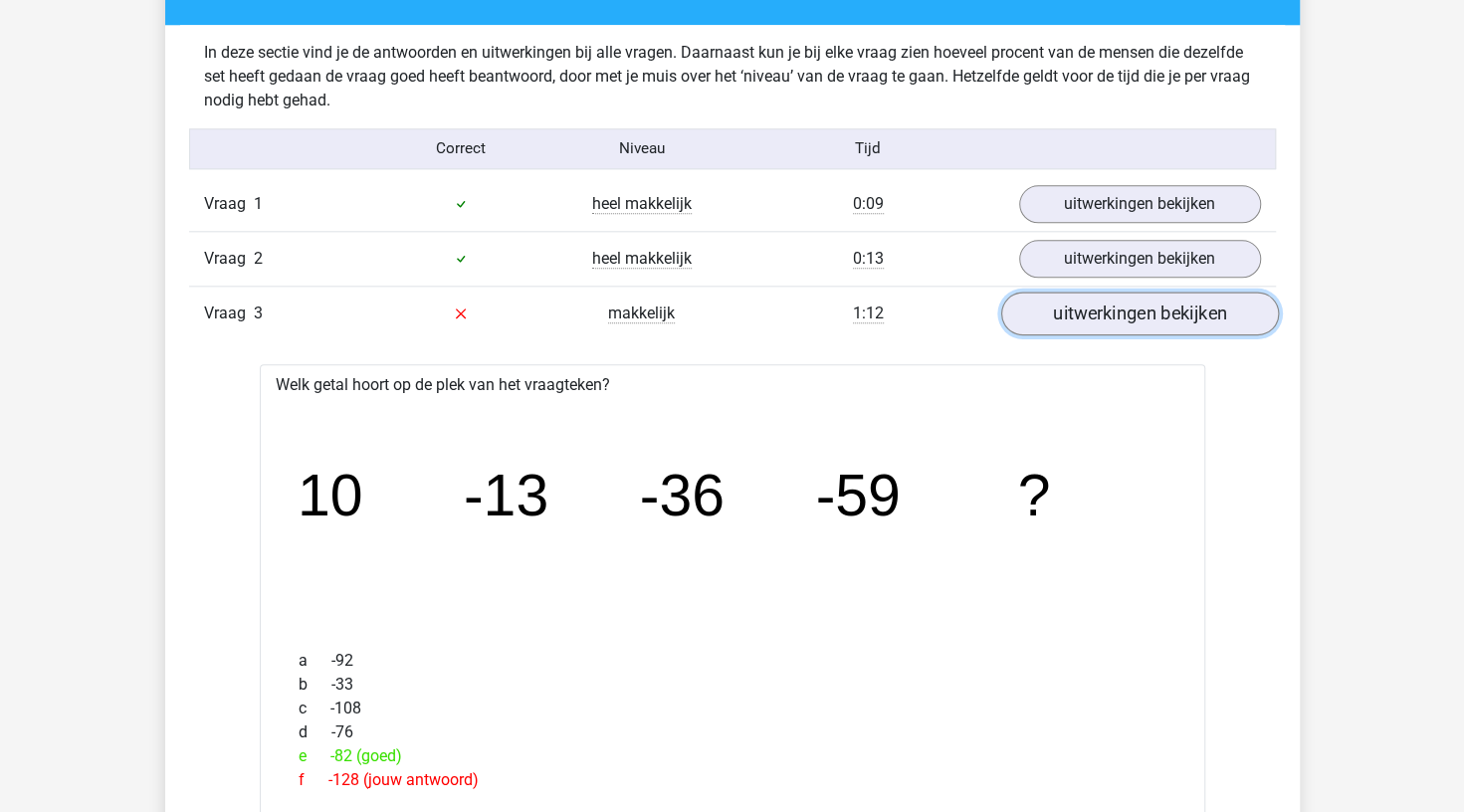 click on "uitwerkingen bekijken" at bounding box center (1139, 313) 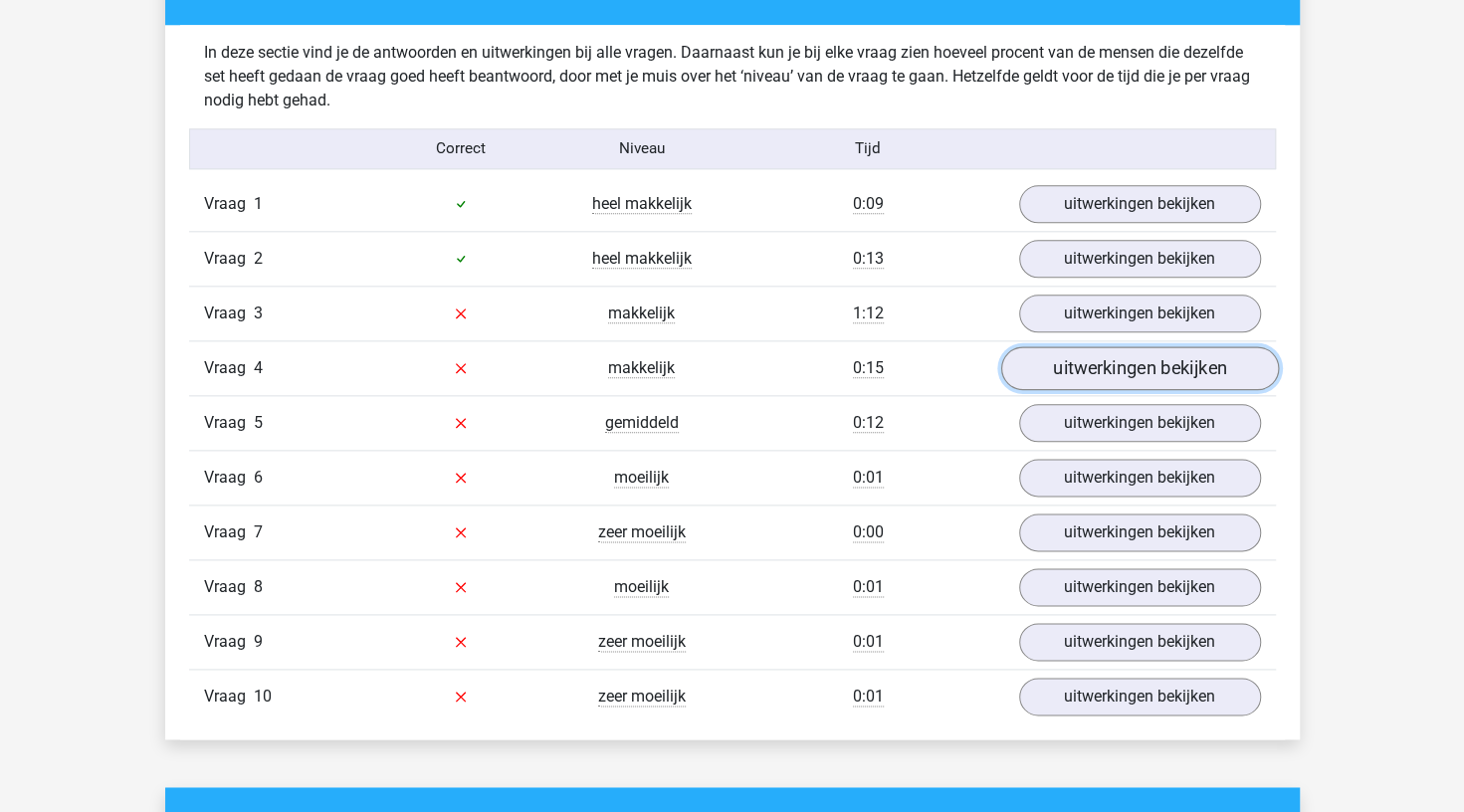 click on "uitwerkingen bekijken" at bounding box center (1139, 368) 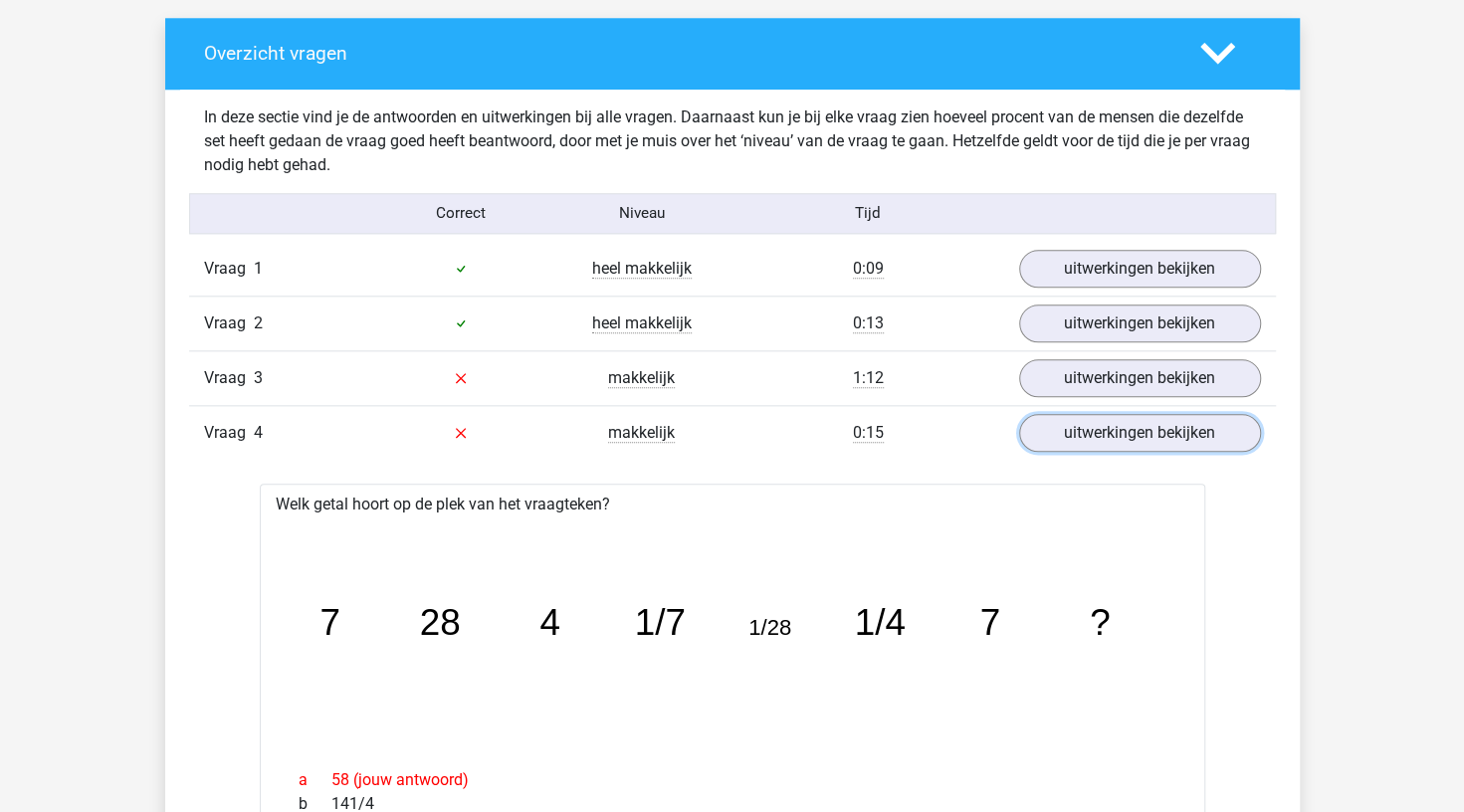 scroll, scrollTop: 995, scrollLeft: 0, axis: vertical 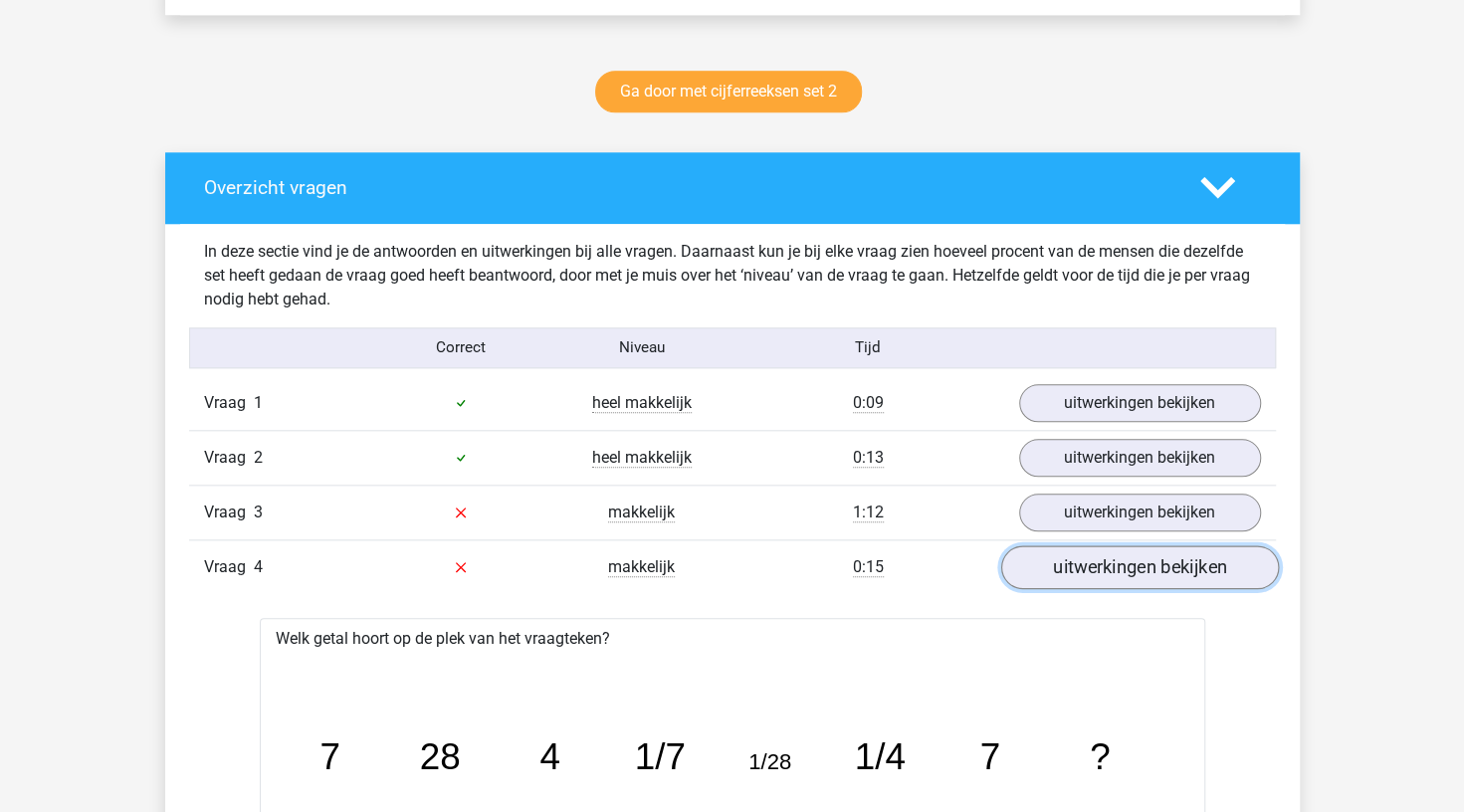 click on "uitwerkingen bekijken" at bounding box center (1139, 567) 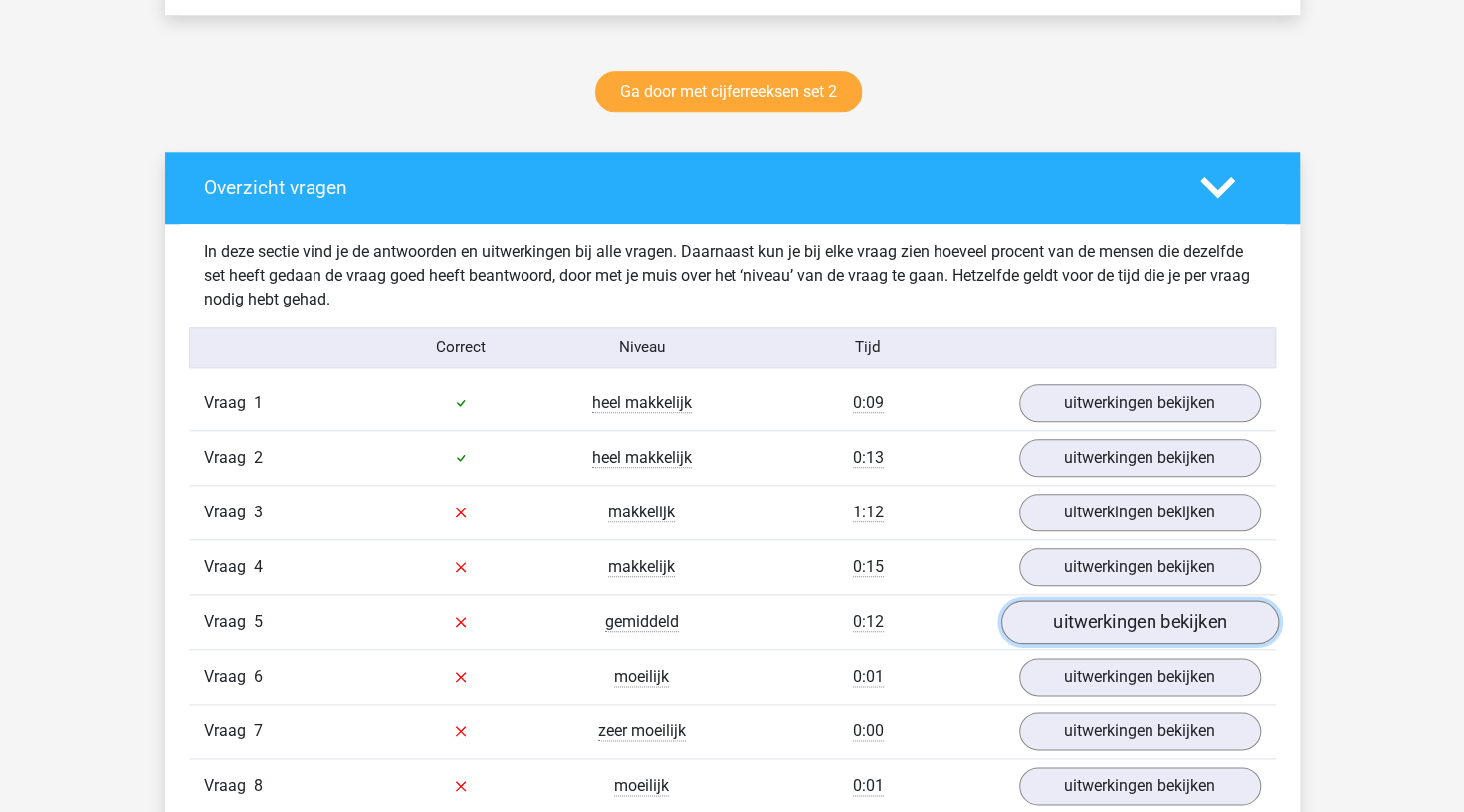 click on "uitwerkingen bekijken" at bounding box center (1139, 622) 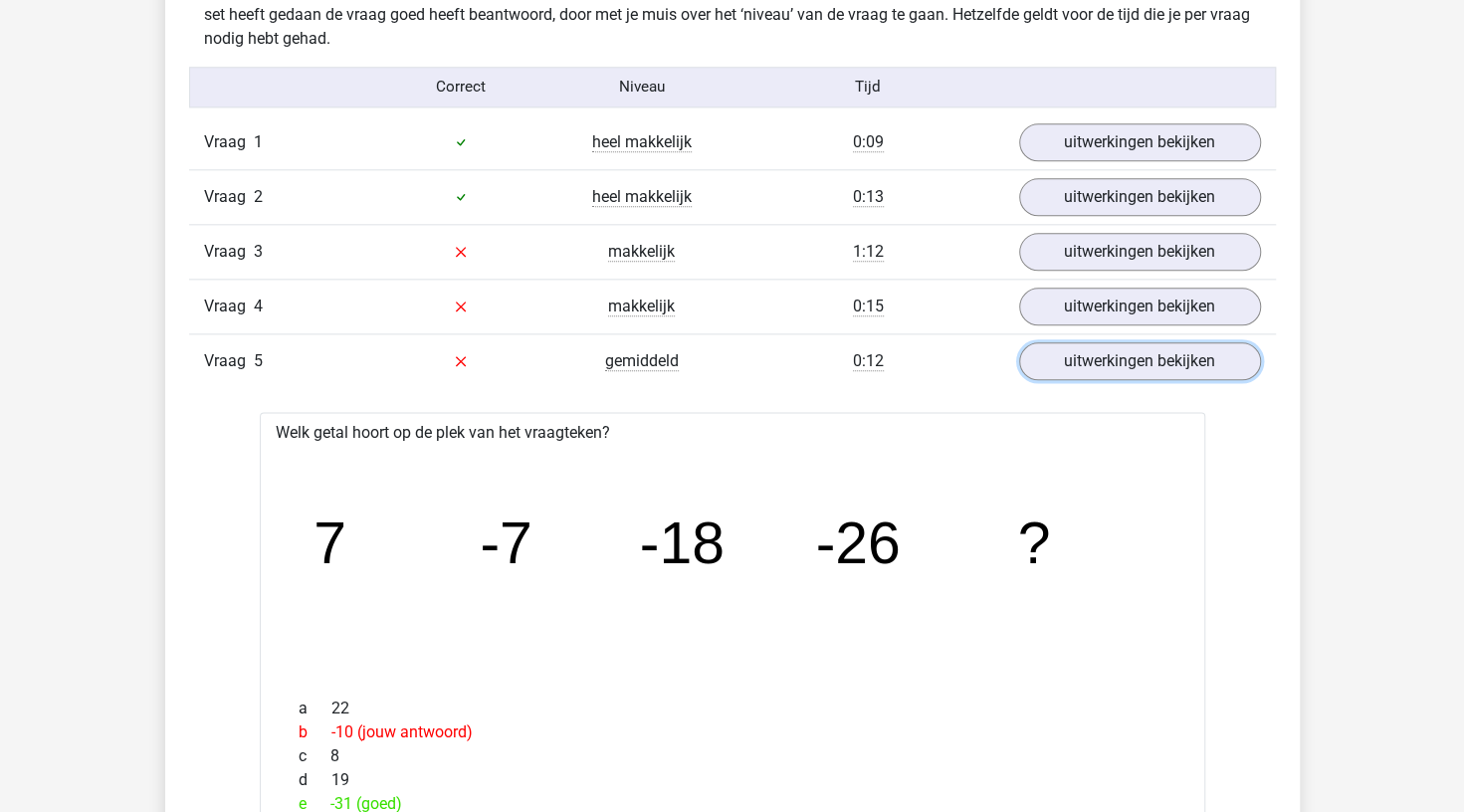 scroll, scrollTop: 1194, scrollLeft: 0, axis: vertical 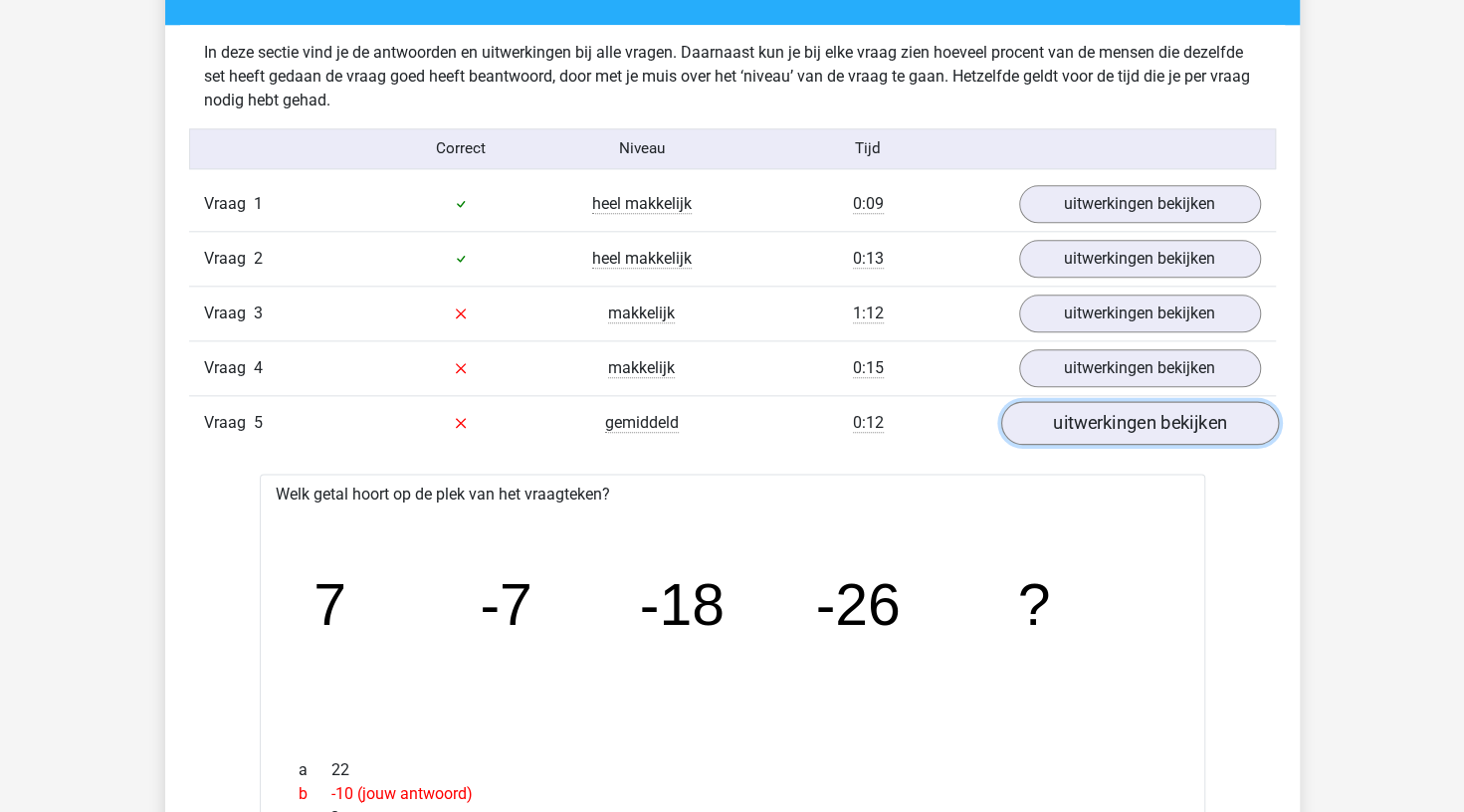 click on "uitwerkingen bekijken" at bounding box center (1139, 423) 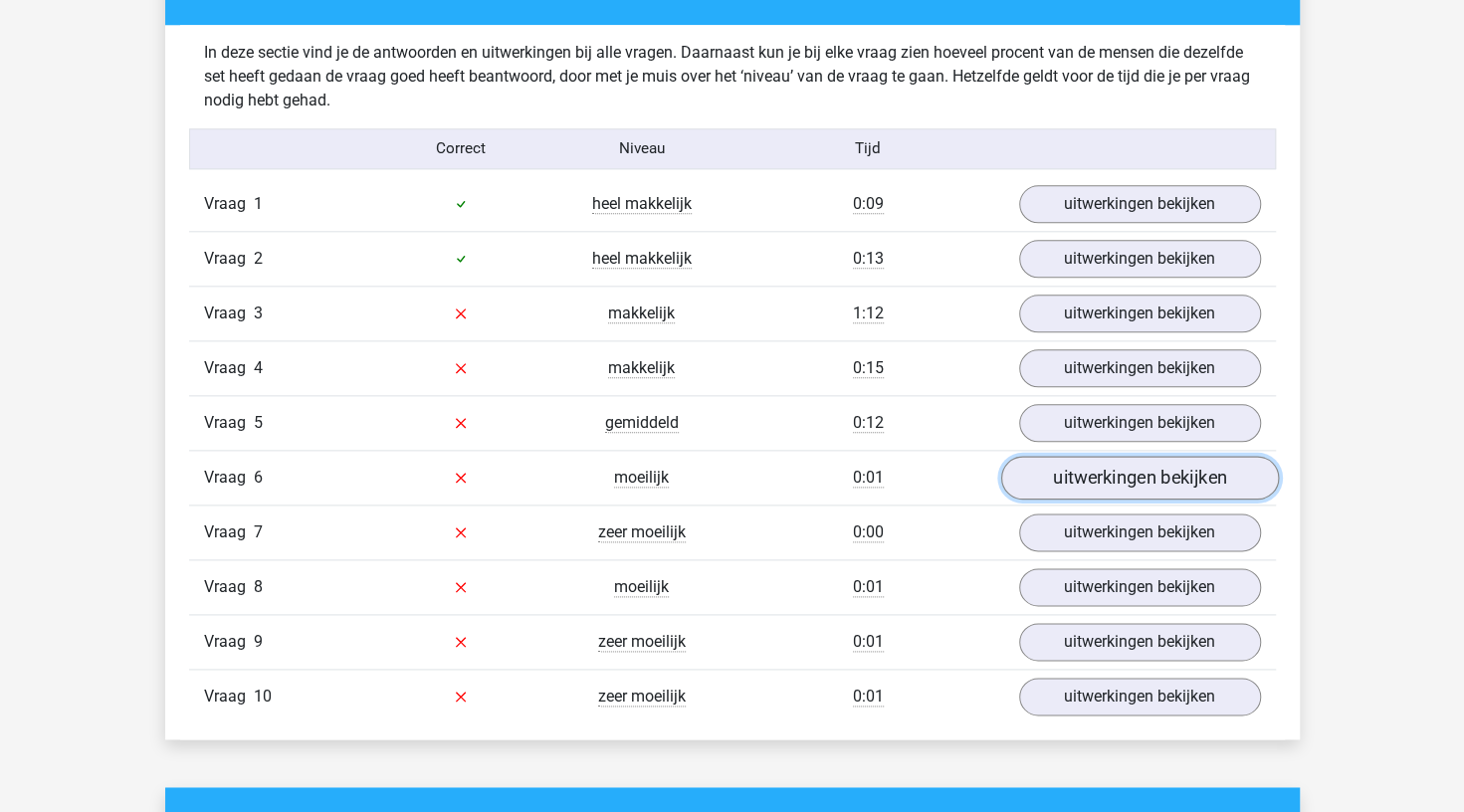 click on "uitwerkingen bekijken" at bounding box center [1139, 478] 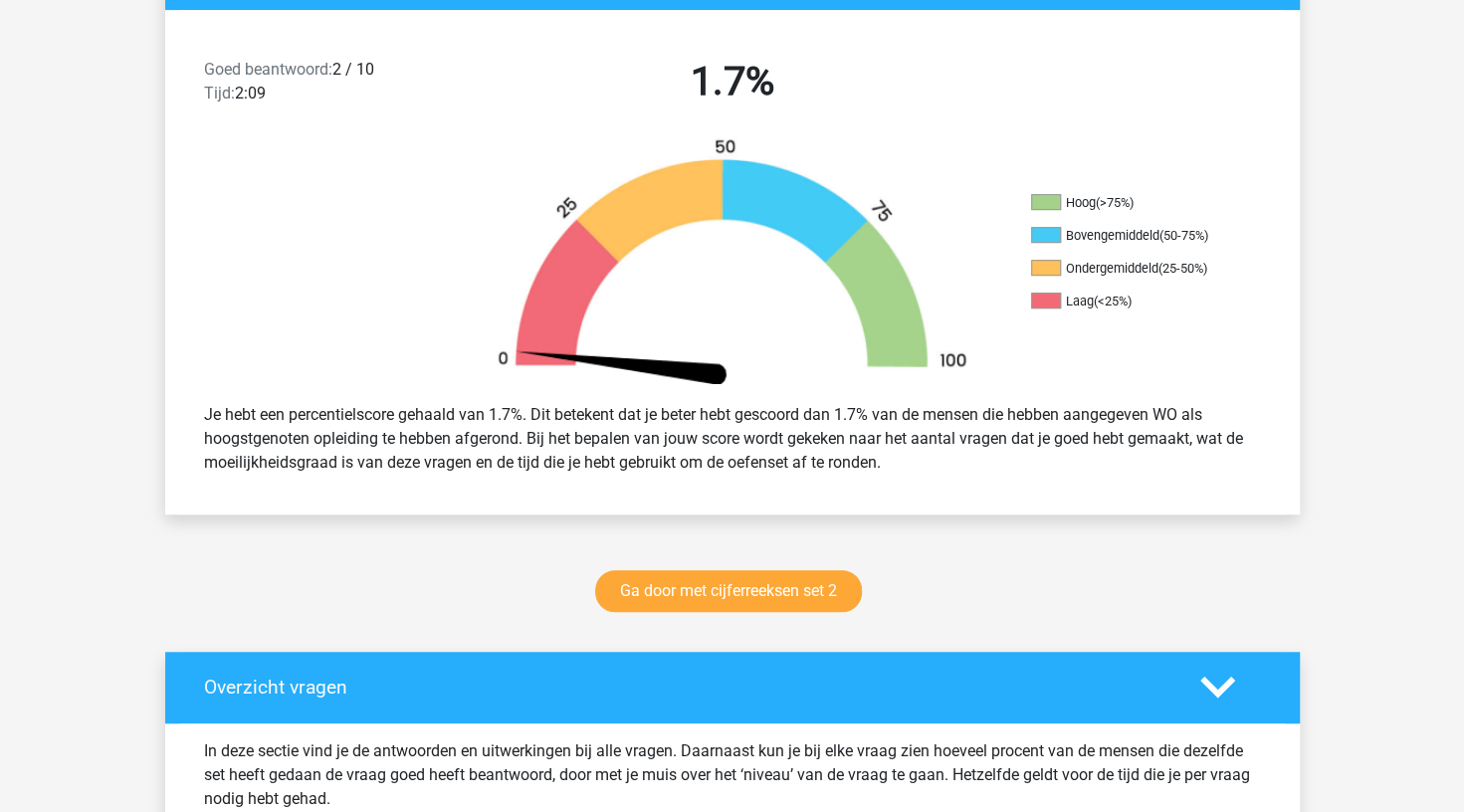 scroll, scrollTop: 0, scrollLeft: 0, axis: both 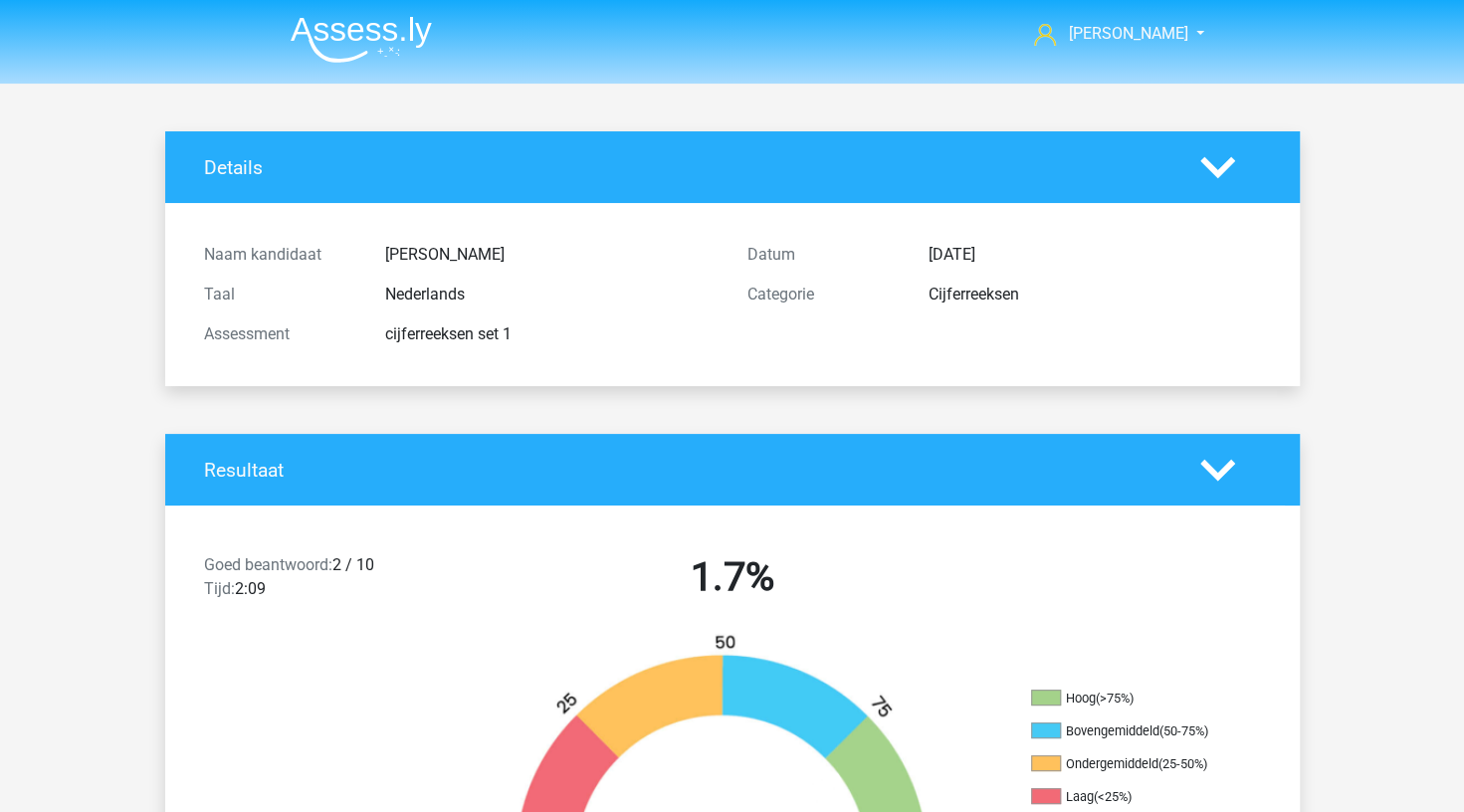 click at bounding box center [361, 39] 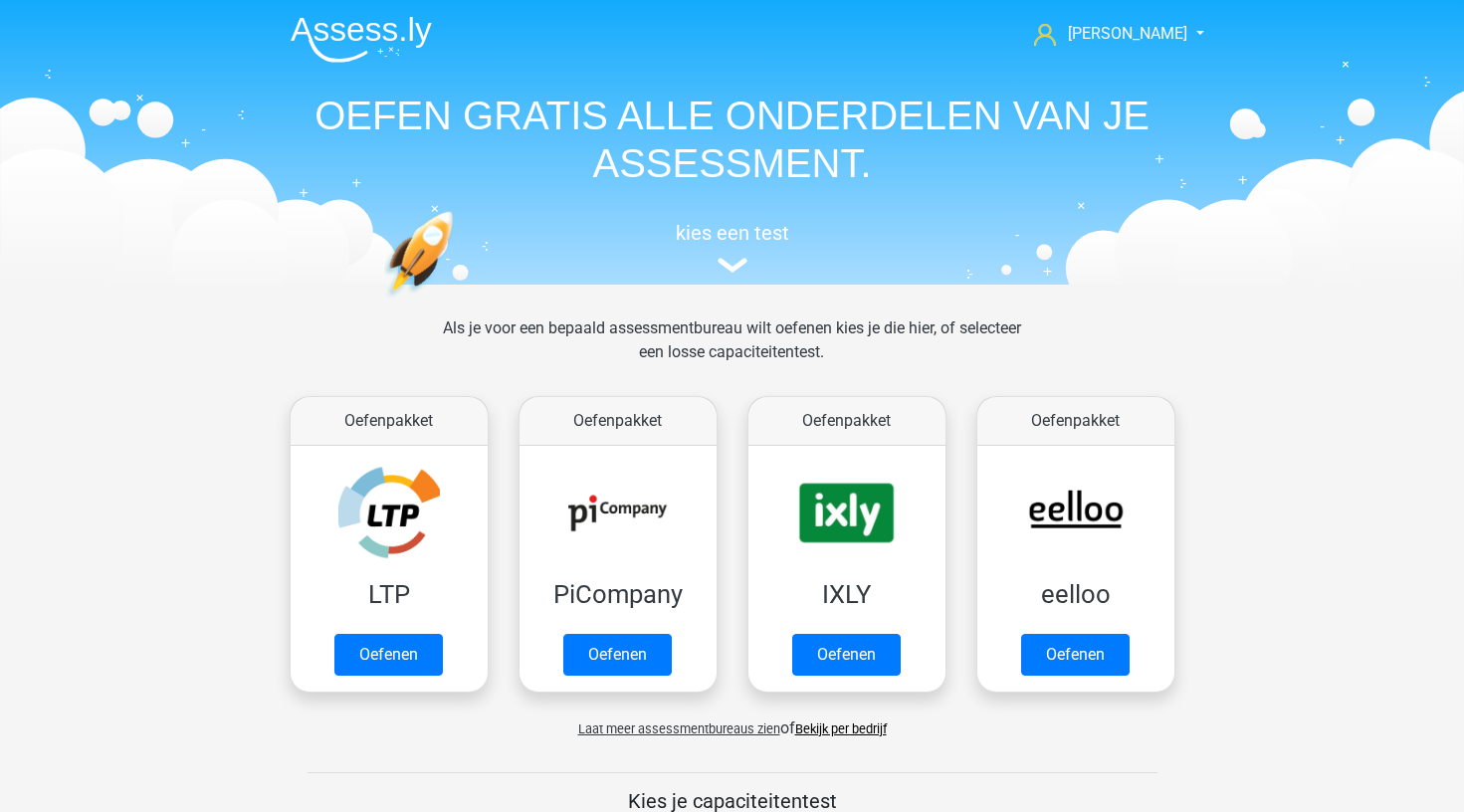 scroll, scrollTop: 0, scrollLeft: 0, axis: both 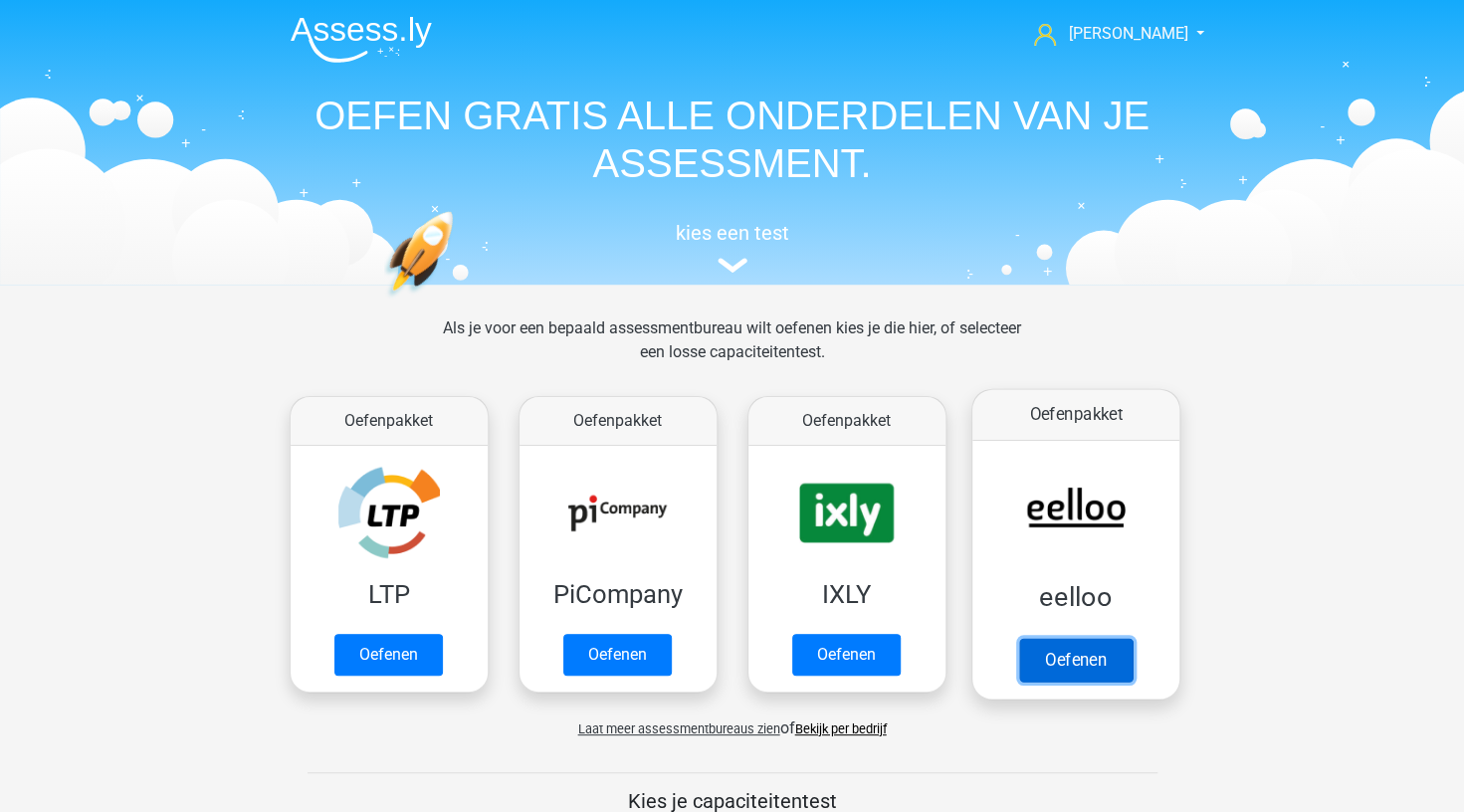 click on "Oefenen" at bounding box center (1075, 660) 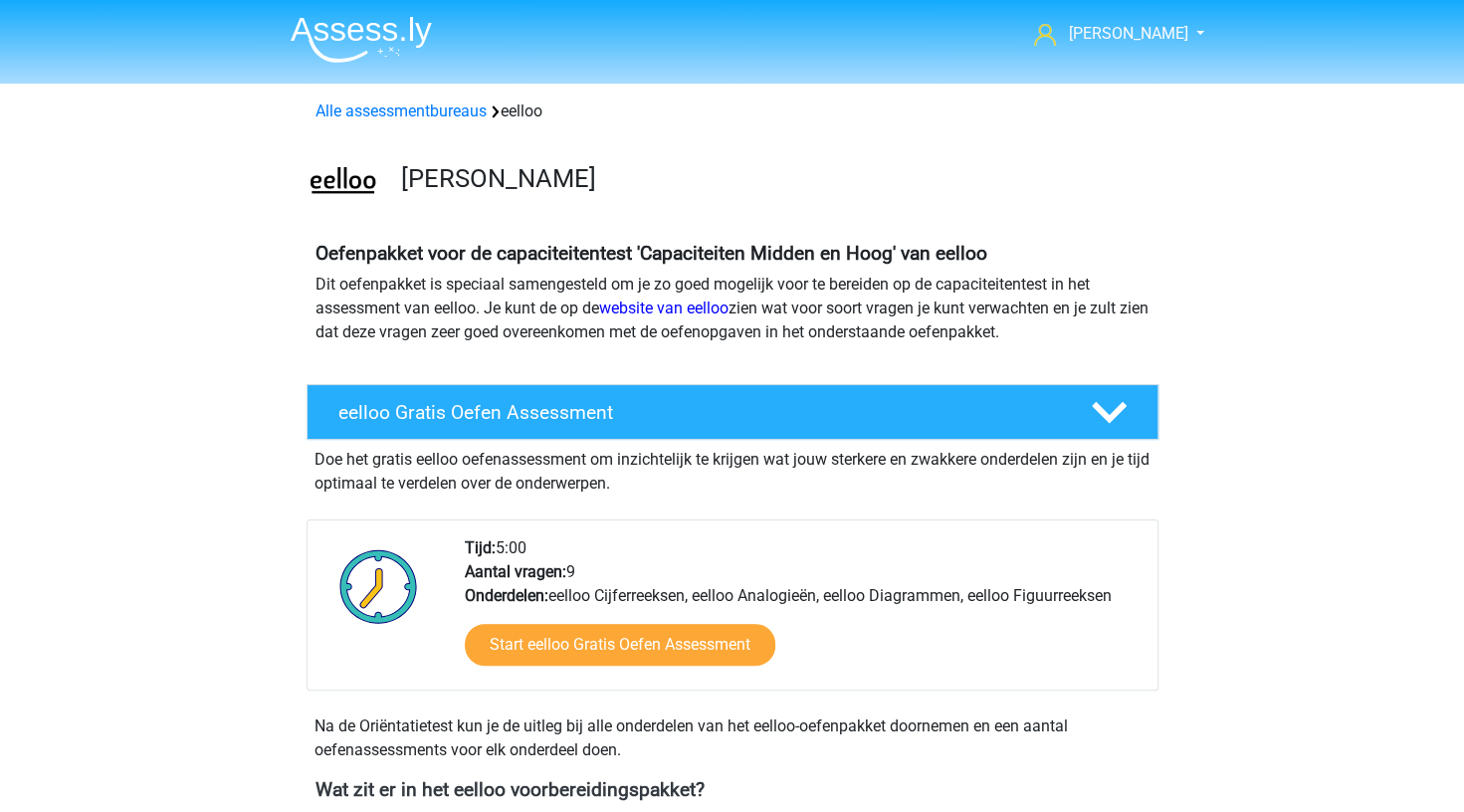 scroll, scrollTop: 498, scrollLeft: 0, axis: vertical 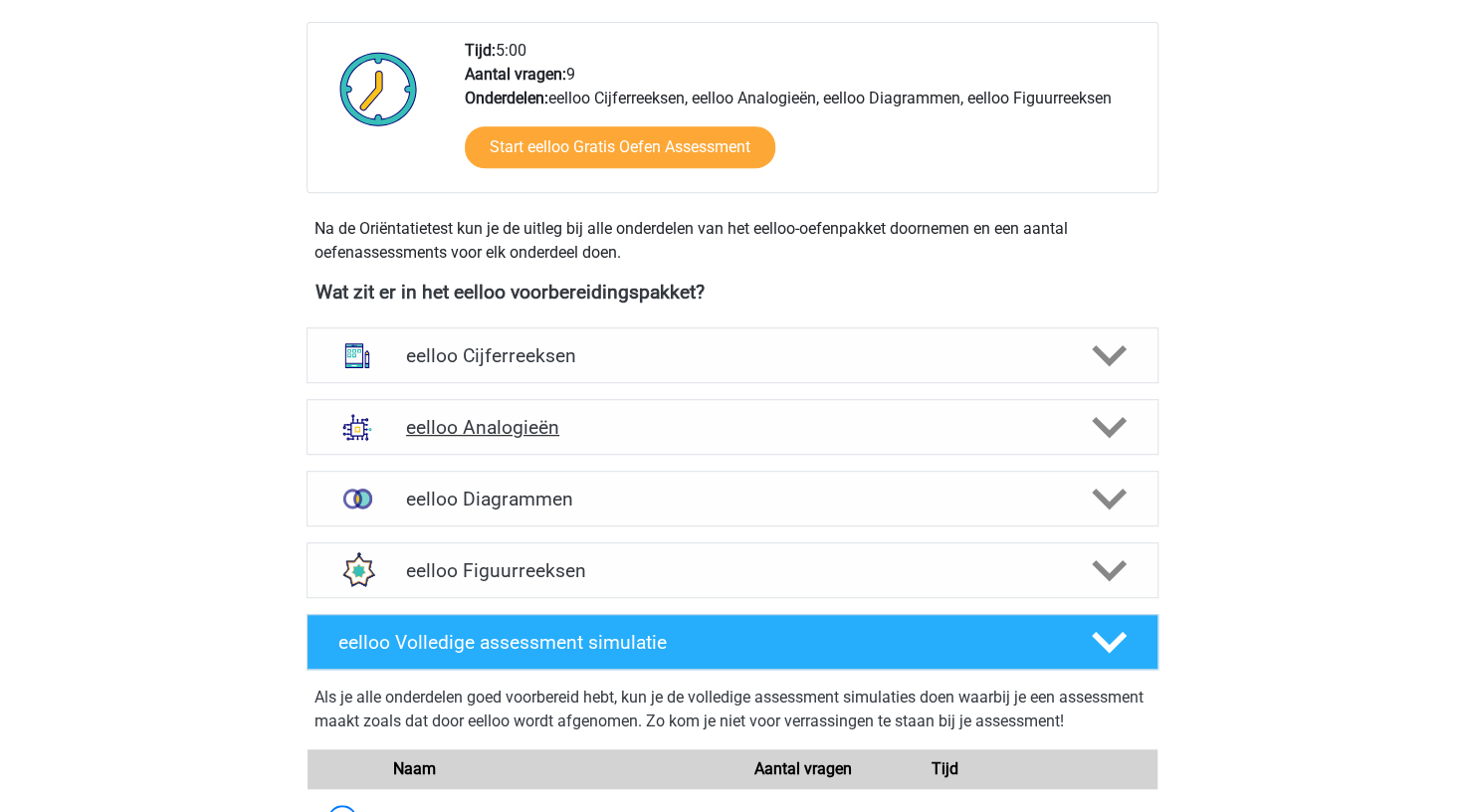 click on "eelloo Analogieën" at bounding box center [732, 427] 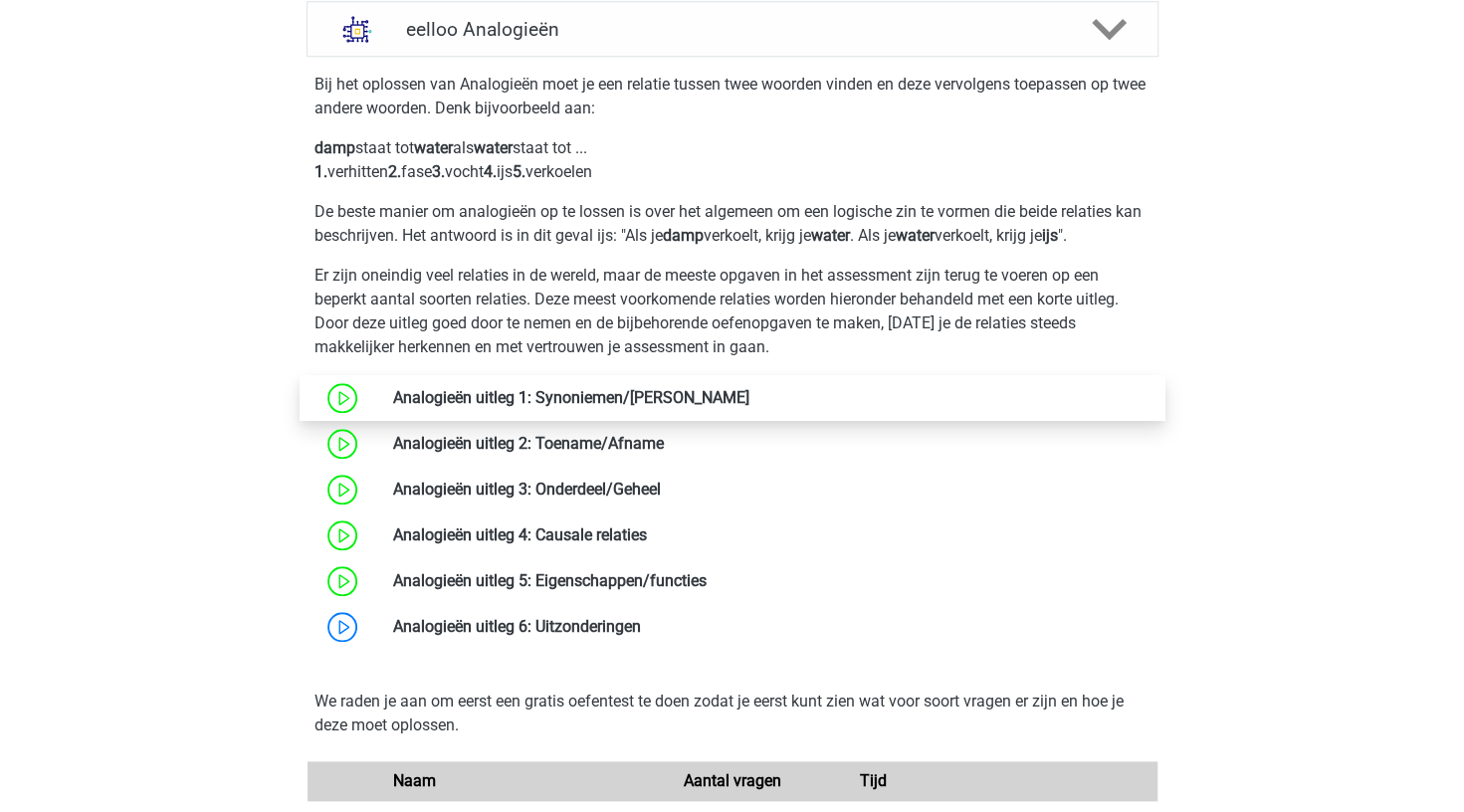 click at bounding box center (749, 397) 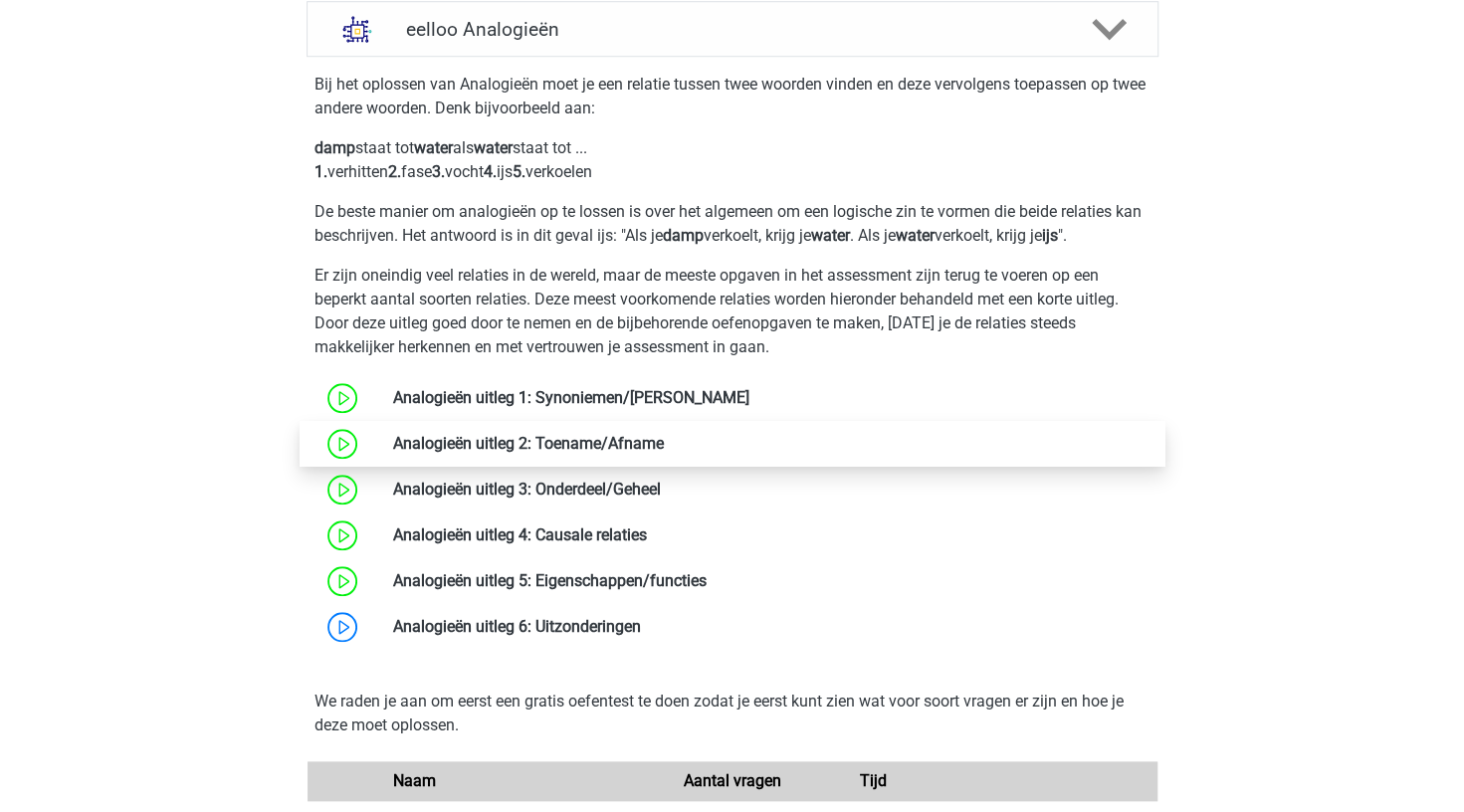 click at bounding box center [664, 443] 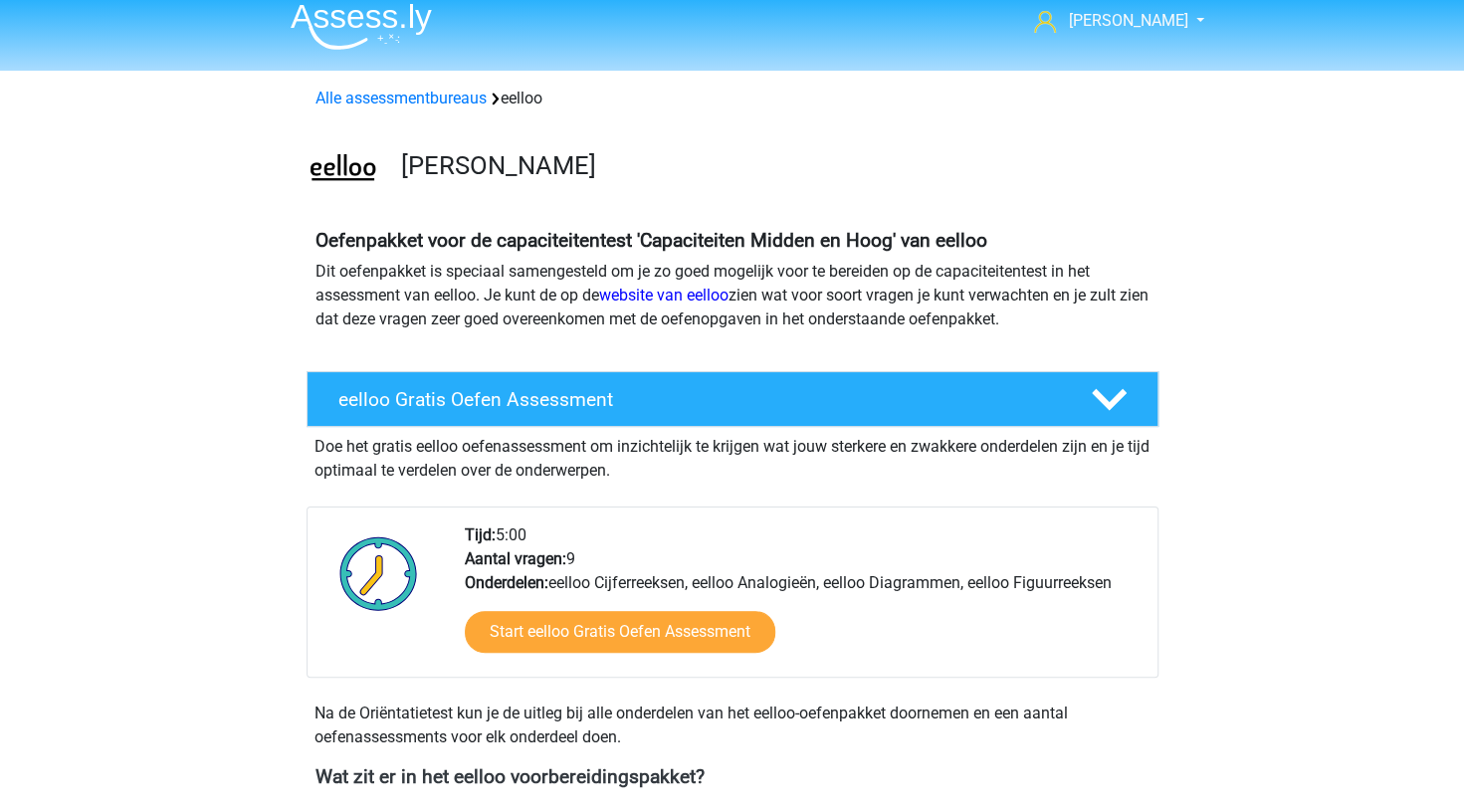 scroll, scrollTop: 0, scrollLeft: 0, axis: both 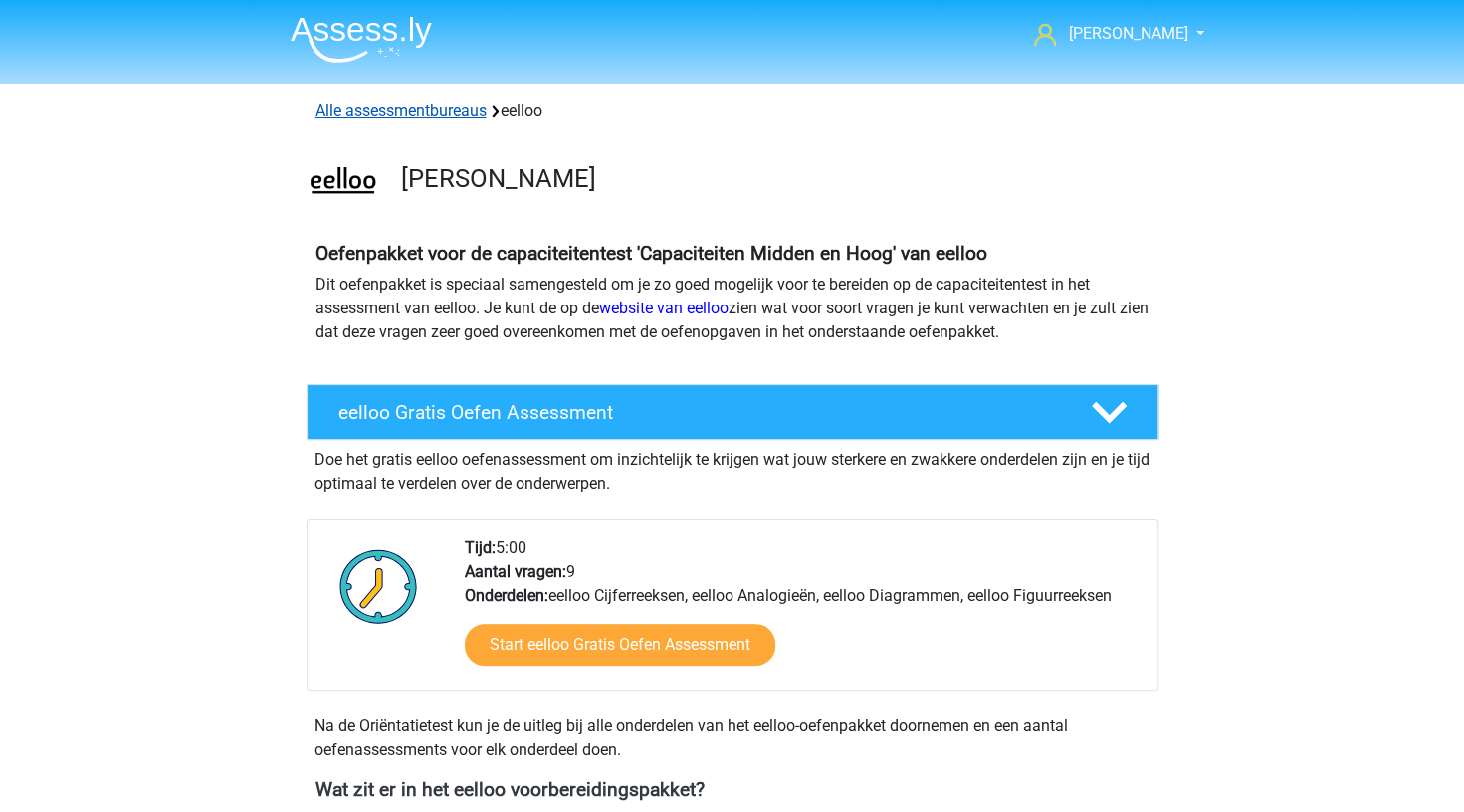 click on "Alle assessmentbureaus" at bounding box center (401, 110) 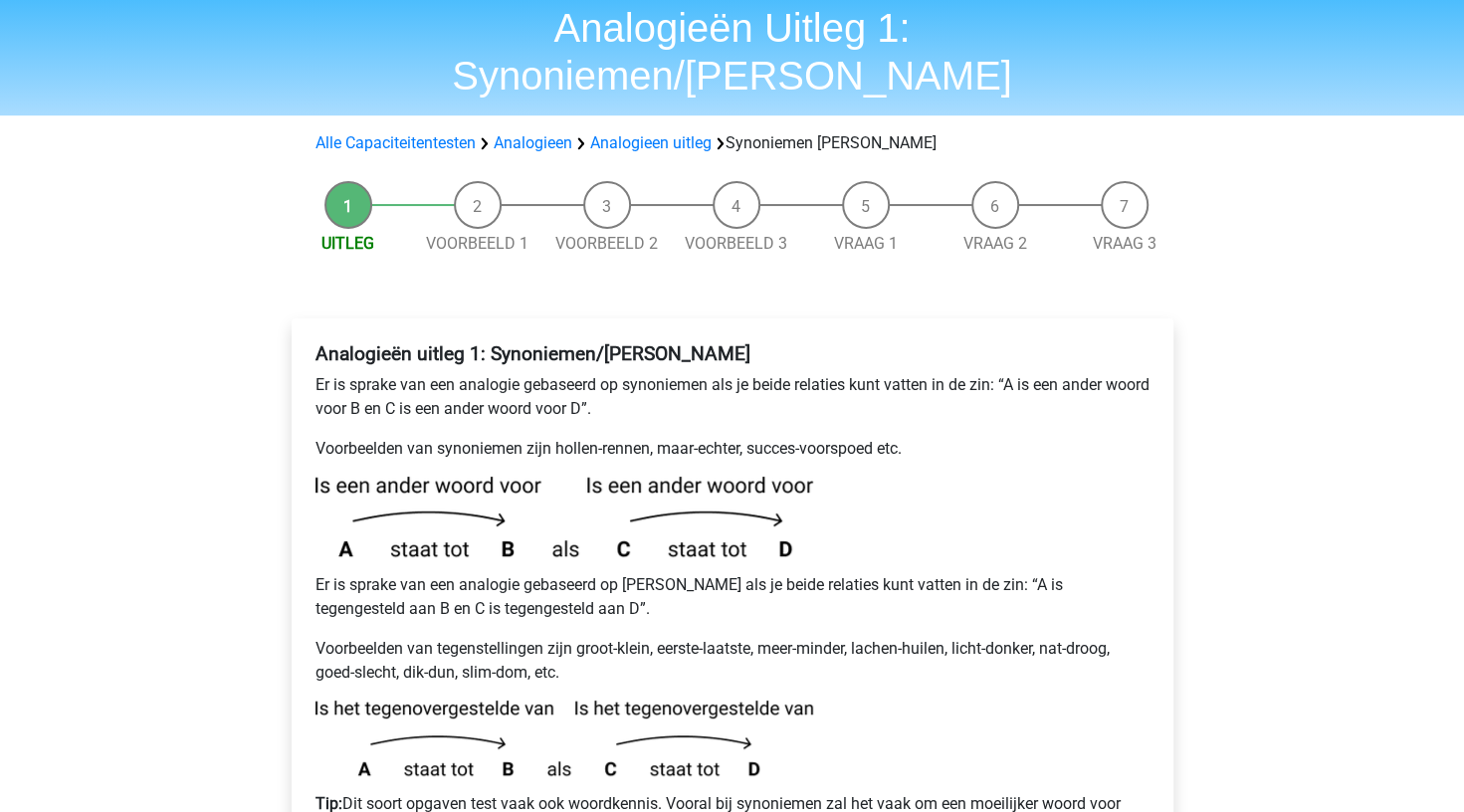 scroll, scrollTop: 0, scrollLeft: 0, axis: both 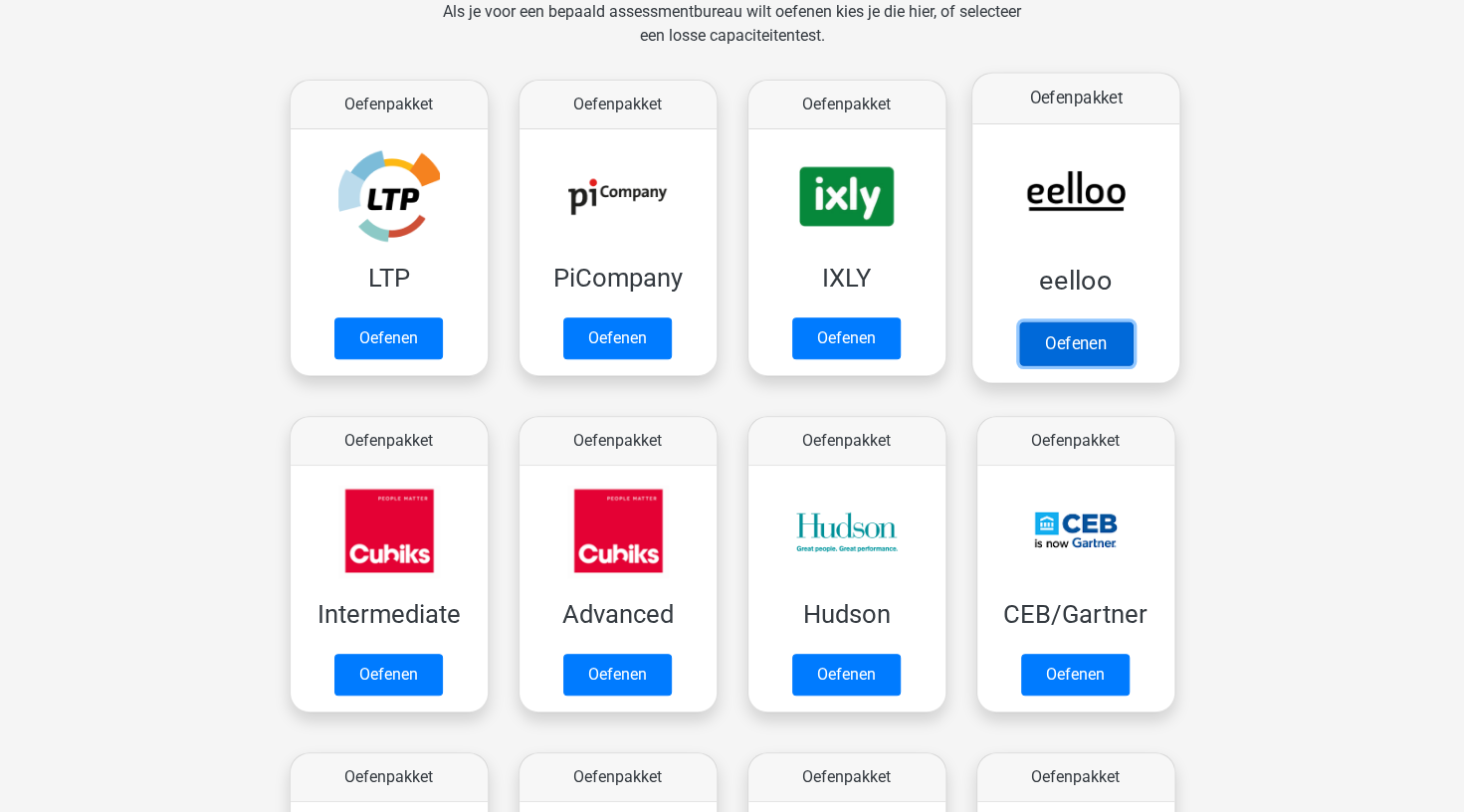 click on "Oefenen" at bounding box center [1075, 343] 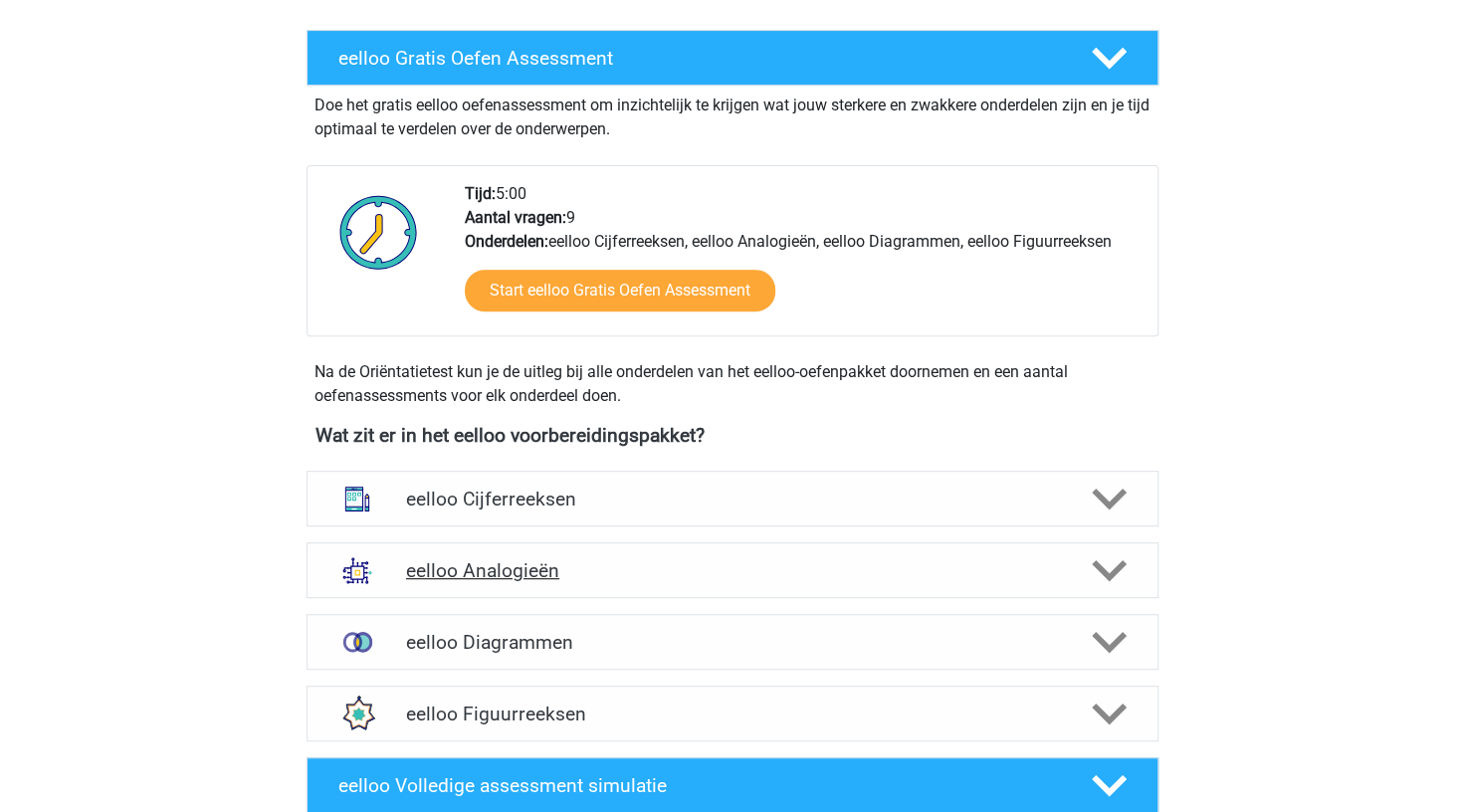 scroll, scrollTop: 498, scrollLeft: 0, axis: vertical 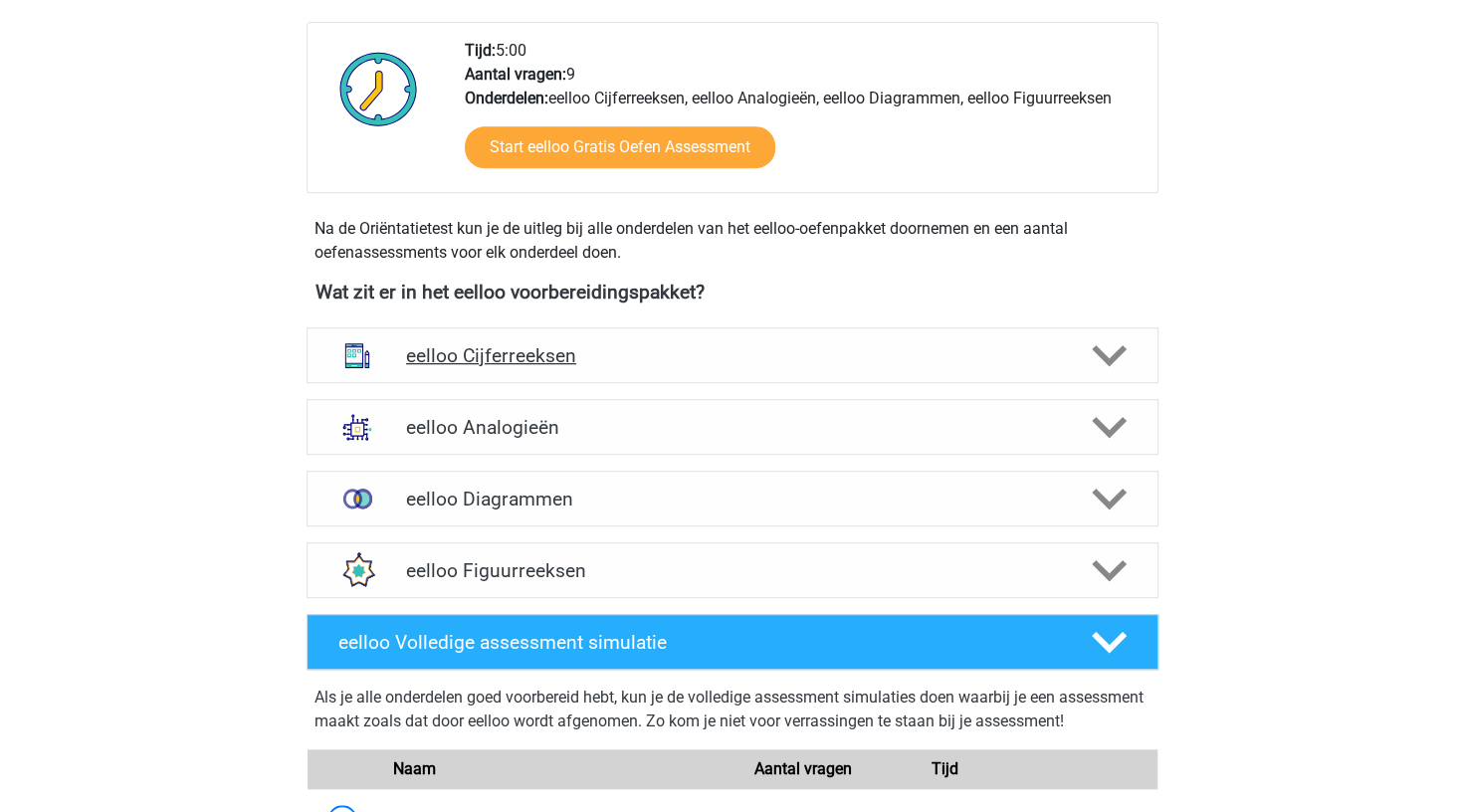 click on "eelloo Cijferreeksen" at bounding box center (732, 355) 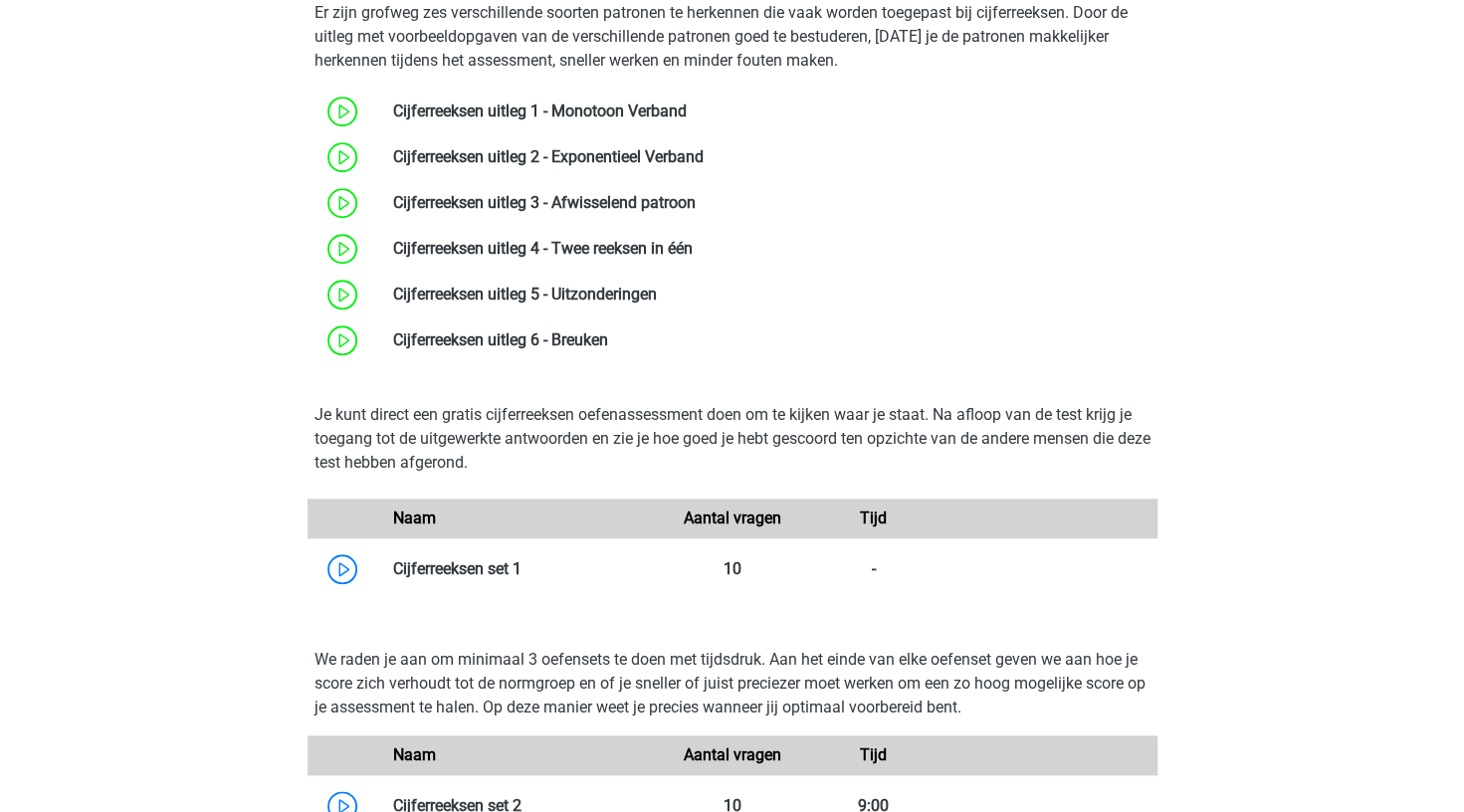 scroll, scrollTop: 1294, scrollLeft: 0, axis: vertical 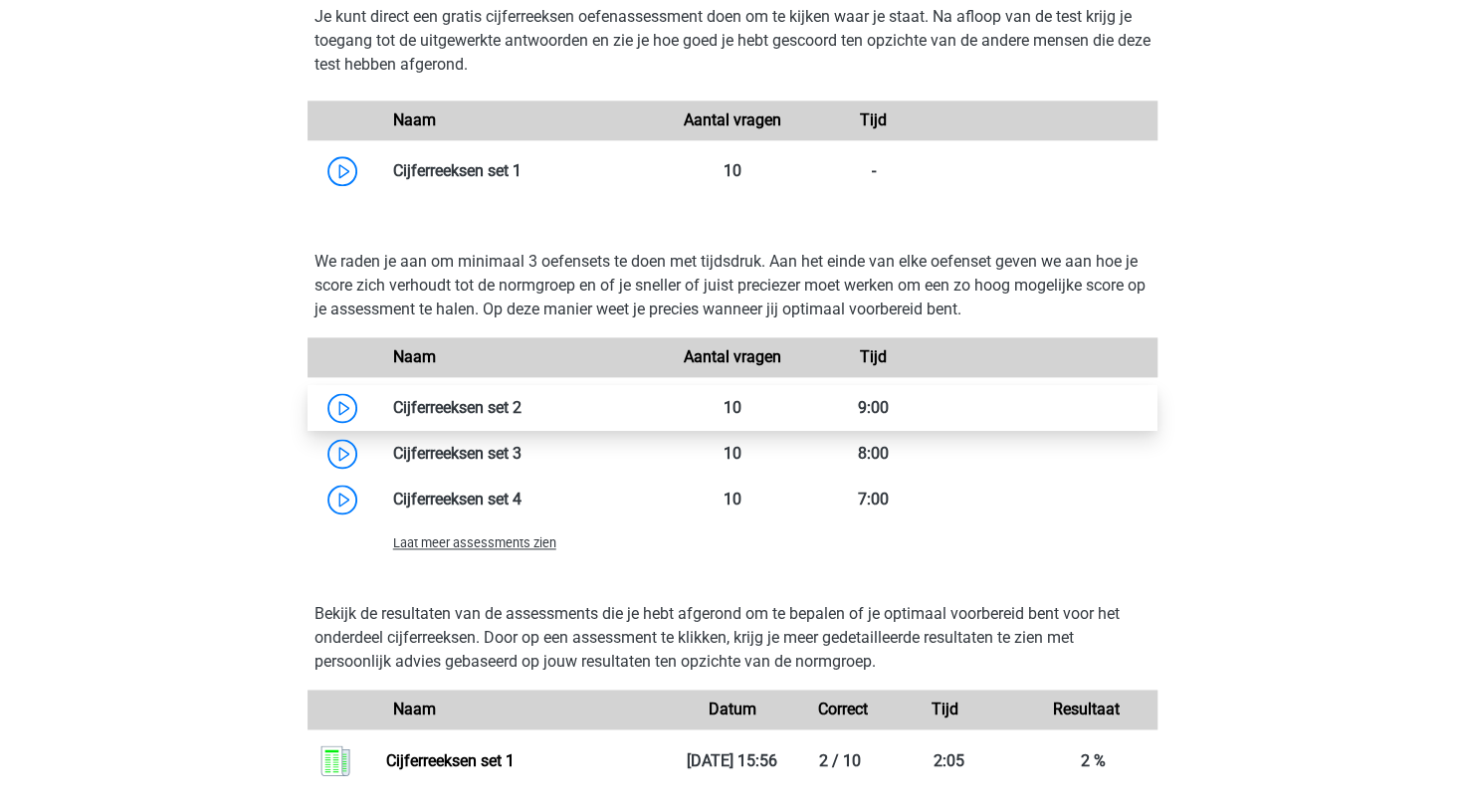 click at bounding box center (522, 407) 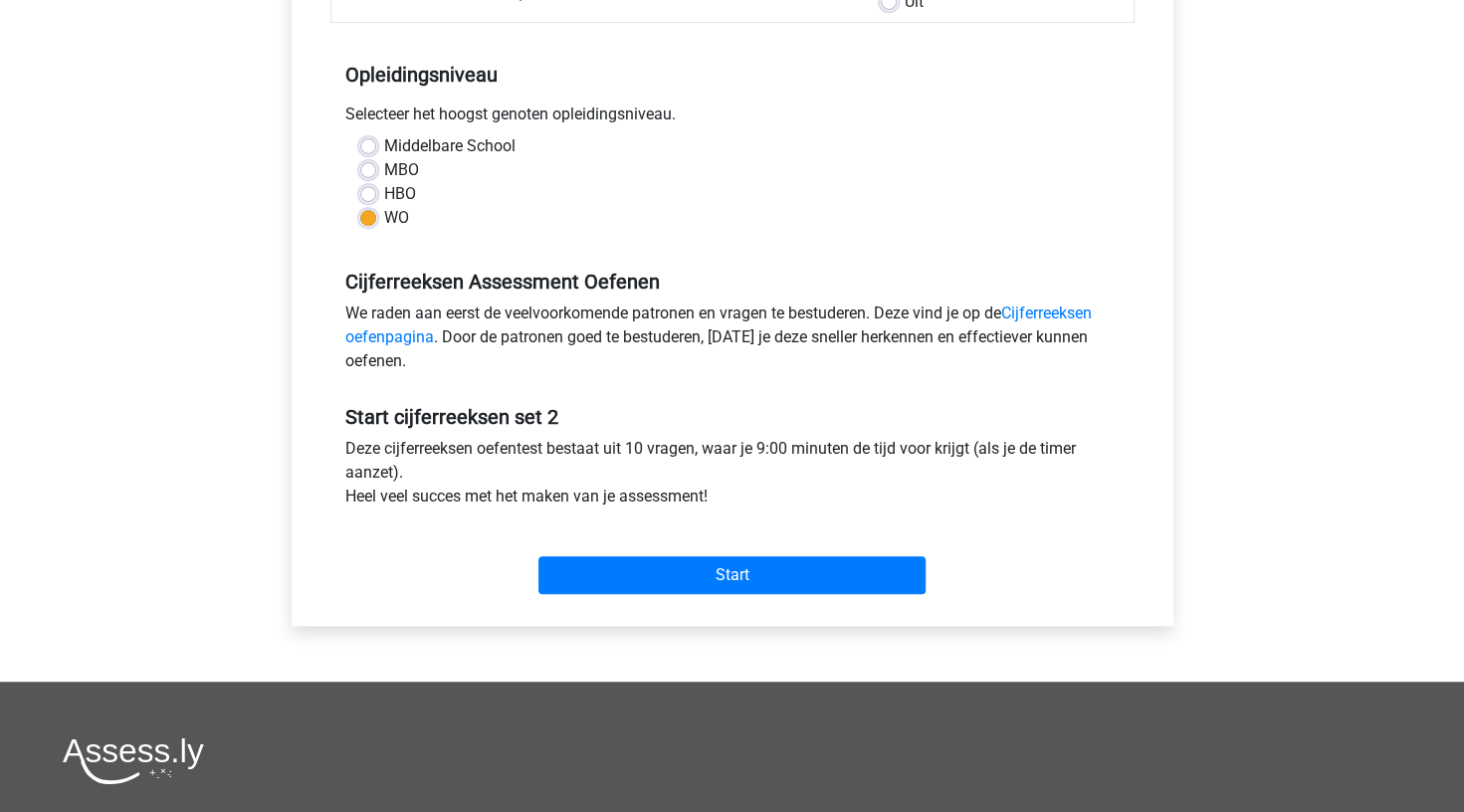 scroll, scrollTop: 498, scrollLeft: 0, axis: vertical 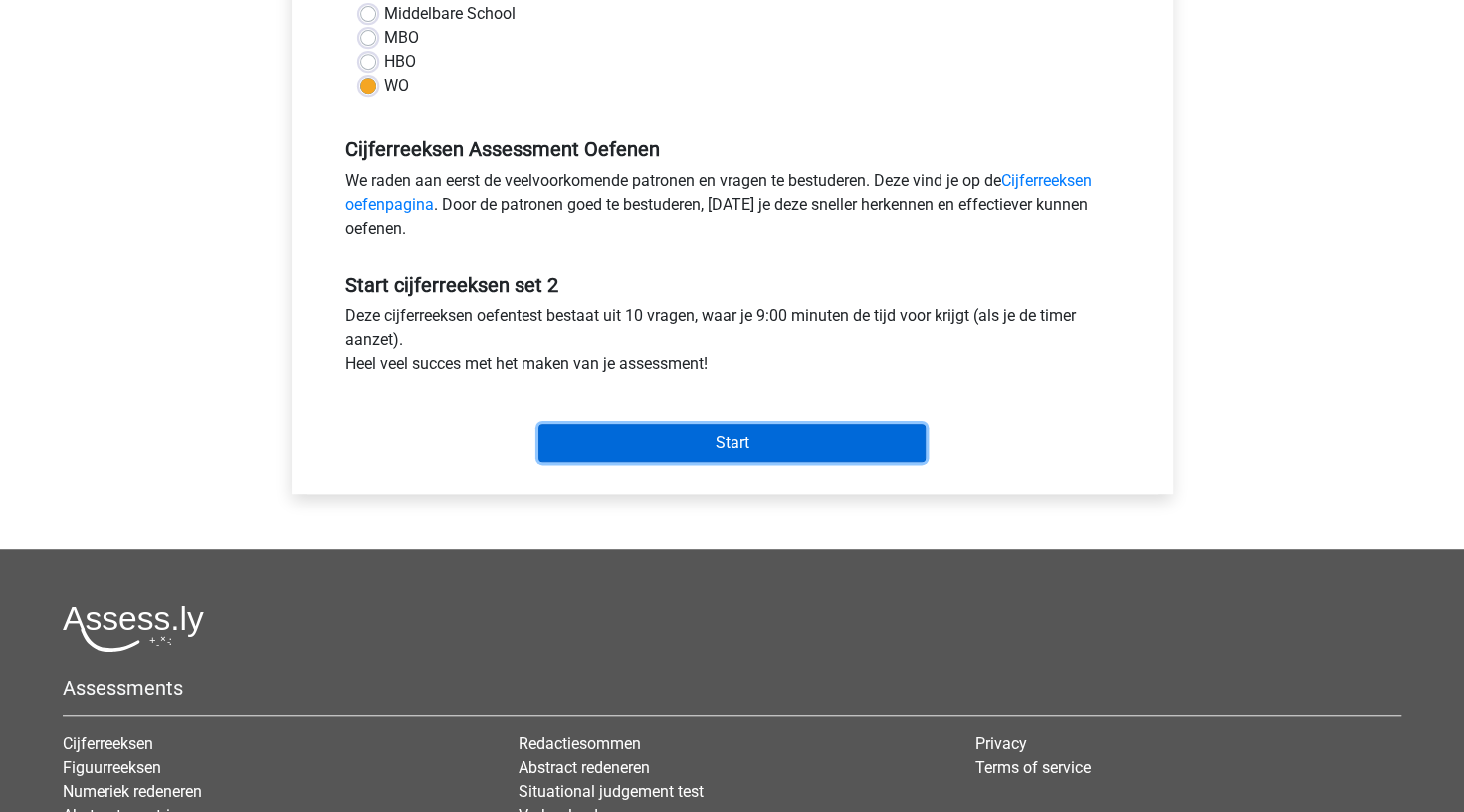 click on "Start" at bounding box center [732, 443] 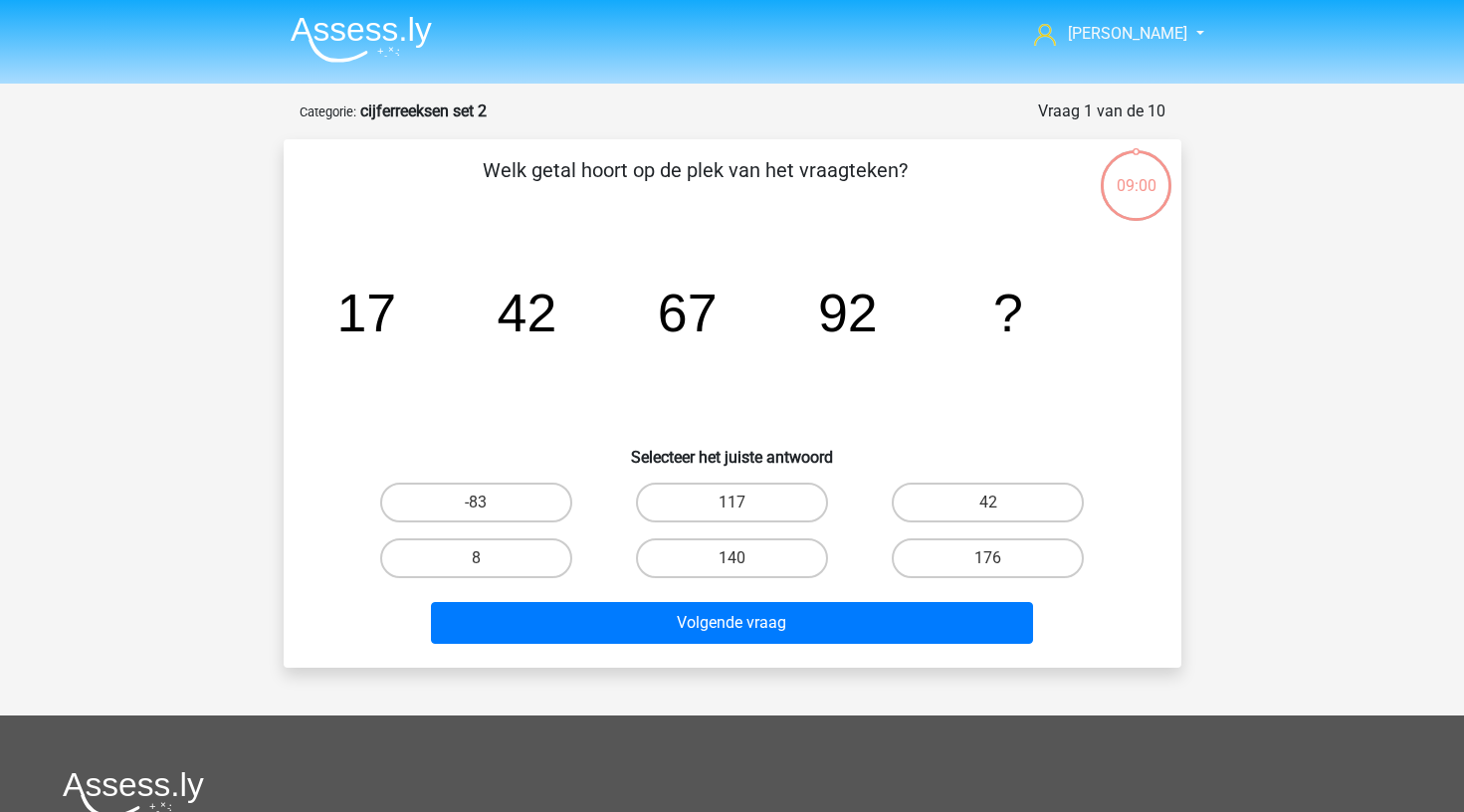 scroll, scrollTop: 0, scrollLeft: 0, axis: both 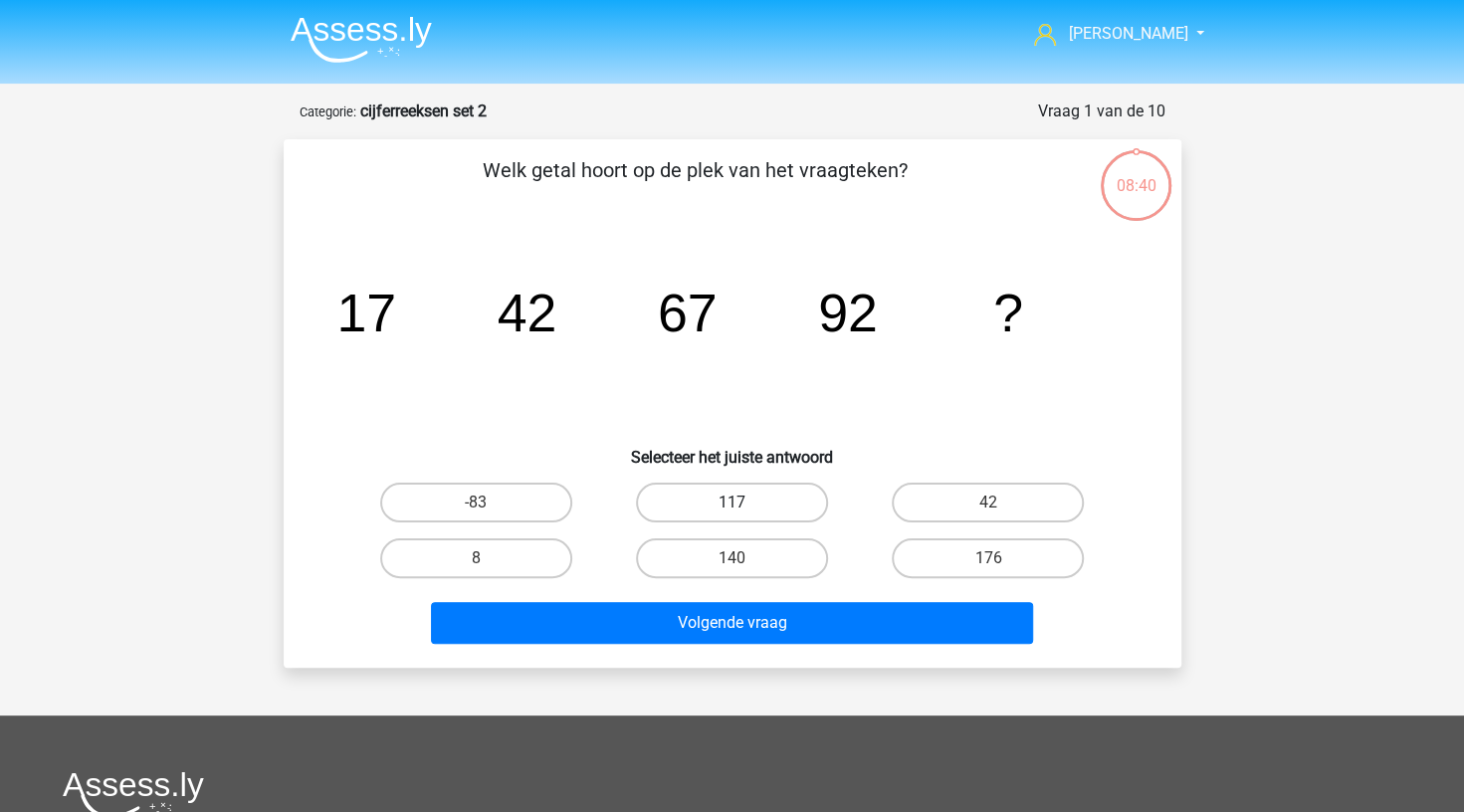 click on "117" at bounding box center (732, 503) 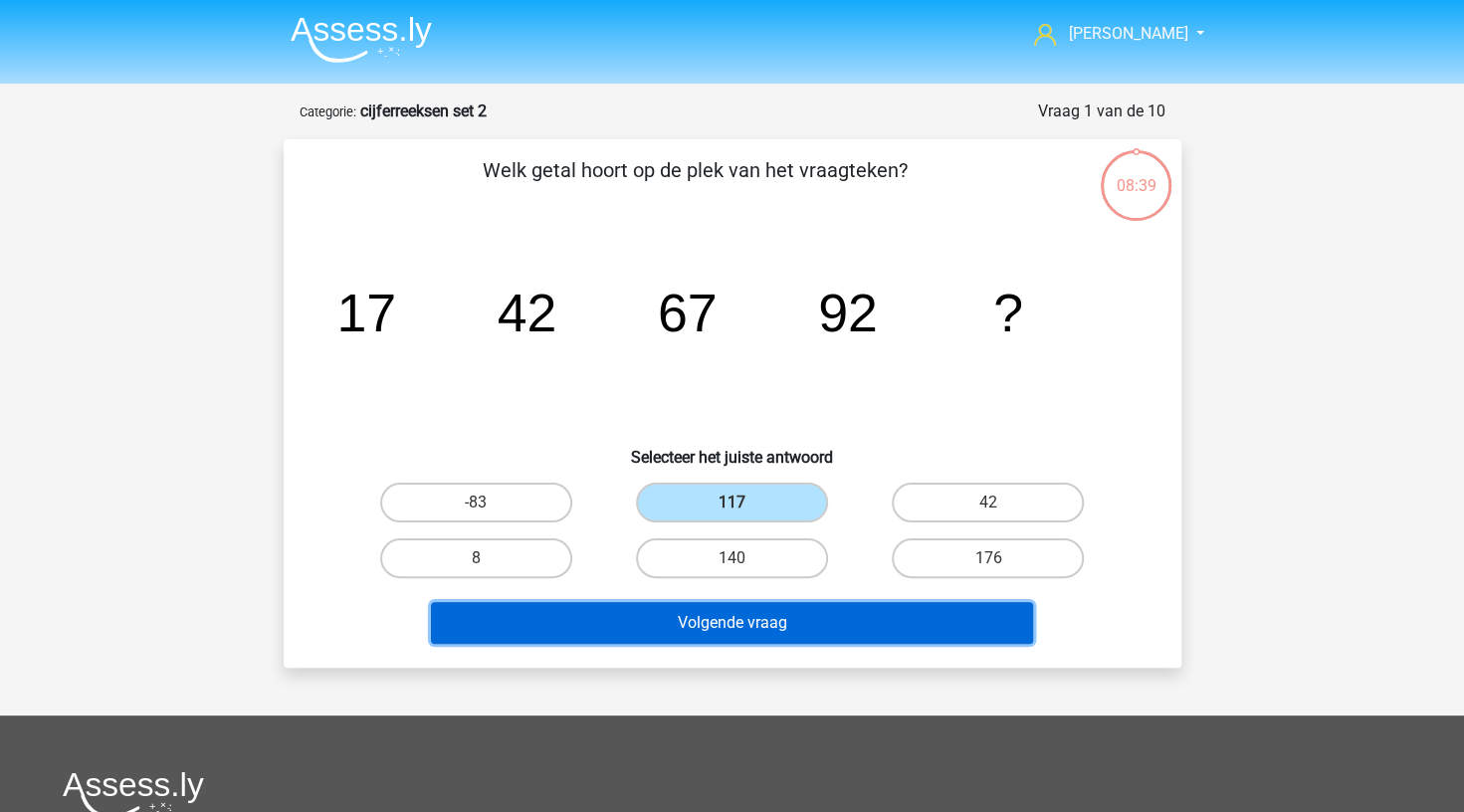 click on "Volgende vraag" at bounding box center (732, 623) 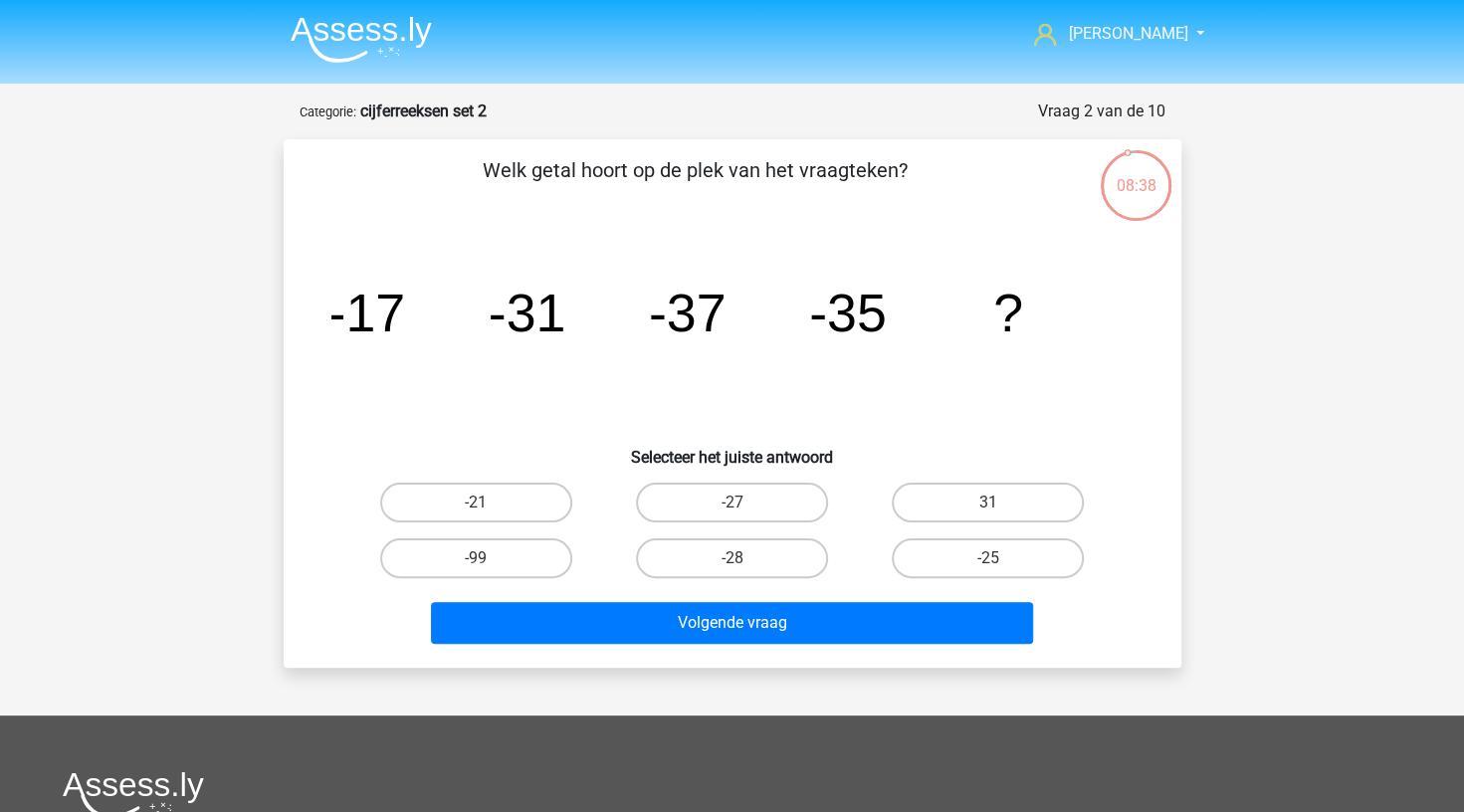 scroll, scrollTop: 0, scrollLeft: 0, axis: both 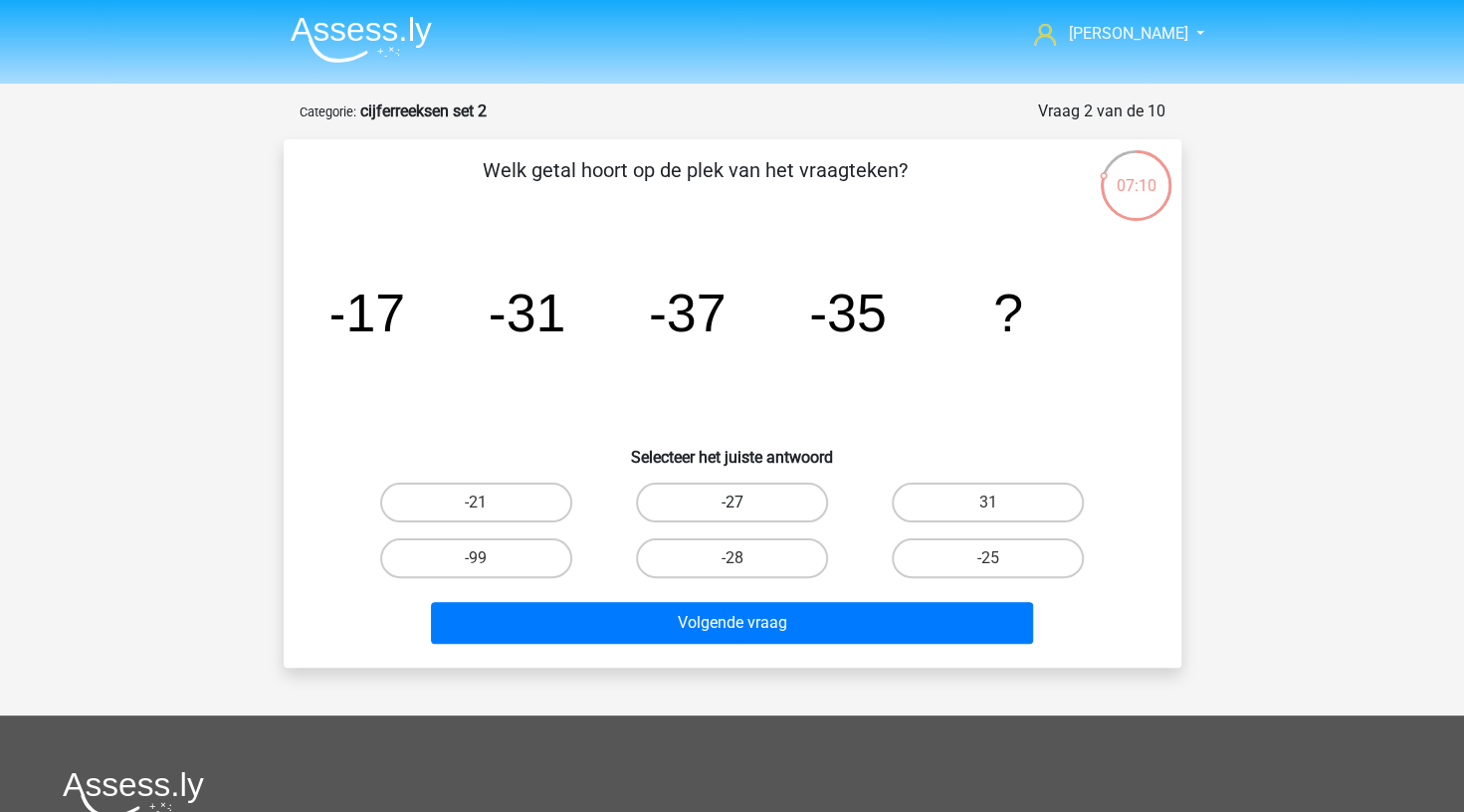 click on "-27" at bounding box center [732, 503] 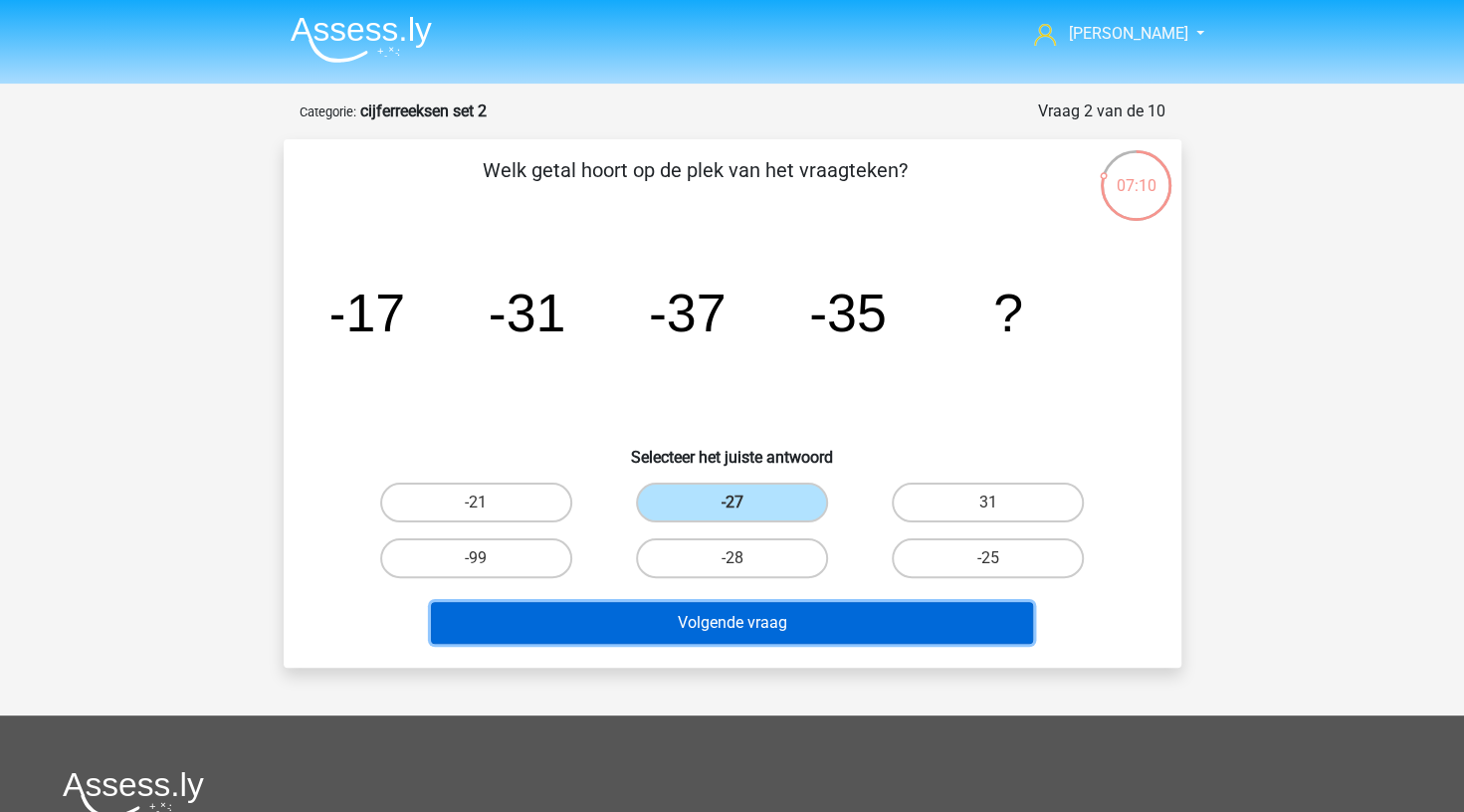 click on "Volgende vraag" at bounding box center [732, 623] 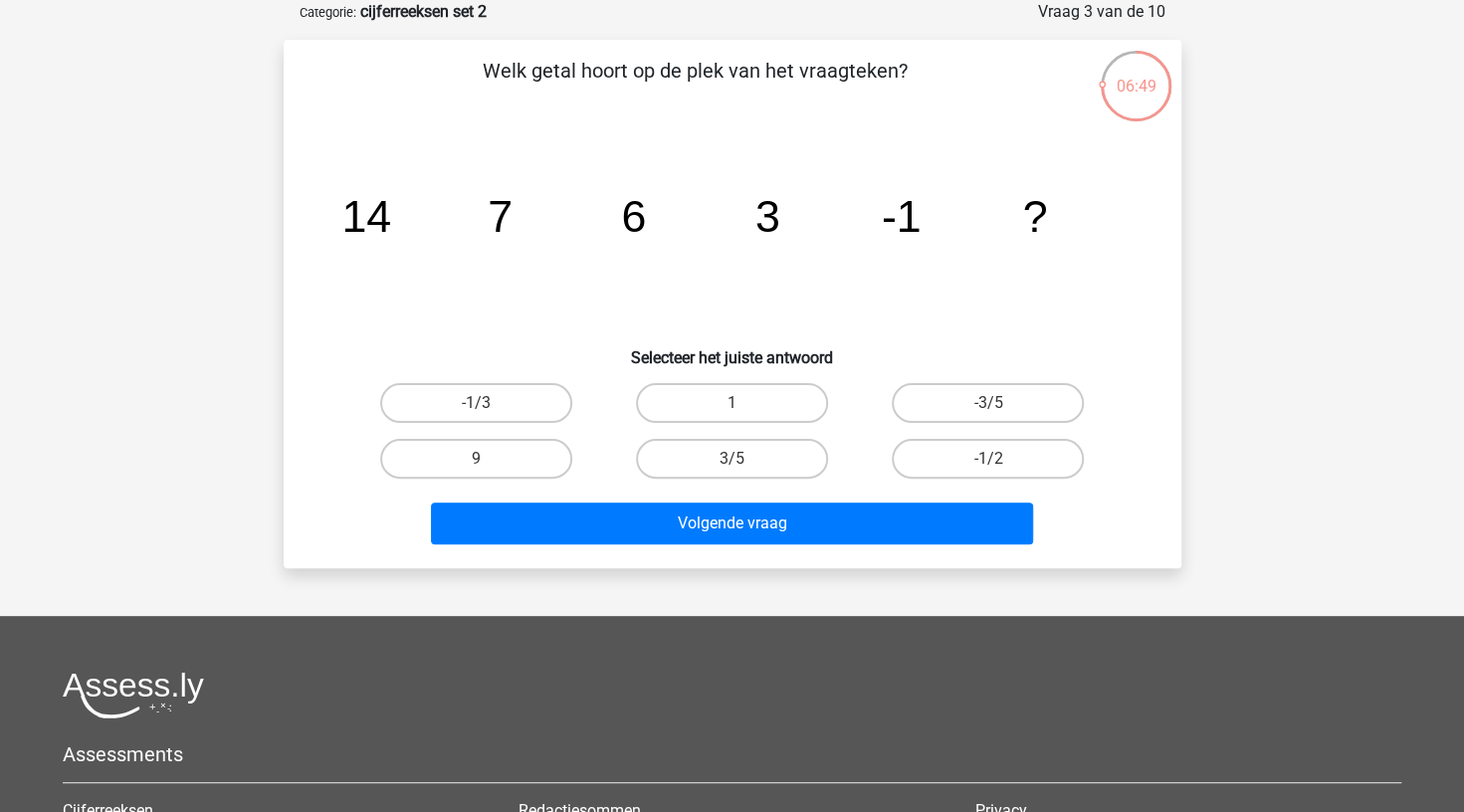 scroll, scrollTop: 0, scrollLeft: 0, axis: both 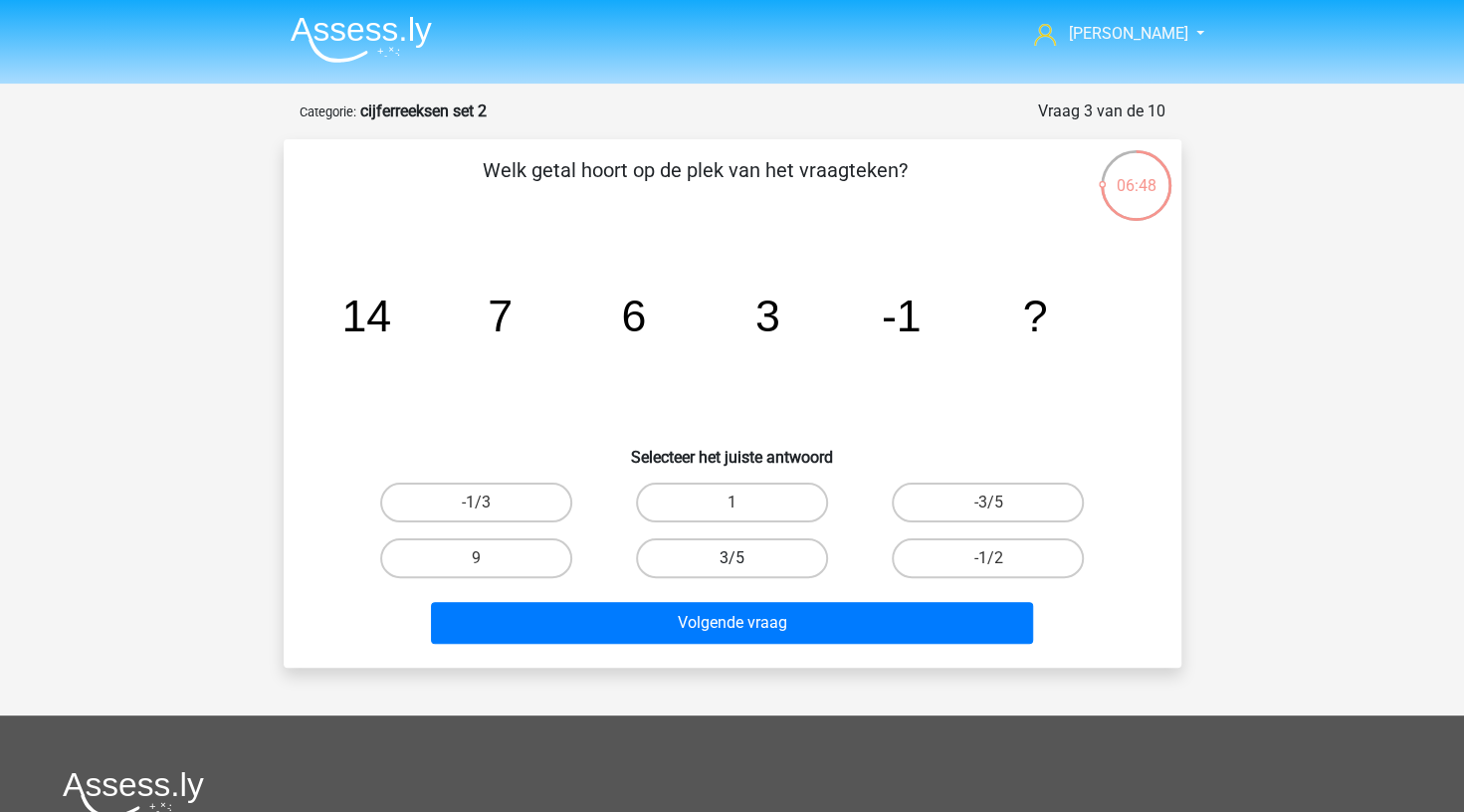 drag, startPoint x: 780, startPoint y: 498, endPoint x: 798, endPoint y: 571, distance: 75.18643 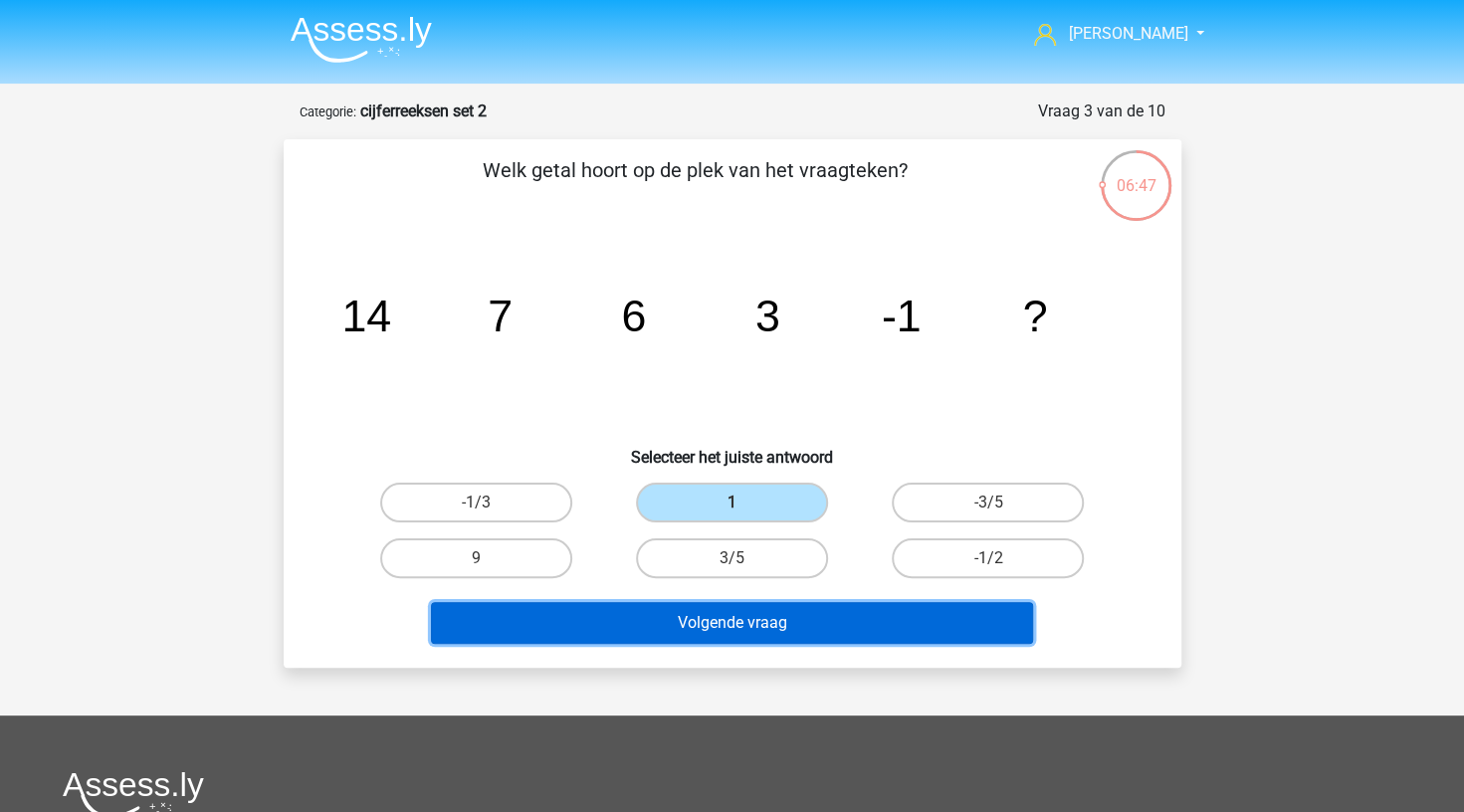 click on "Volgende vraag" at bounding box center [732, 623] 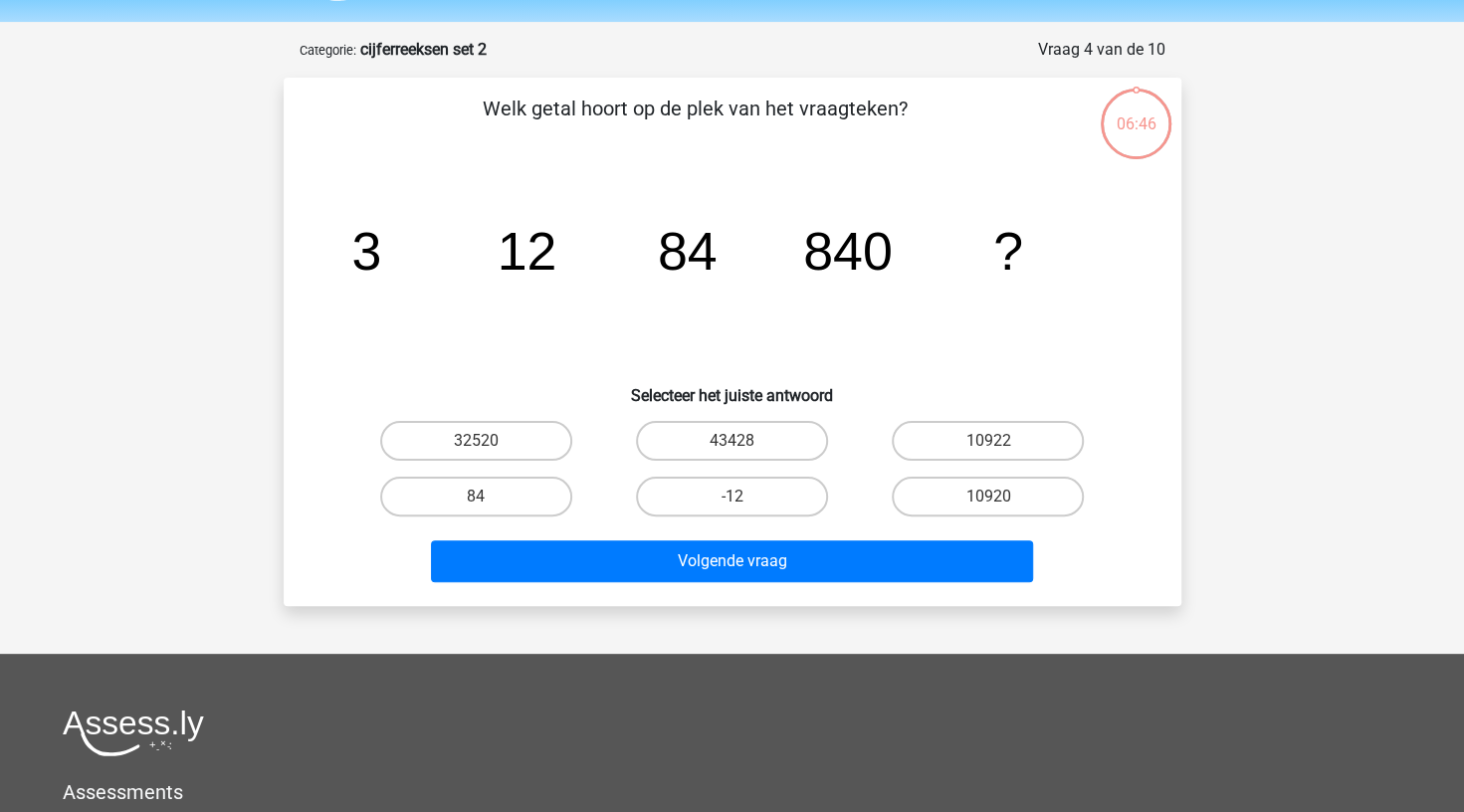 scroll, scrollTop: 100, scrollLeft: 0, axis: vertical 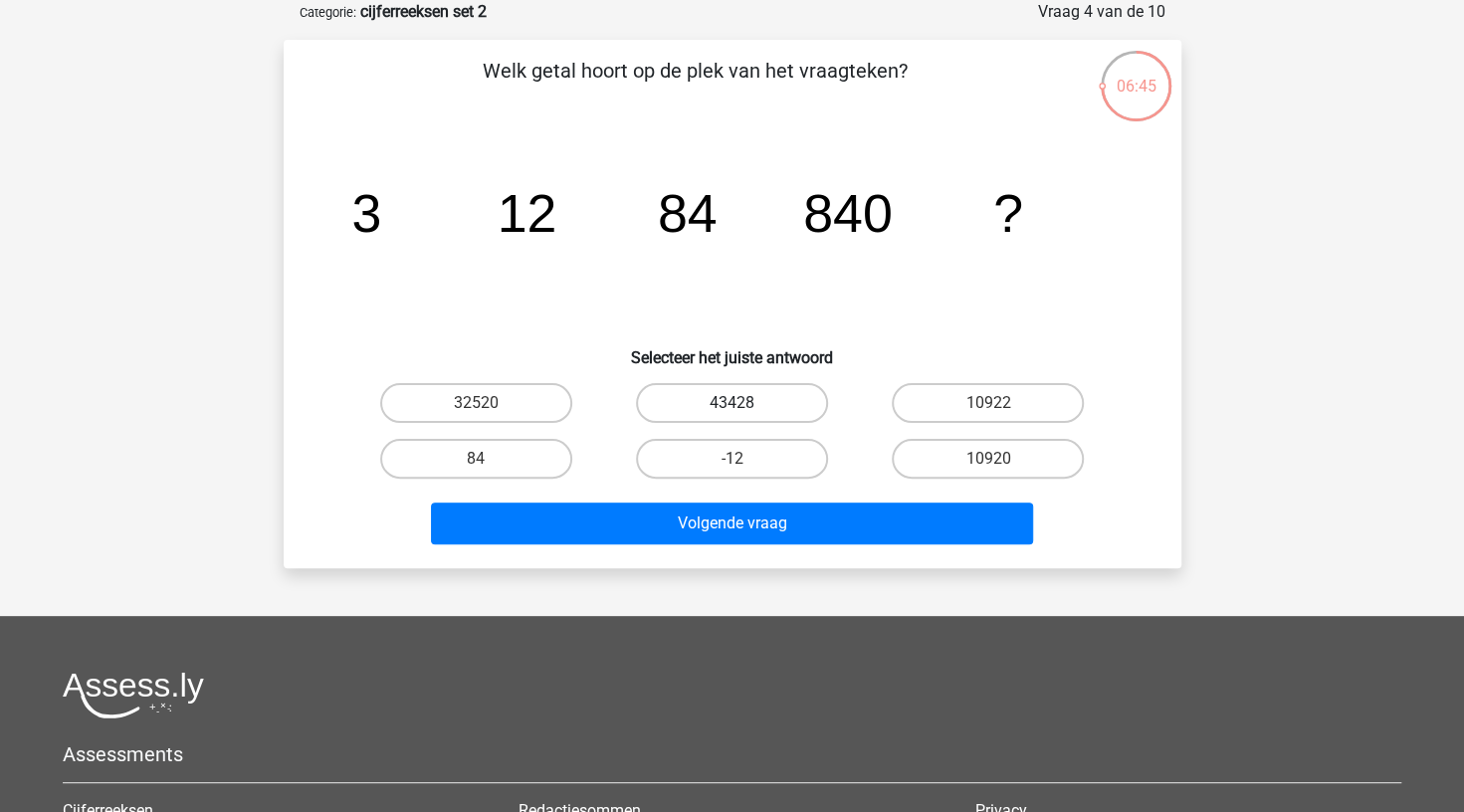 click on "43428" at bounding box center [732, 403] 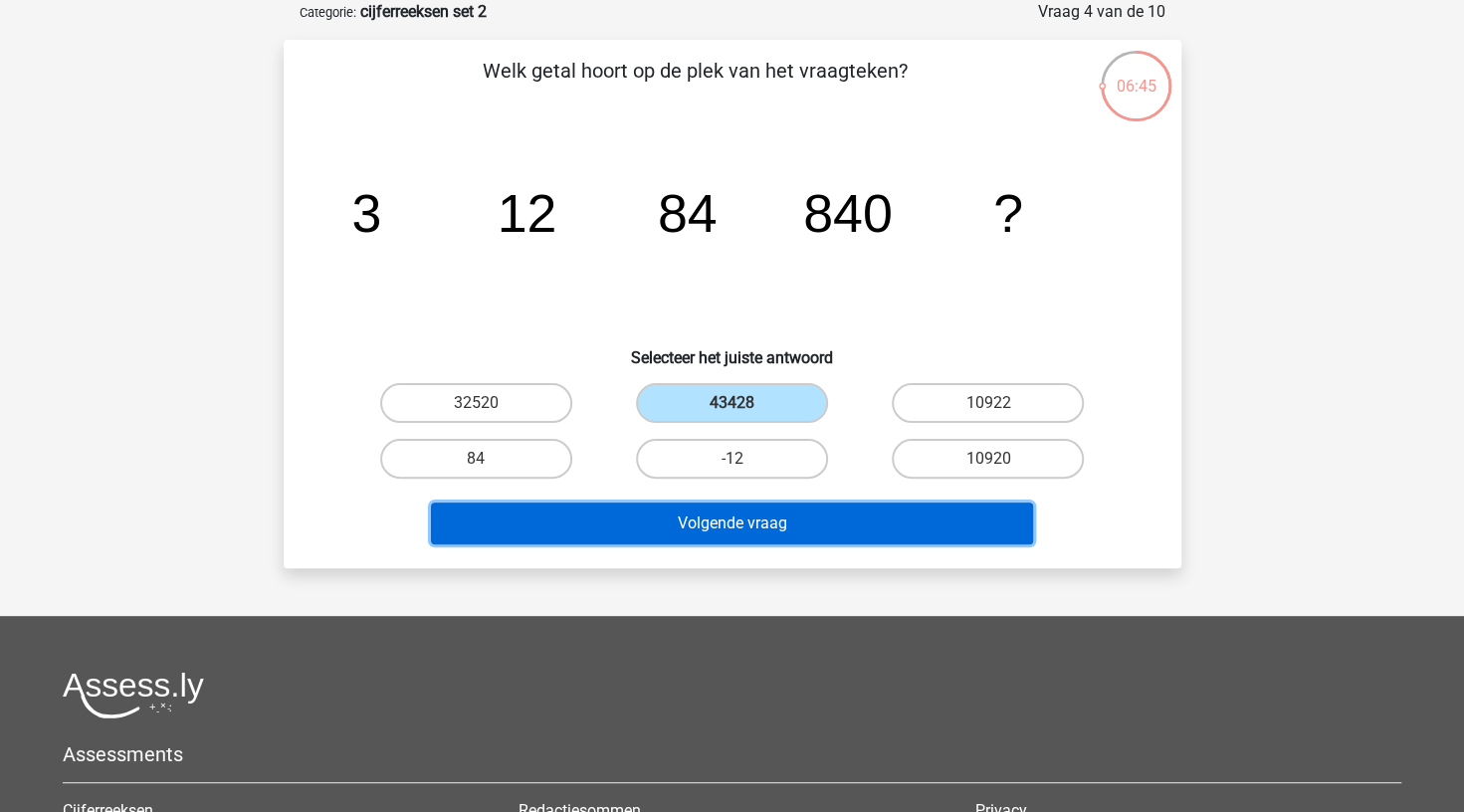 click on "Volgende vraag" at bounding box center [732, 523] 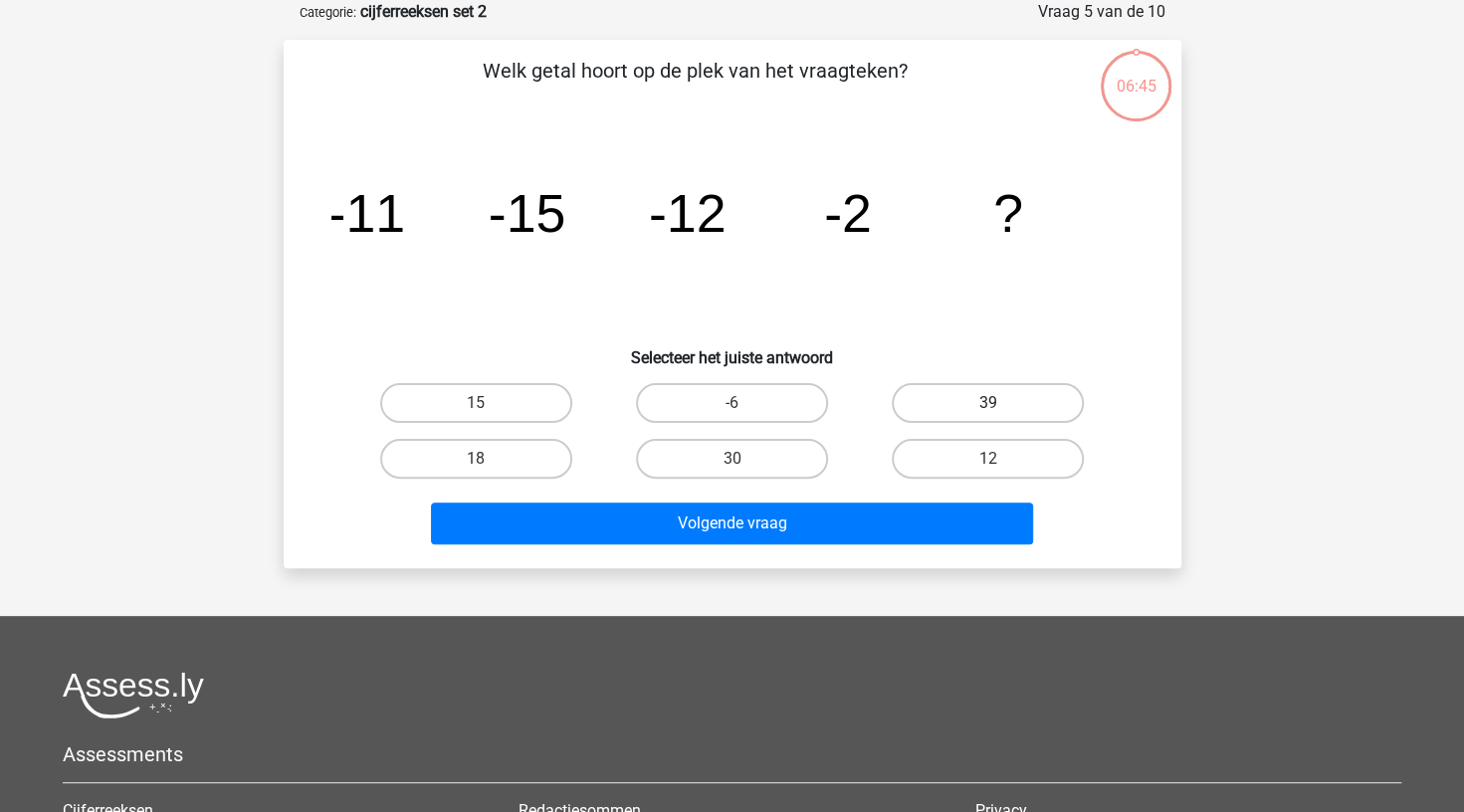 click on "39" at bounding box center [987, 403] 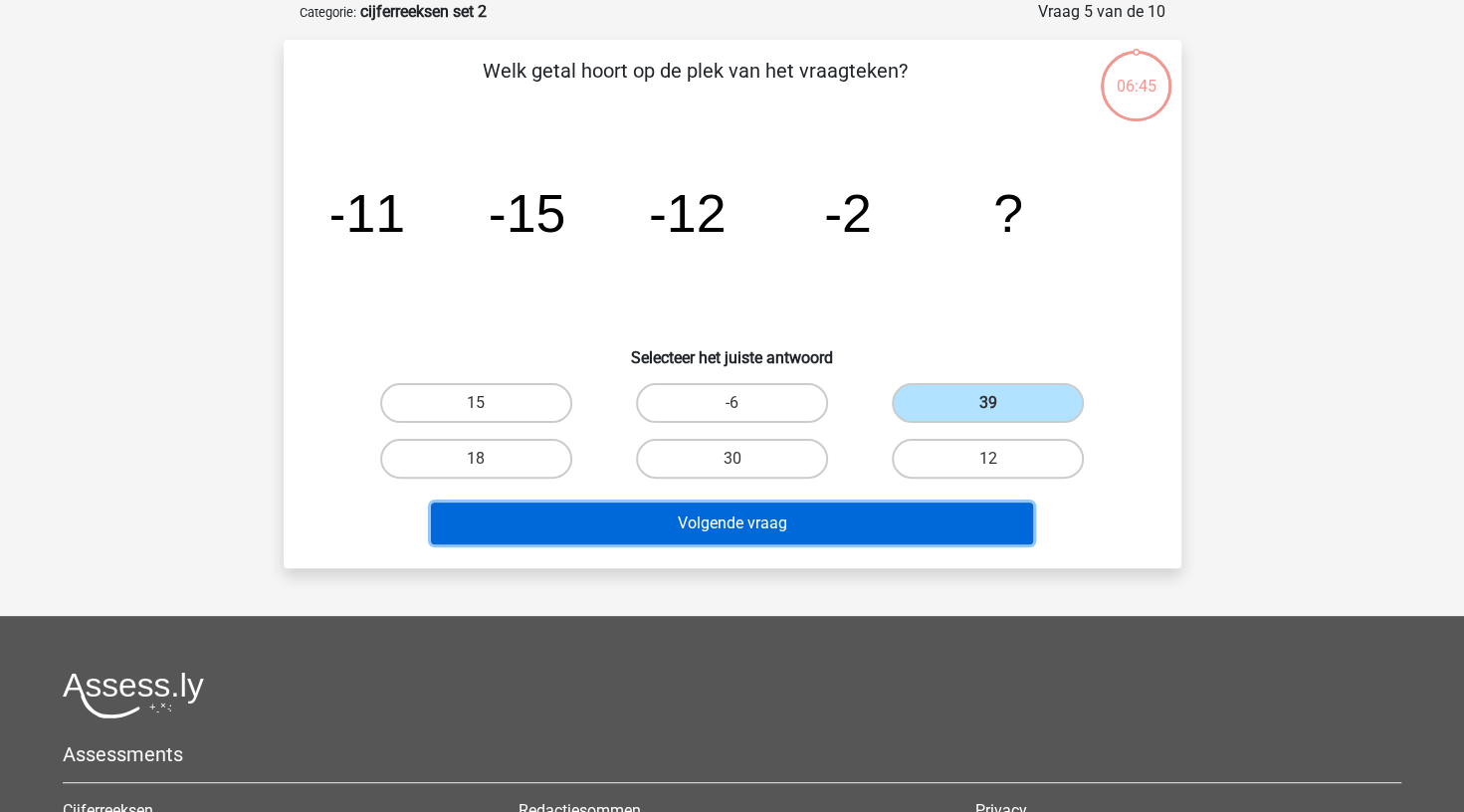 click on "Volgende vraag" at bounding box center [732, 523] 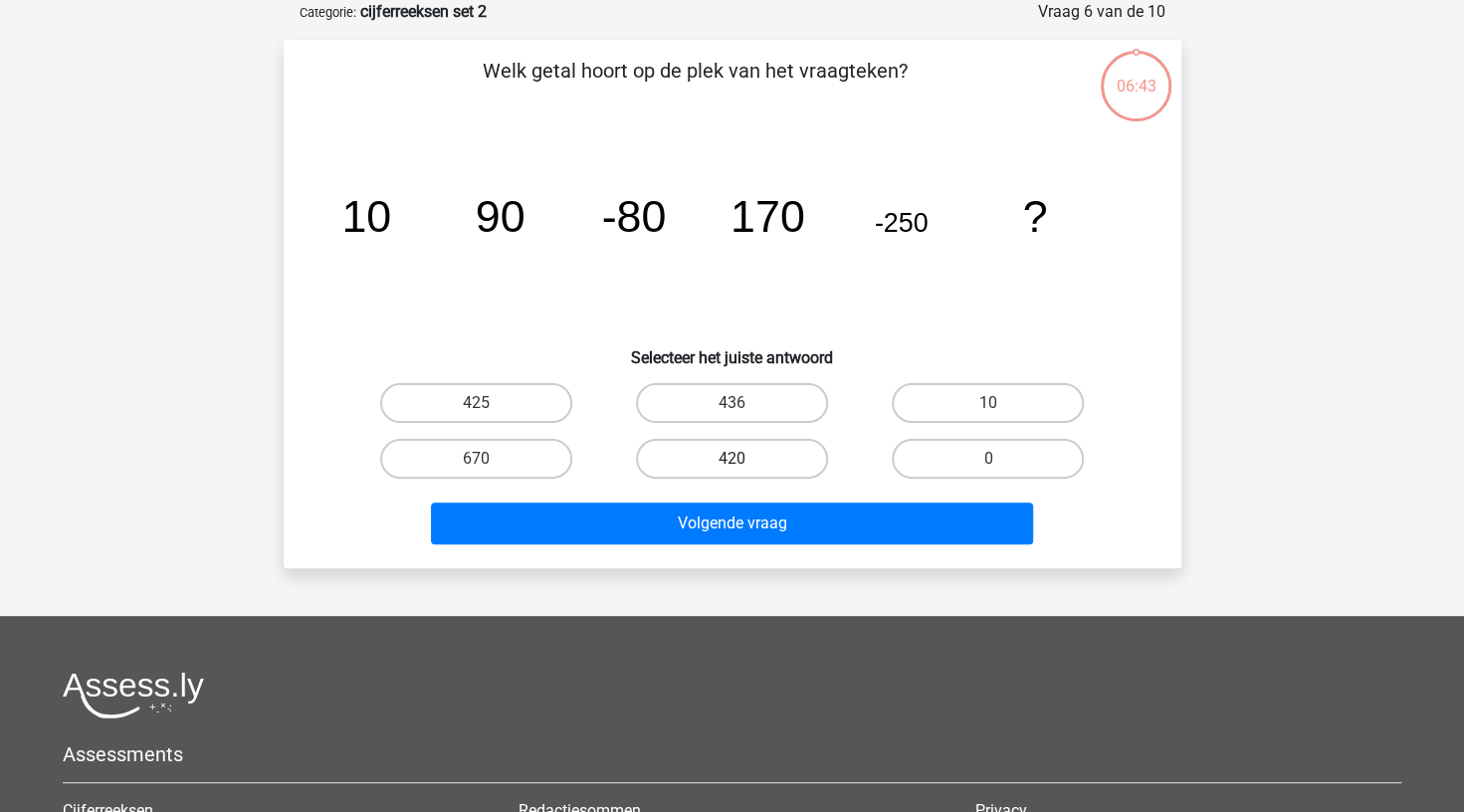 click on "420" at bounding box center (732, 459) 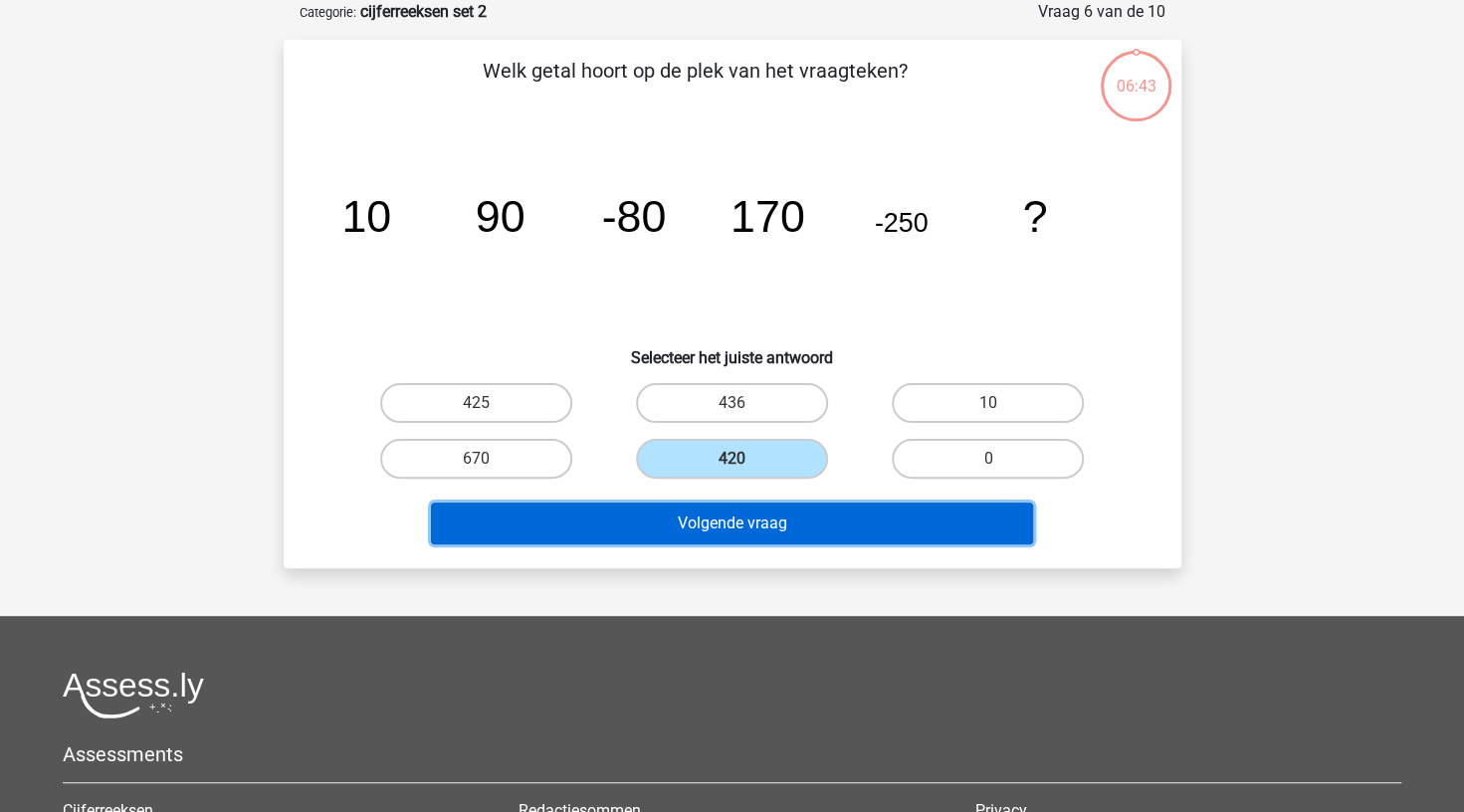 click on "Volgende vraag" at bounding box center [732, 523] 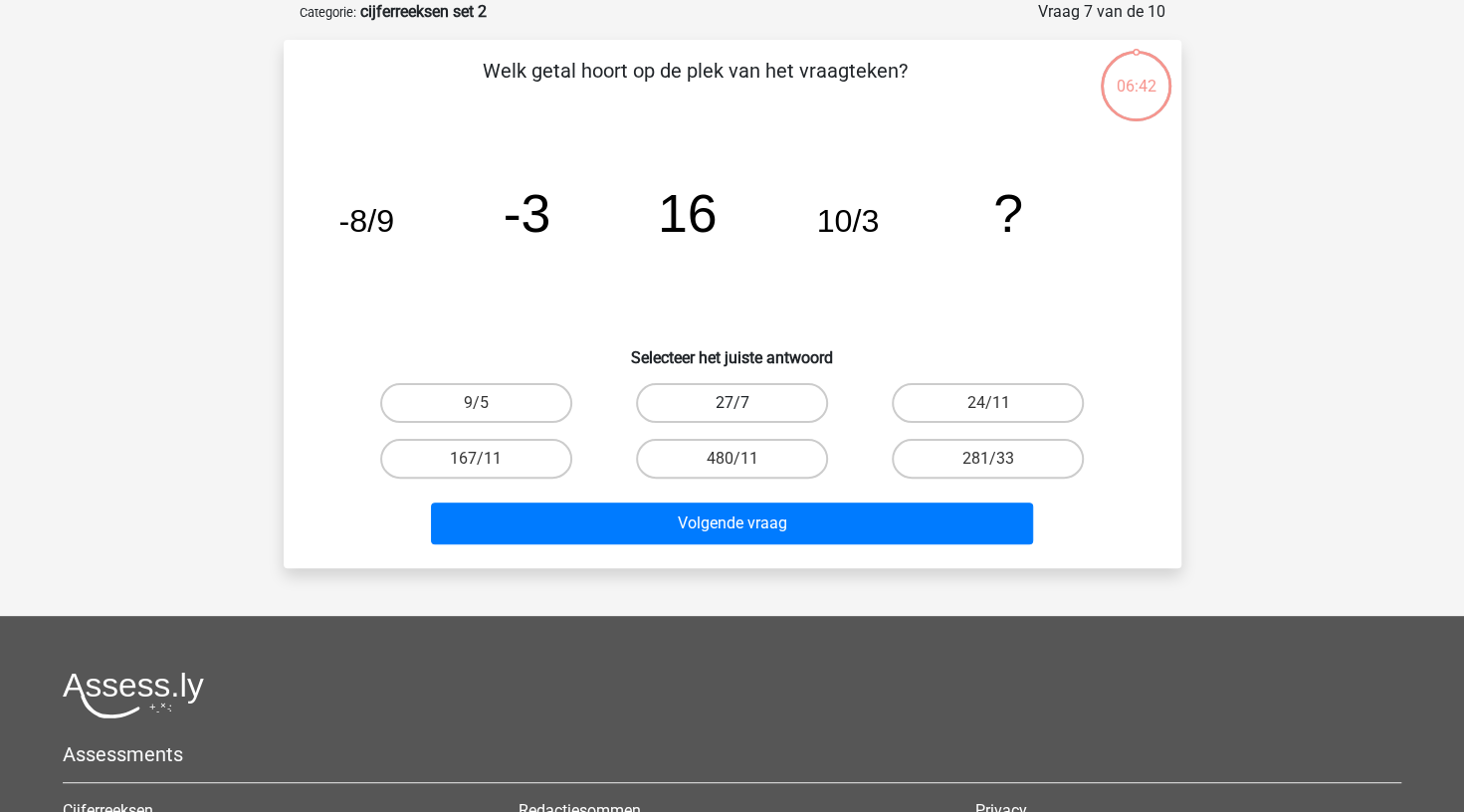click on "27/7" at bounding box center (732, 403) 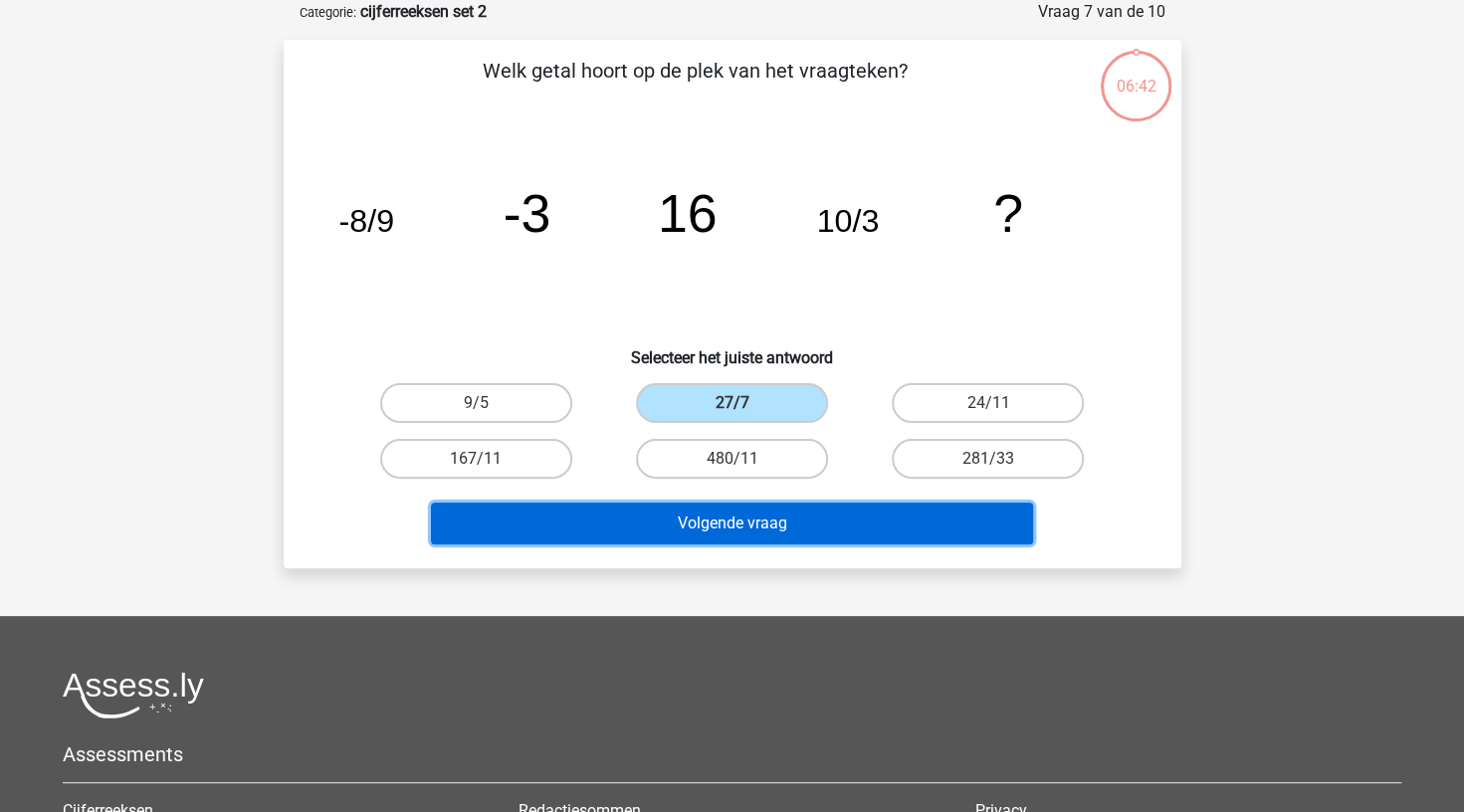 click on "Volgende vraag" at bounding box center (732, 523) 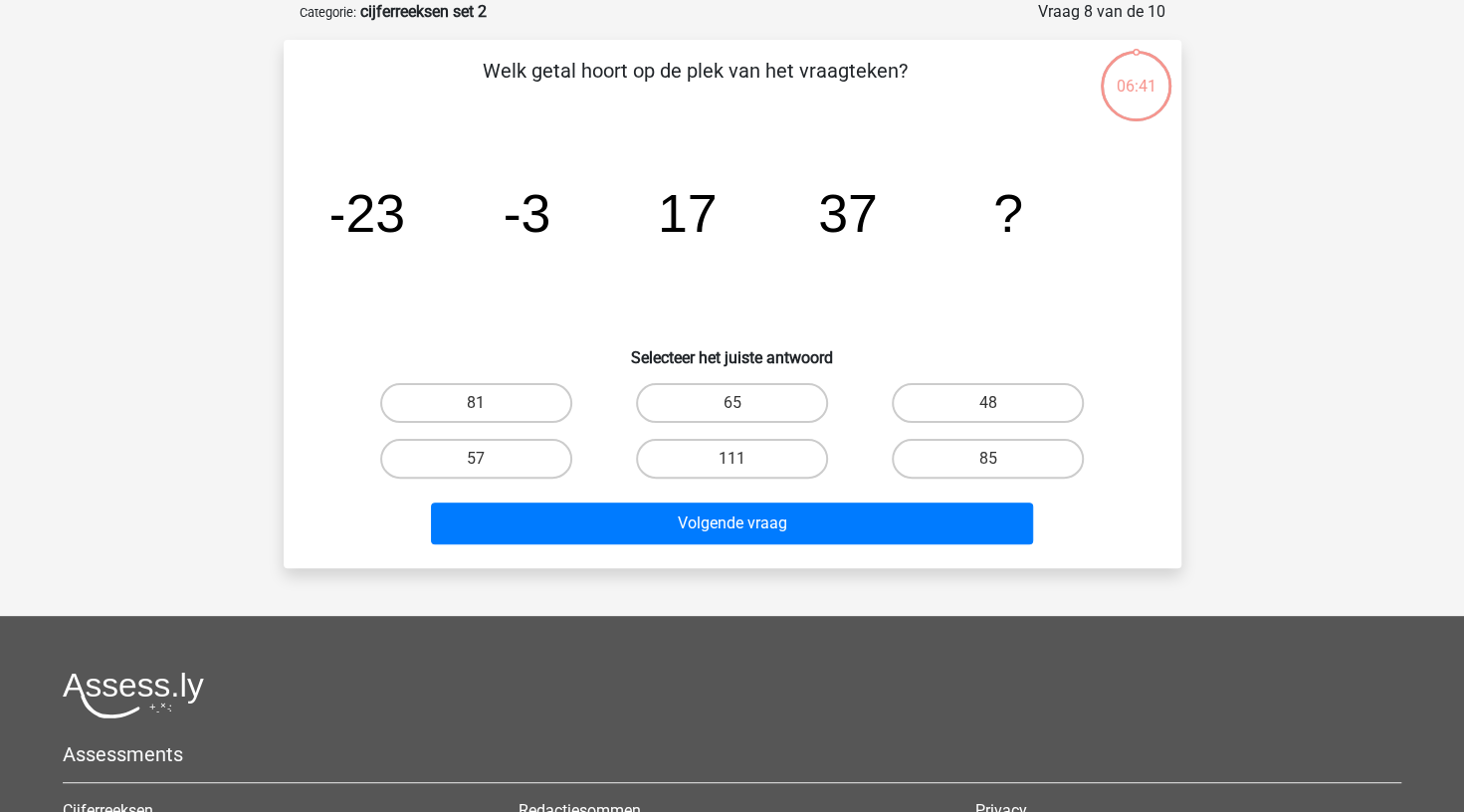 click on "48" at bounding box center [987, 403] 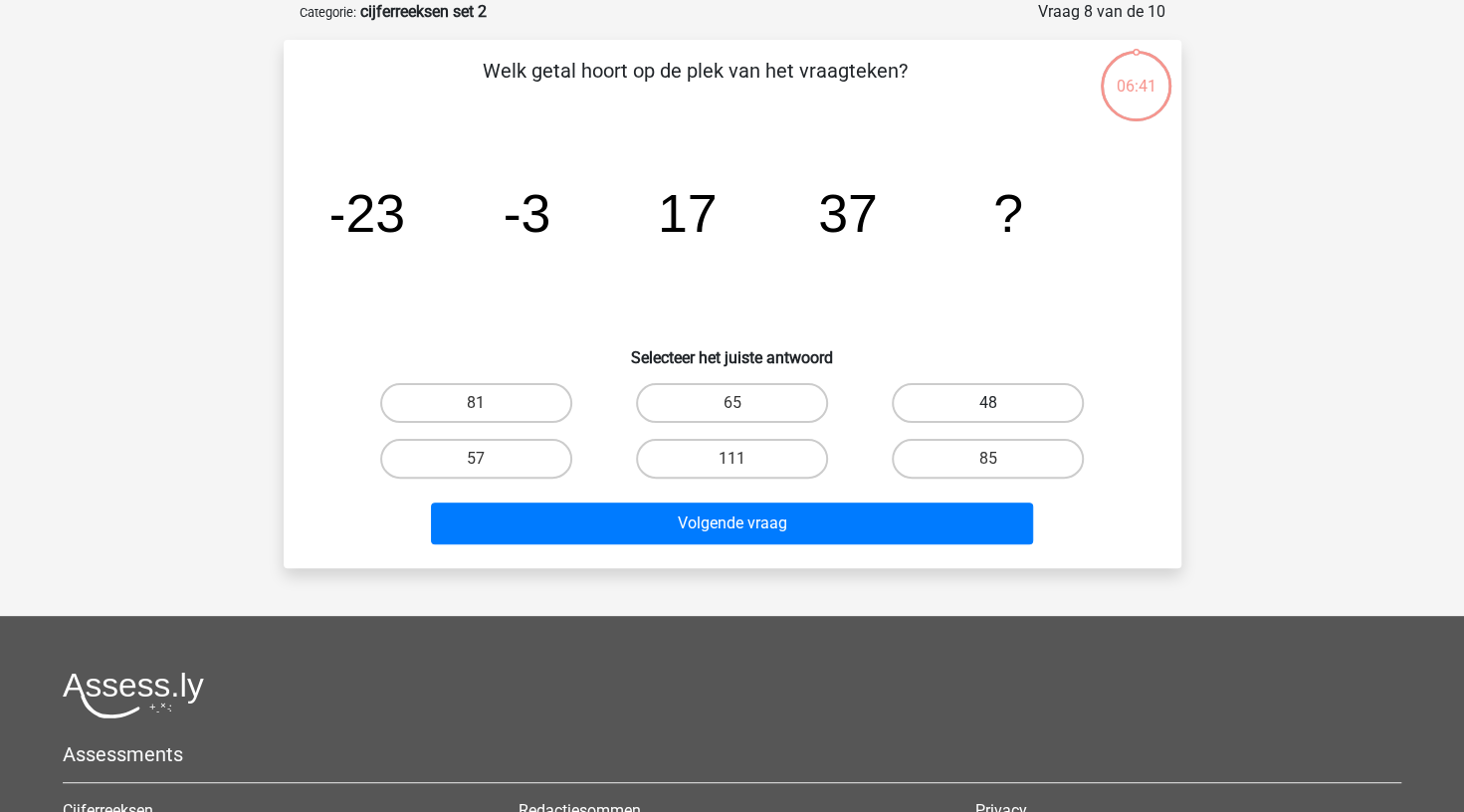 click on "48" at bounding box center [987, 403] 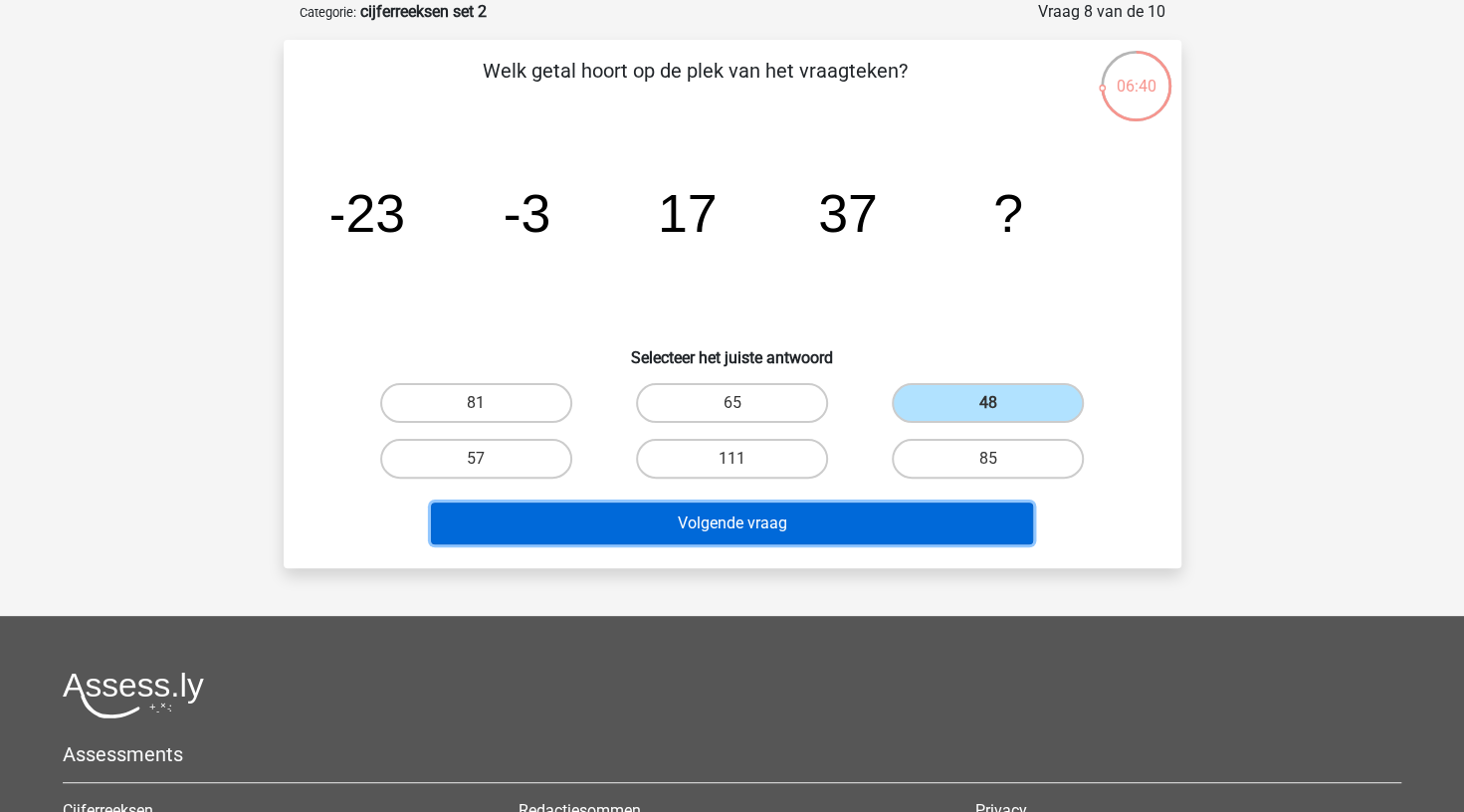 click on "Volgende vraag" at bounding box center (732, 523) 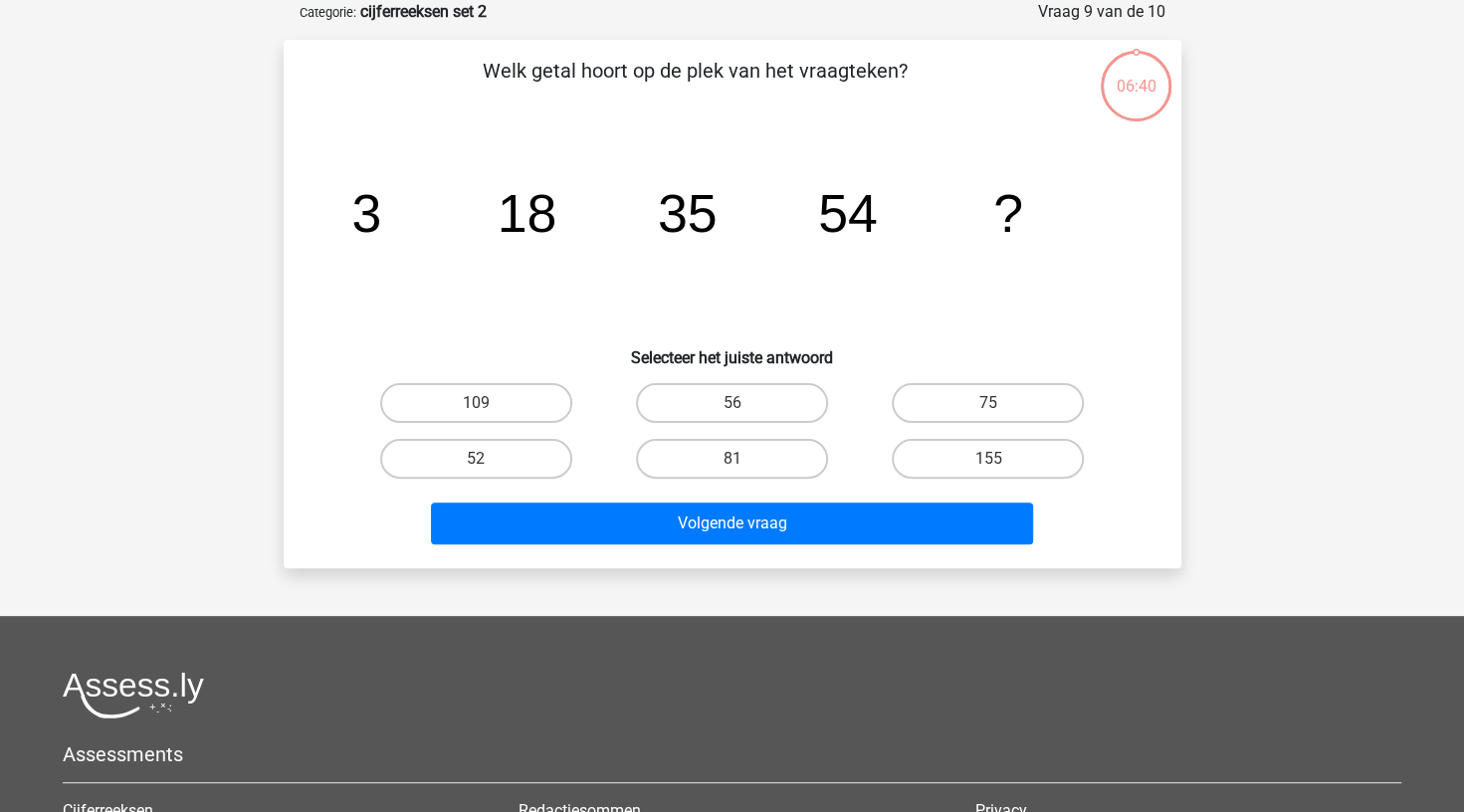 drag, startPoint x: 759, startPoint y: 398, endPoint x: 759, endPoint y: 424, distance: 26 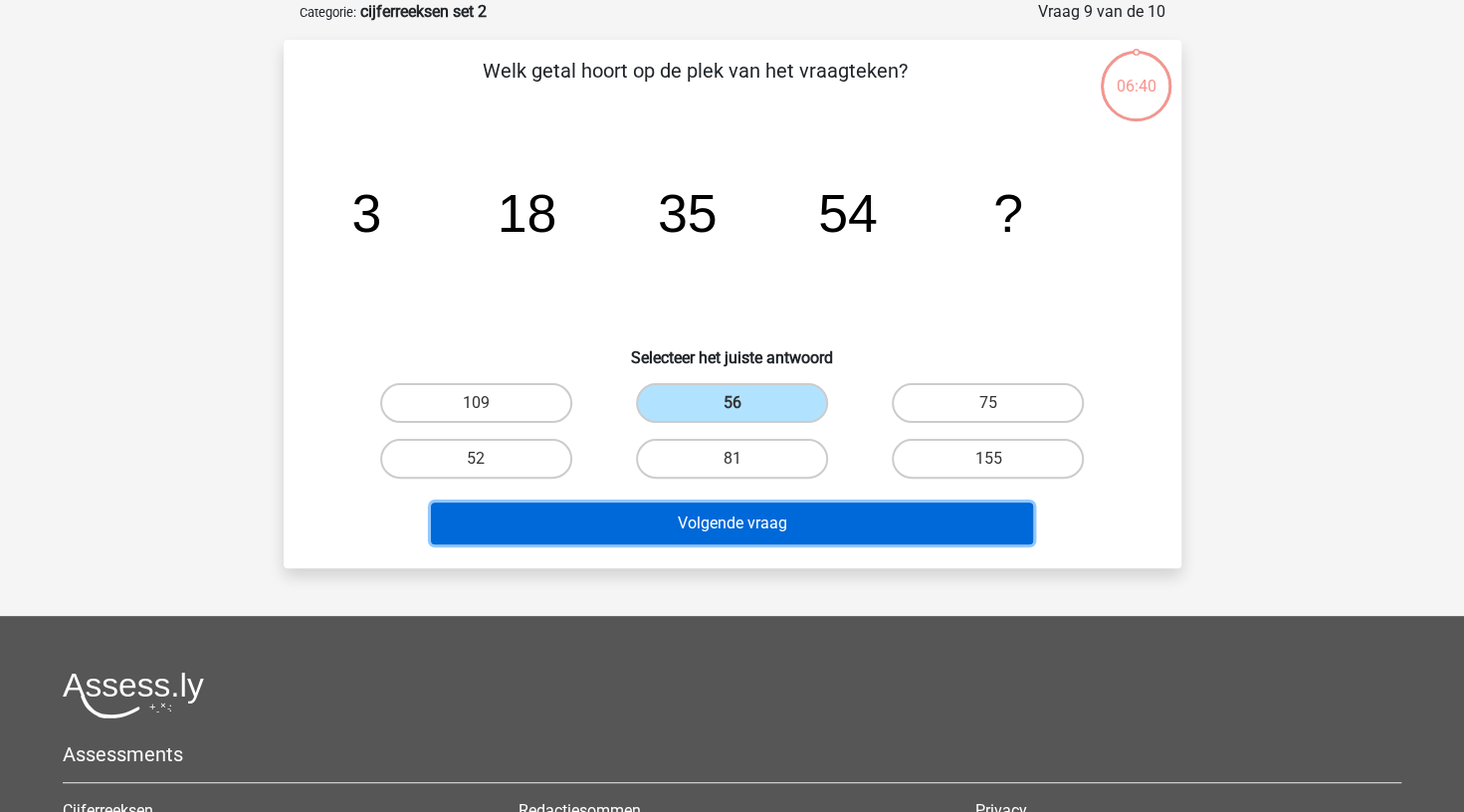 click on "Volgende vraag" at bounding box center (732, 523) 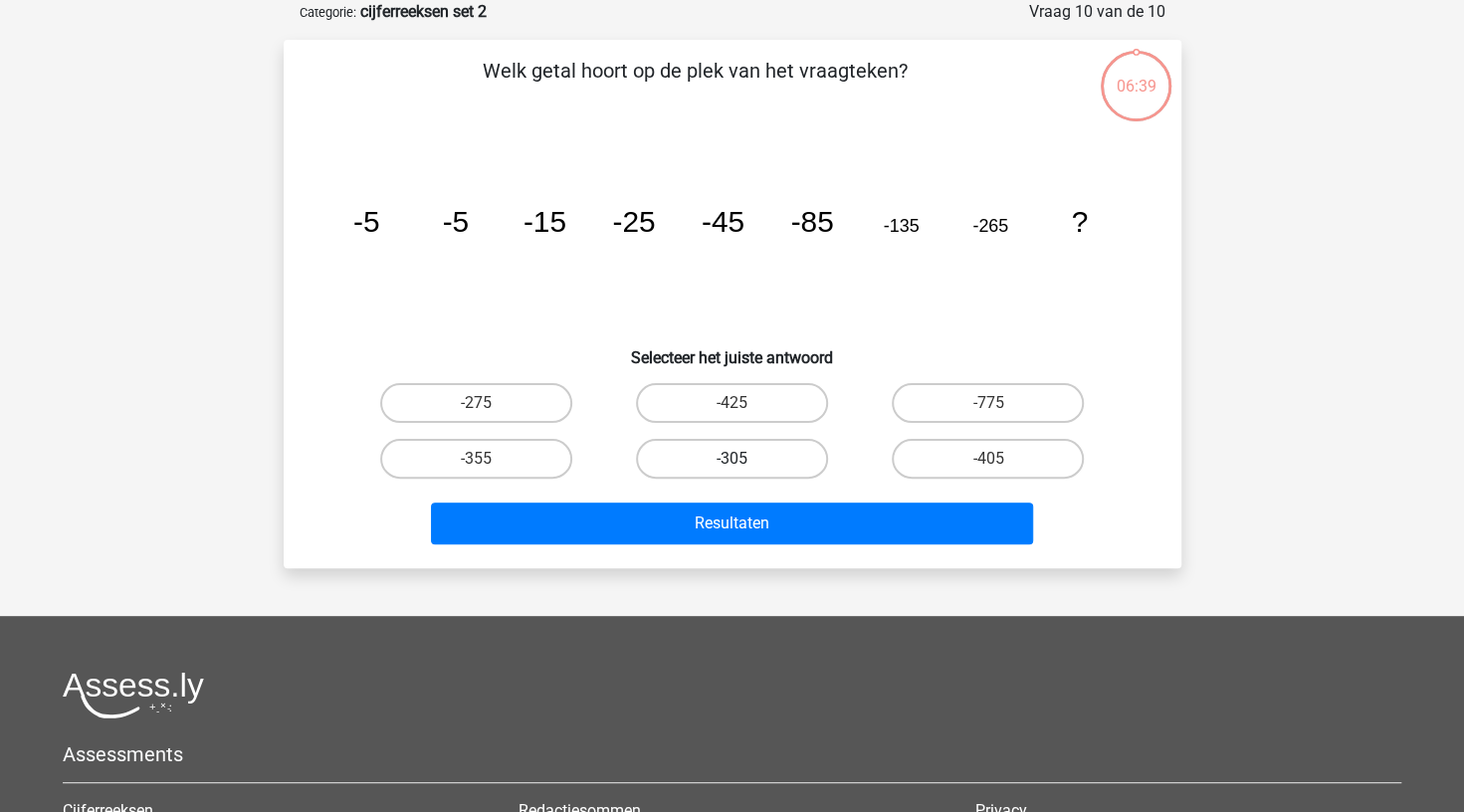 click on "-305" at bounding box center (732, 459) 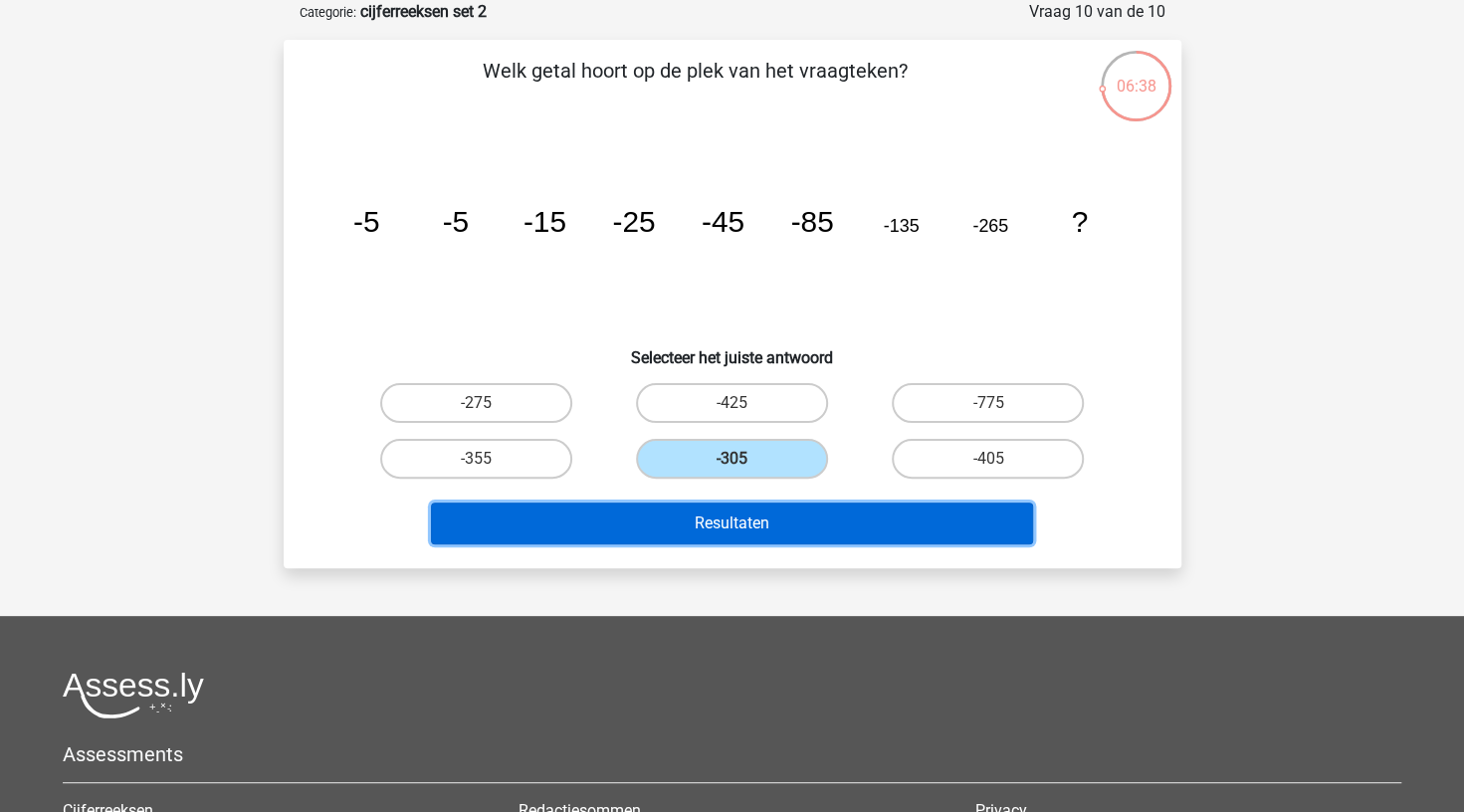 click on "Resultaten" at bounding box center [732, 523] 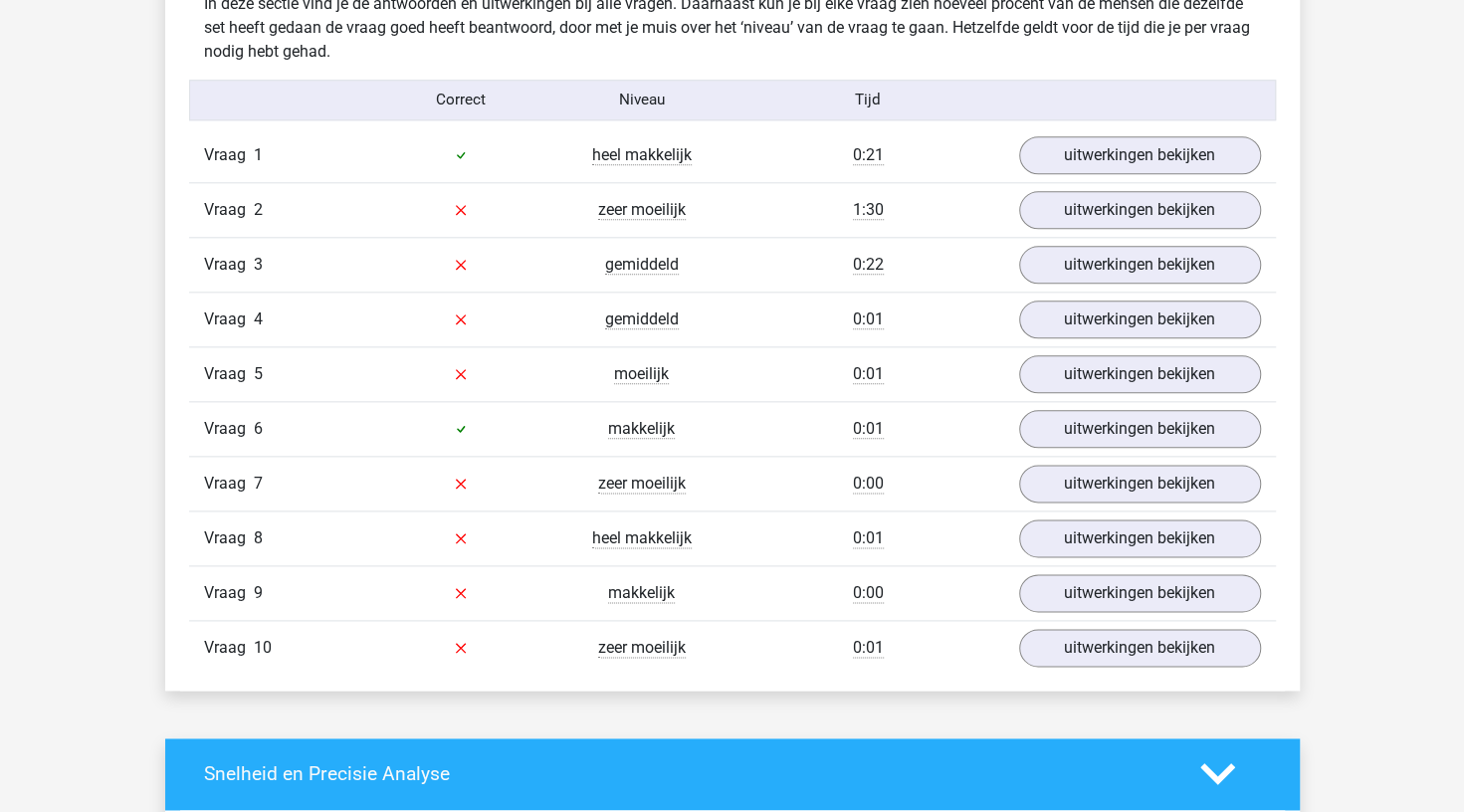 scroll, scrollTop: 1194, scrollLeft: 0, axis: vertical 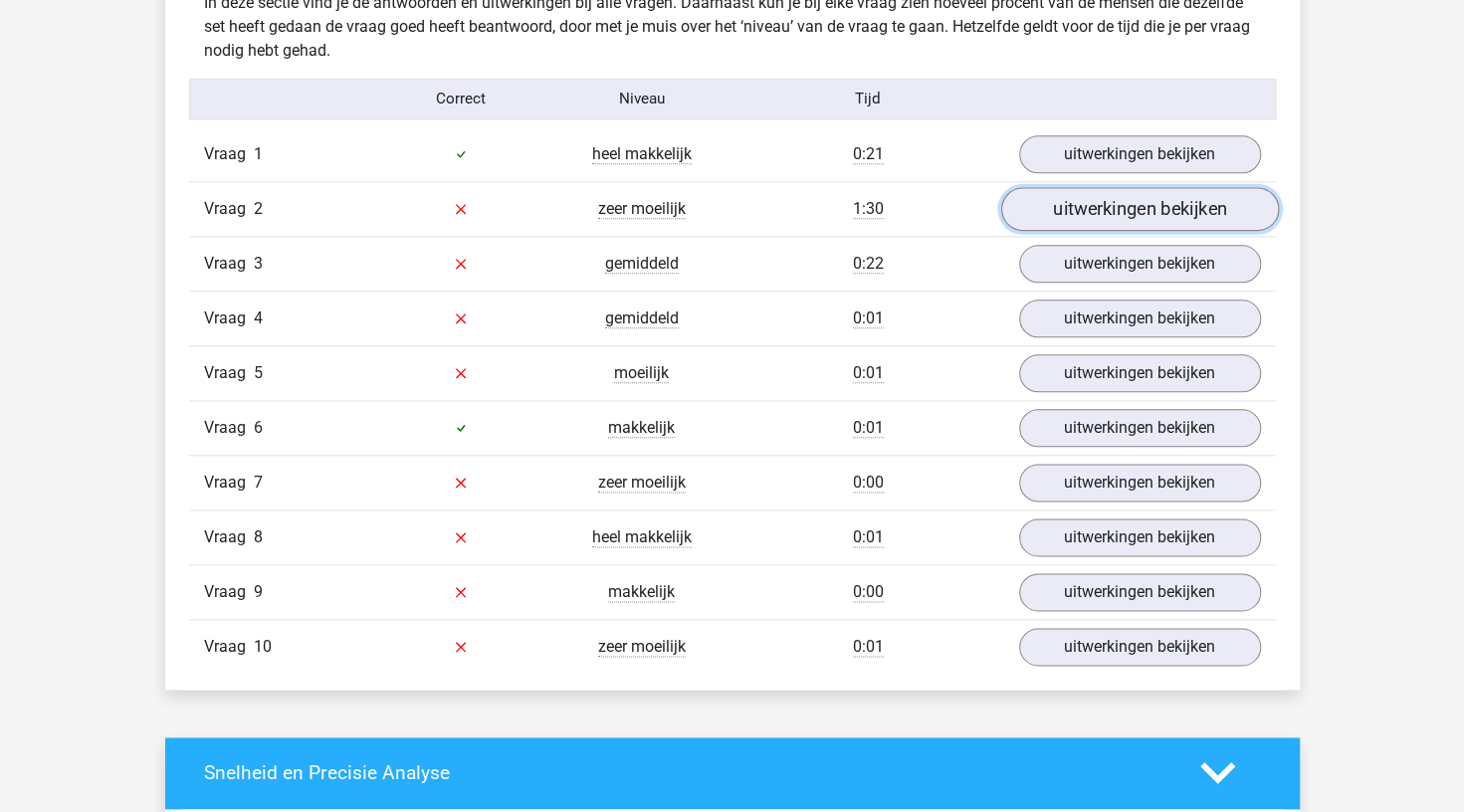 click on "uitwerkingen bekijken" at bounding box center [1139, 209] 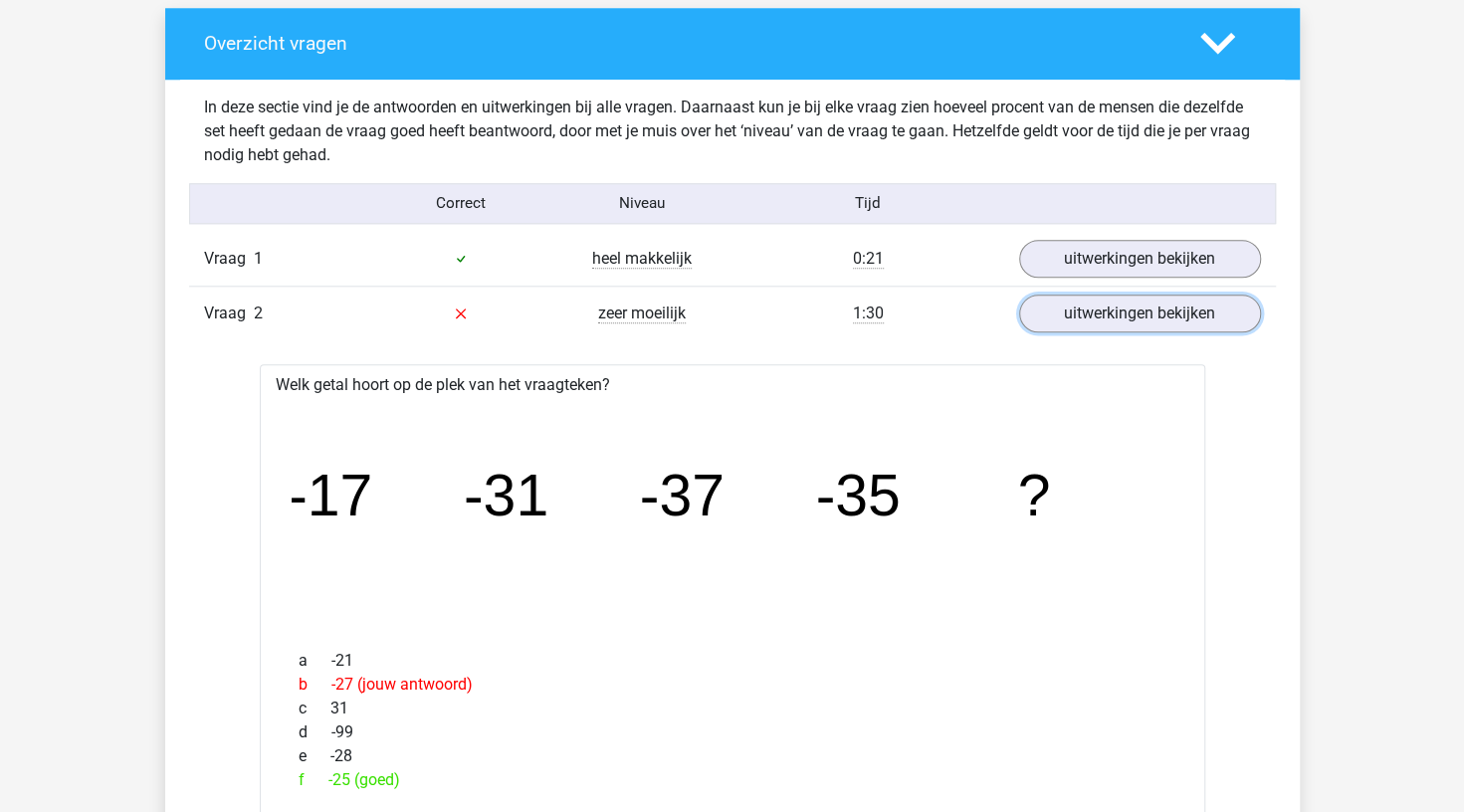scroll, scrollTop: 995, scrollLeft: 0, axis: vertical 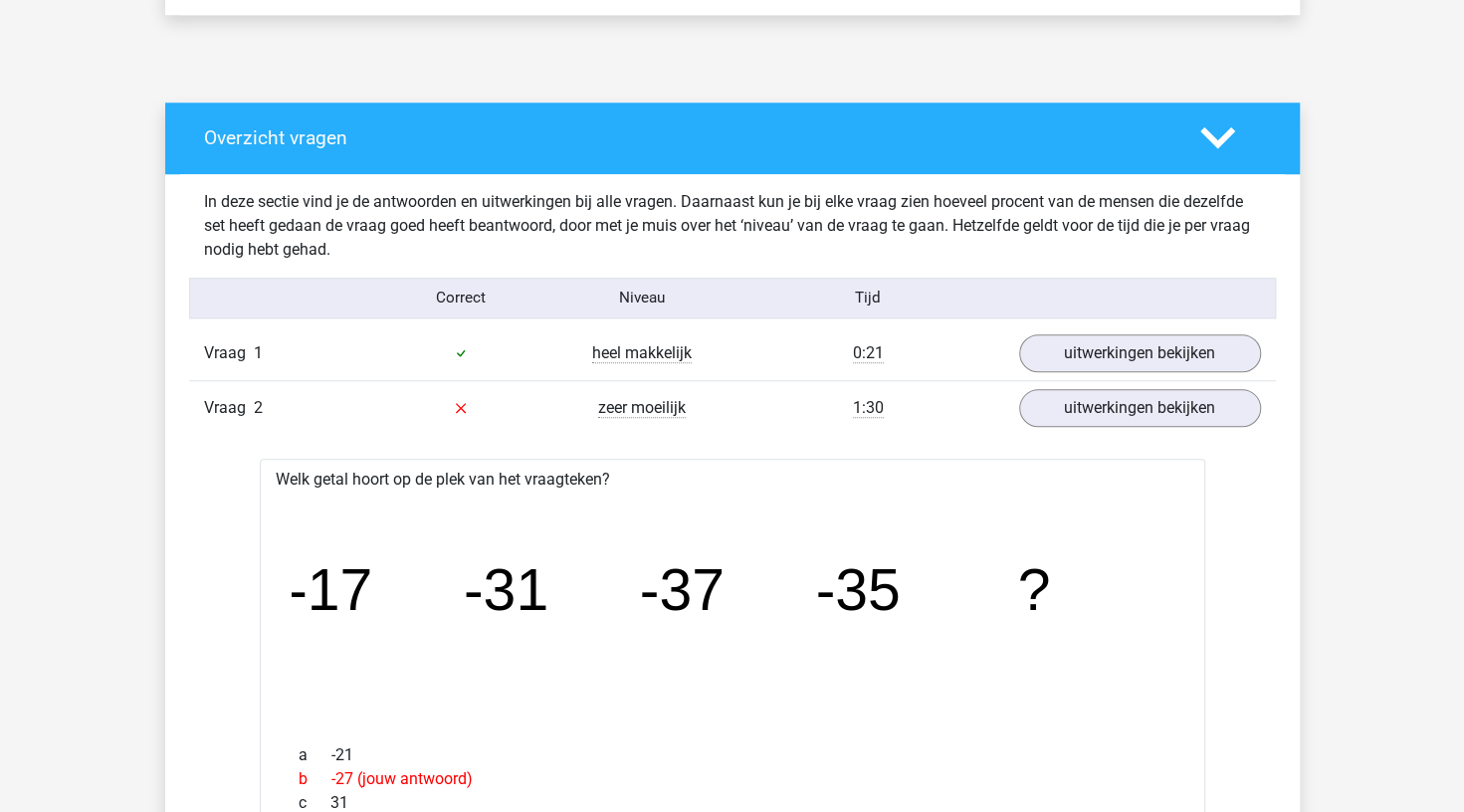 click at bounding box center (461, 408) 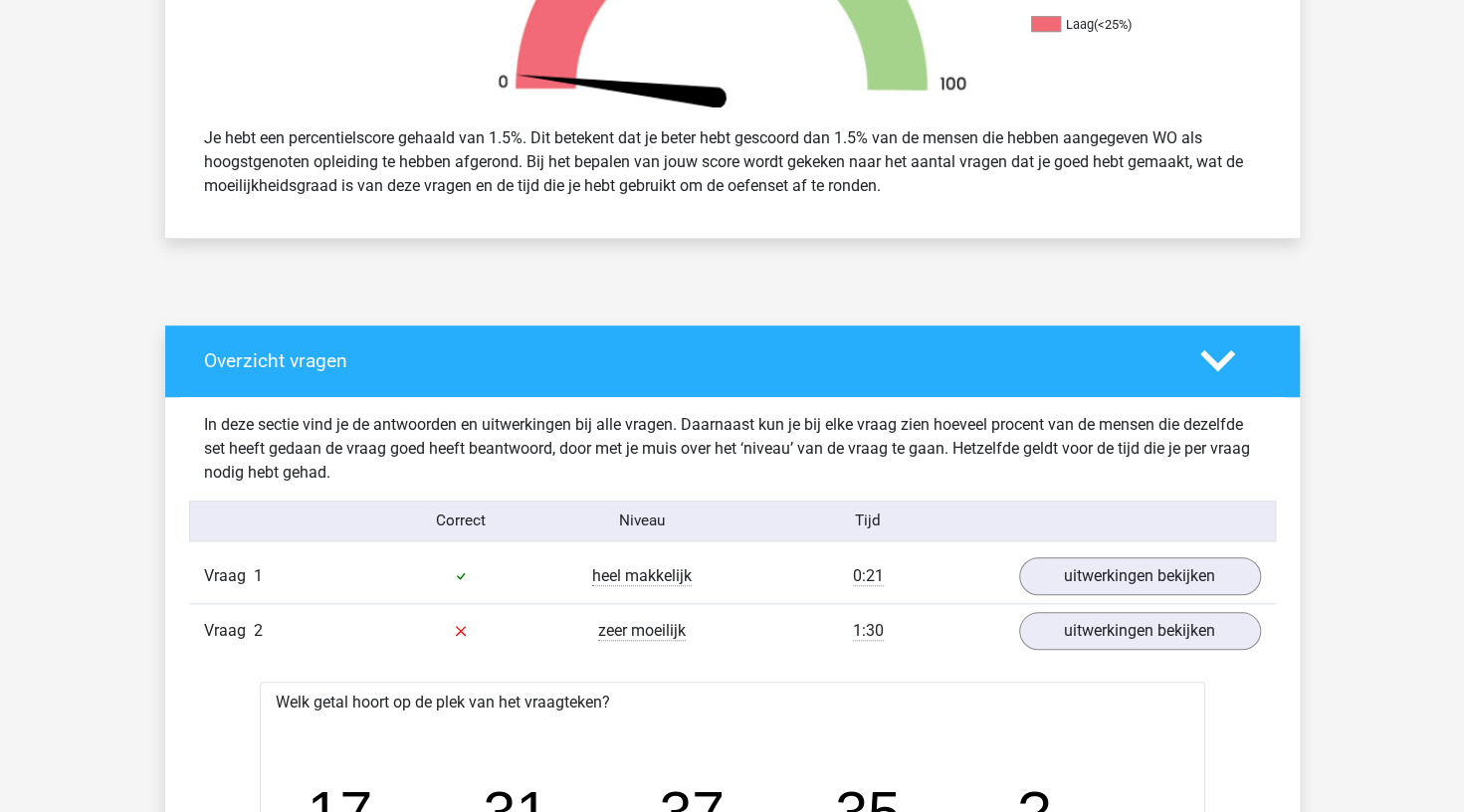 scroll, scrollTop: 597, scrollLeft: 0, axis: vertical 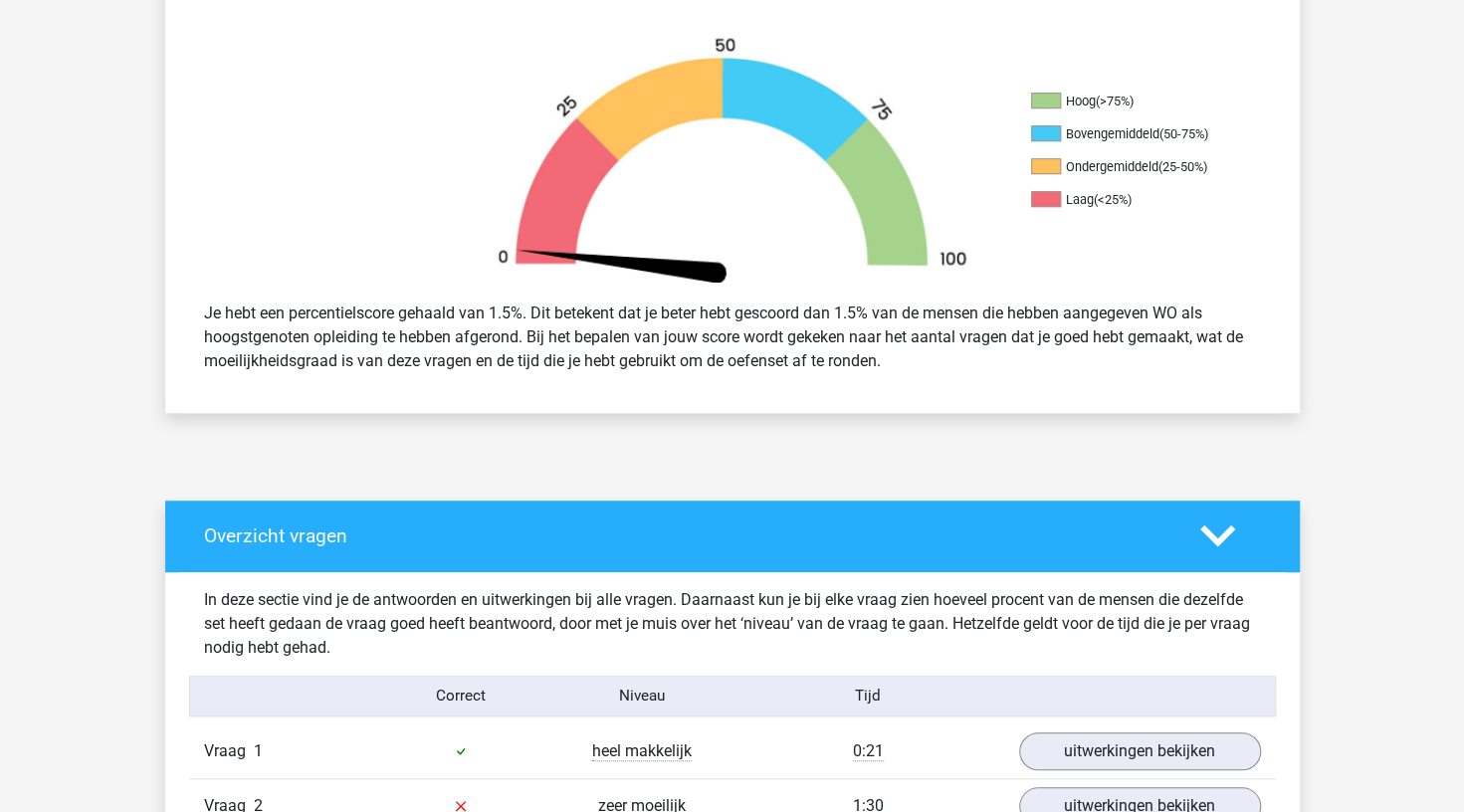 click on "Overzicht vragen" at bounding box center (687, 535) 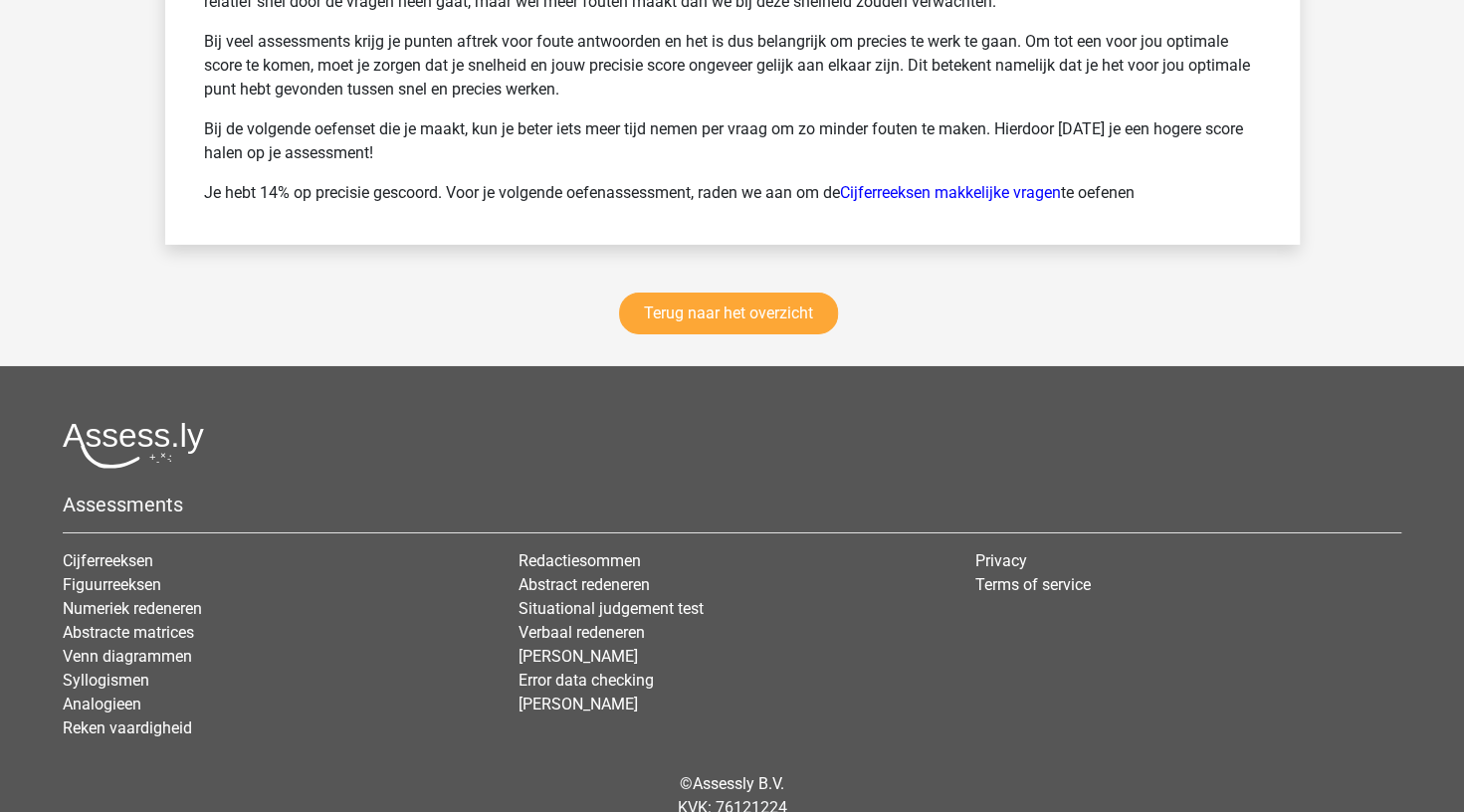 scroll, scrollTop: 3742, scrollLeft: 0, axis: vertical 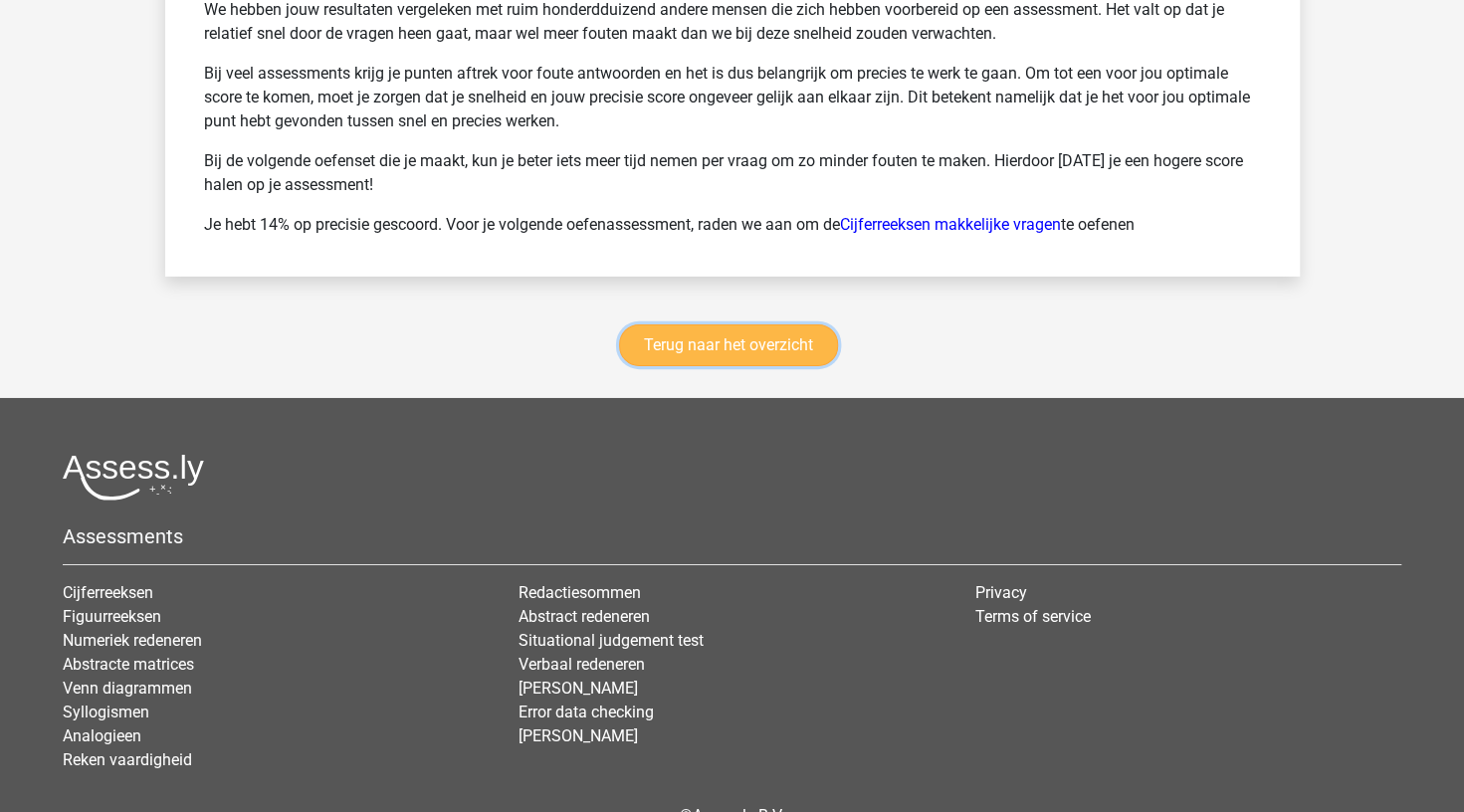 click on "Terug naar het overzicht" at bounding box center (729, 345) 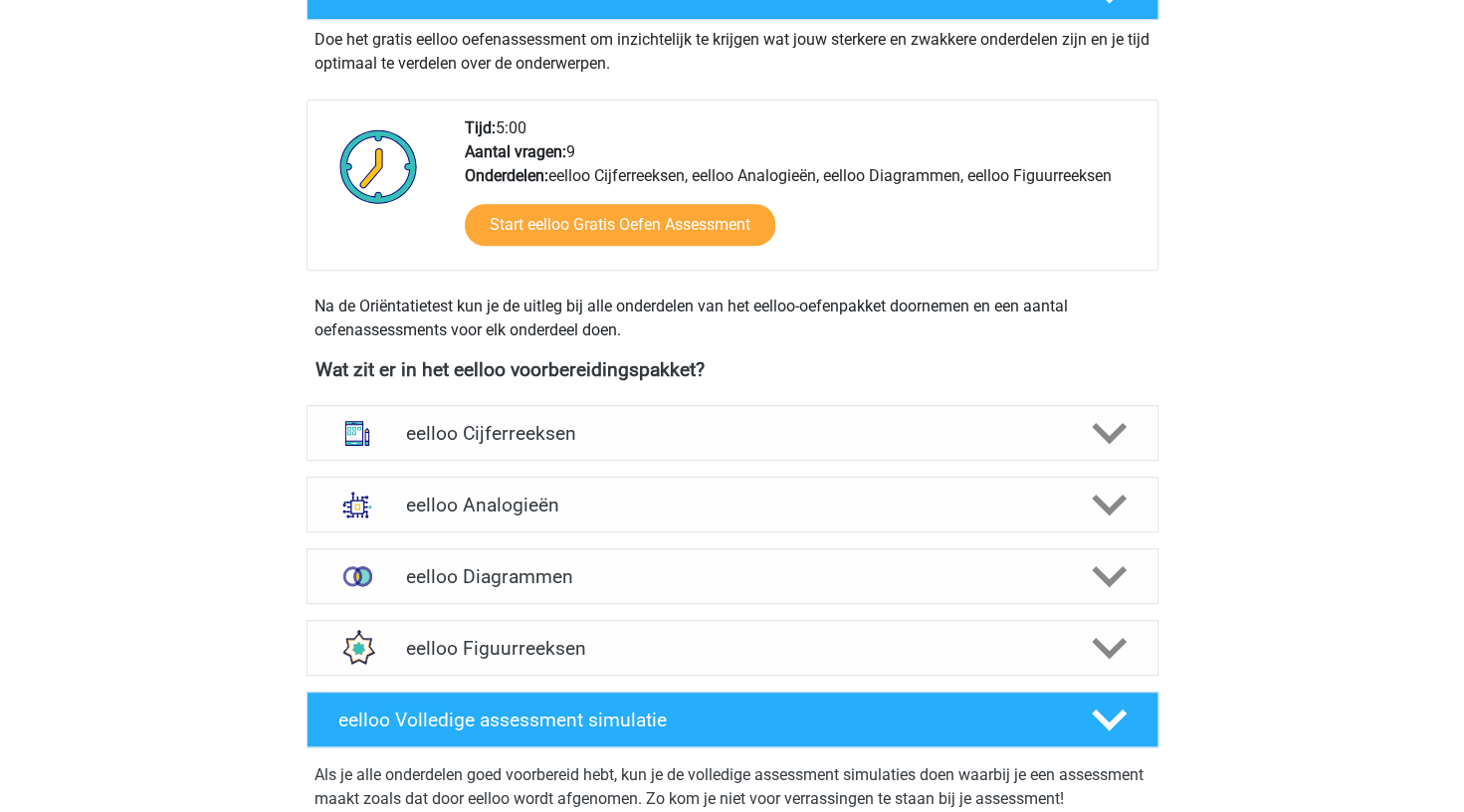 scroll, scrollTop: 498, scrollLeft: 0, axis: vertical 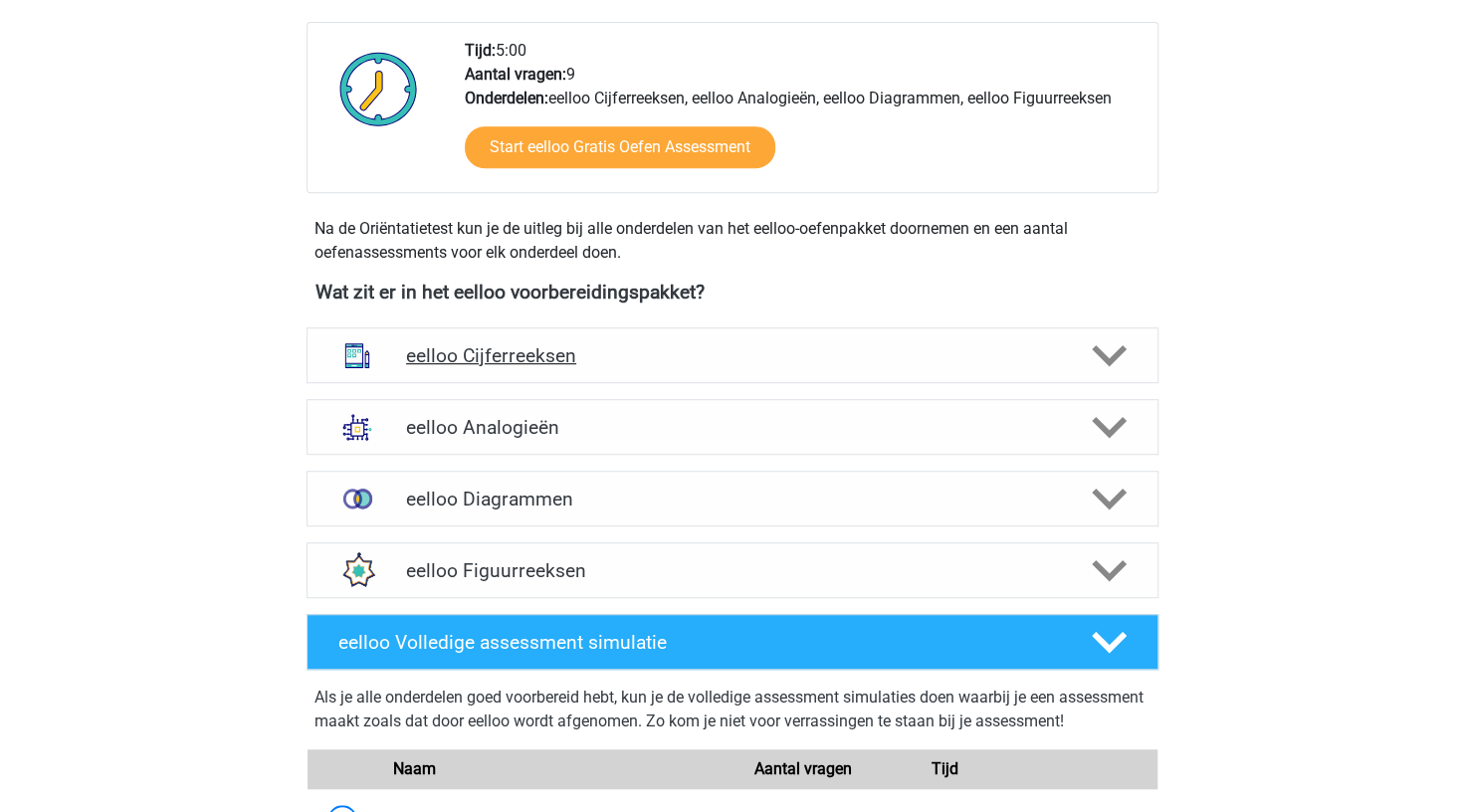 click on "eelloo Cijferreeksen" at bounding box center [732, 355] 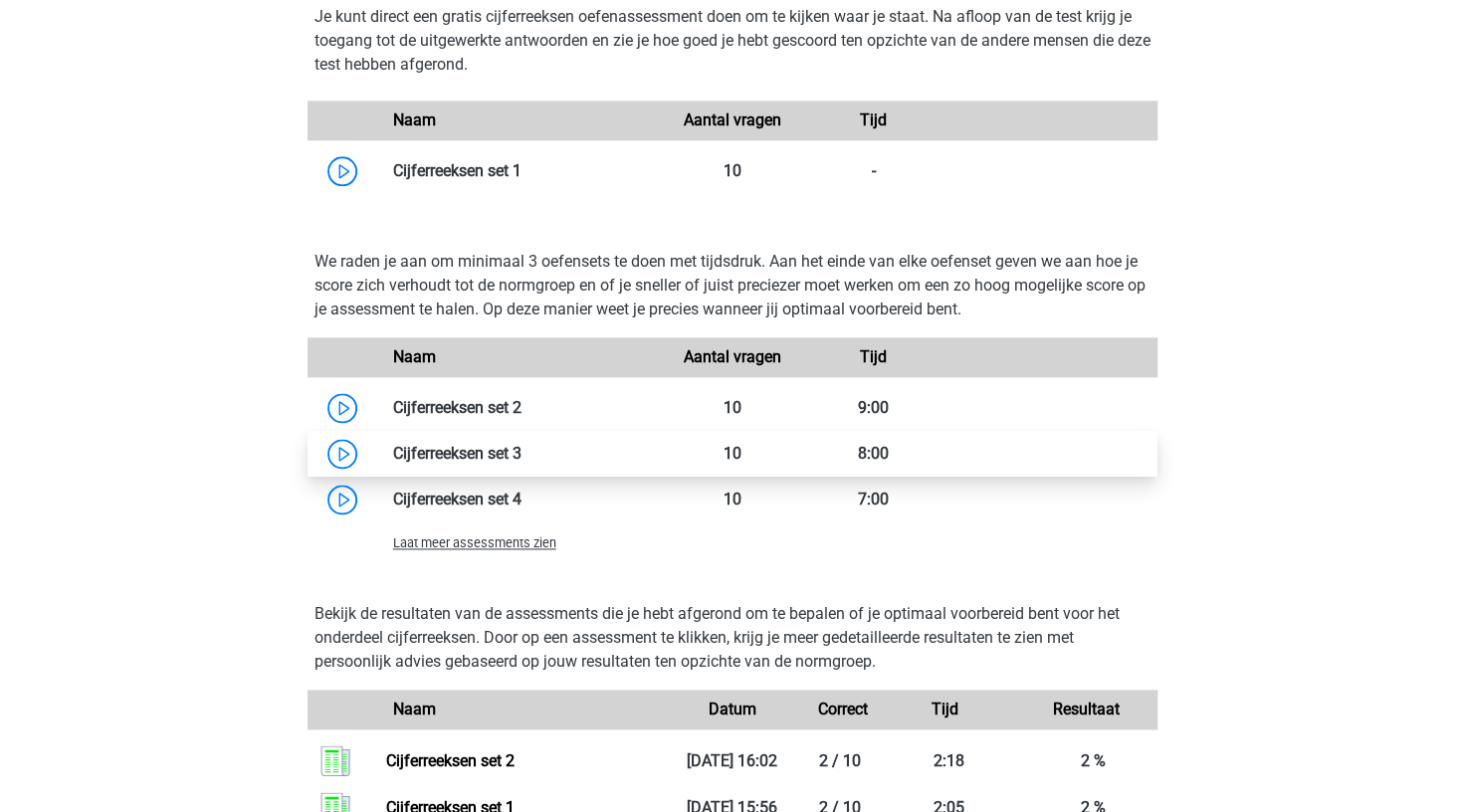 scroll, scrollTop: 1592, scrollLeft: 0, axis: vertical 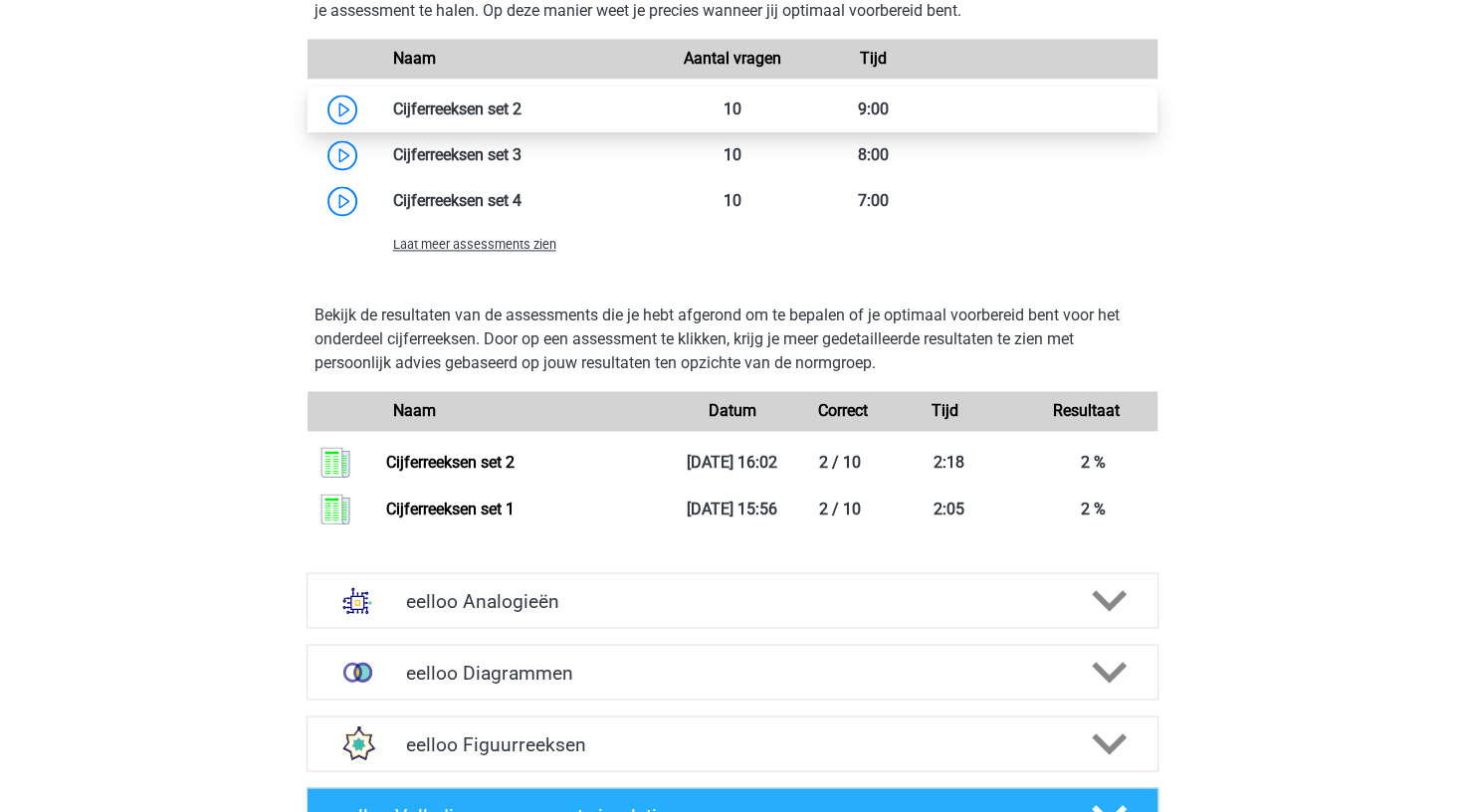 click at bounding box center (522, 108) 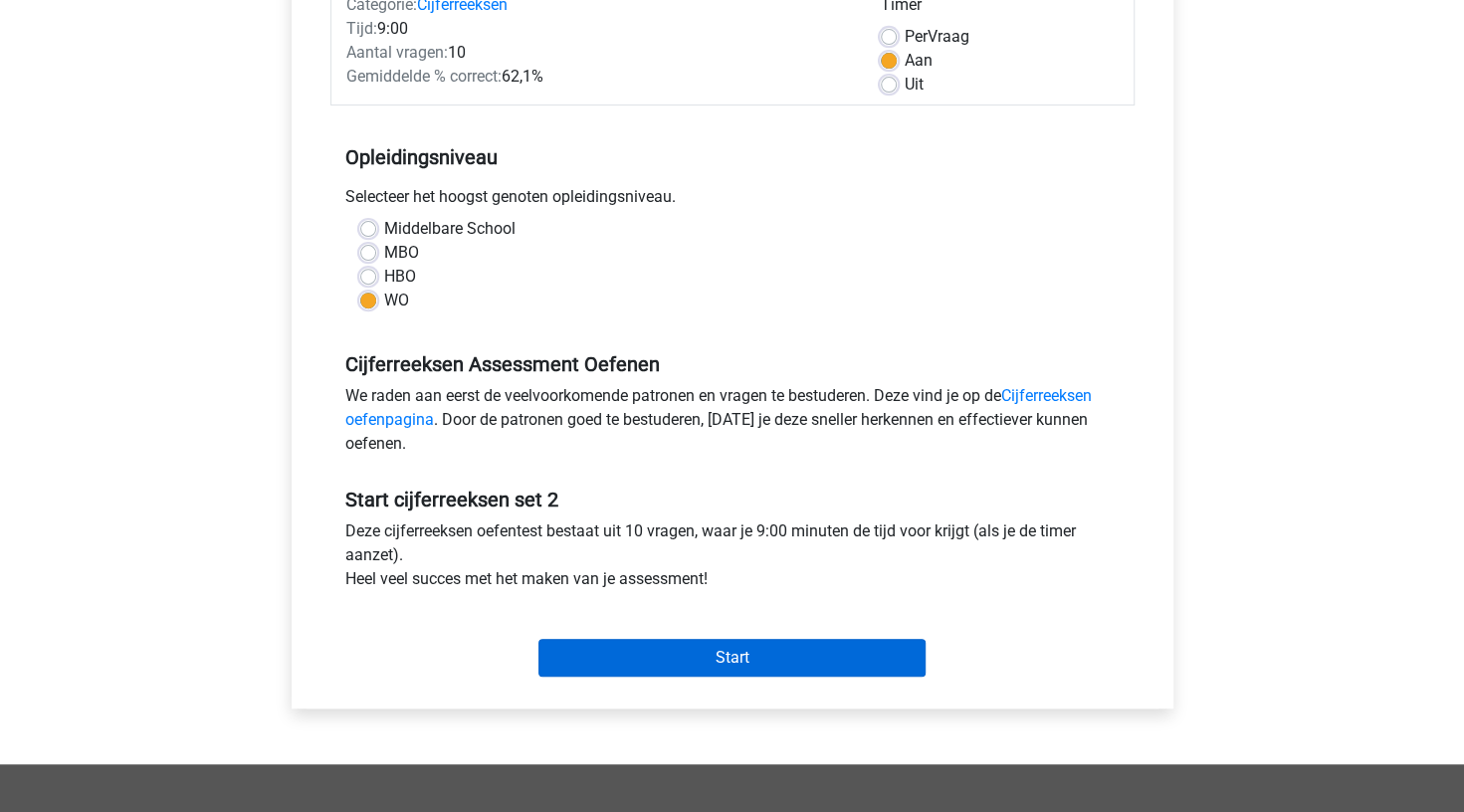 scroll, scrollTop: 597, scrollLeft: 0, axis: vertical 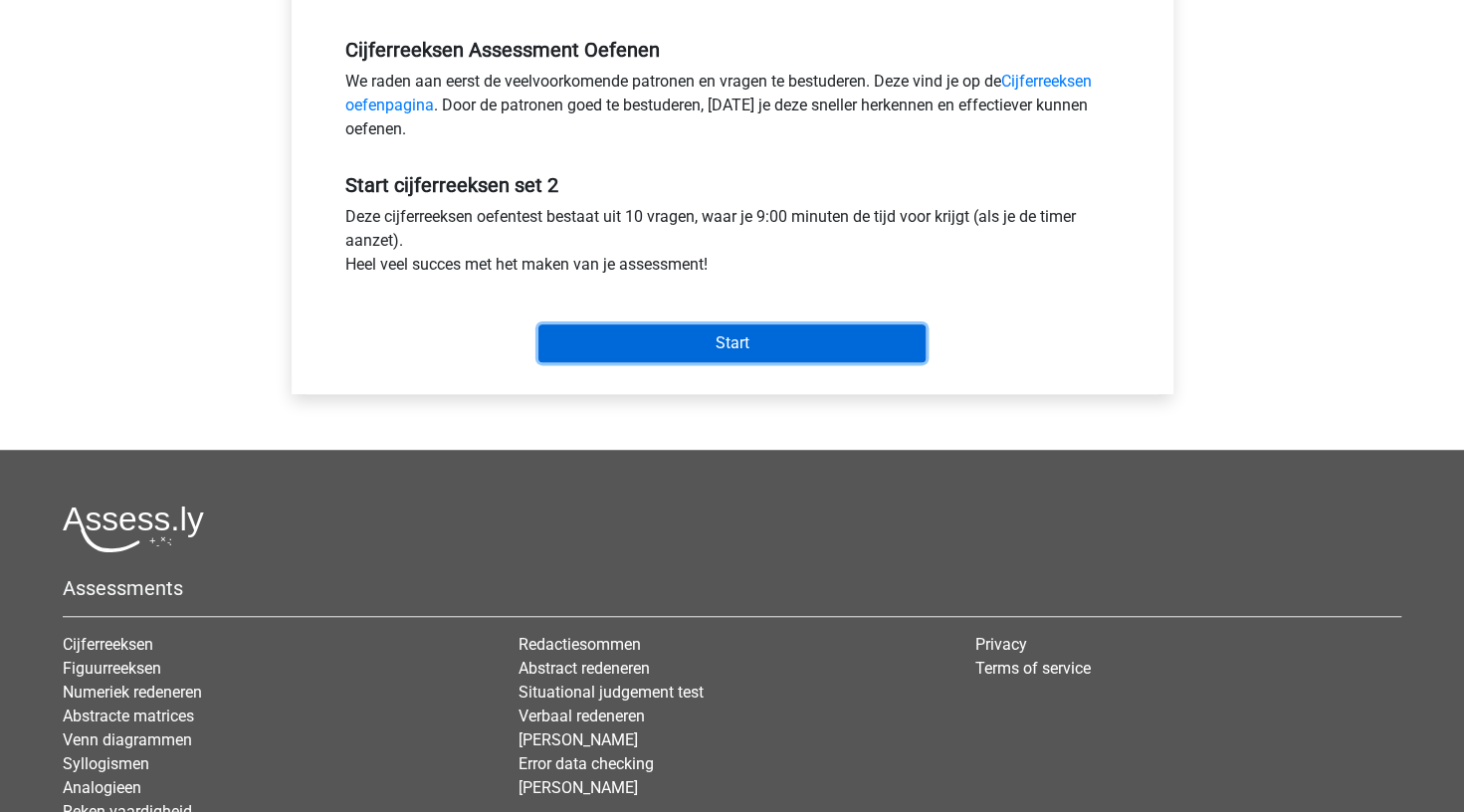 click on "Start" at bounding box center [732, 343] 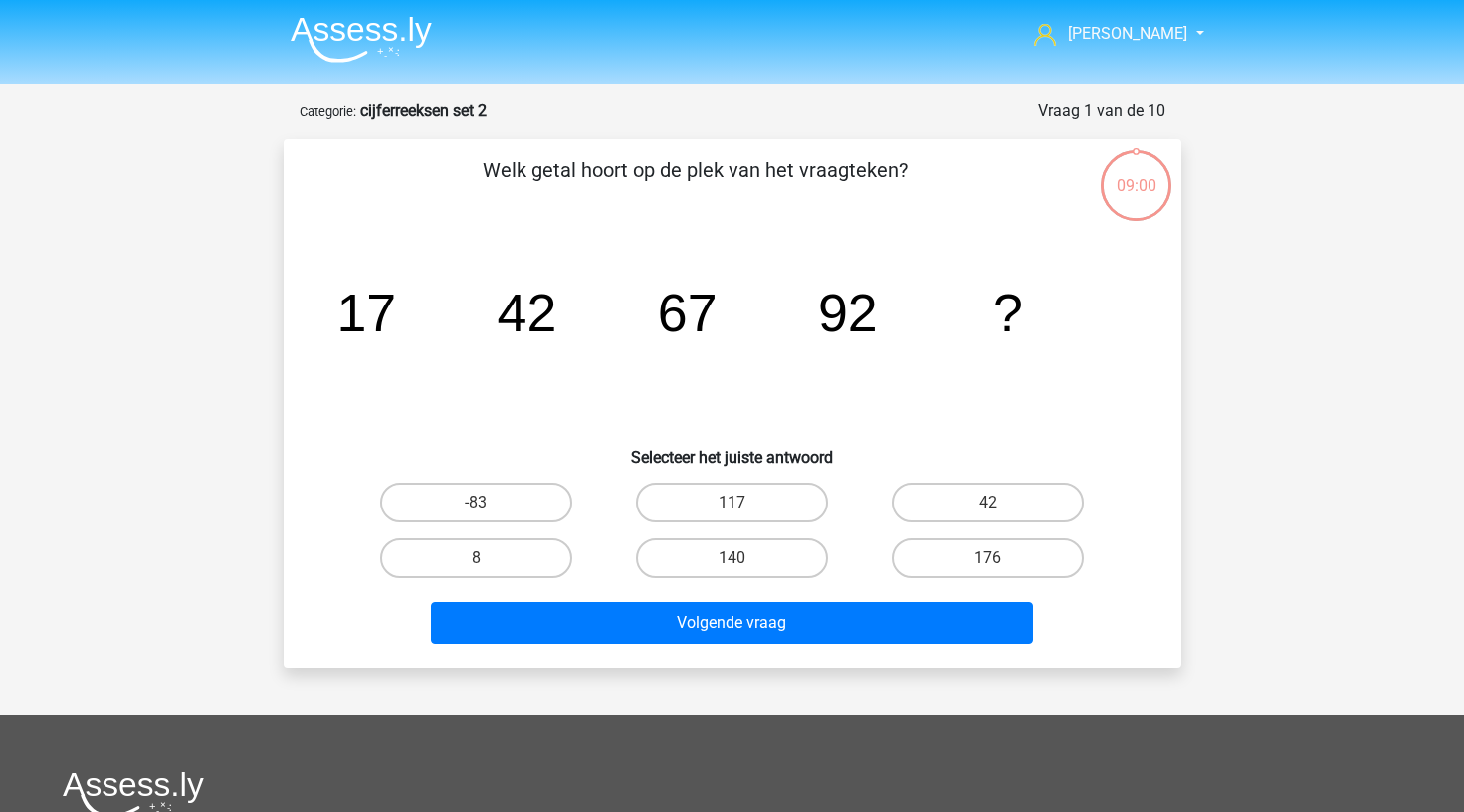 scroll, scrollTop: 0, scrollLeft: 0, axis: both 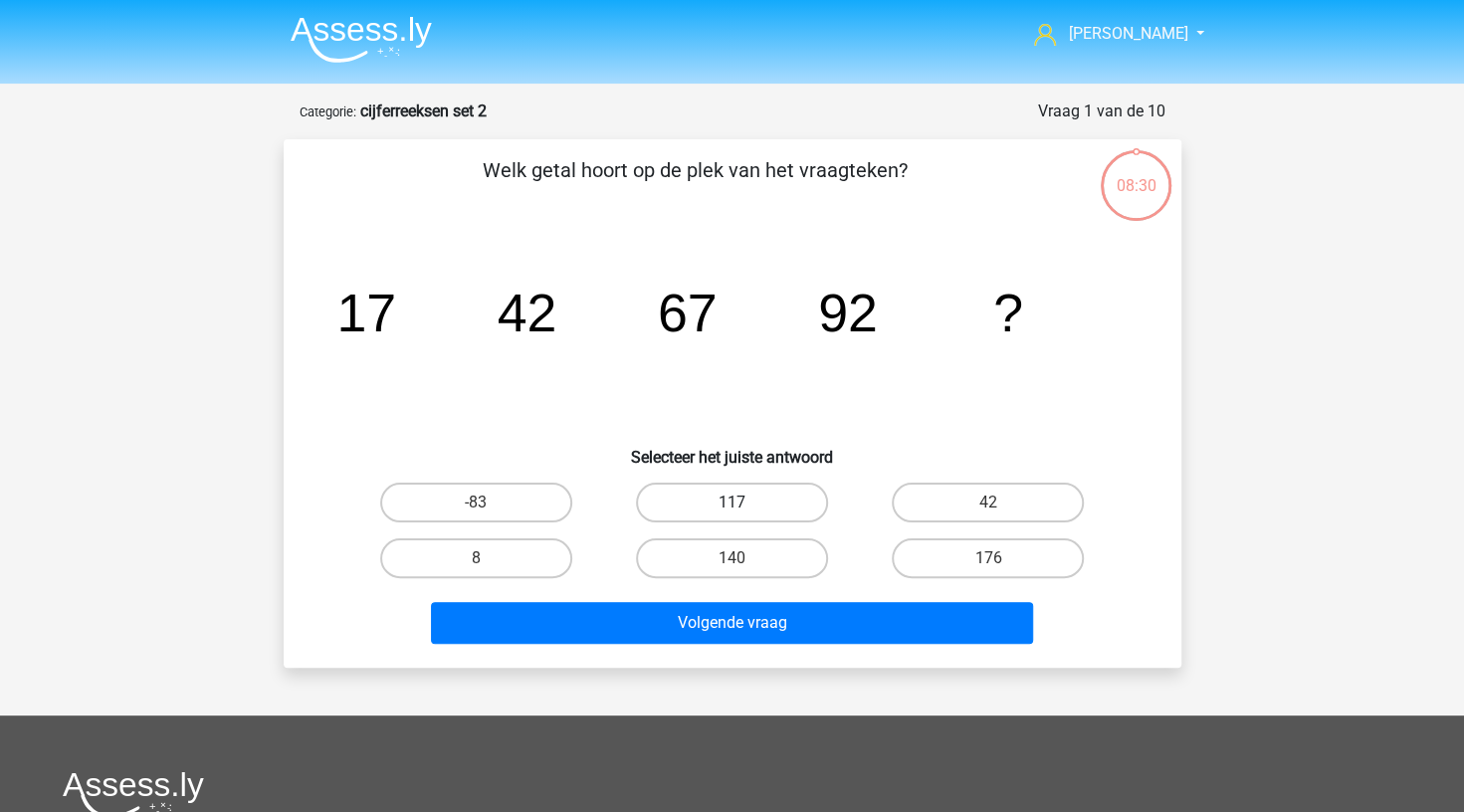 click on "117" at bounding box center [732, 503] 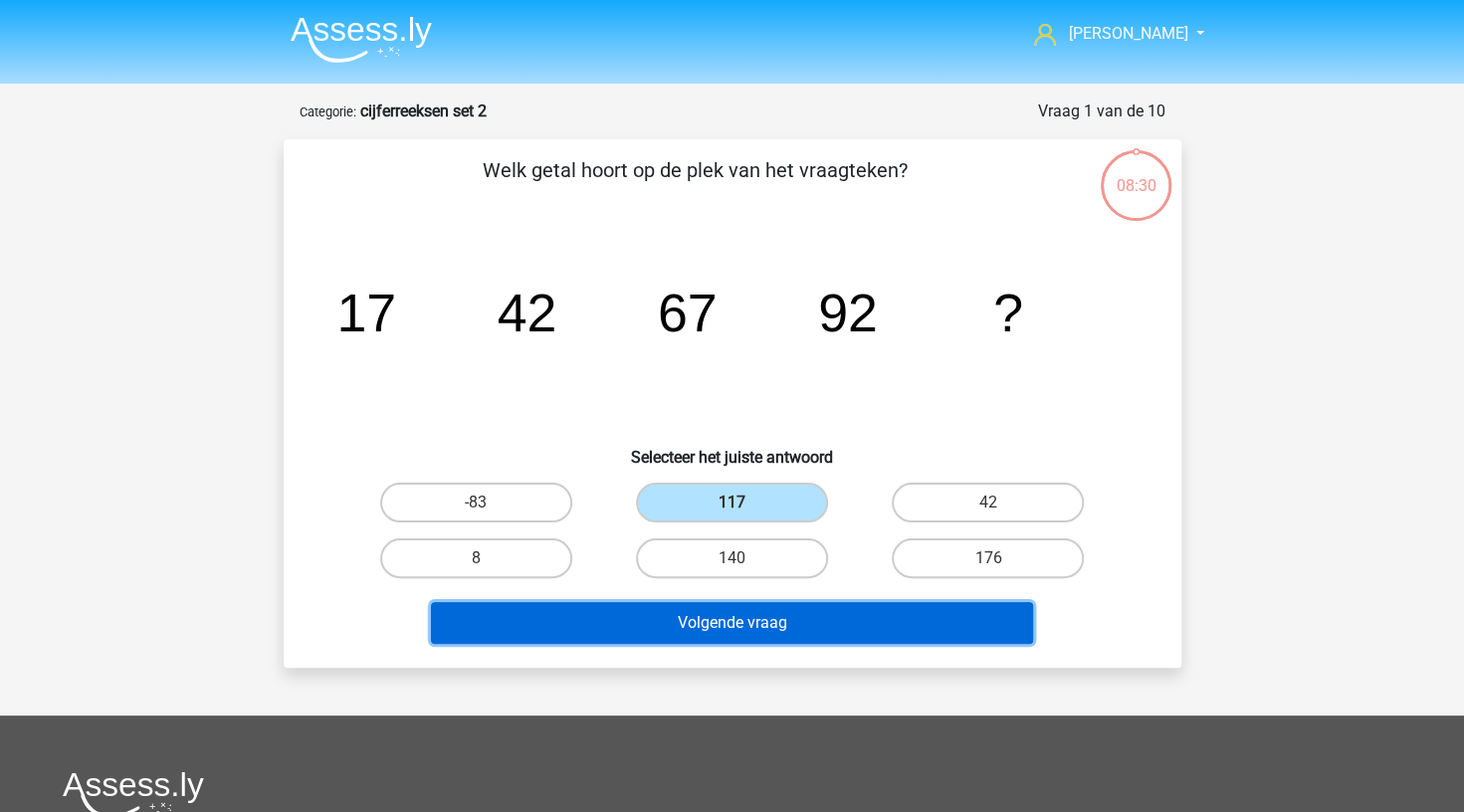 click on "Volgende vraag" at bounding box center [732, 623] 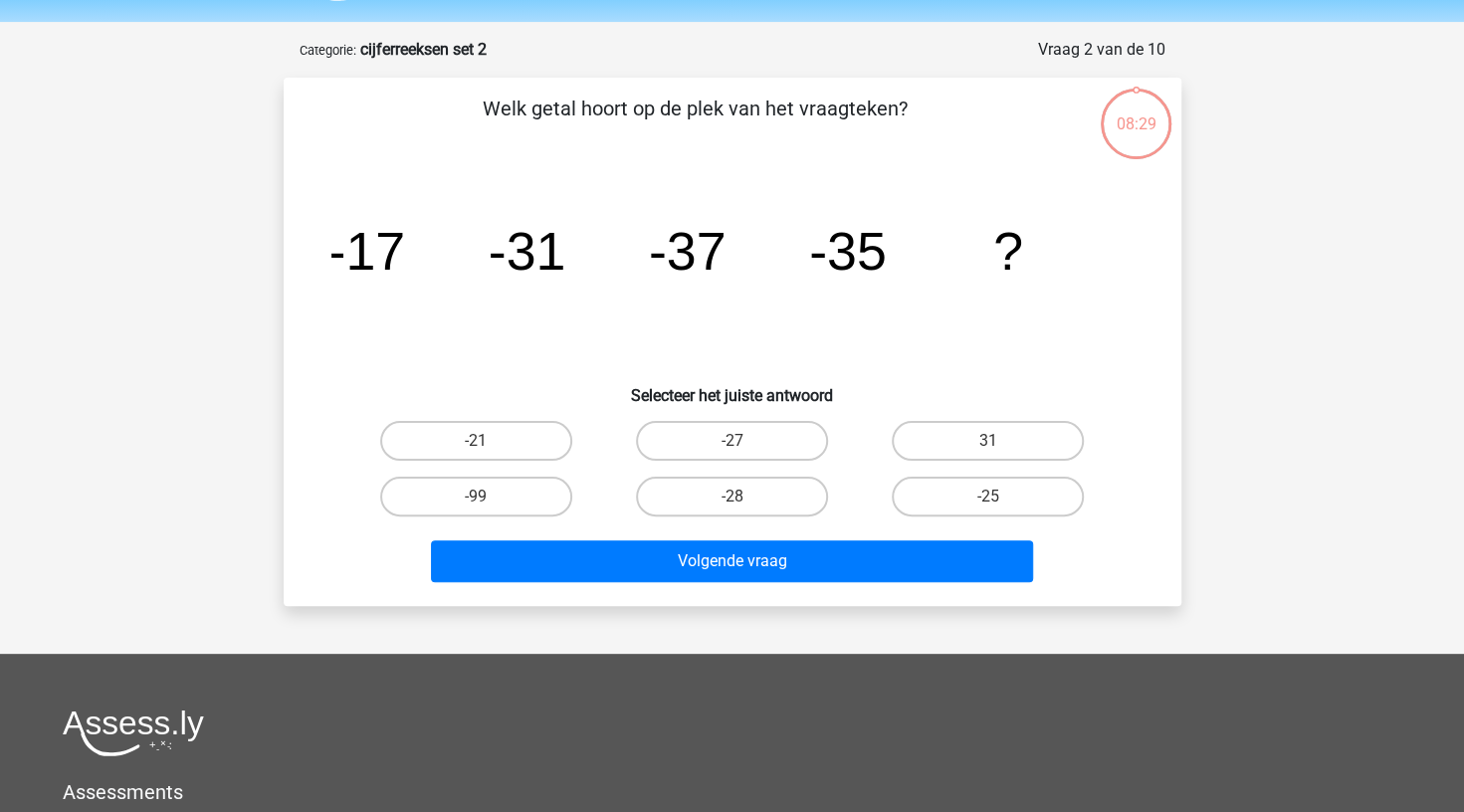 scroll, scrollTop: 100, scrollLeft: 0, axis: vertical 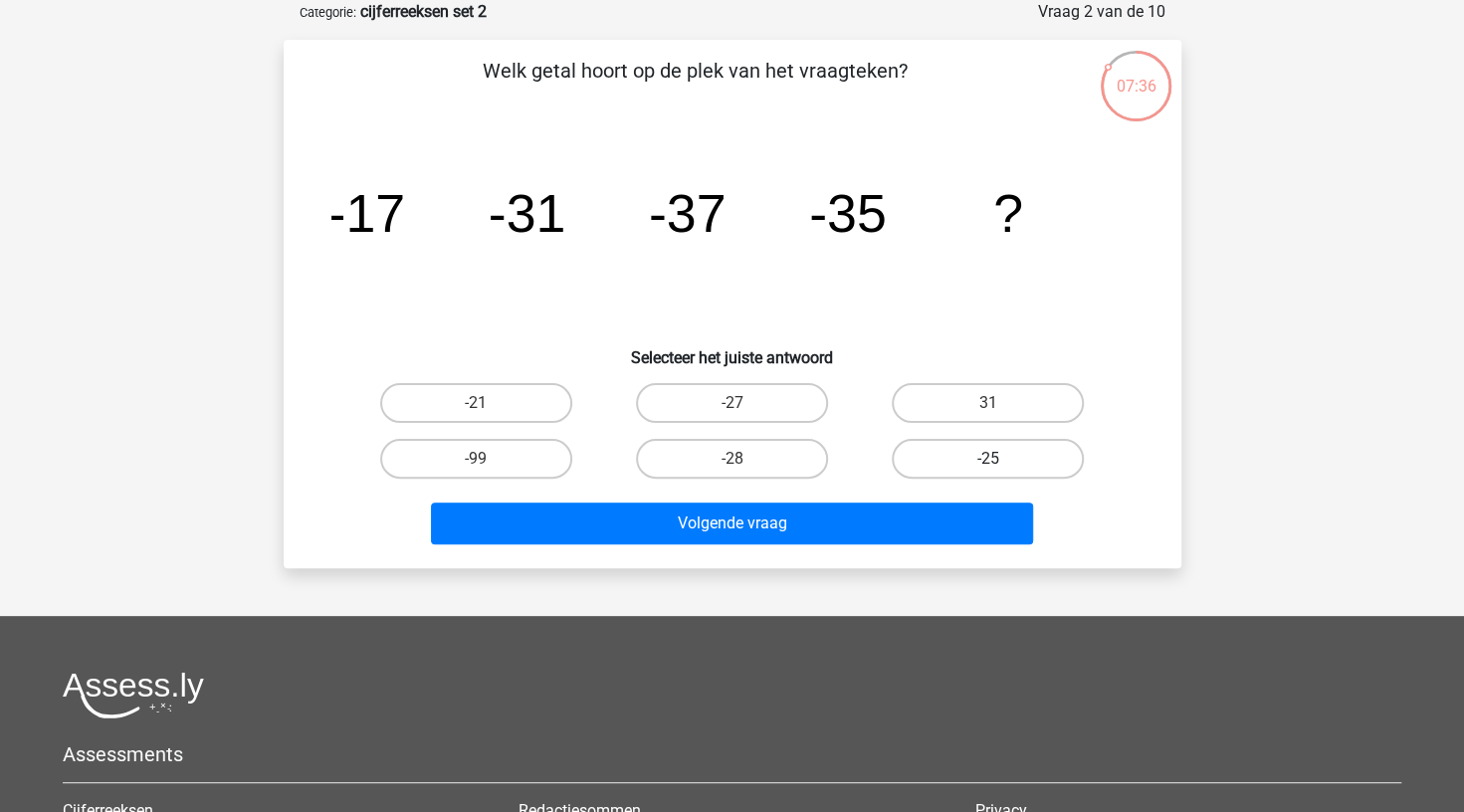 click on "-25" at bounding box center [987, 459] 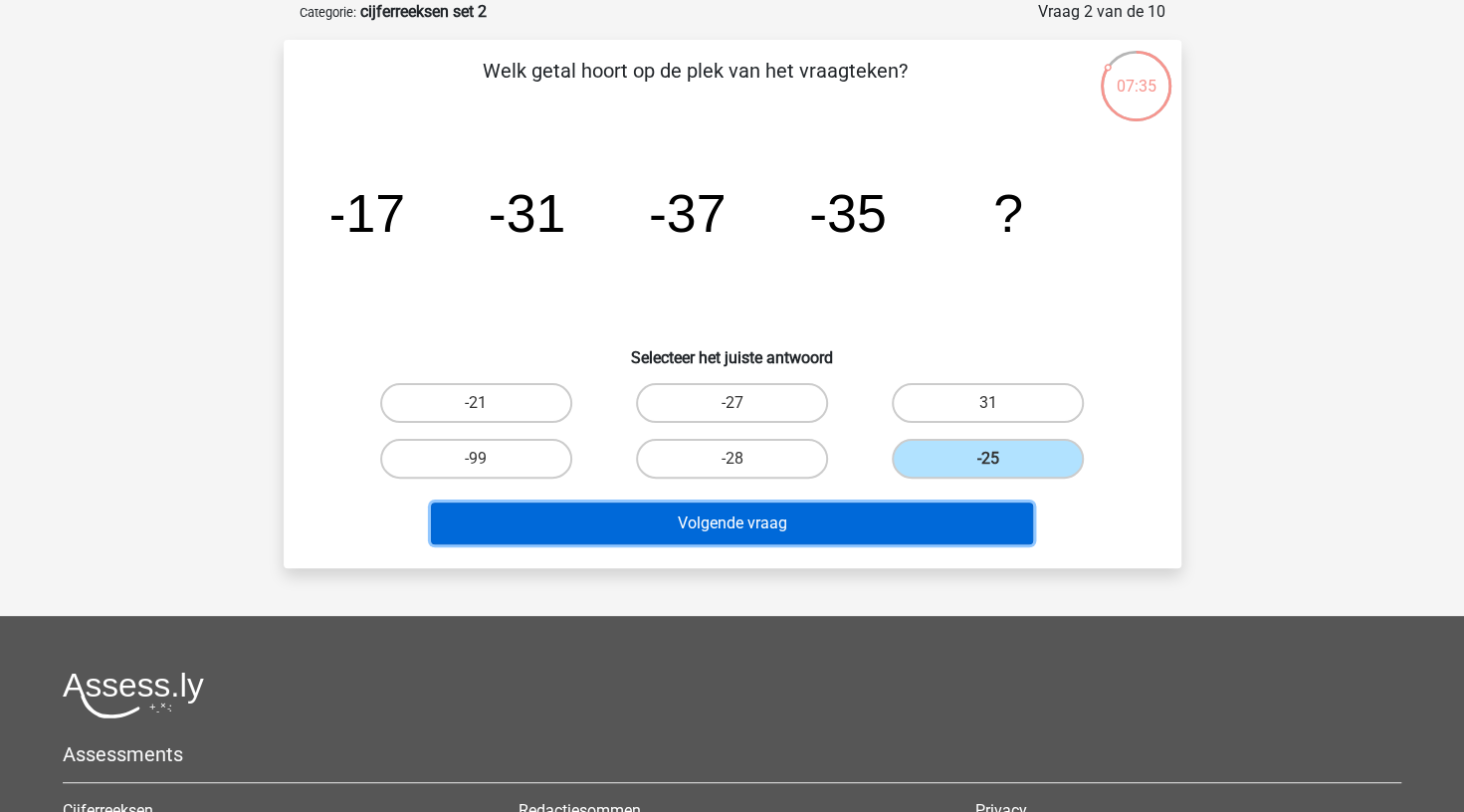 click on "Volgende vraag" at bounding box center [732, 523] 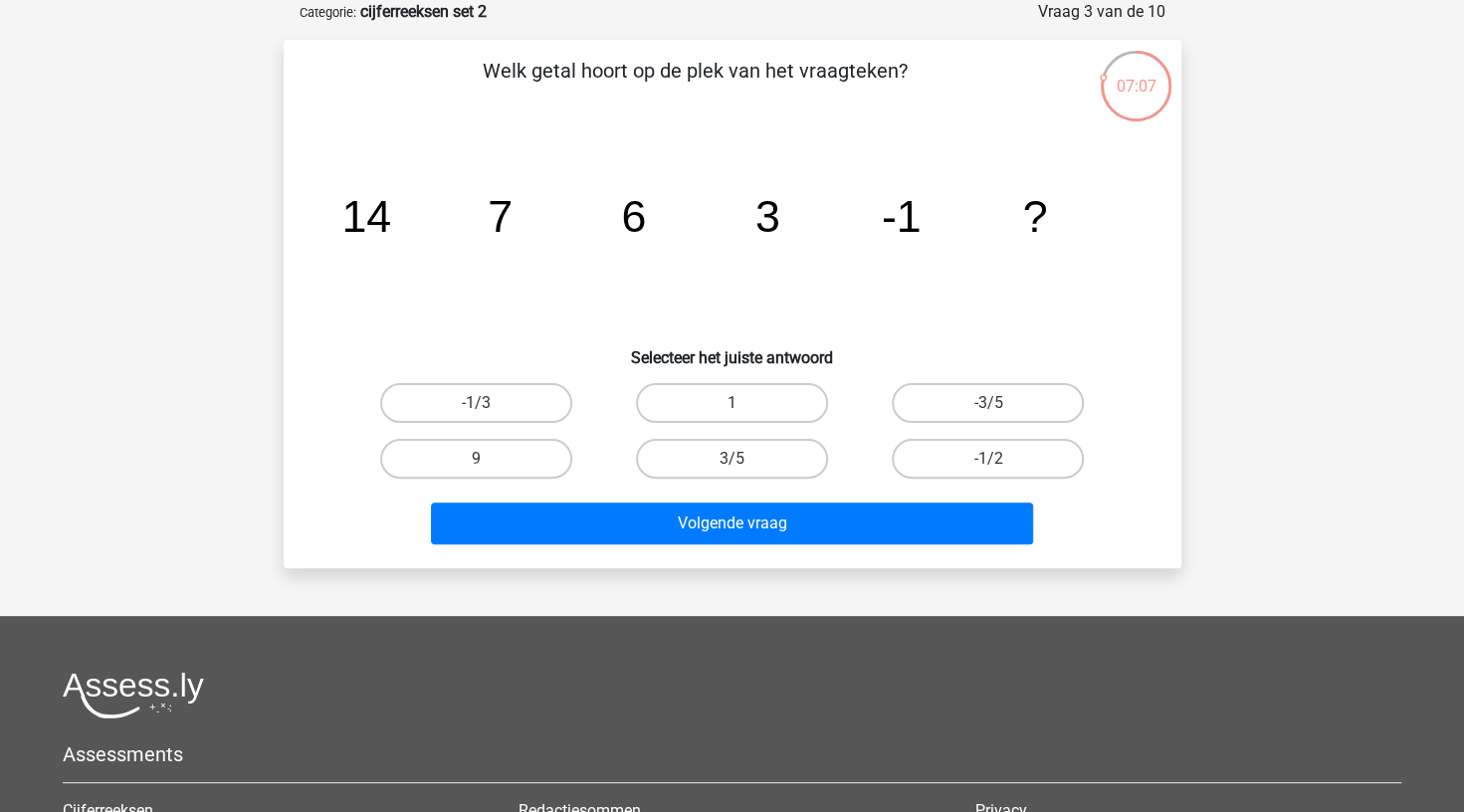 click on "-1/2" at bounding box center (987, 459) 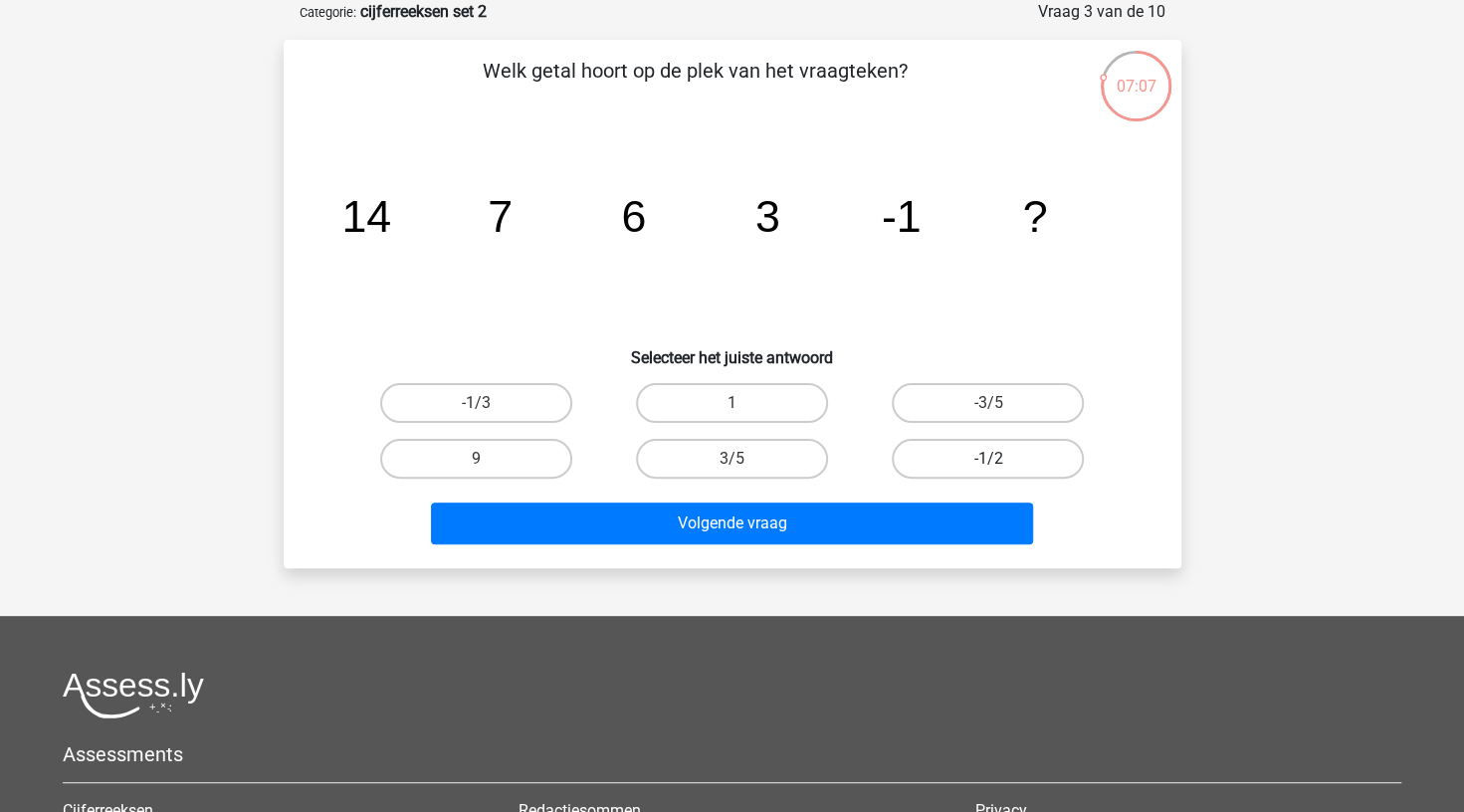 click on "-1/2" at bounding box center [987, 459] 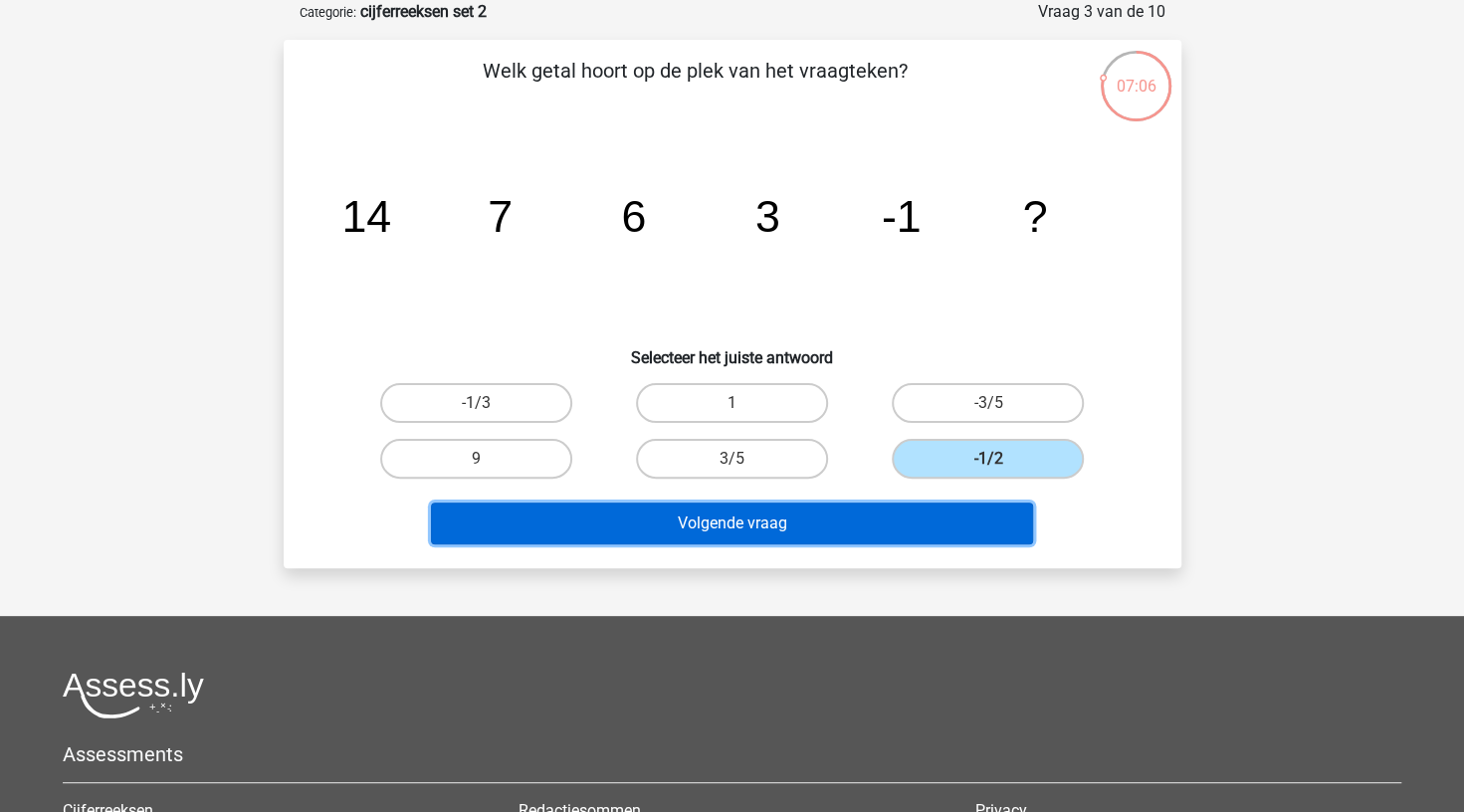 click on "Volgende vraag" at bounding box center (732, 523) 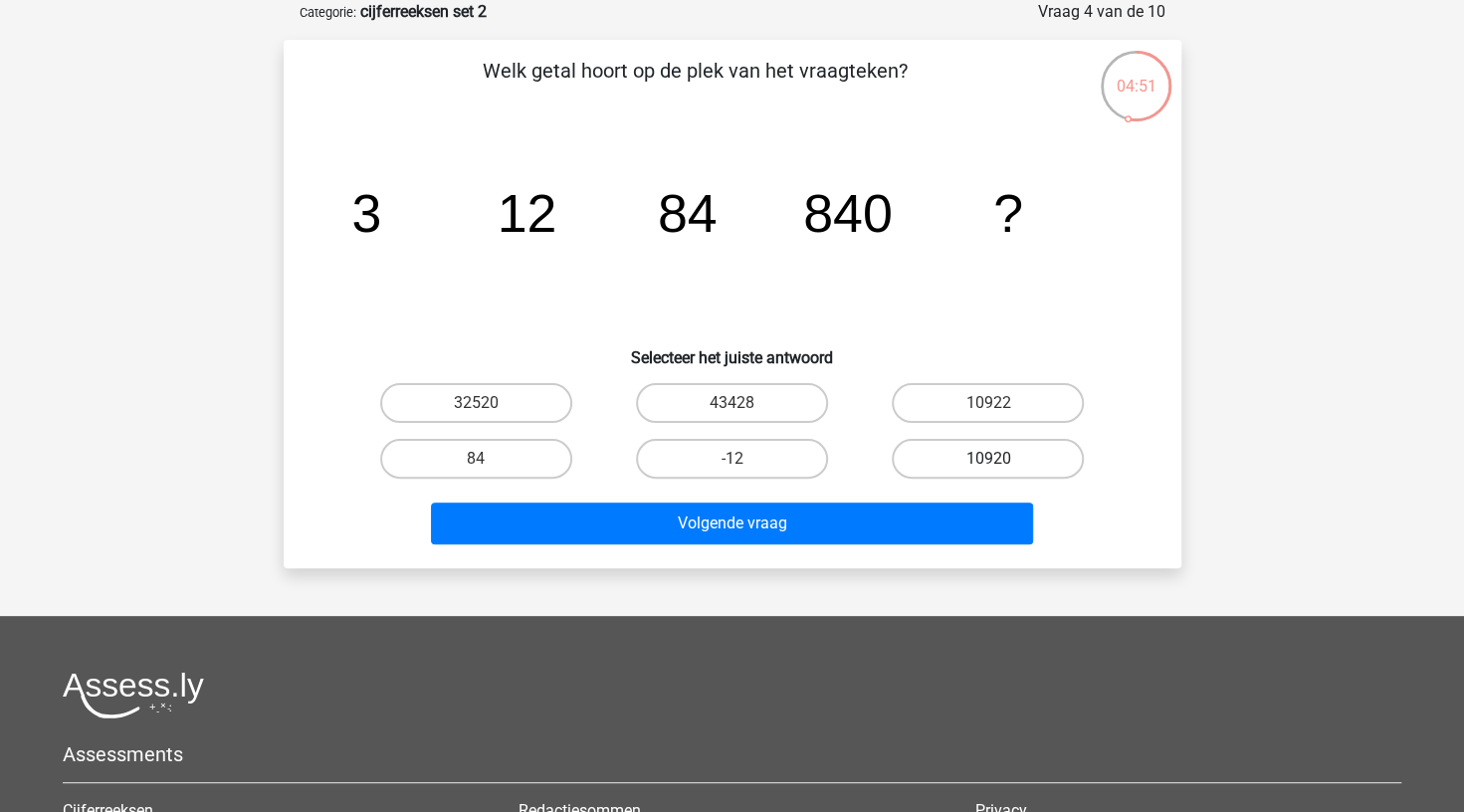click on "10920" at bounding box center (987, 459) 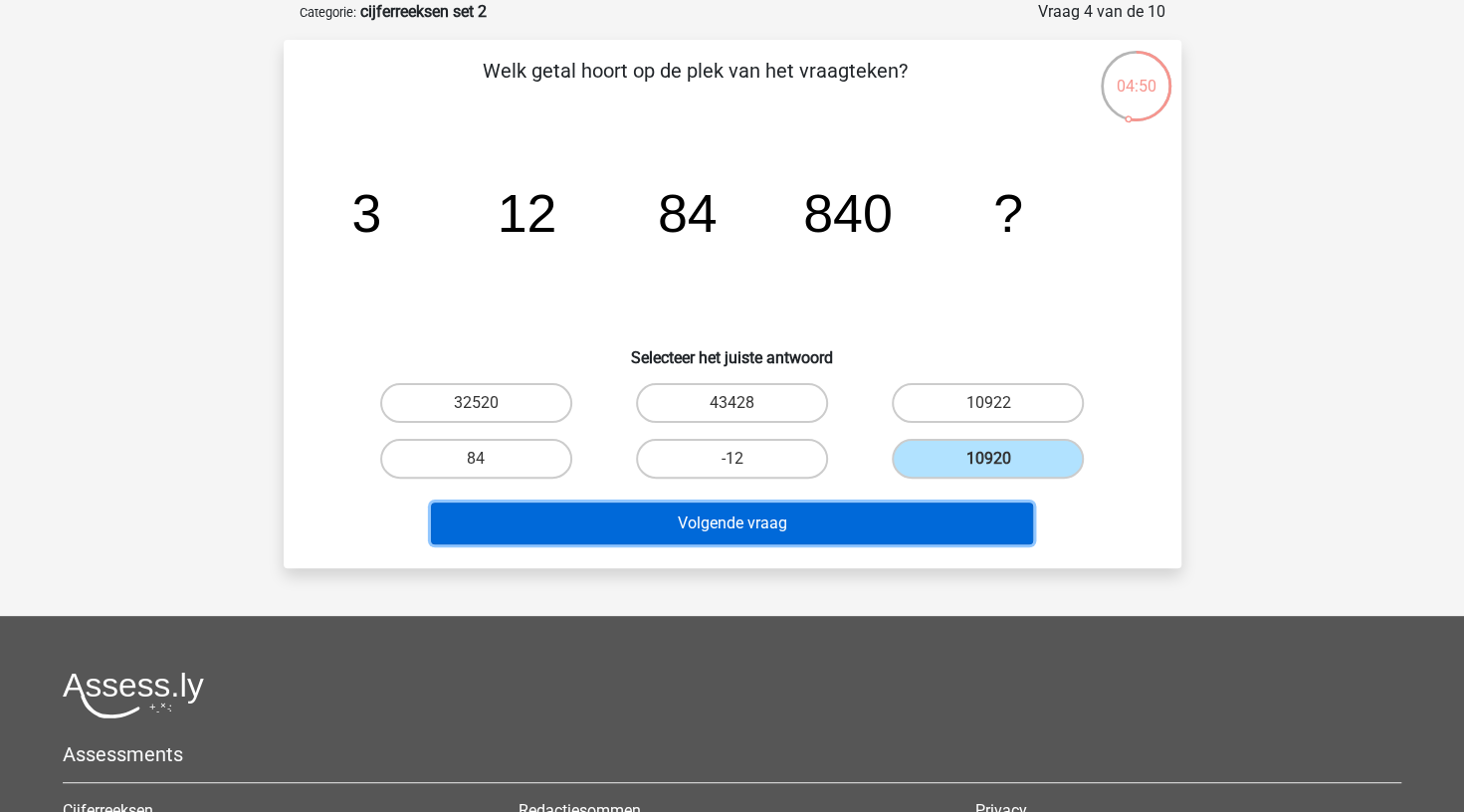 click on "Volgende vraag" at bounding box center [732, 523] 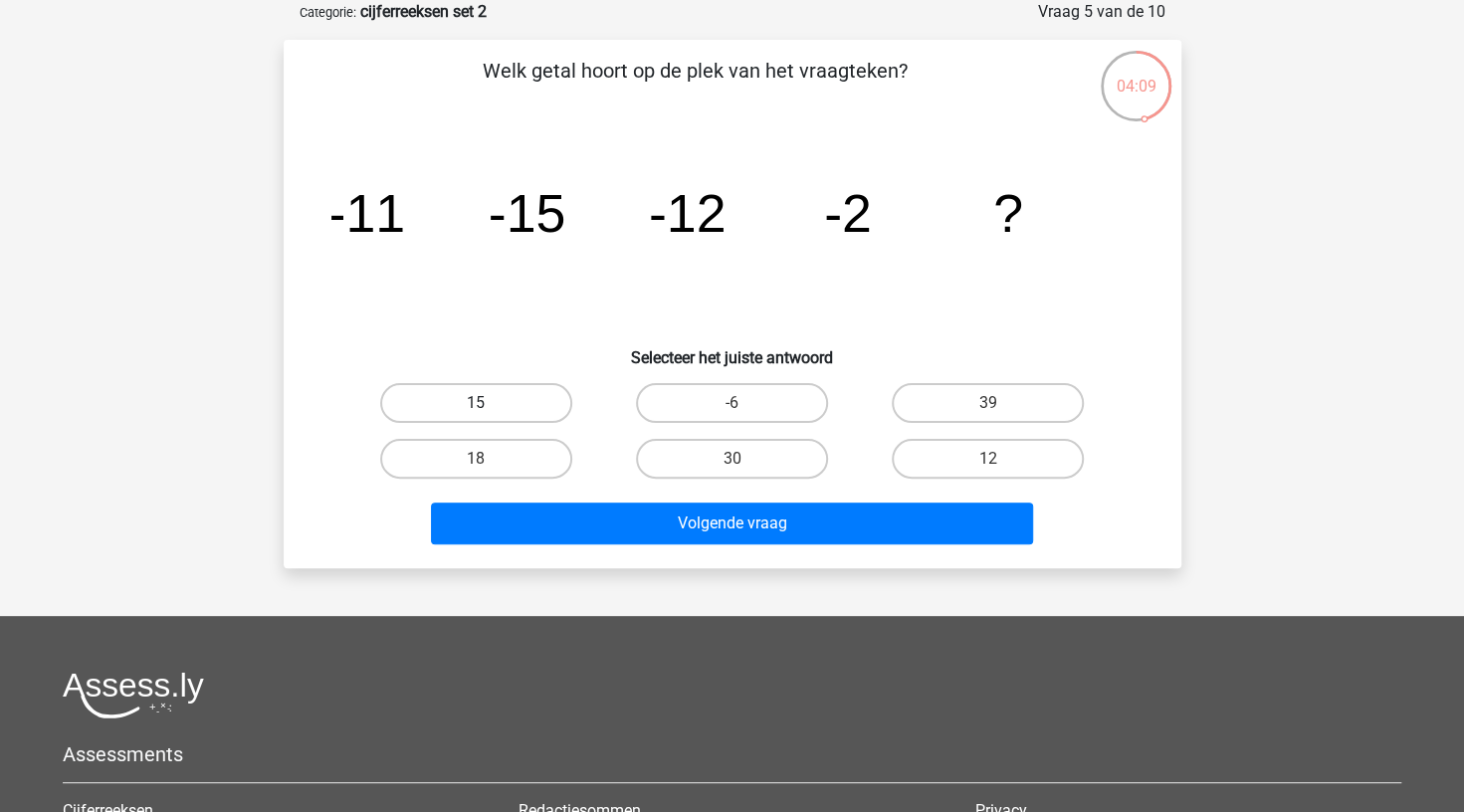 click on "15" at bounding box center [476, 403] 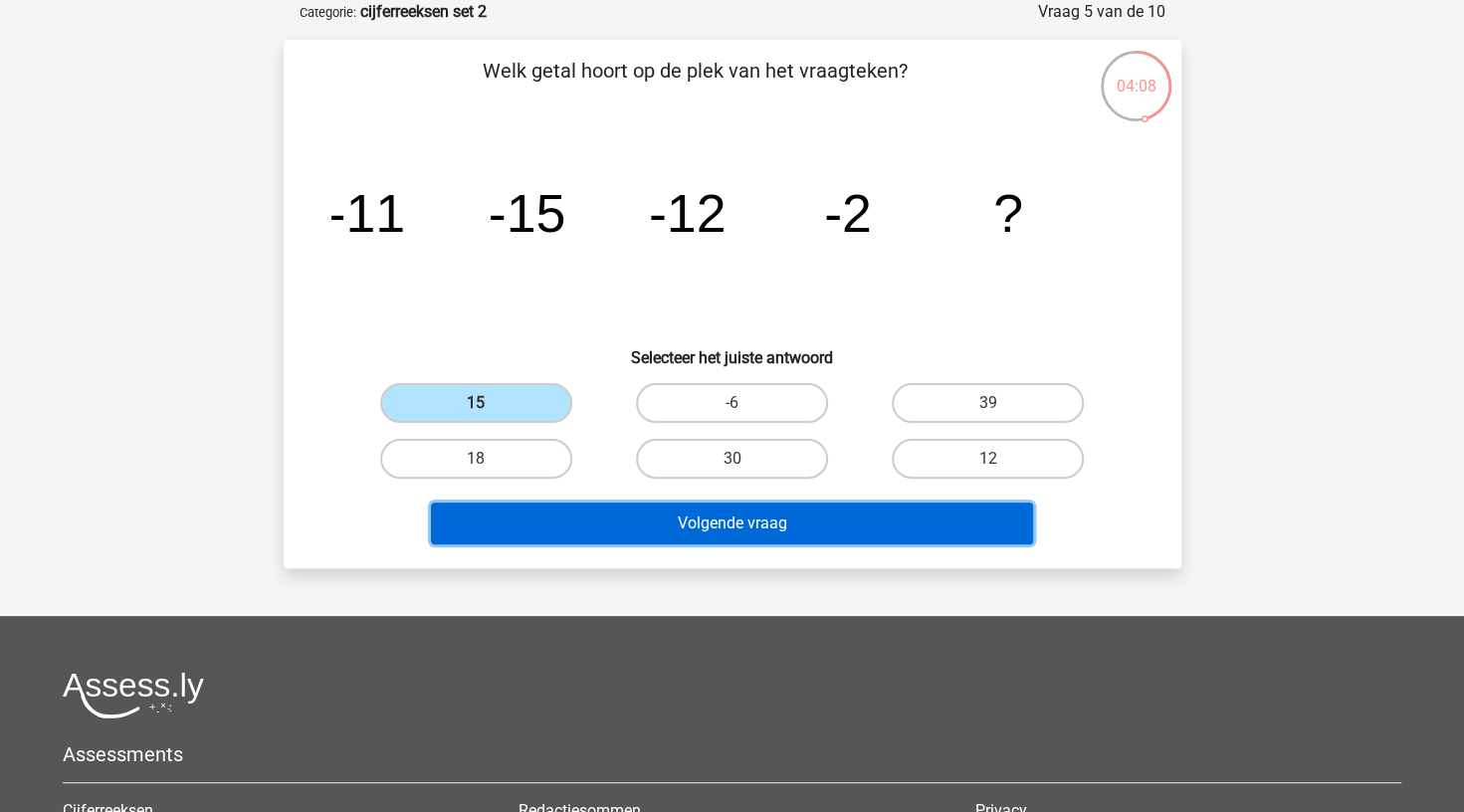click on "Volgende vraag" at bounding box center (732, 523) 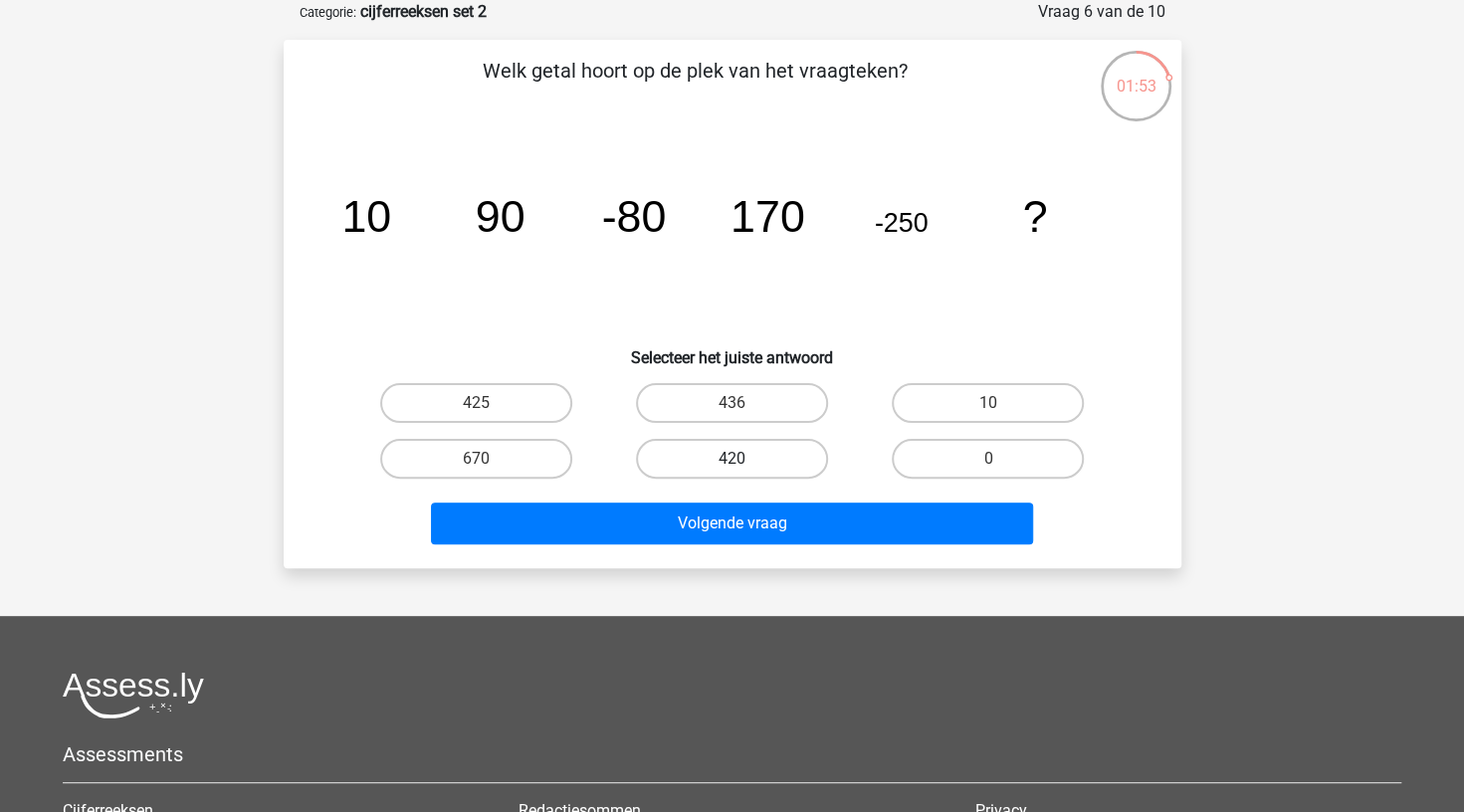 click on "420" at bounding box center (732, 459) 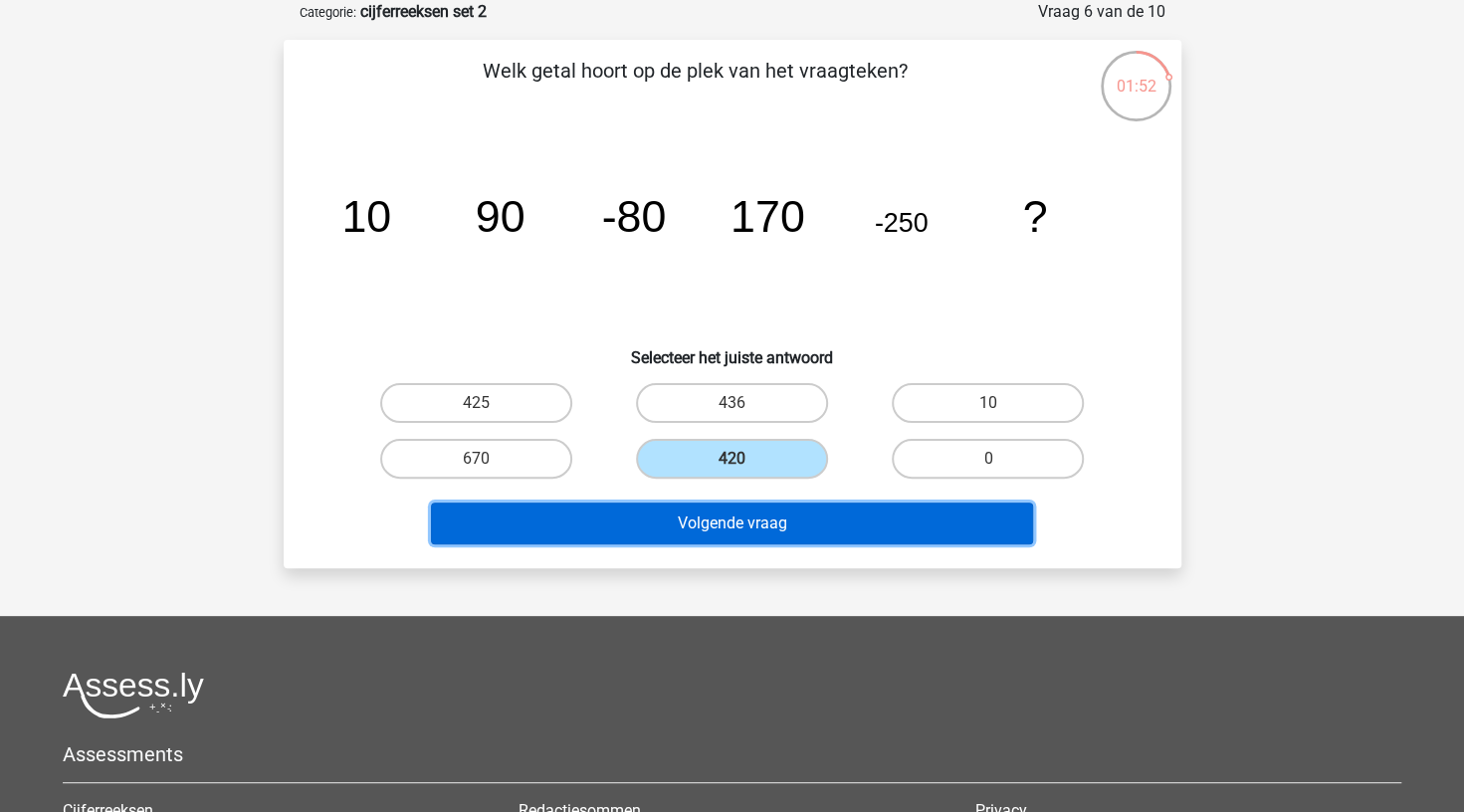 click on "Volgende vraag" at bounding box center (732, 523) 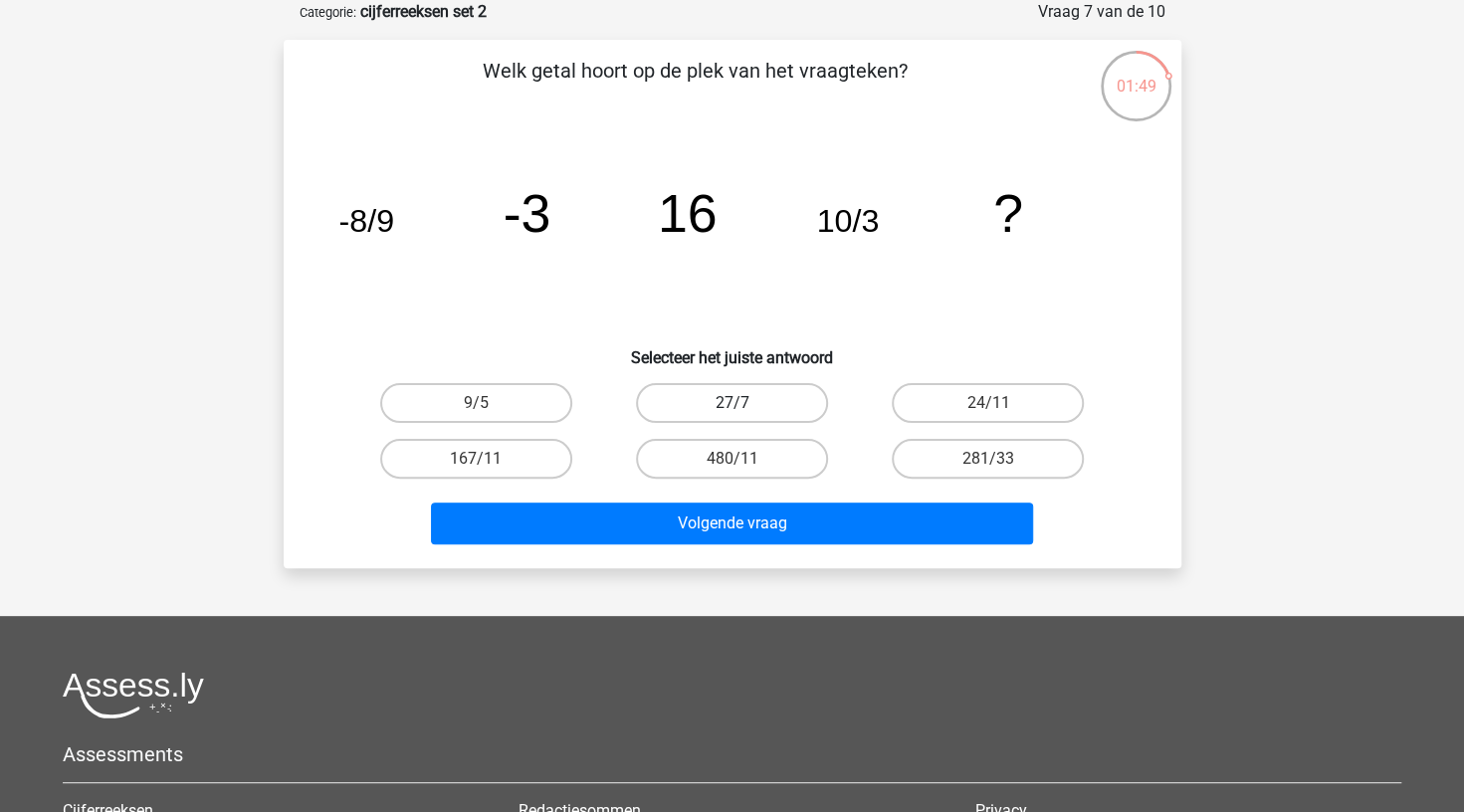 click on "27/7" at bounding box center [732, 403] 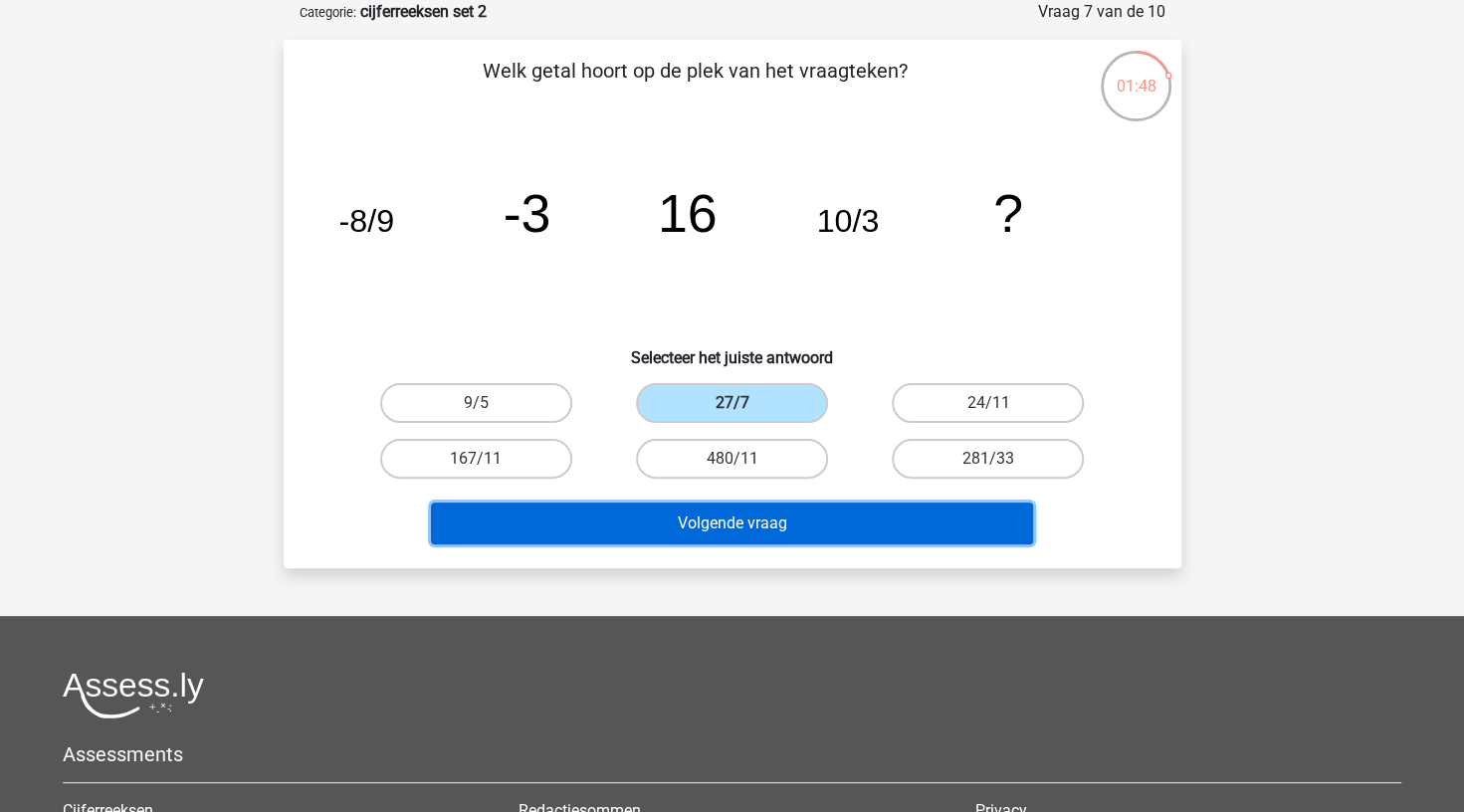 click on "Volgende vraag" at bounding box center (732, 523) 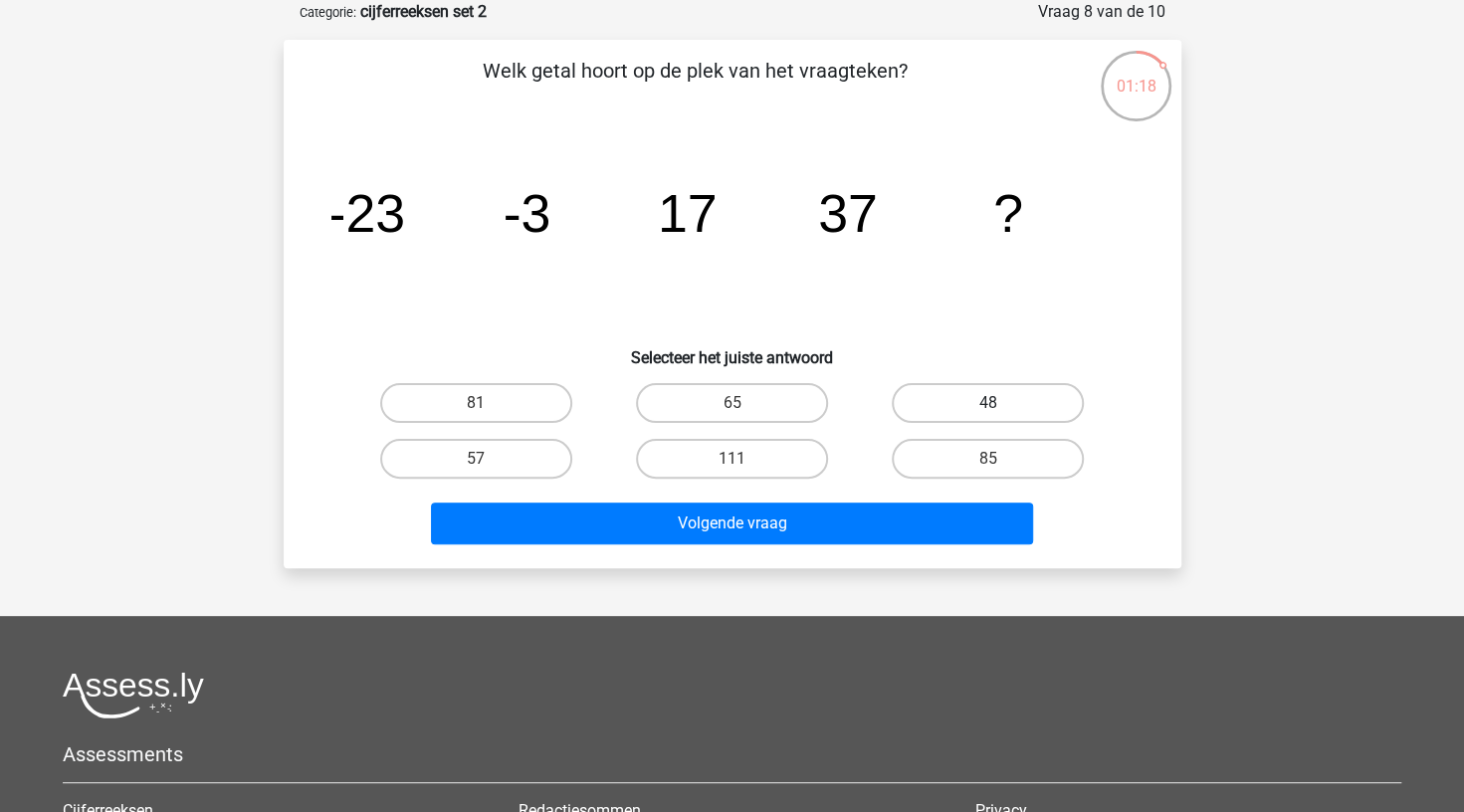 drag, startPoint x: 991, startPoint y: 396, endPoint x: 964, endPoint y: 470, distance: 78.77182 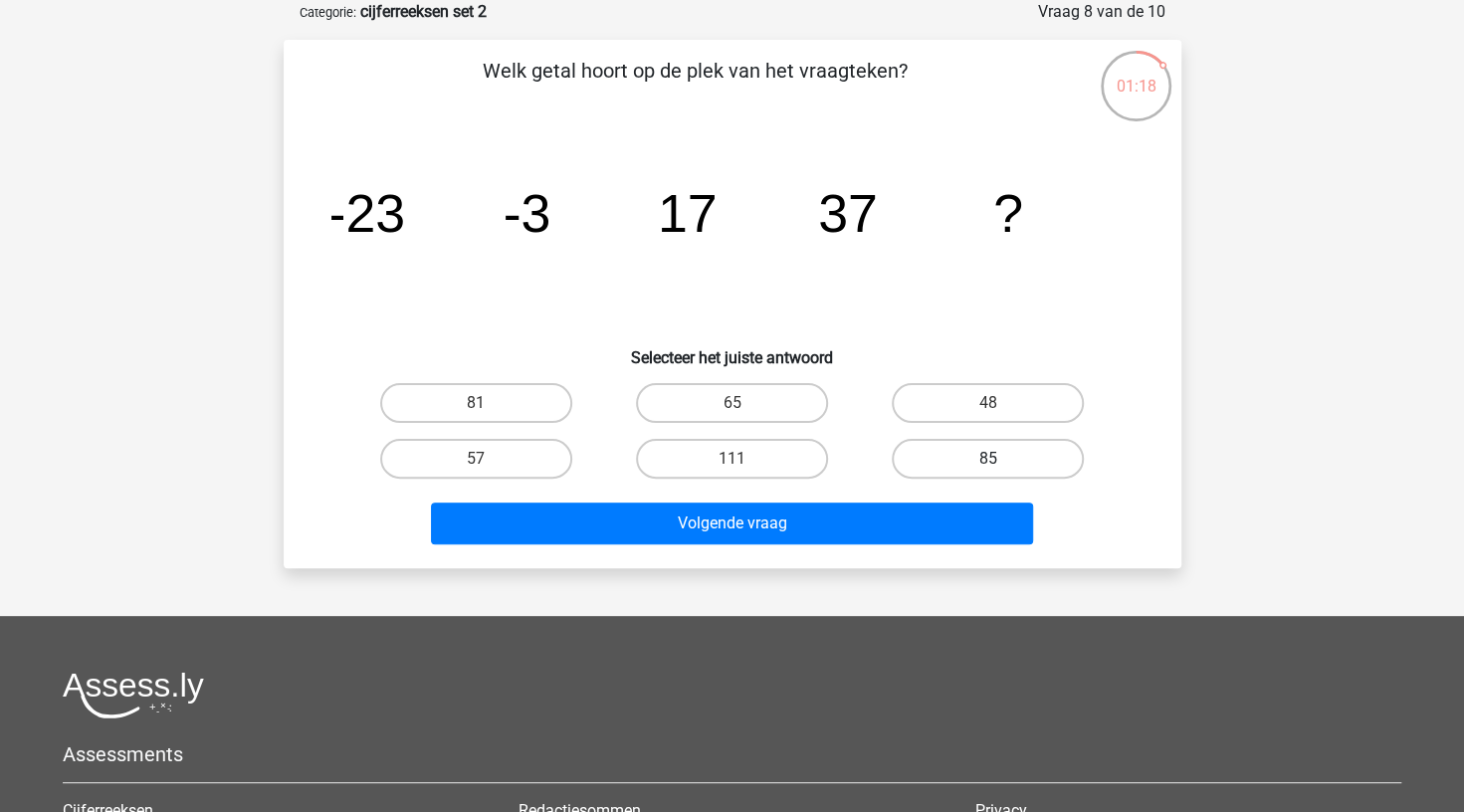 click on "48" at bounding box center [994, 409] 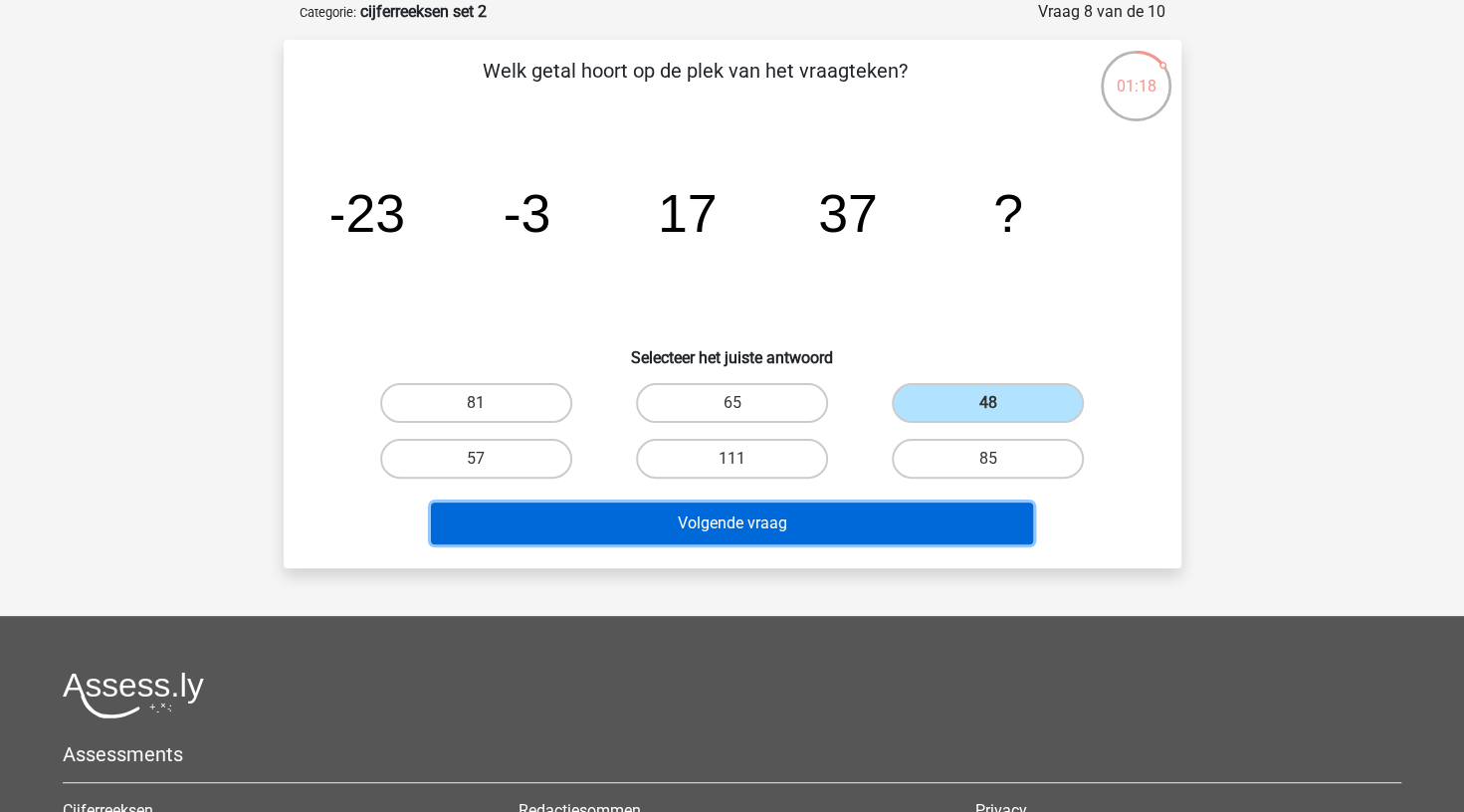 click on "Volgende vraag" at bounding box center (732, 523) 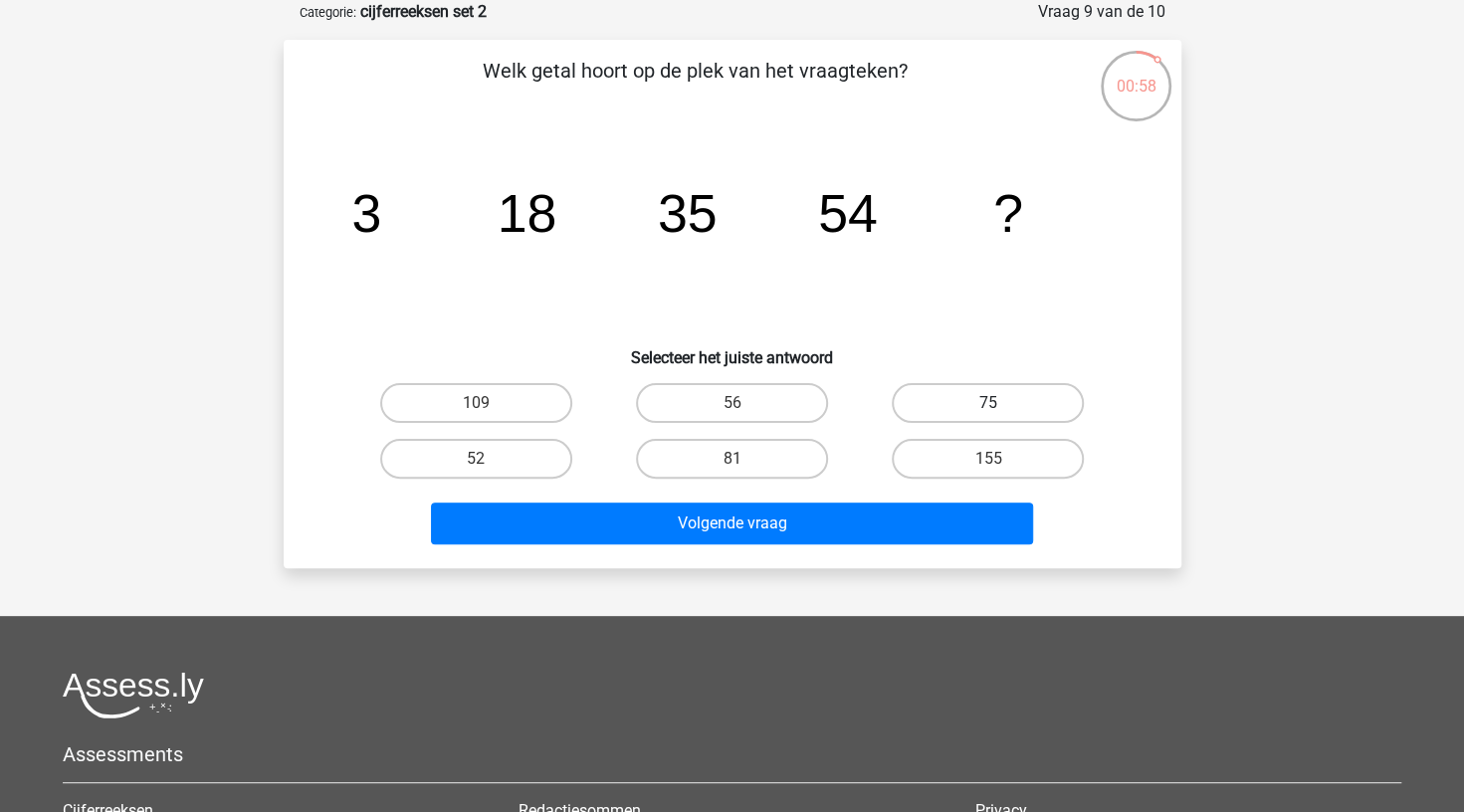 click on "75" at bounding box center (987, 403) 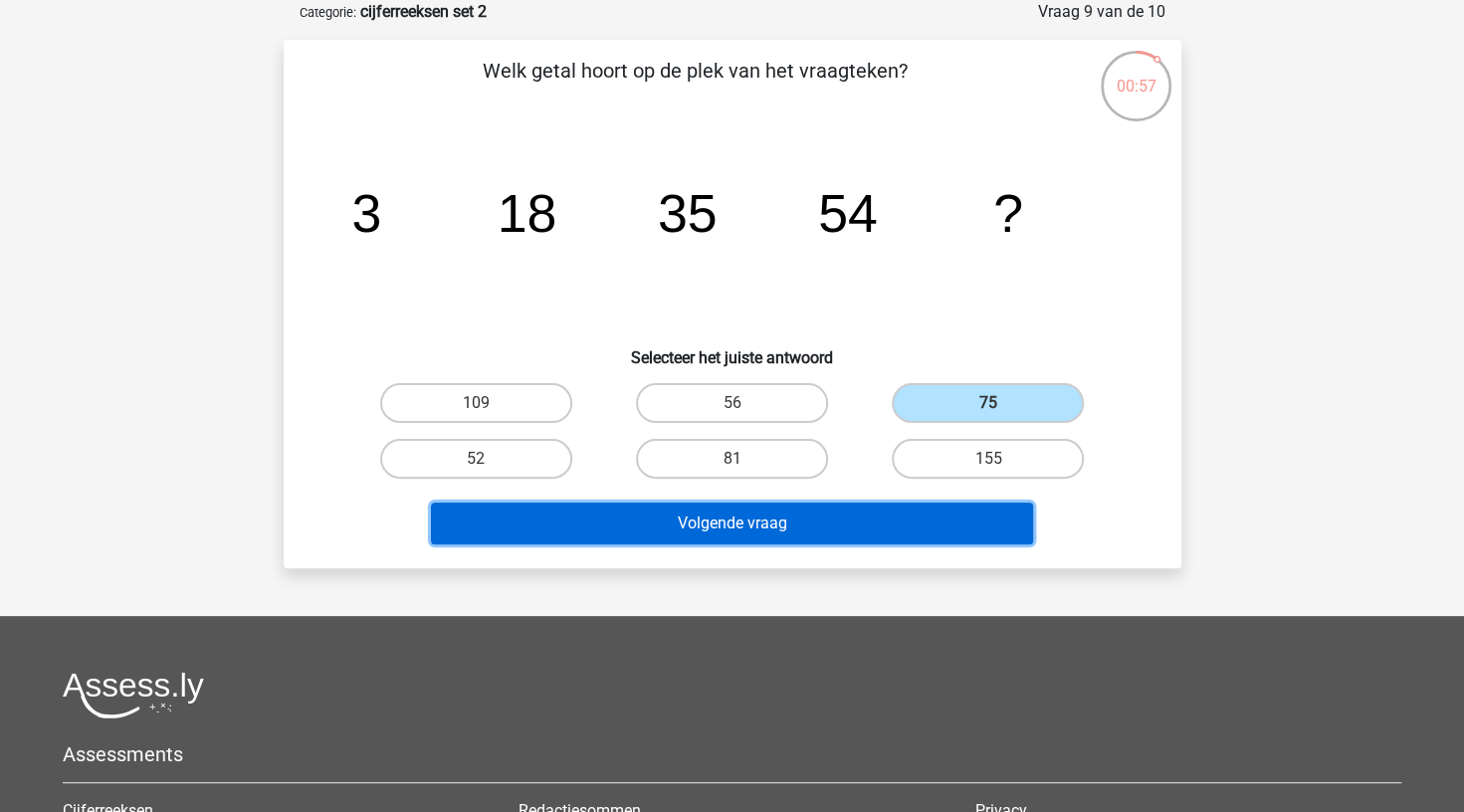 click on "Volgende vraag" at bounding box center [732, 523] 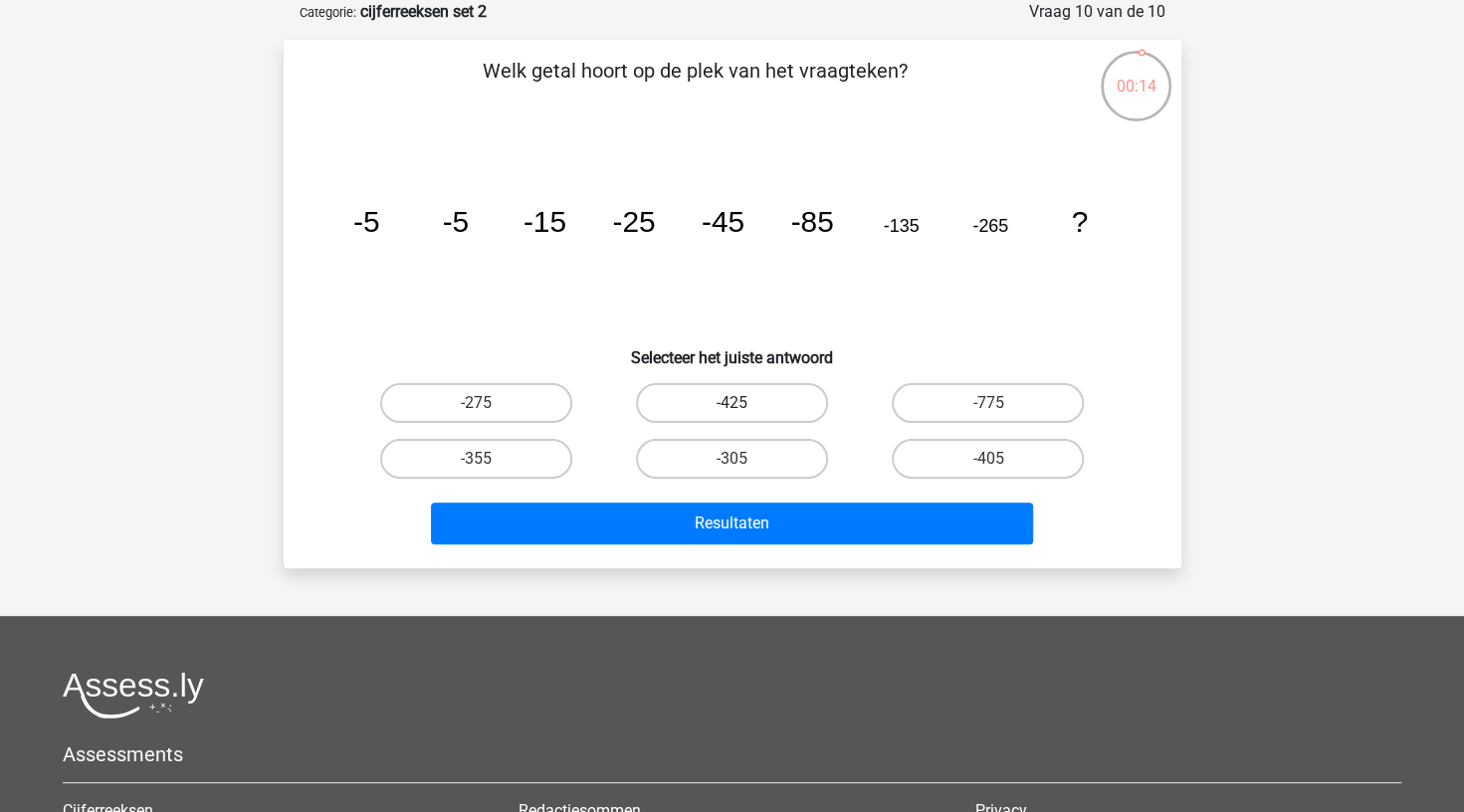 click on "-425" at bounding box center [732, 403] 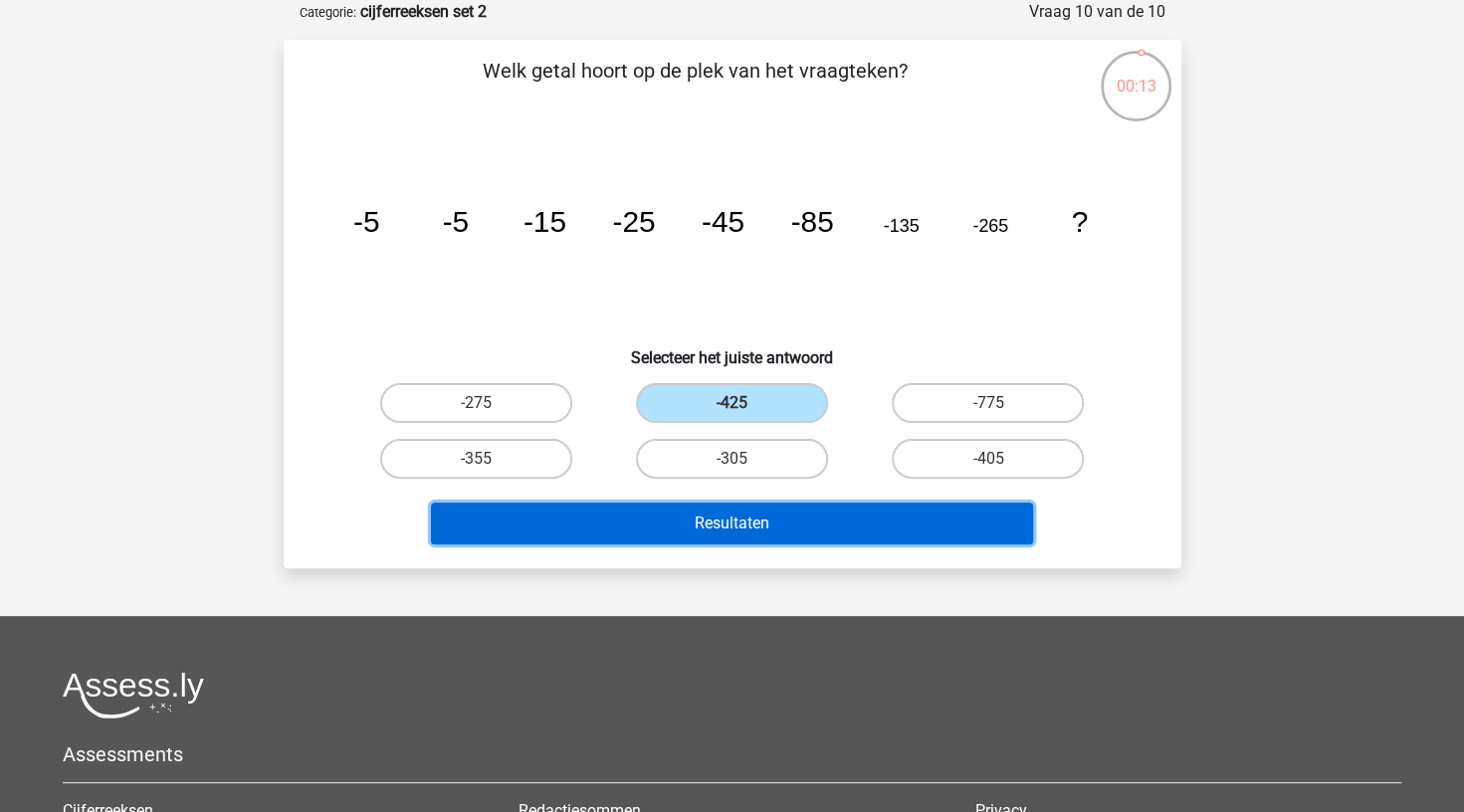 click on "Resultaten" at bounding box center [732, 523] 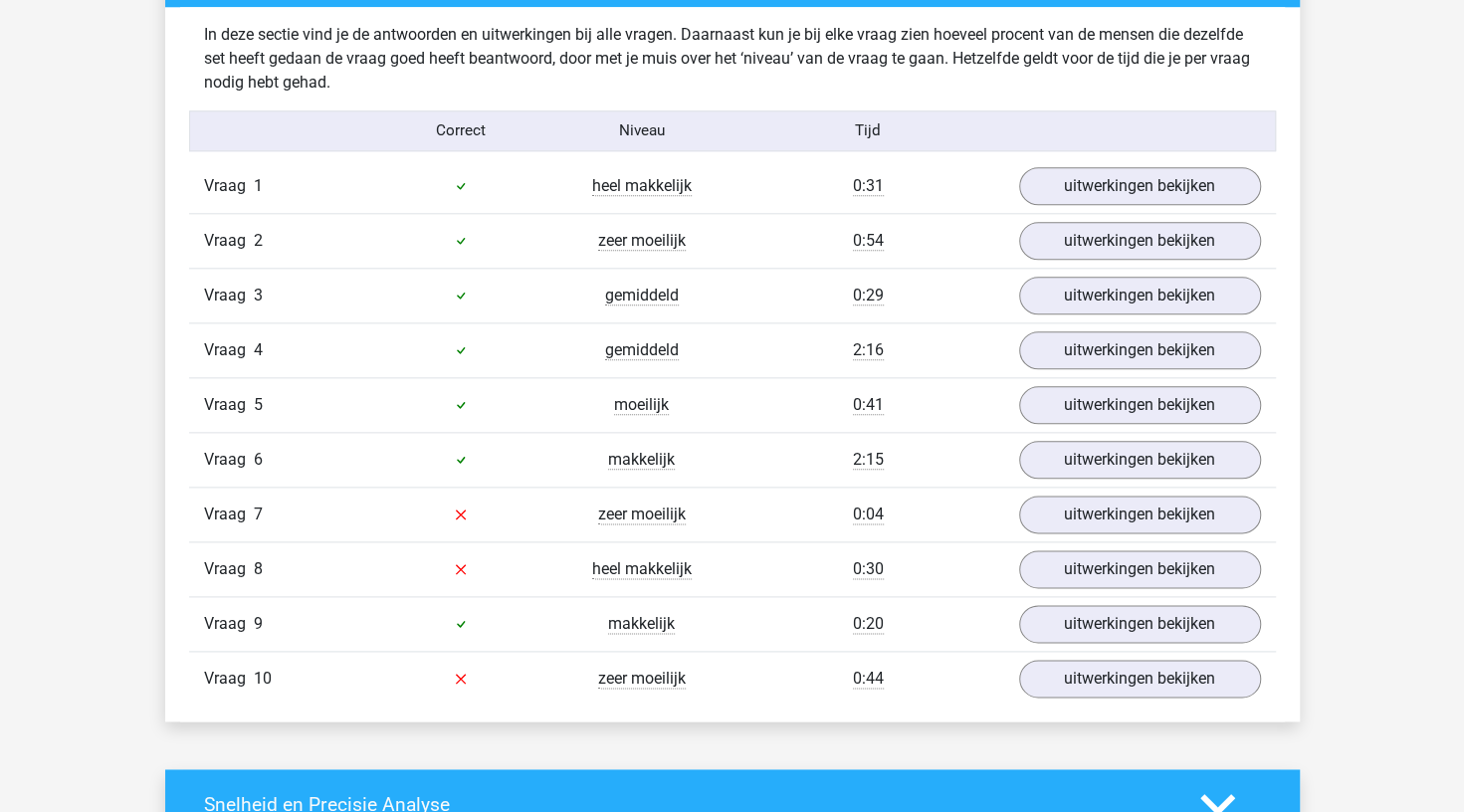 scroll, scrollTop: 1194, scrollLeft: 0, axis: vertical 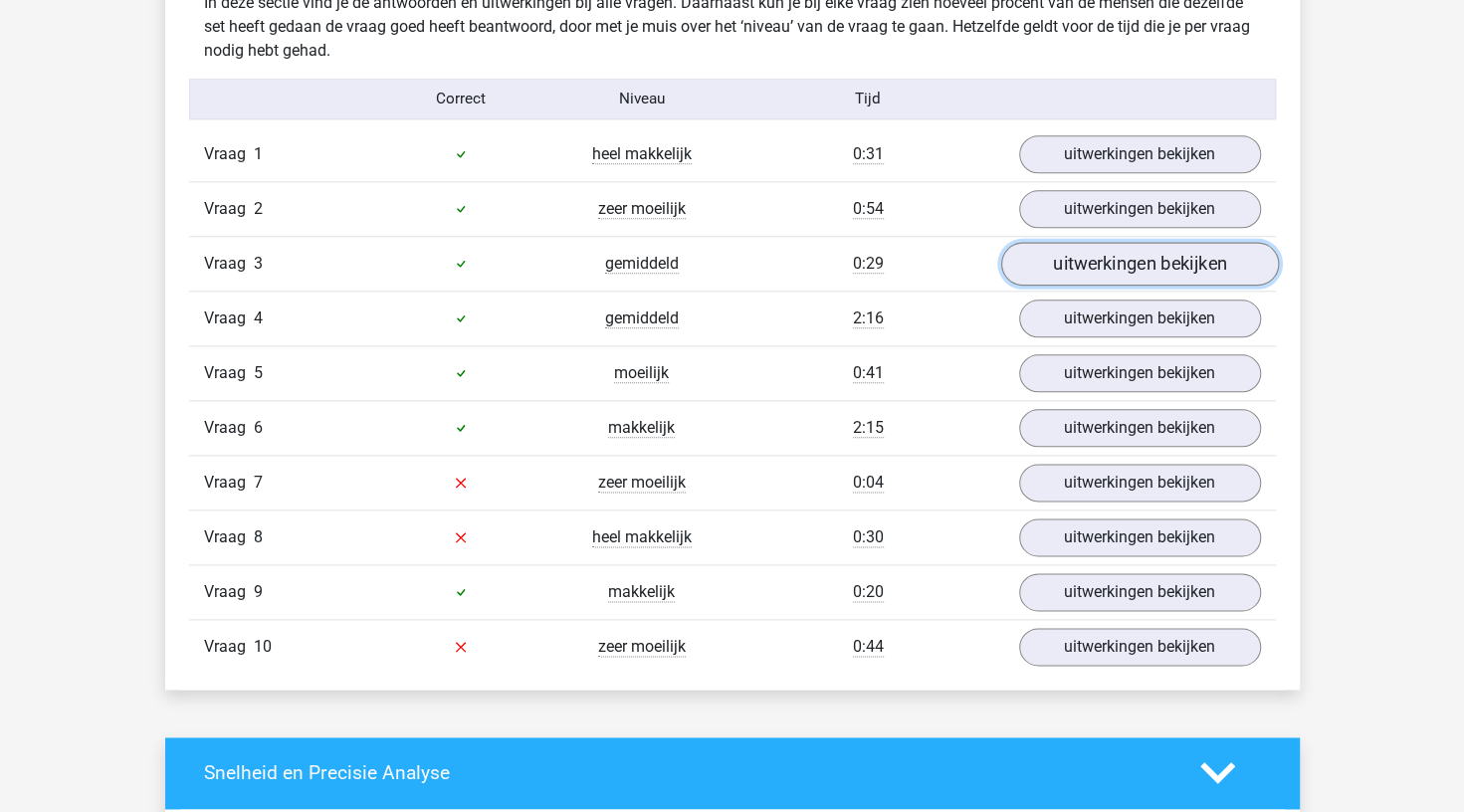 click on "uitwerkingen bekijken" at bounding box center [1139, 264] 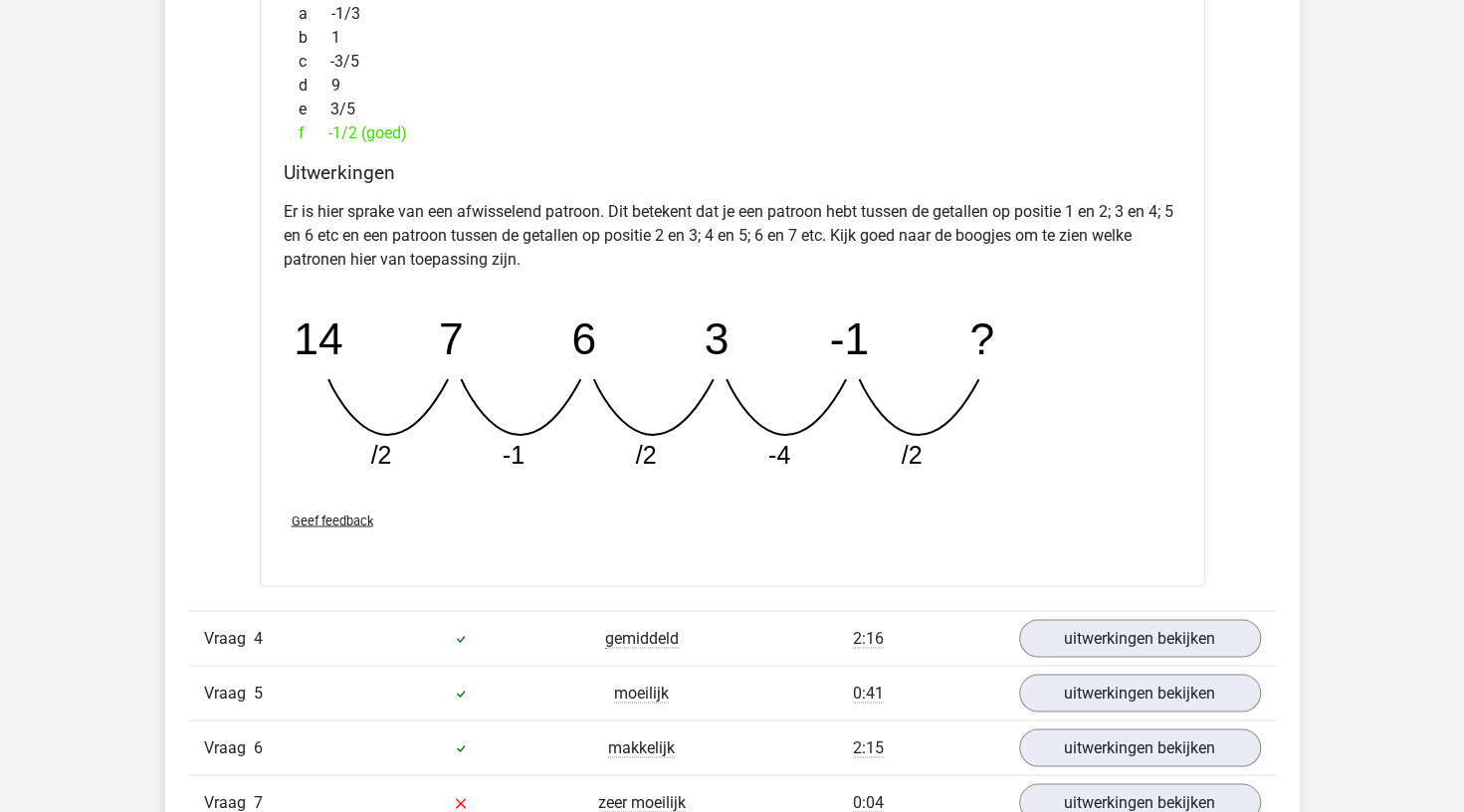 scroll, scrollTop: 1990, scrollLeft: 0, axis: vertical 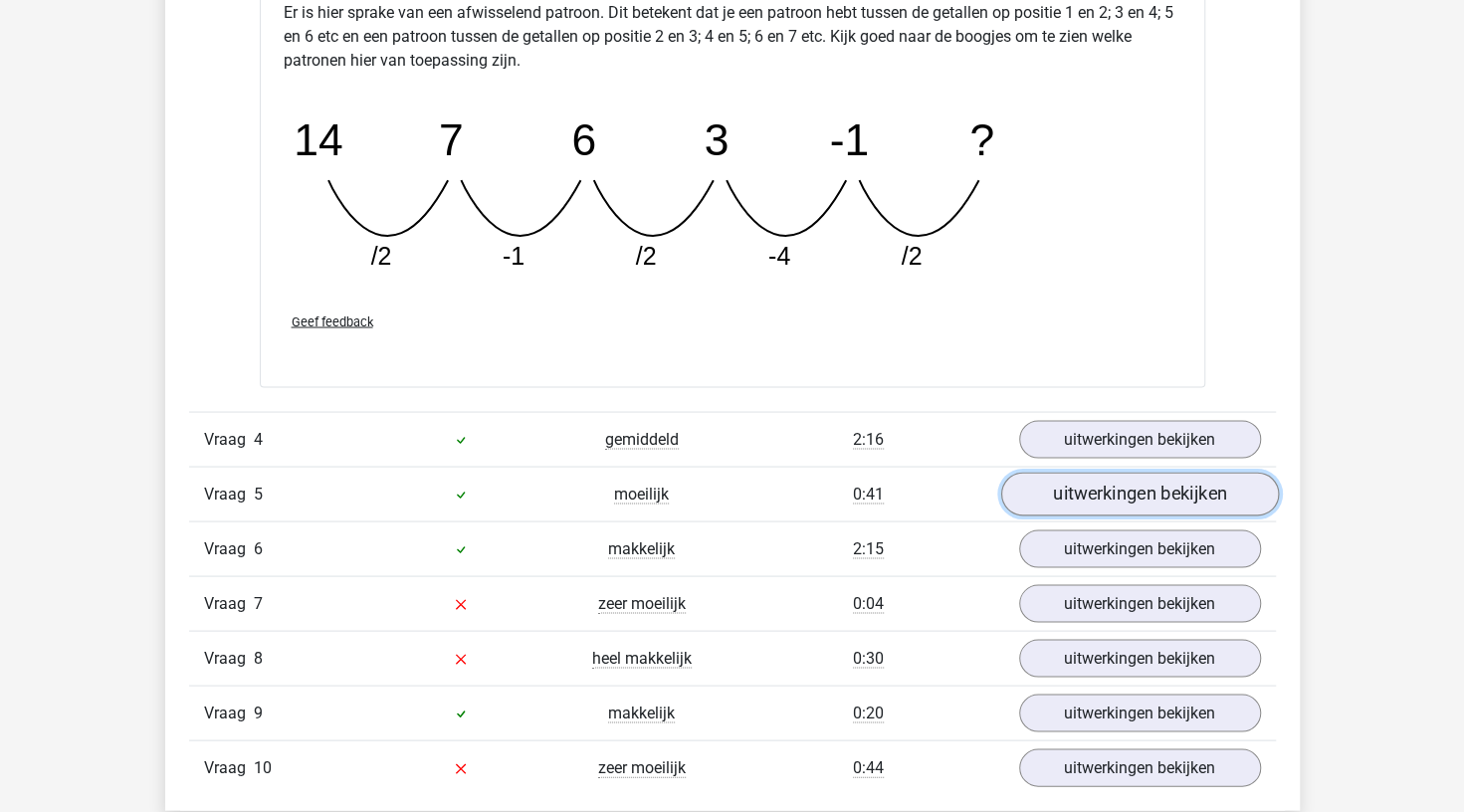 click on "uitwerkingen bekijken" at bounding box center [1139, 495] 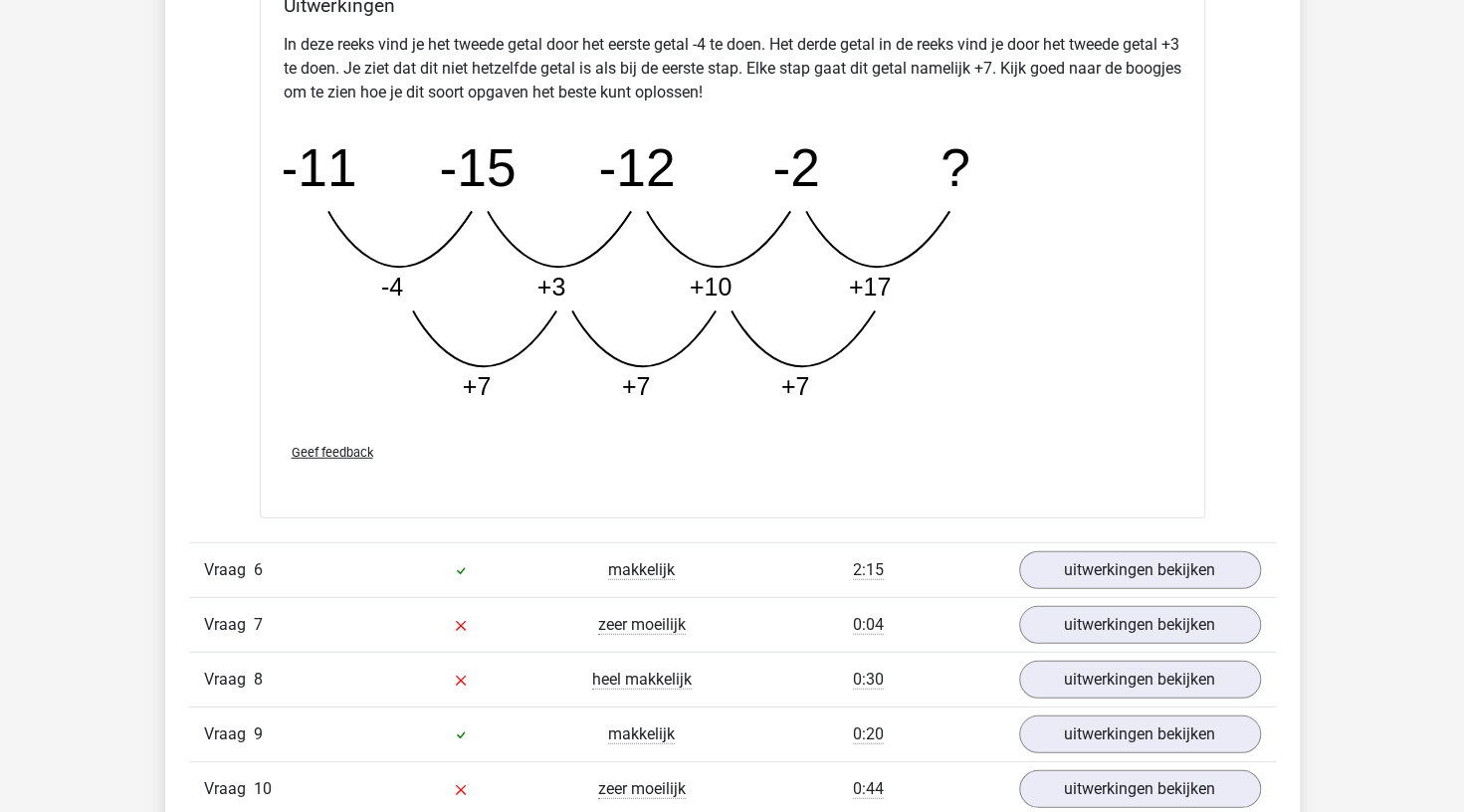 scroll, scrollTop: 3184, scrollLeft: 0, axis: vertical 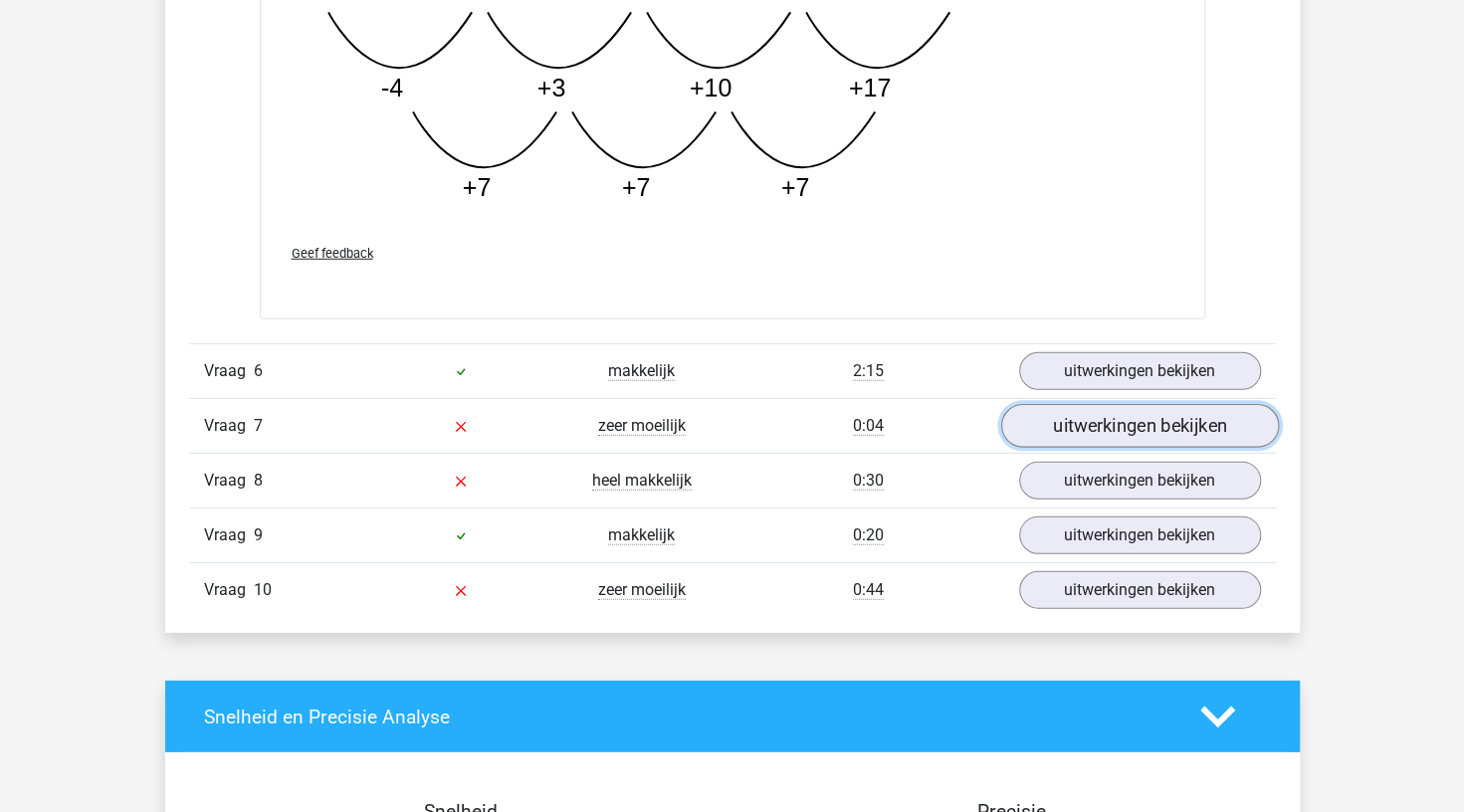 click on "uitwerkingen bekijken" at bounding box center [1139, 426] 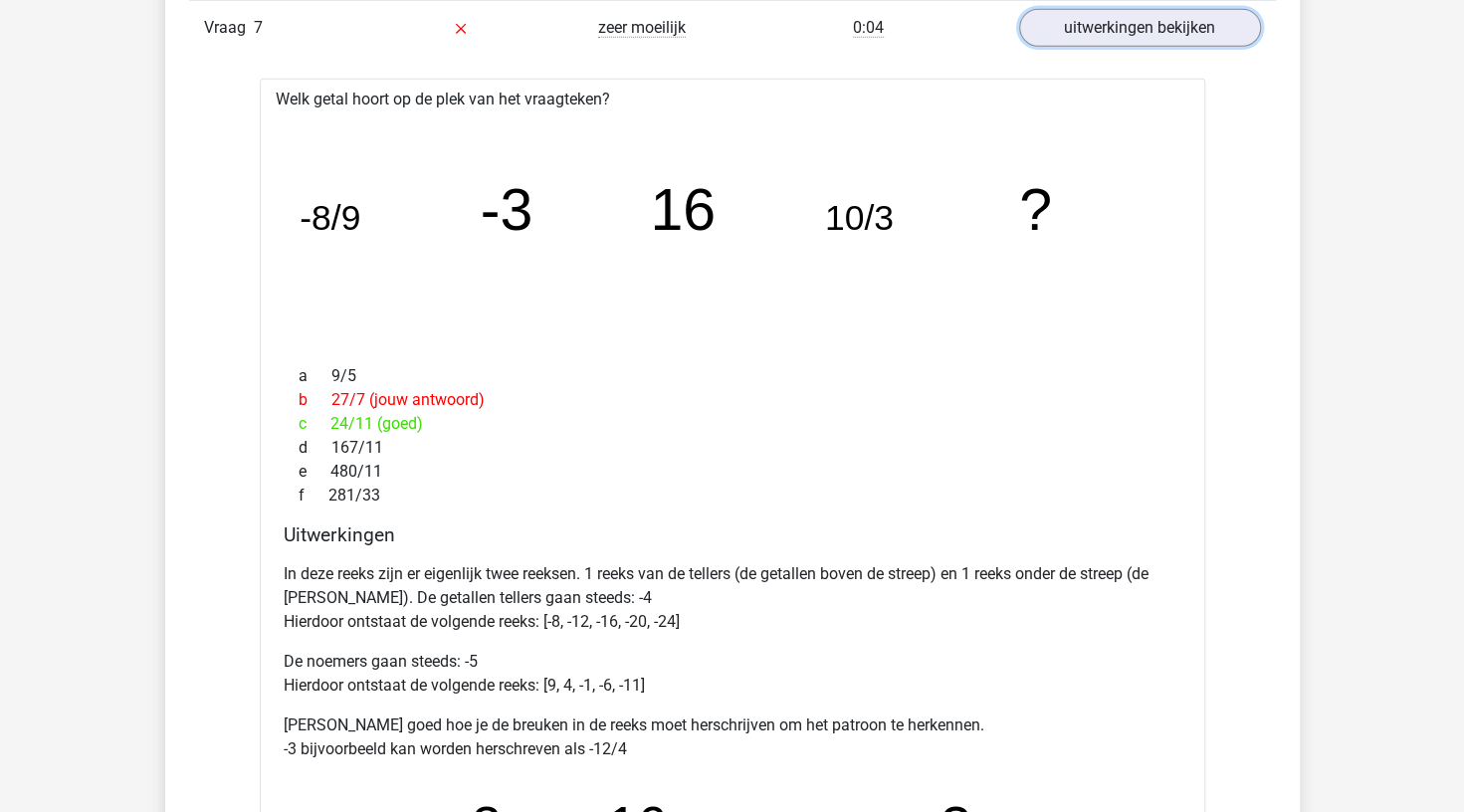 scroll, scrollTop: 3383, scrollLeft: 0, axis: vertical 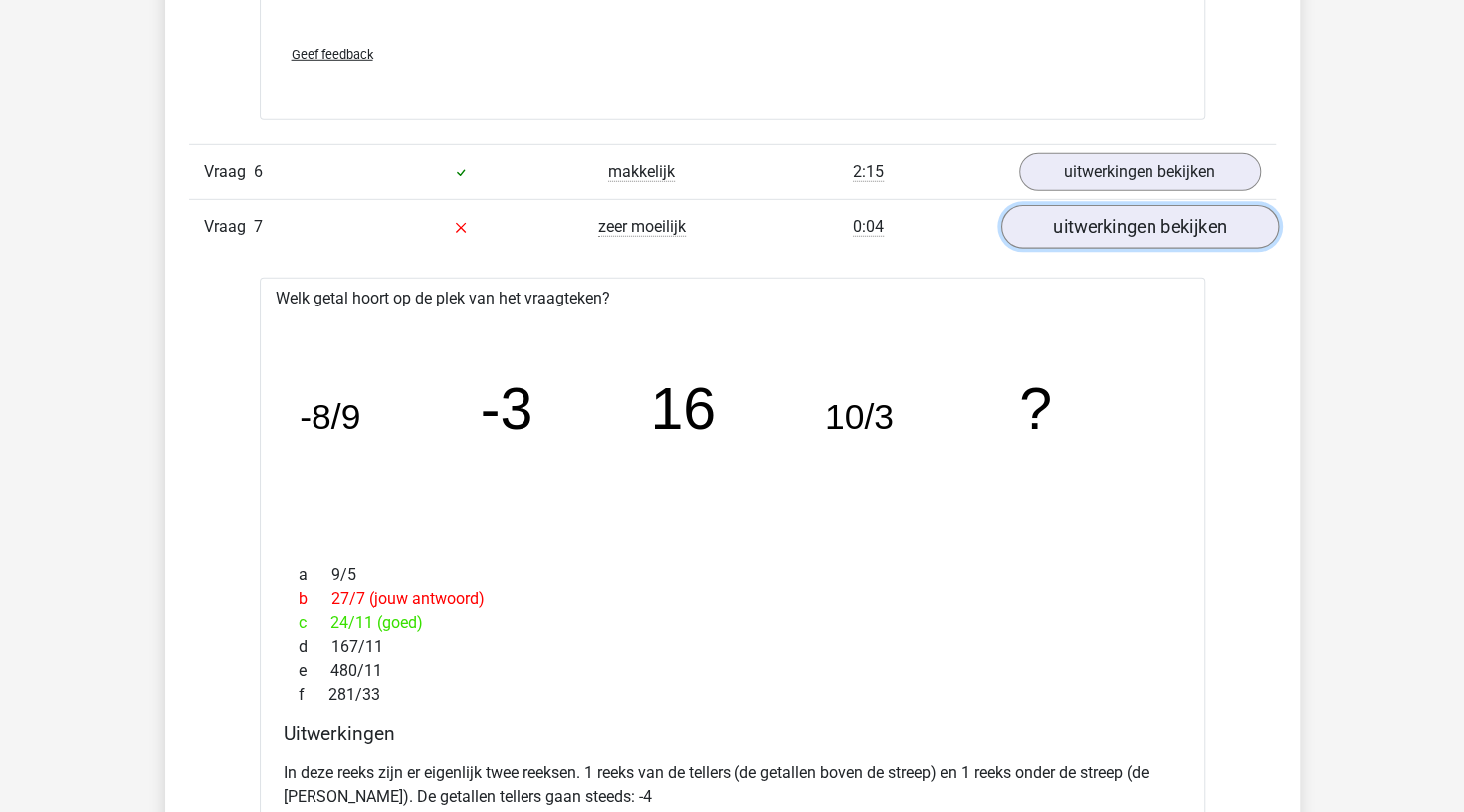 click on "uitwerkingen bekijken" at bounding box center (1139, 227) 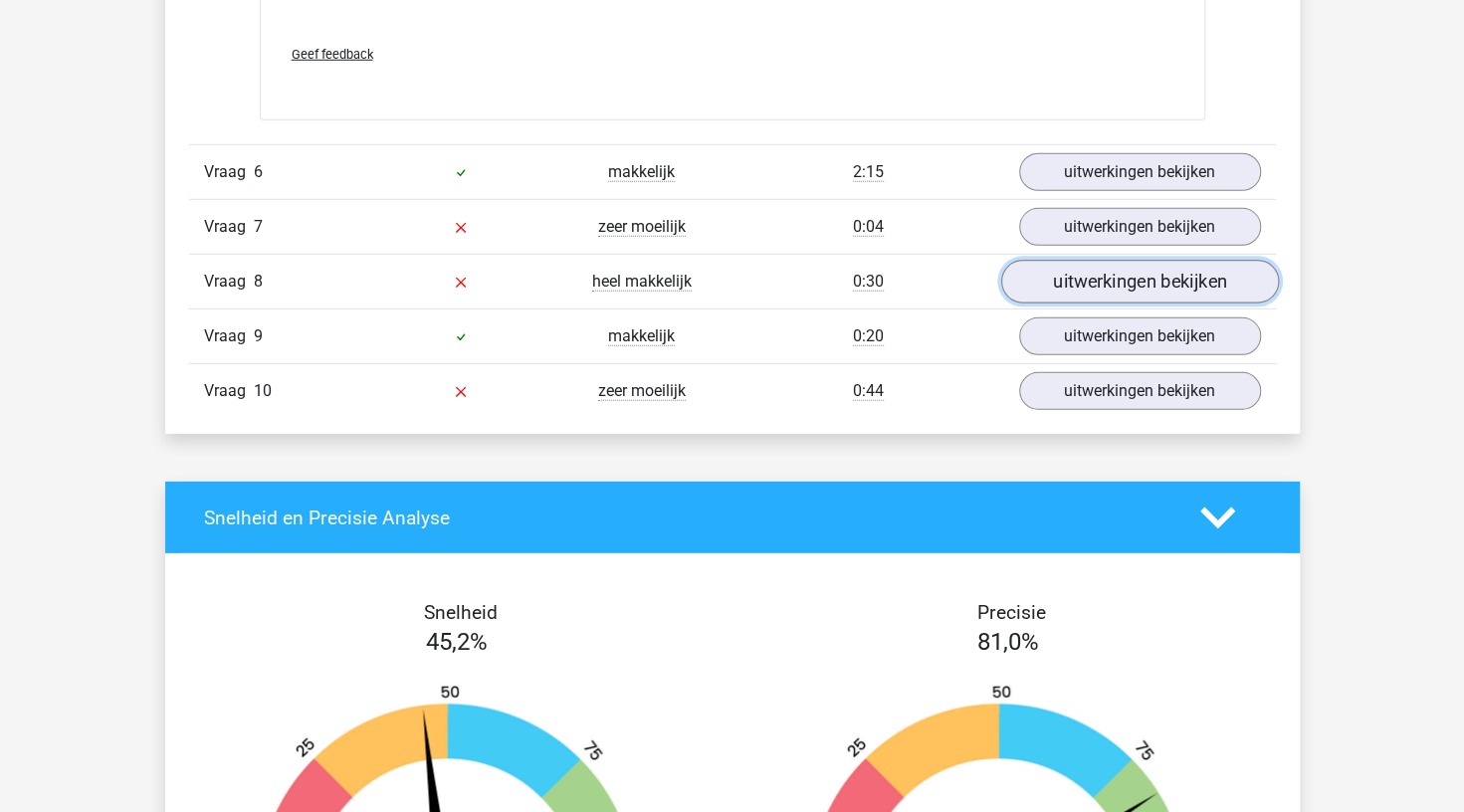 click on "uitwerkingen bekijken" at bounding box center [1139, 282] 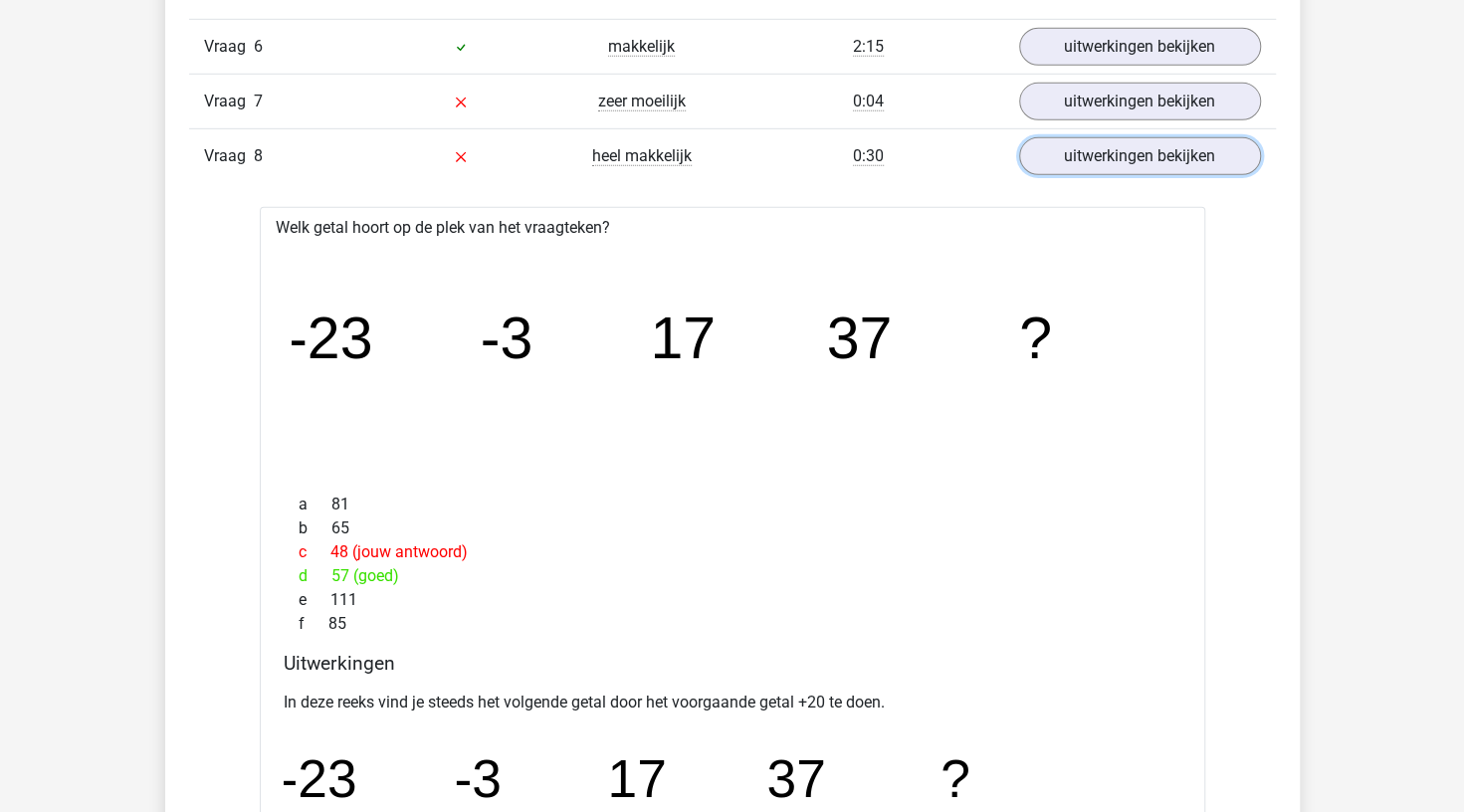 scroll, scrollTop: 3284, scrollLeft: 0, axis: vertical 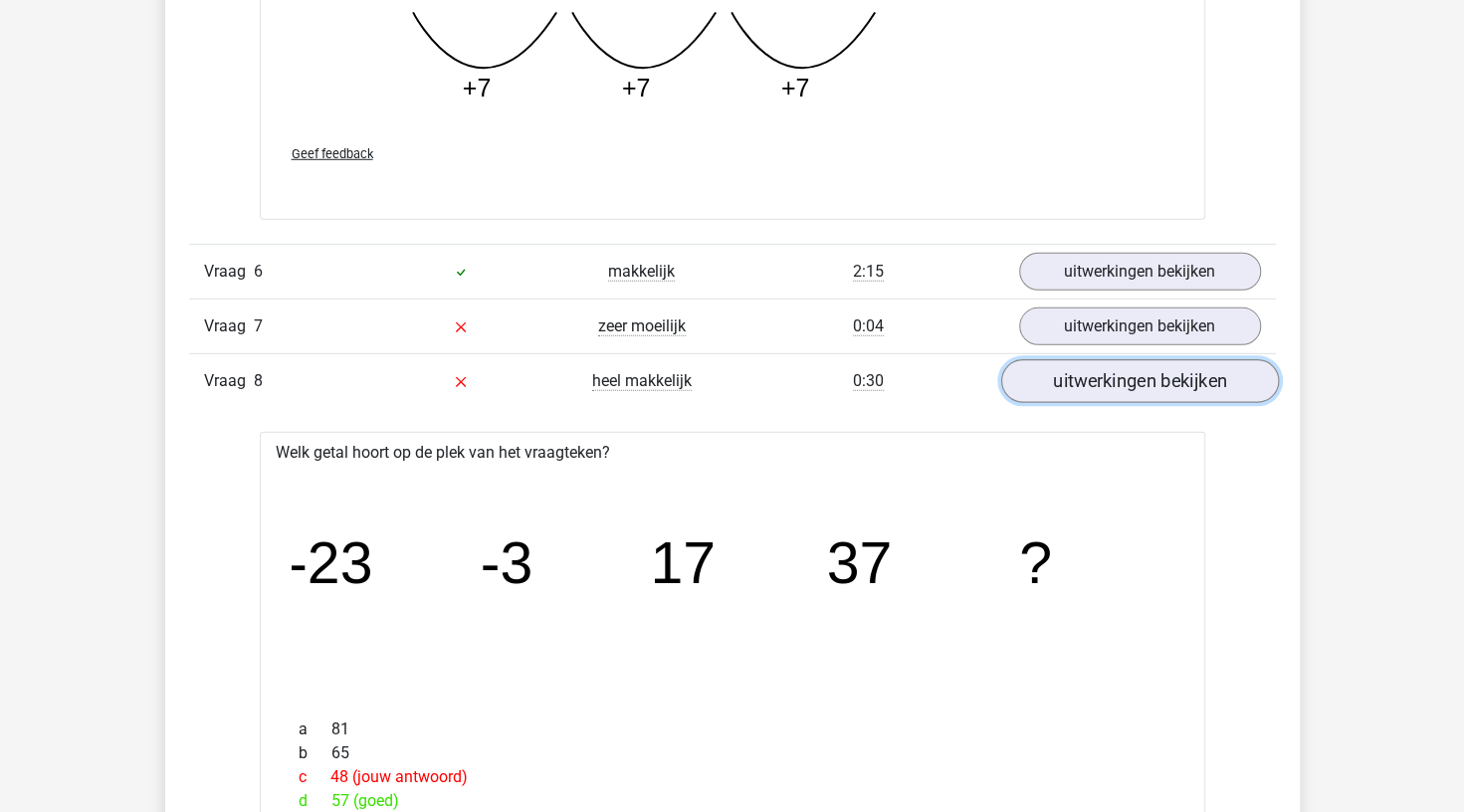 click on "uitwerkingen bekijken" at bounding box center [1139, 381] 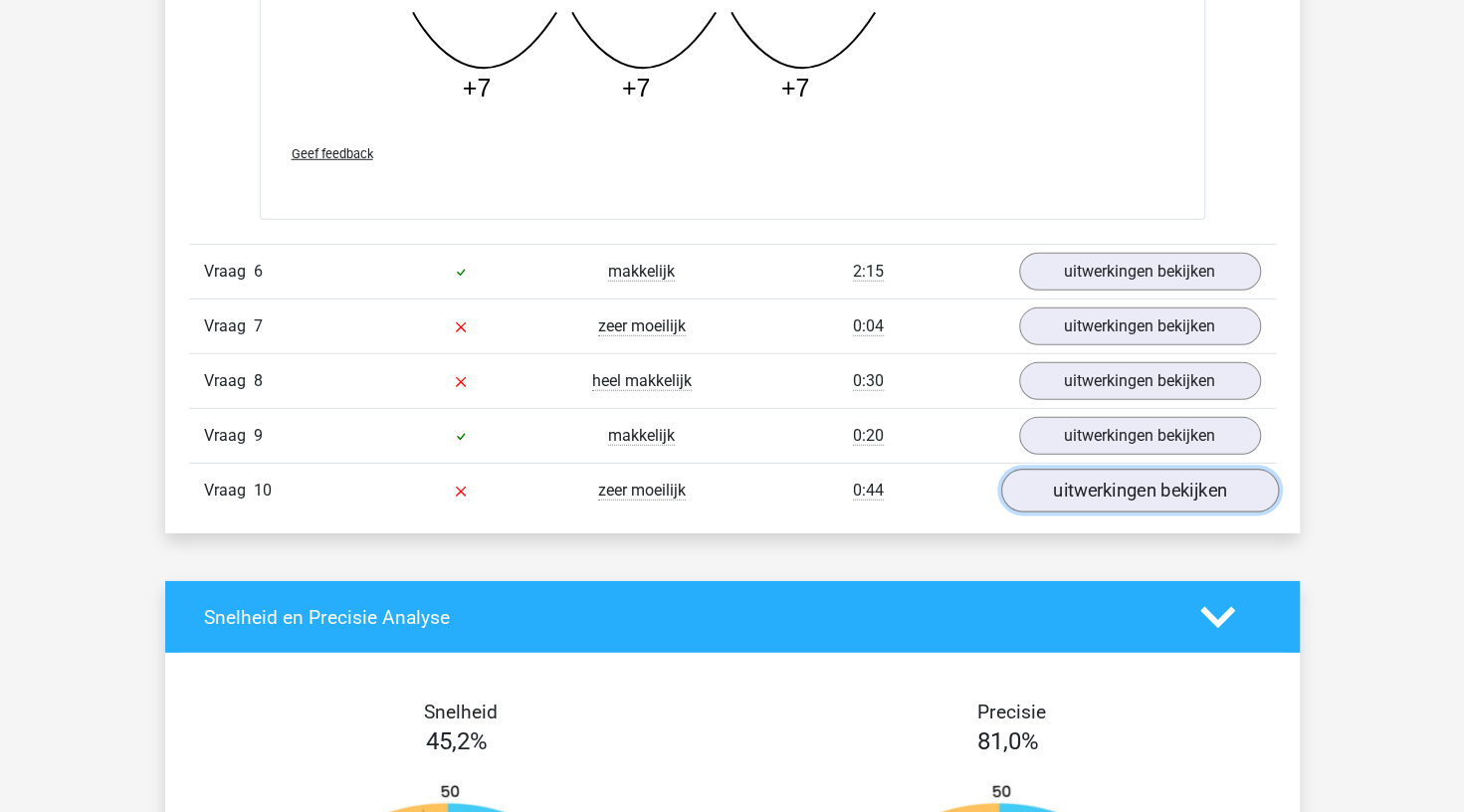 click on "uitwerkingen bekijken" at bounding box center [1139, 491] 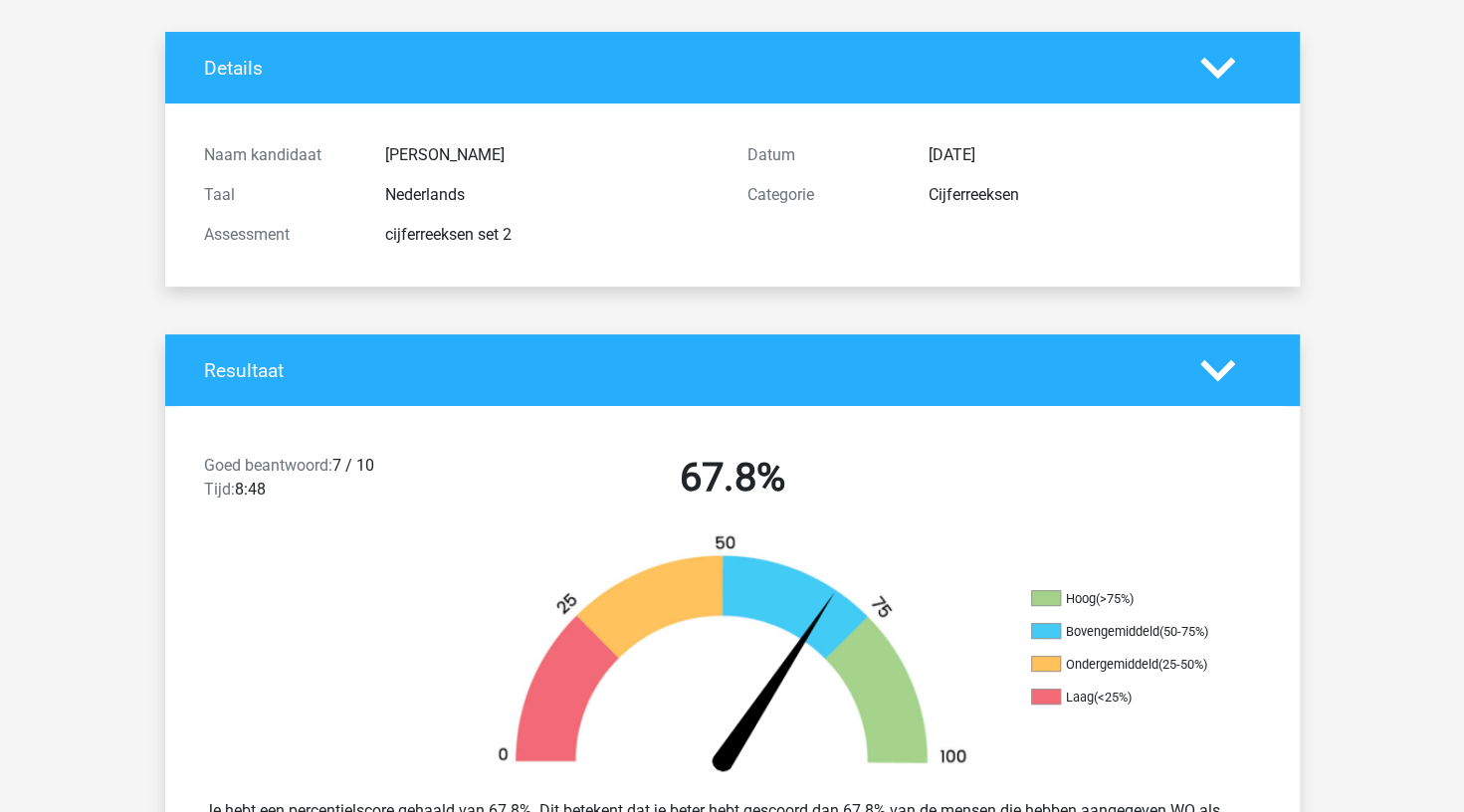 scroll, scrollTop: 0, scrollLeft: 0, axis: both 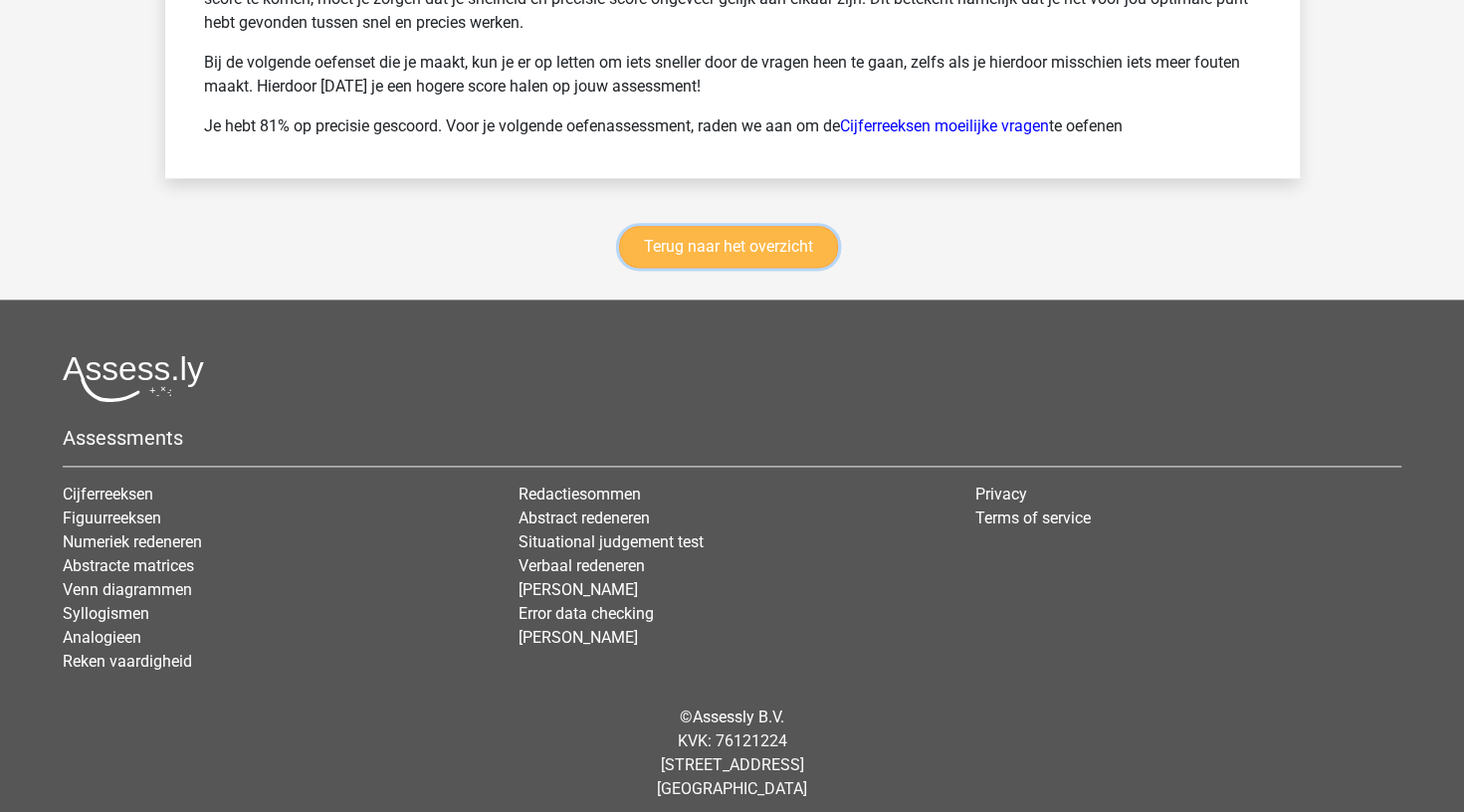 click on "Terug naar het overzicht" at bounding box center (729, 247) 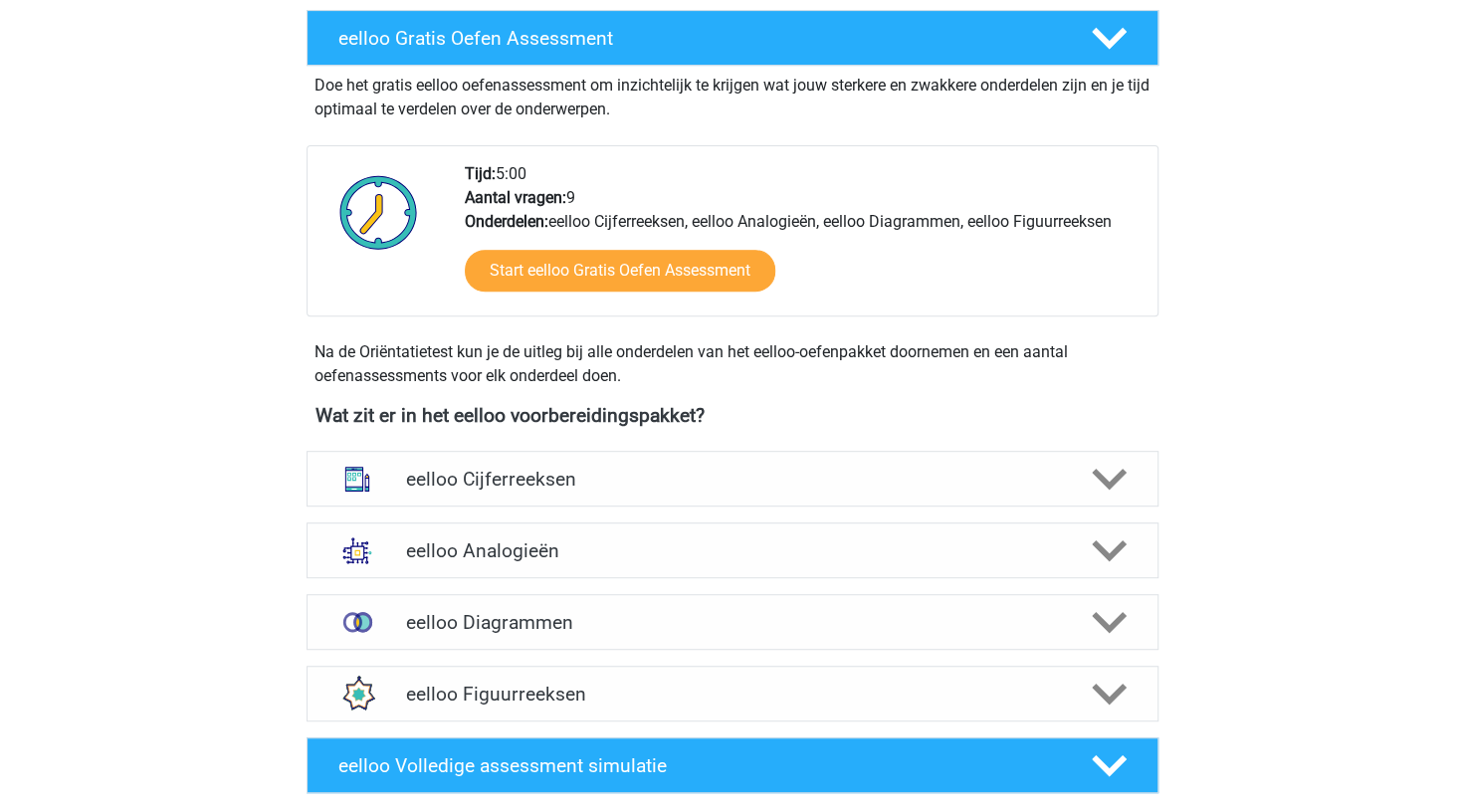 scroll, scrollTop: 486, scrollLeft: 0, axis: vertical 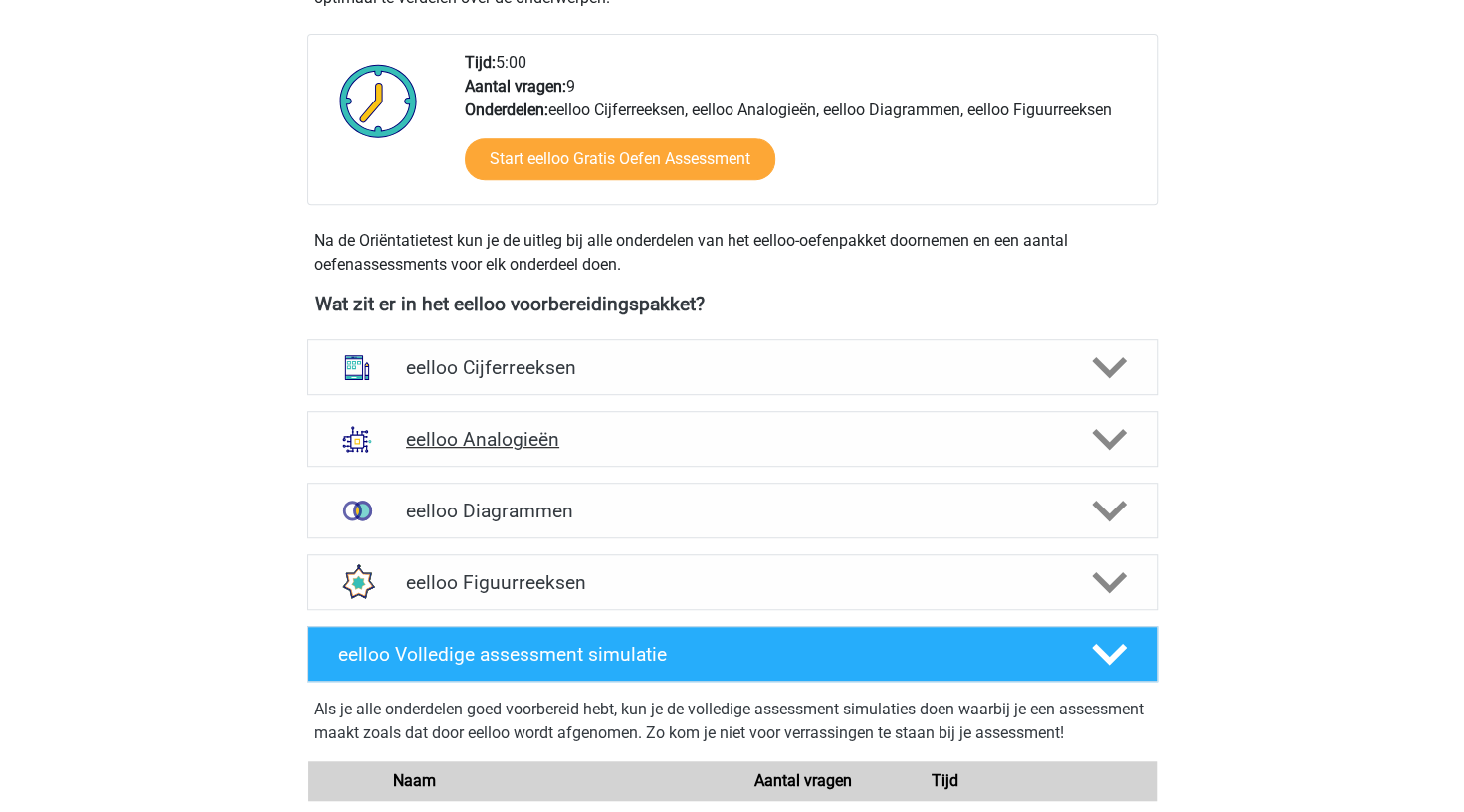 click on "eelloo Analogieën" at bounding box center (732, 439) 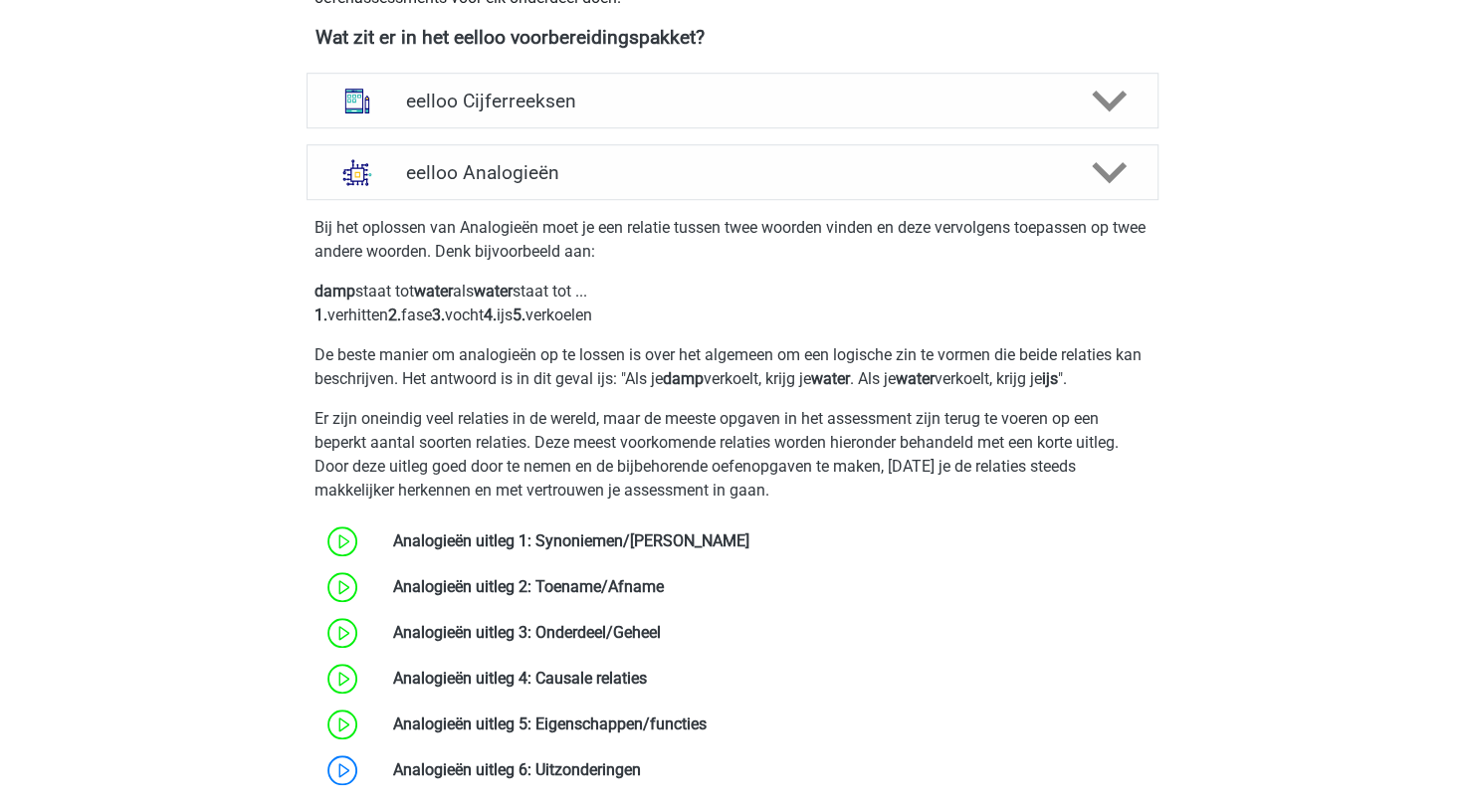 scroll, scrollTop: 784, scrollLeft: 0, axis: vertical 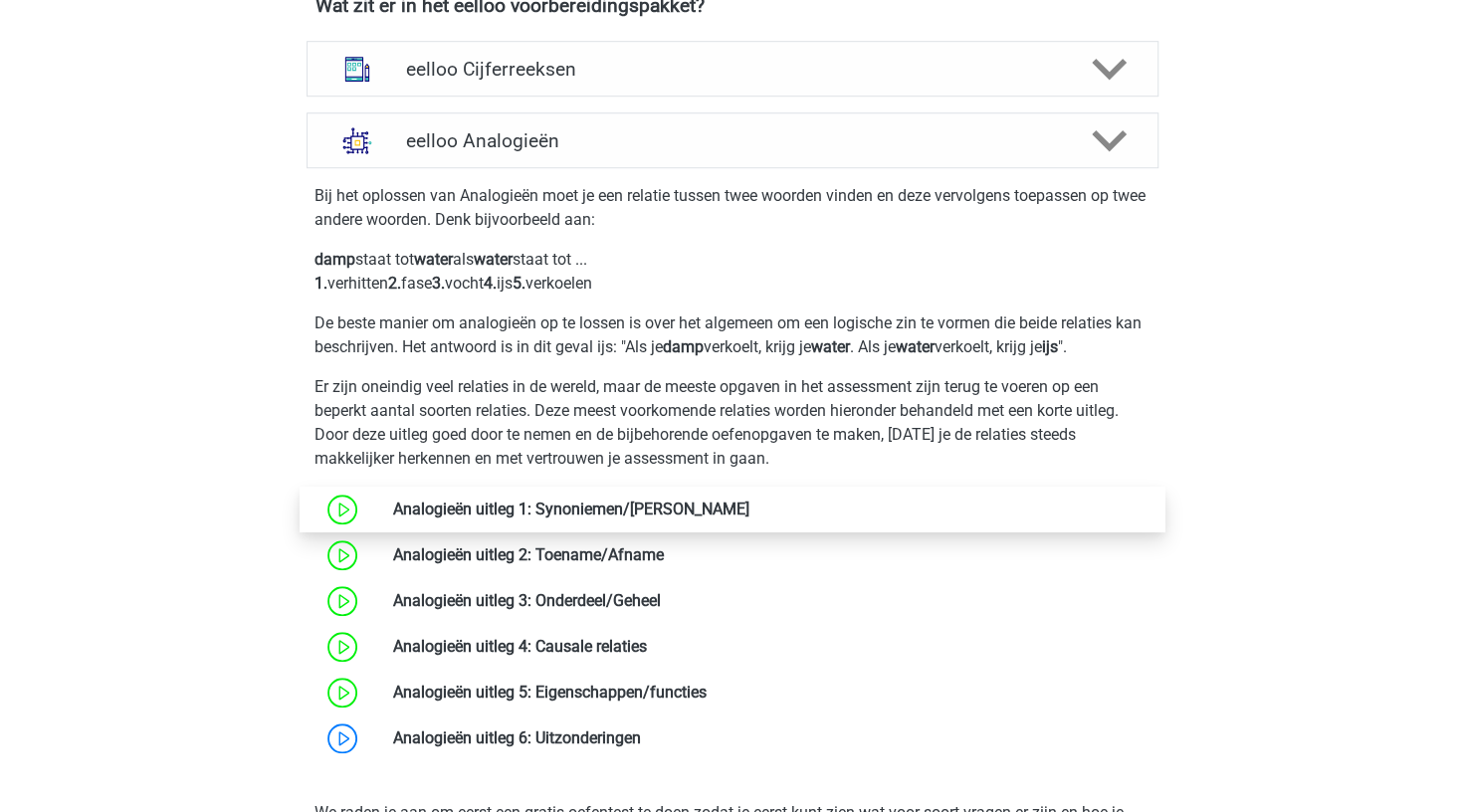 click at bounding box center (749, 508) 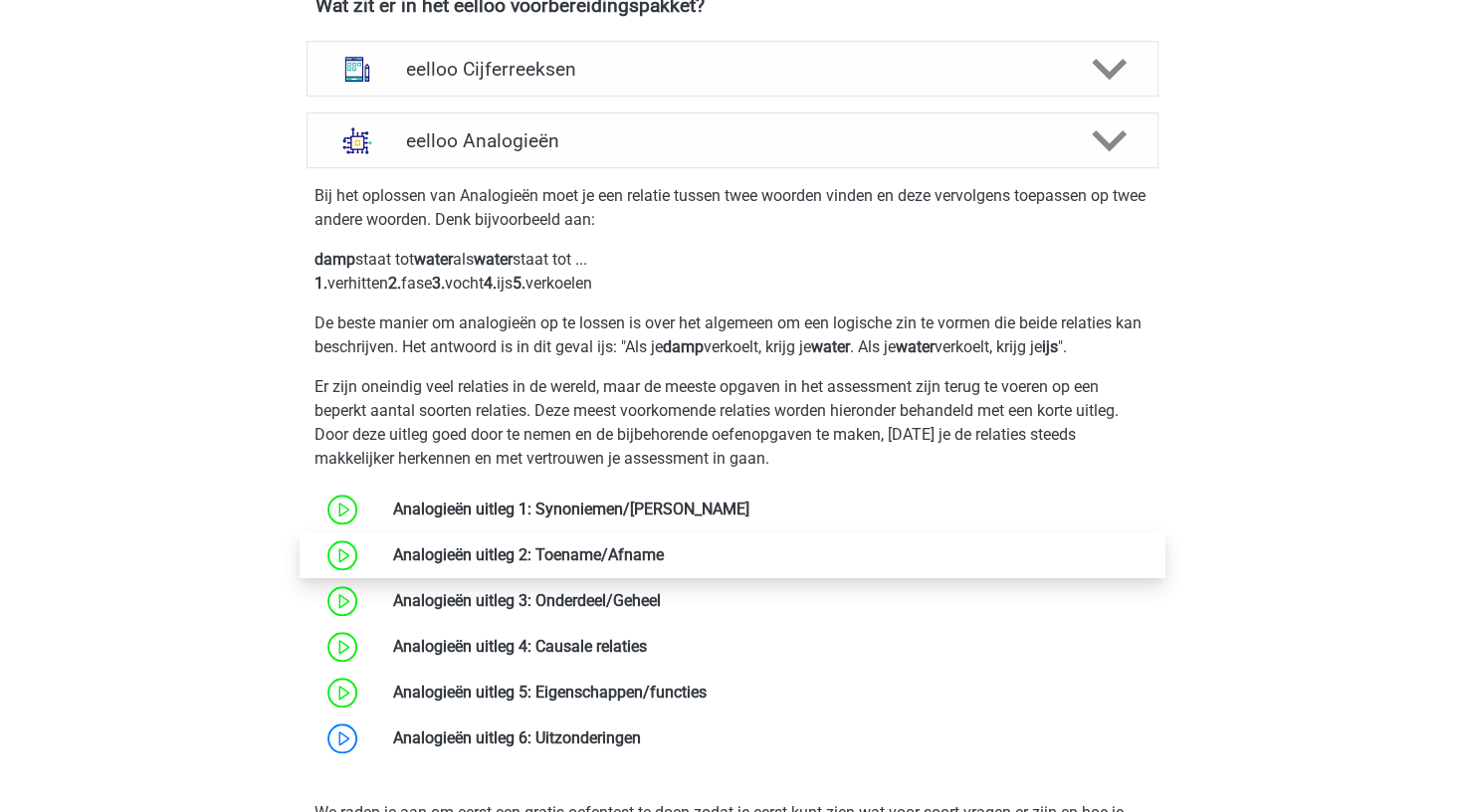 click at bounding box center [664, 554] 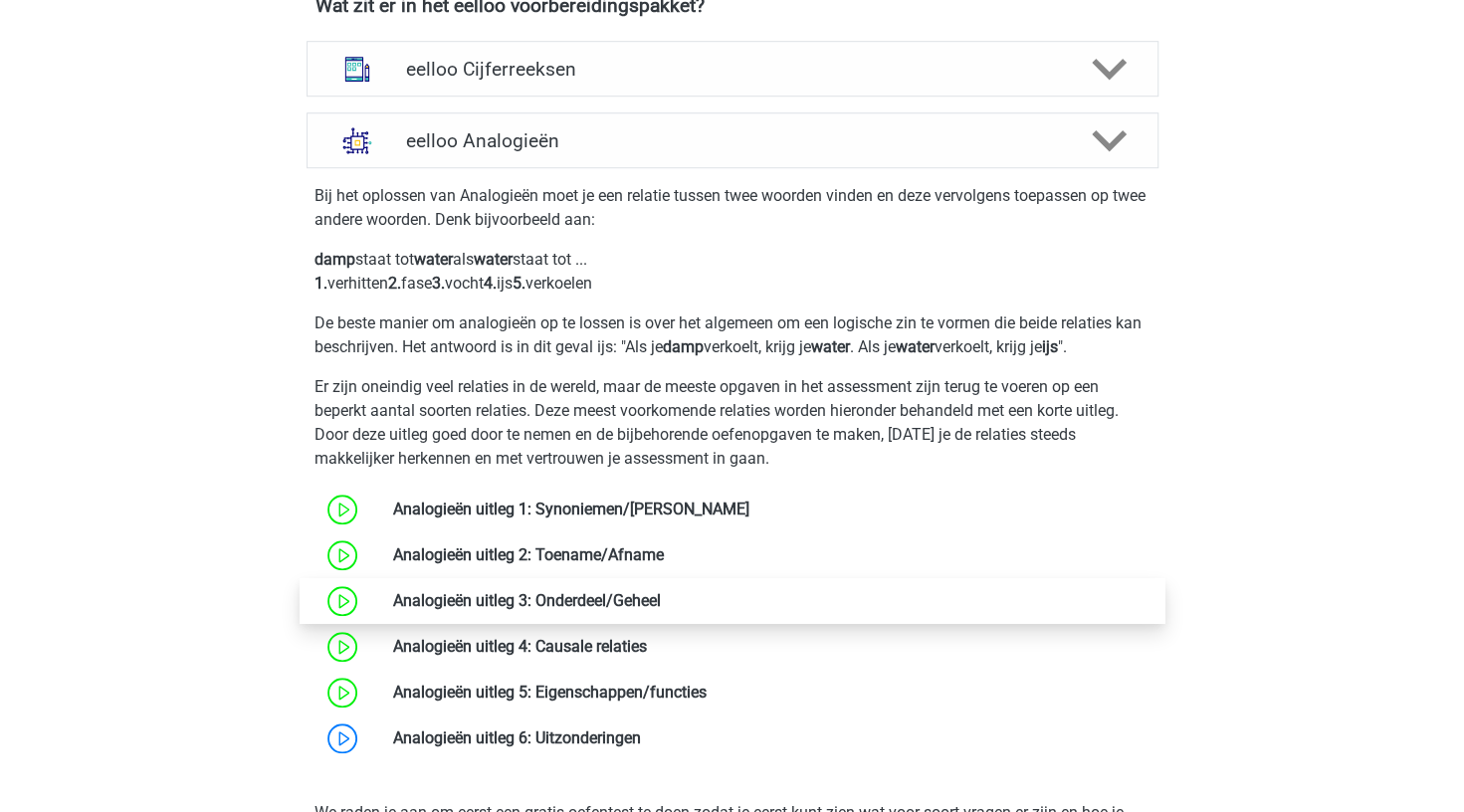 click at bounding box center (661, 600) 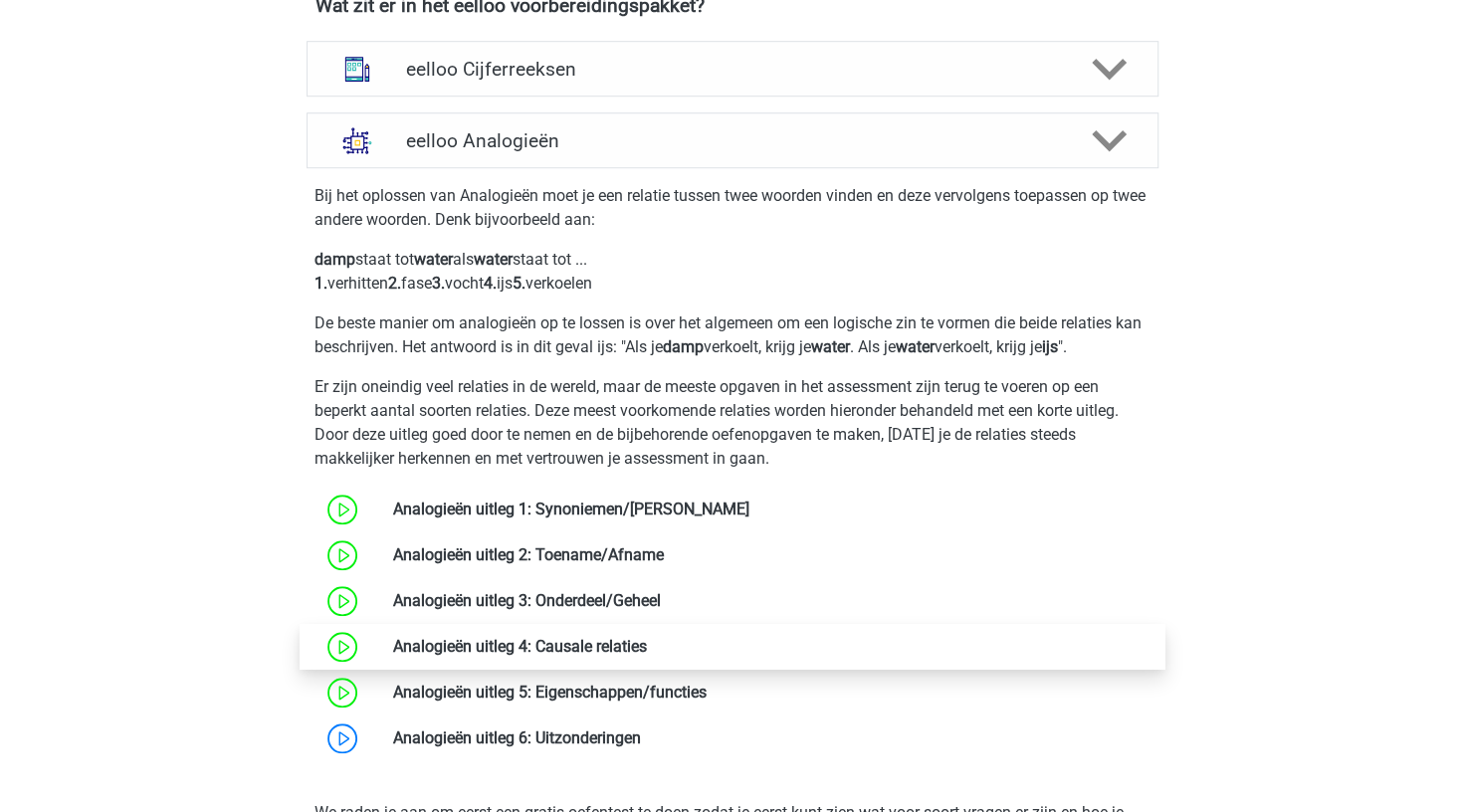 click at bounding box center (647, 646) 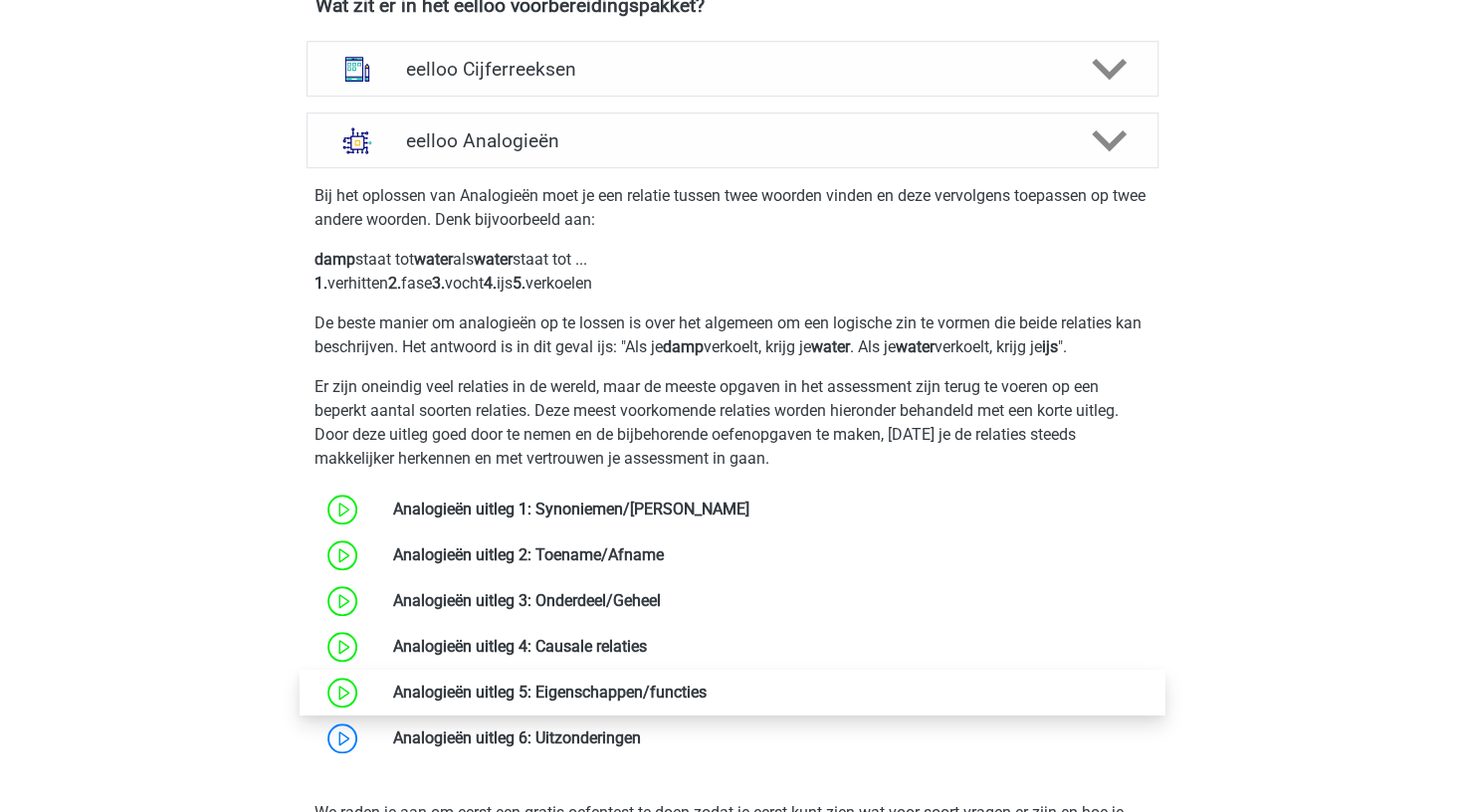 click at bounding box center (707, 692) 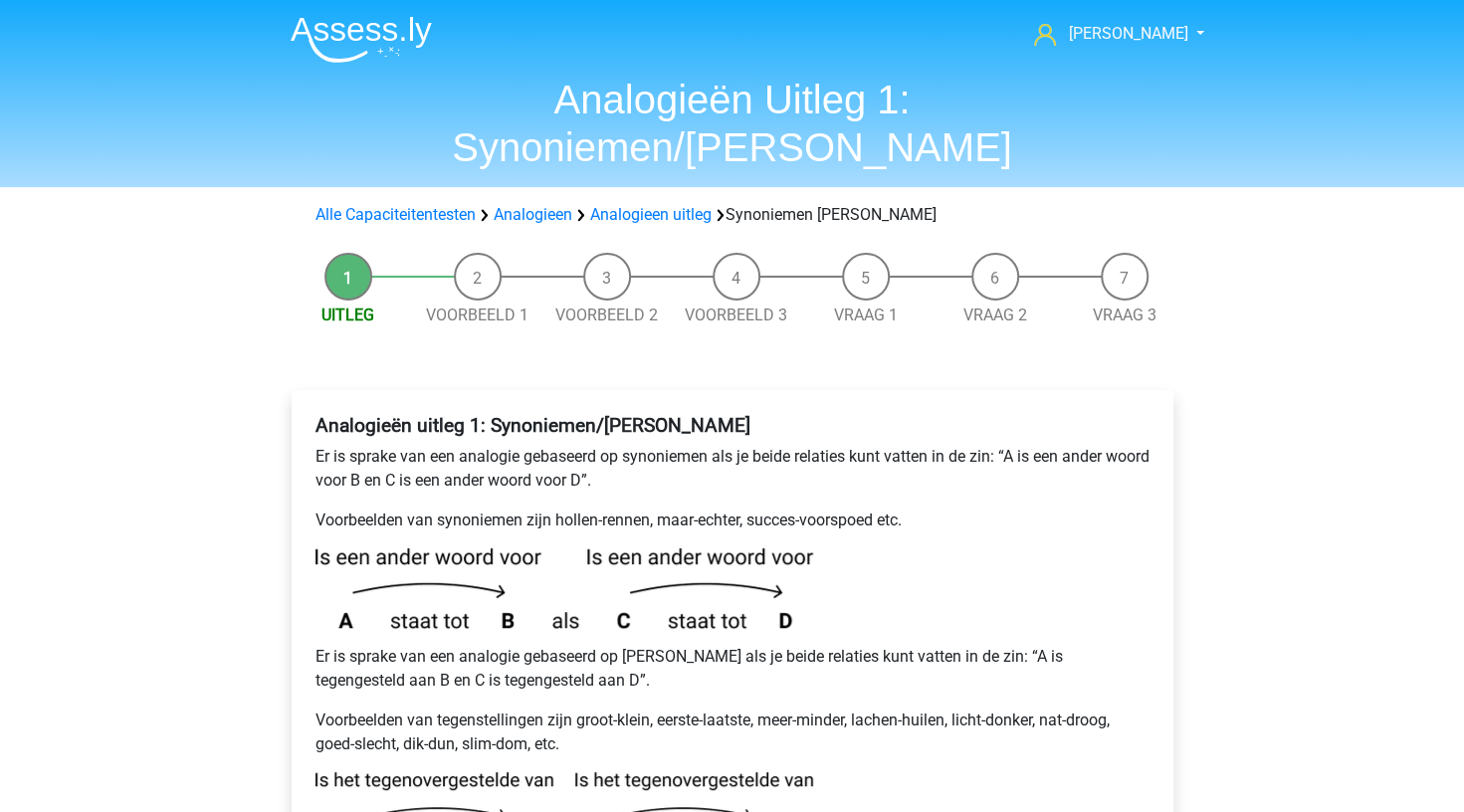 scroll, scrollTop: 199, scrollLeft: 0, axis: vertical 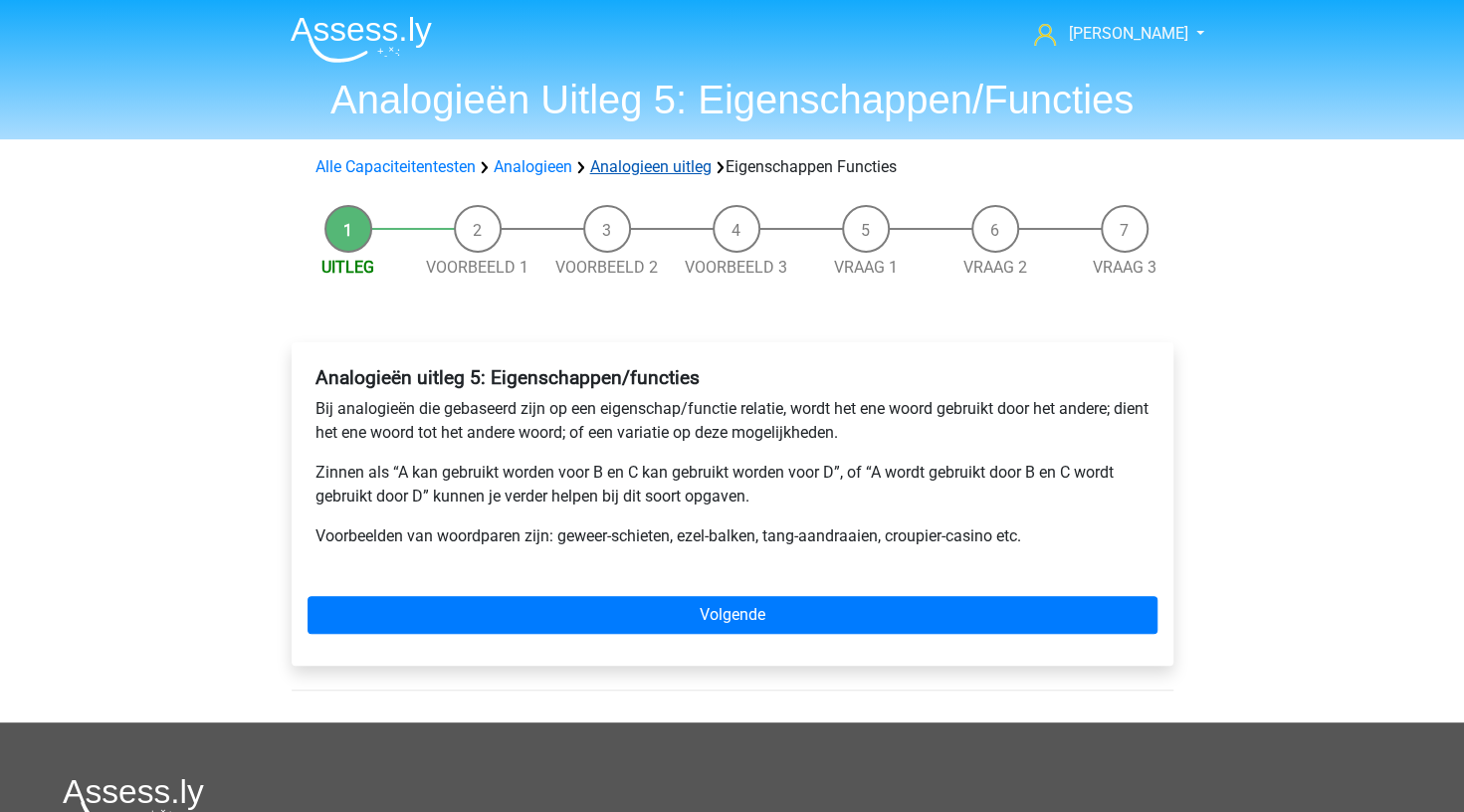 click on "Analogieen uitleg" at bounding box center [651, 166] 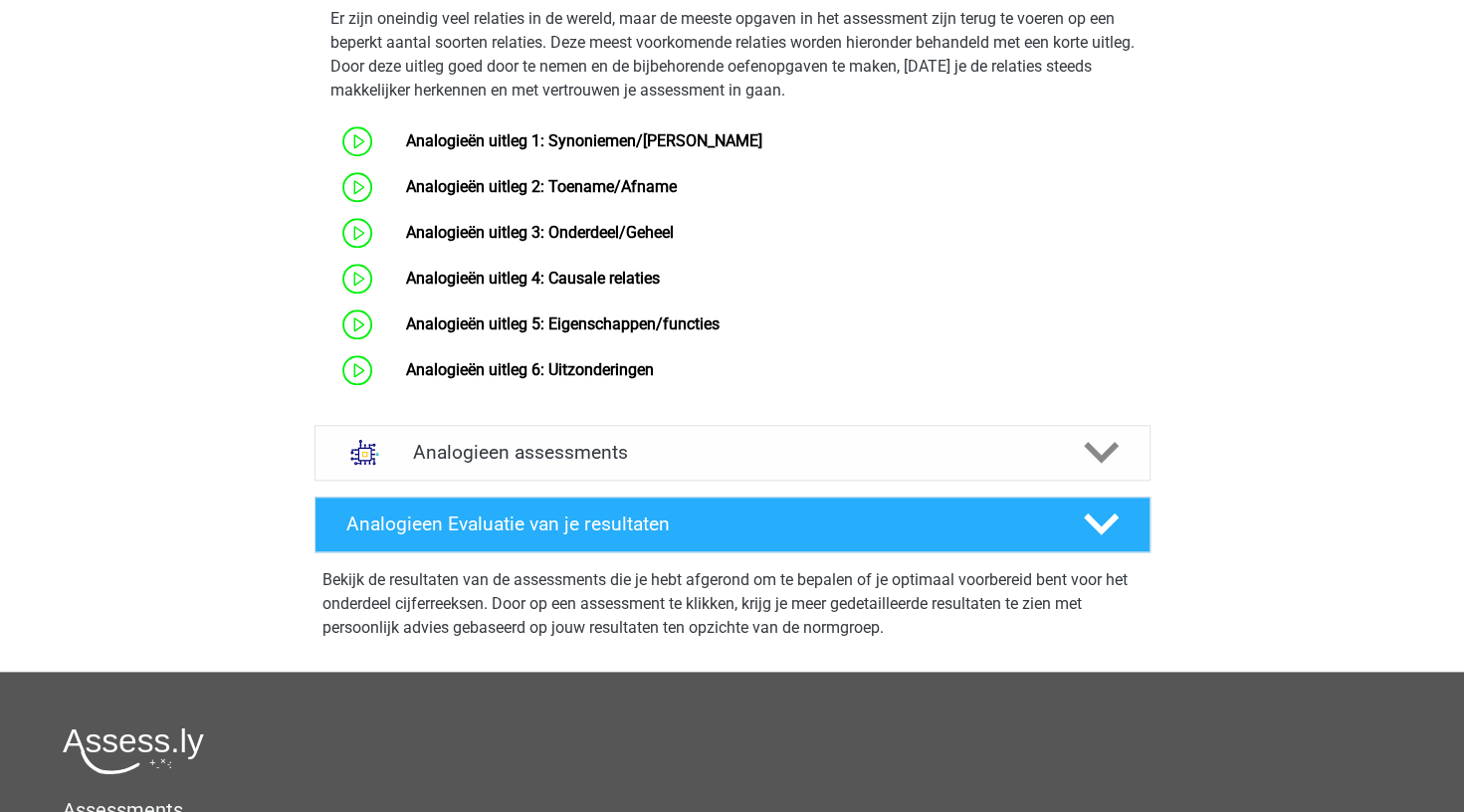 scroll, scrollTop: 1141, scrollLeft: 0, axis: vertical 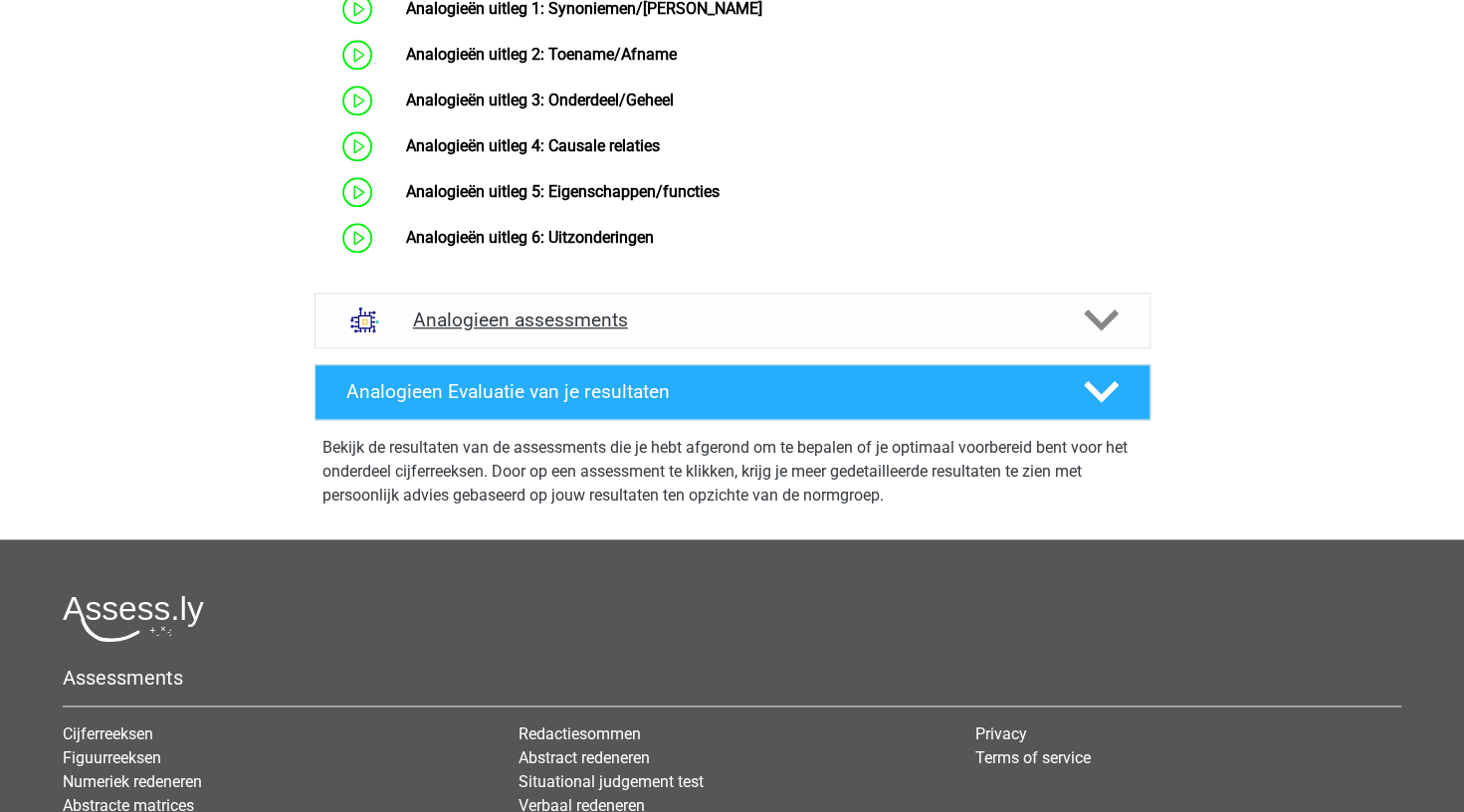 click on "Analogieen assessments" at bounding box center [732, 319] 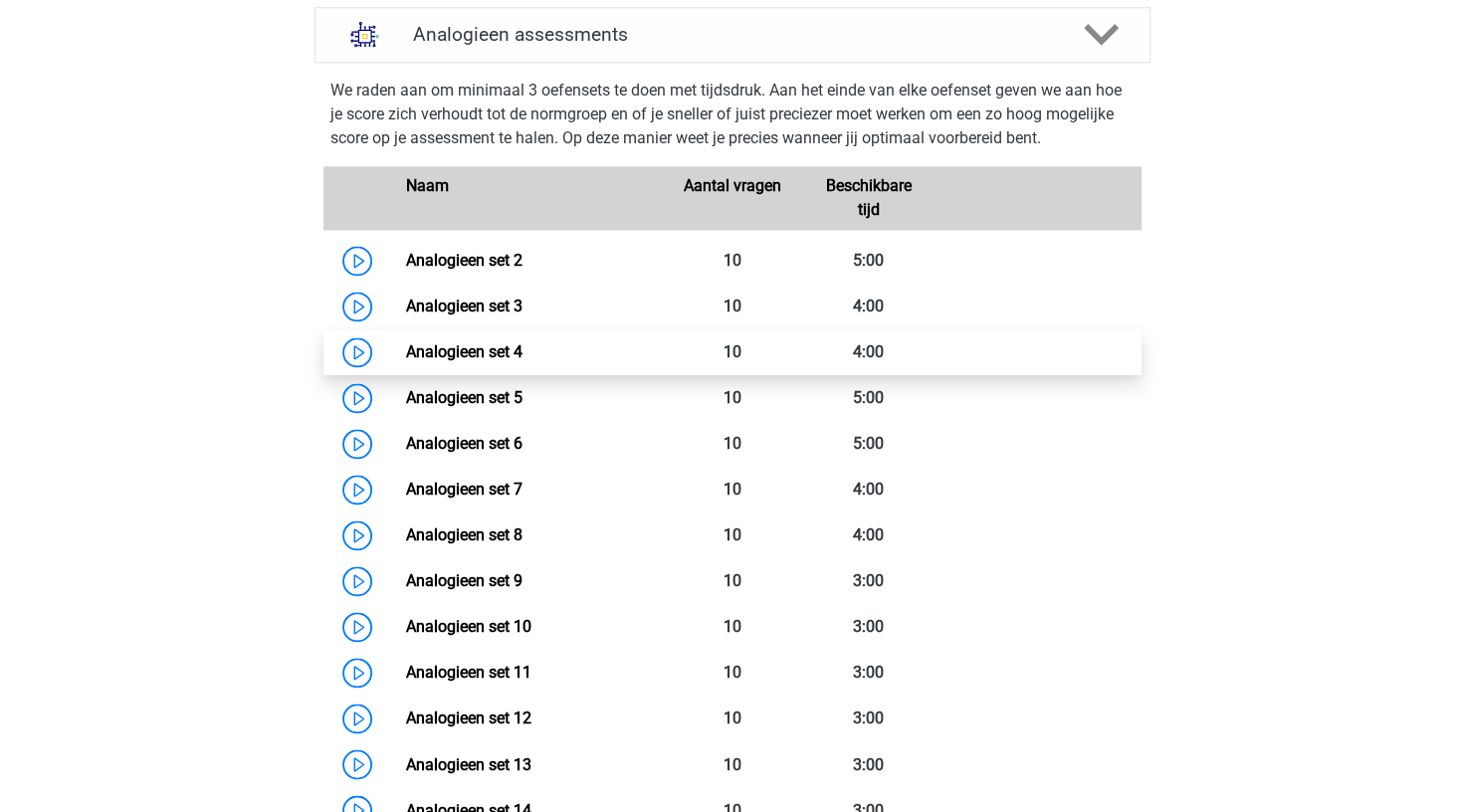 scroll, scrollTop: 1440, scrollLeft: 0, axis: vertical 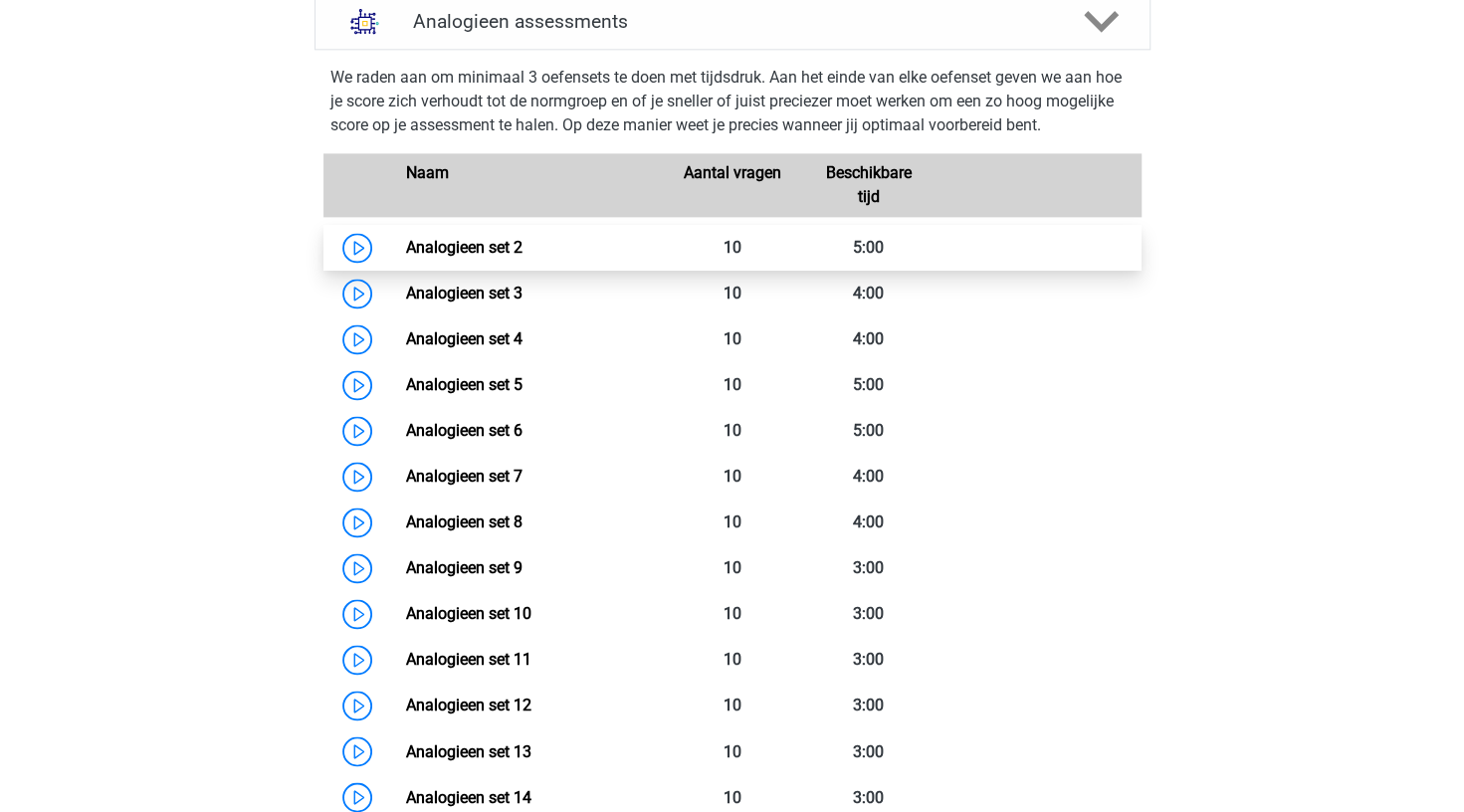 click on "Analogieen
set 2" at bounding box center [464, 247] 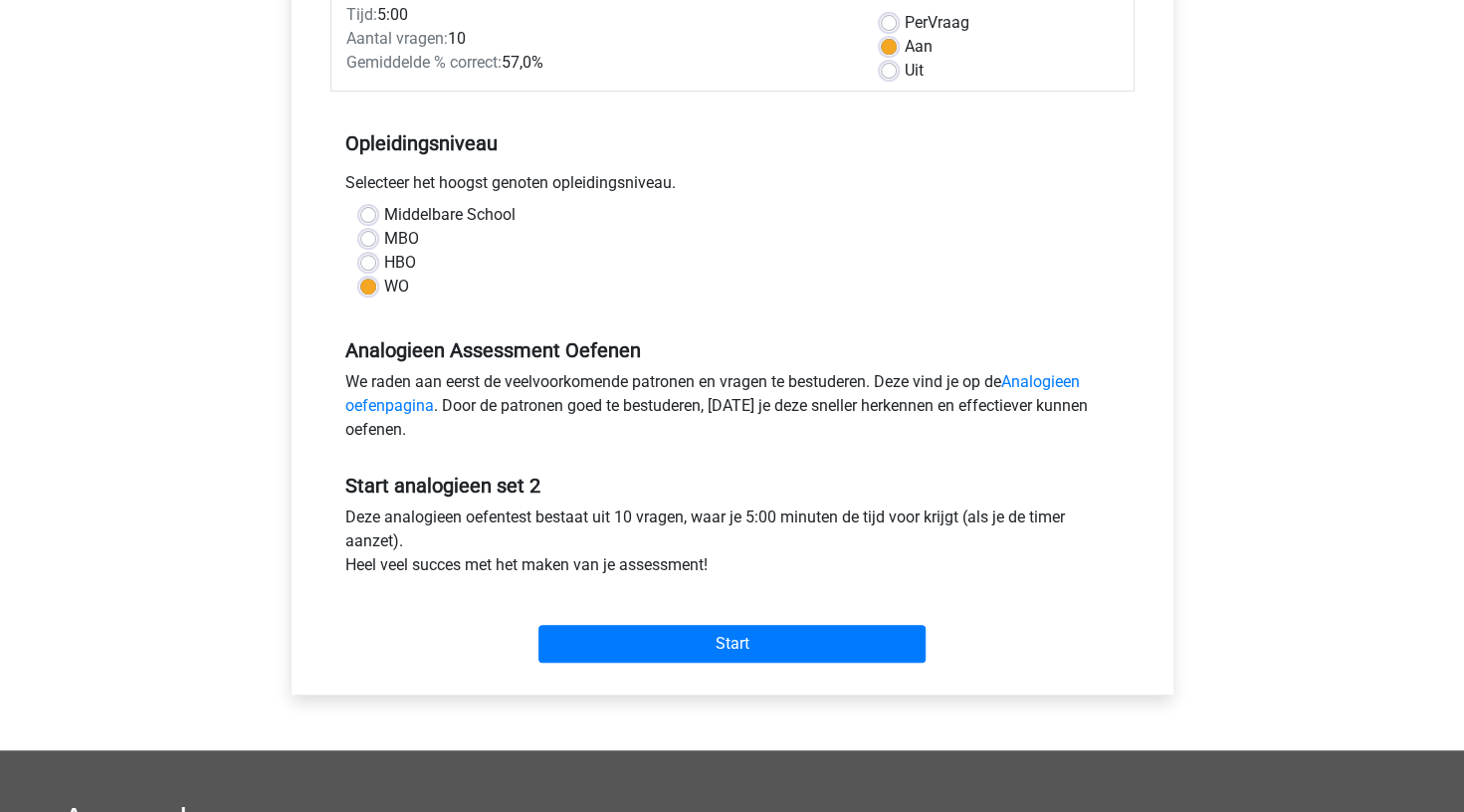 scroll, scrollTop: 398, scrollLeft: 0, axis: vertical 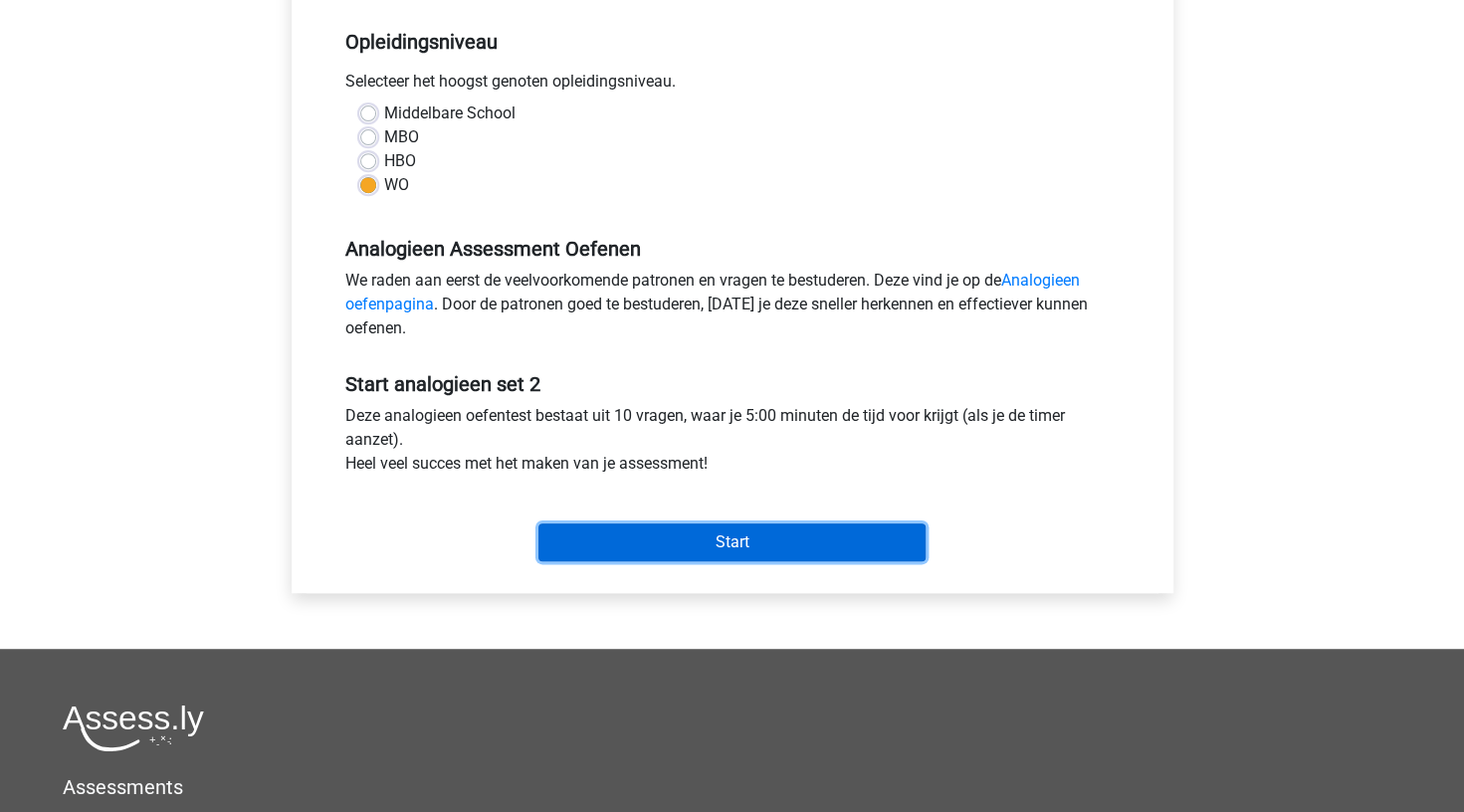 click on "Start" at bounding box center [732, 542] 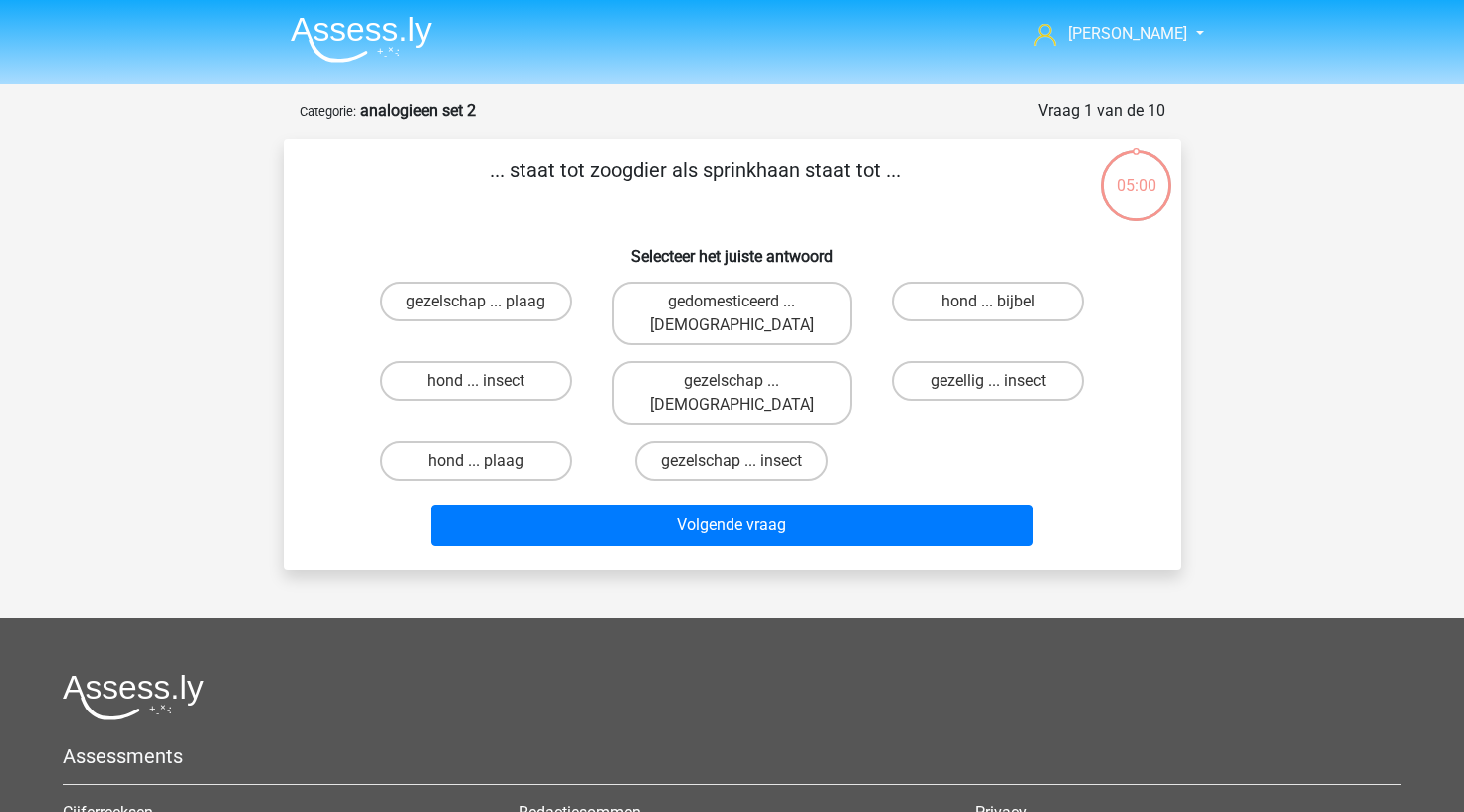 scroll, scrollTop: 0, scrollLeft: 0, axis: both 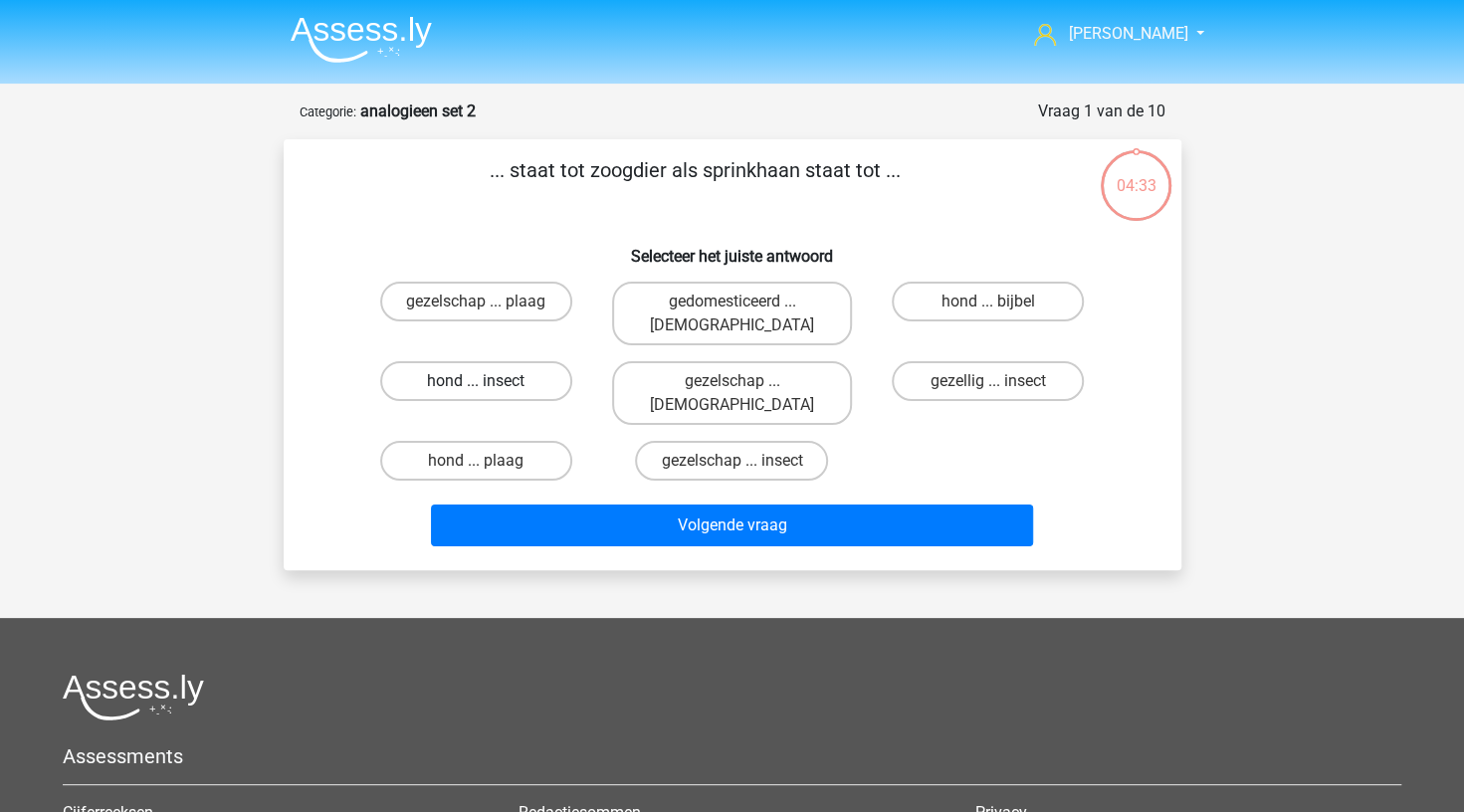 click on "hond ... insect" at bounding box center (476, 381) 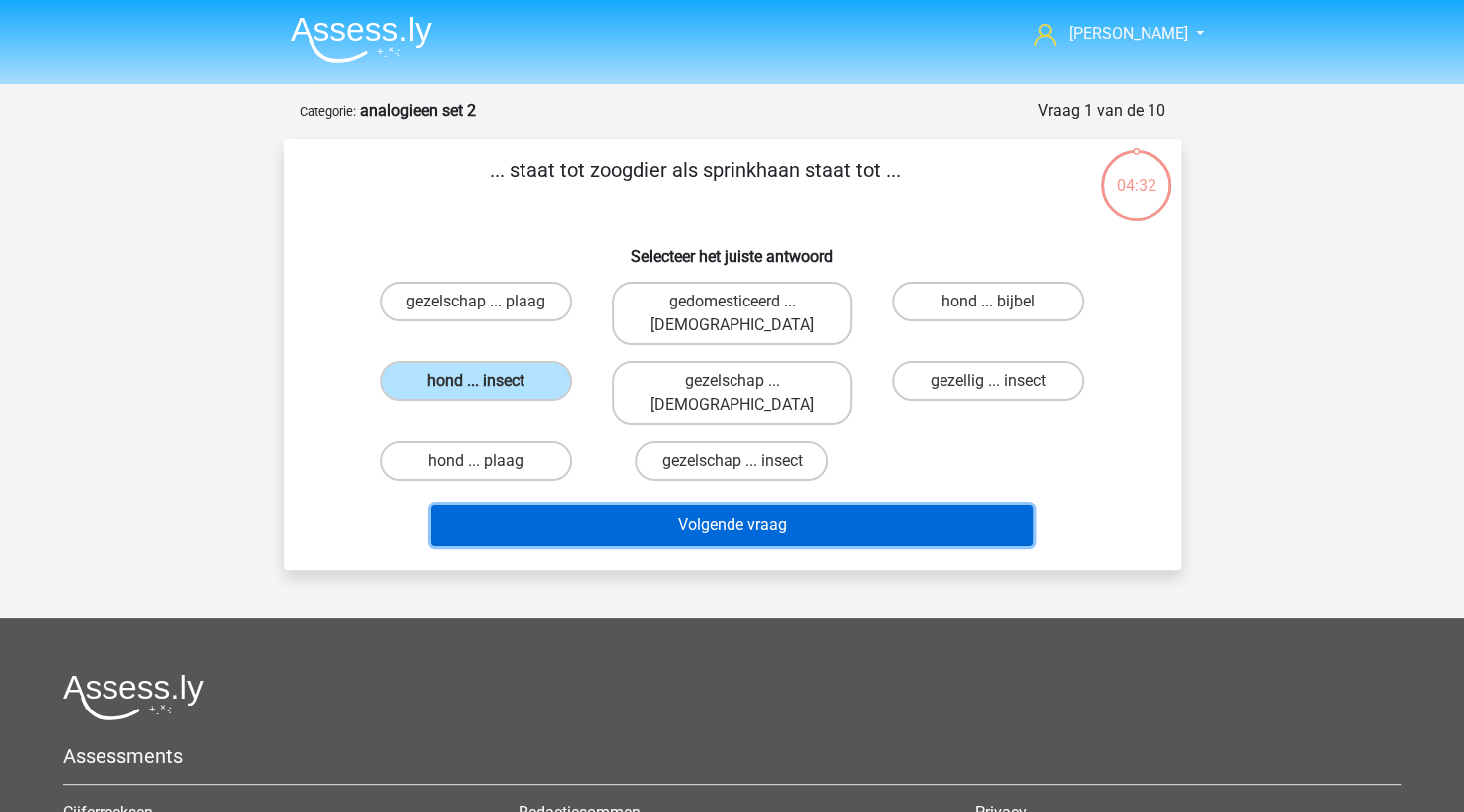 click on "Volgende vraag" at bounding box center [732, 525] 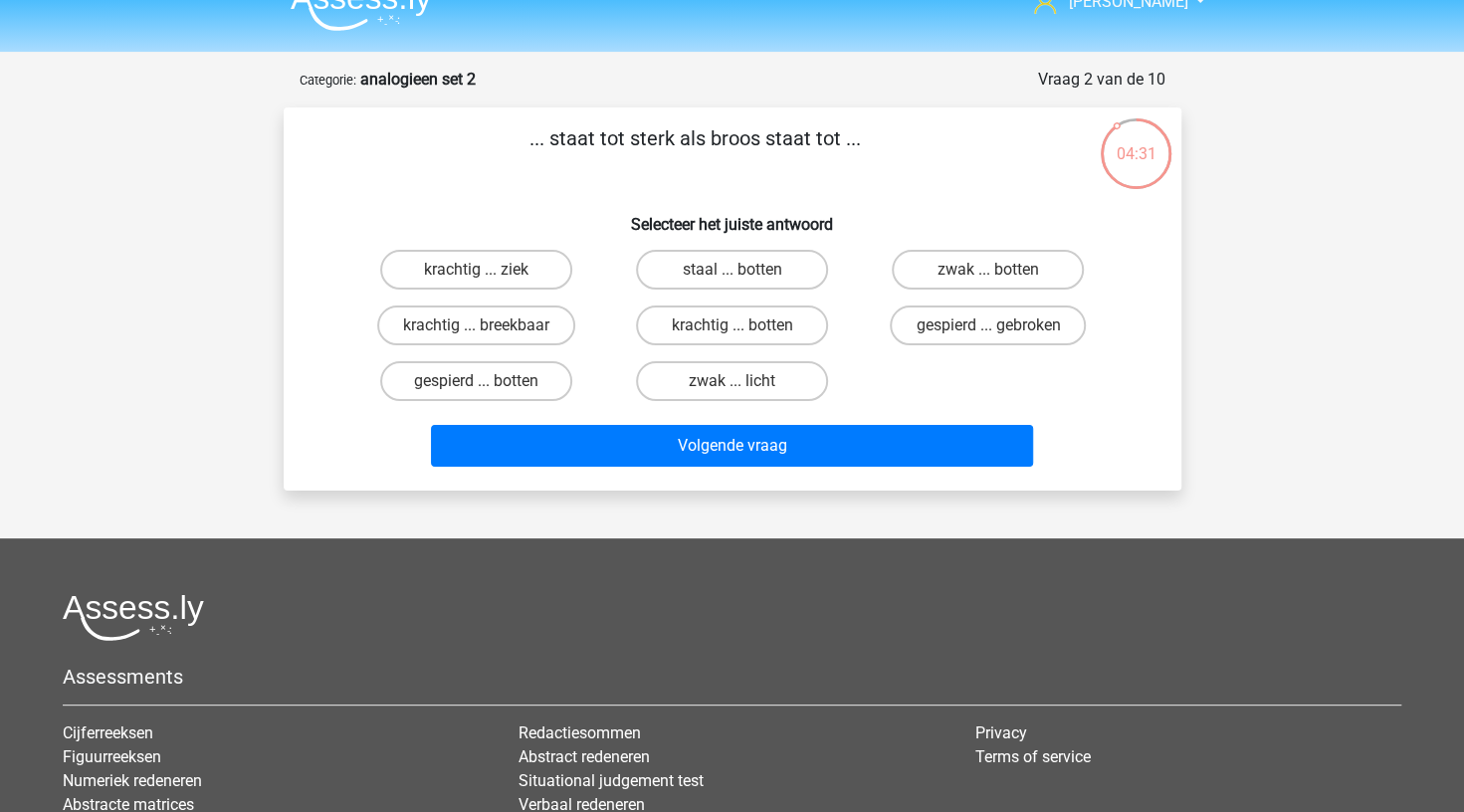 scroll, scrollTop: 0, scrollLeft: 0, axis: both 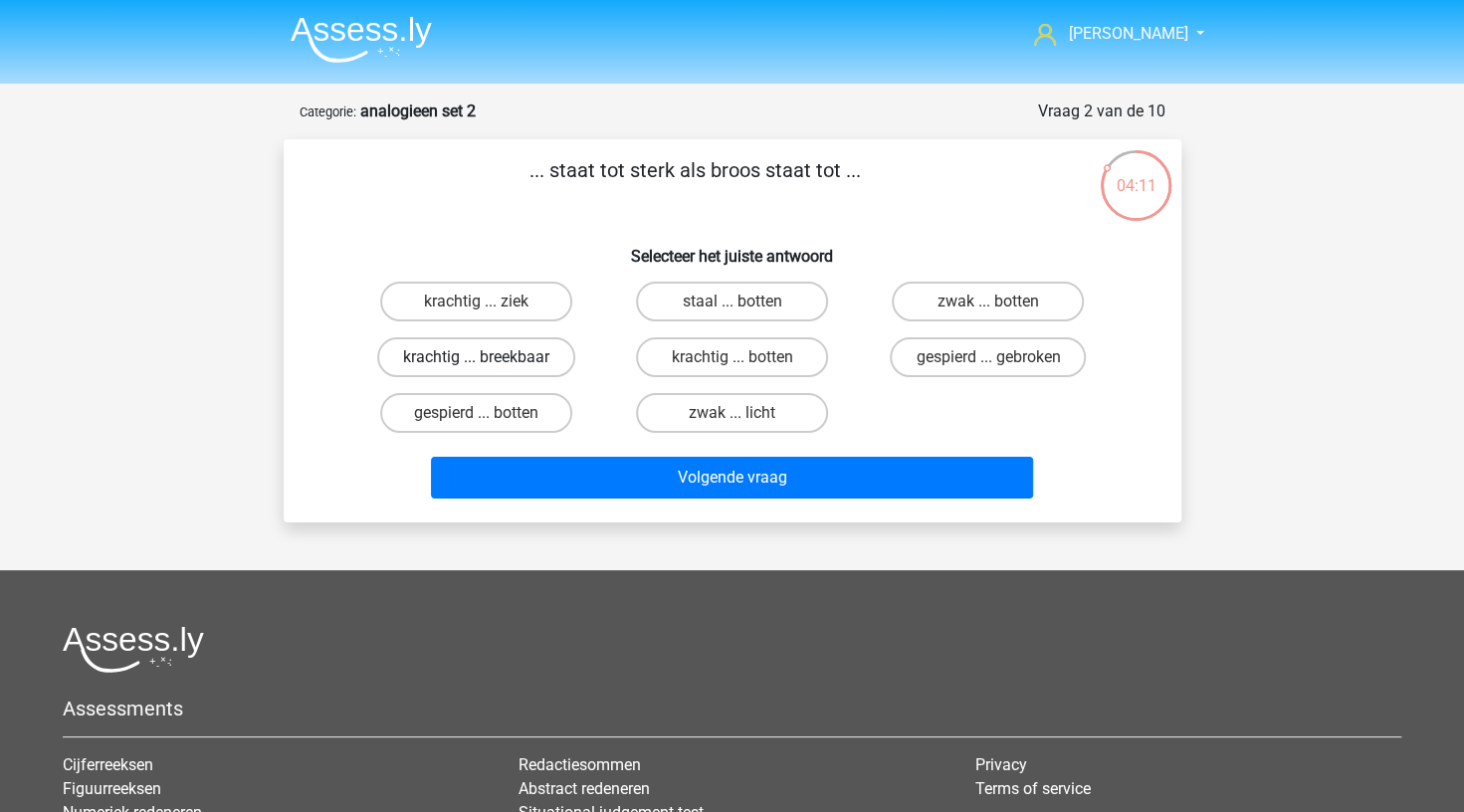 click on "krachtig ... breekbaar" at bounding box center [476, 357] 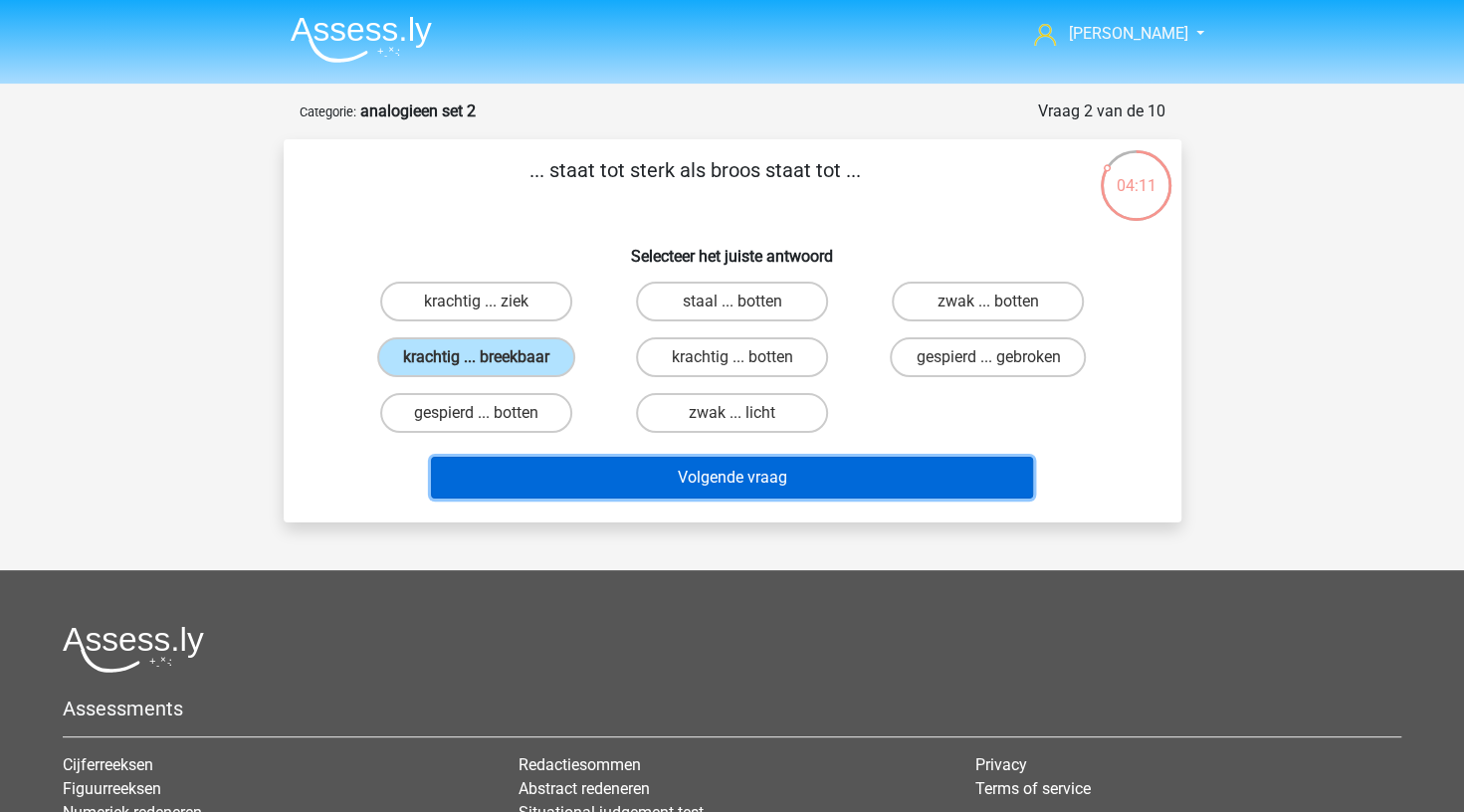 click on "Volgende vraag" at bounding box center (732, 478) 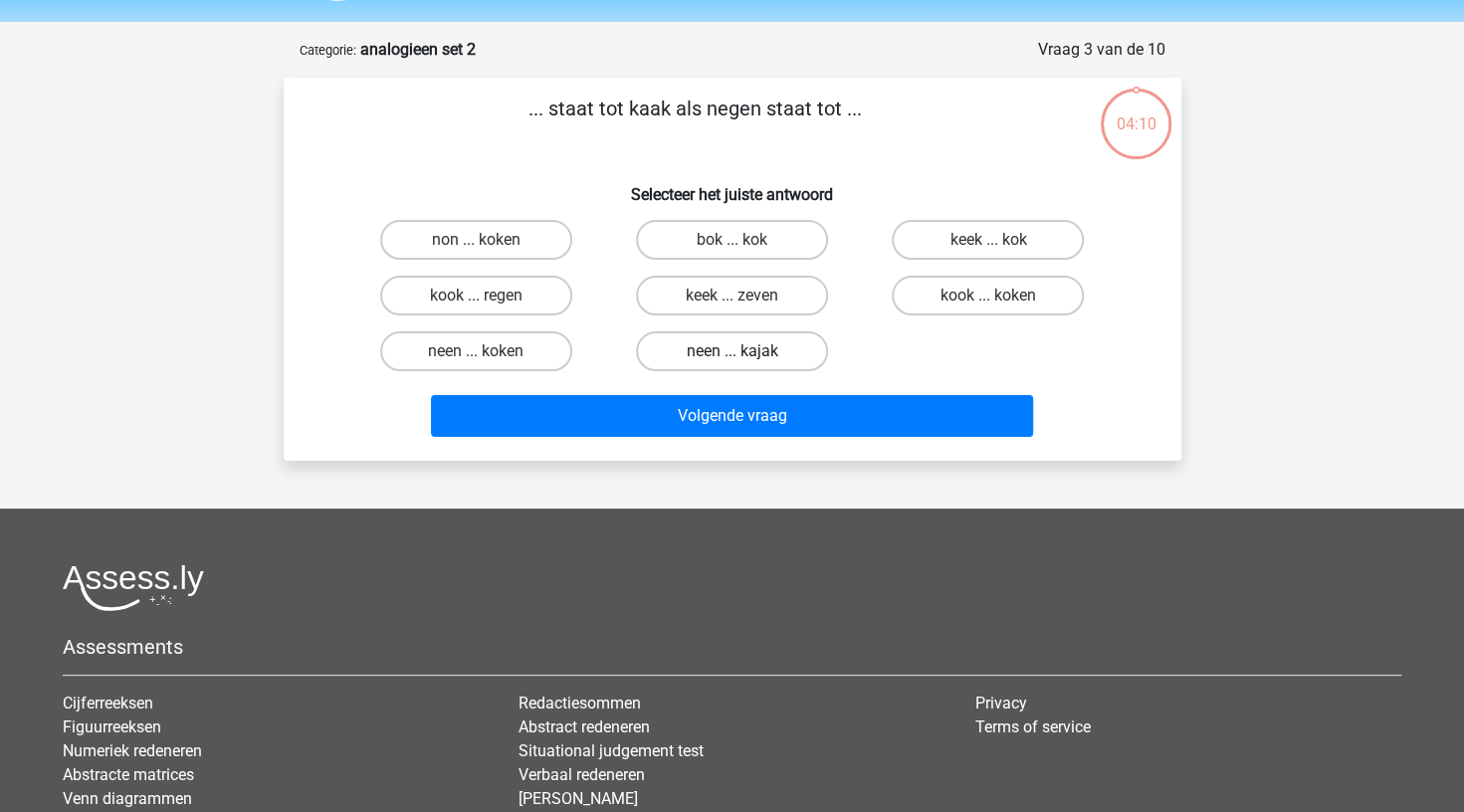 scroll, scrollTop: 100, scrollLeft: 0, axis: vertical 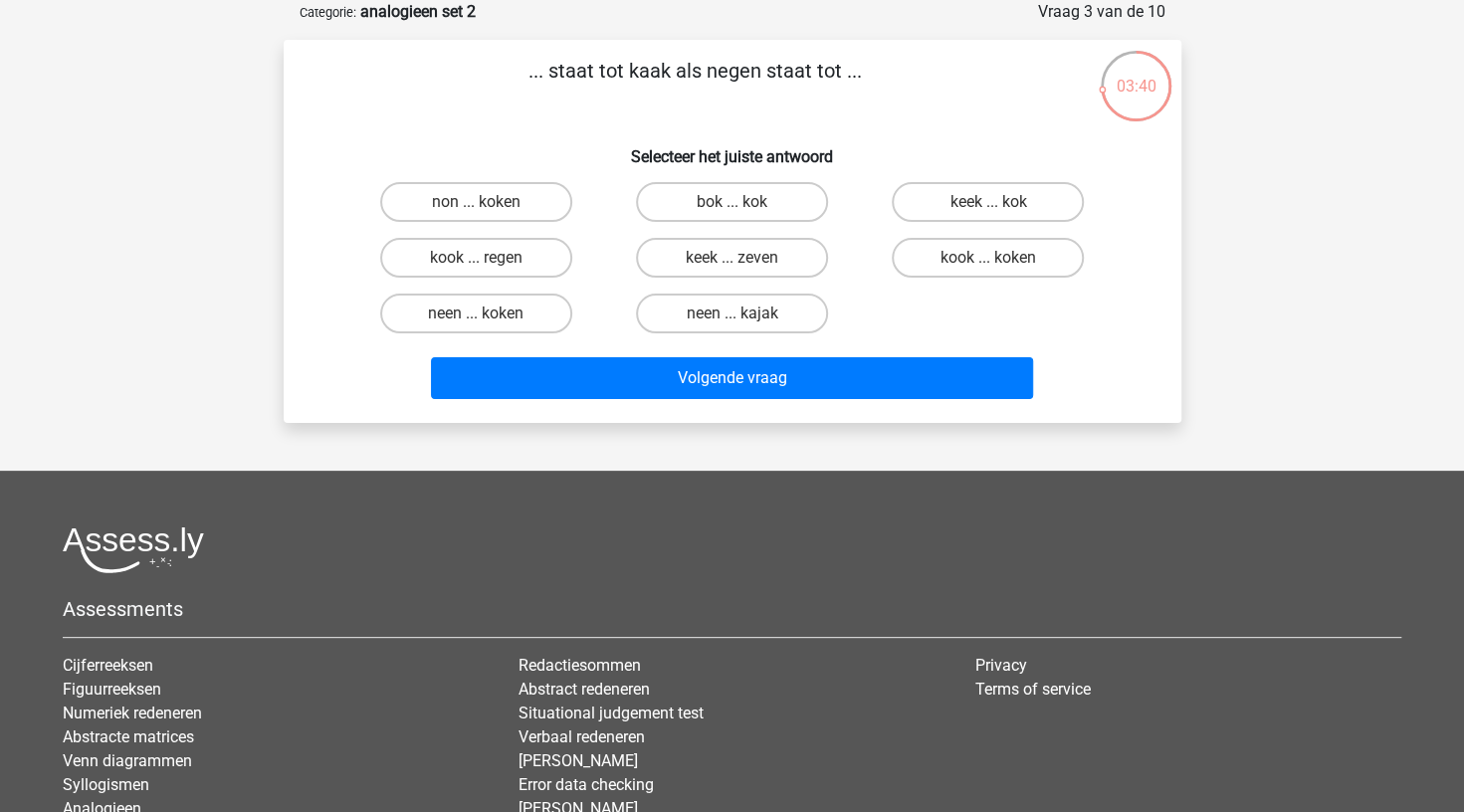 drag, startPoint x: 781, startPoint y: 266, endPoint x: 755, endPoint y: 571, distance: 306.106 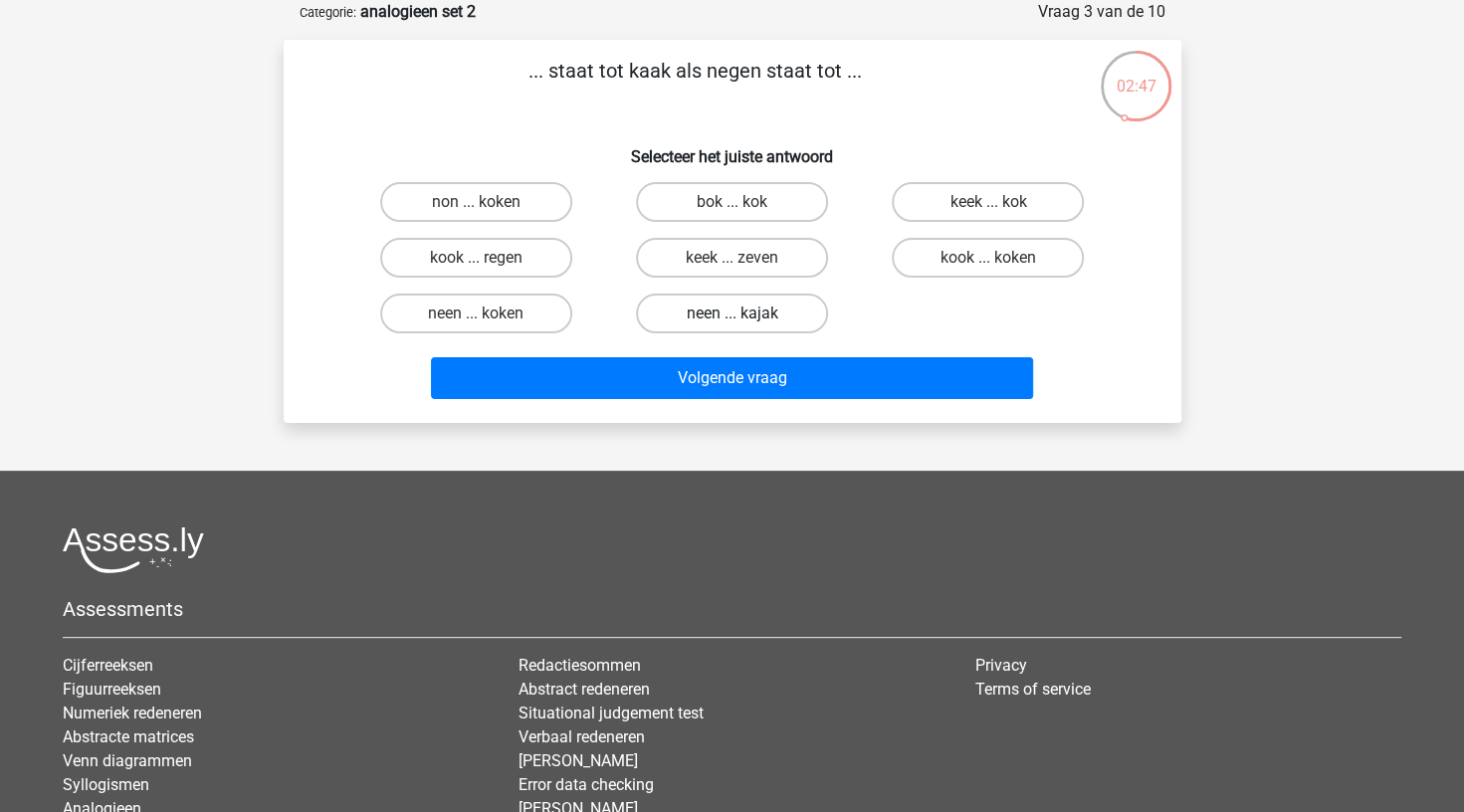 click on "neen ... kajak" at bounding box center (732, 313) 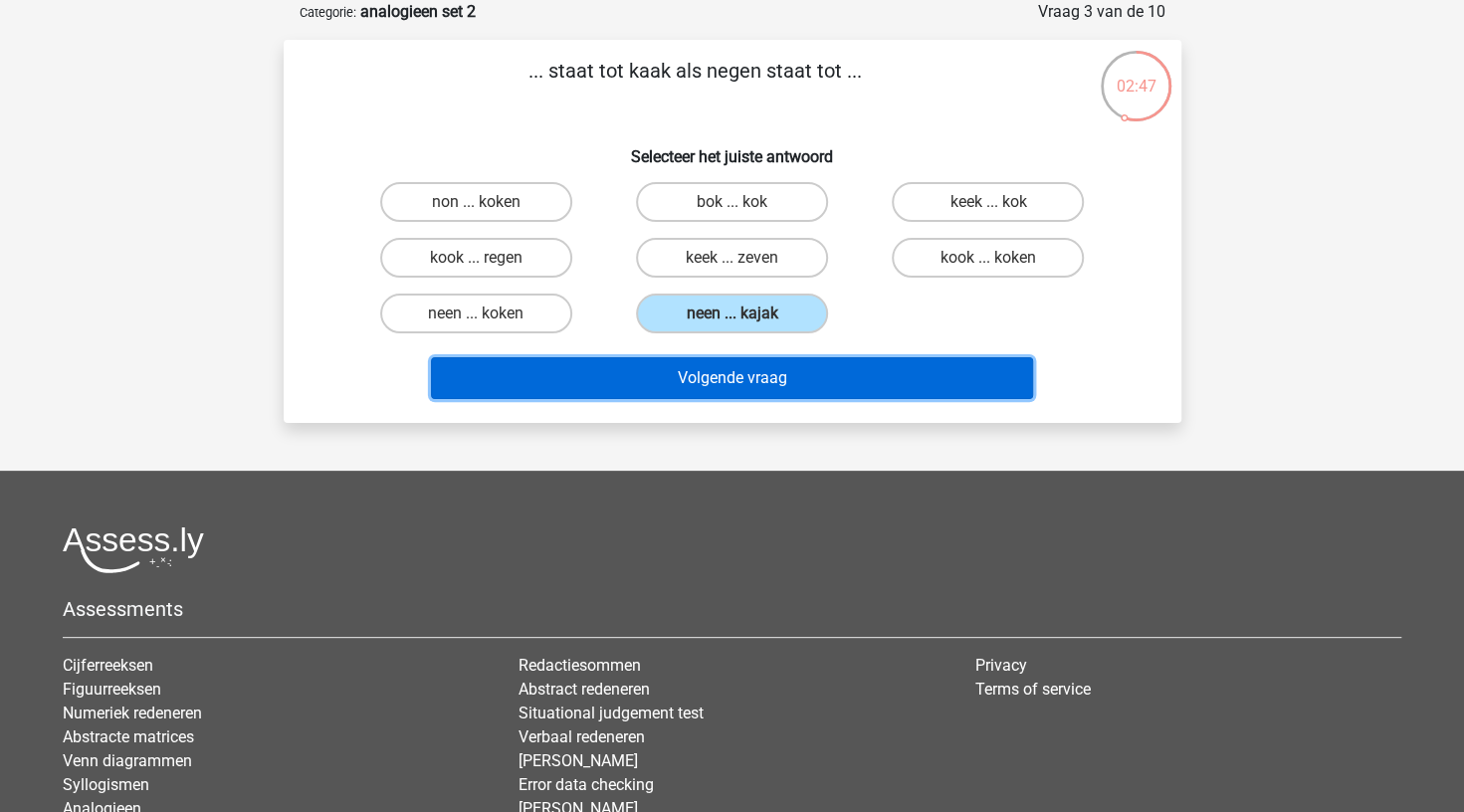 click on "Volgende vraag" at bounding box center [732, 378] 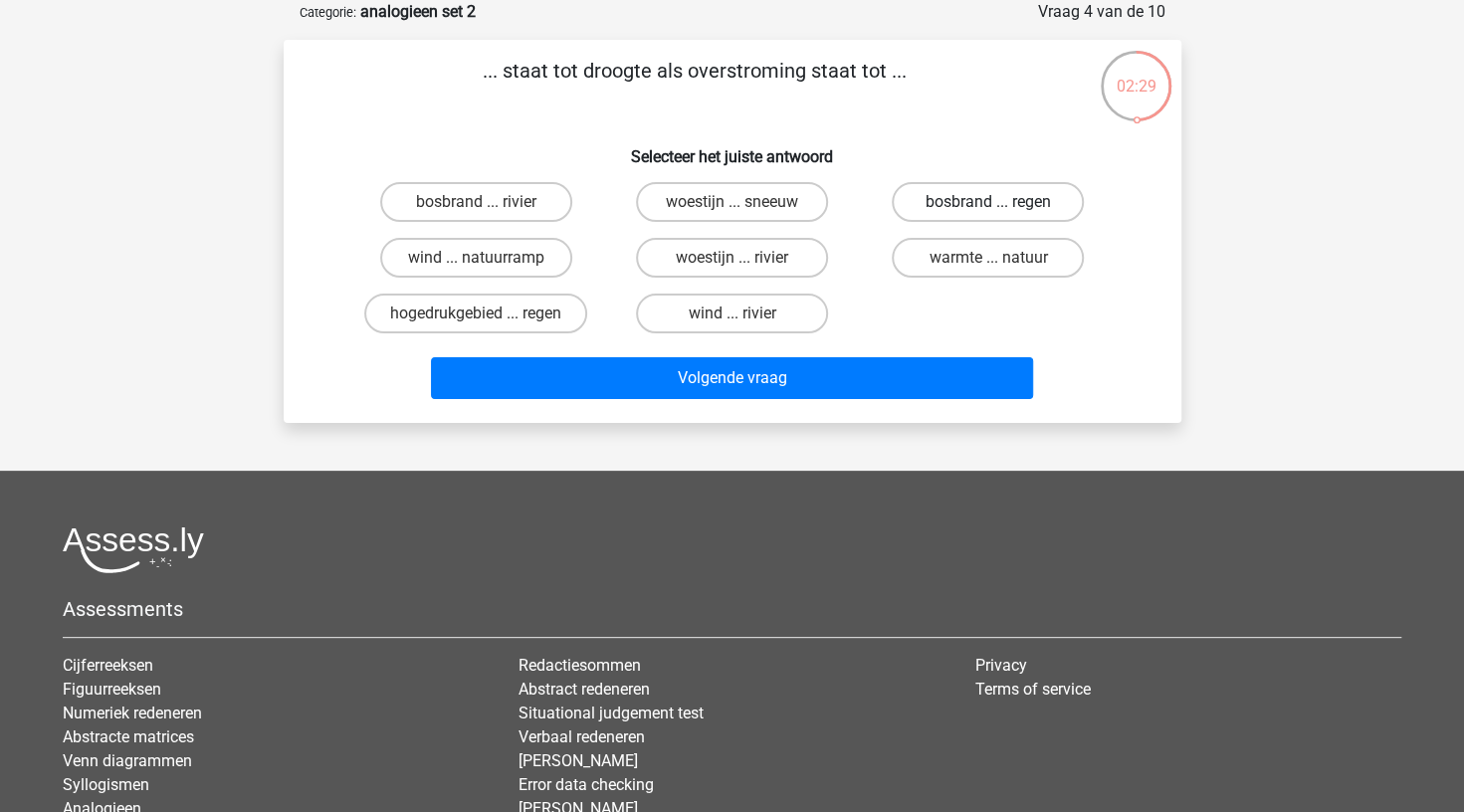 click on "bosbrand ... regen" at bounding box center [987, 202] 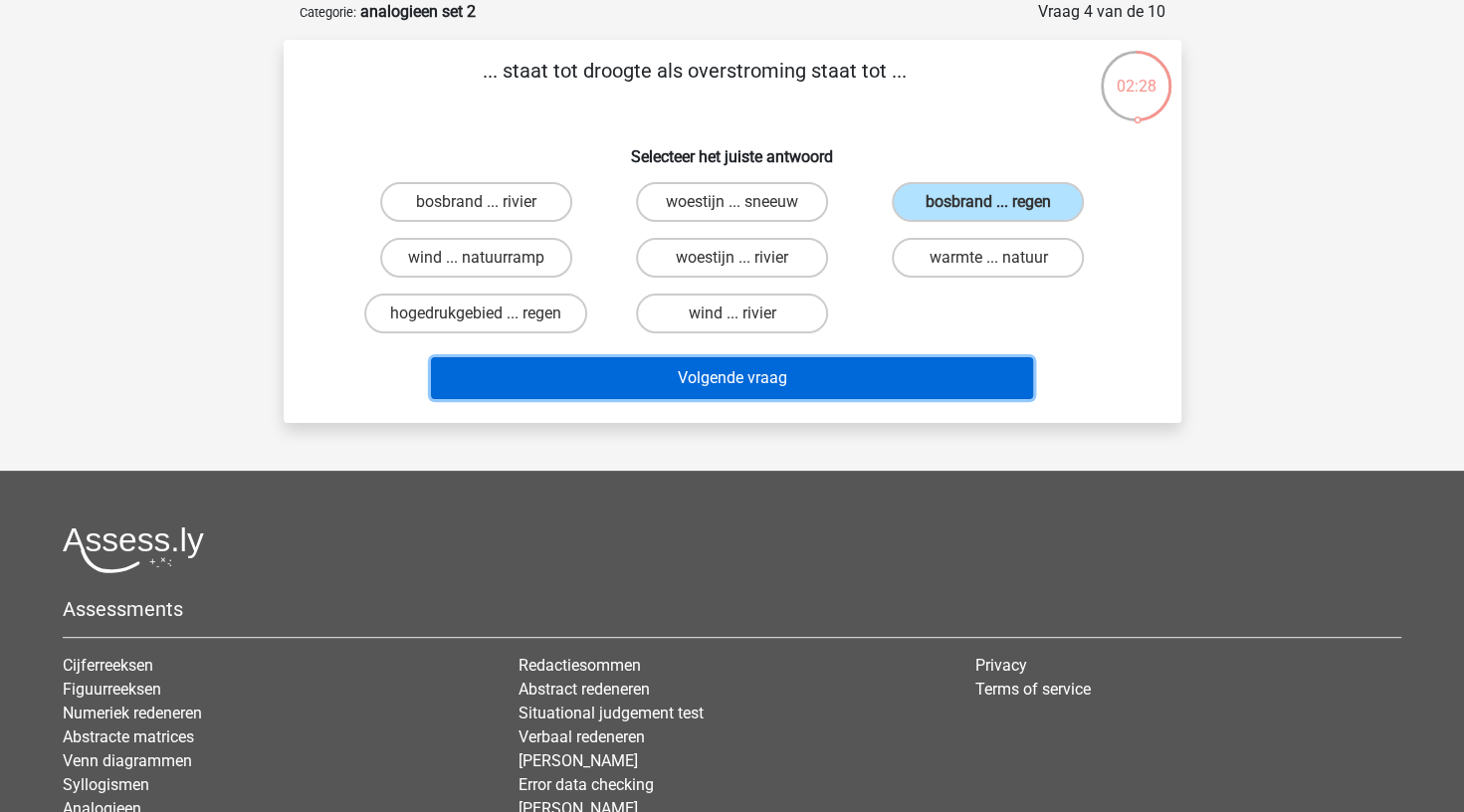 click on "Volgende vraag" at bounding box center (732, 378) 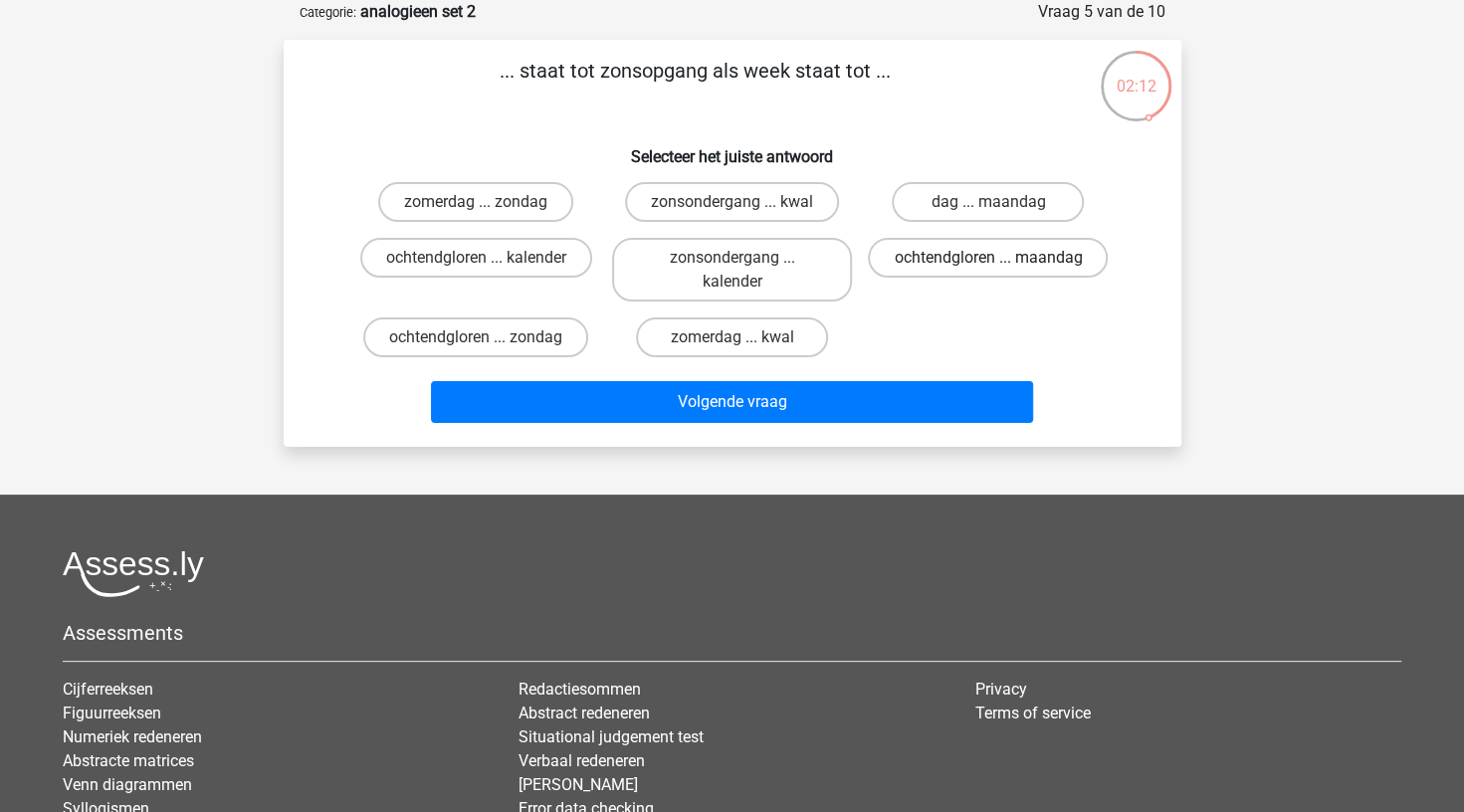 click on "ochtendgloren ... maandag" at bounding box center (987, 258) 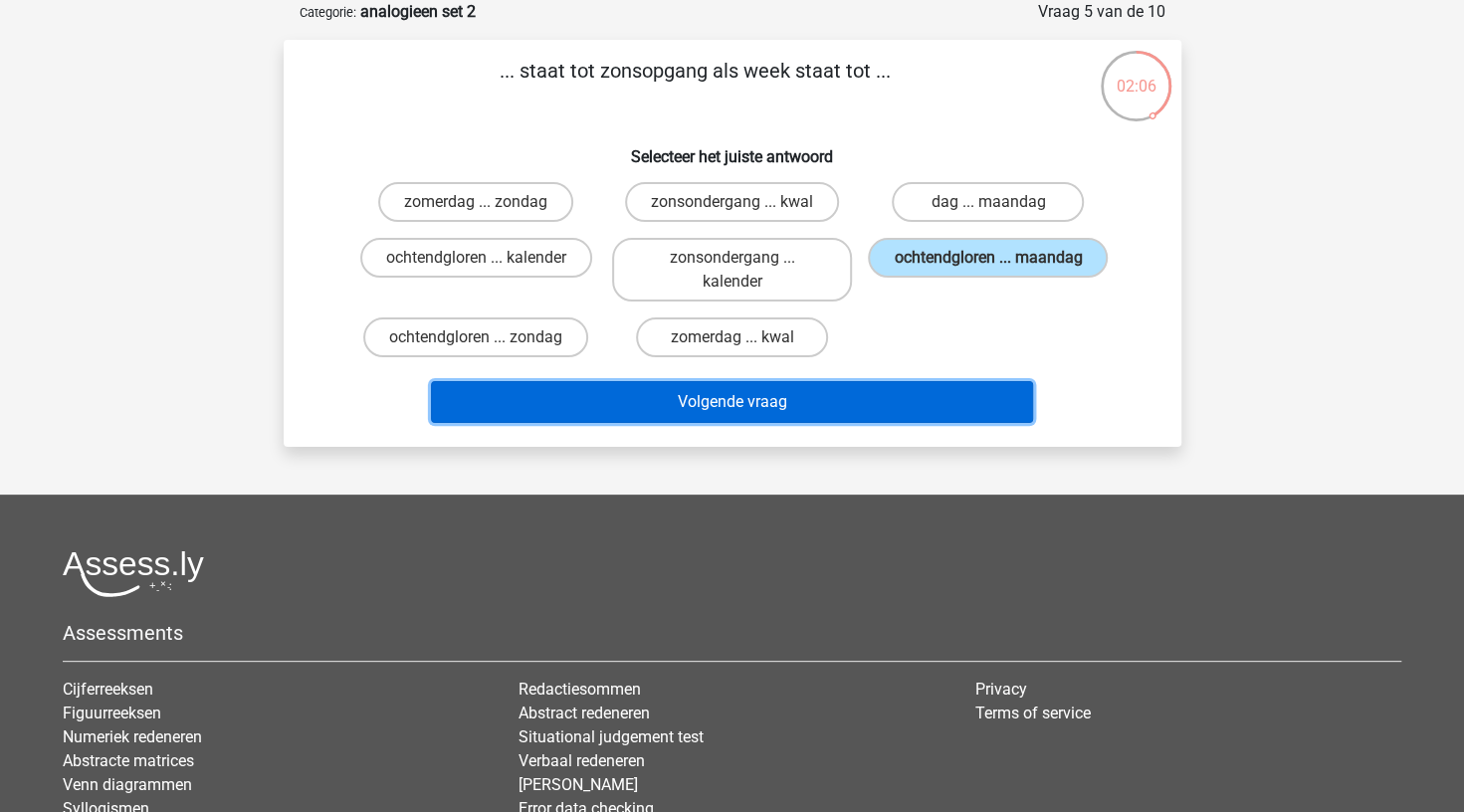 click on "Volgende vraag" at bounding box center [732, 402] 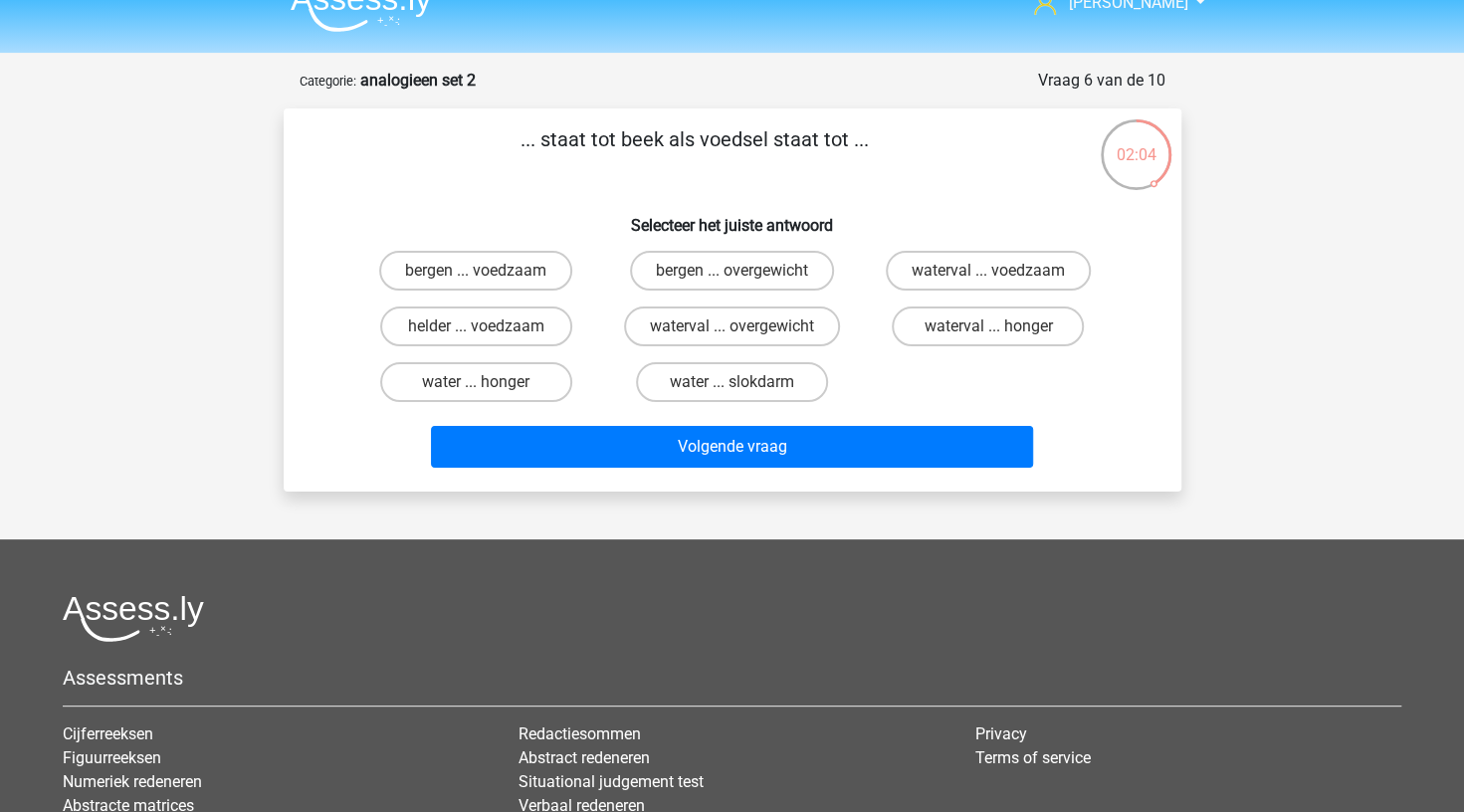 scroll, scrollTop: 0, scrollLeft: 0, axis: both 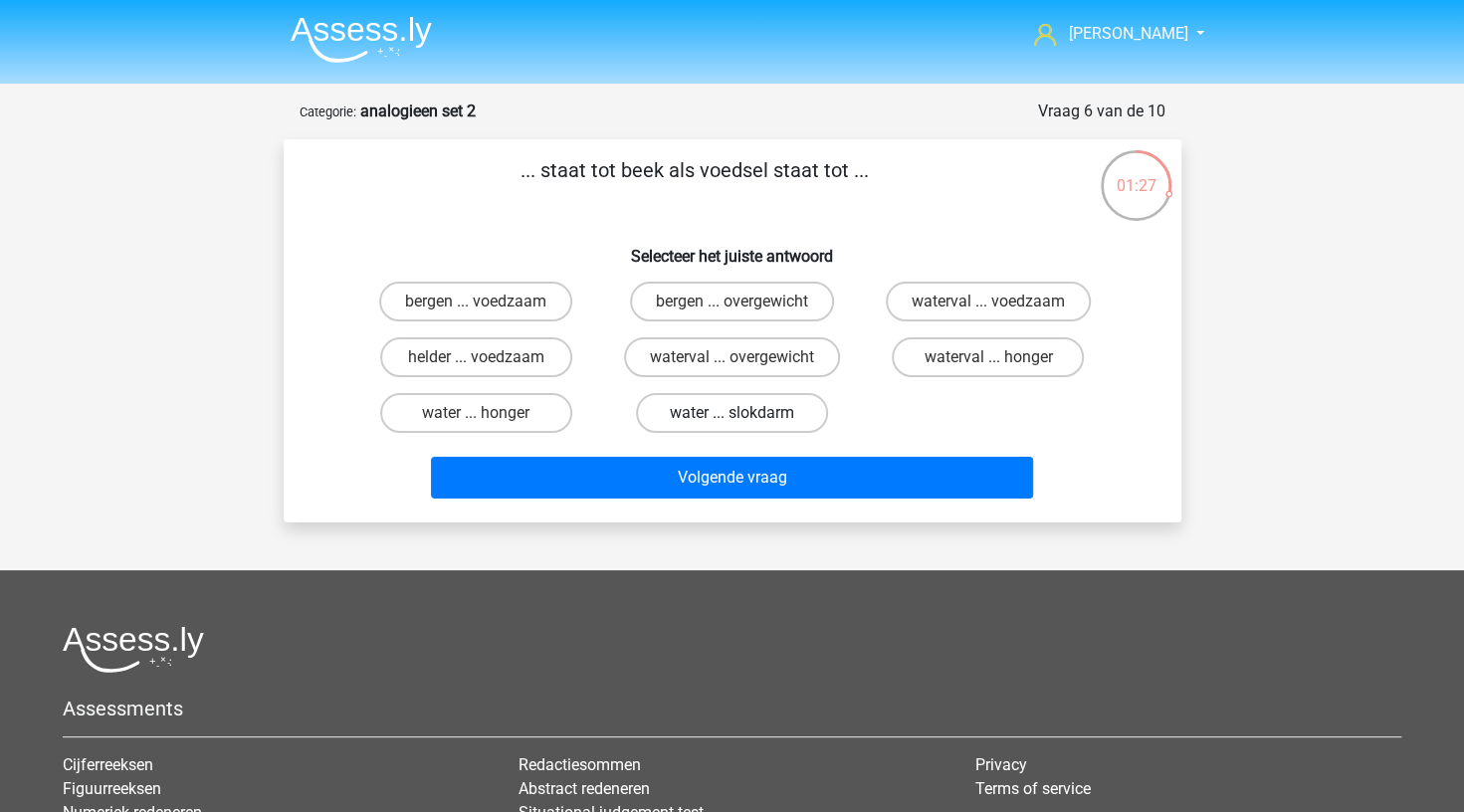 click on "water ... slokdarm" at bounding box center (732, 413) 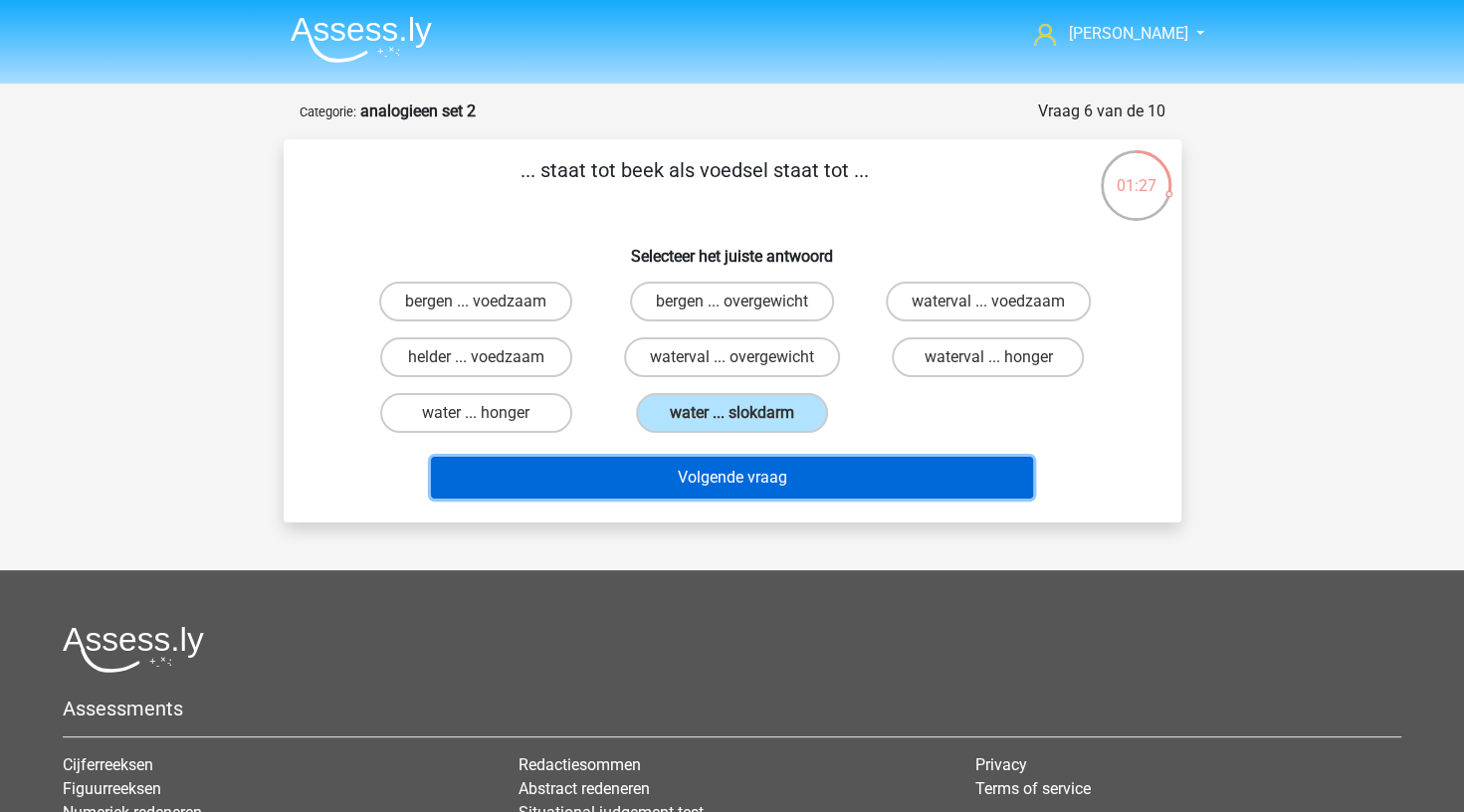 click on "Volgende vraag" at bounding box center (732, 478) 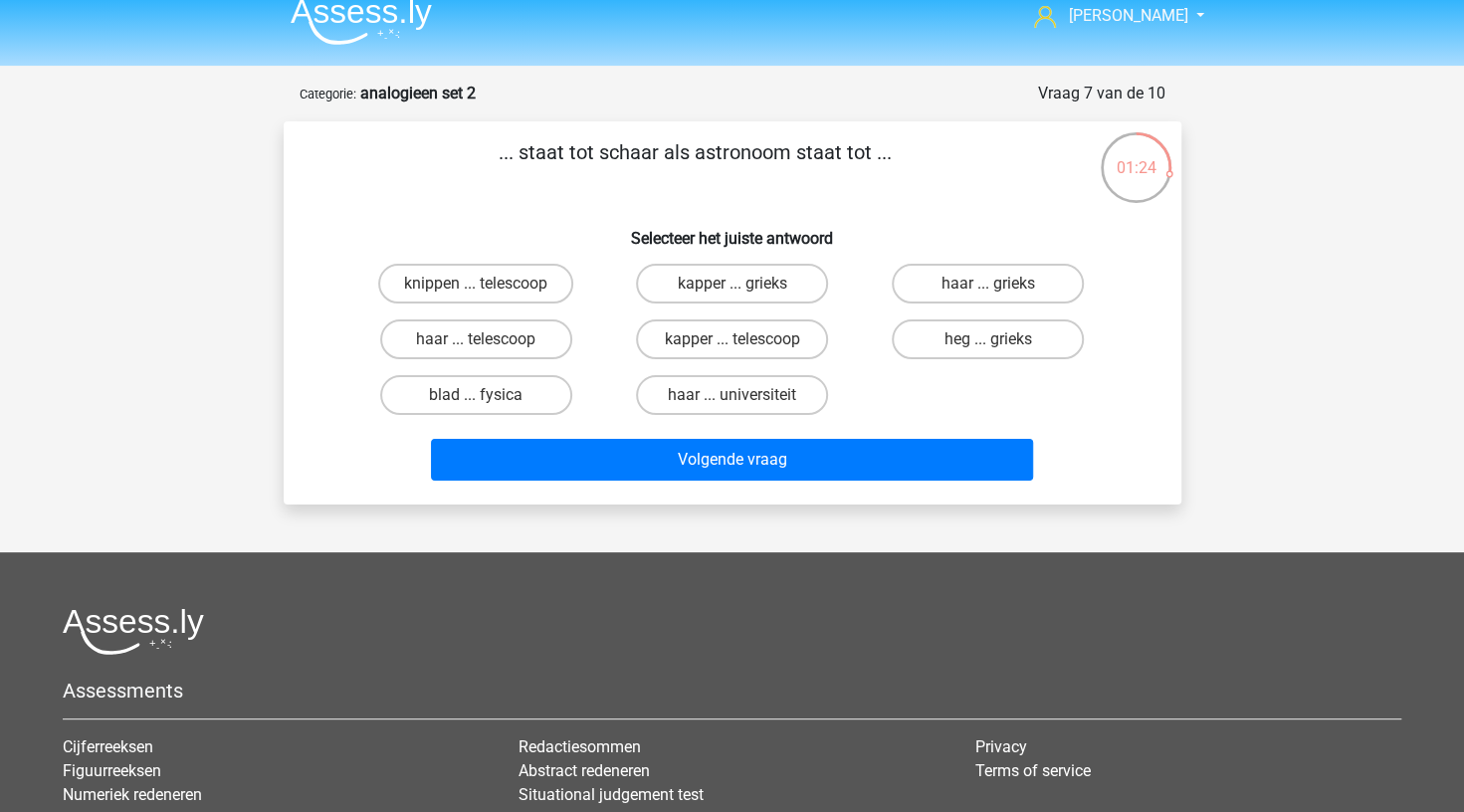 scroll, scrollTop: 0, scrollLeft: 0, axis: both 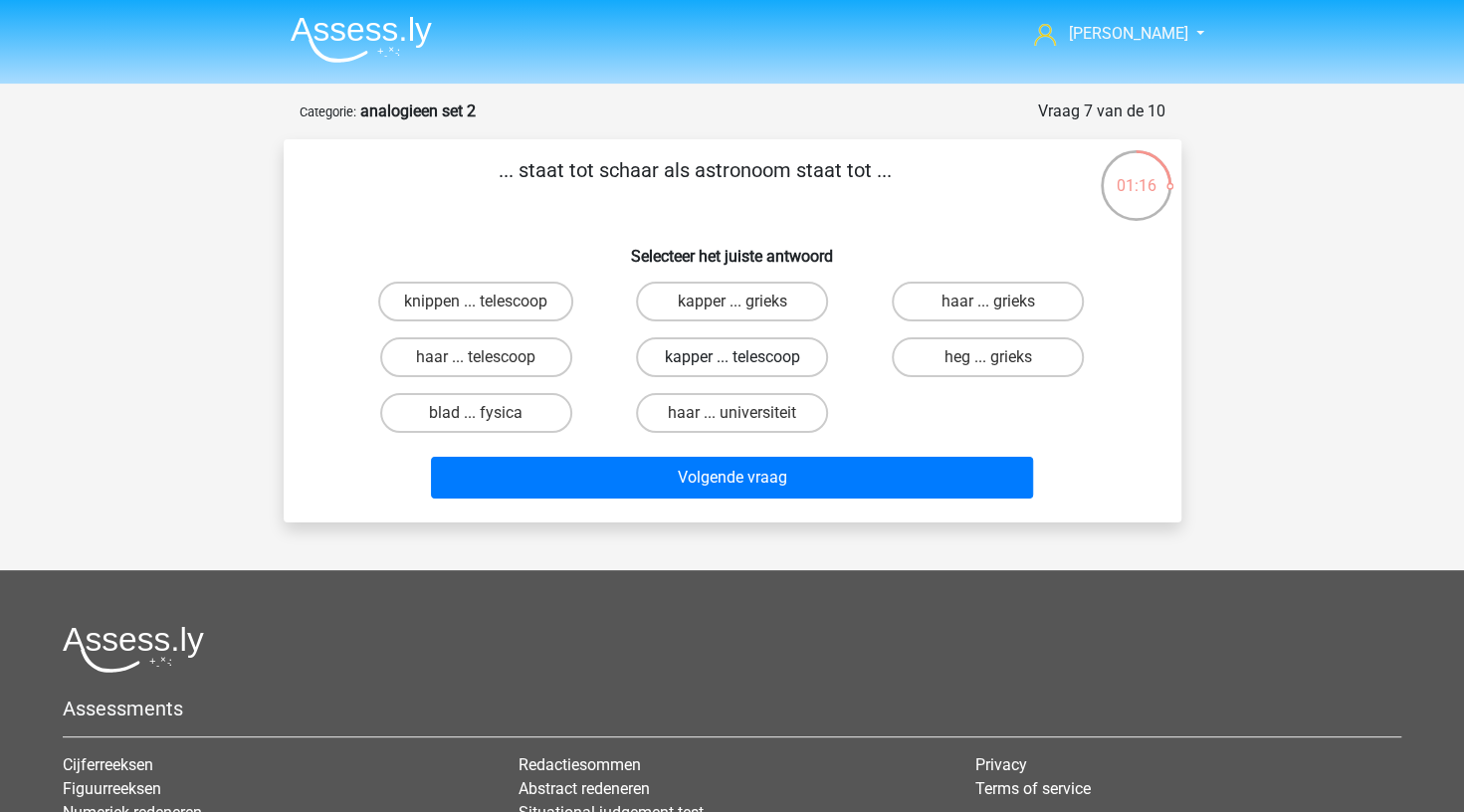 click on "kapper ... telescoop" at bounding box center (732, 357) 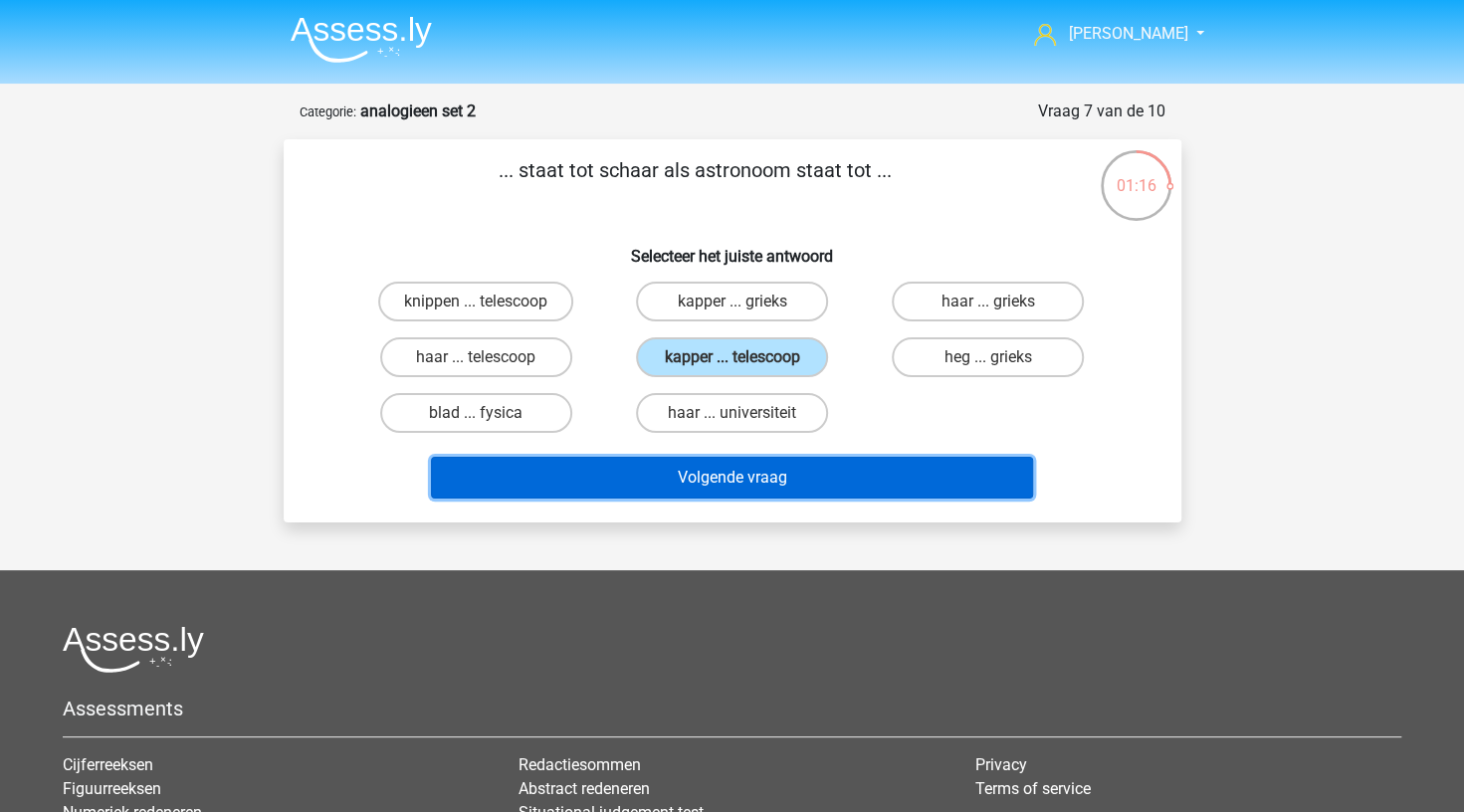 click on "Volgende vraag" at bounding box center [732, 478] 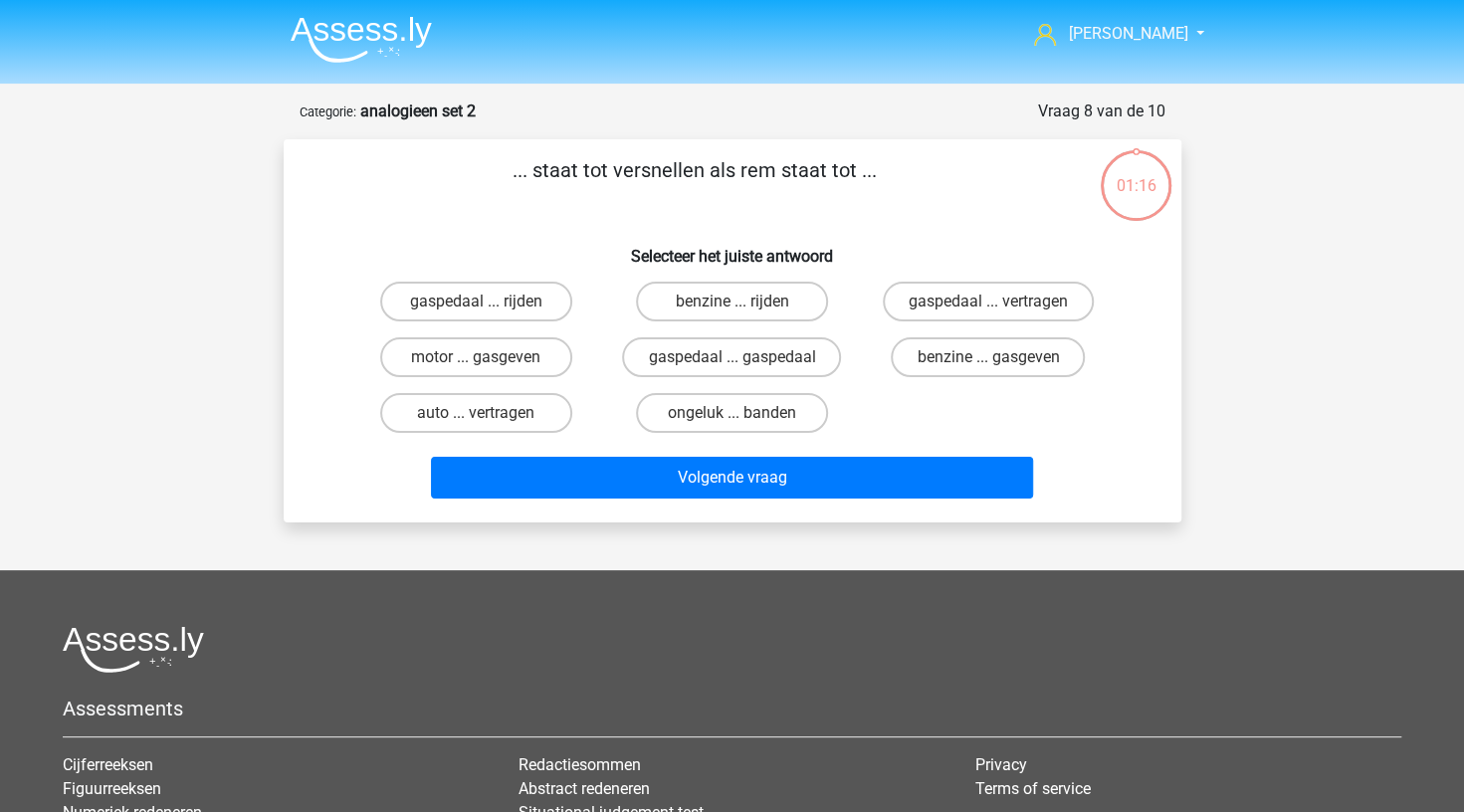 scroll, scrollTop: 100, scrollLeft: 0, axis: vertical 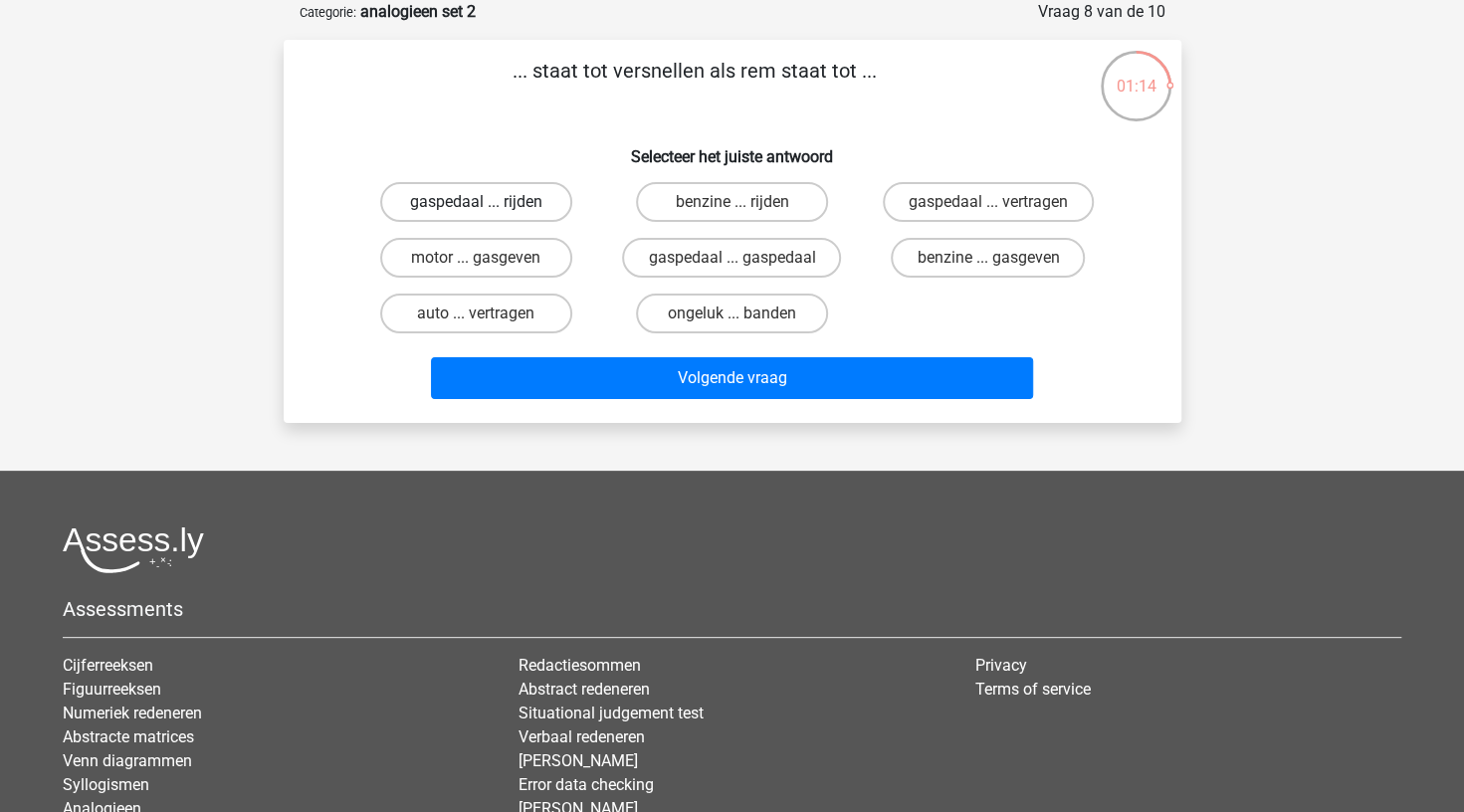 click on "gaspedaal ... rijden" at bounding box center [476, 202] 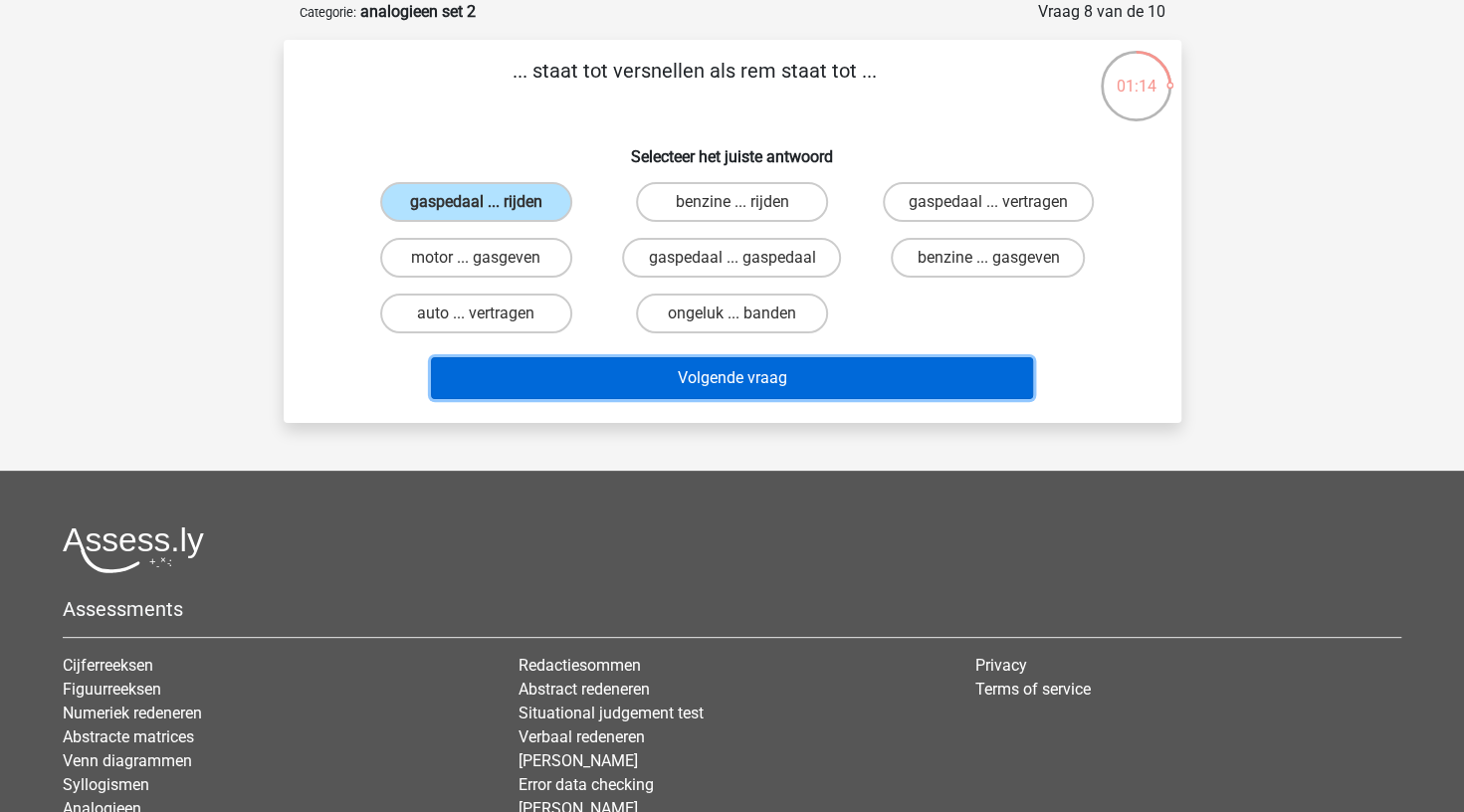 click on "Volgende vraag" at bounding box center [732, 378] 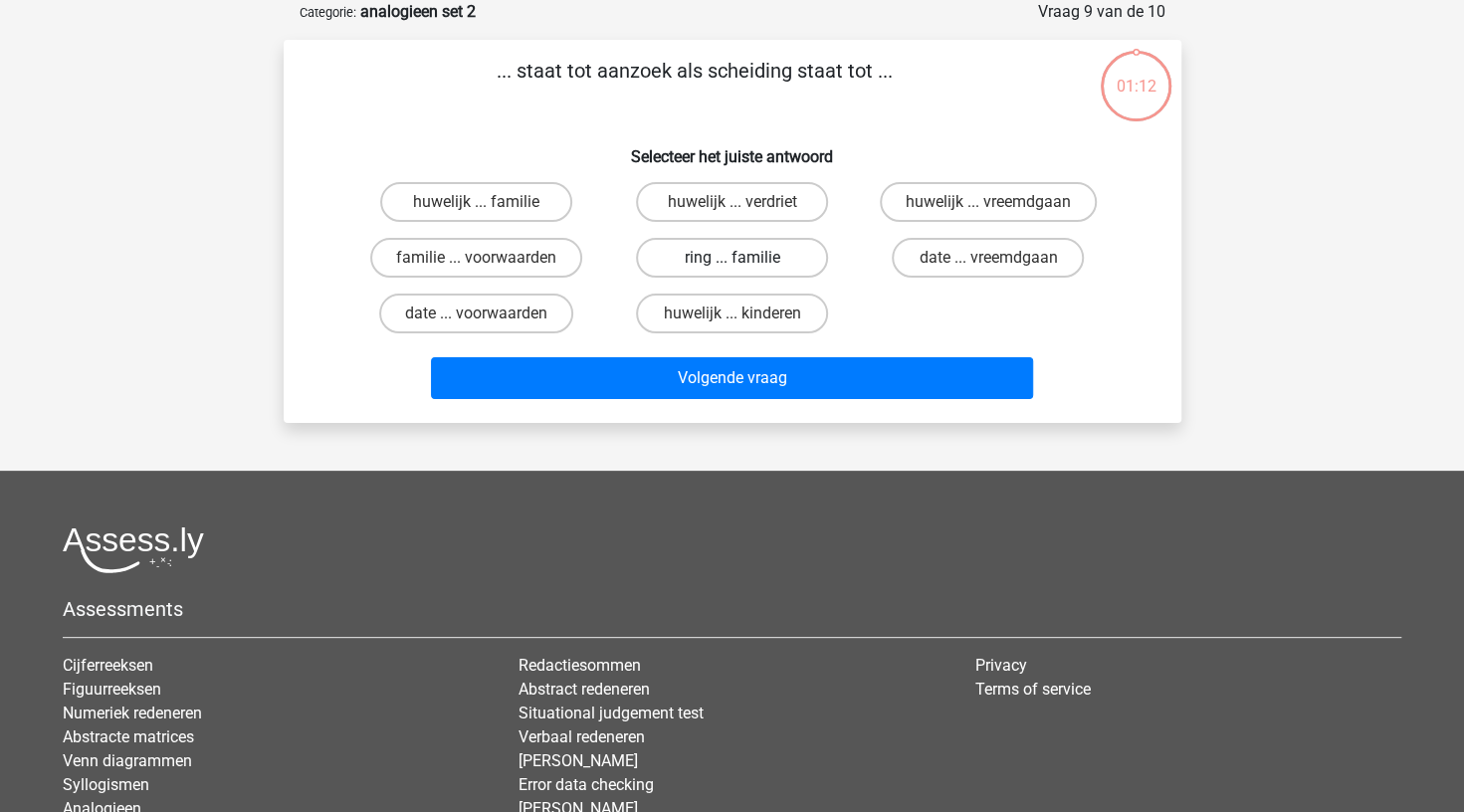 drag, startPoint x: 759, startPoint y: 207, endPoint x: 748, endPoint y: 267, distance: 61 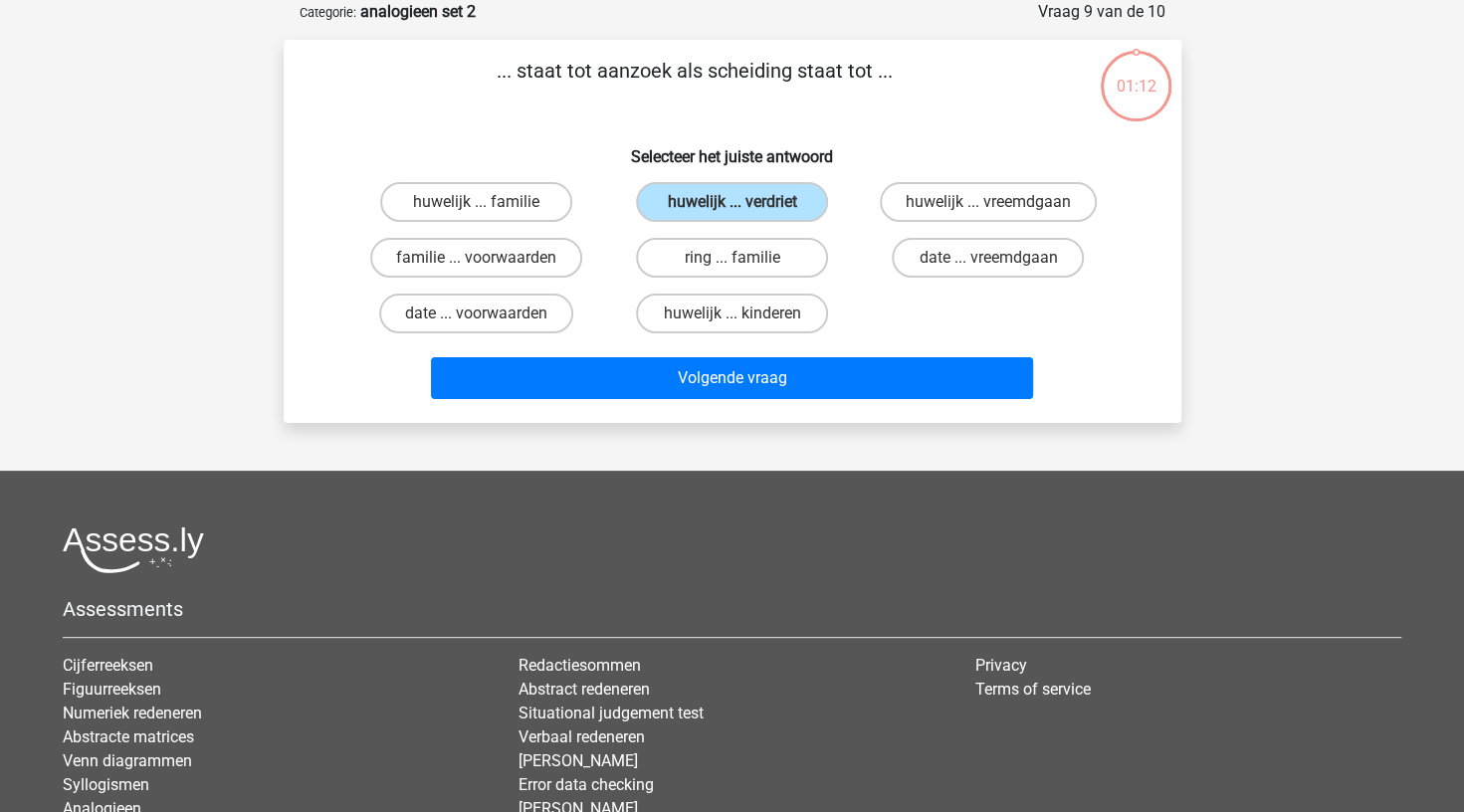 drag, startPoint x: 796, startPoint y: 410, endPoint x: 804, endPoint y: 400, distance: 12.806248 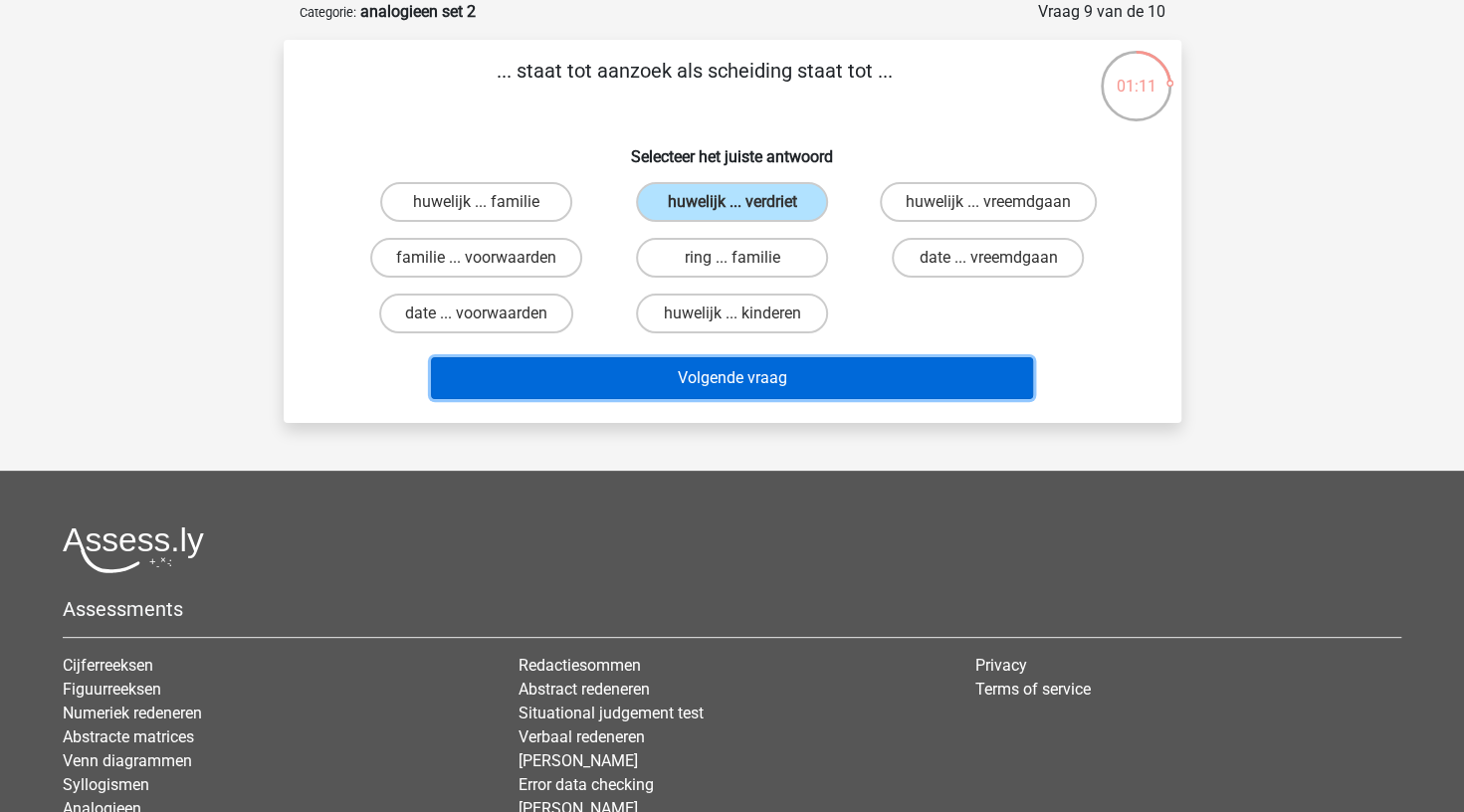 click on "Volgende vraag" at bounding box center [732, 378] 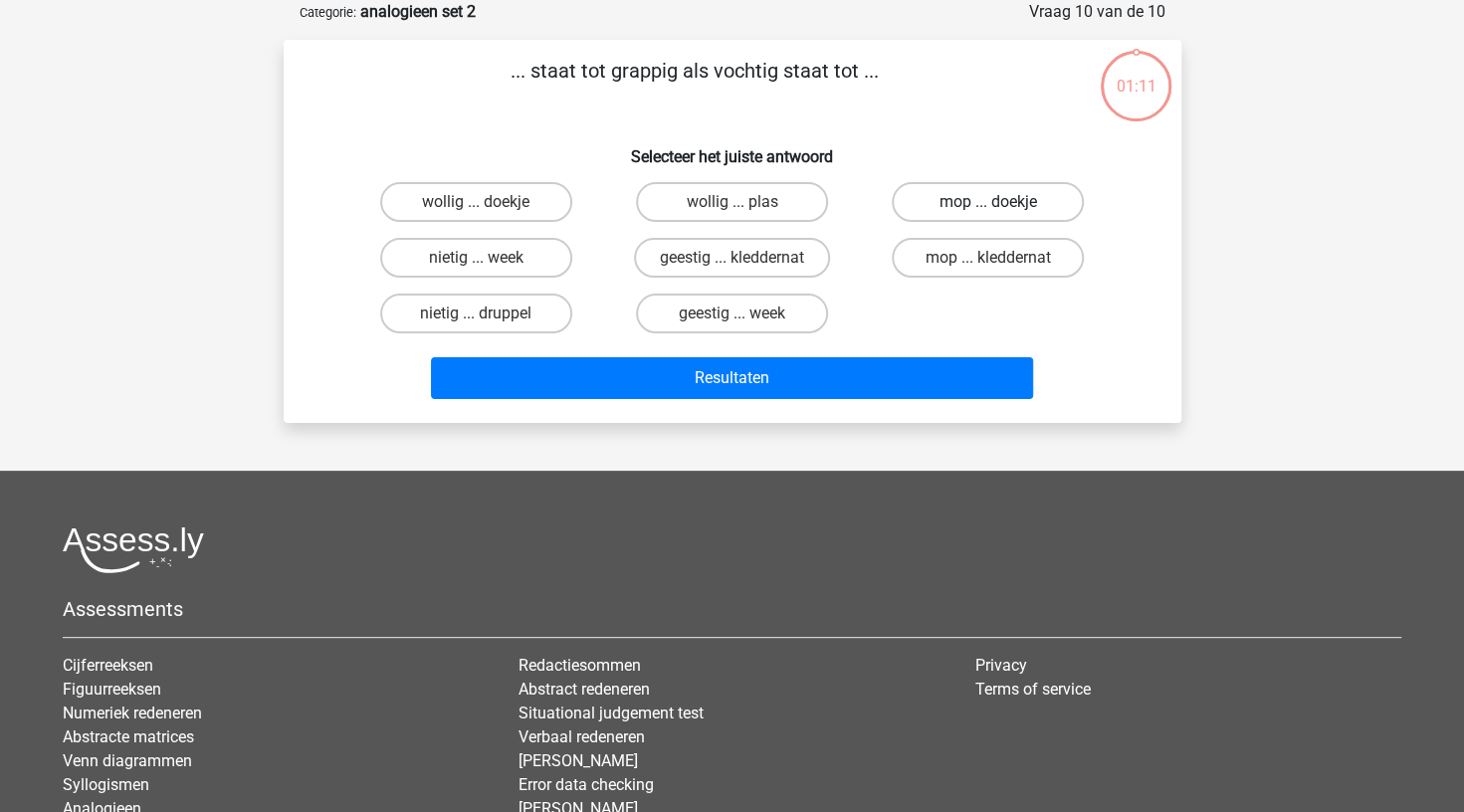 click on "mop ... doekje" at bounding box center (987, 202) 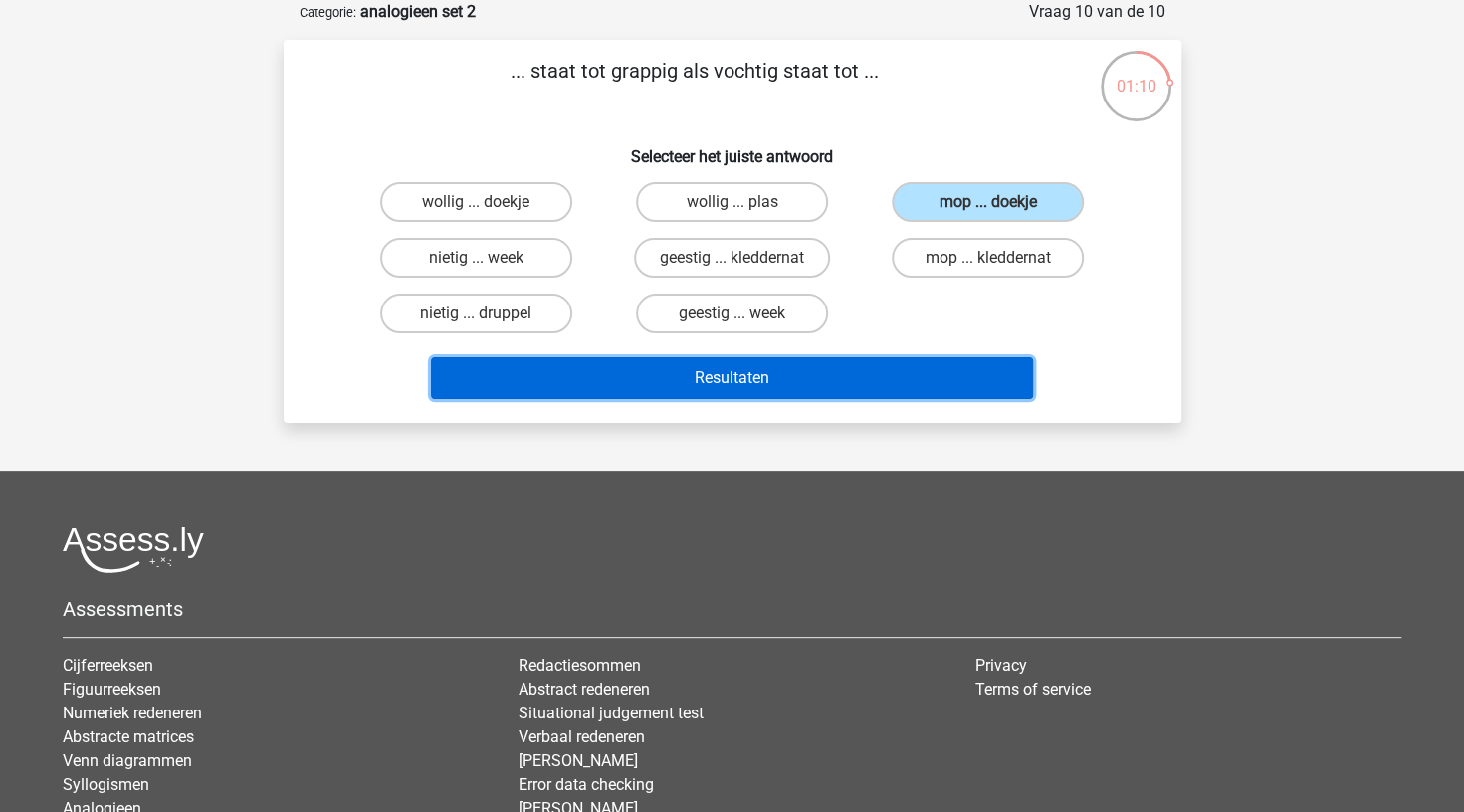 click on "Resultaten" at bounding box center (732, 378) 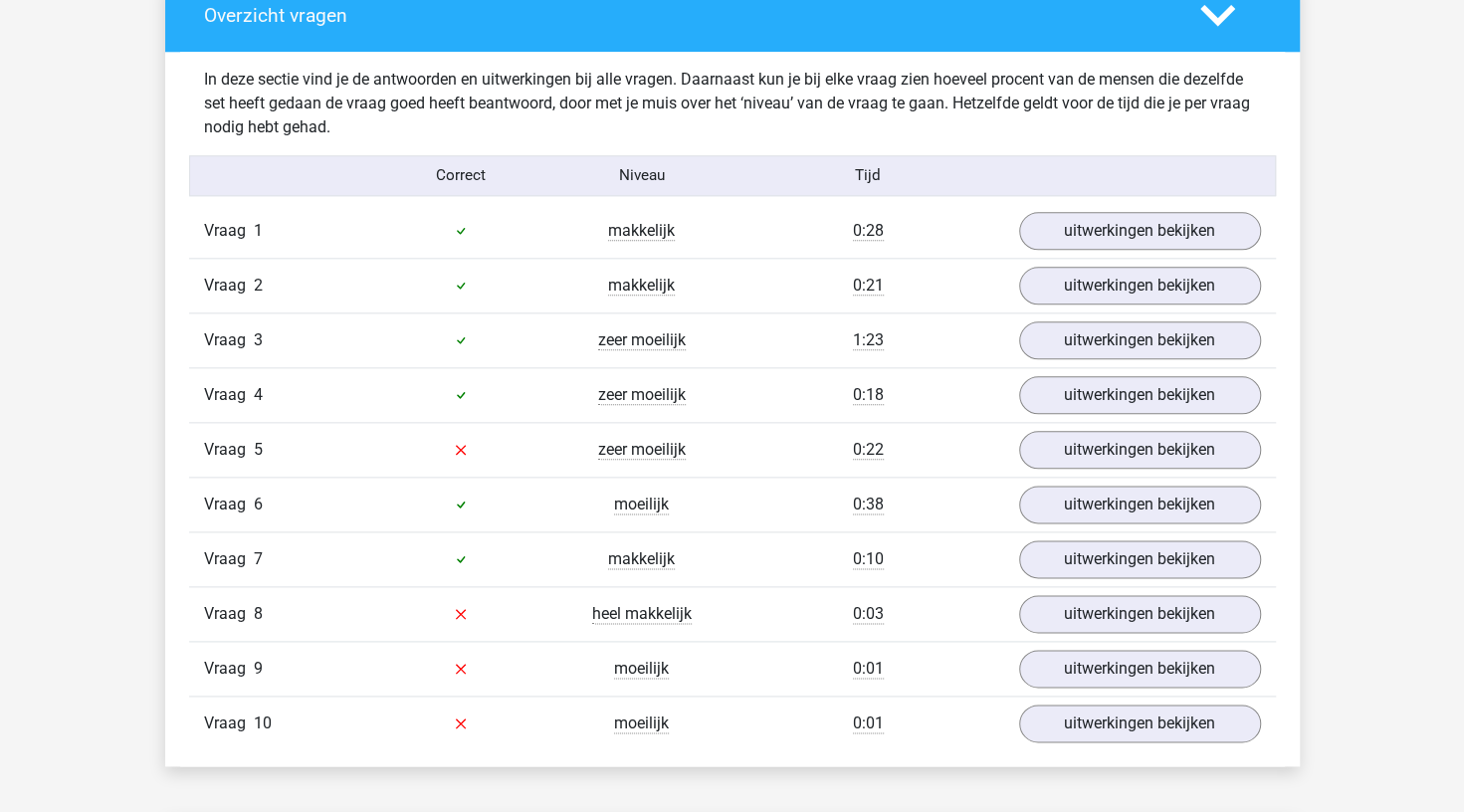 scroll, scrollTop: 1194, scrollLeft: 0, axis: vertical 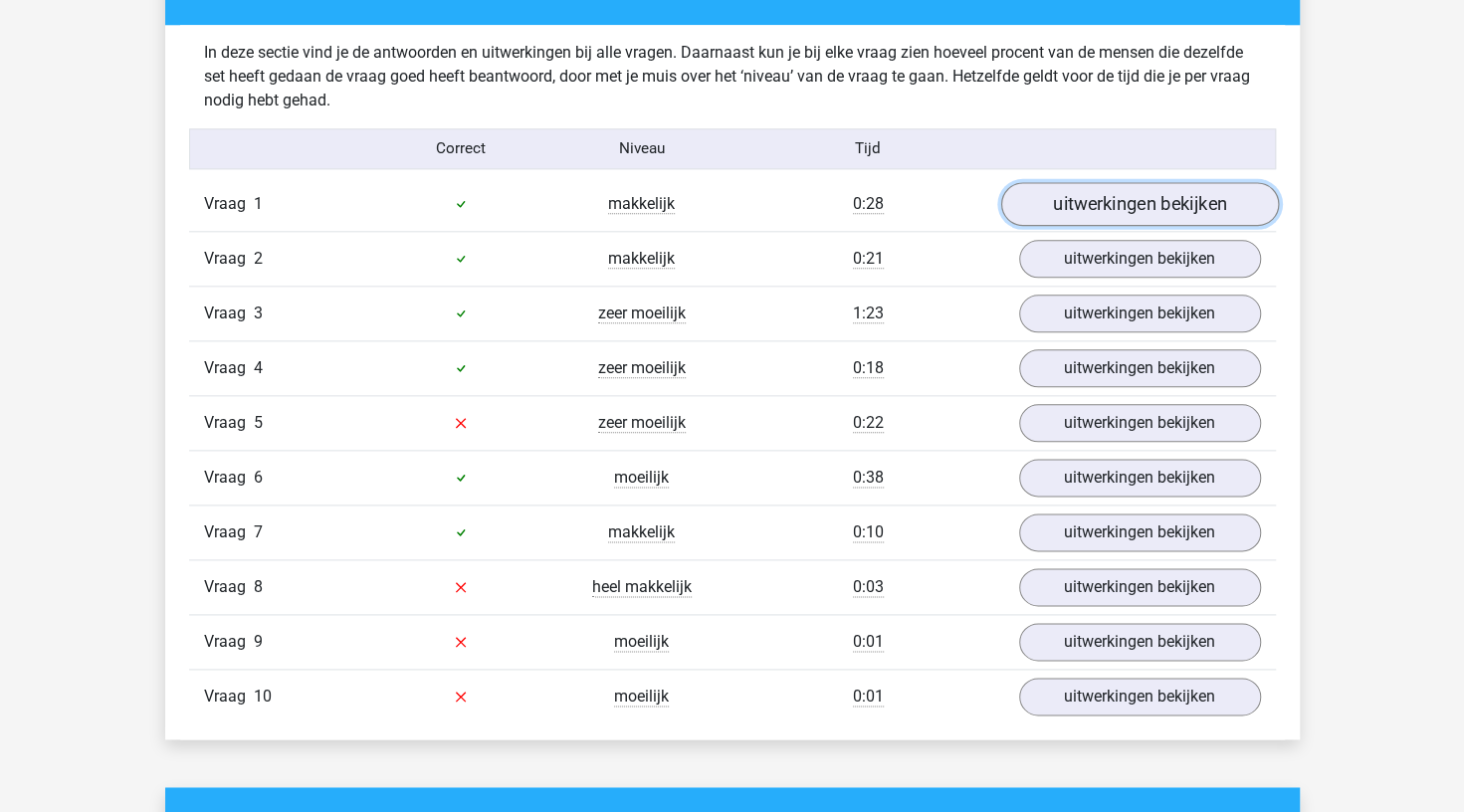 click on "uitwerkingen bekijken" at bounding box center (1139, 204) 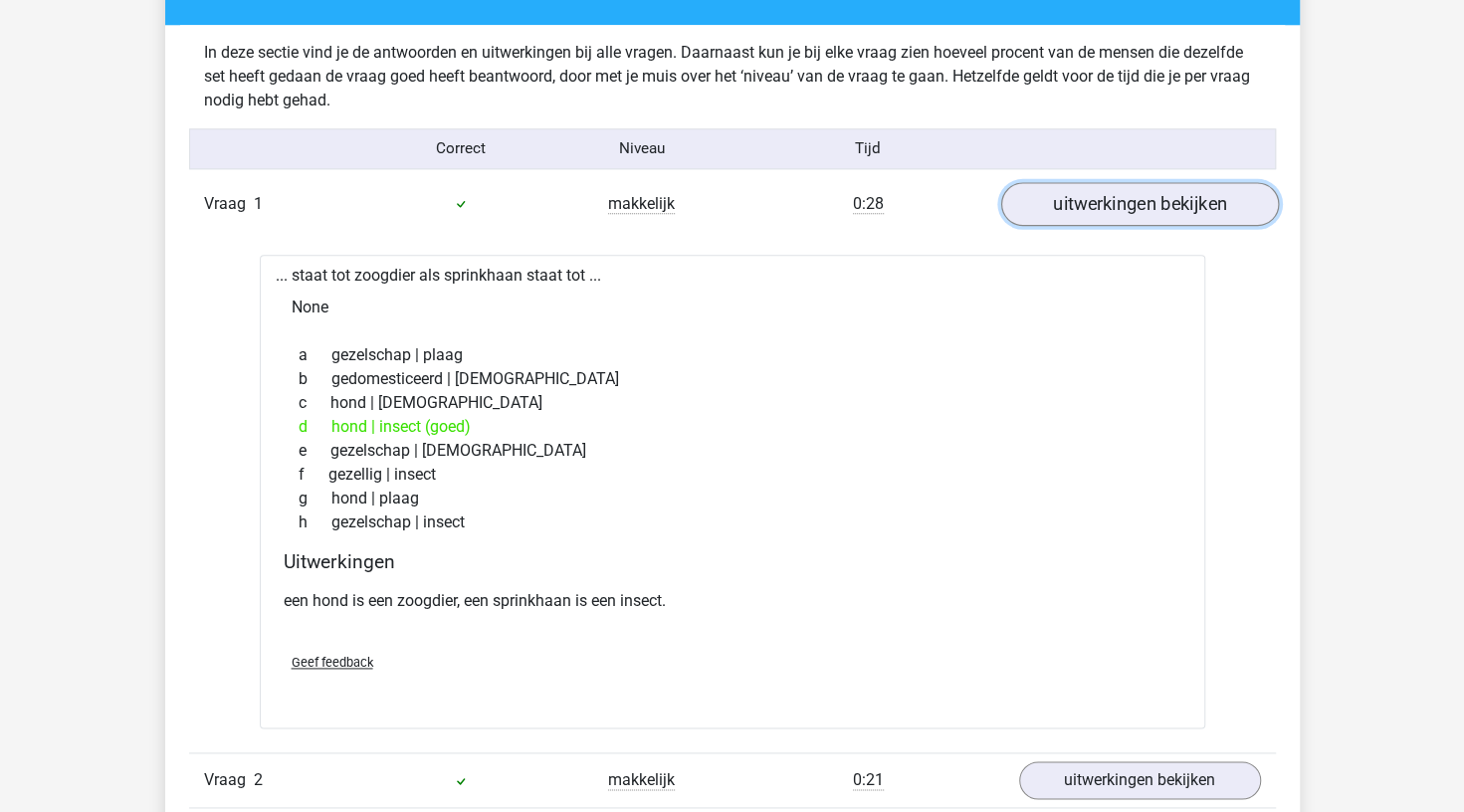click on "uitwerkingen bekijken" at bounding box center (1139, 204) 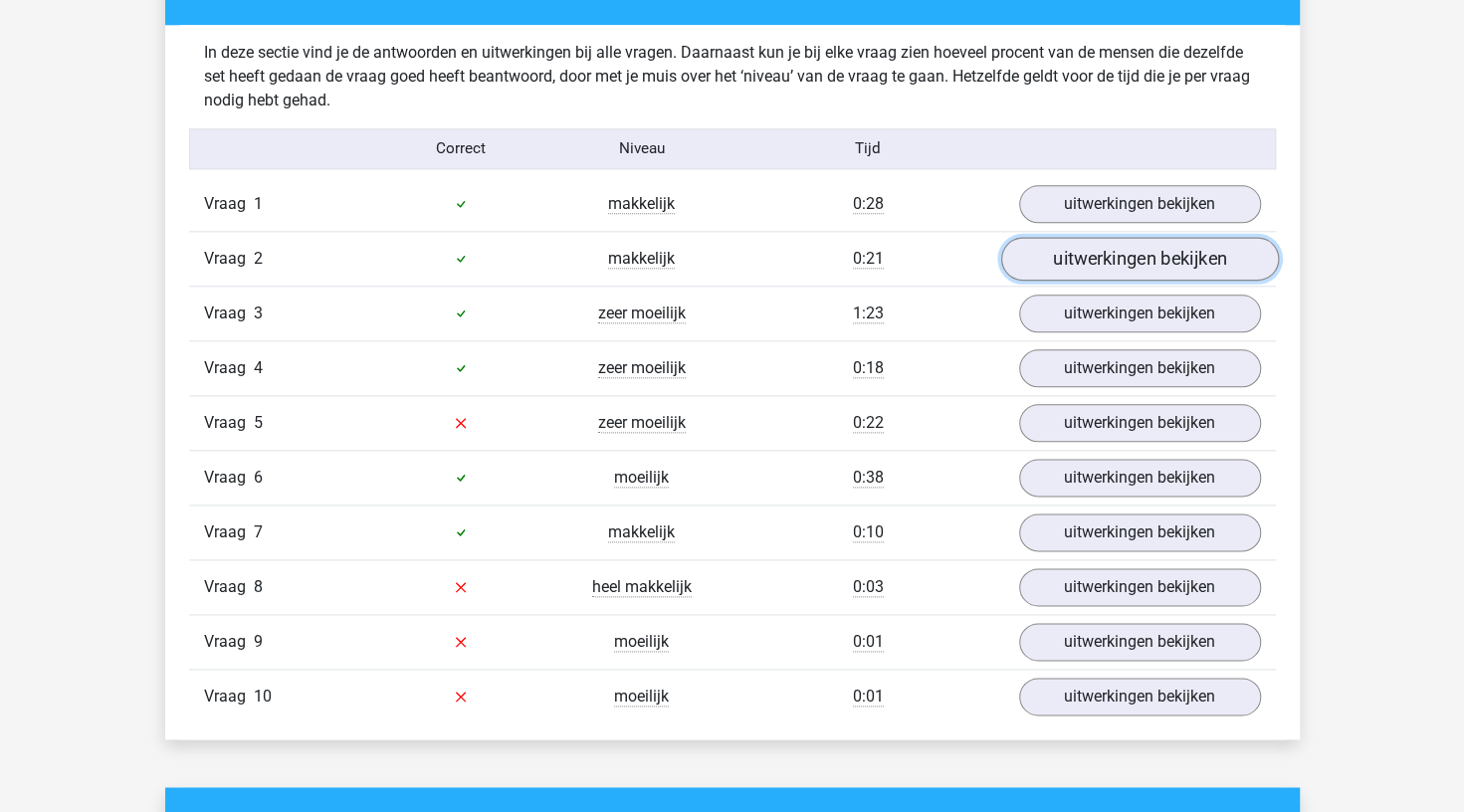 click on "uitwerkingen bekijken" at bounding box center (1139, 259) 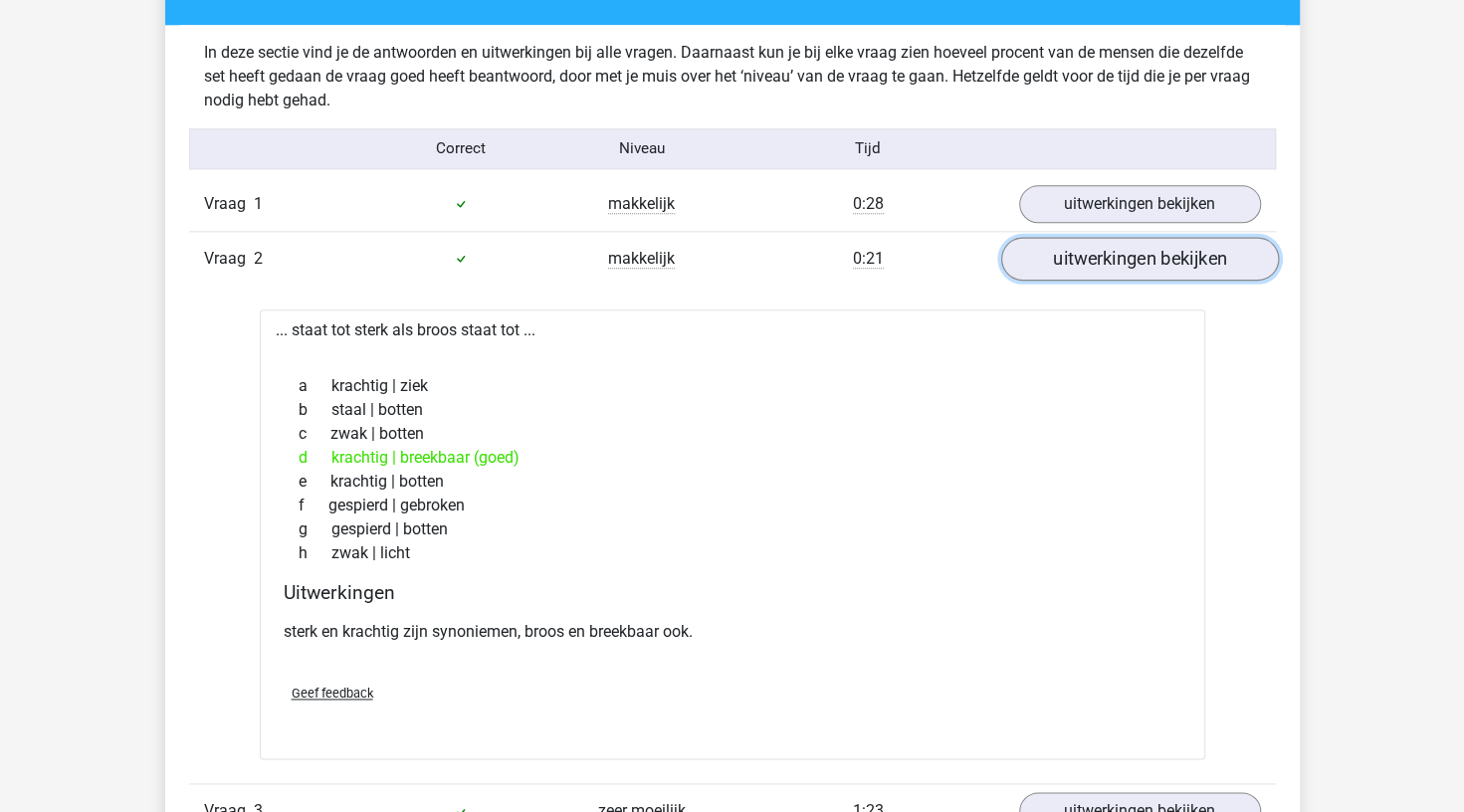 click on "uitwerkingen bekijken" at bounding box center (1139, 259) 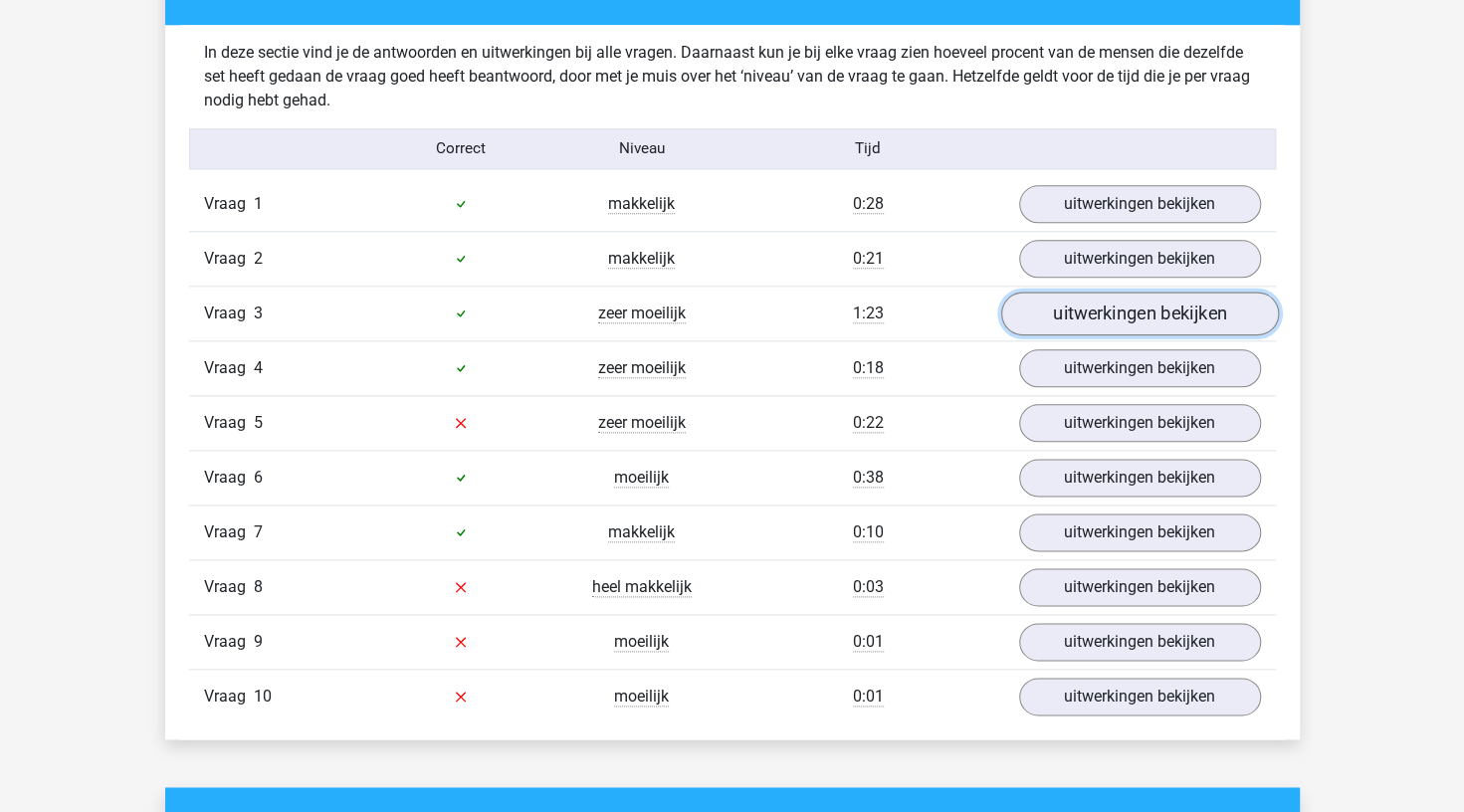 click on "uitwerkingen bekijken" at bounding box center (1139, 313) 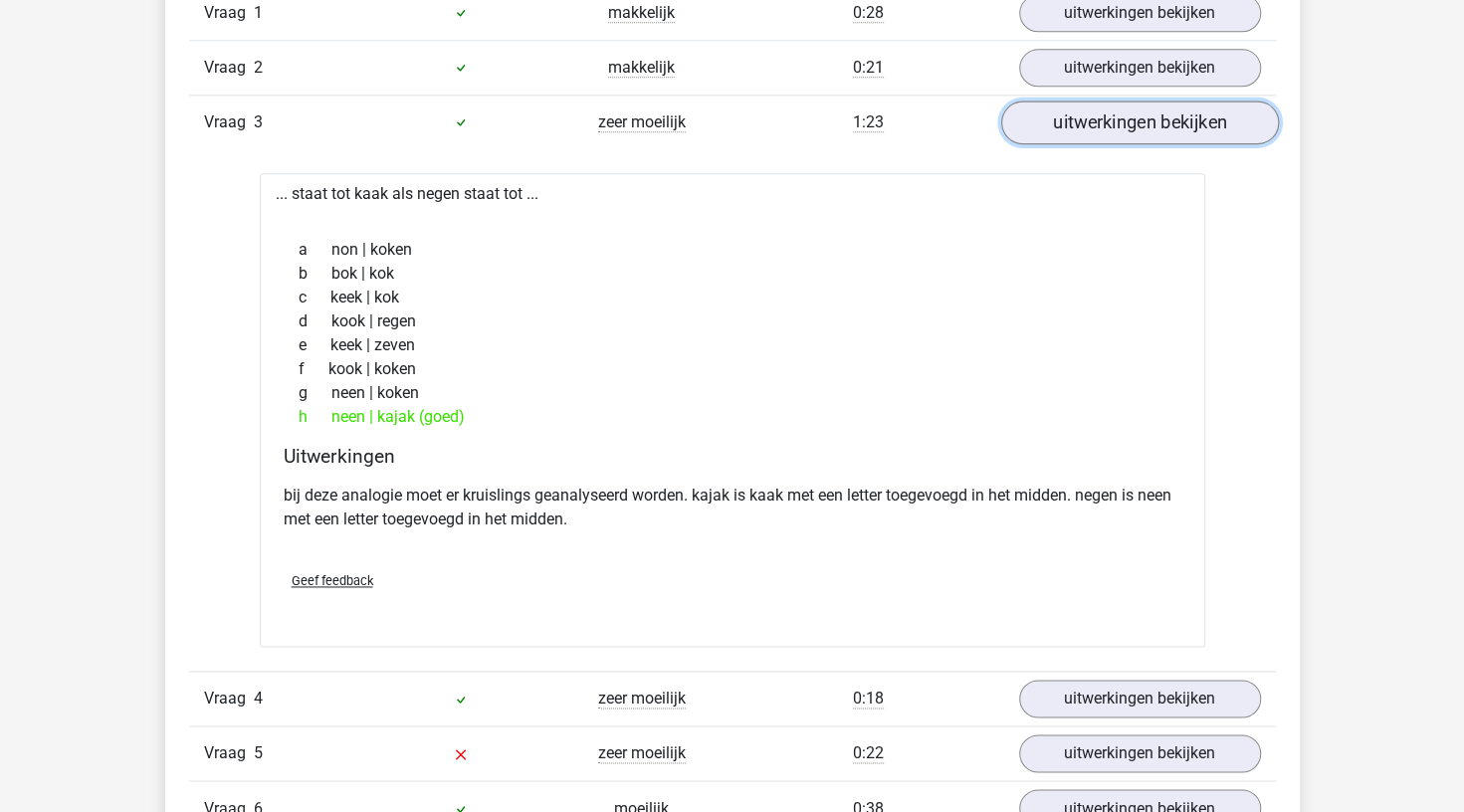 scroll, scrollTop: 1393, scrollLeft: 0, axis: vertical 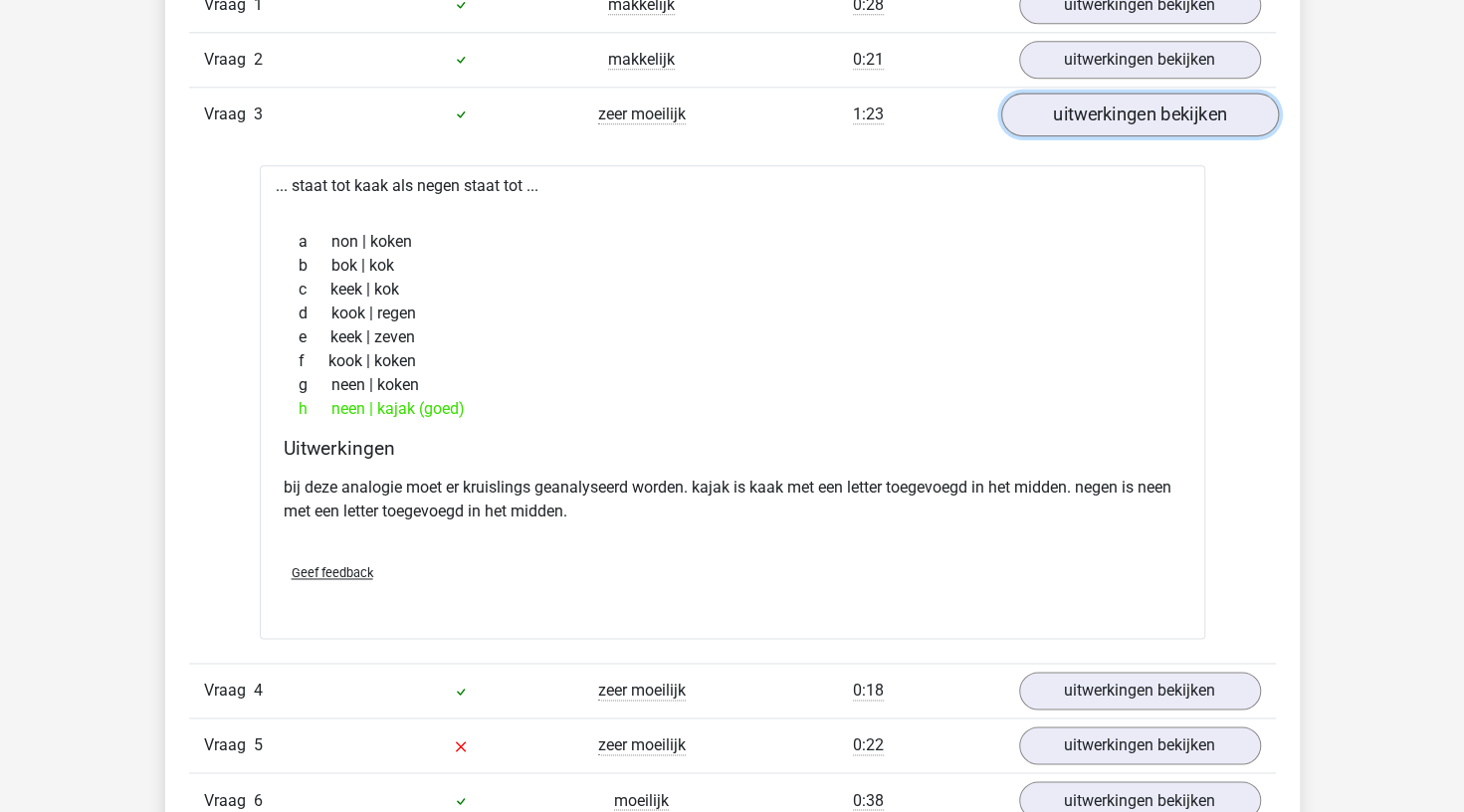 click on "uitwerkingen bekijken" at bounding box center (1139, 114) 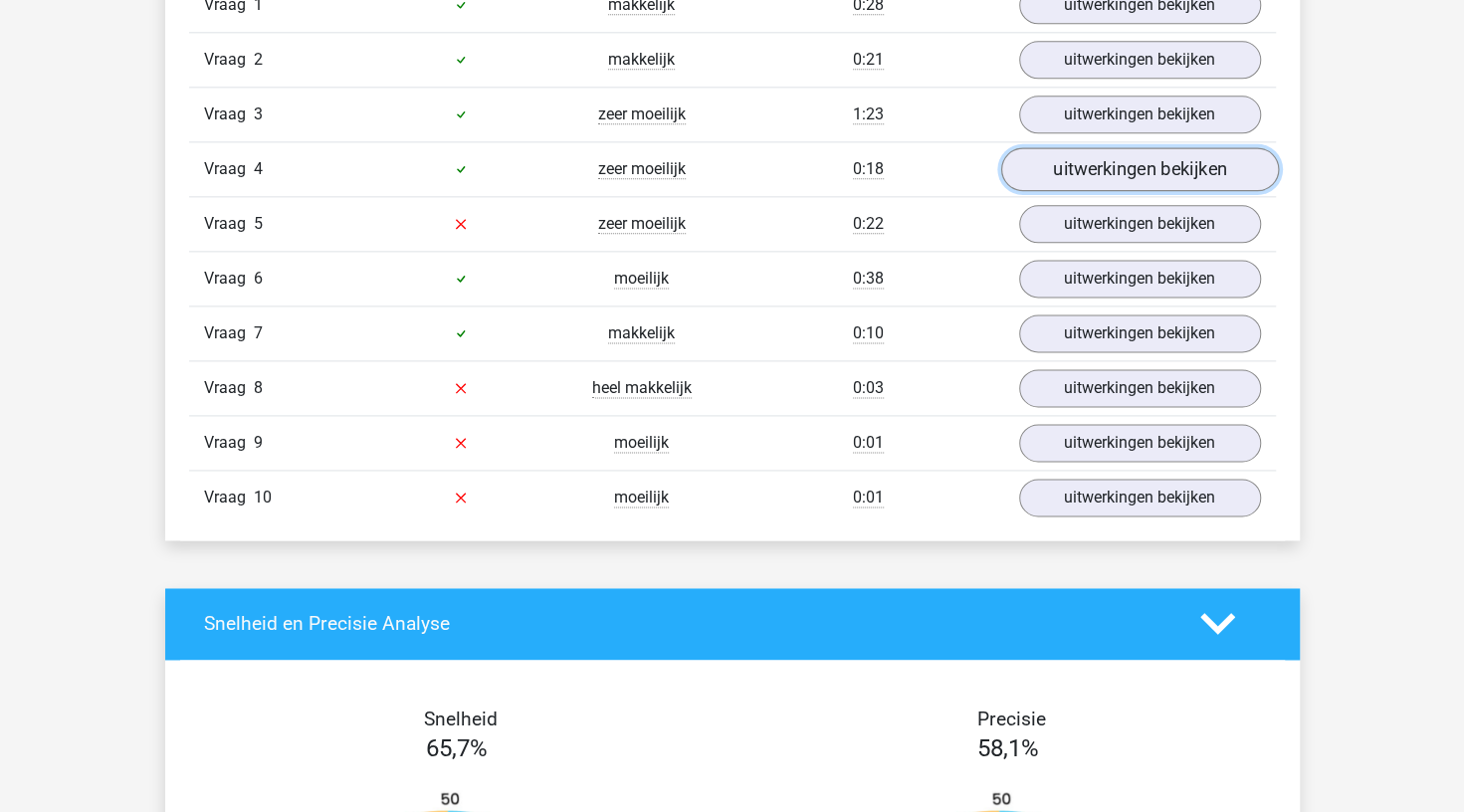 click on "uitwerkingen bekijken" at bounding box center [1139, 169] 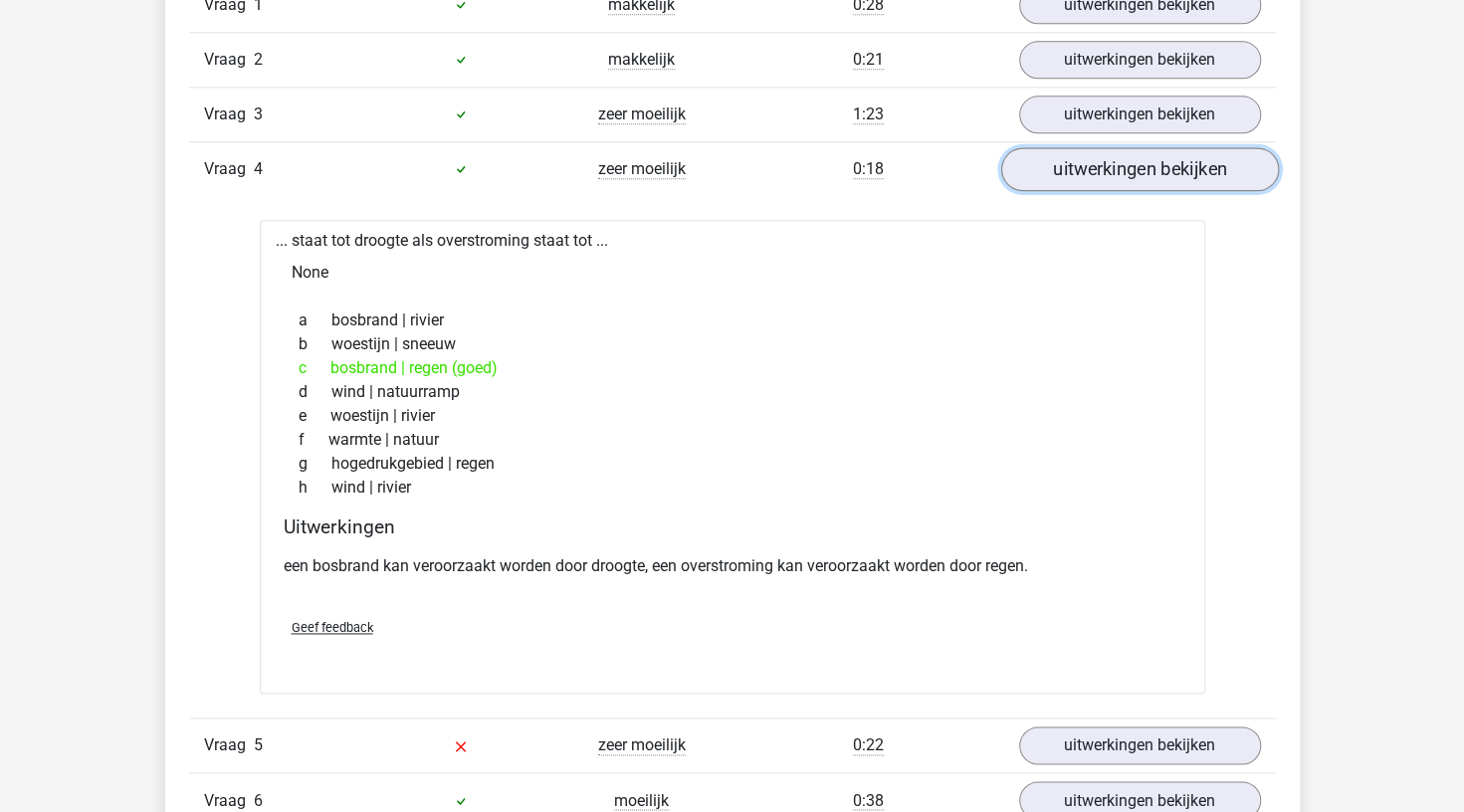 click on "uitwerkingen bekijken" at bounding box center (1139, 169) 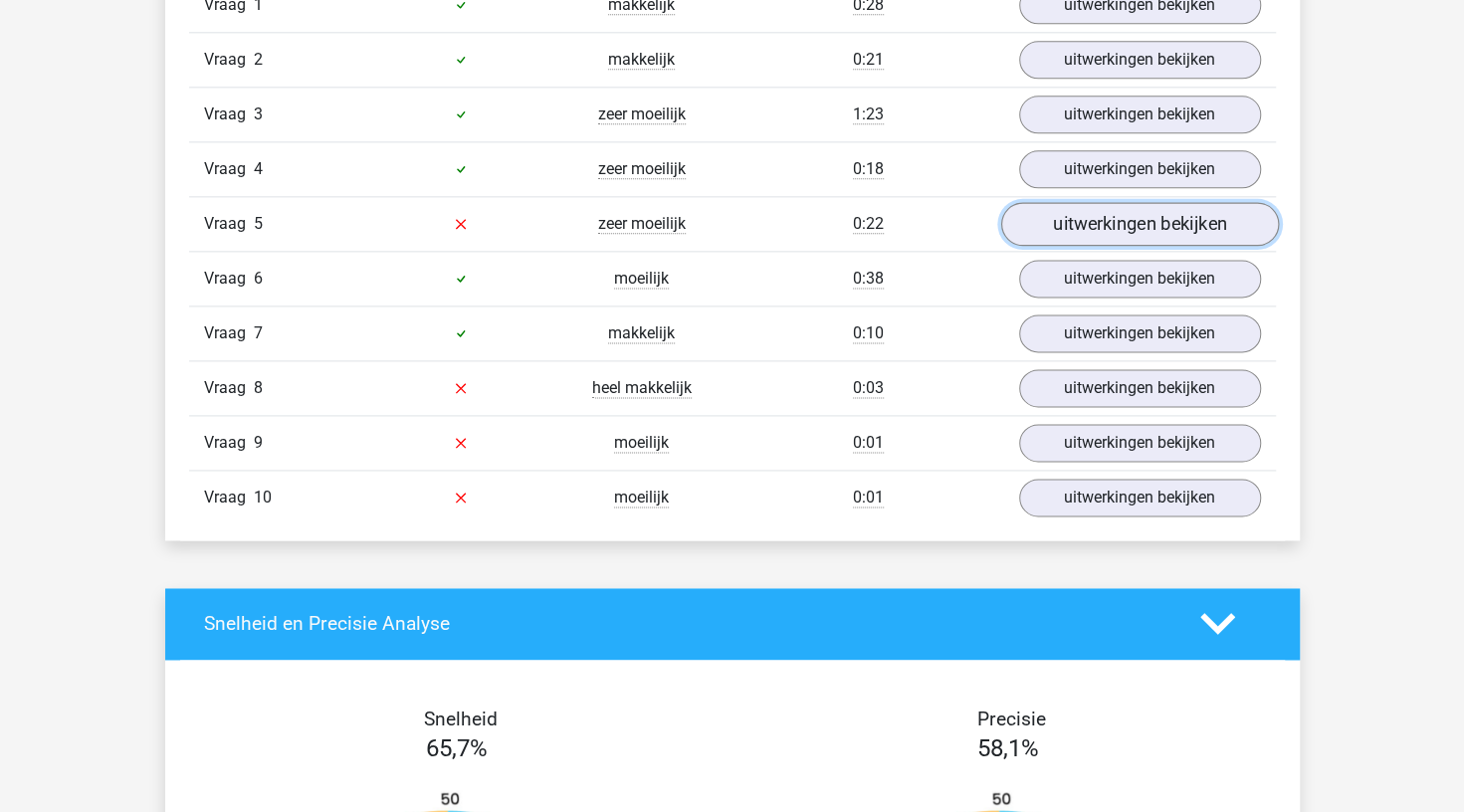 click on "uitwerkingen bekijken" at bounding box center (1139, 224) 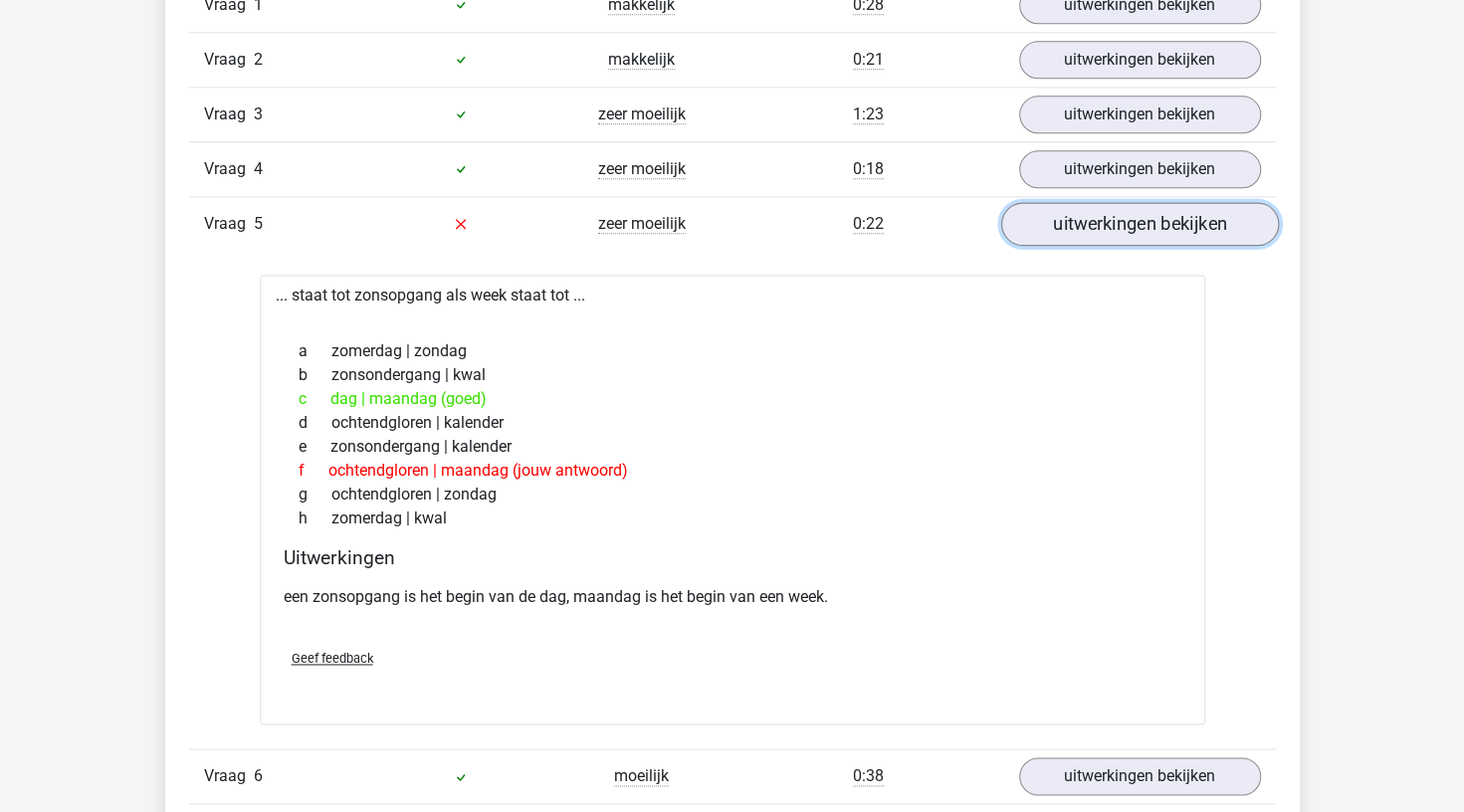 click on "uitwerkingen bekijken" at bounding box center [1139, 224] 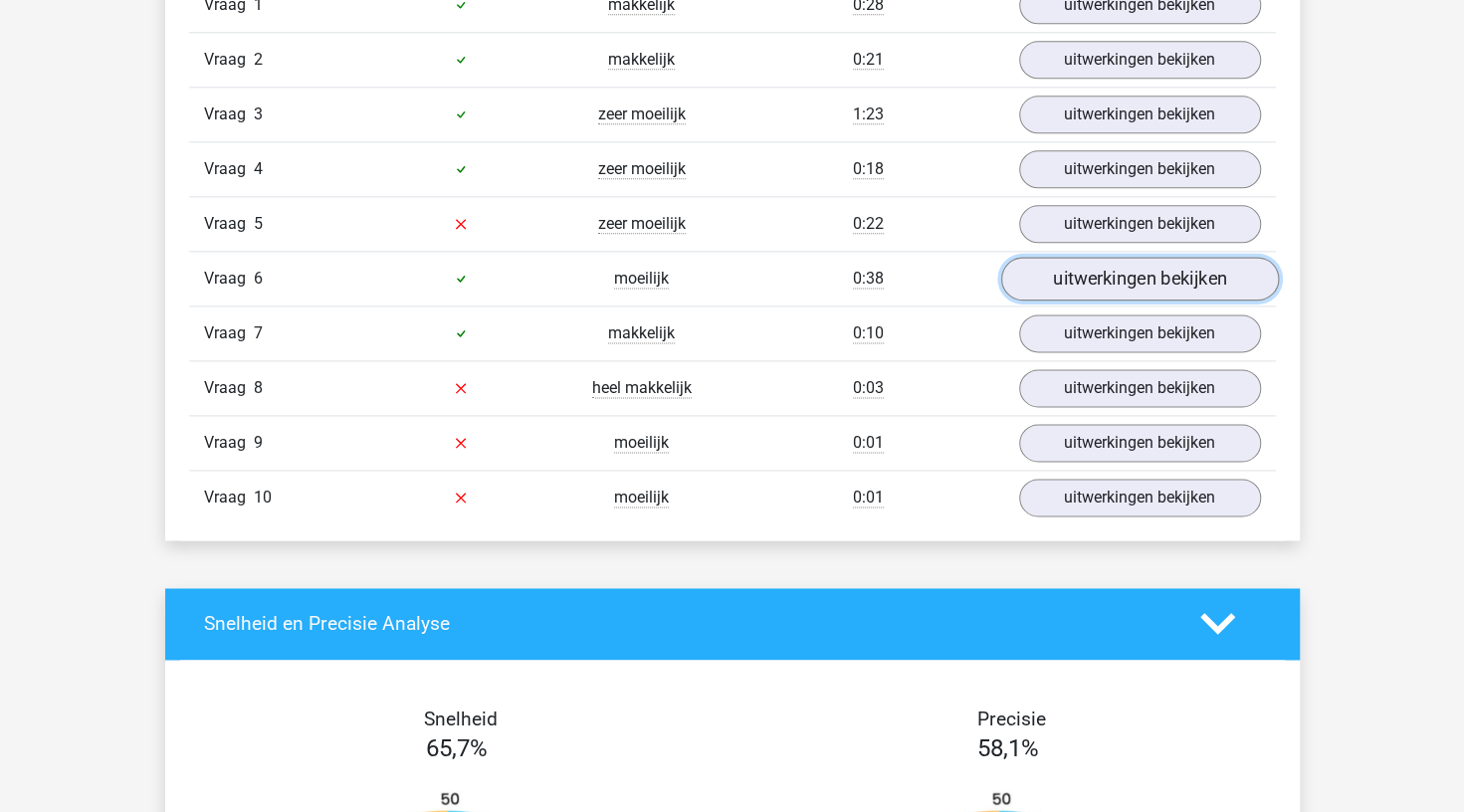click on "uitwerkingen bekijken" at bounding box center (1139, 279) 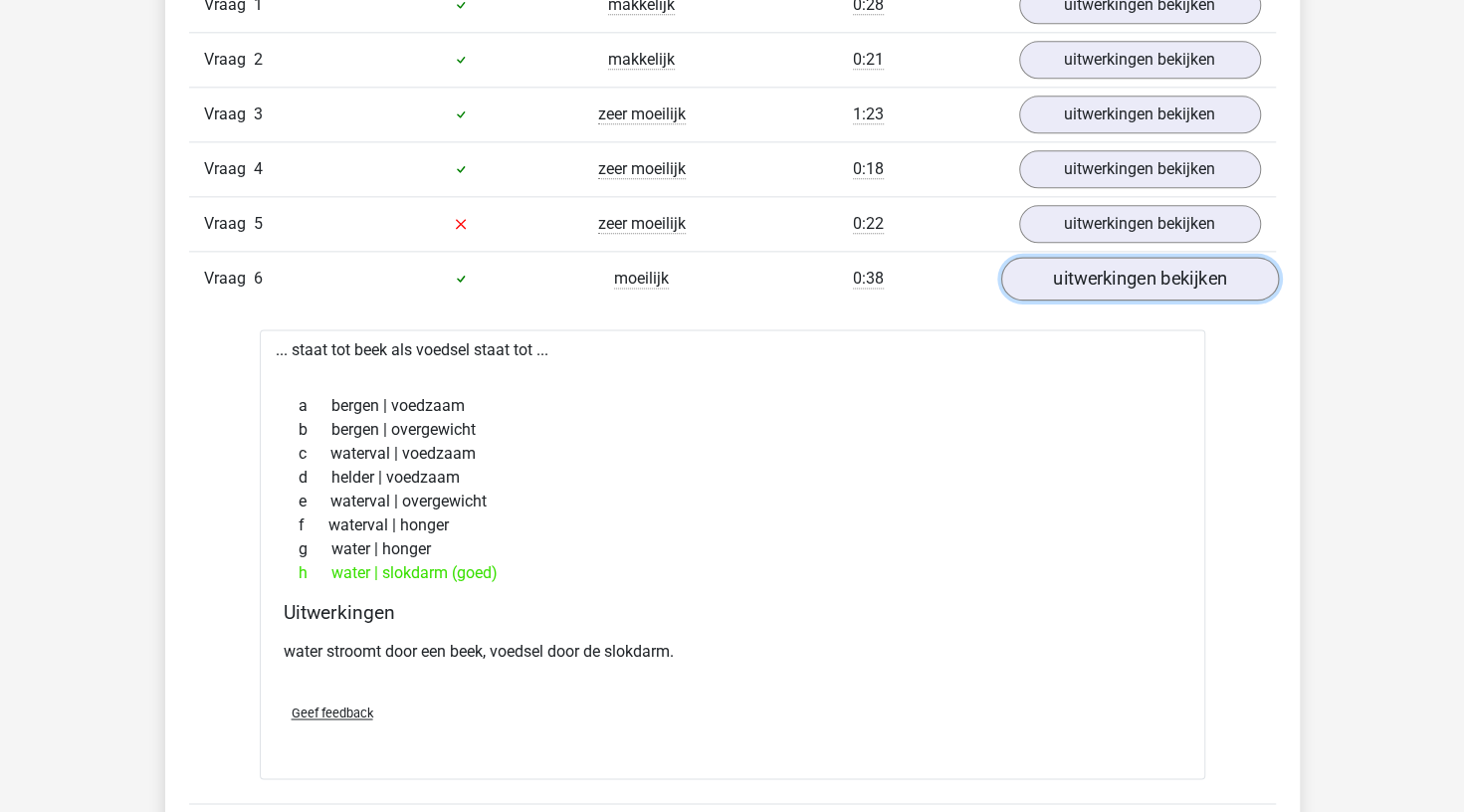 click on "uitwerkingen bekijken" at bounding box center (1139, 279) 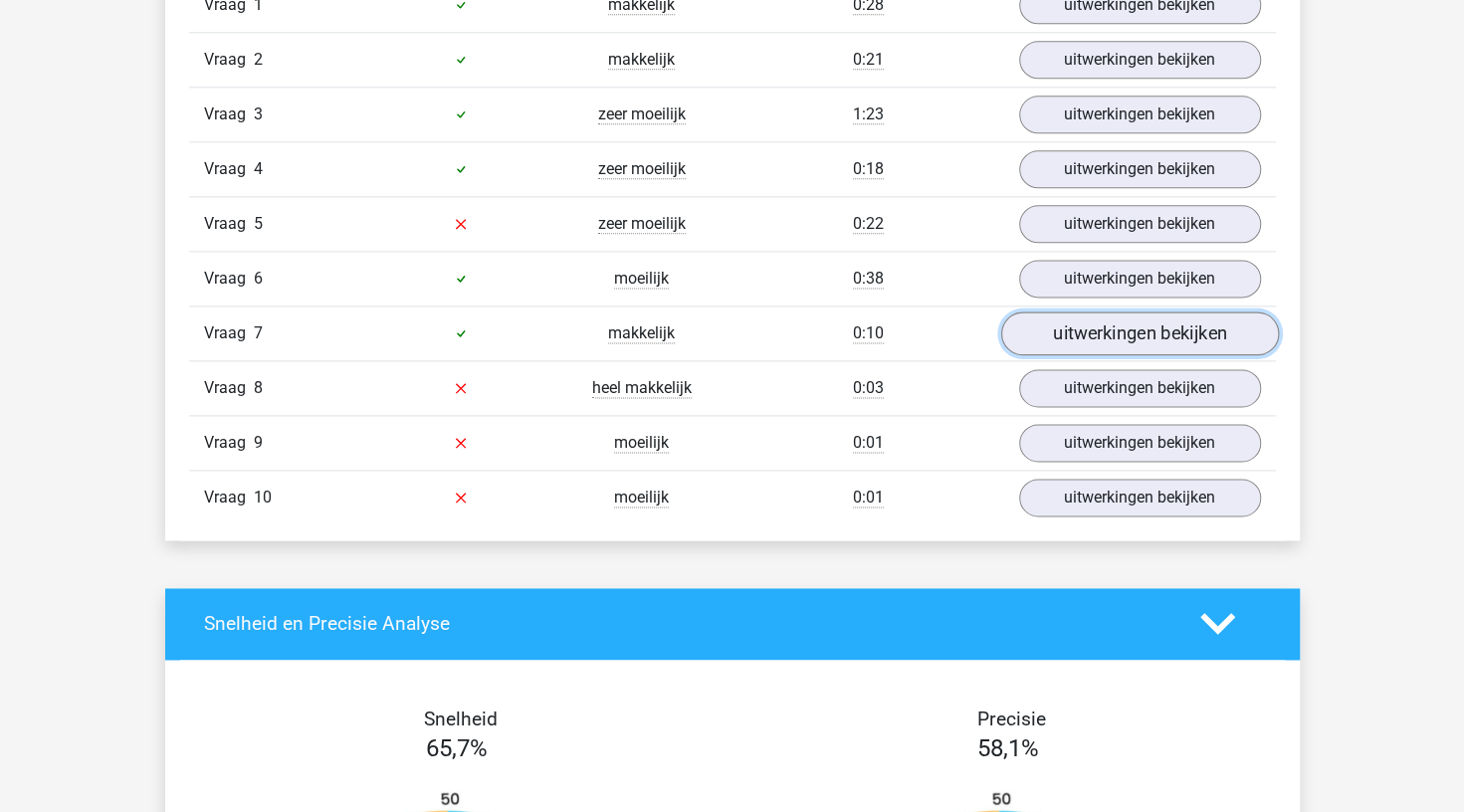 click on "uitwerkingen bekijken" at bounding box center (1139, 333) 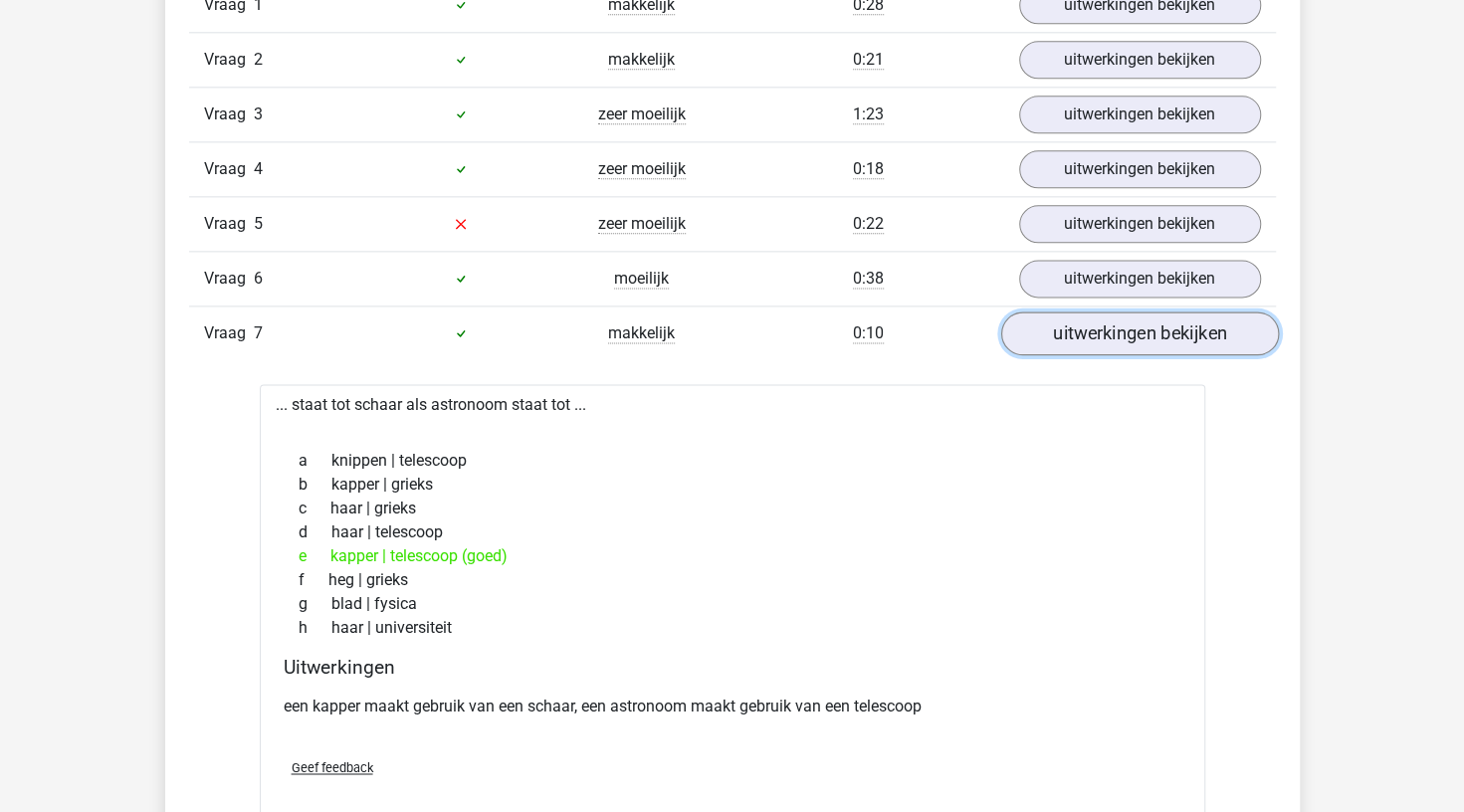 click on "uitwerkingen bekijken" at bounding box center (1139, 333) 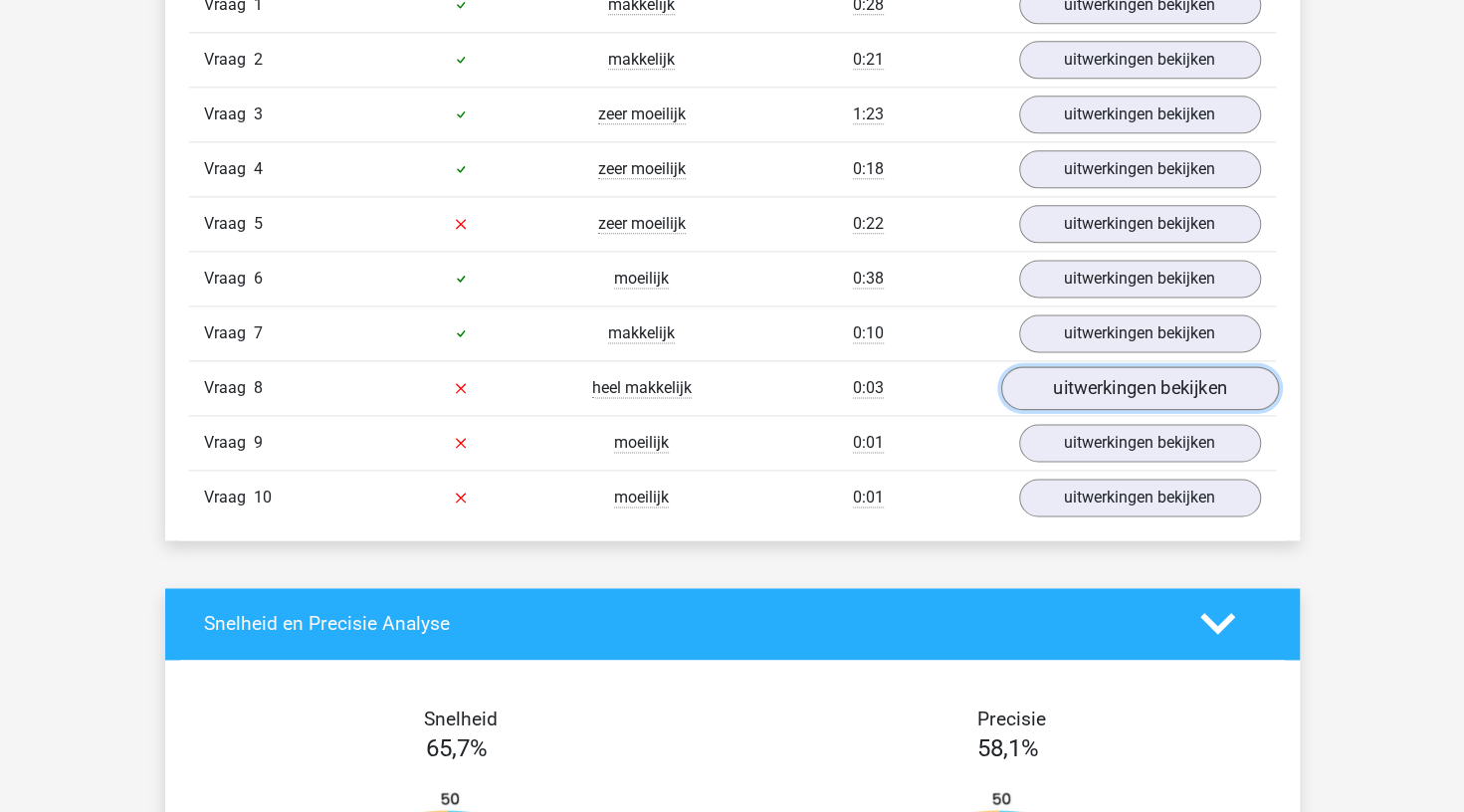 click on "uitwerkingen bekijken" at bounding box center (1139, 388) 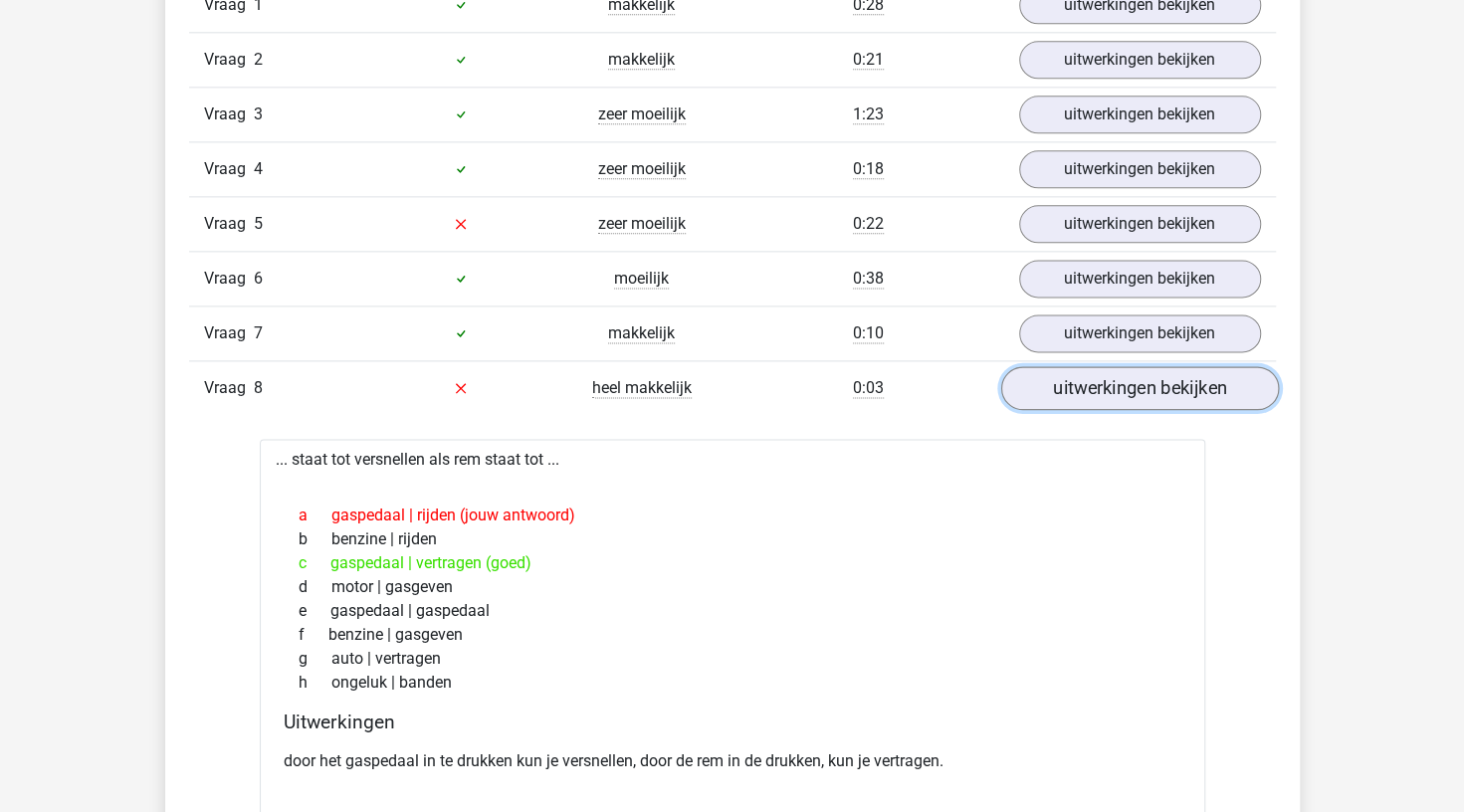 scroll, scrollTop: 1493, scrollLeft: 0, axis: vertical 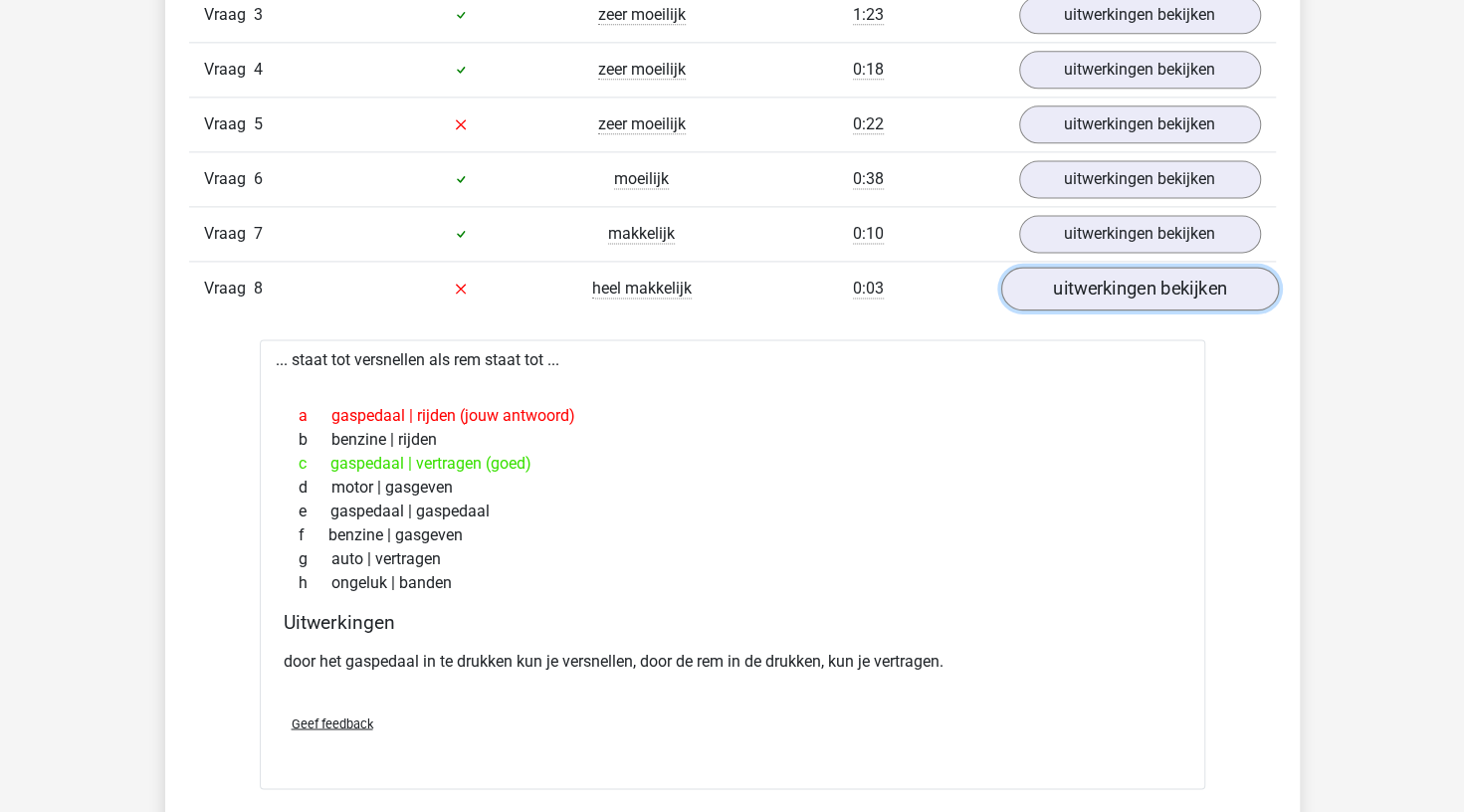 click on "uitwerkingen bekijken" at bounding box center [1139, 289] 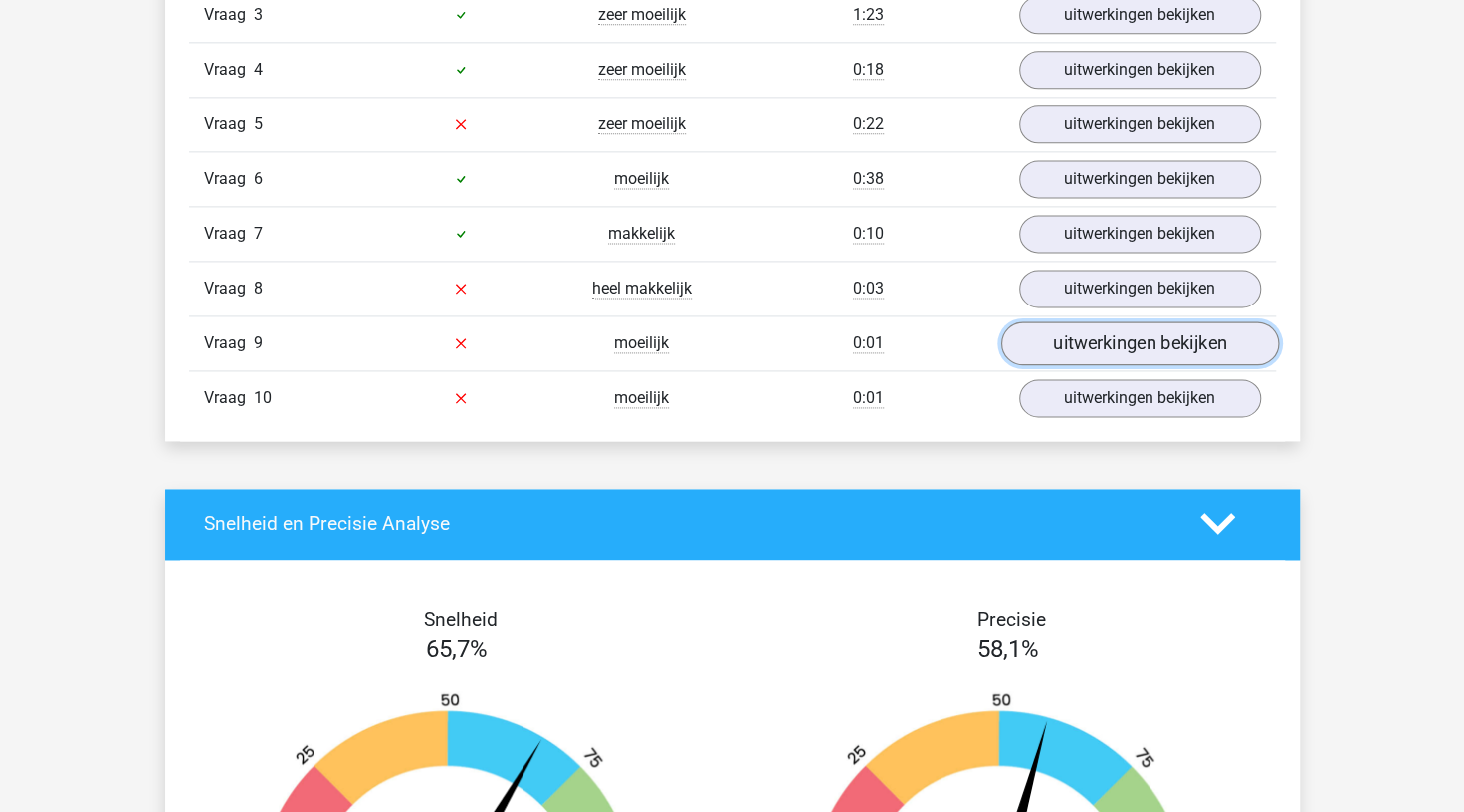 click on "uitwerkingen bekijken" at bounding box center [1139, 343] 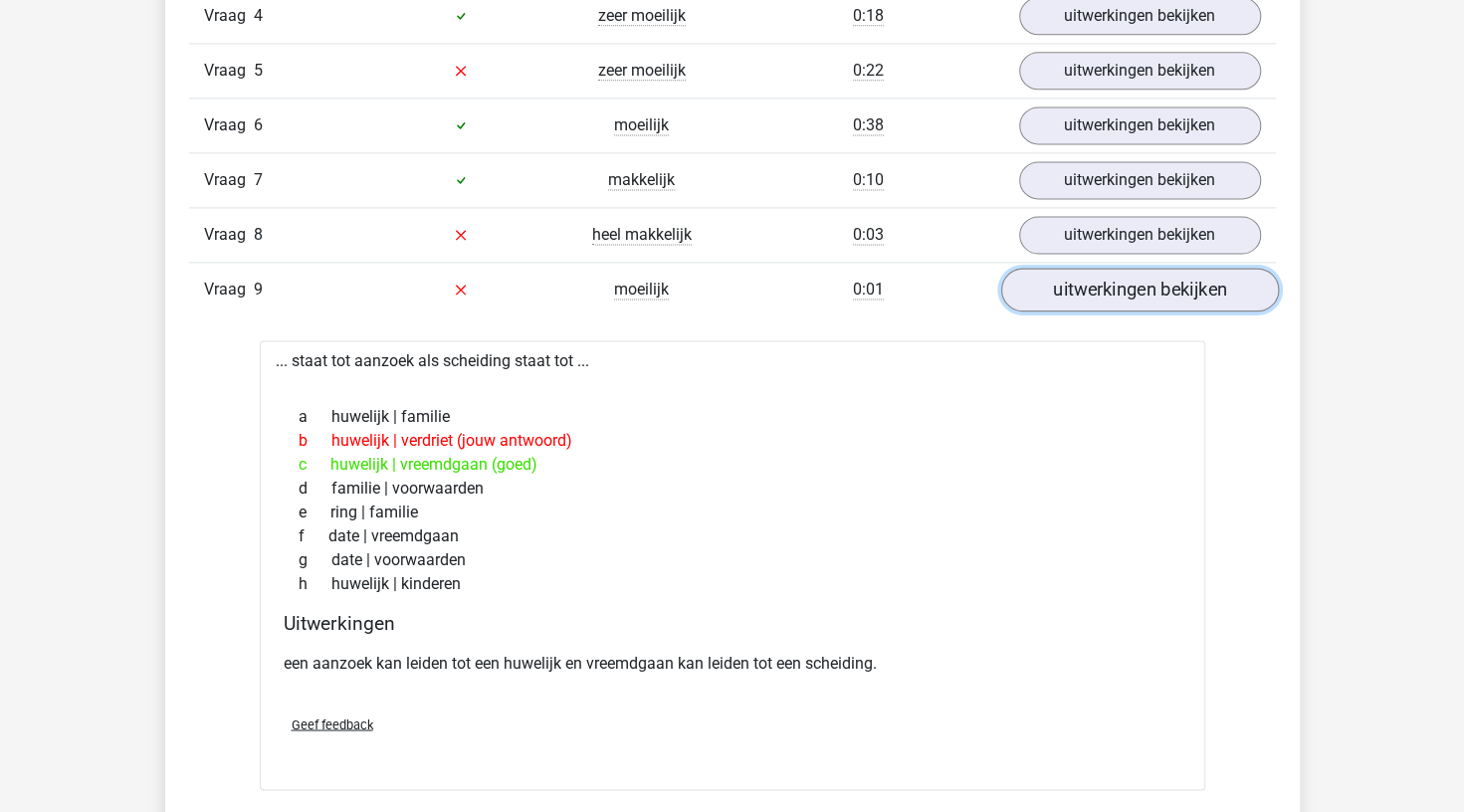 scroll, scrollTop: 1592, scrollLeft: 0, axis: vertical 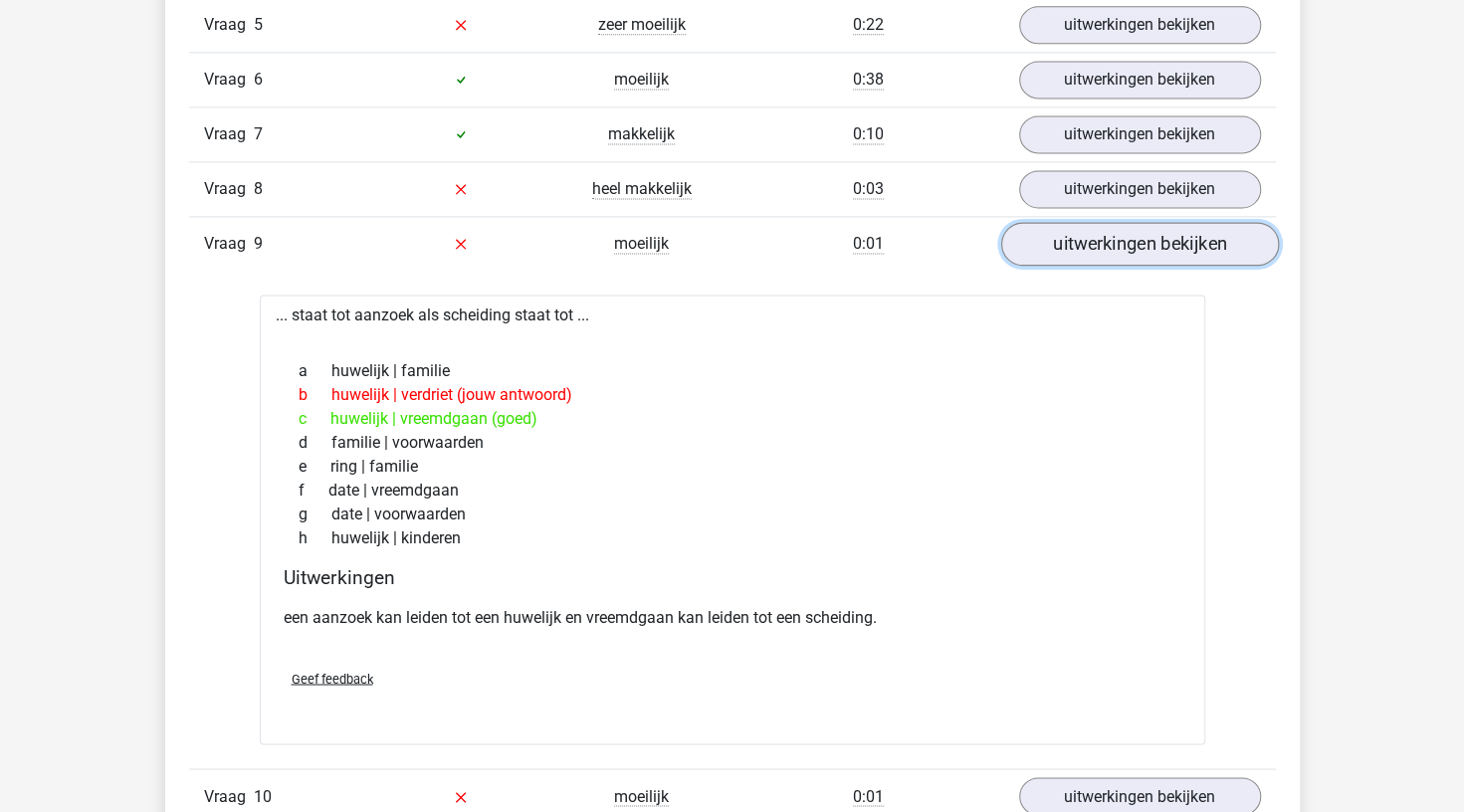 click on "uitwerkingen bekijken" at bounding box center (1139, 244) 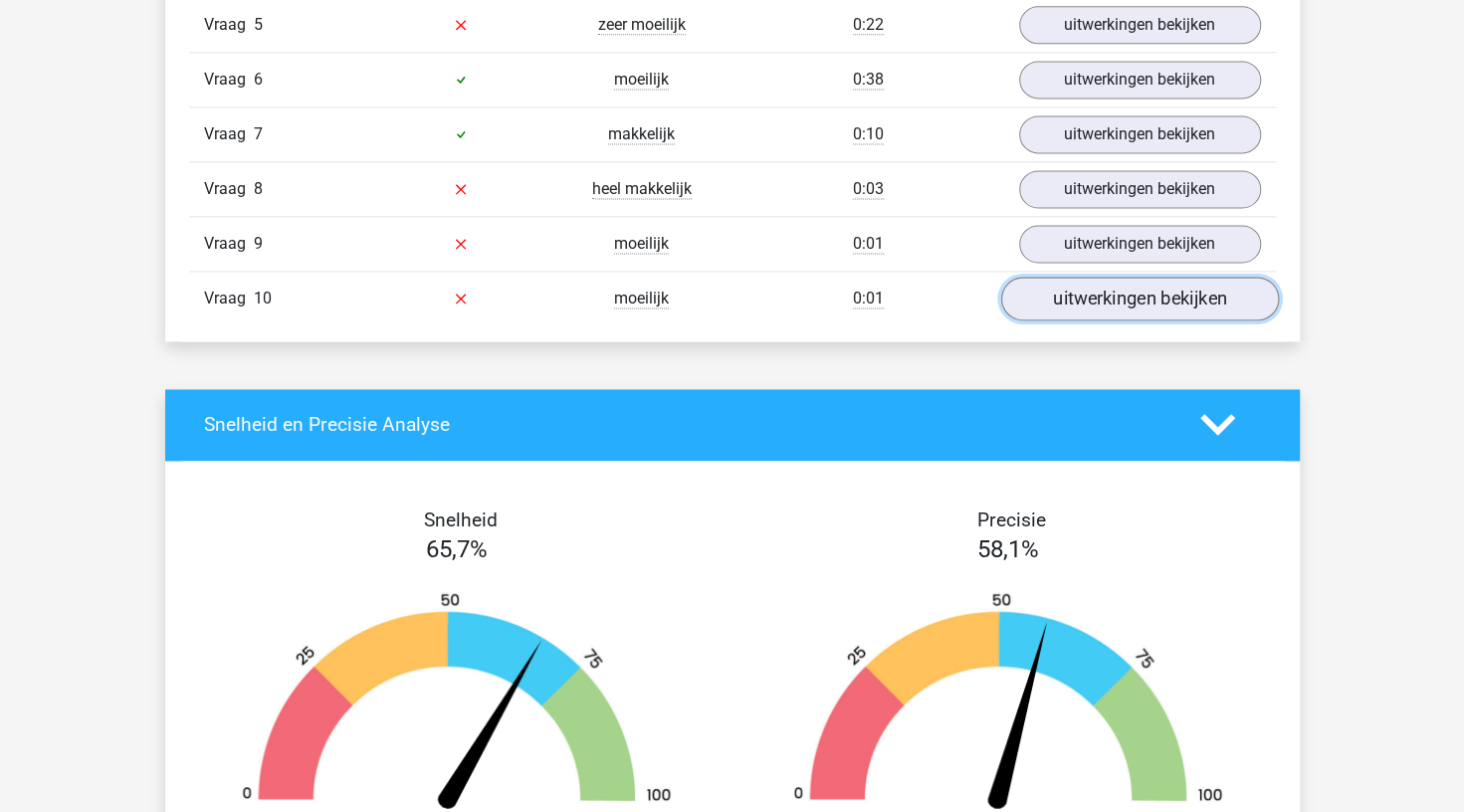 click on "uitwerkingen bekijken" at bounding box center [1139, 299] 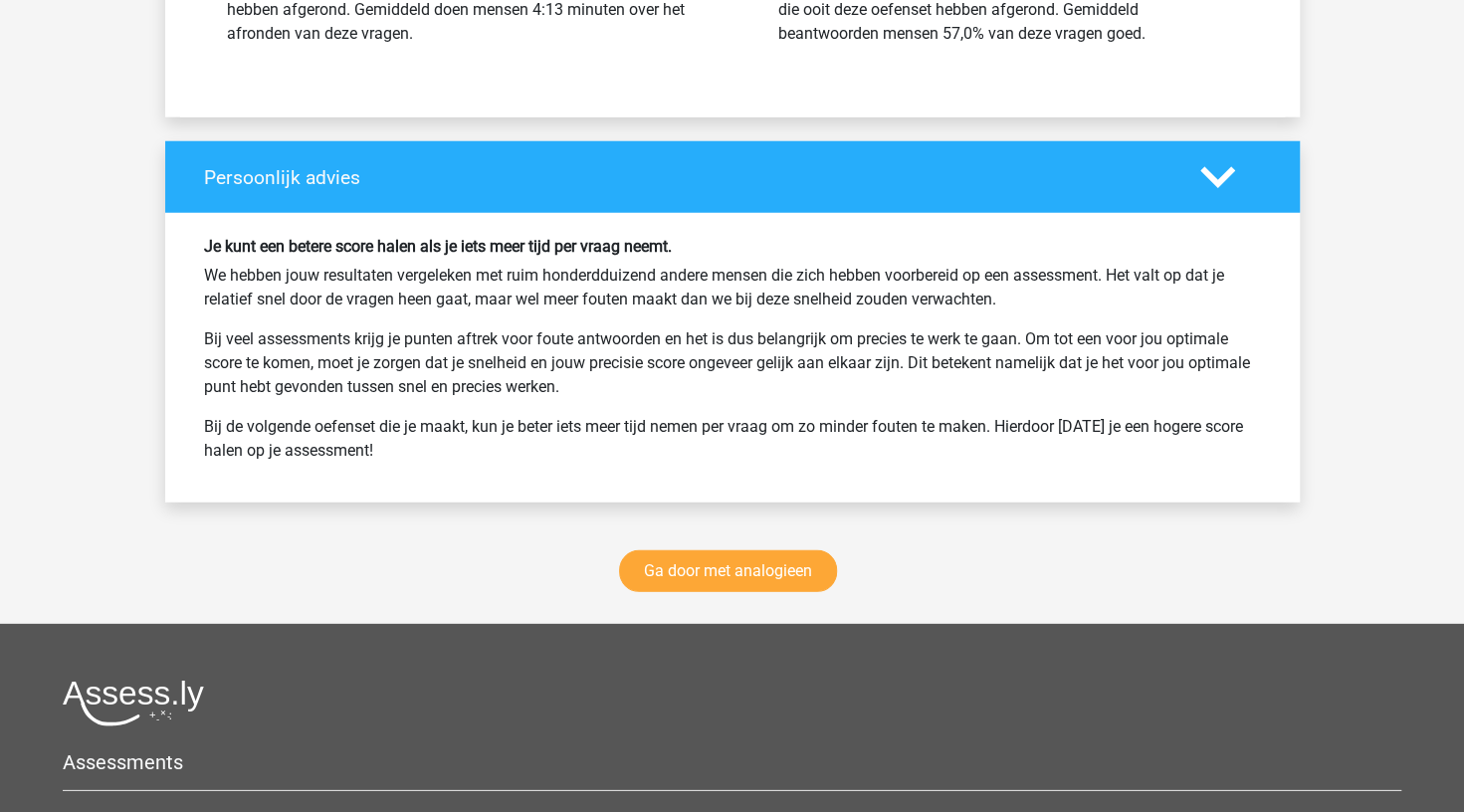 scroll, scrollTop: 3355, scrollLeft: 0, axis: vertical 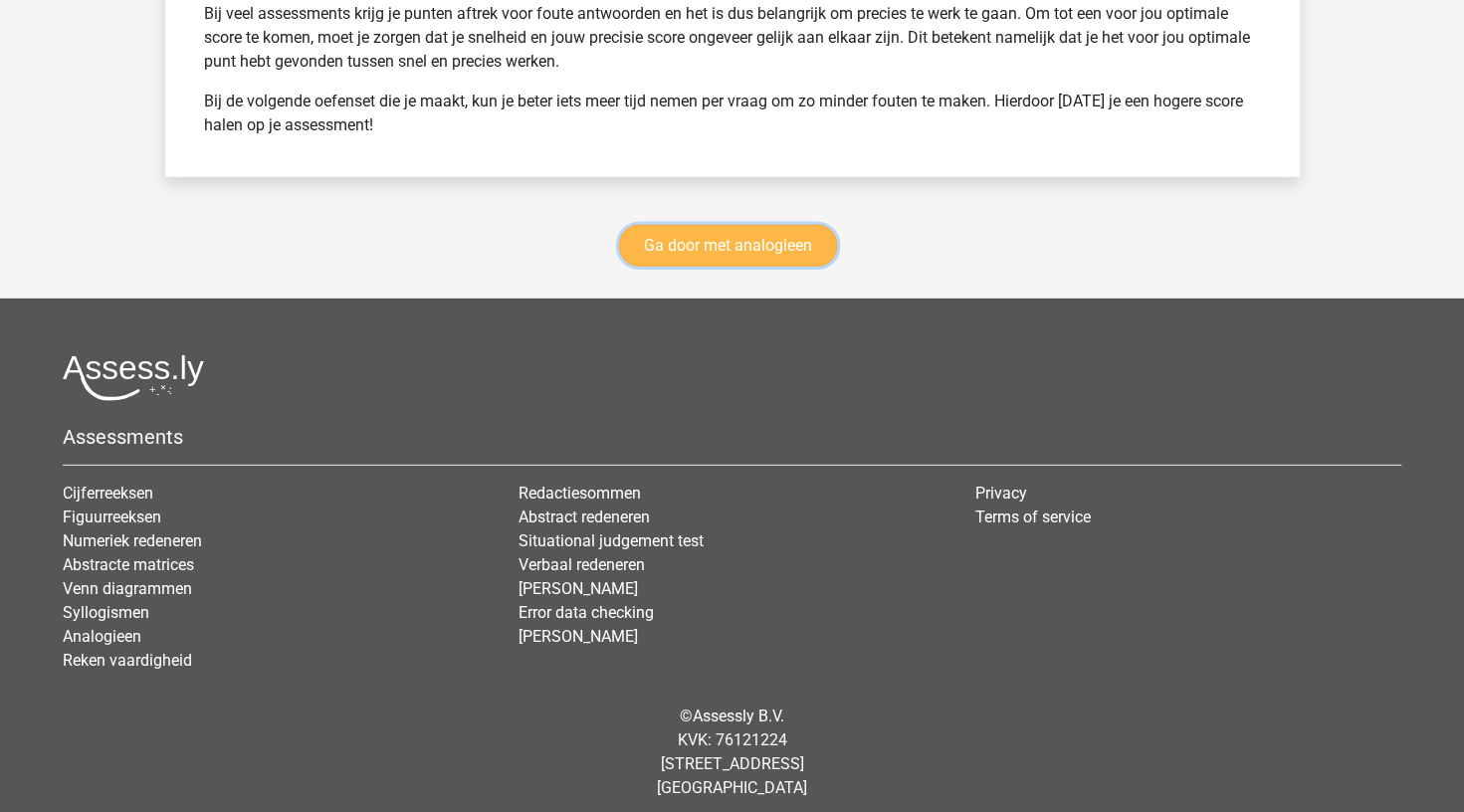 click on "Ga door met analogieen" at bounding box center [728, 246] 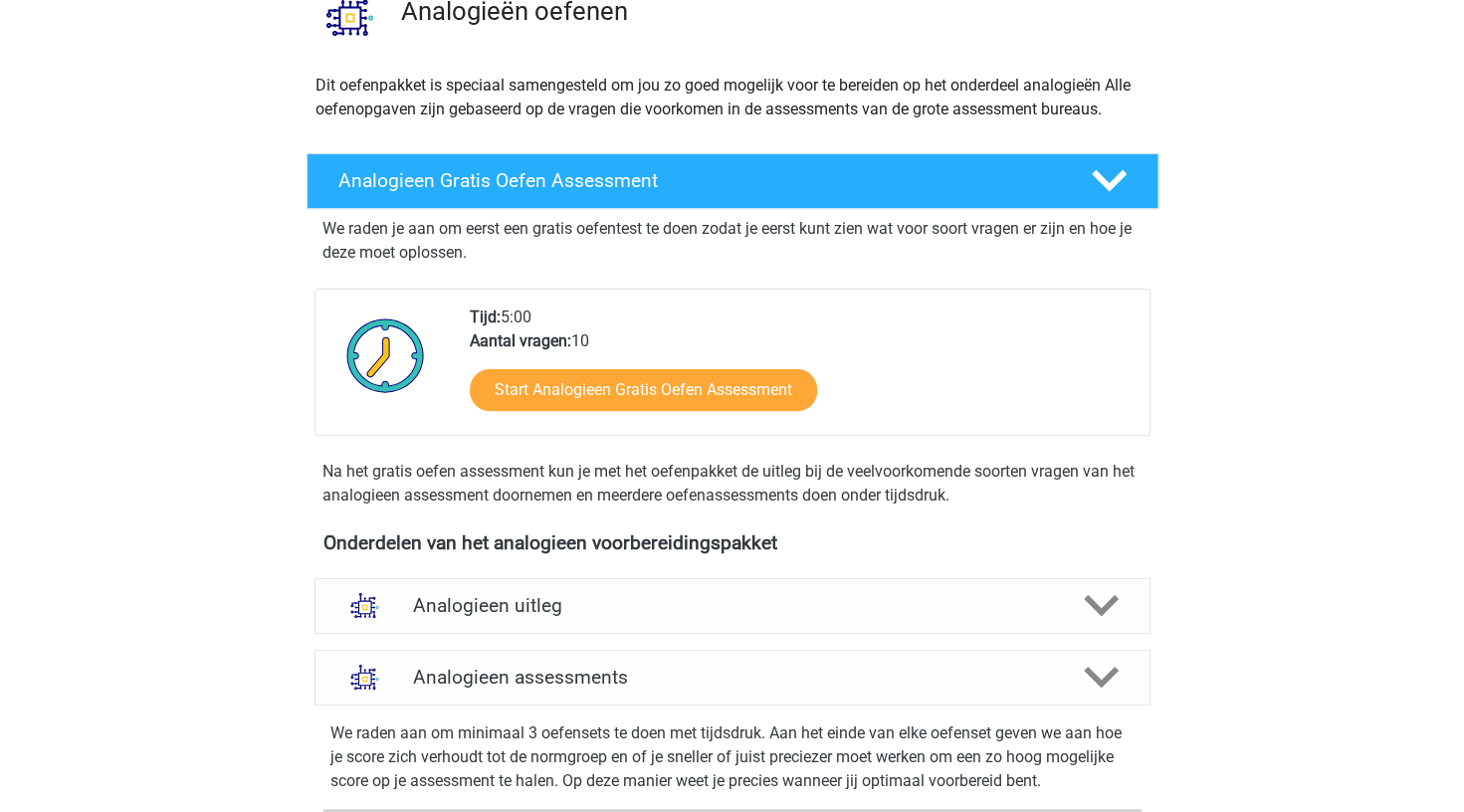 scroll, scrollTop: 0, scrollLeft: 0, axis: both 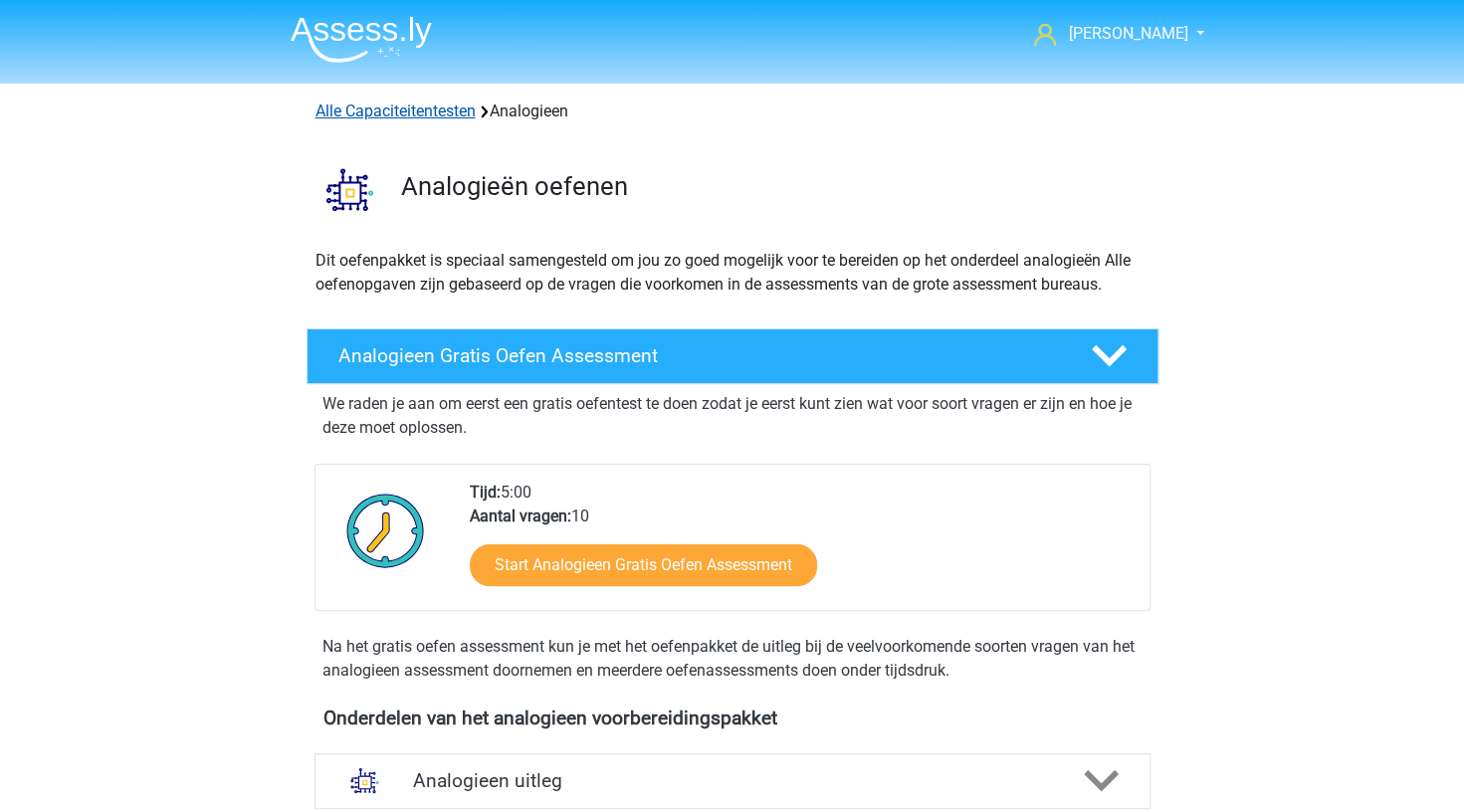 click on "Alle Capaciteitentesten" at bounding box center [395, 110] 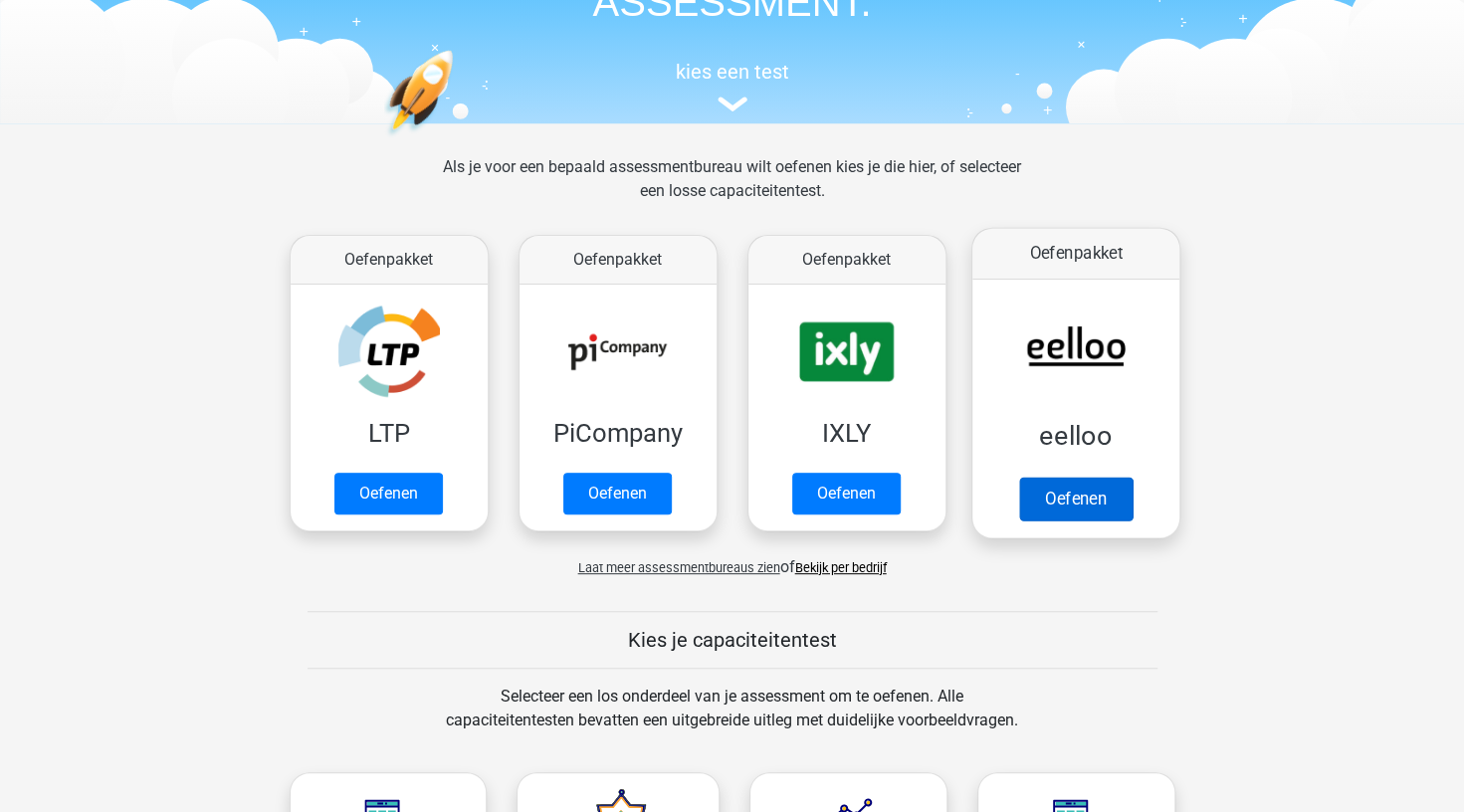 scroll, scrollTop: 147, scrollLeft: 0, axis: vertical 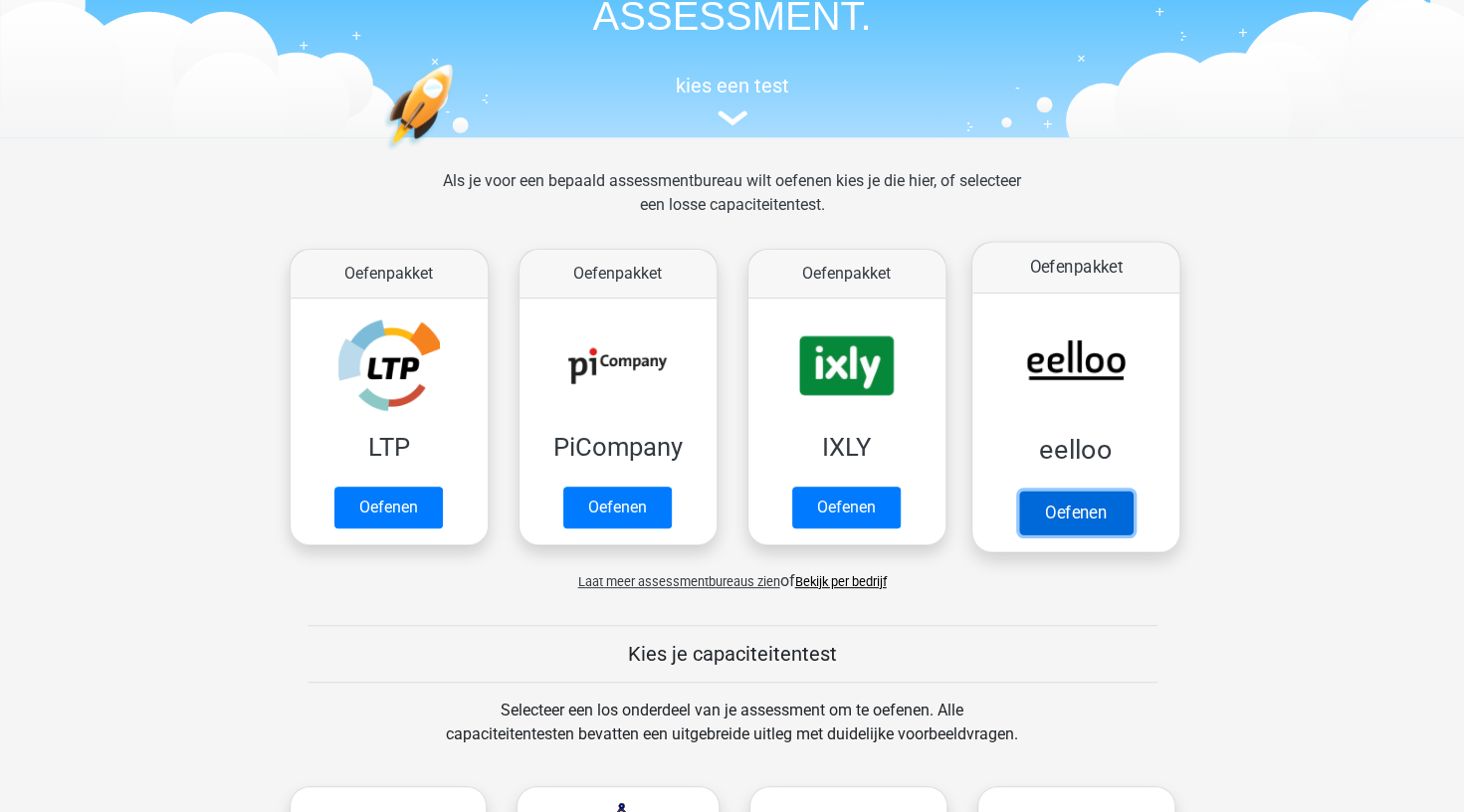 click on "Oefenen" at bounding box center (1075, 512) 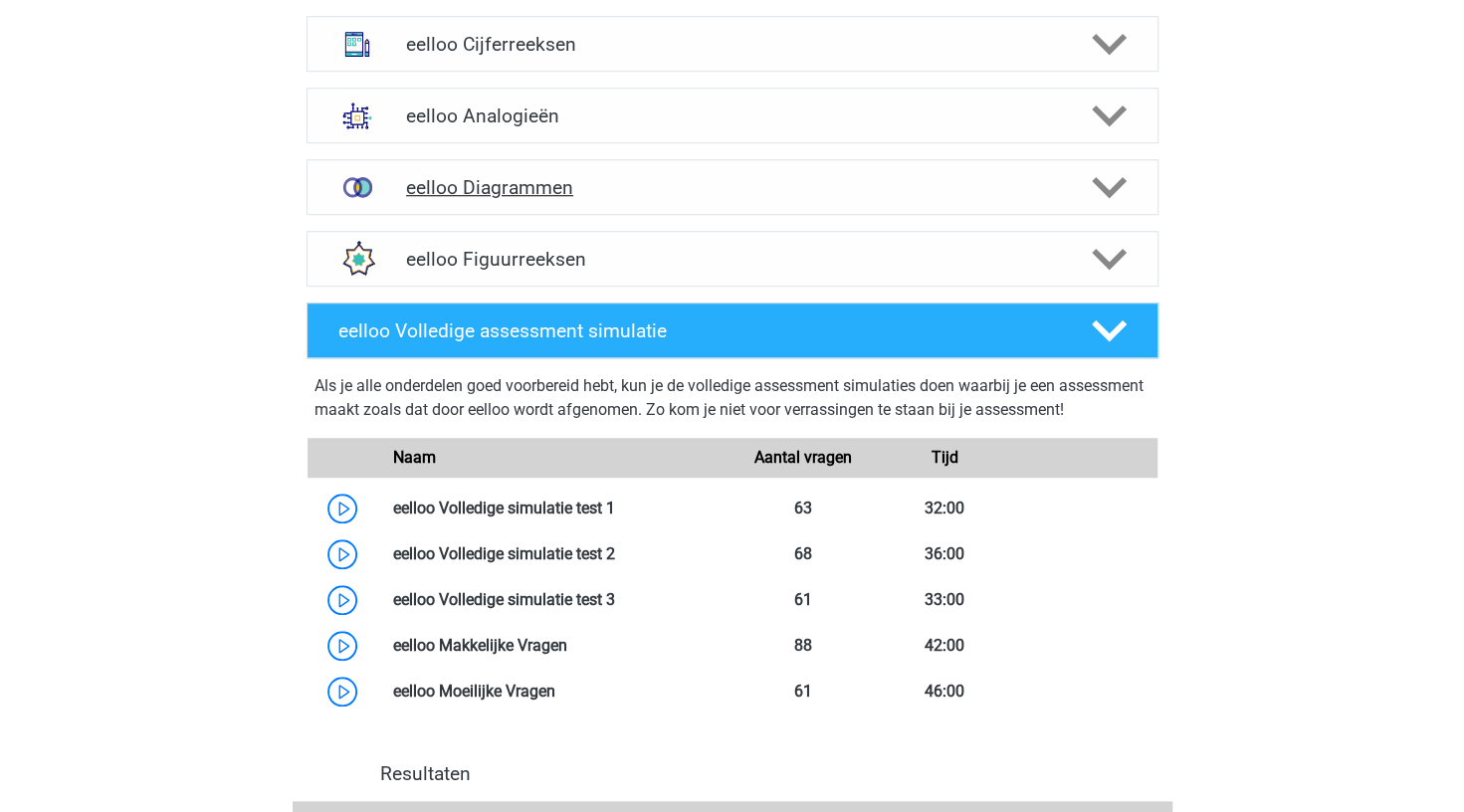 scroll, scrollTop: 697, scrollLeft: 0, axis: vertical 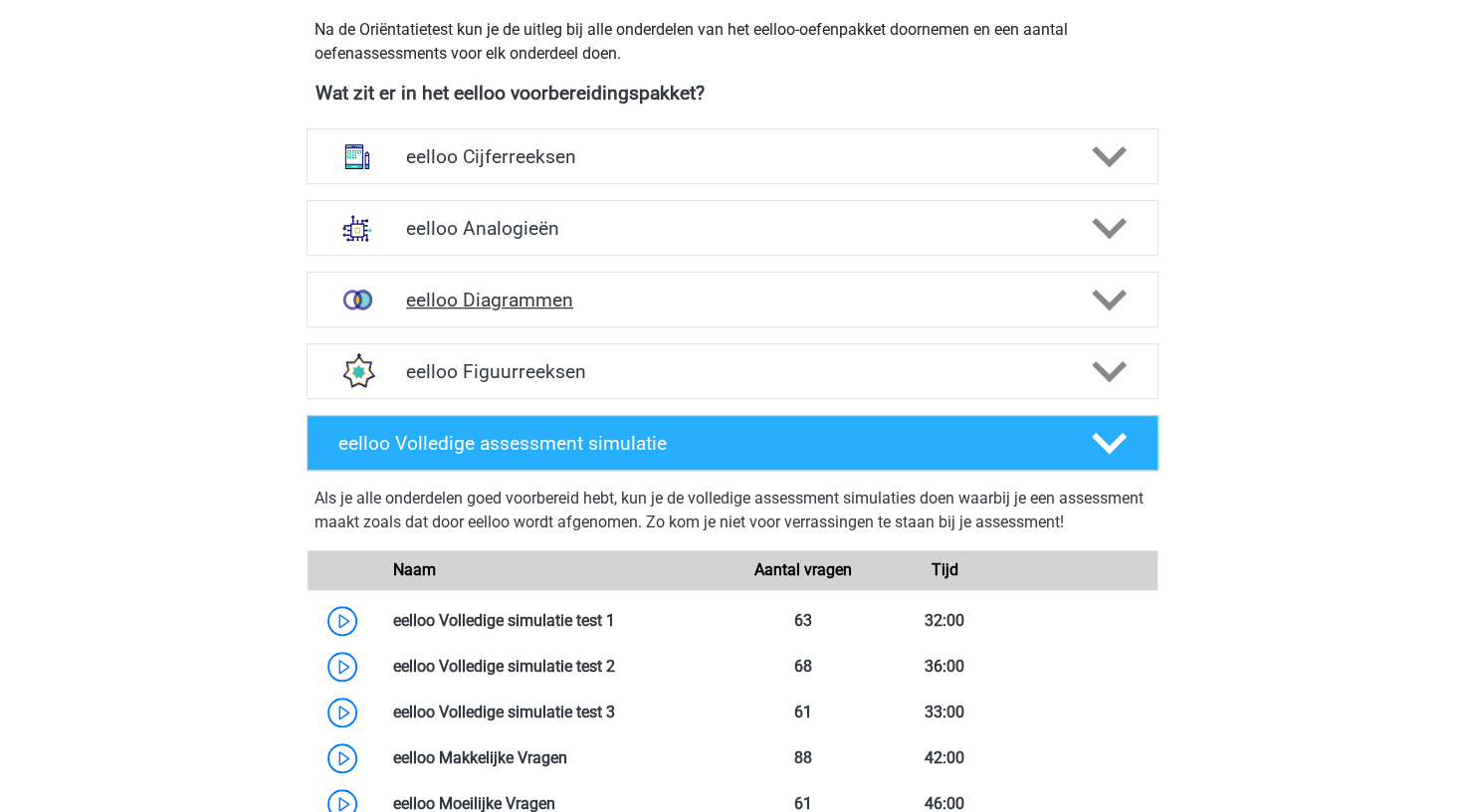 click on "eelloo Diagrammen" at bounding box center (732, 300) 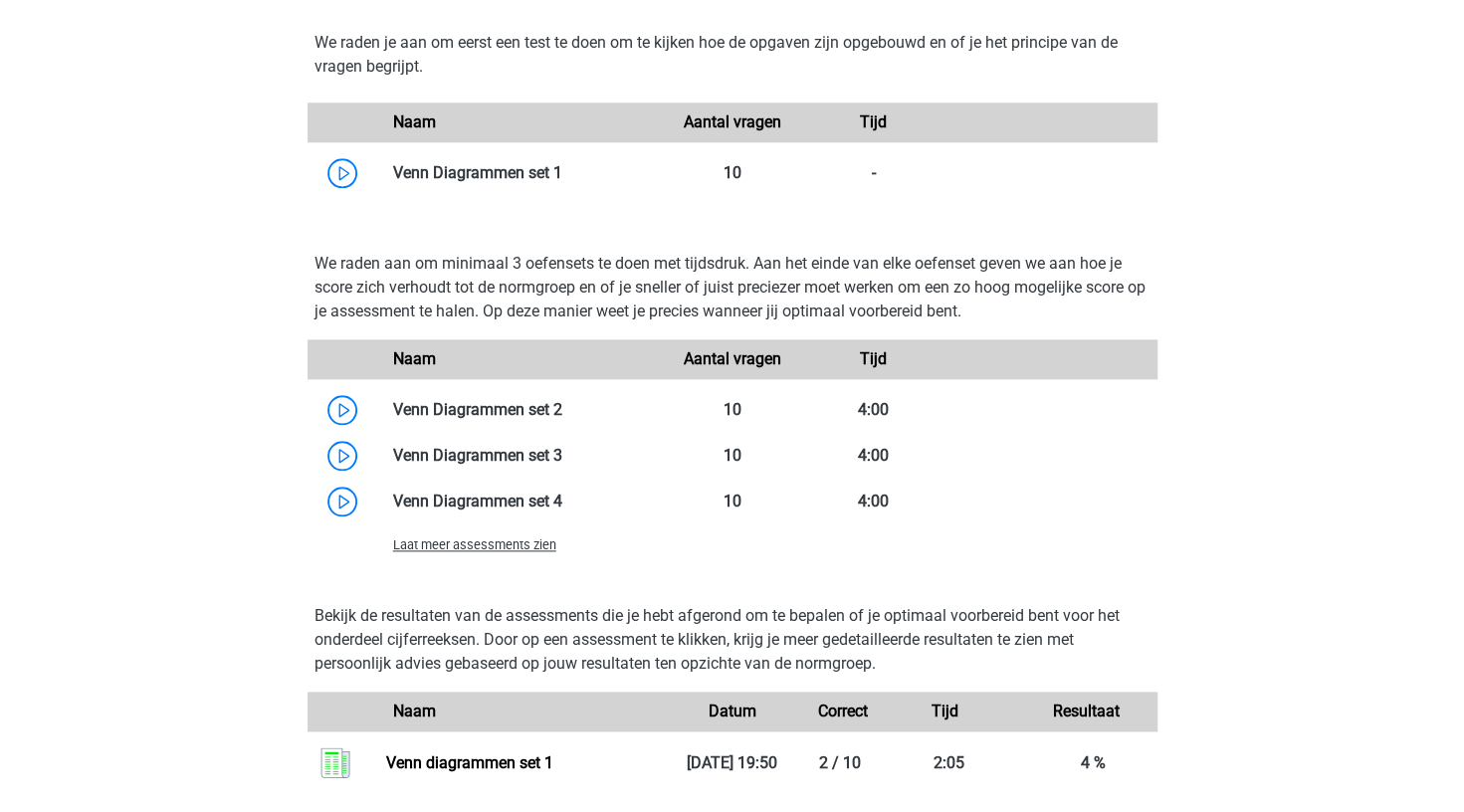 scroll, scrollTop: 1194, scrollLeft: 0, axis: vertical 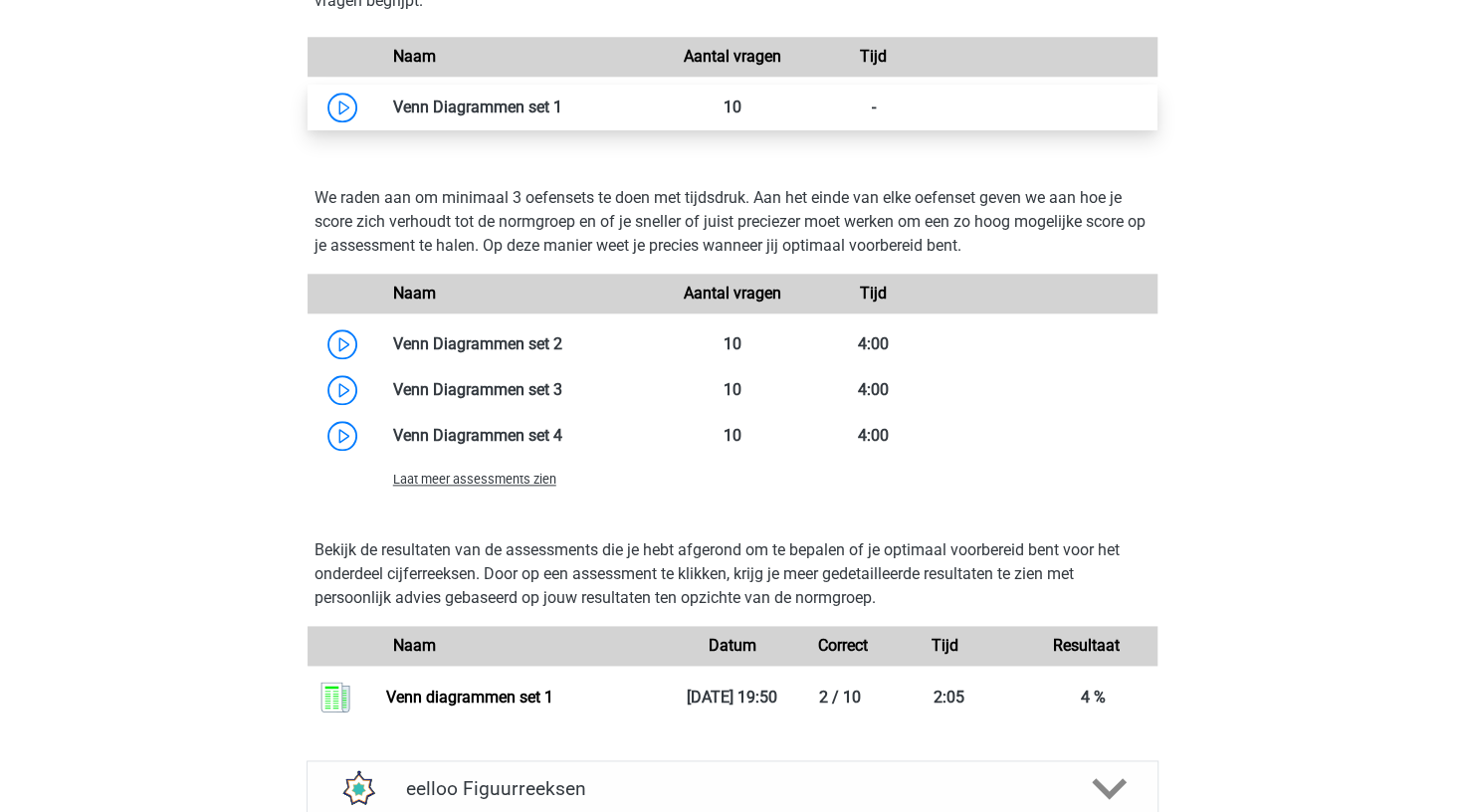 click at bounding box center (562, 106) 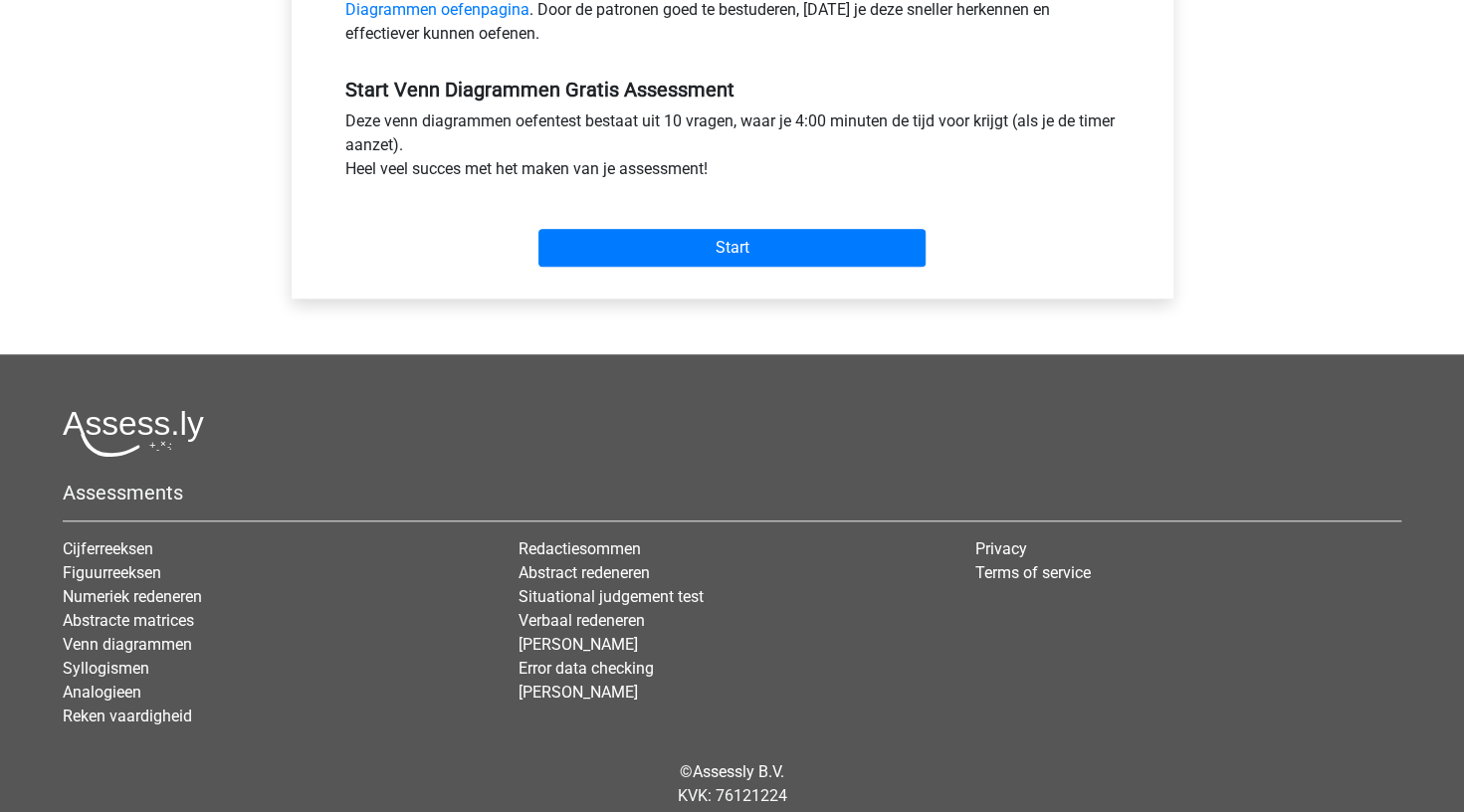 scroll, scrollTop: 697, scrollLeft: 0, axis: vertical 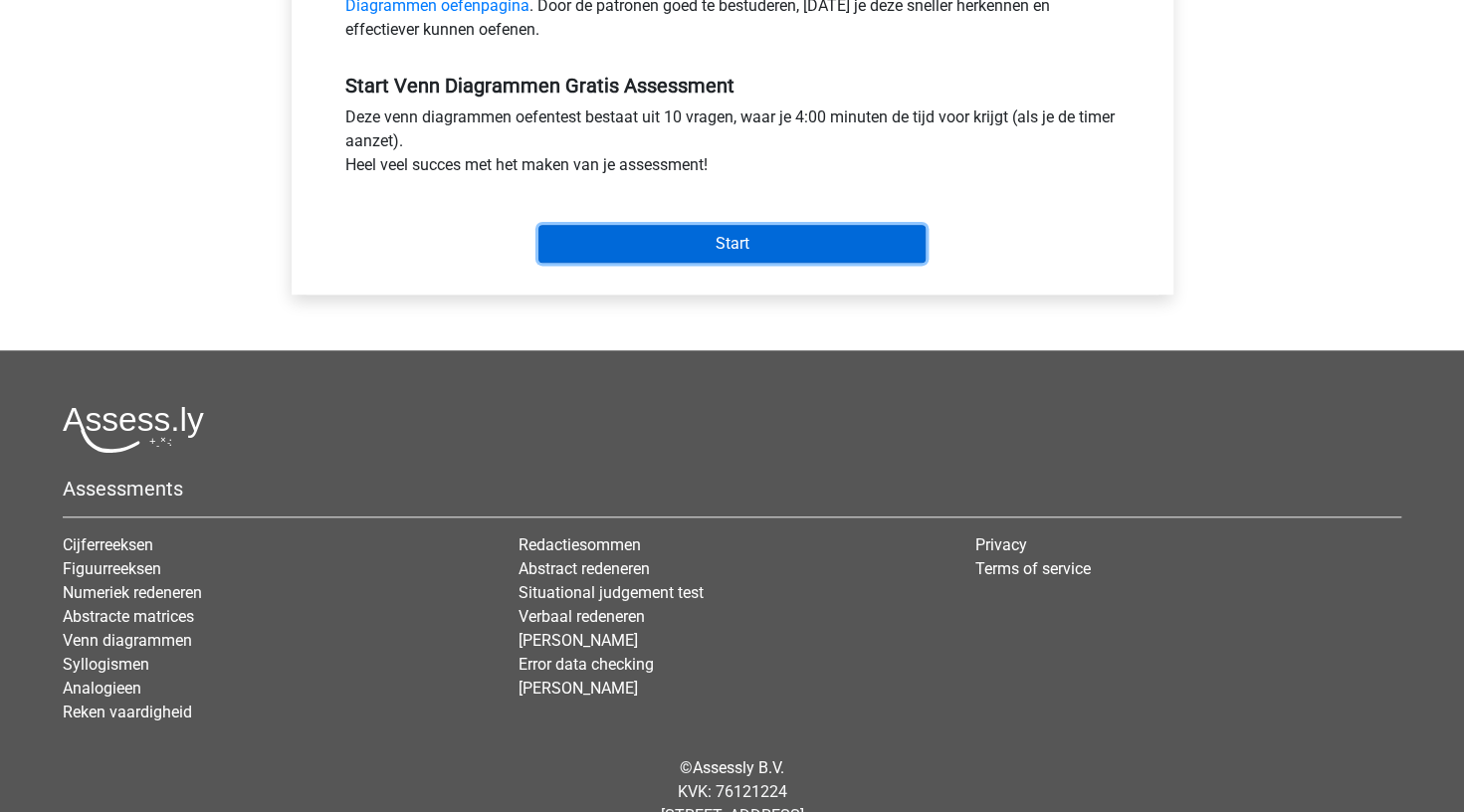 click on "Start" at bounding box center [732, 244] 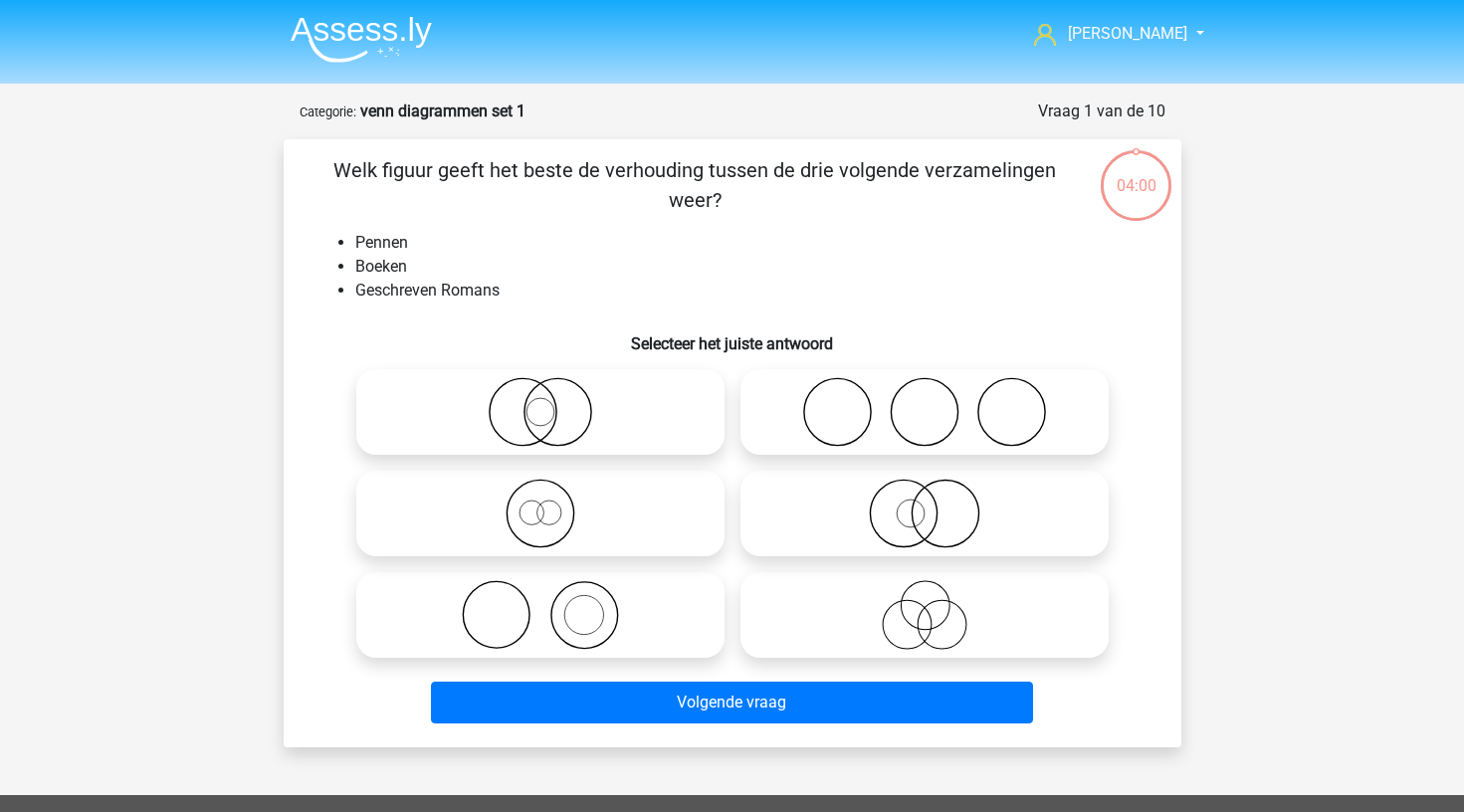 scroll, scrollTop: 0, scrollLeft: 0, axis: both 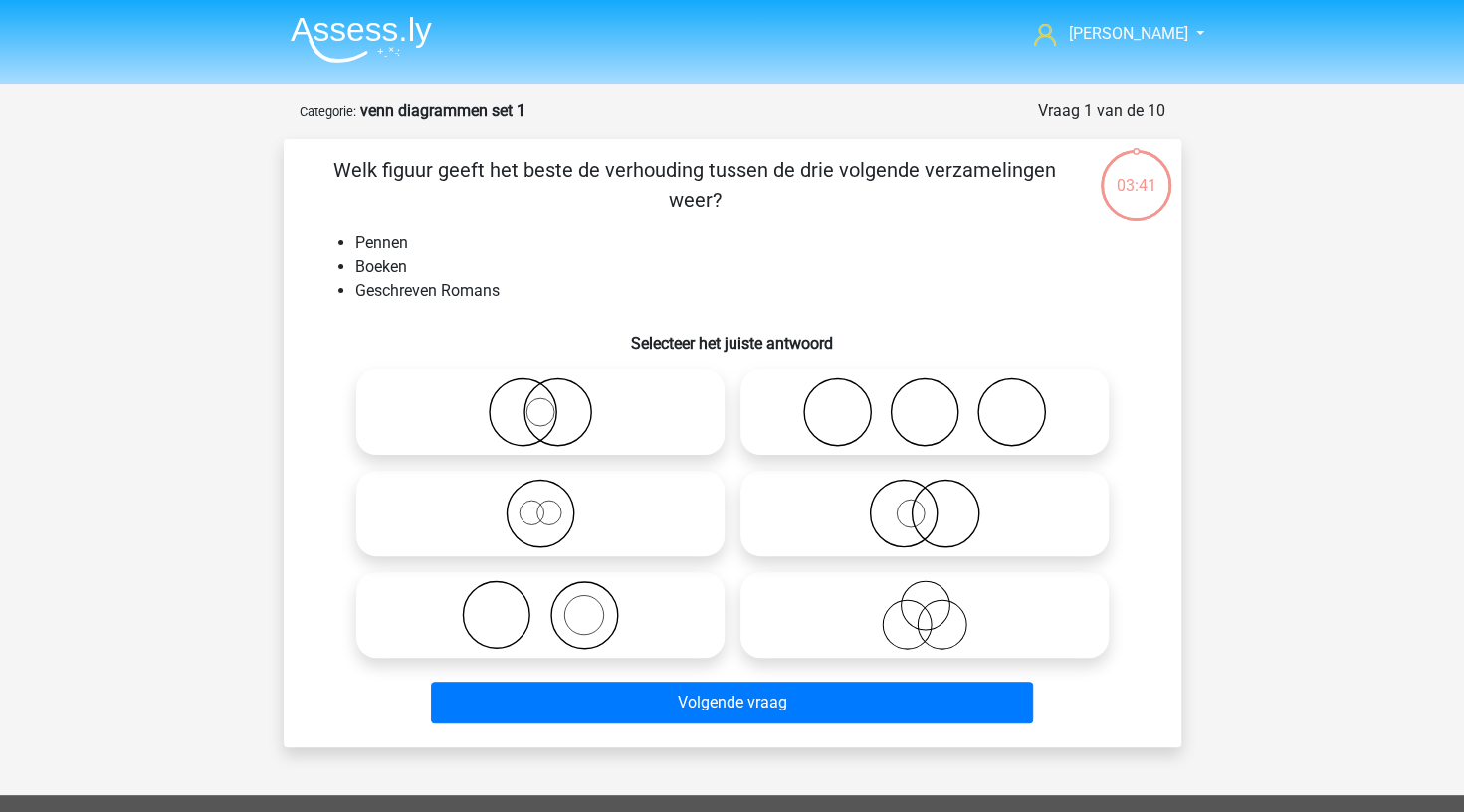 click 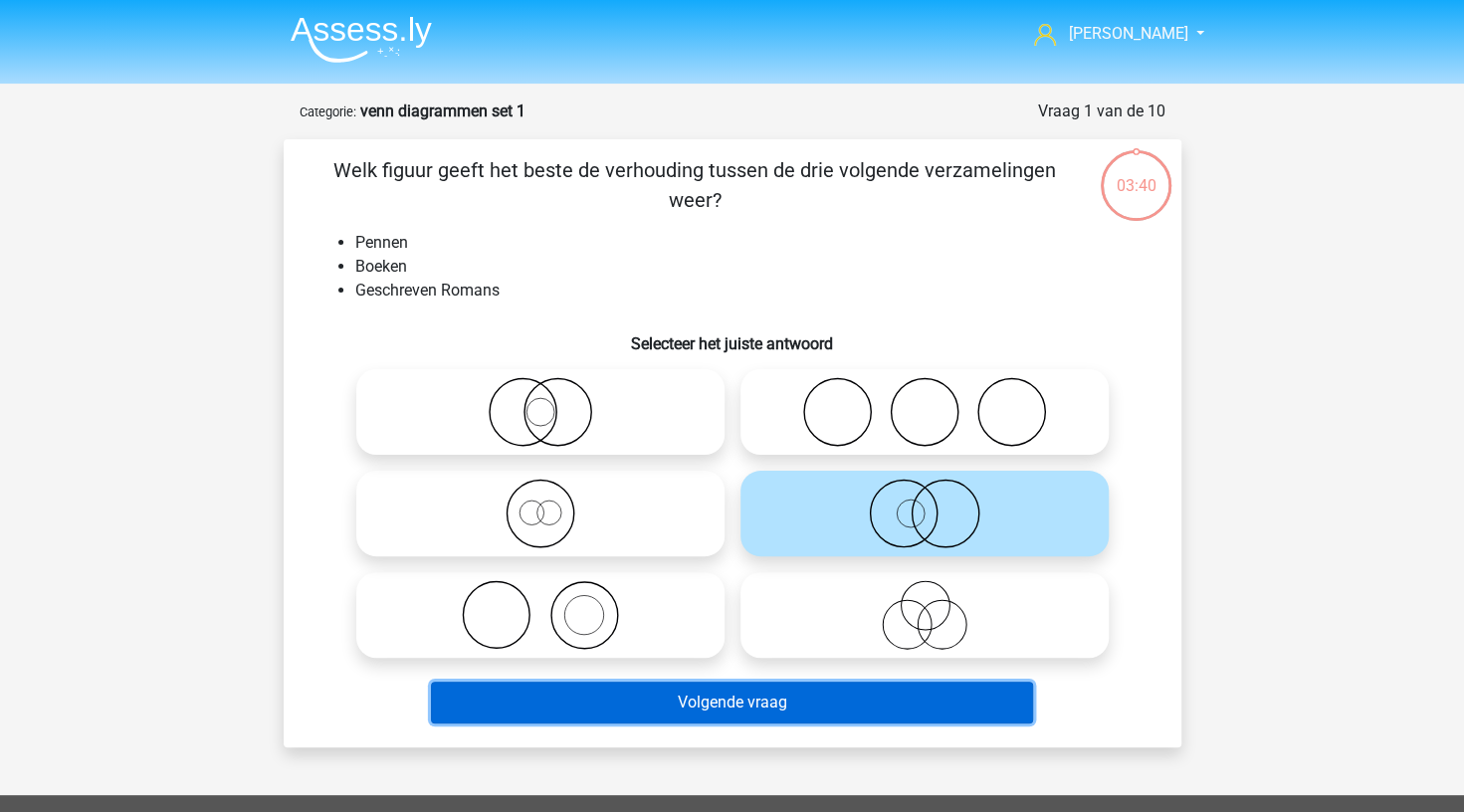 click on "Volgende vraag" at bounding box center [732, 703] 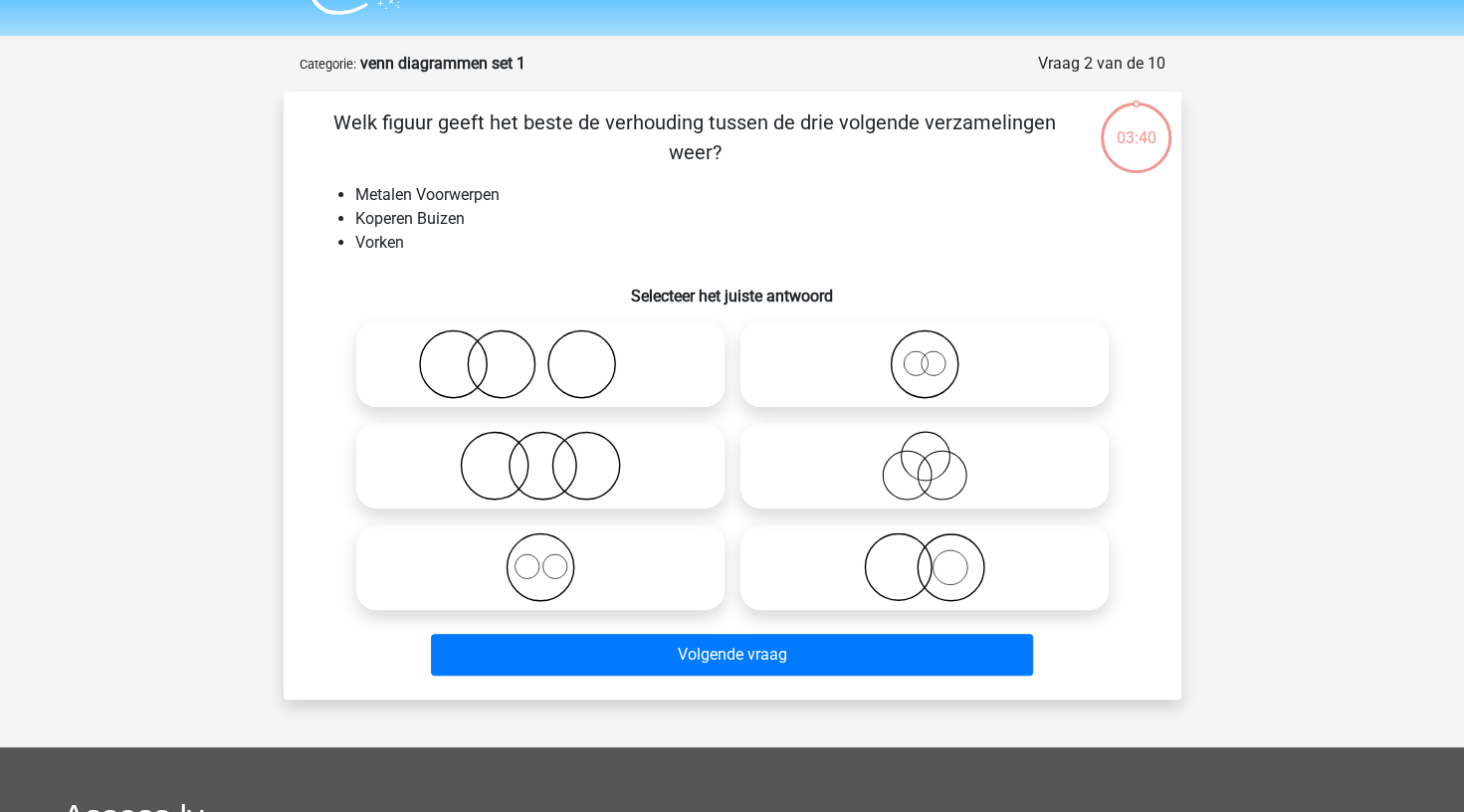 scroll, scrollTop: 100, scrollLeft: 0, axis: vertical 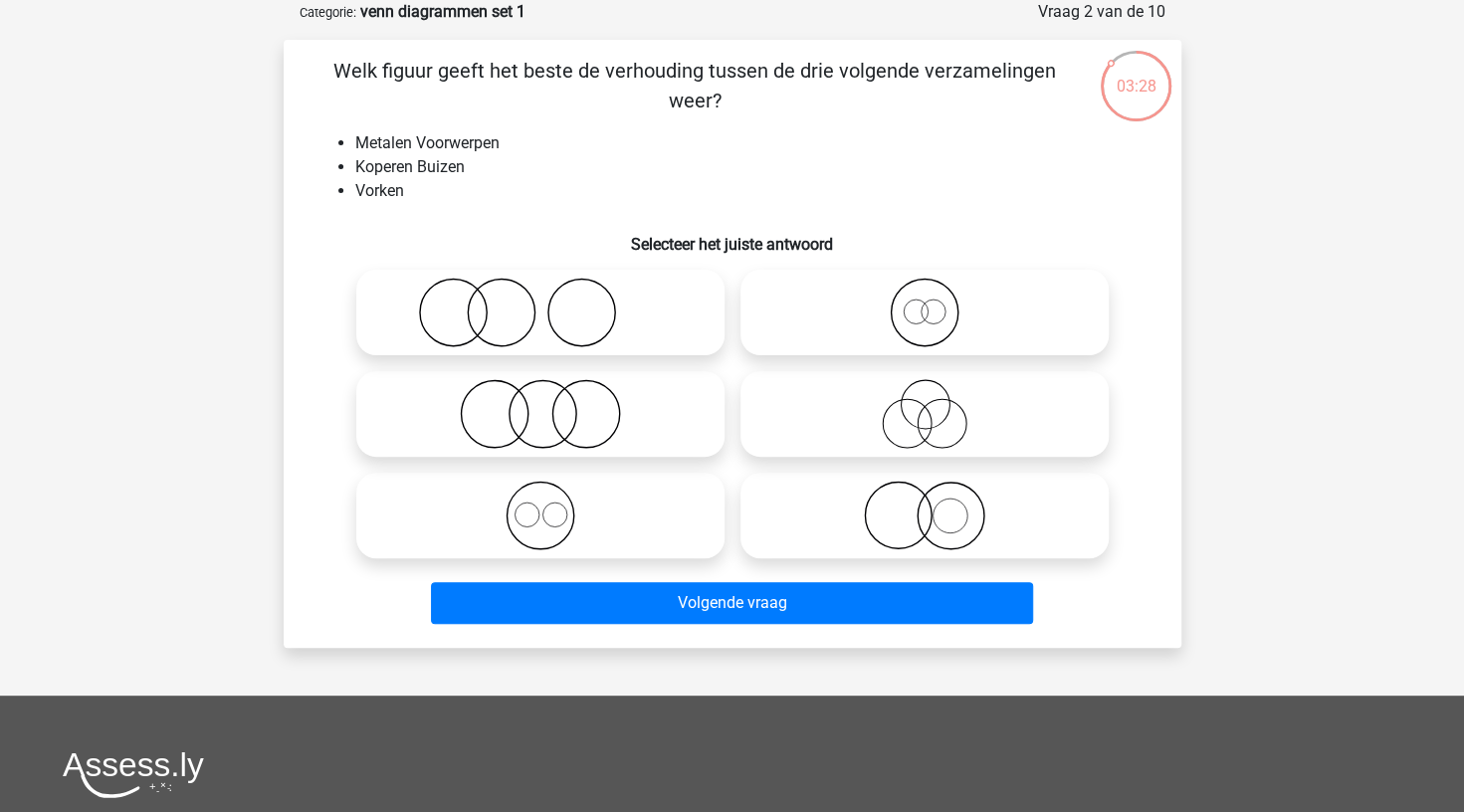 click 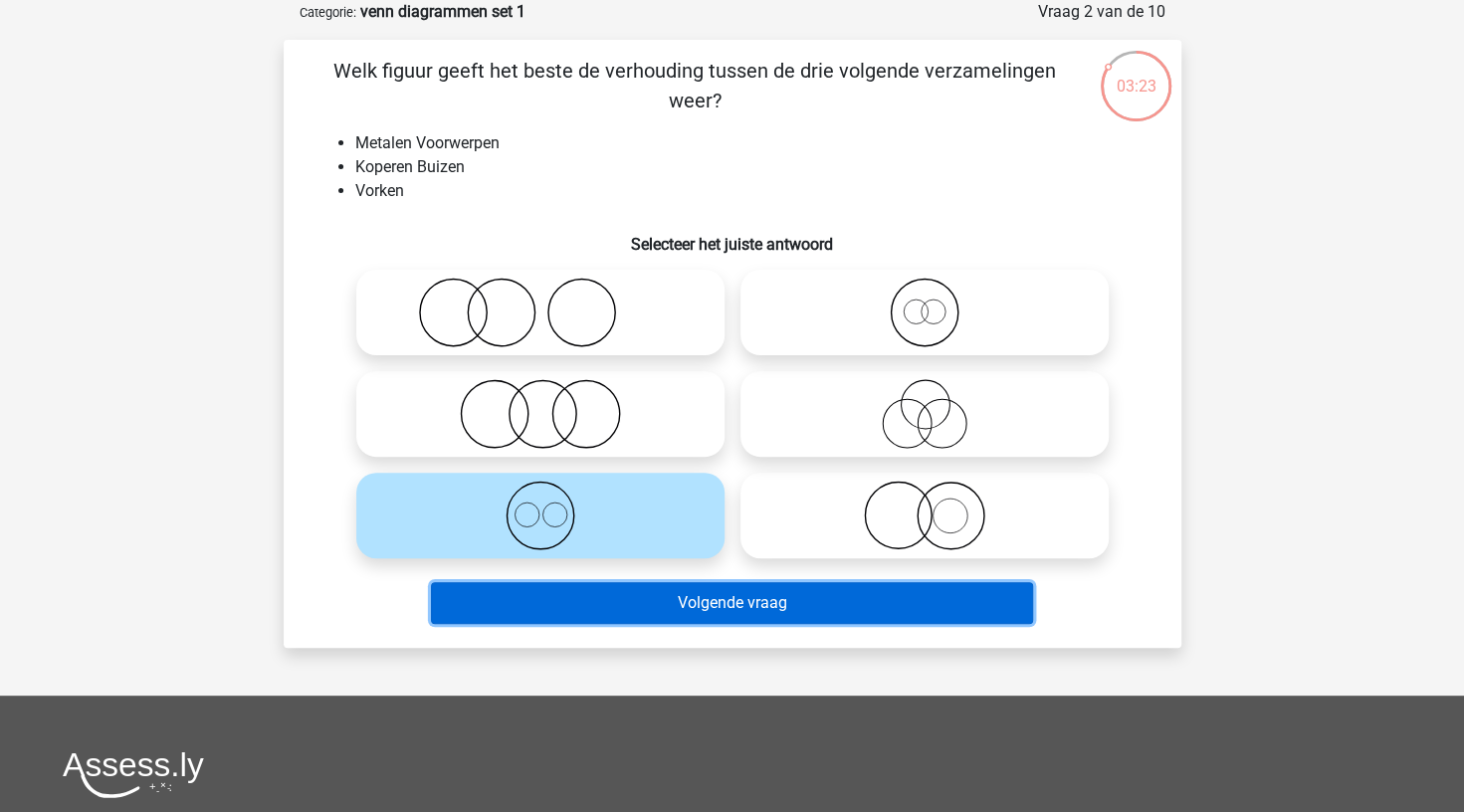 click on "Volgende vraag" at bounding box center (732, 603) 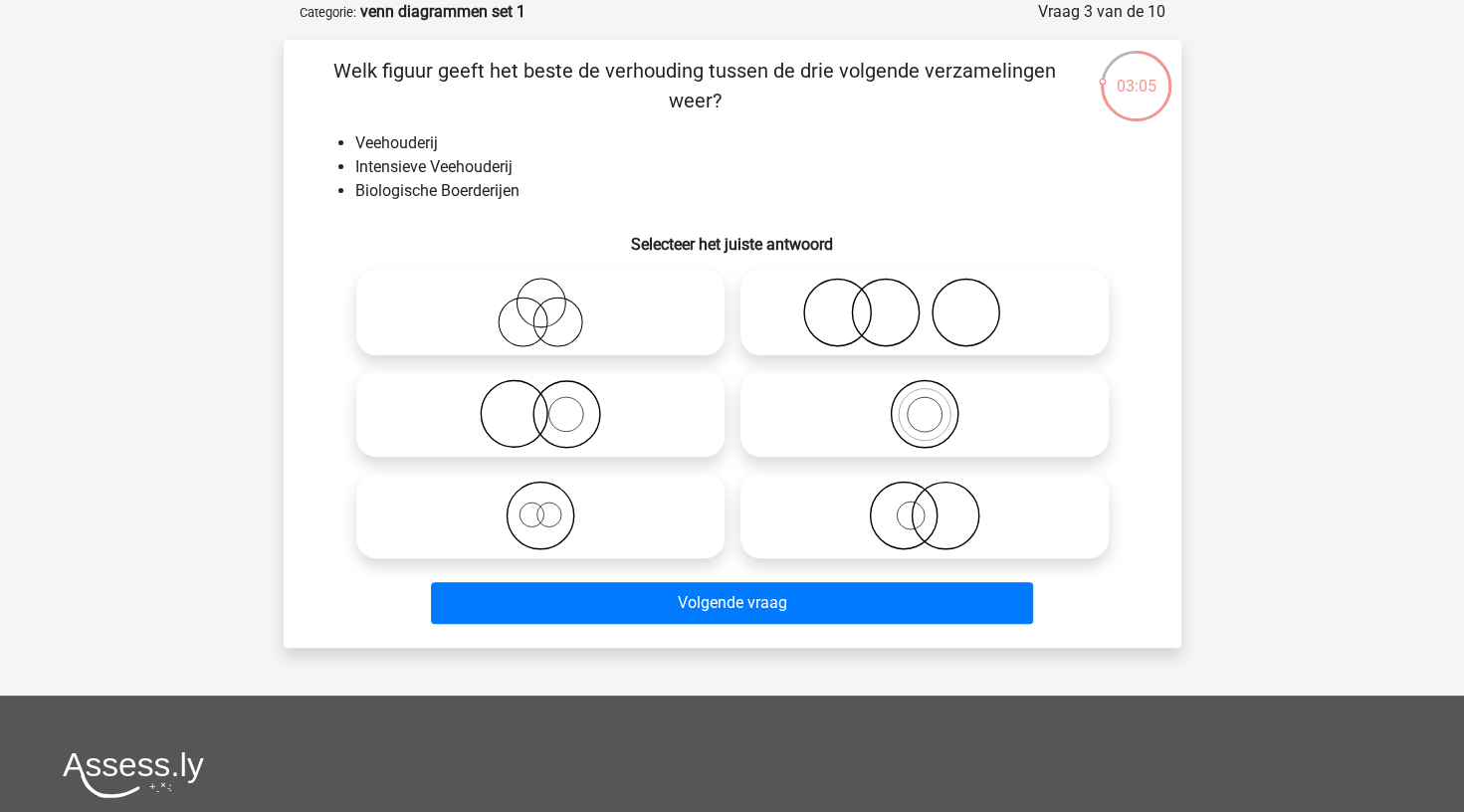 click at bounding box center [925, 515] 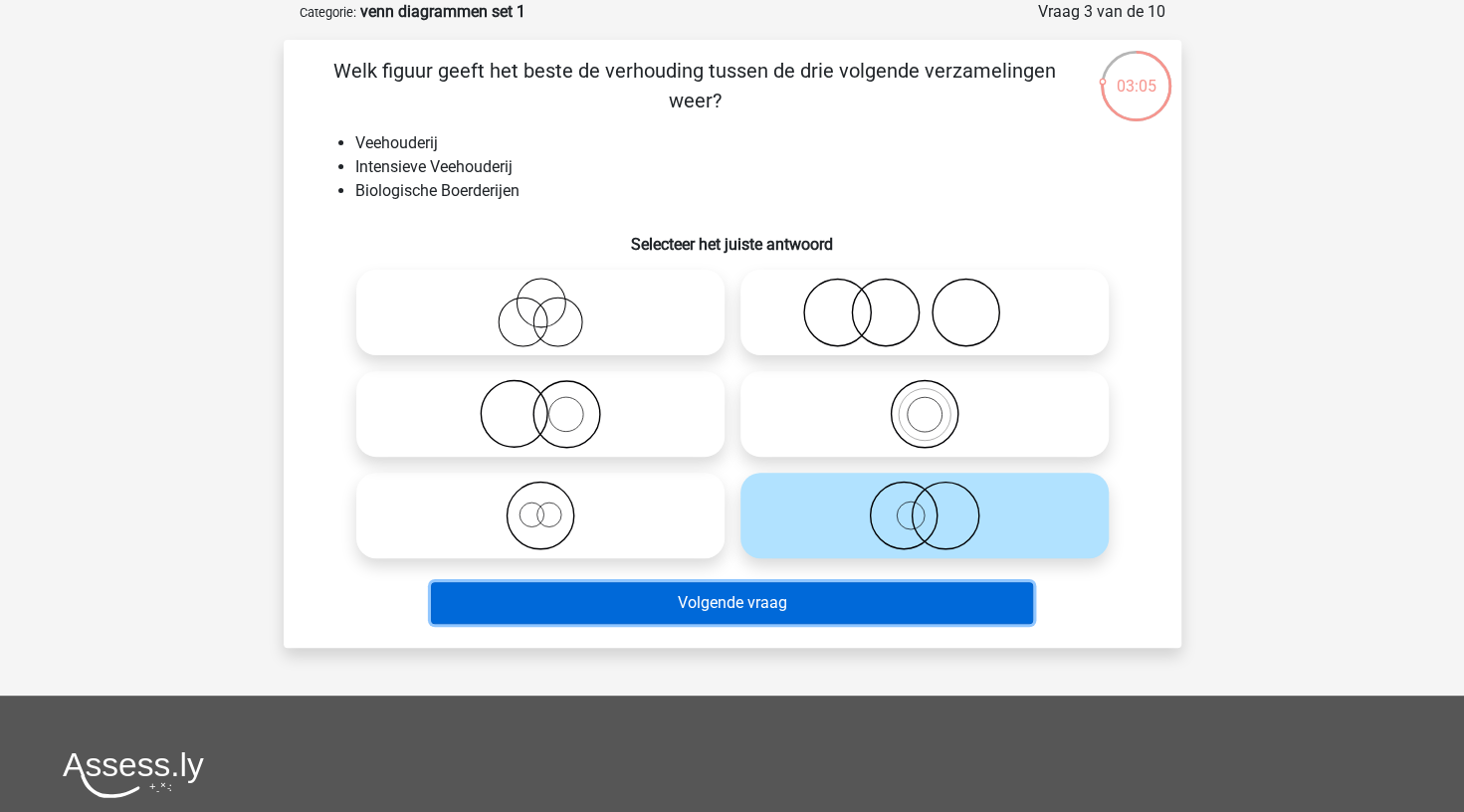 click on "Volgende vraag" at bounding box center [732, 603] 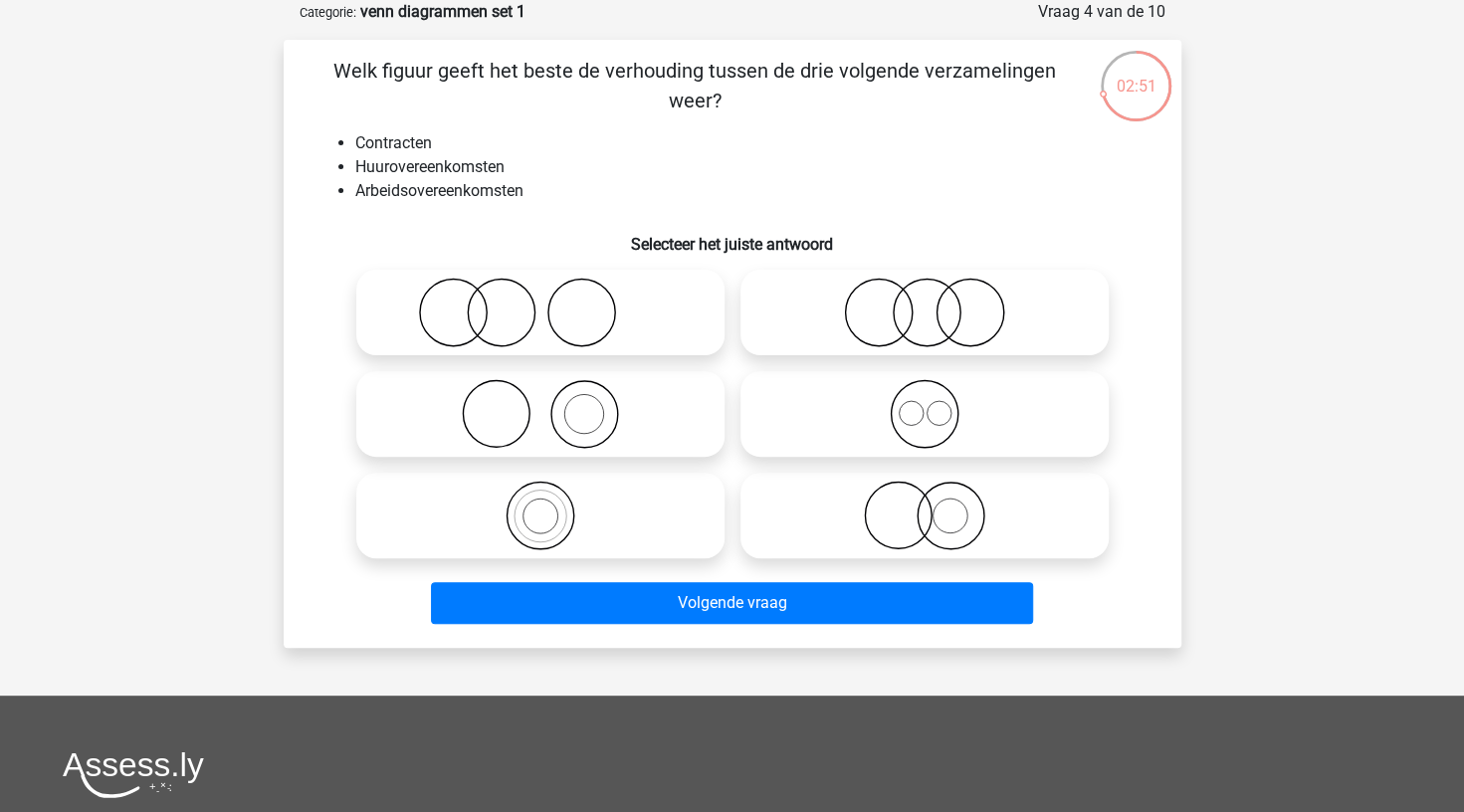 click 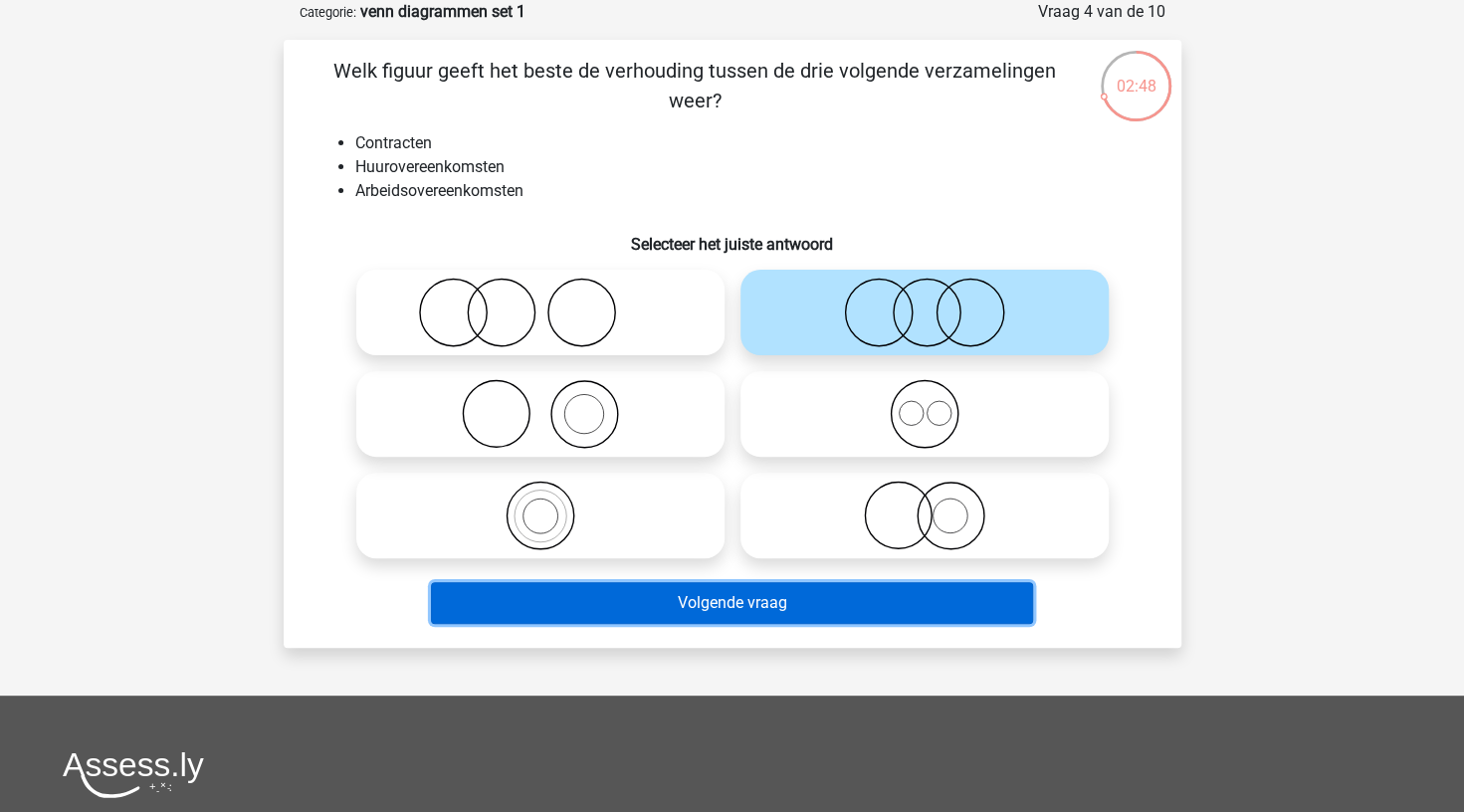 click on "Volgende vraag" at bounding box center [732, 603] 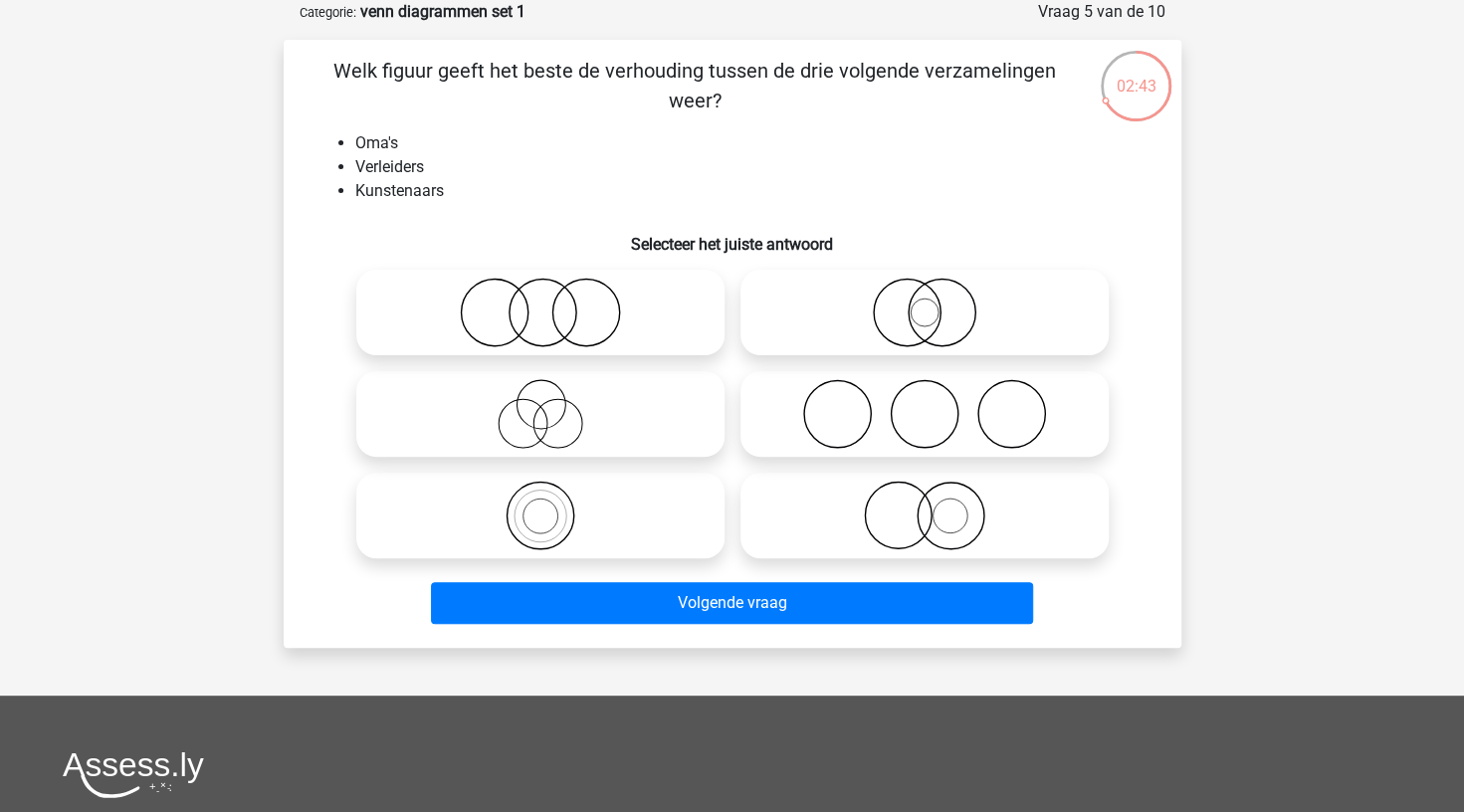 click 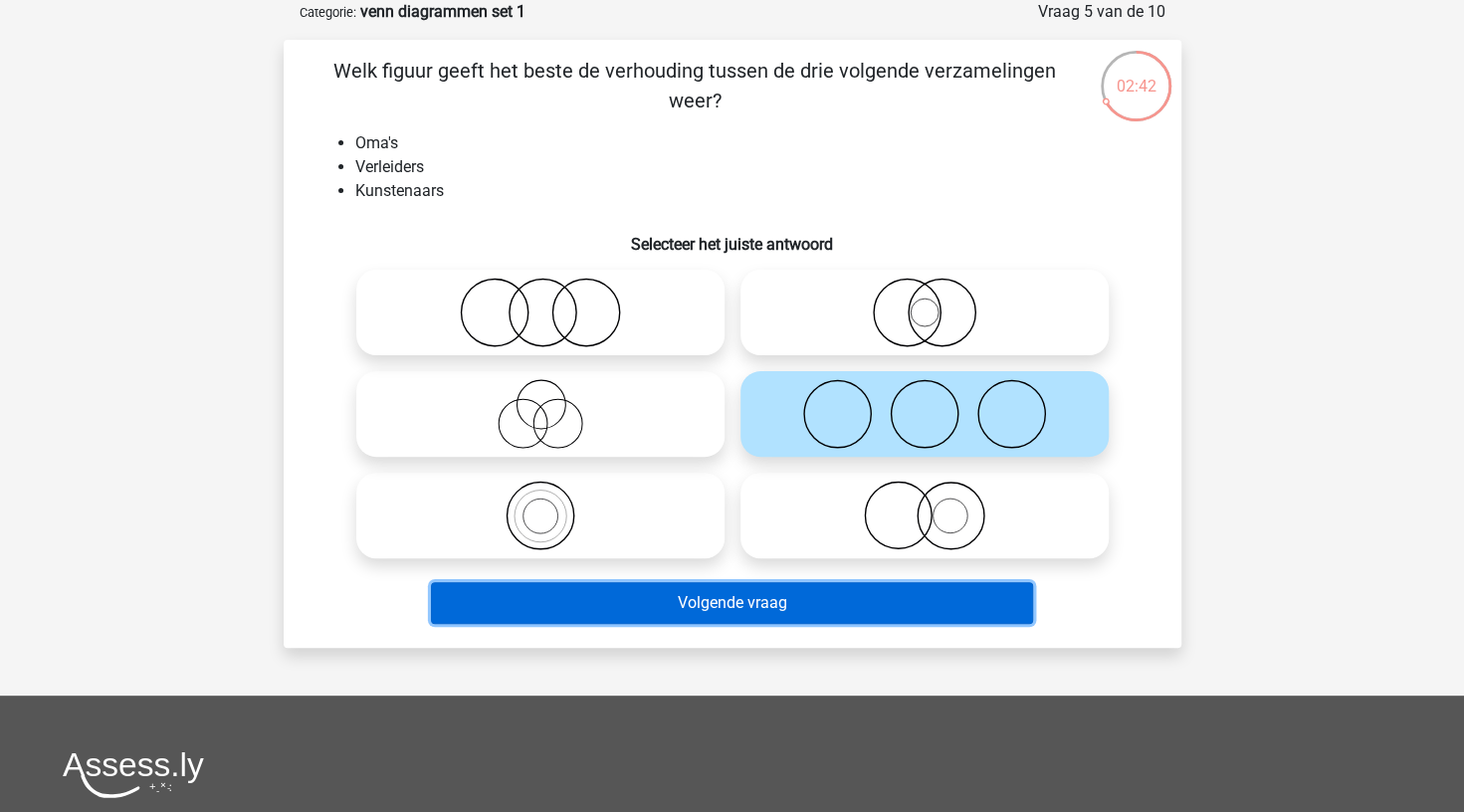click on "Volgende vraag" at bounding box center [732, 603] 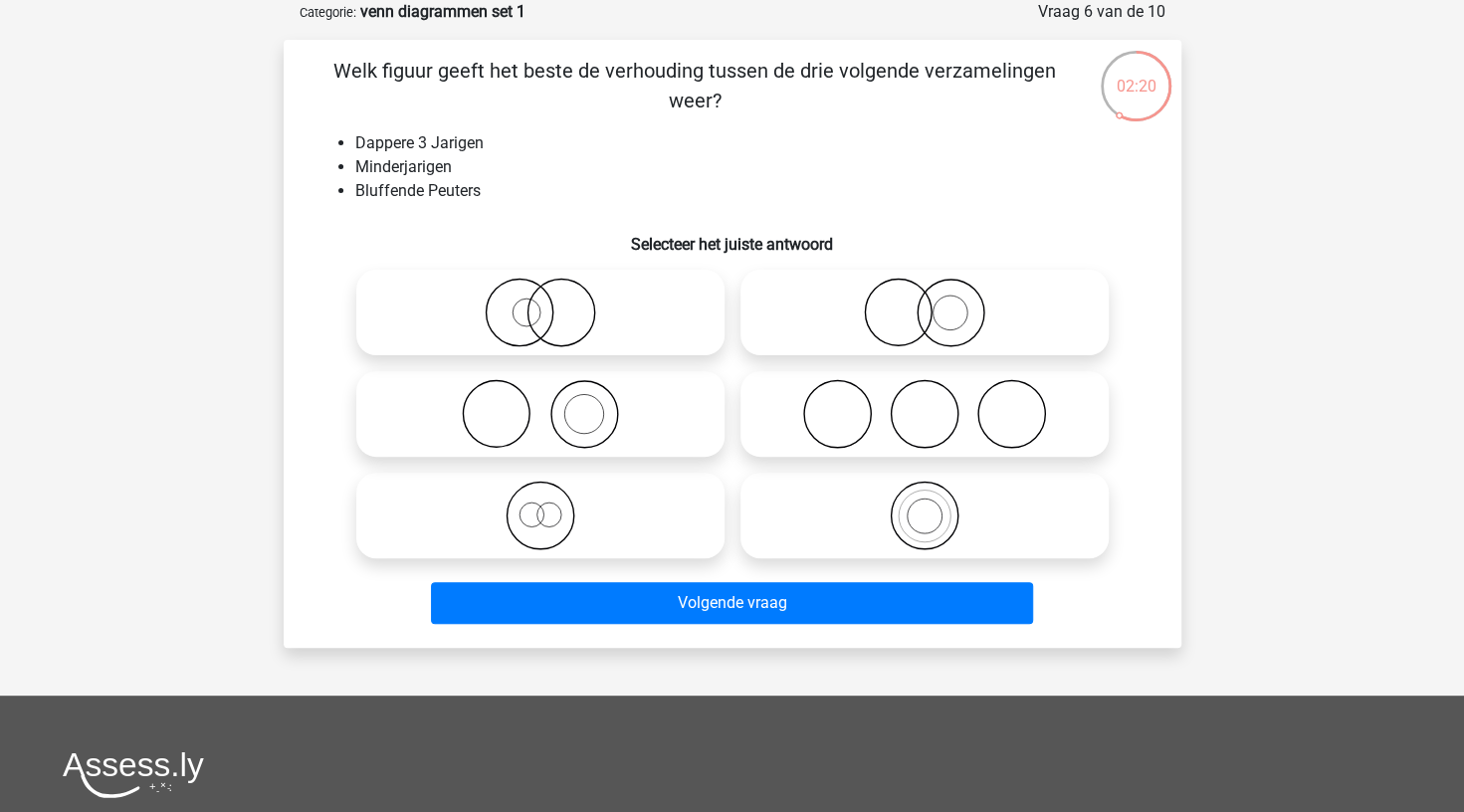 click 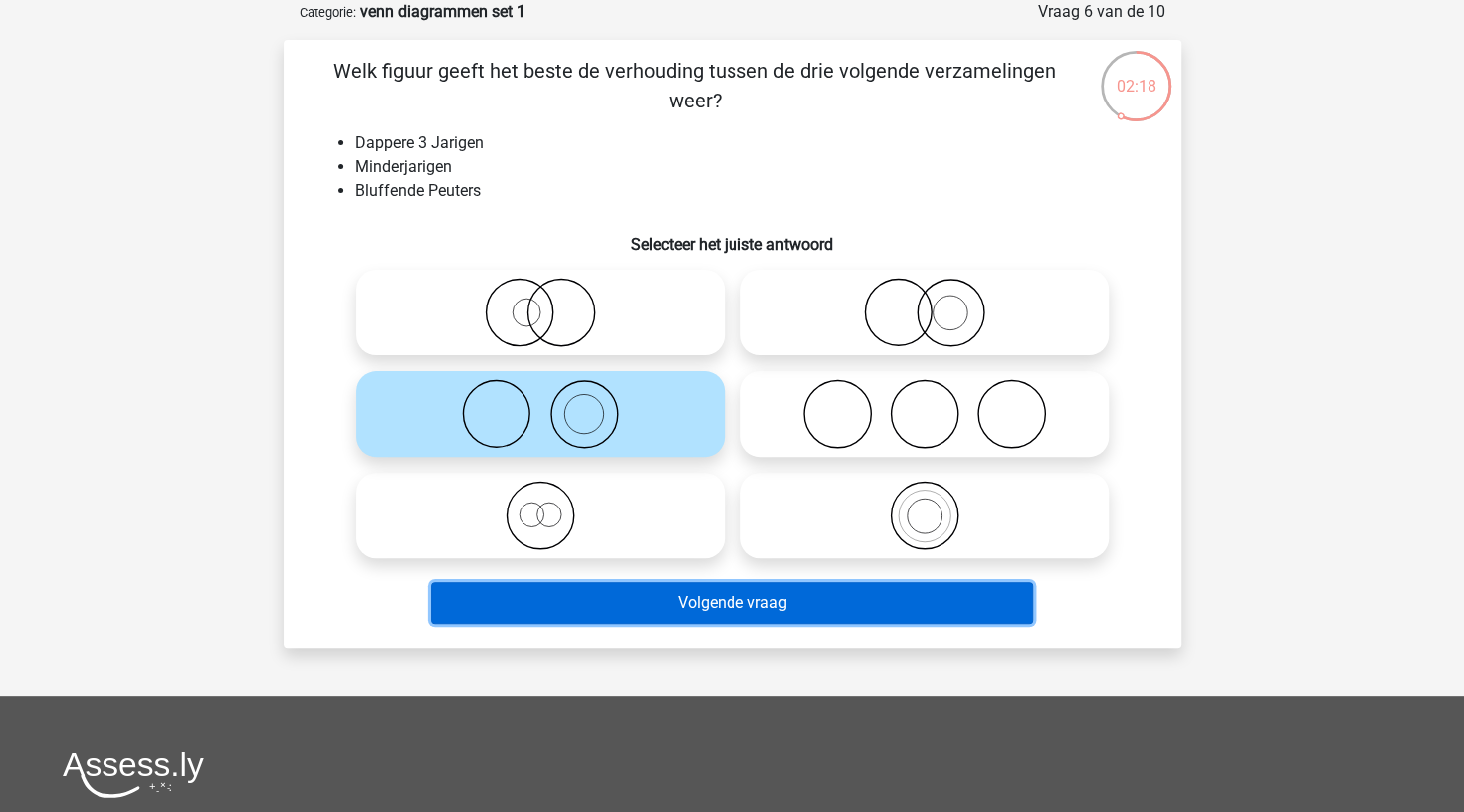 click on "Volgende vraag" at bounding box center [732, 603] 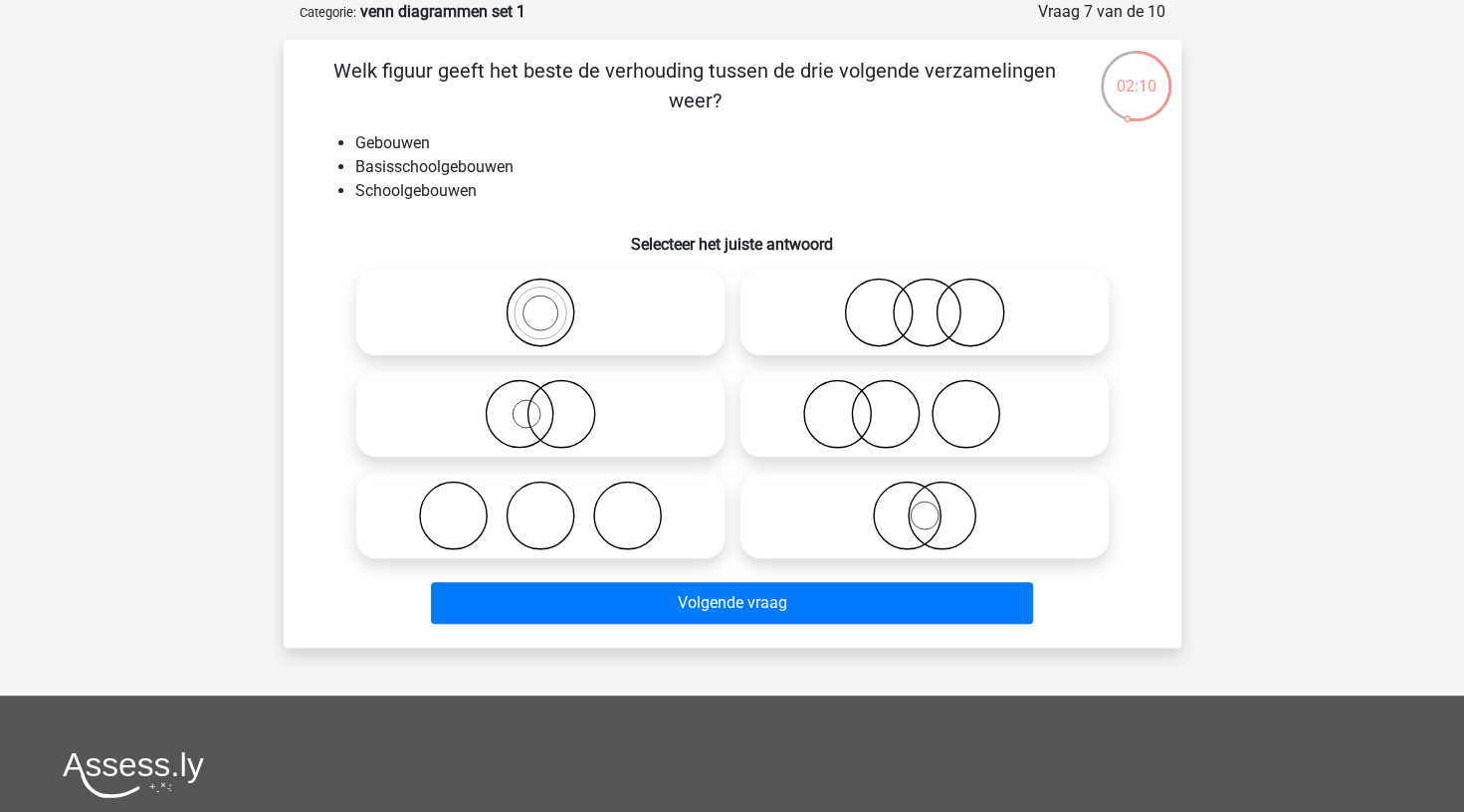 click at bounding box center (546, 296) 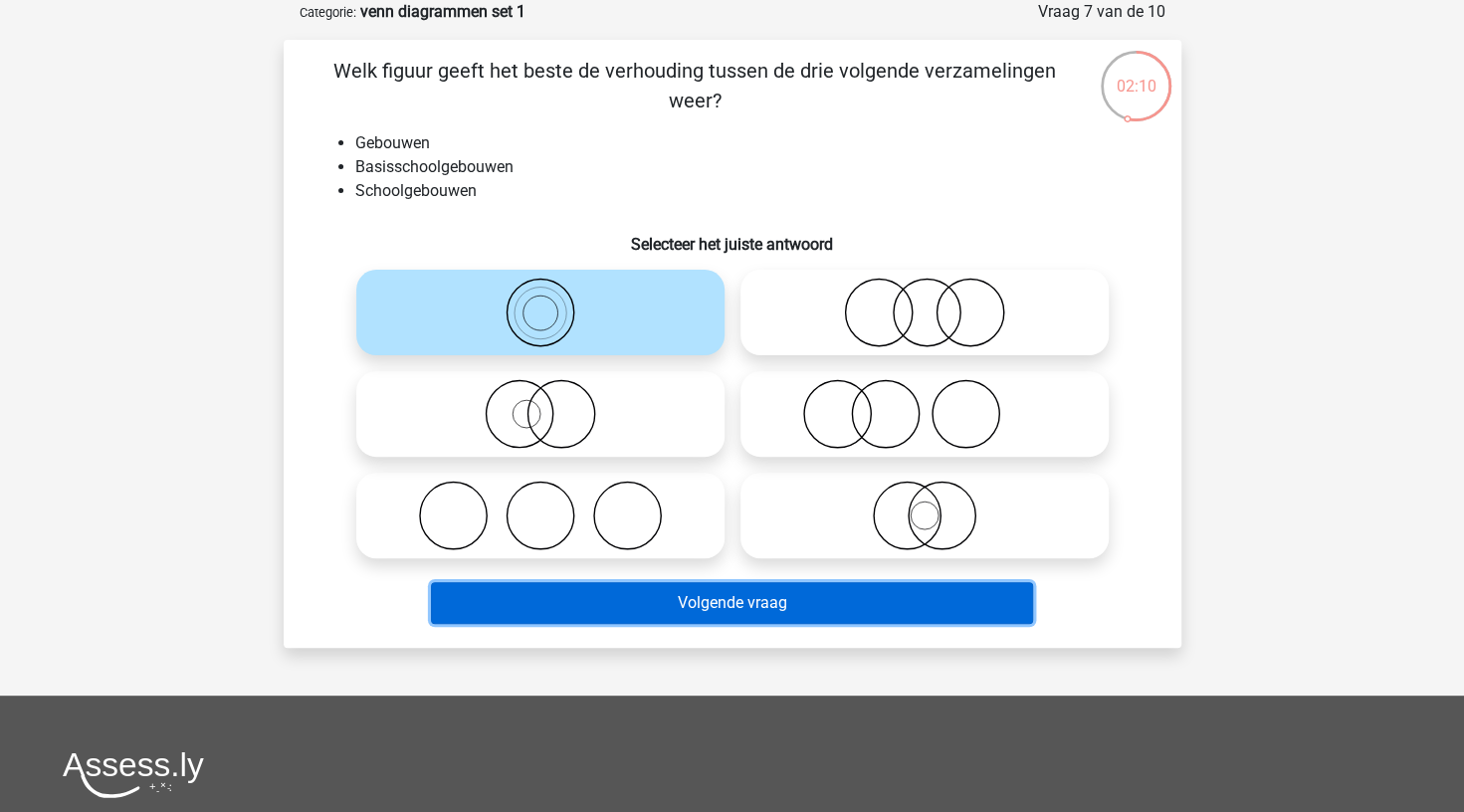 click on "Volgende vraag" at bounding box center [732, 603] 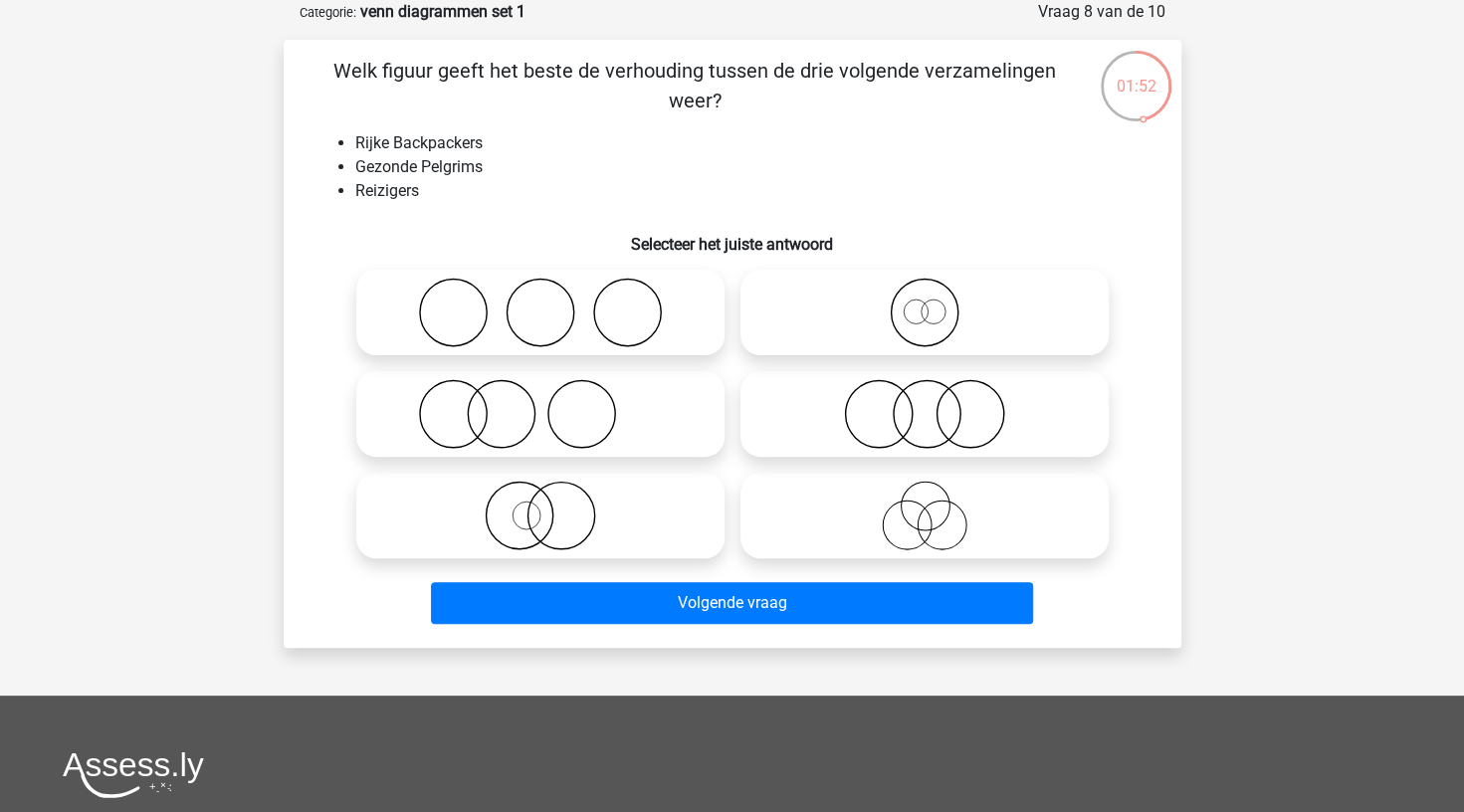 click 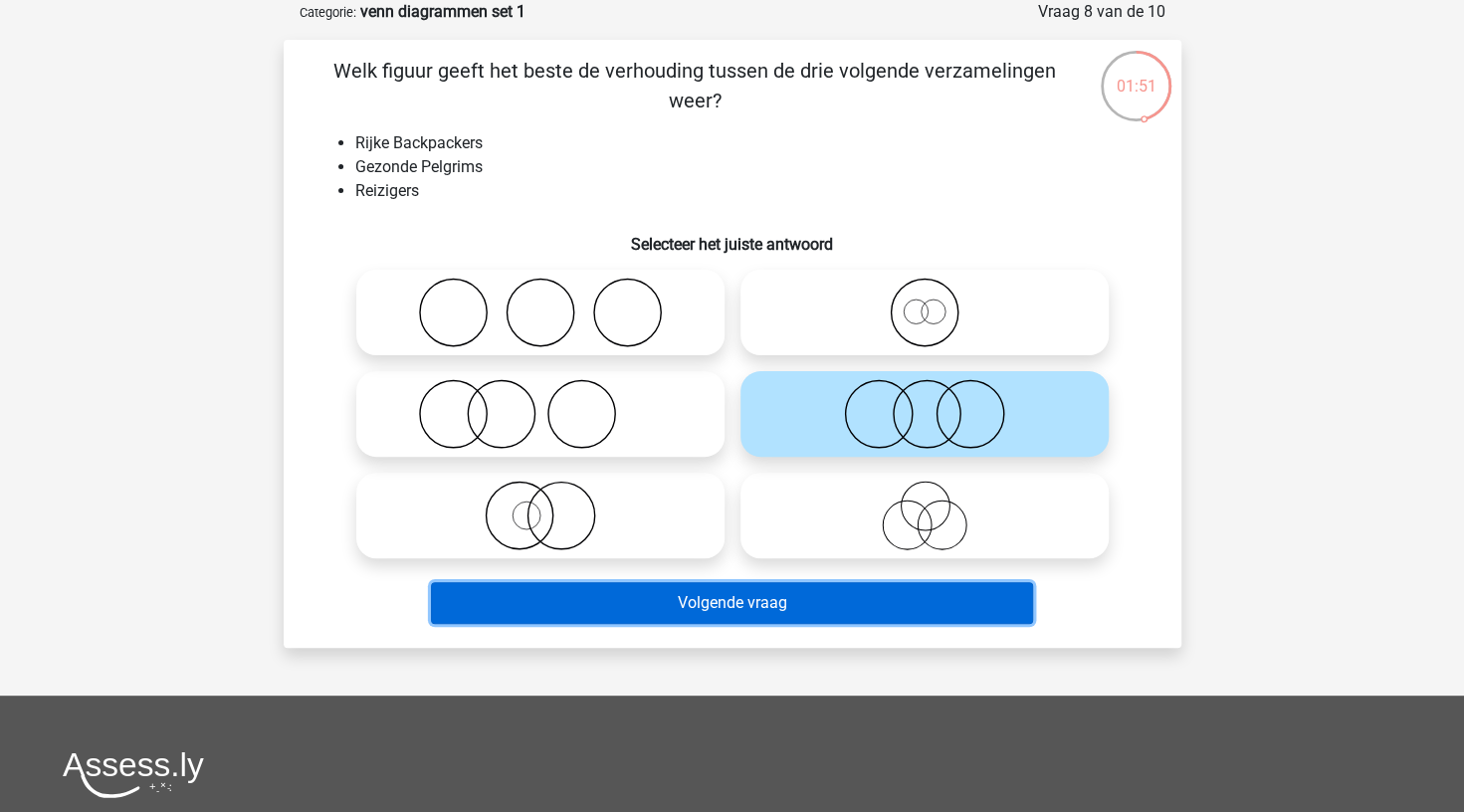 click on "Volgende vraag" at bounding box center [732, 603] 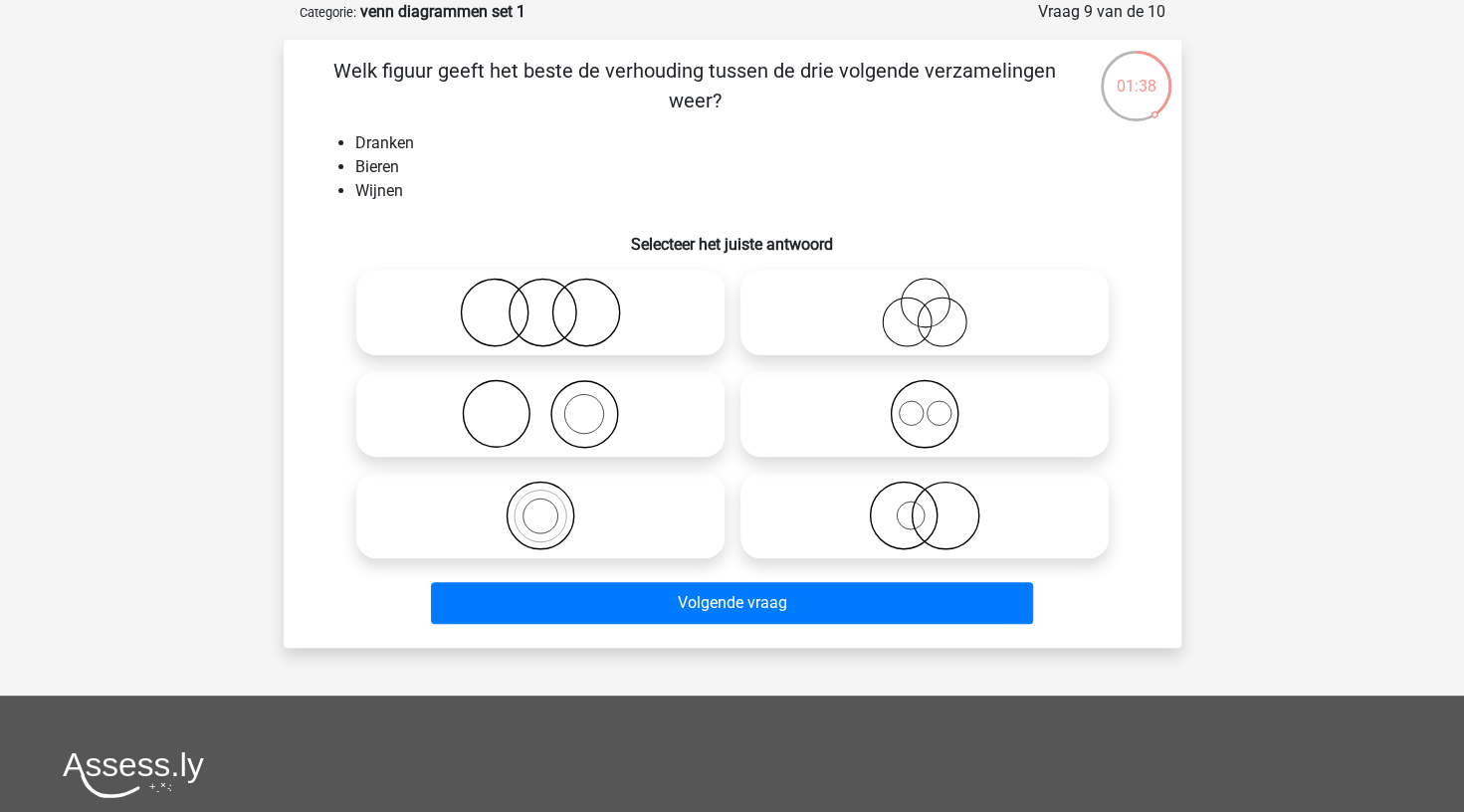 click 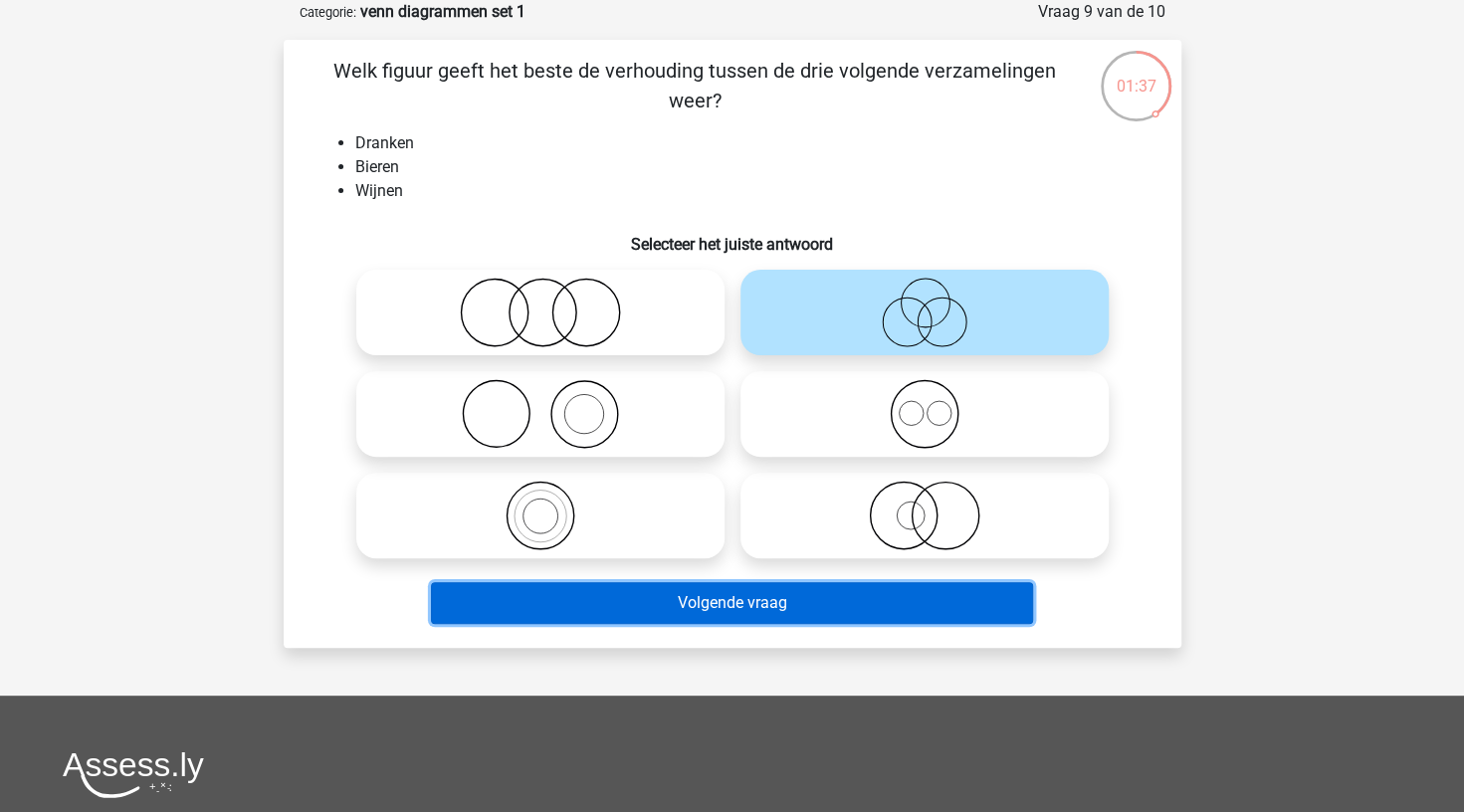 click on "Volgende vraag" at bounding box center [732, 603] 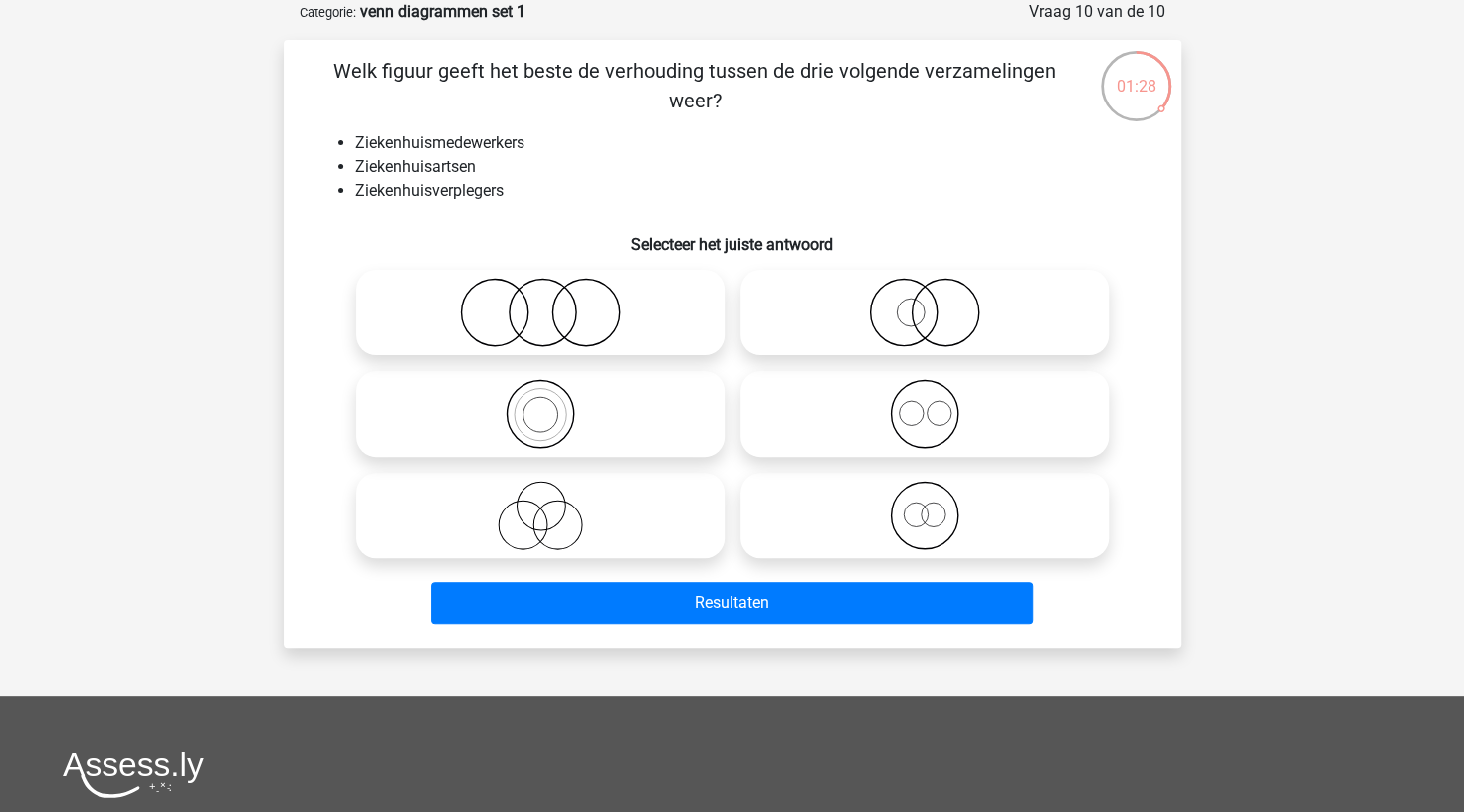 drag, startPoint x: 572, startPoint y: 309, endPoint x: 699, endPoint y: 478, distance: 211.4001 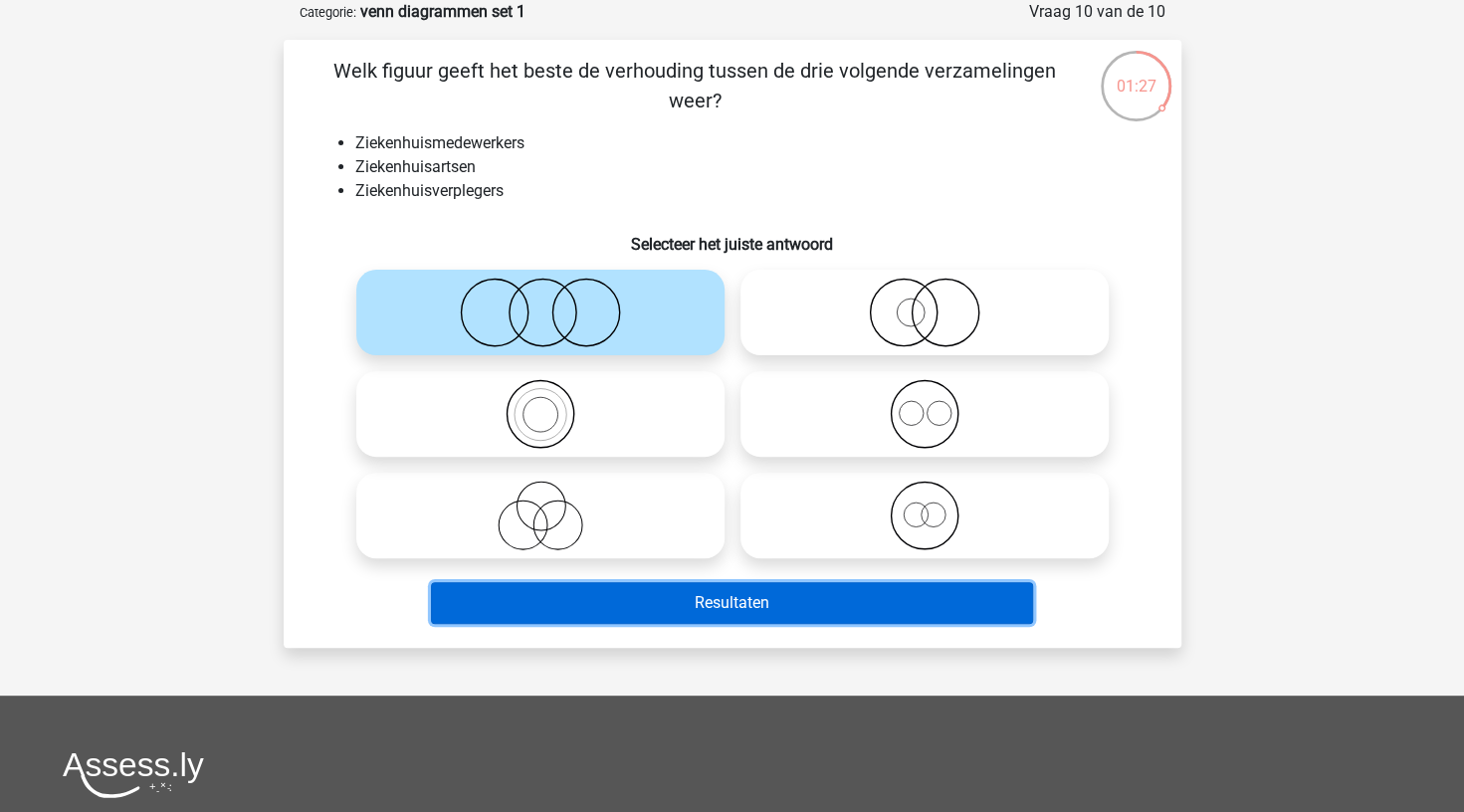 click on "Resultaten" at bounding box center [732, 603] 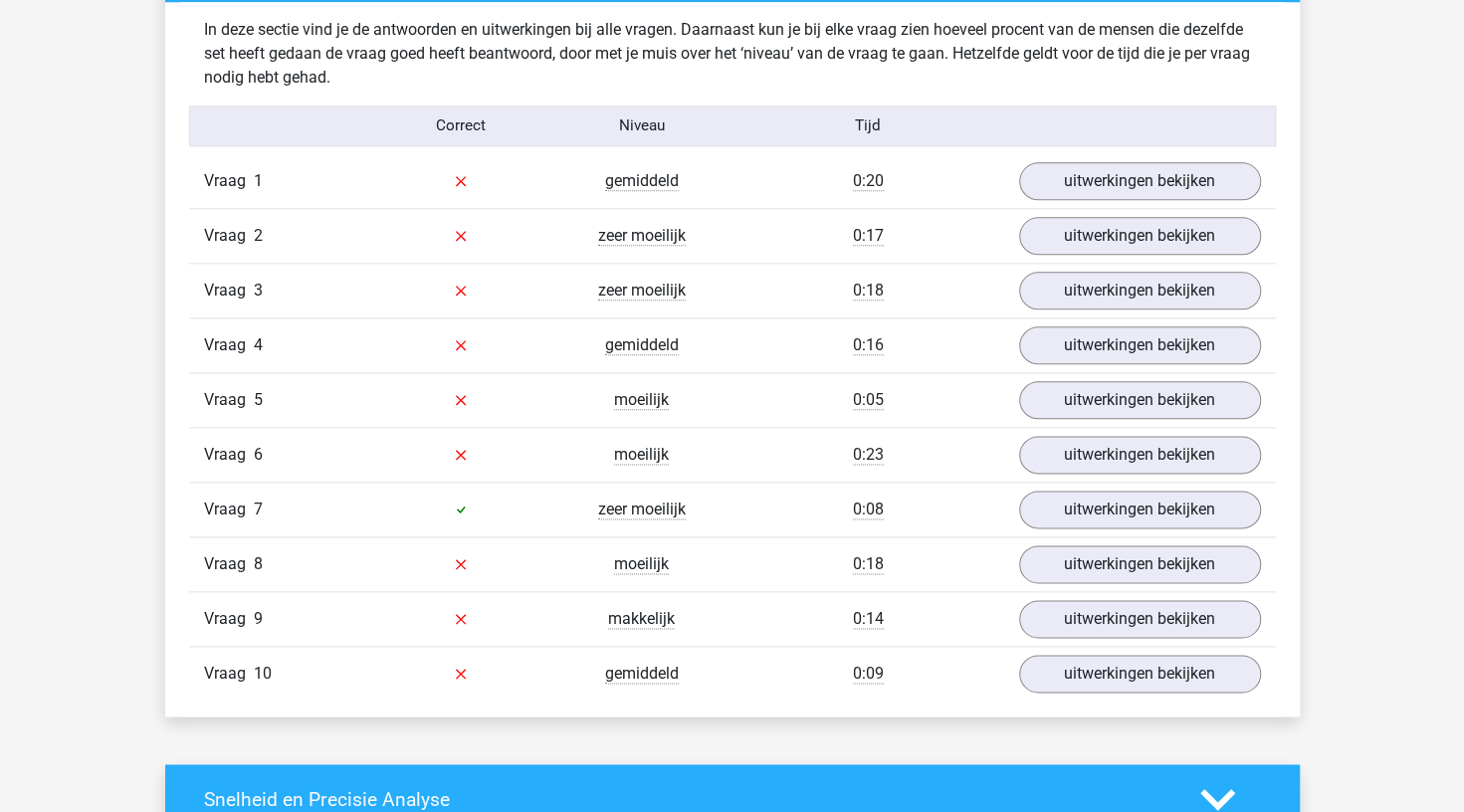 scroll, scrollTop: 1294, scrollLeft: 0, axis: vertical 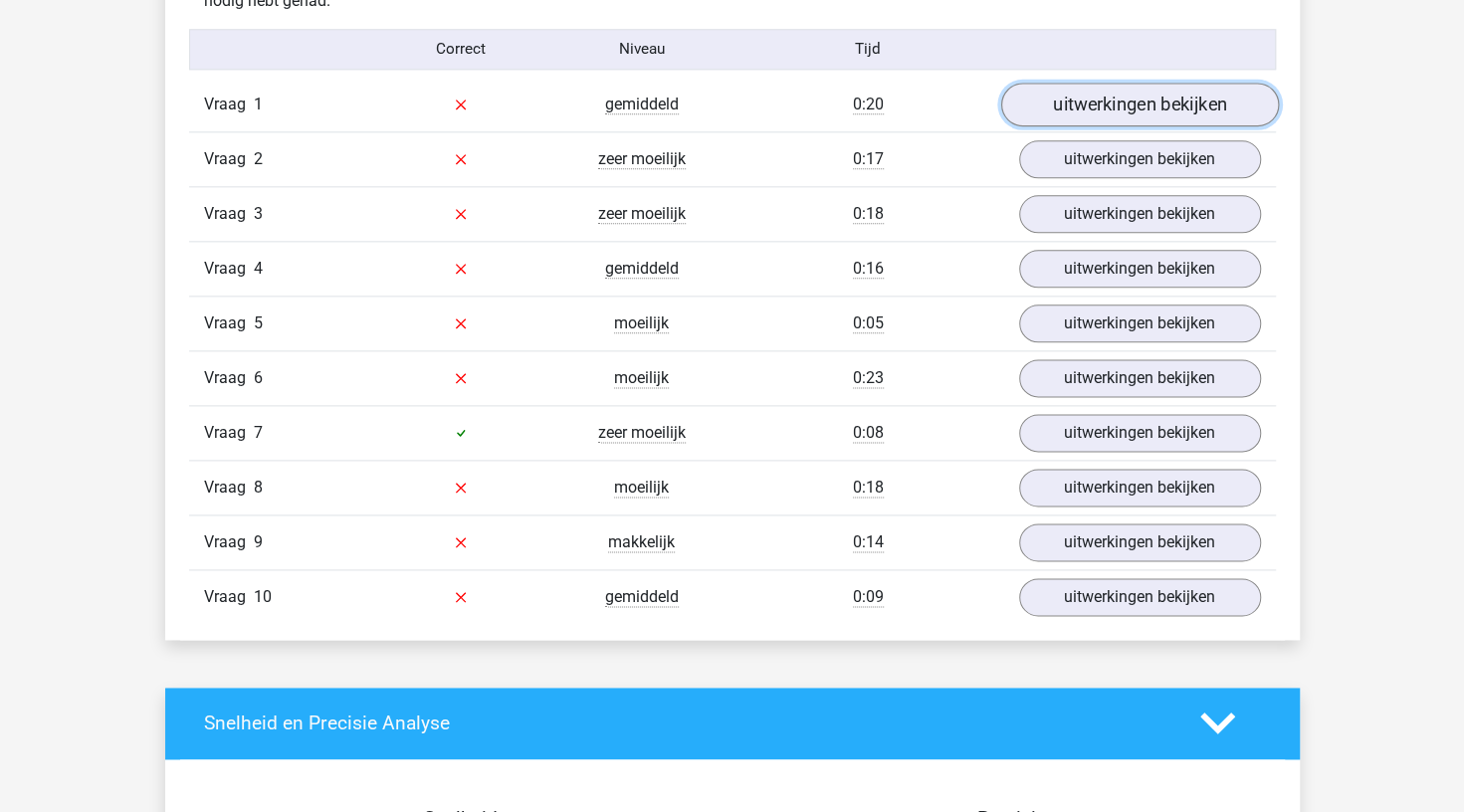 click on "uitwerkingen bekijken" at bounding box center (1139, 104) 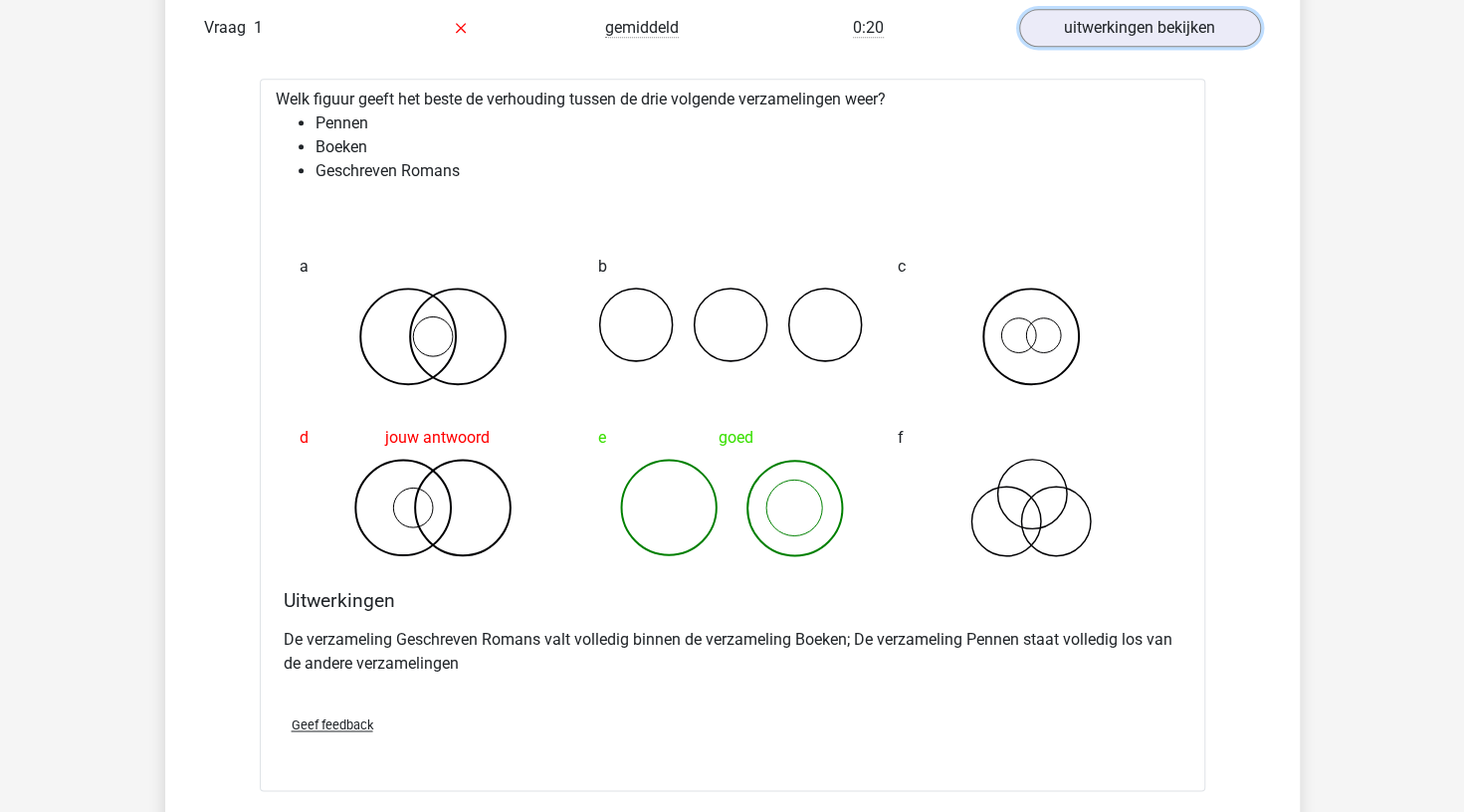 scroll, scrollTop: 1194, scrollLeft: 0, axis: vertical 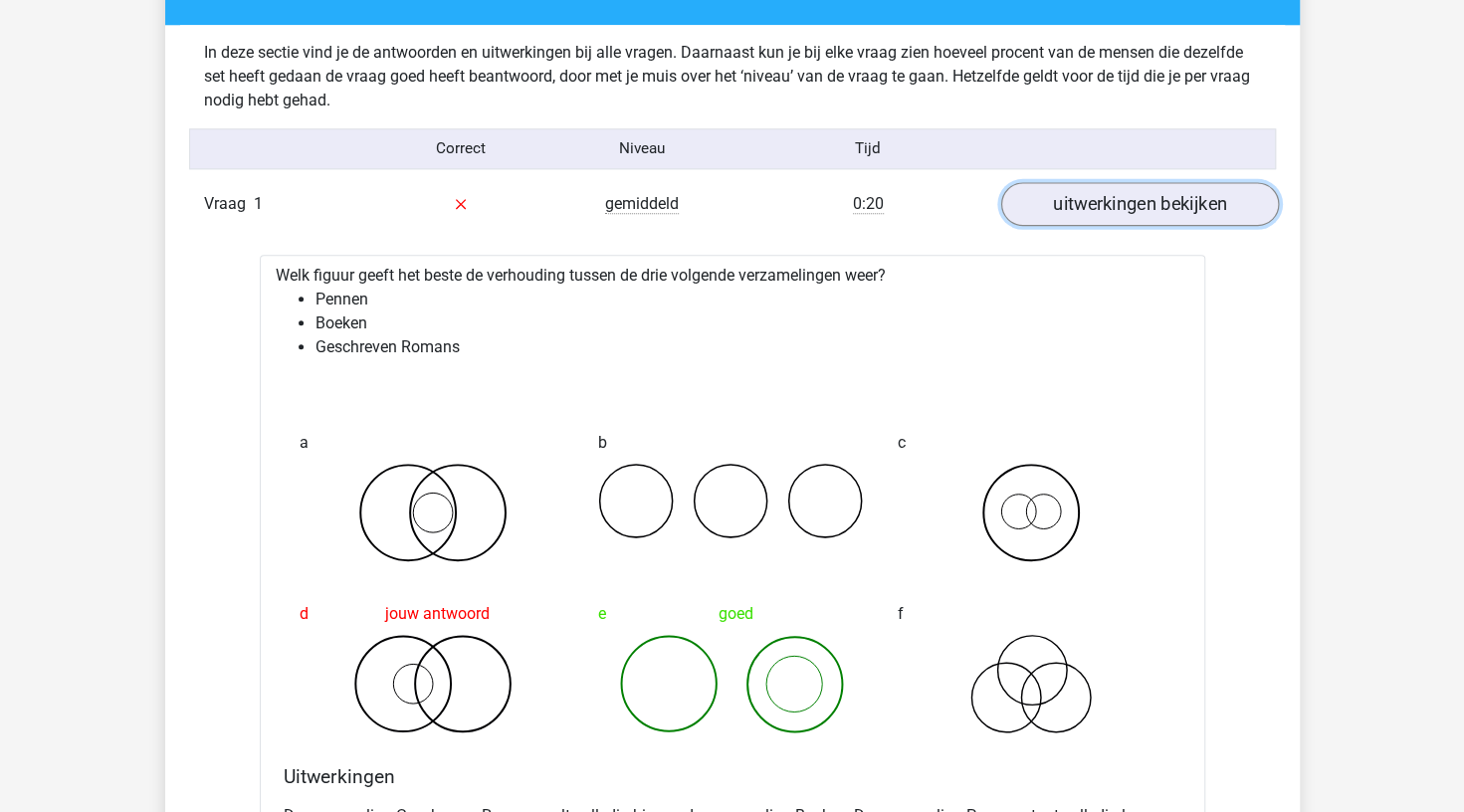 click on "uitwerkingen bekijken" at bounding box center (1139, 204) 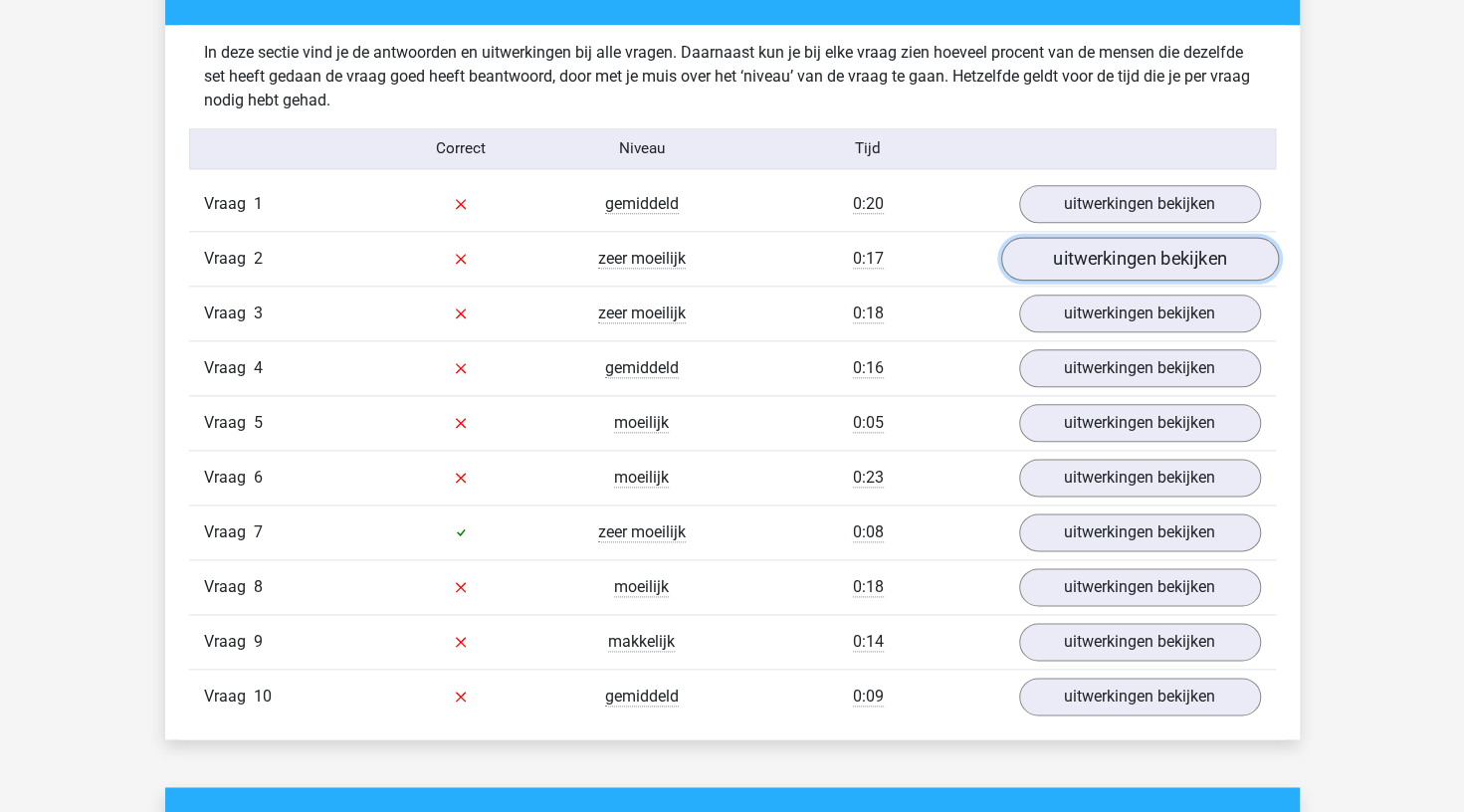 click on "uitwerkingen bekijken" at bounding box center (1139, 259) 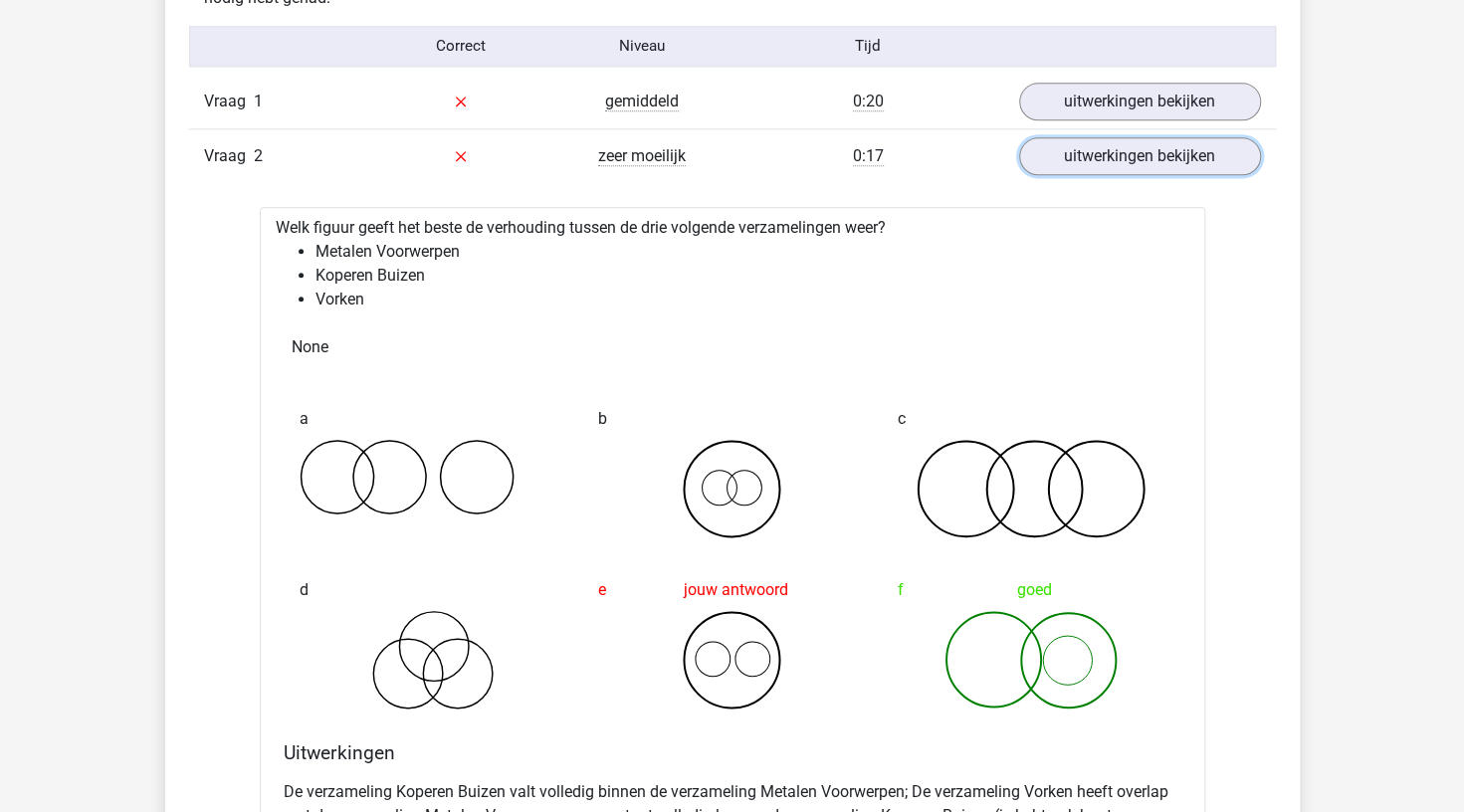 scroll, scrollTop: 1294, scrollLeft: 0, axis: vertical 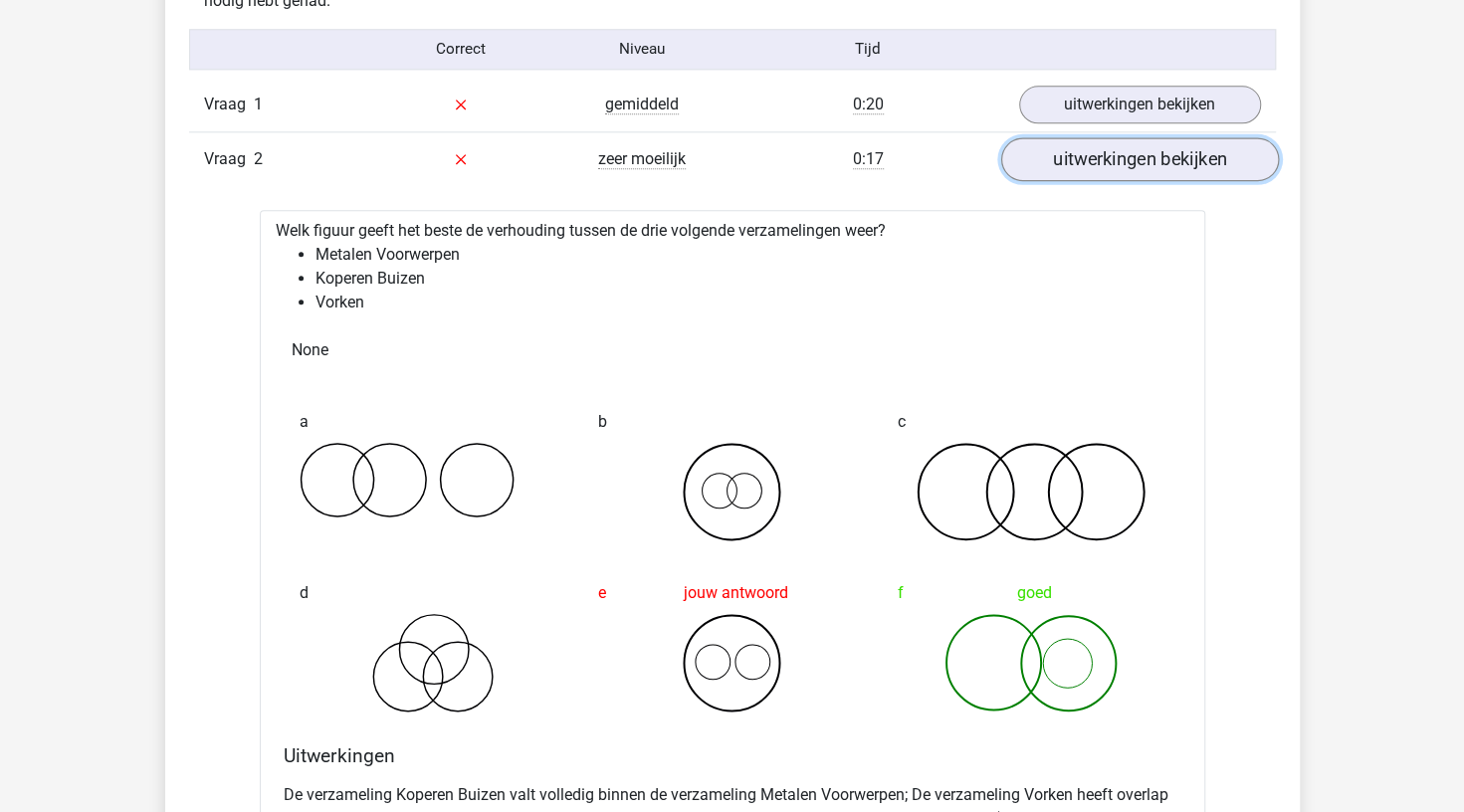 click on "uitwerkingen bekijken" at bounding box center (1139, 159) 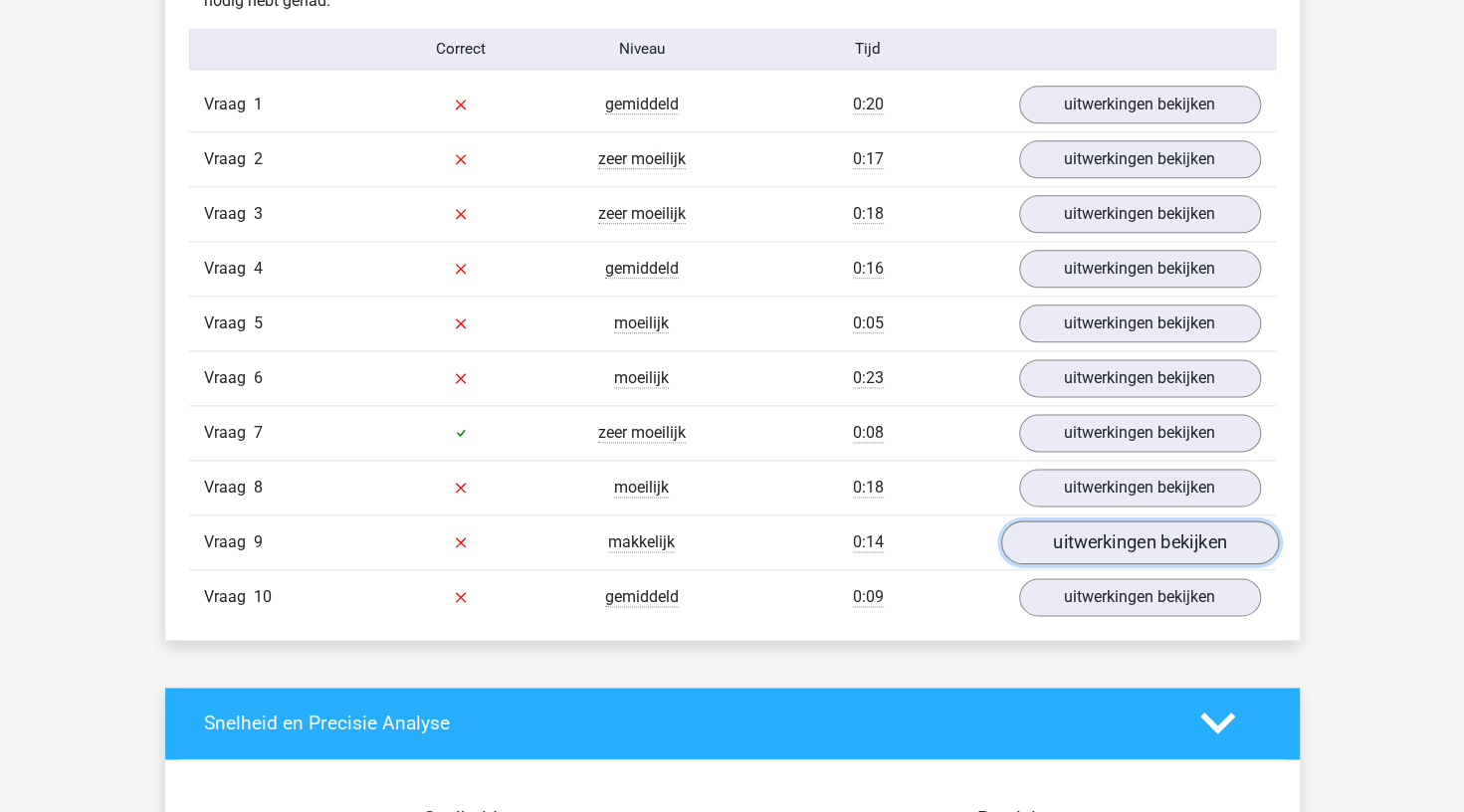 click on "uitwerkingen bekijken" at bounding box center [1139, 542] 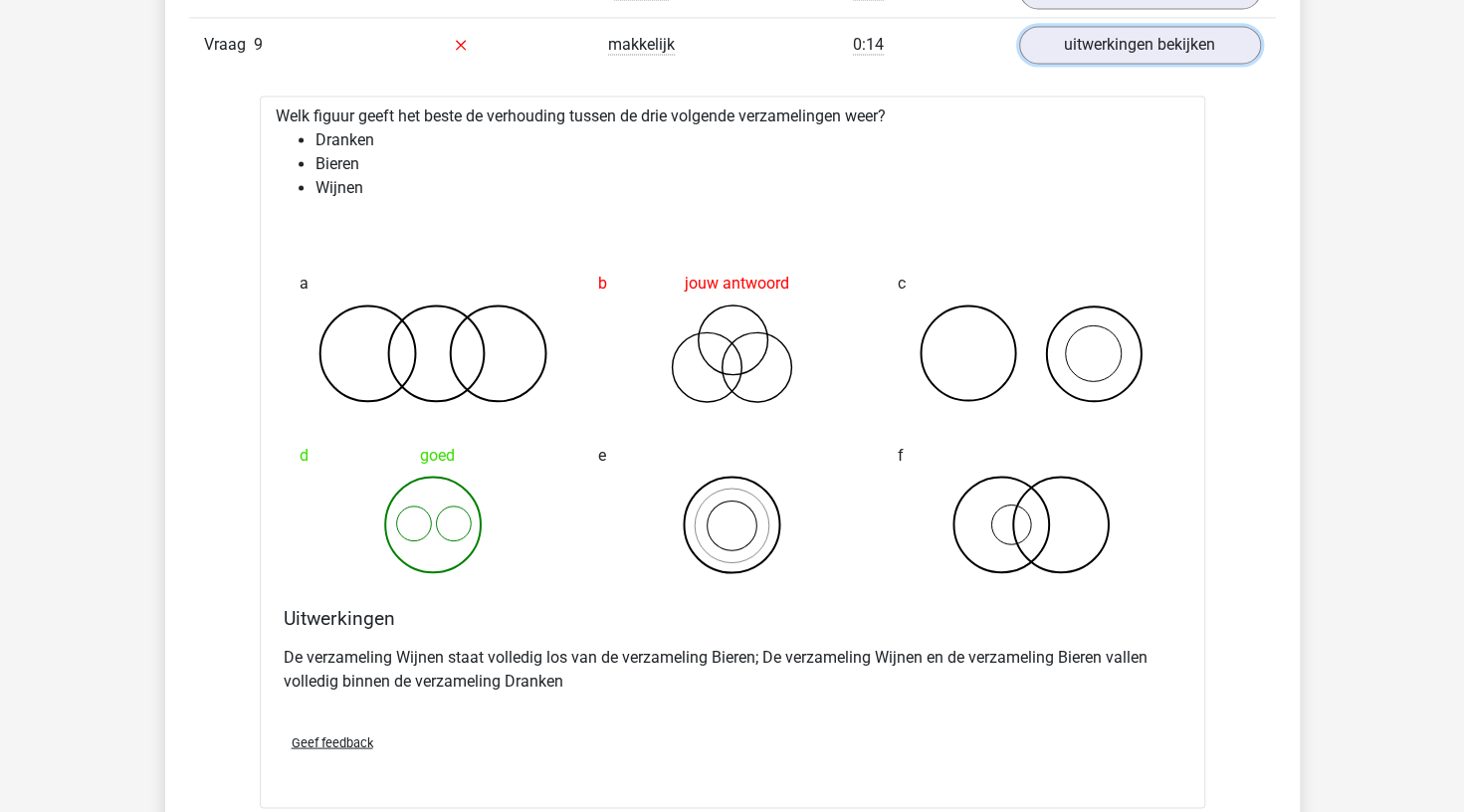 scroll, scrollTop: 1493, scrollLeft: 0, axis: vertical 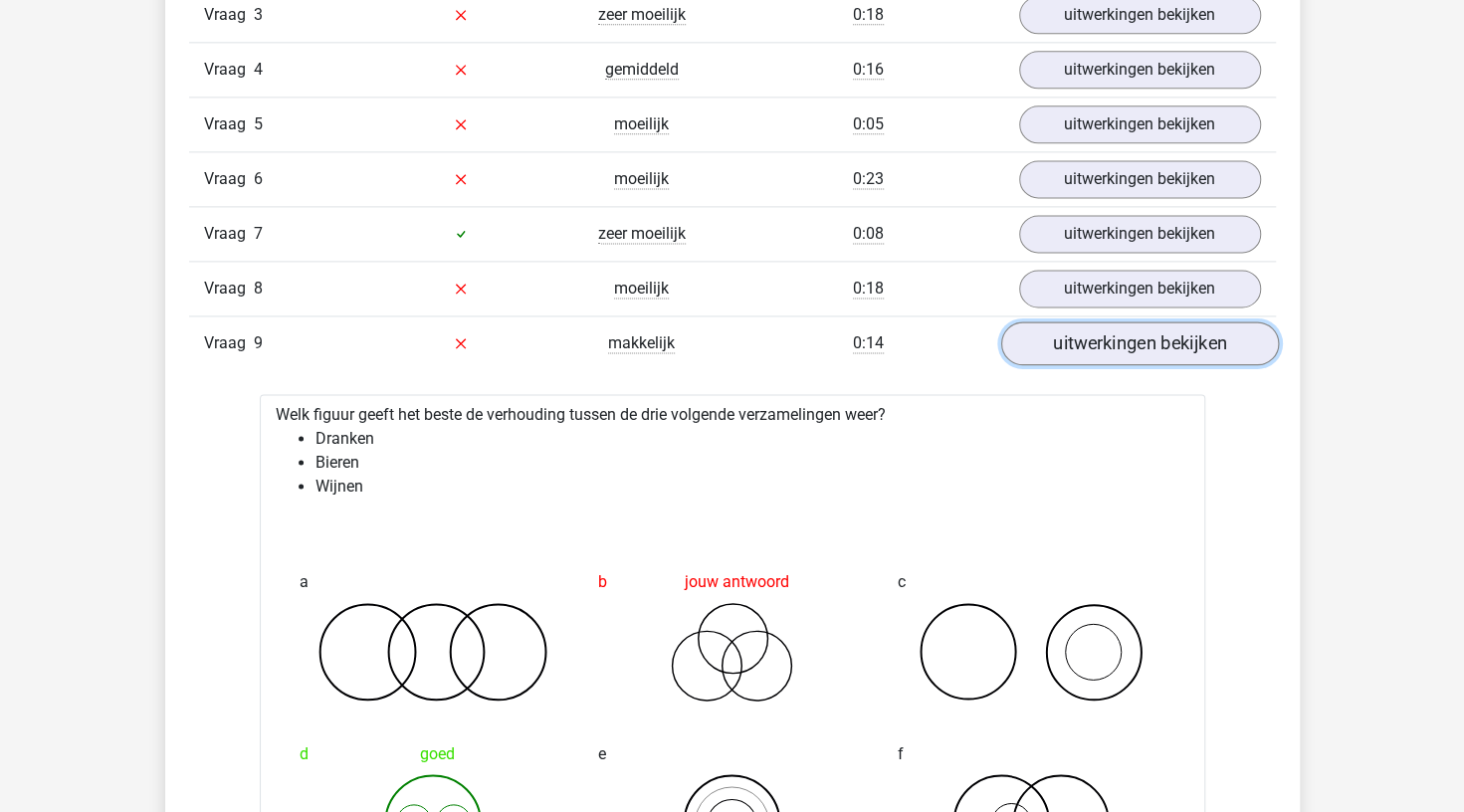 click on "uitwerkingen bekijken" at bounding box center (1139, 343) 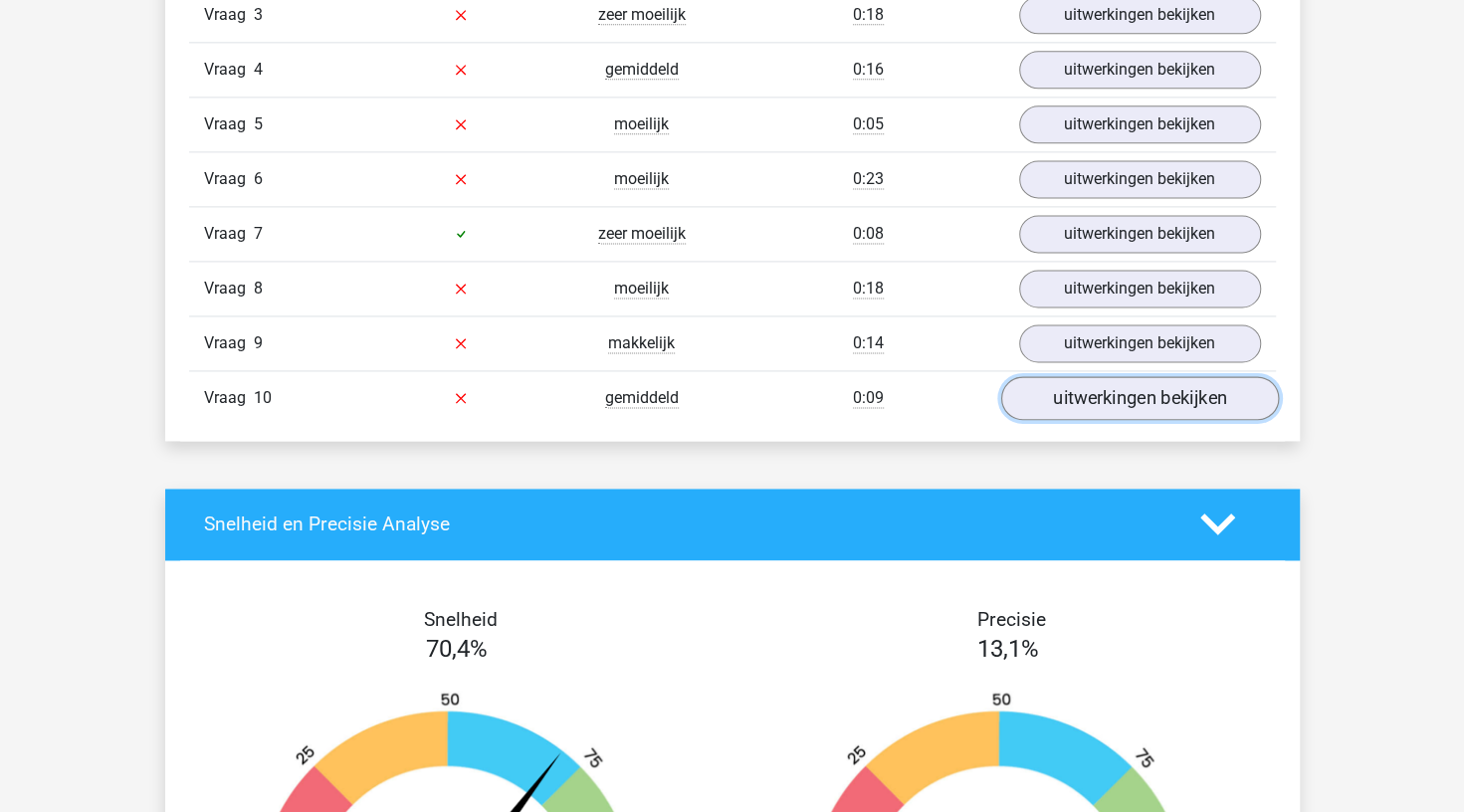 click on "uitwerkingen bekijken" at bounding box center [1139, 398] 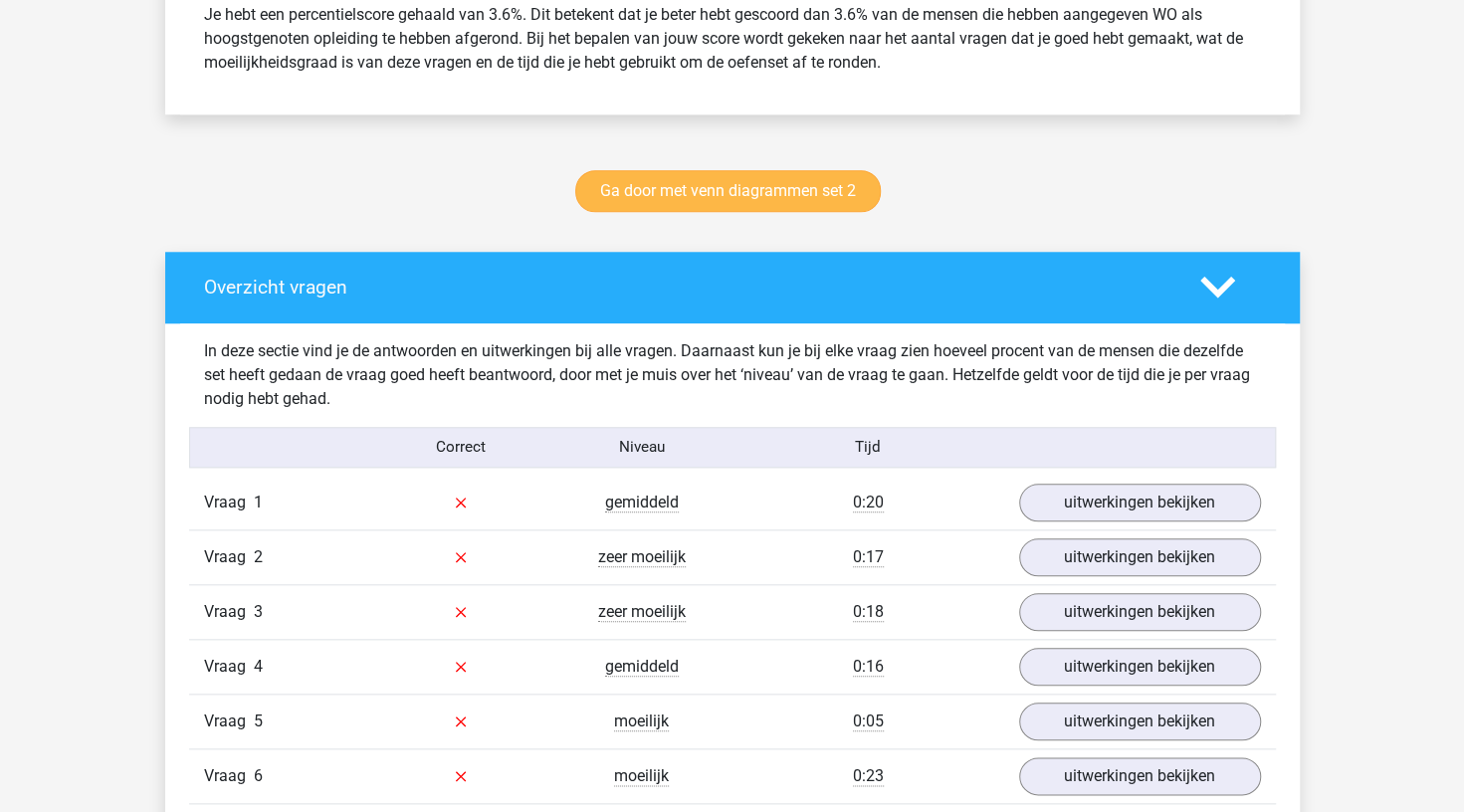 scroll, scrollTop: 0, scrollLeft: 0, axis: both 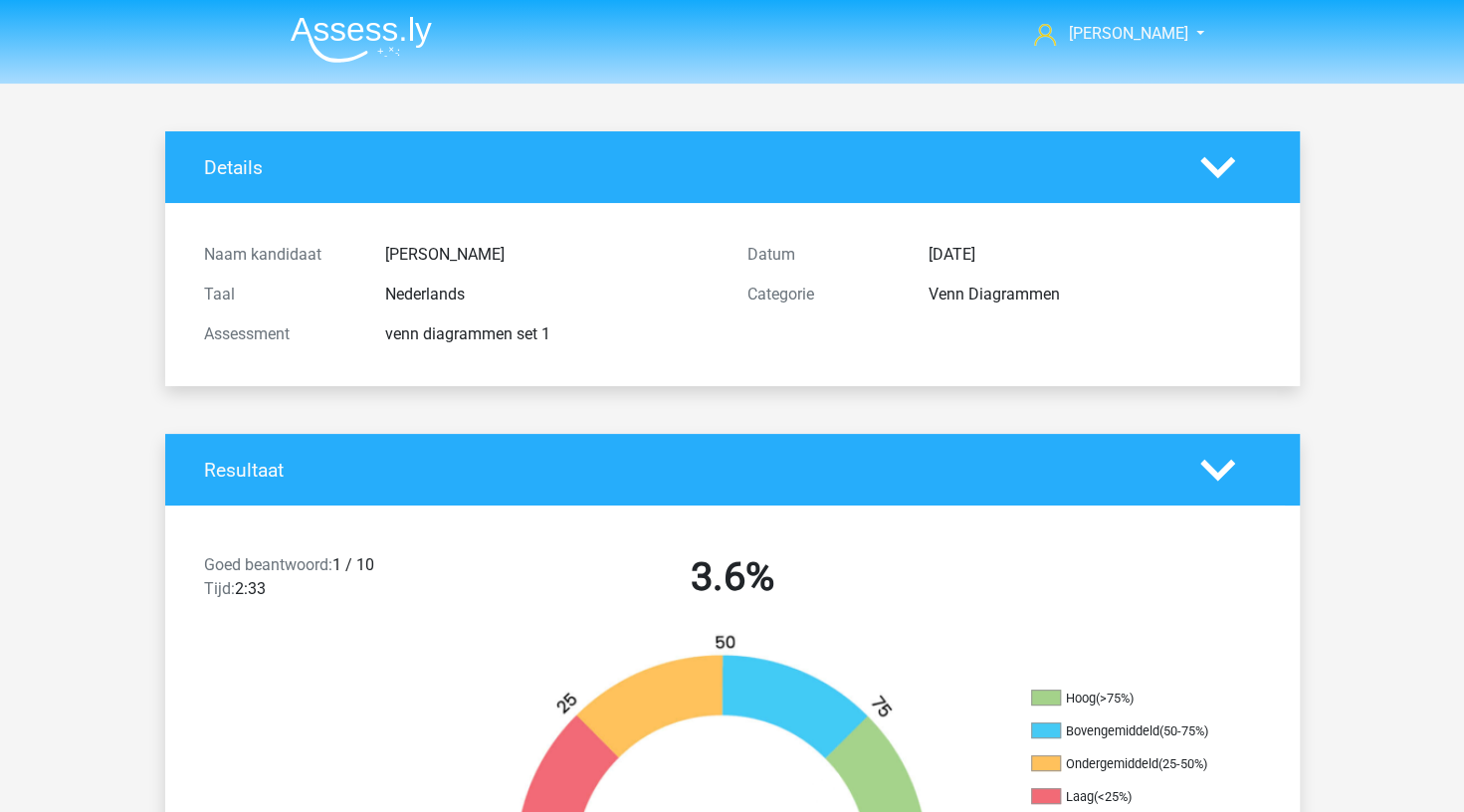 click at bounding box center (361, 39) 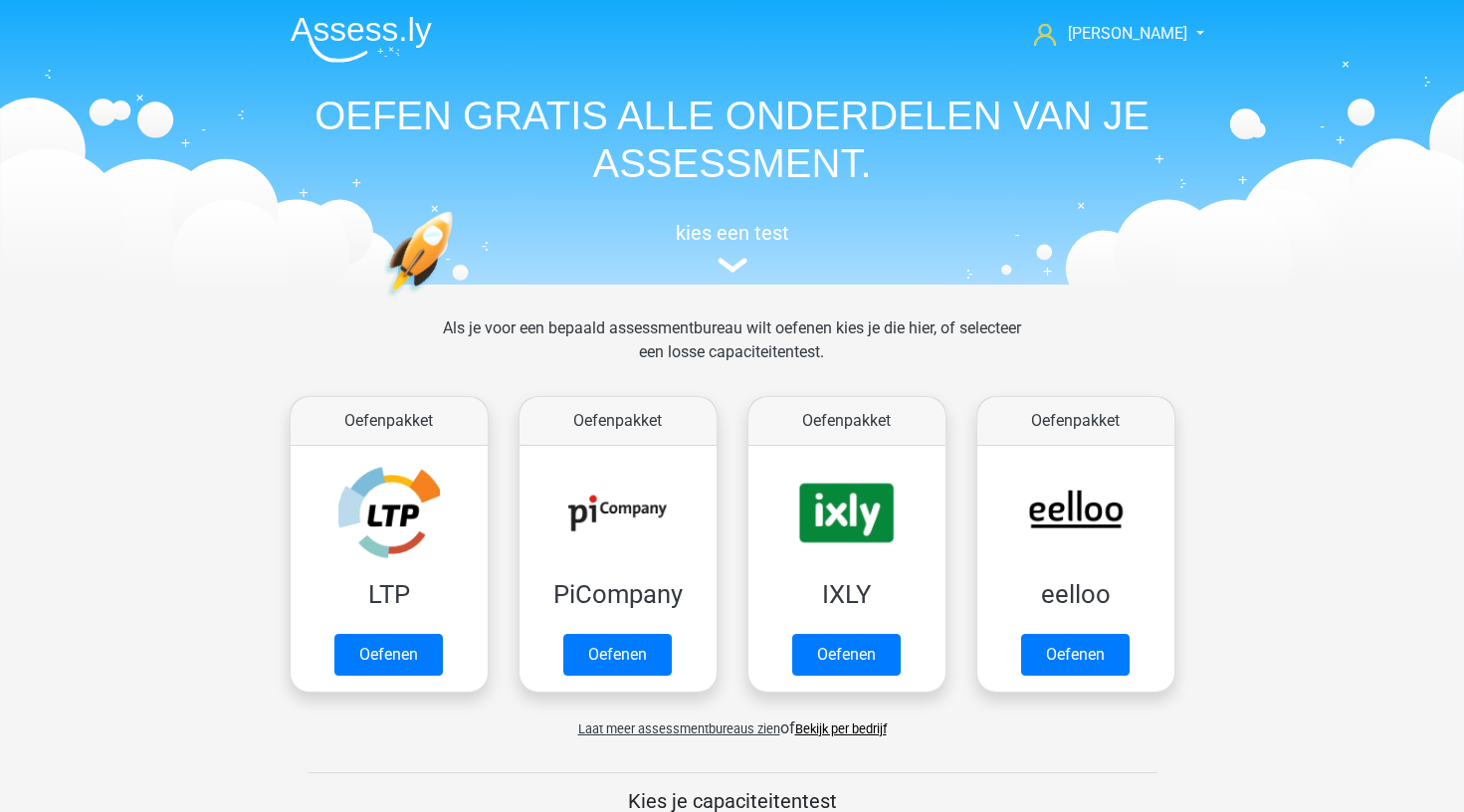 scroll, scrollTop: 0, scrollLeft: 0, axis: both 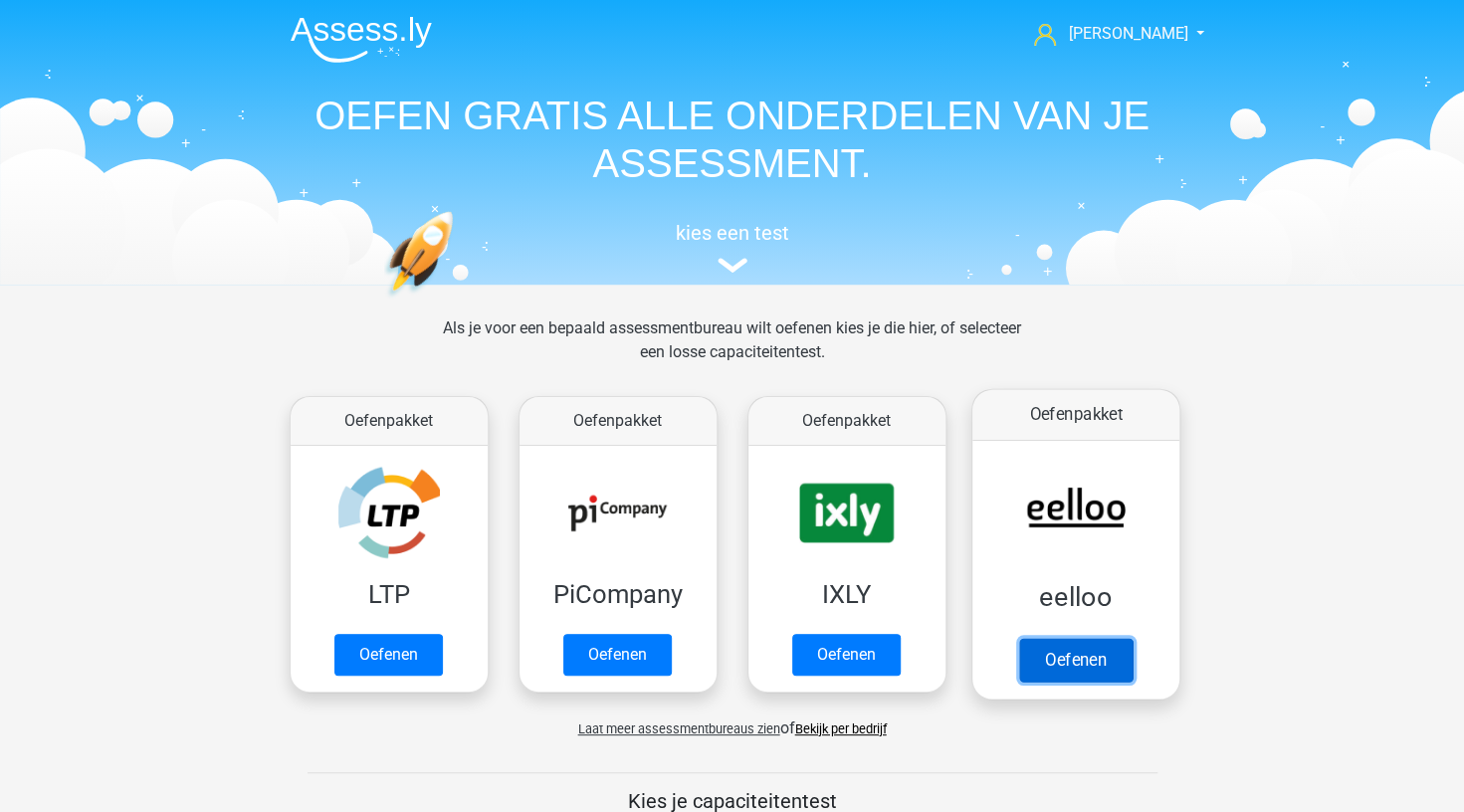 click on "Oefenen" at bounding box center (1075, 660) 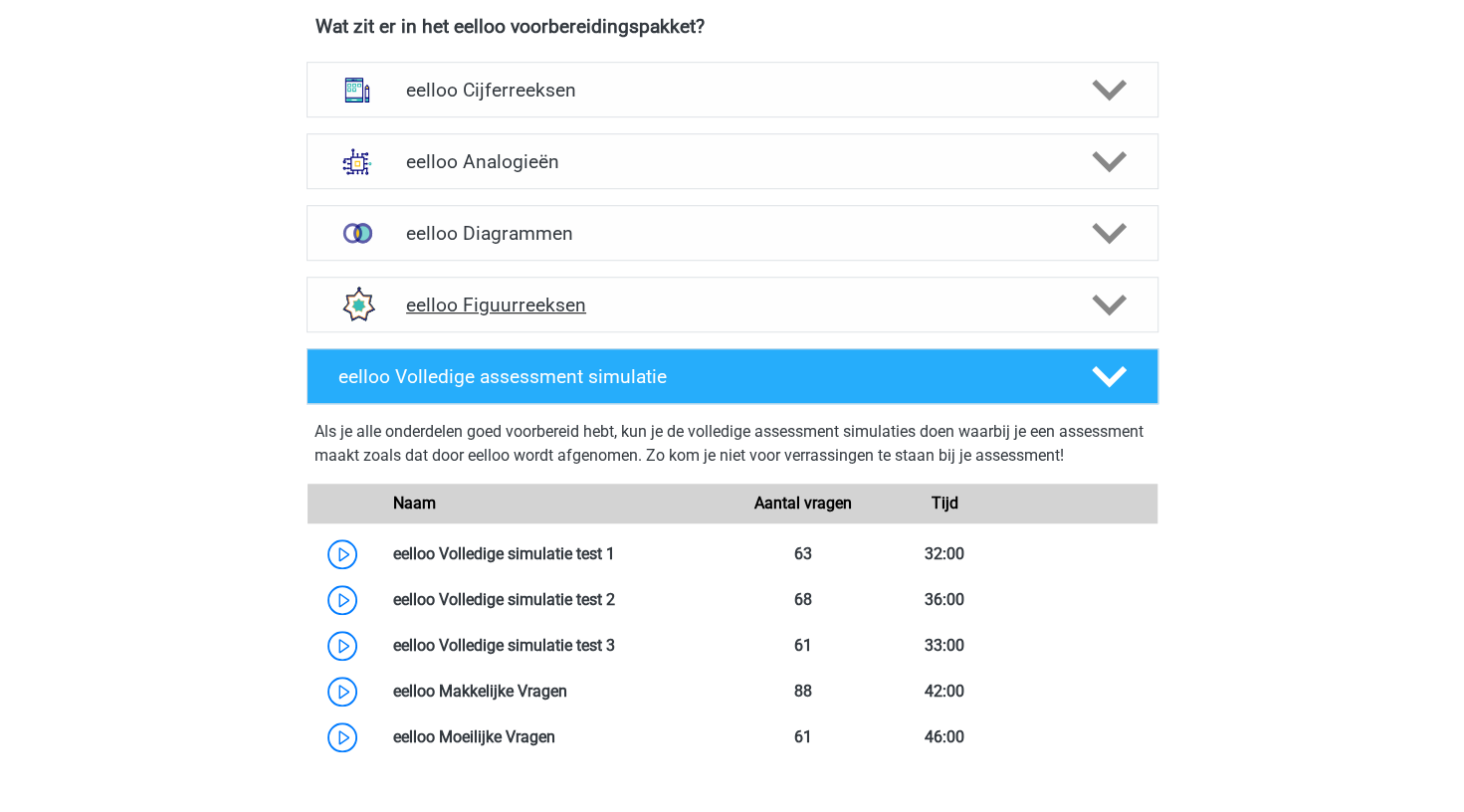scroll, scrollTop: 796, scrollLeft: 0, axis: vertical 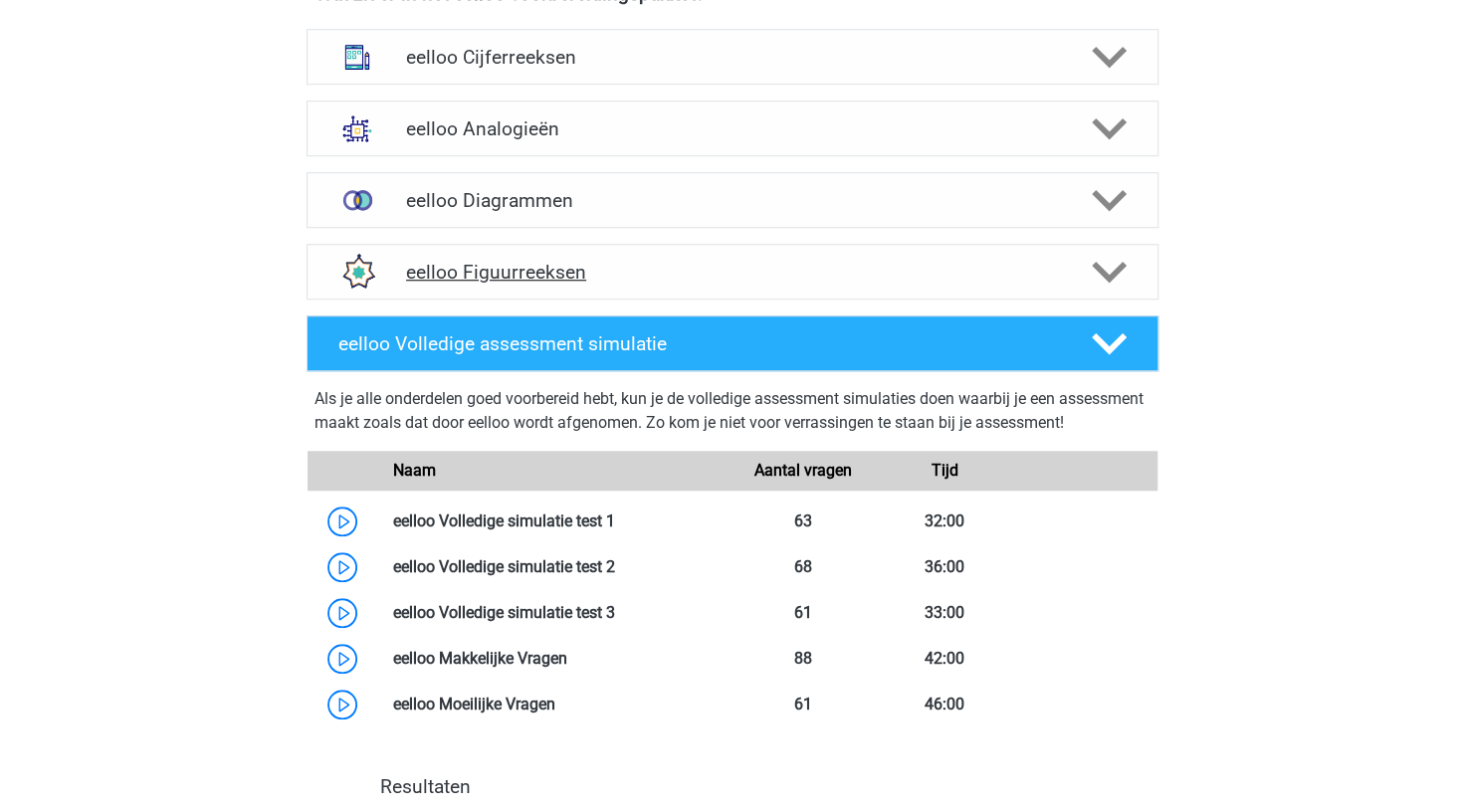 click on "eelloo Figuurreeksen" at bounding box center [732, 272] 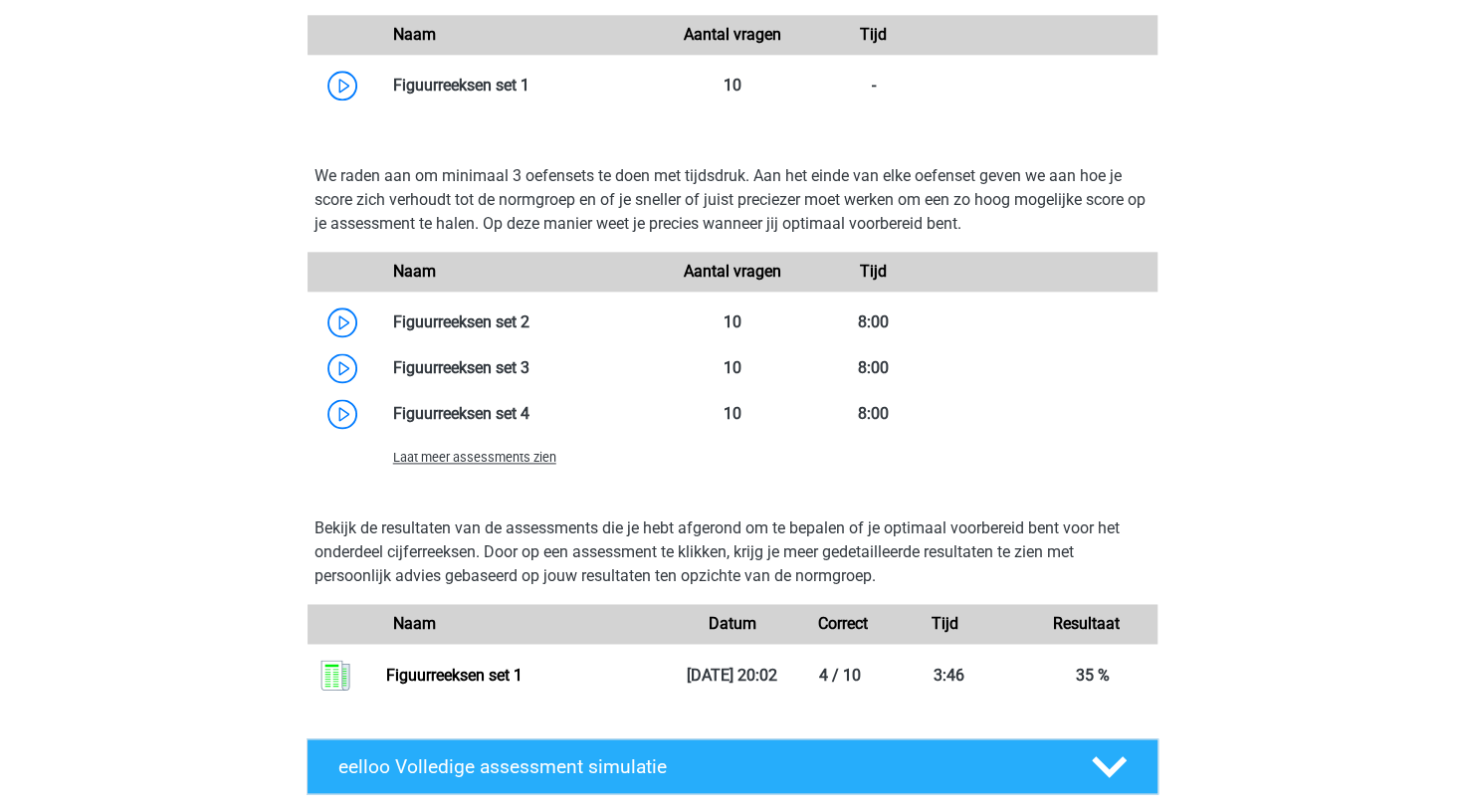 scroll, scrollTop: 1194, scrollLeft: 0, axis: vertical 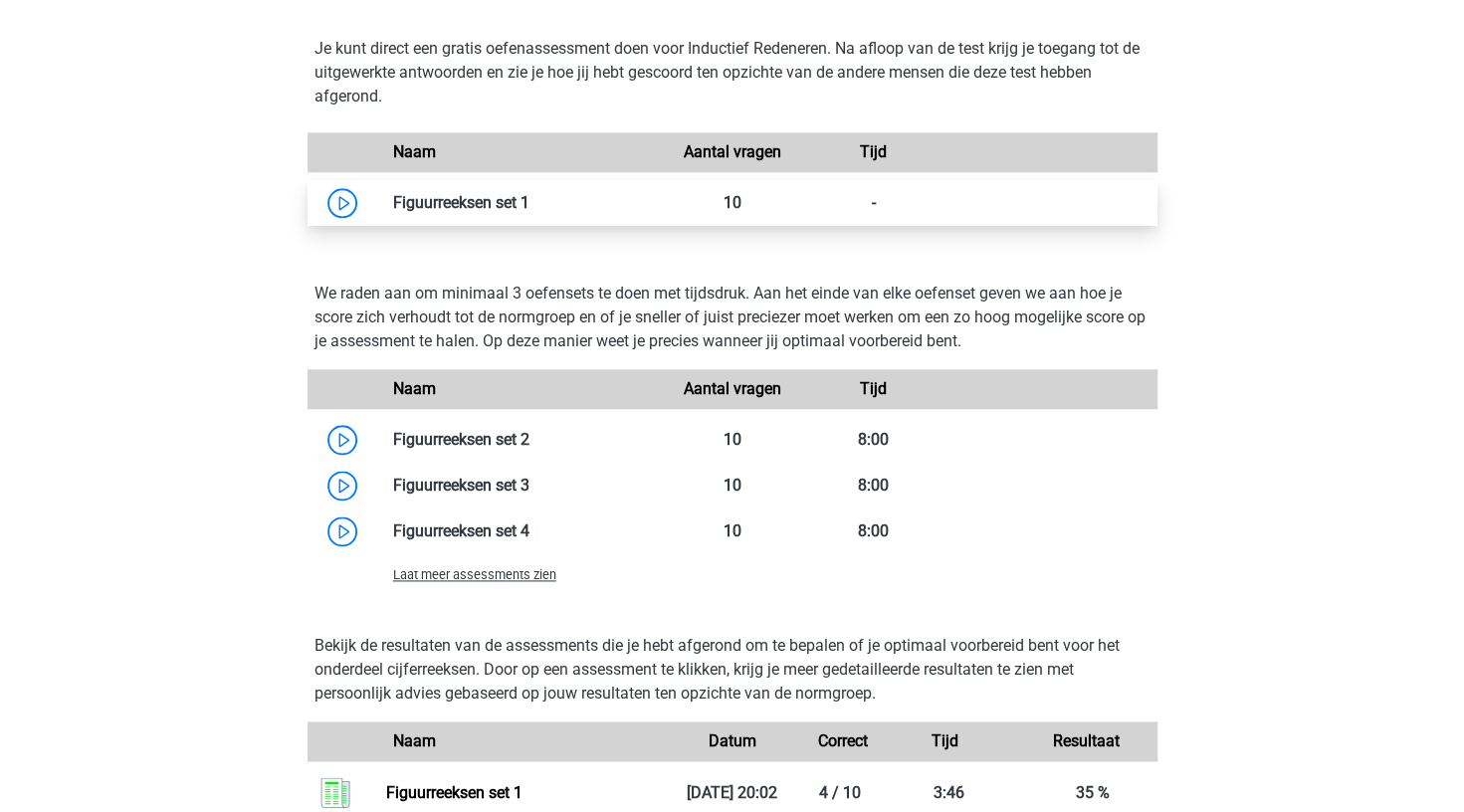 click at bounding box center [529, 202] 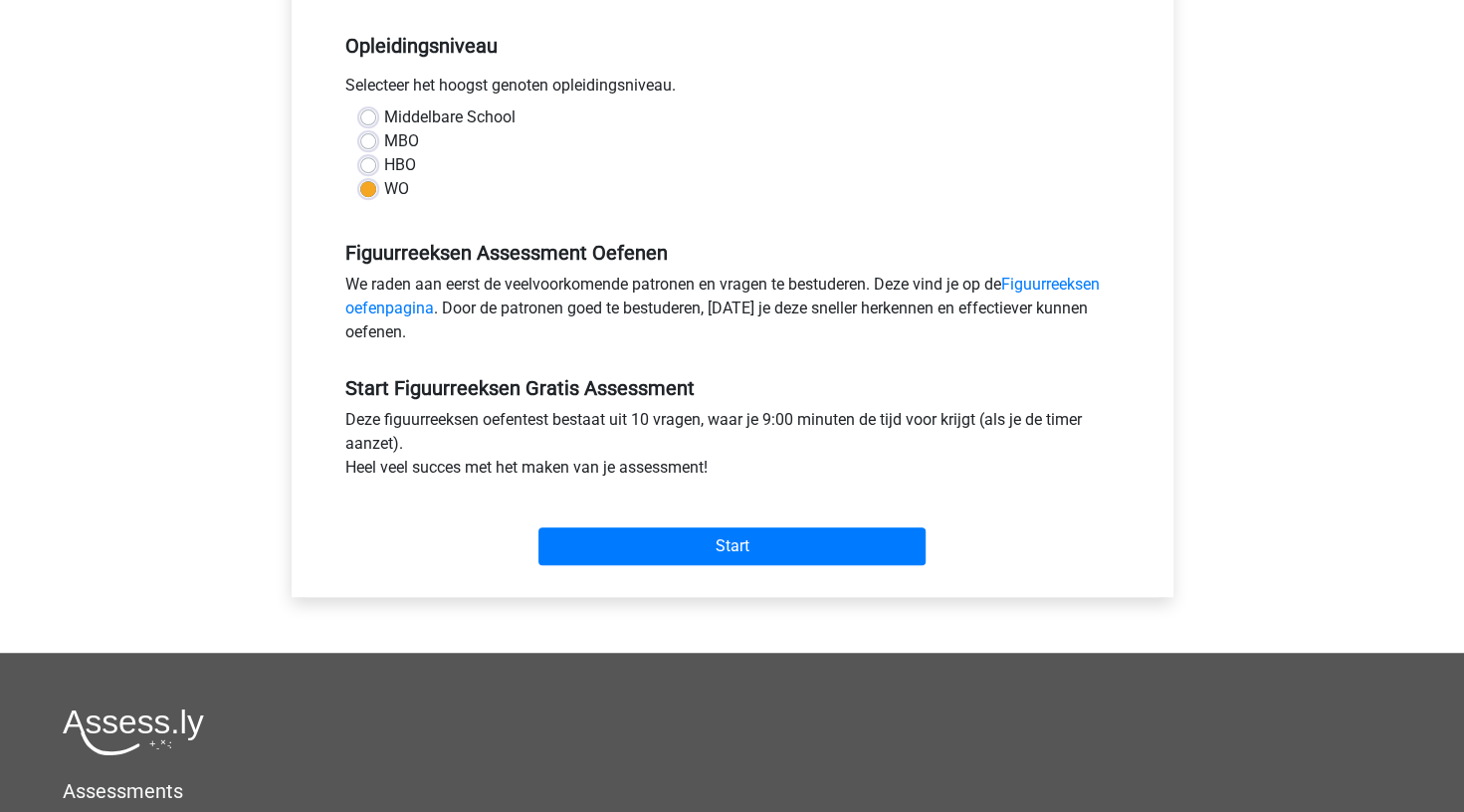scroll, scrollTop: 597, scrollLeft: 0, axis: vertical 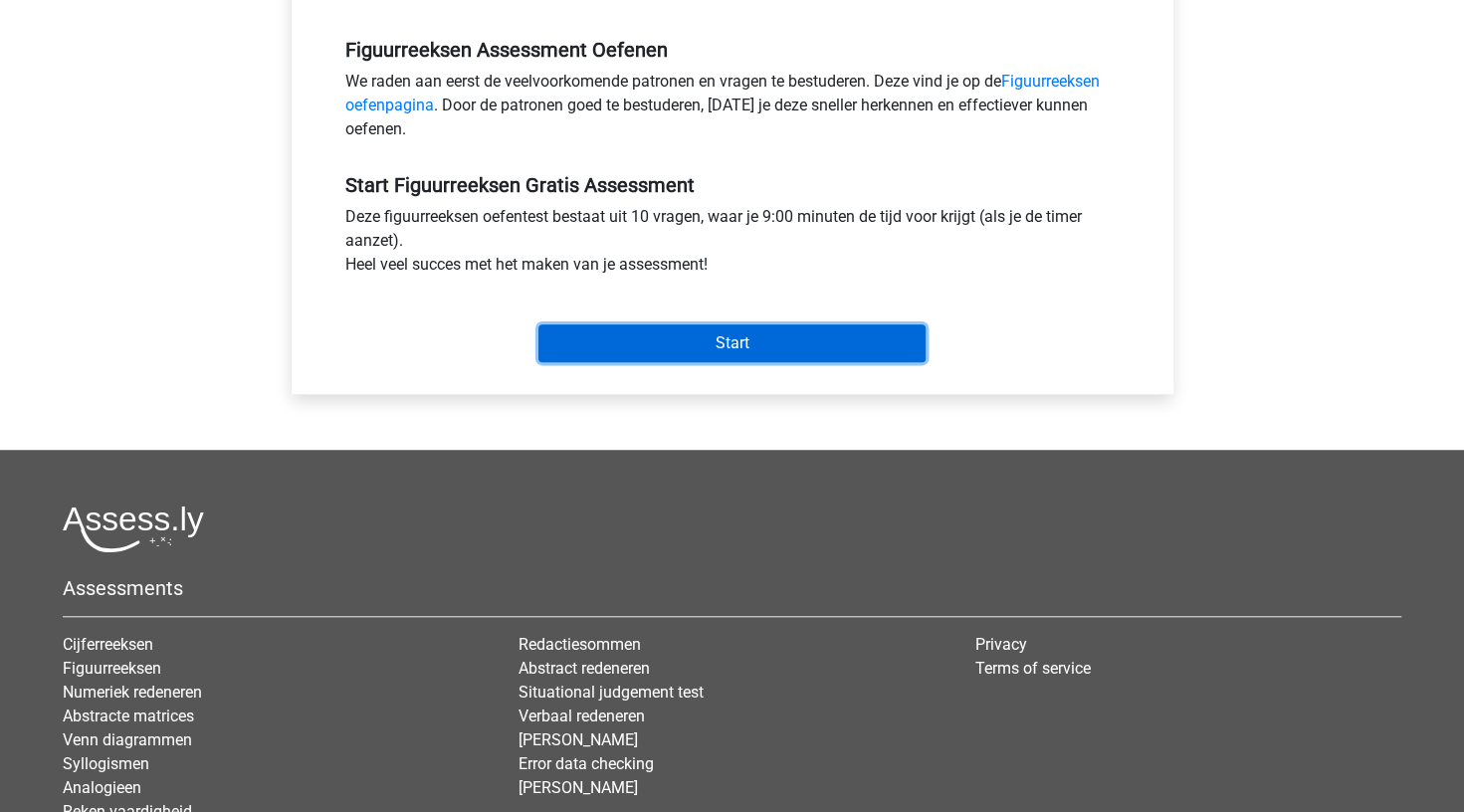 click on "Start" at bounding box center (732, 343) 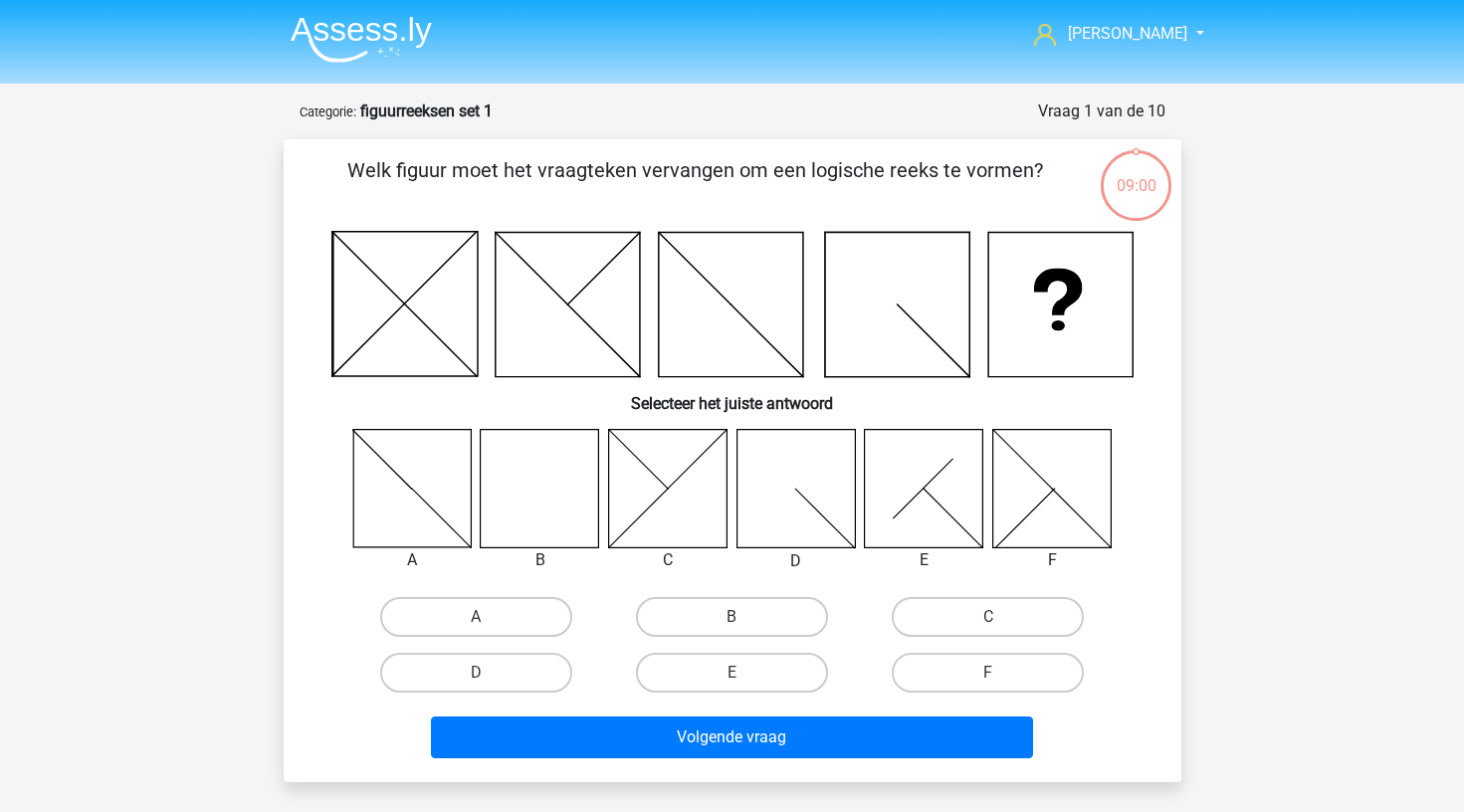 scroll, scrollTop: 0, scrollLeft: 0, axis: both 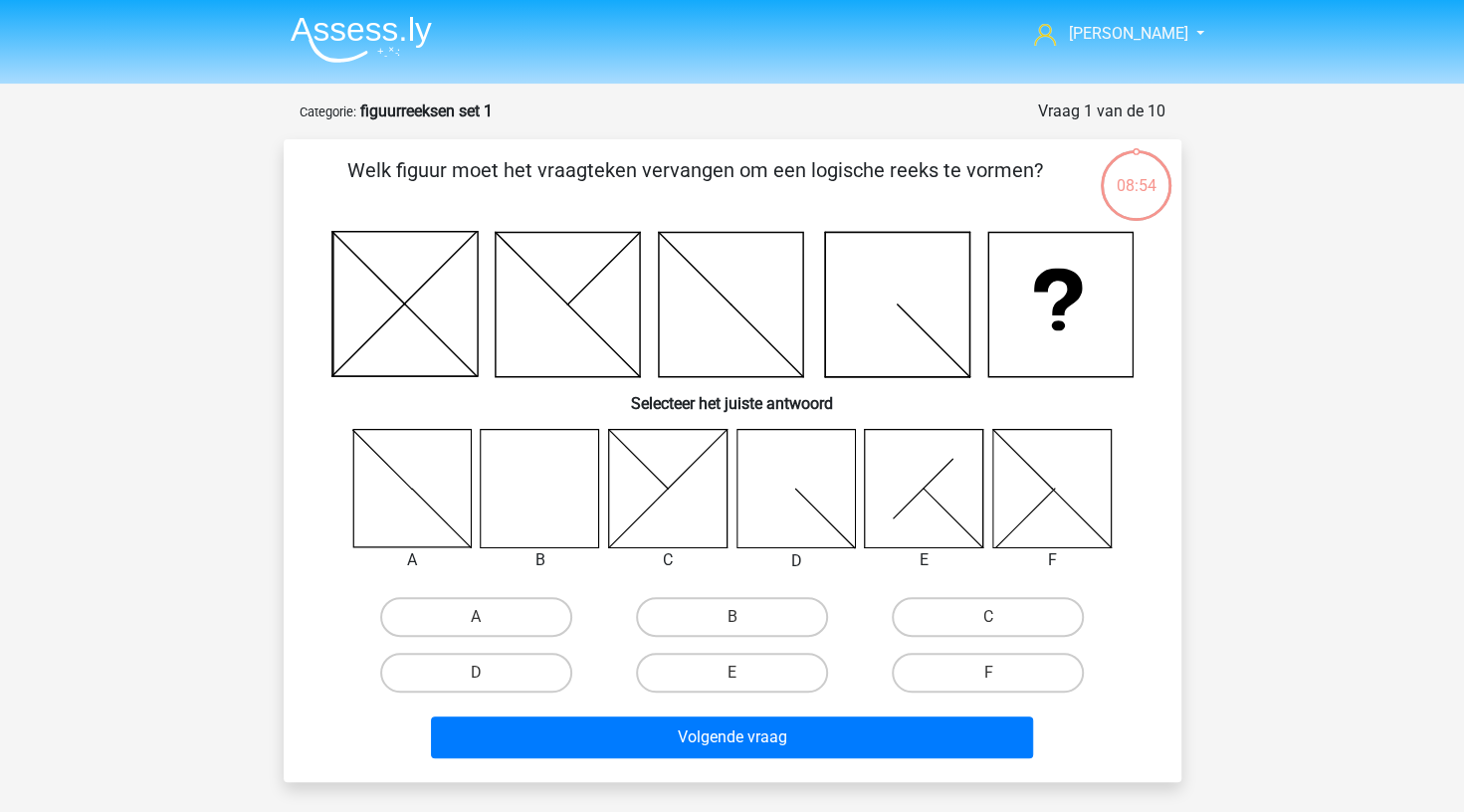 click 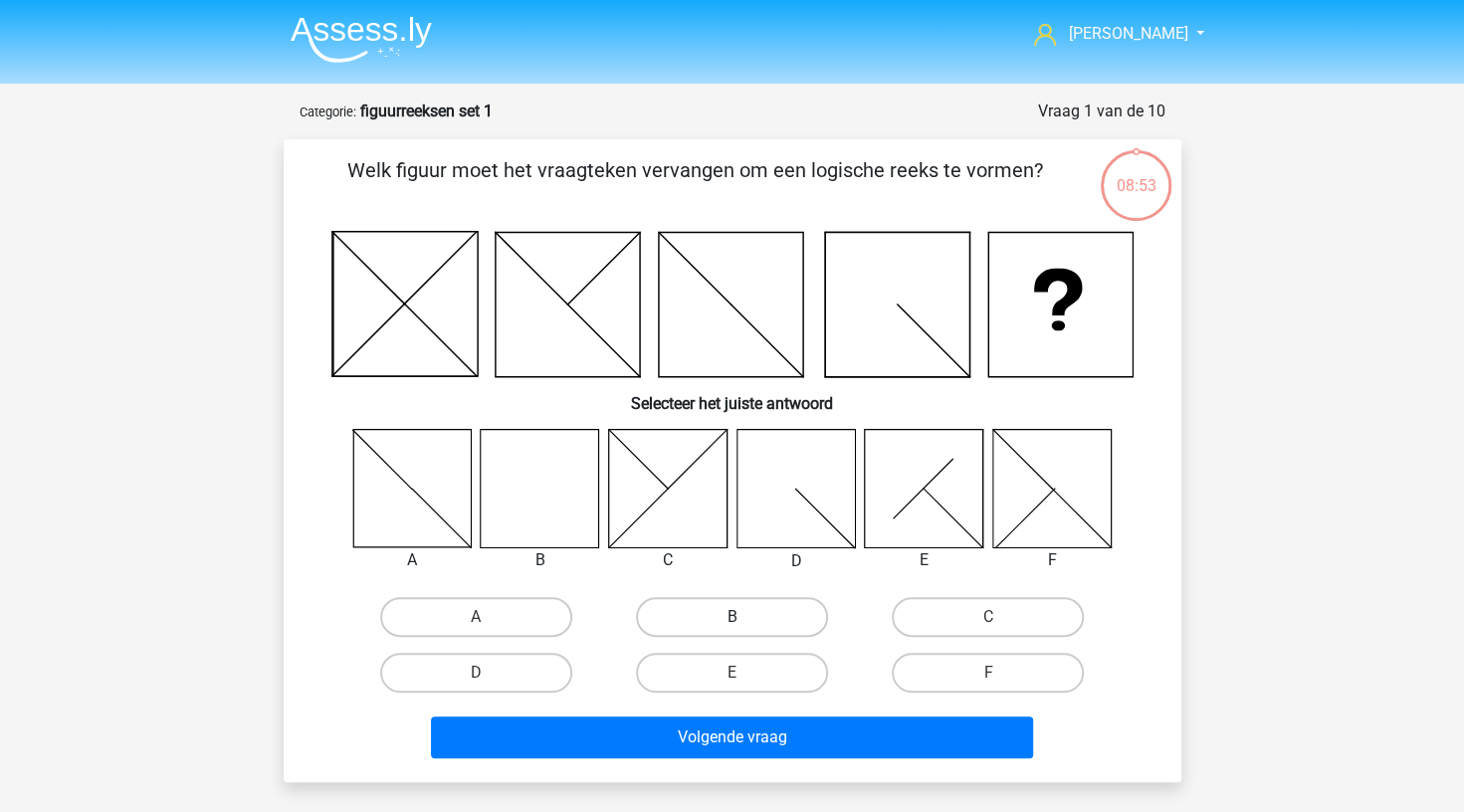 click on "B" at bounding box center [732, 617] 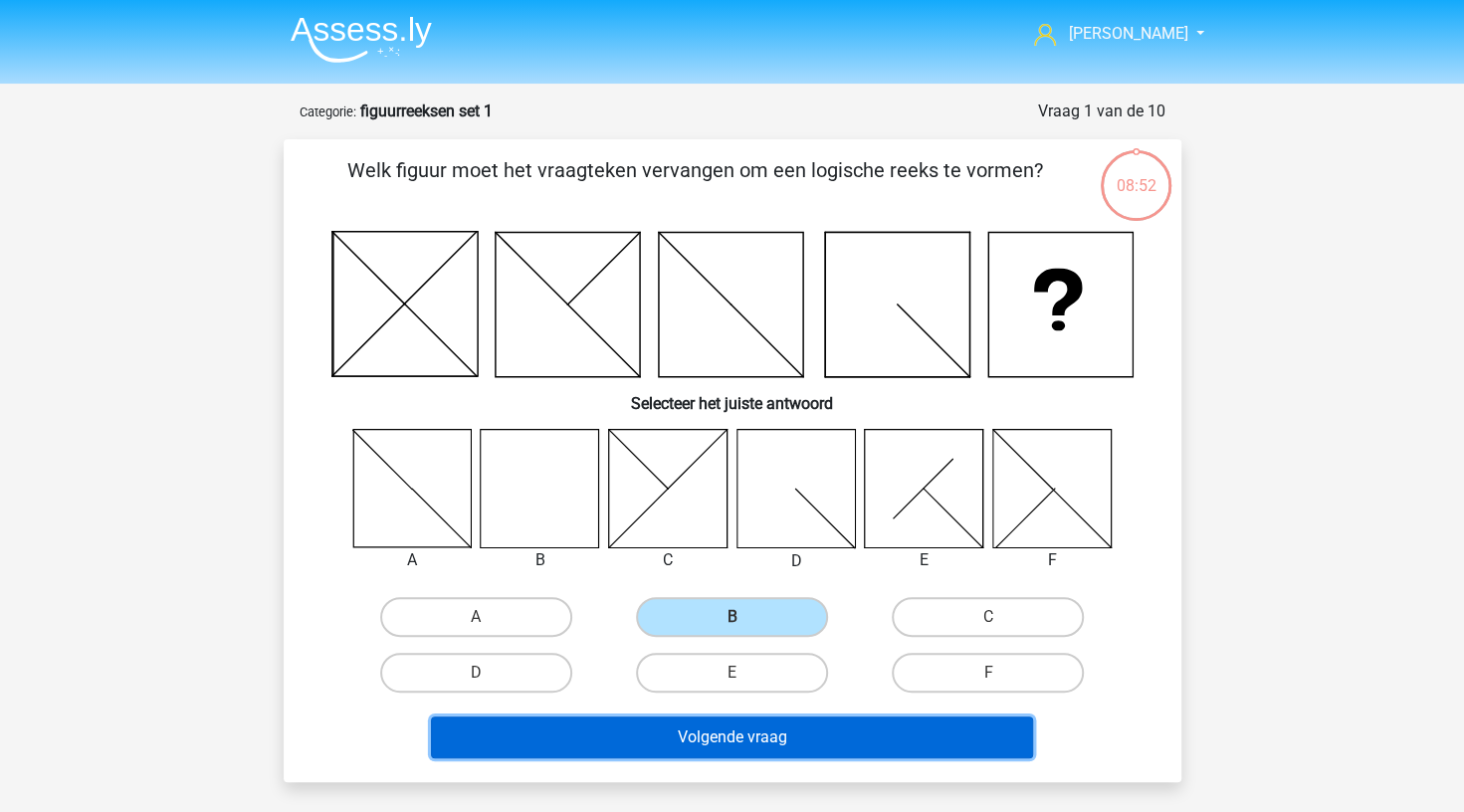 click on "Volgende vraag" at bounding box center [732, 737] 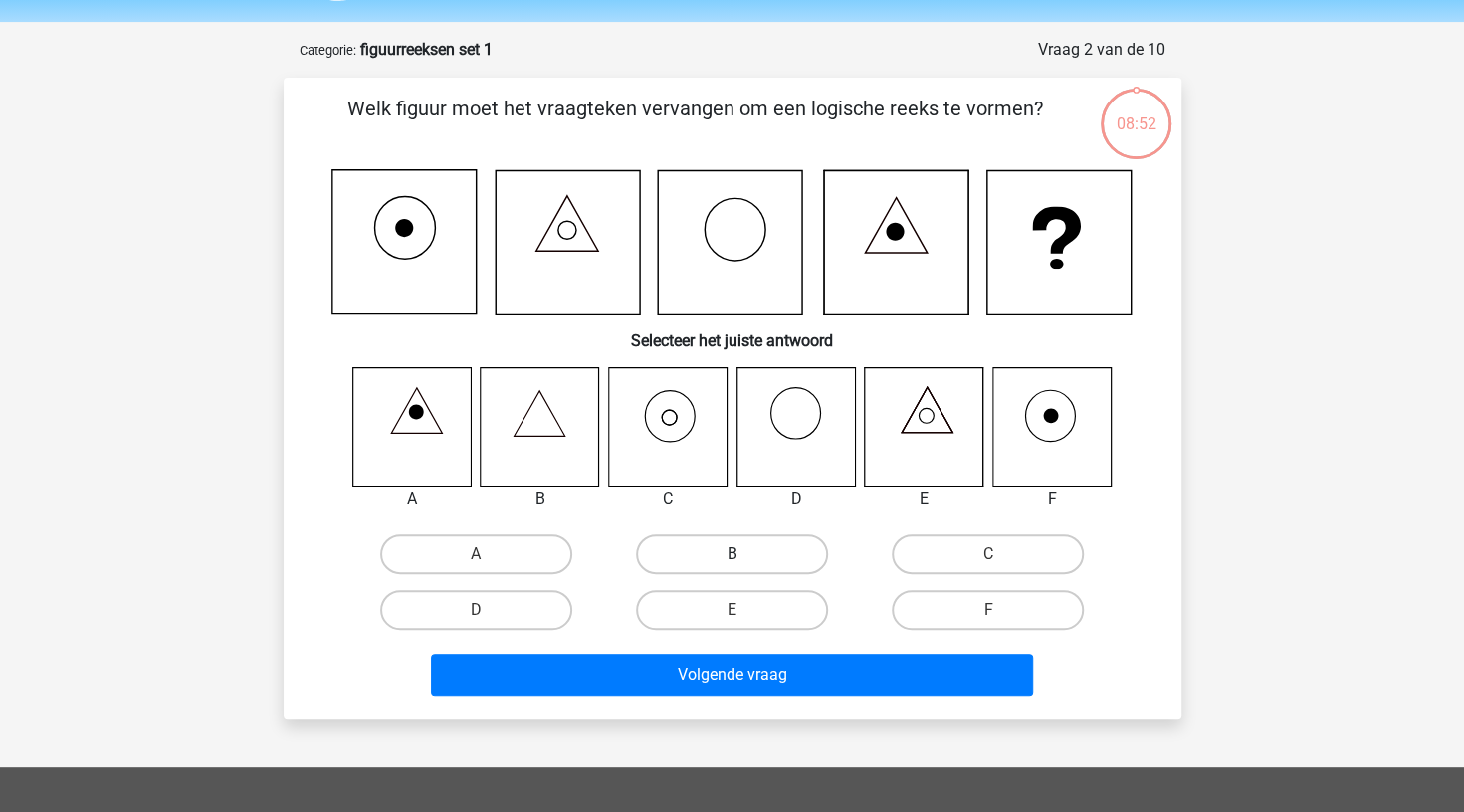 scroll, scrollTop: 100, scrollLeft: 0, axis: vertical 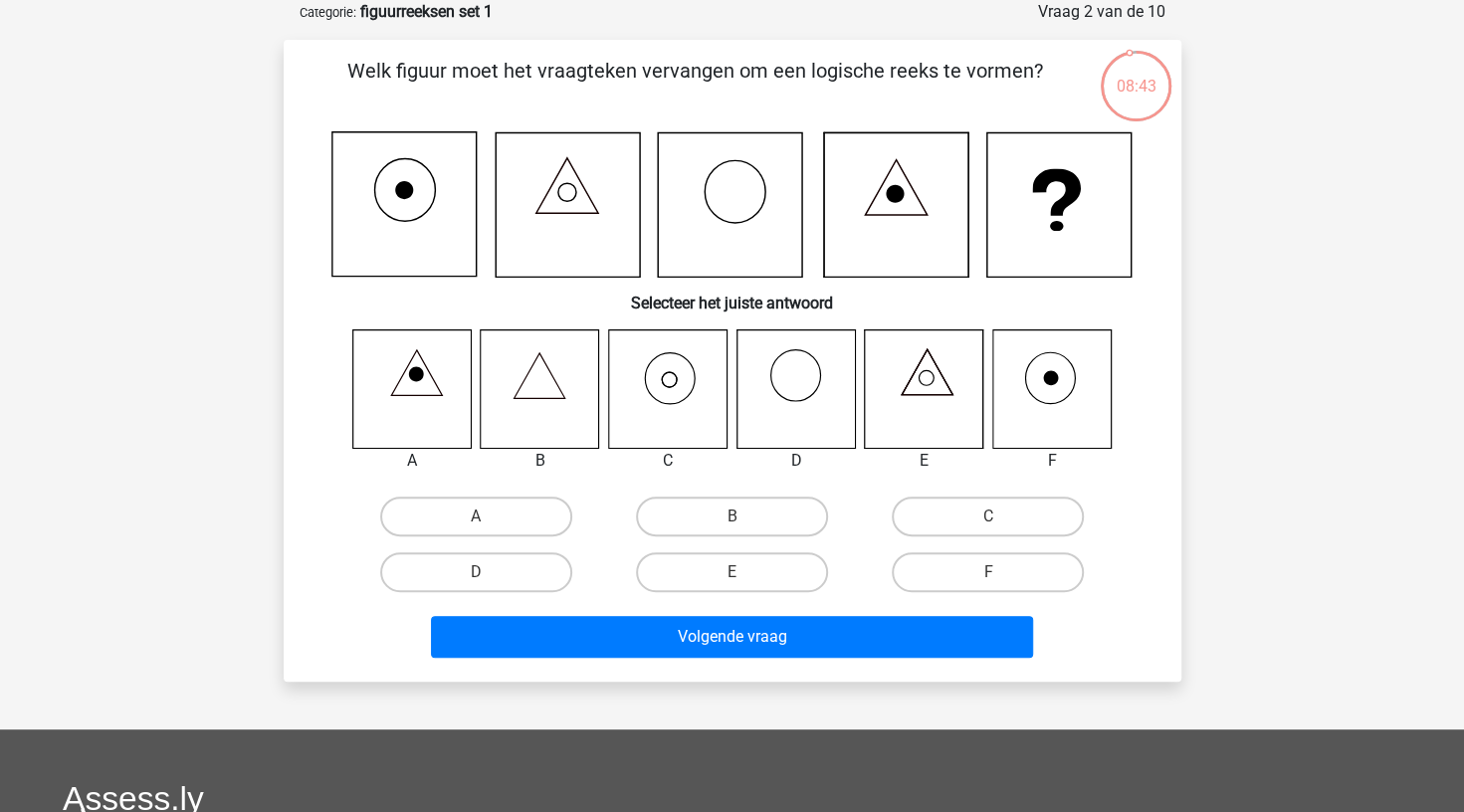 click 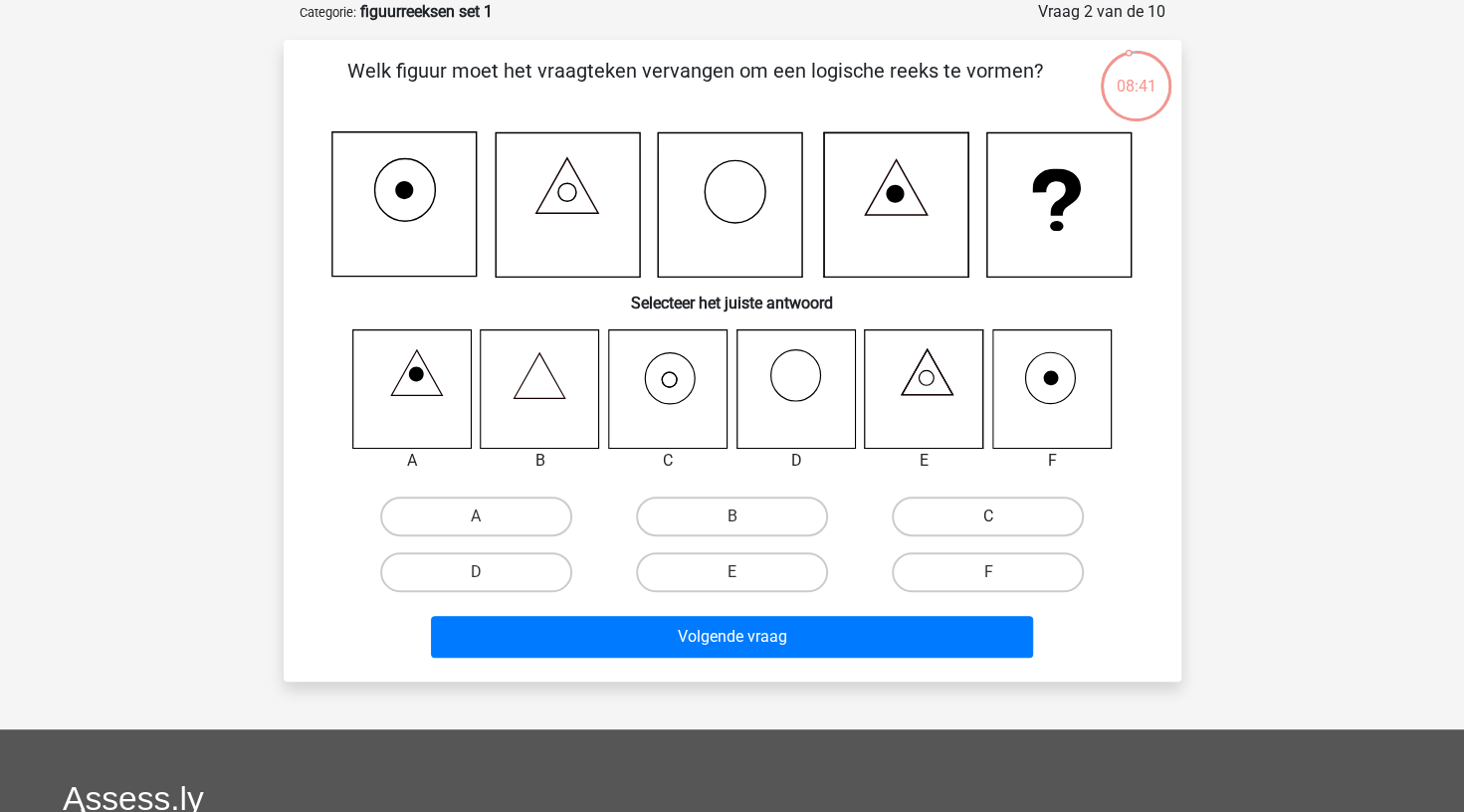 click on "C" at bounding box center [987, 516] 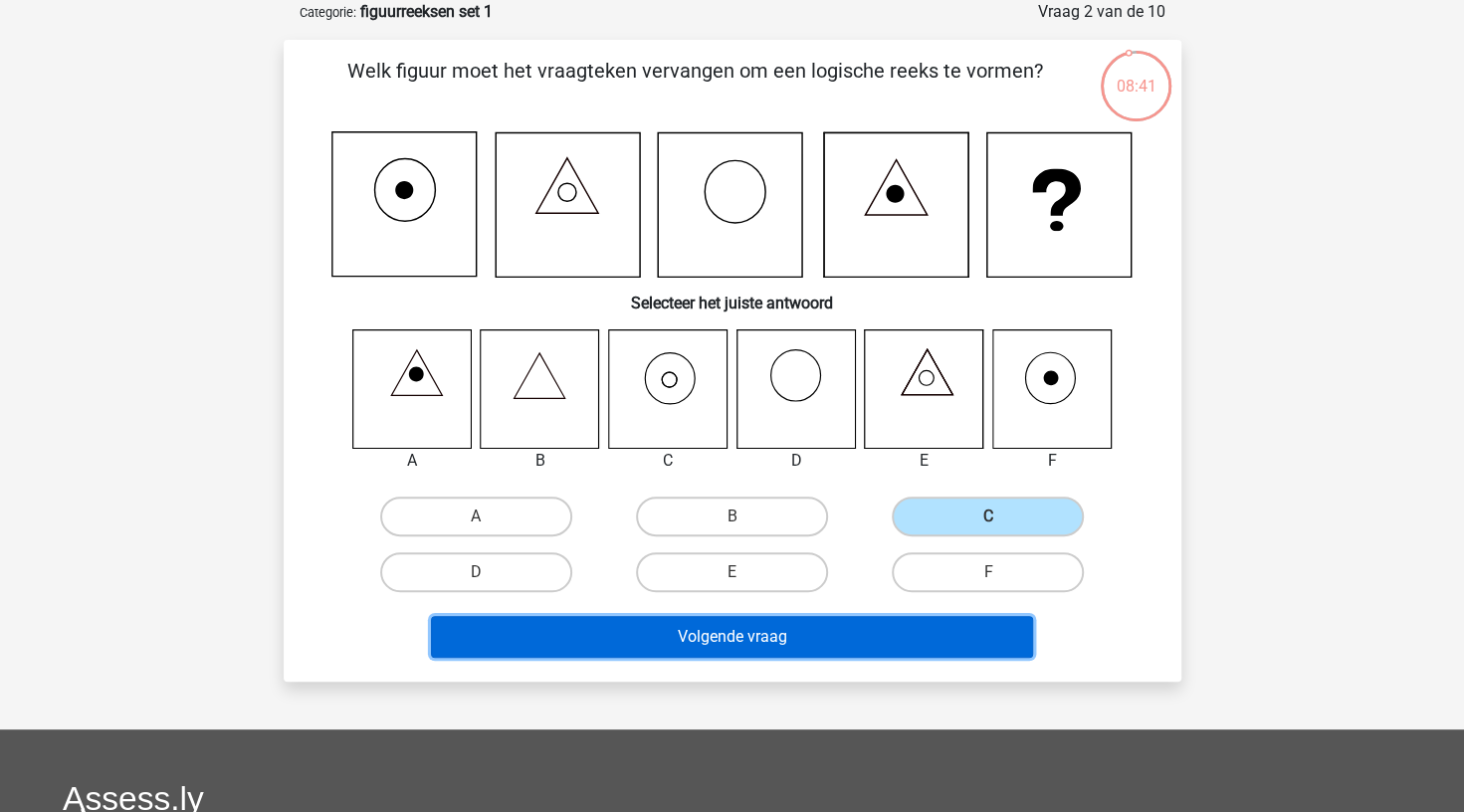 click on "Volgende vraag" at bounding box center [732, 637] 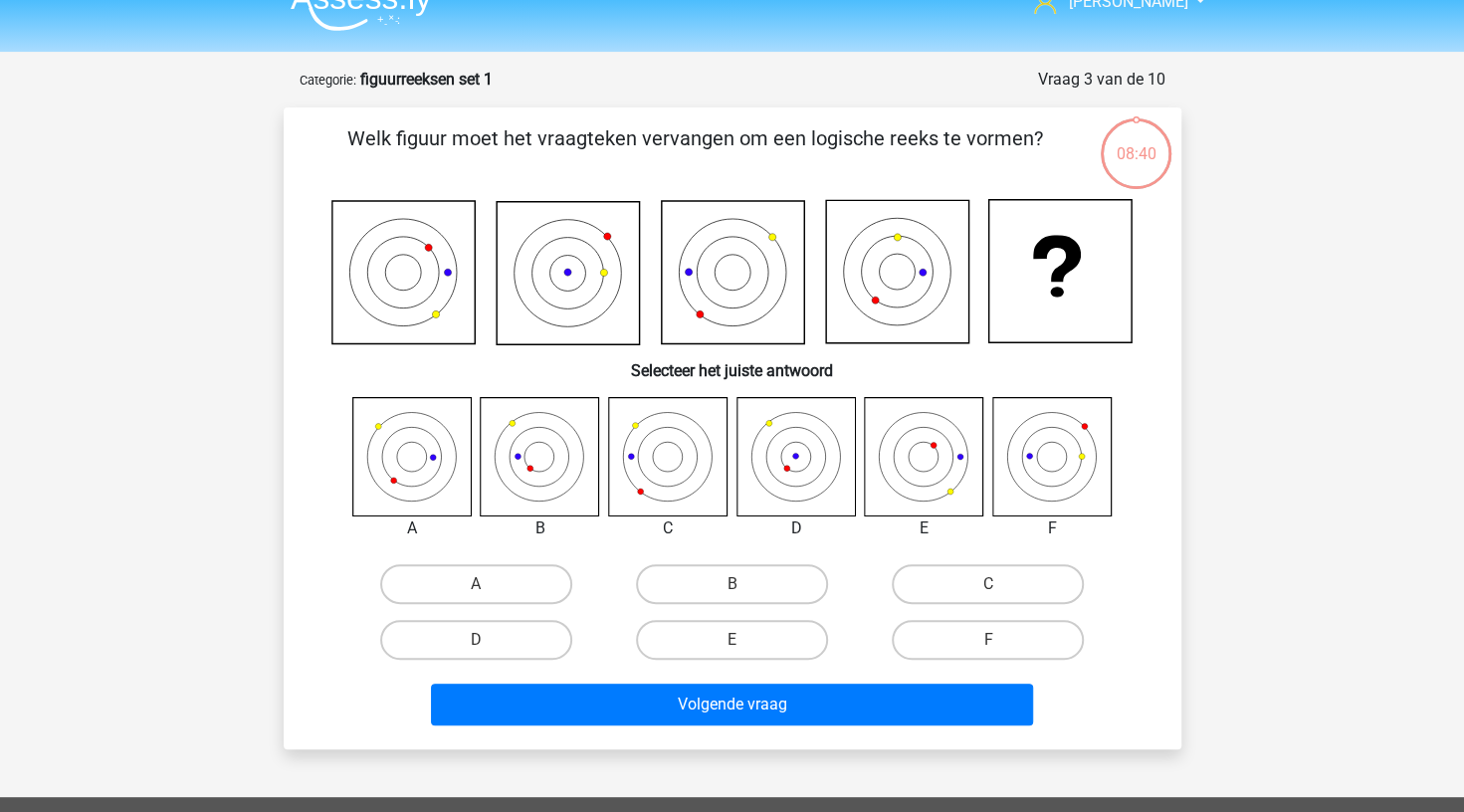 scroll, scrollTop: 0, scrollLeft: 0, axis: both 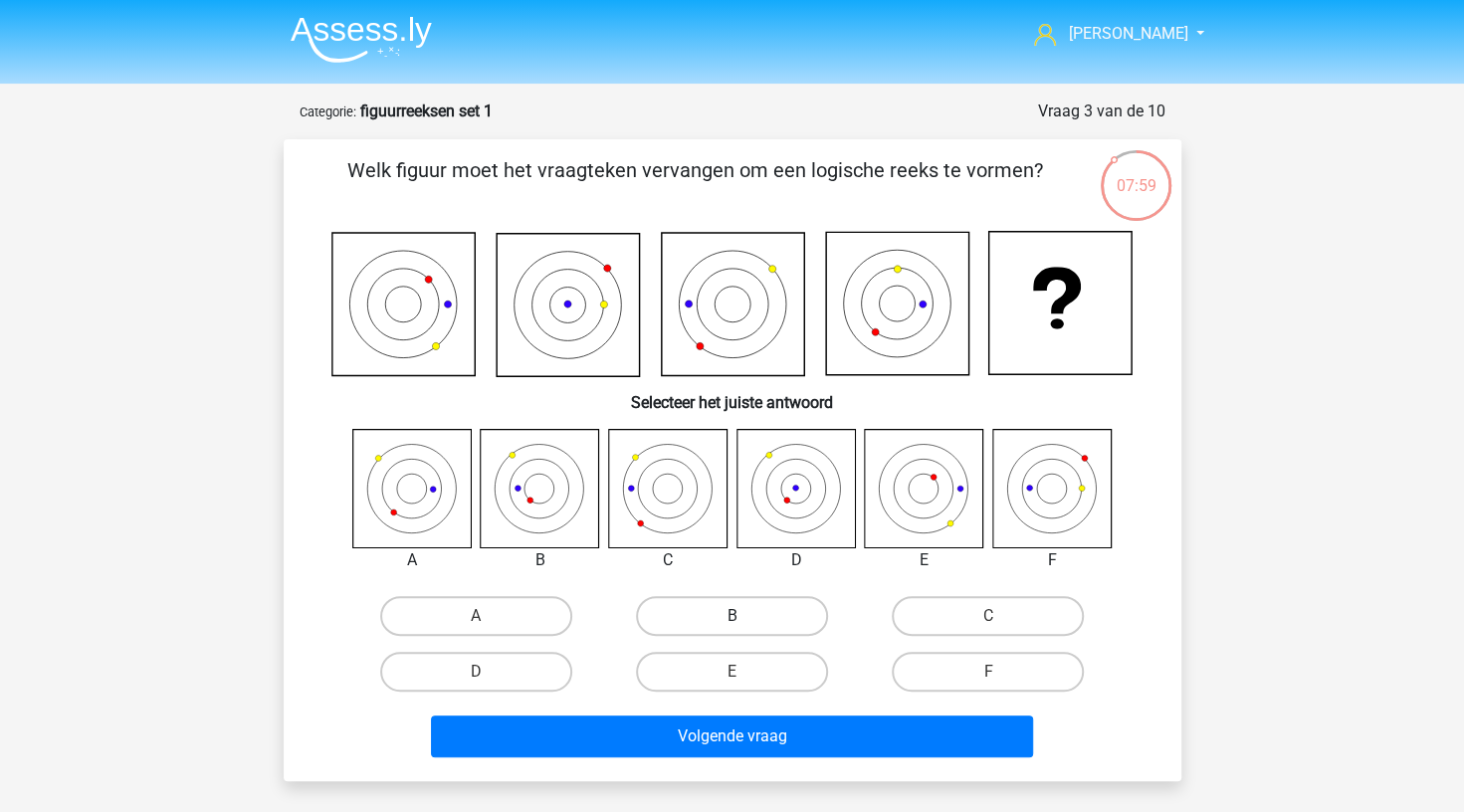 click on "B" at bounding box center (732, 616) 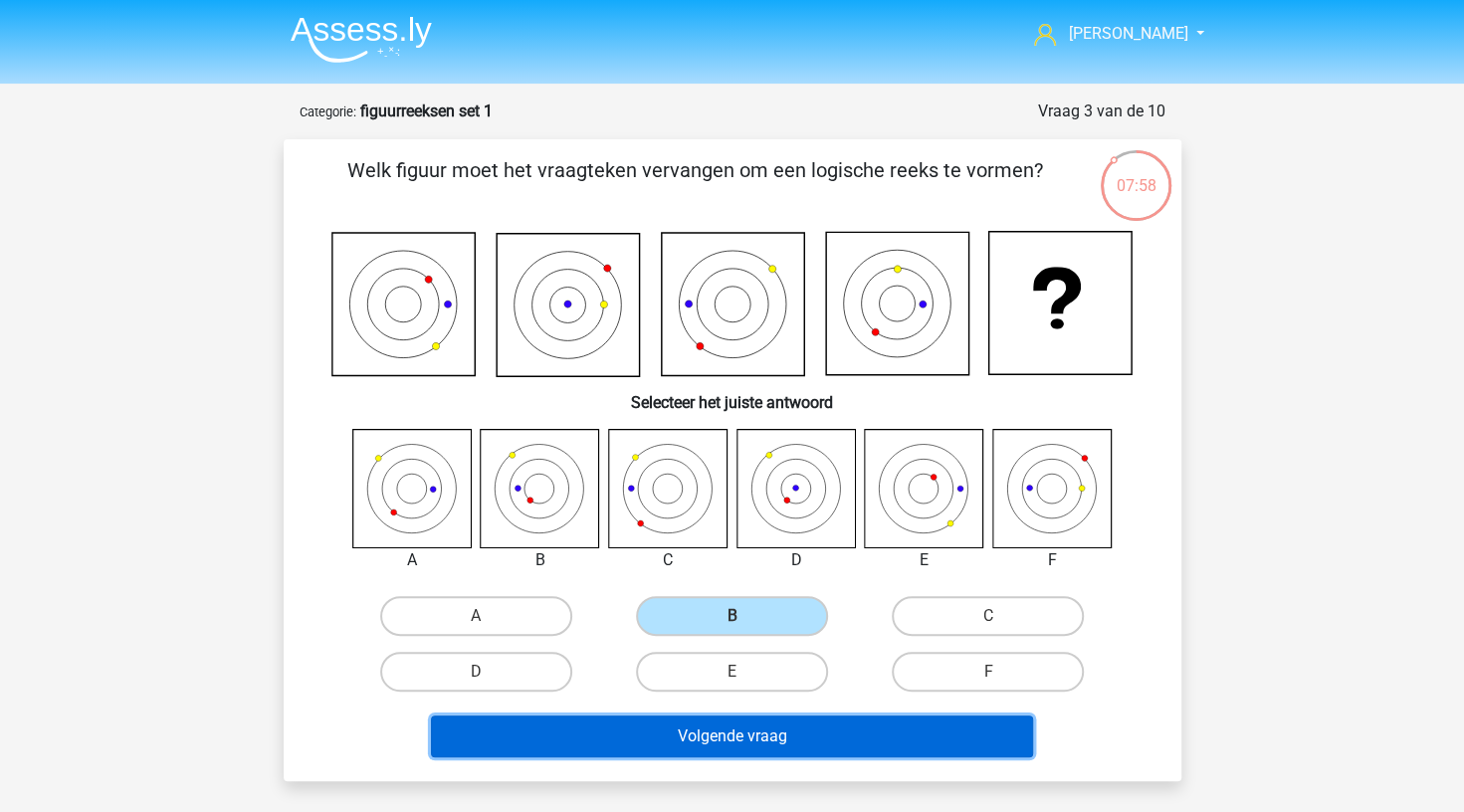 click on "Volgende vraag" at bounding box center [732, 736] 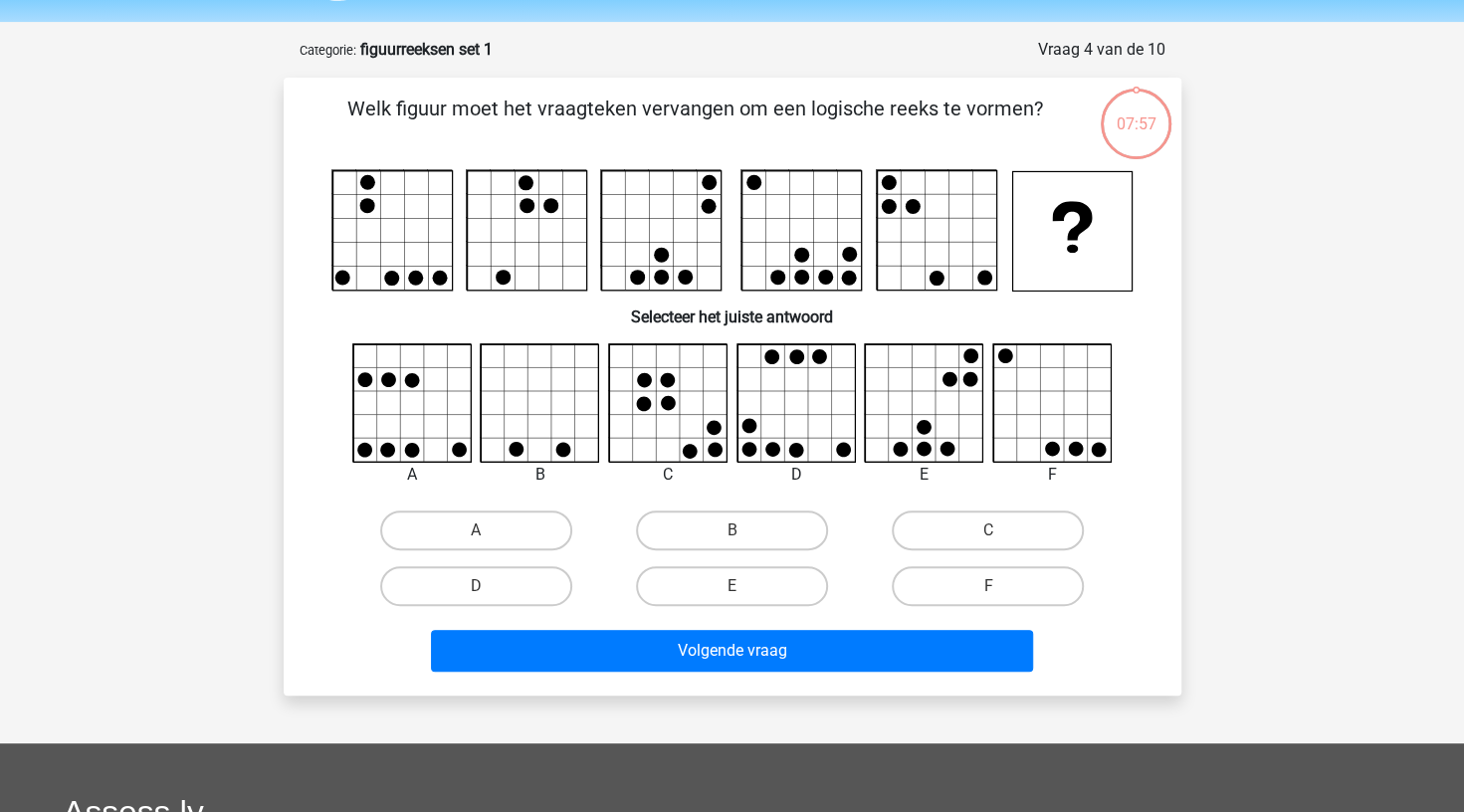 scroll, scrollTop: 100, scrollLeft: 0, axis: vertical 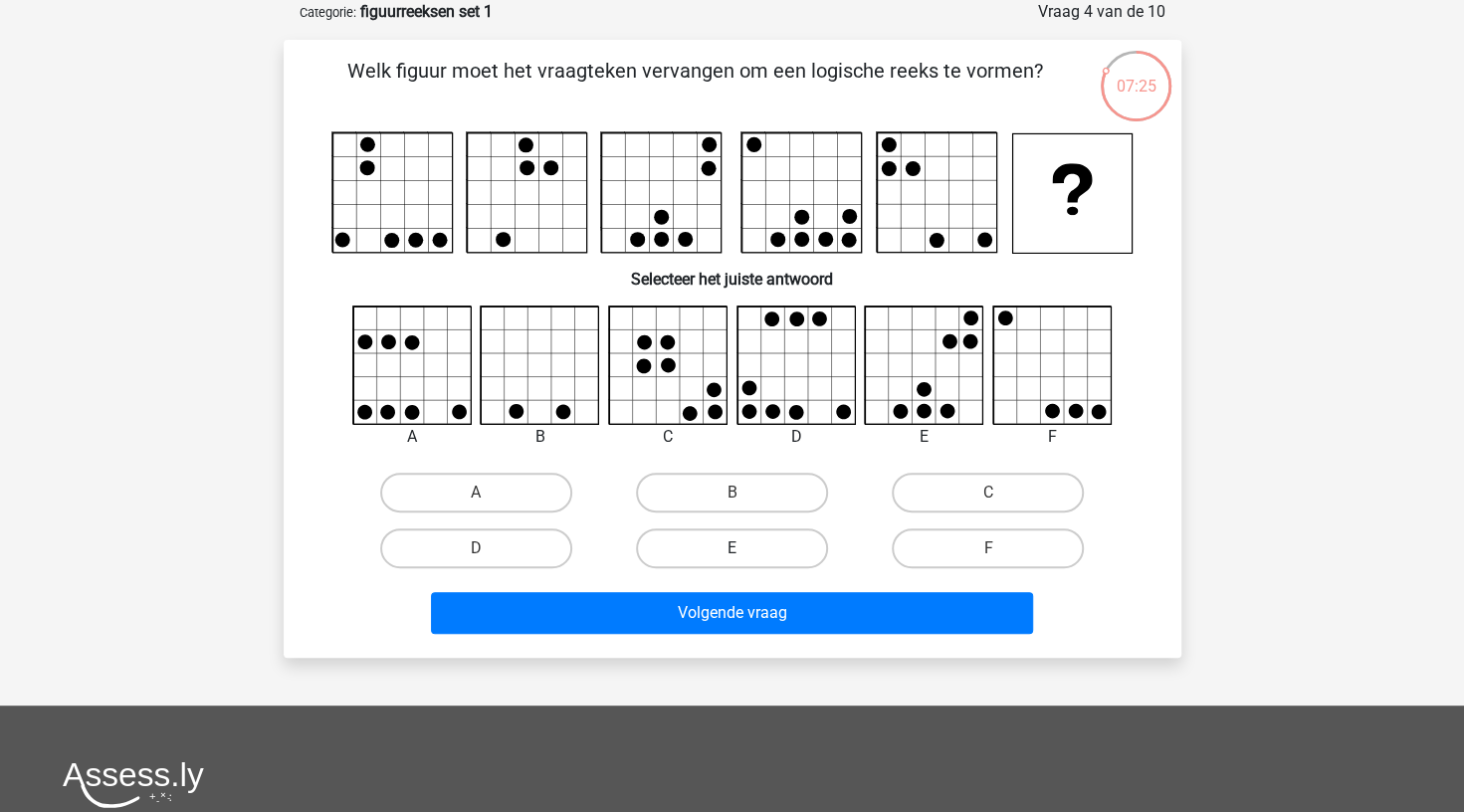 click on "E" at bounding box center [732, 548] 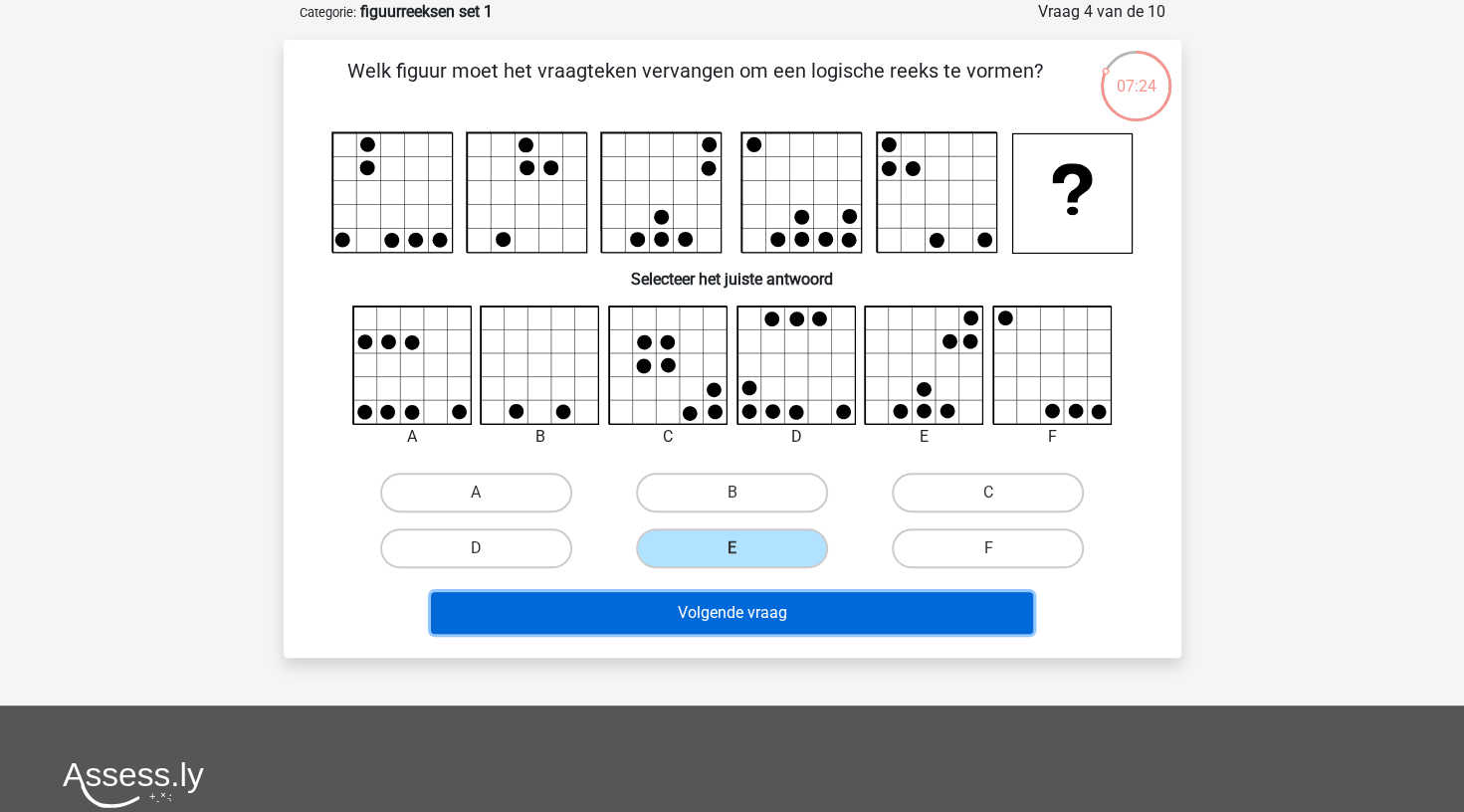click on "Volgende vraag" at bounding box center (732, 613) 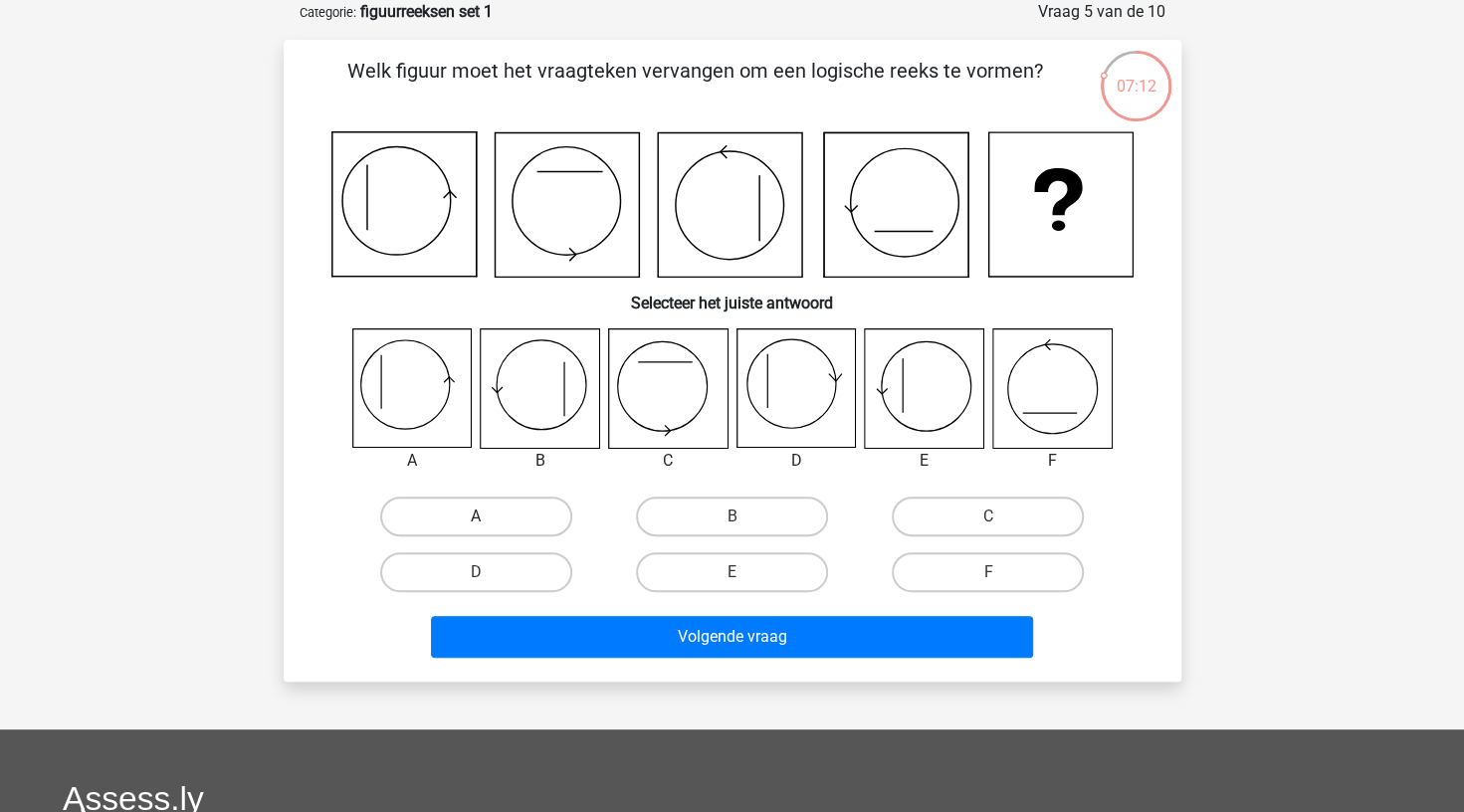 click on "A" at bounding box center (476, 516) 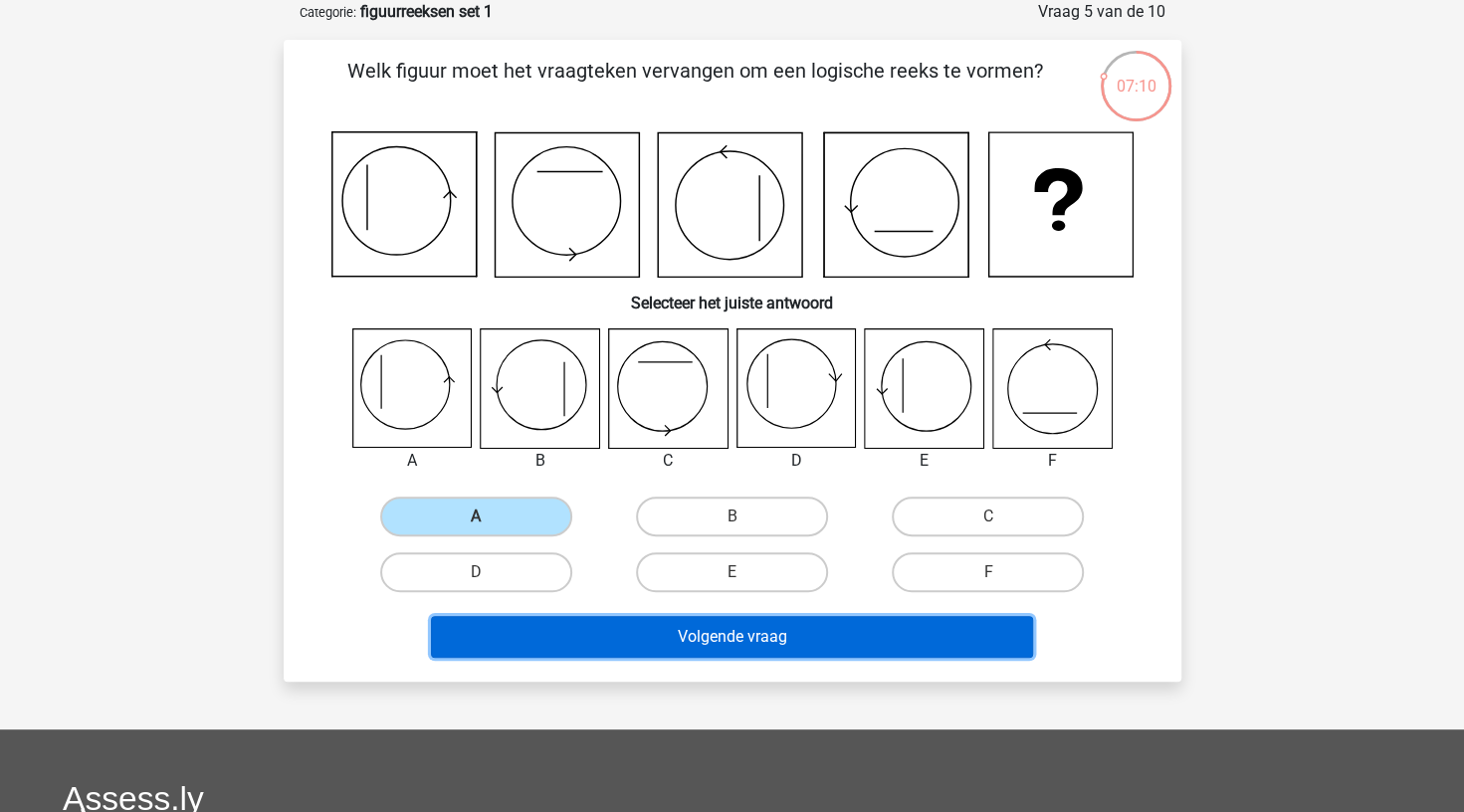 click on "Volgende vraag" at bounding box center [732, 637] 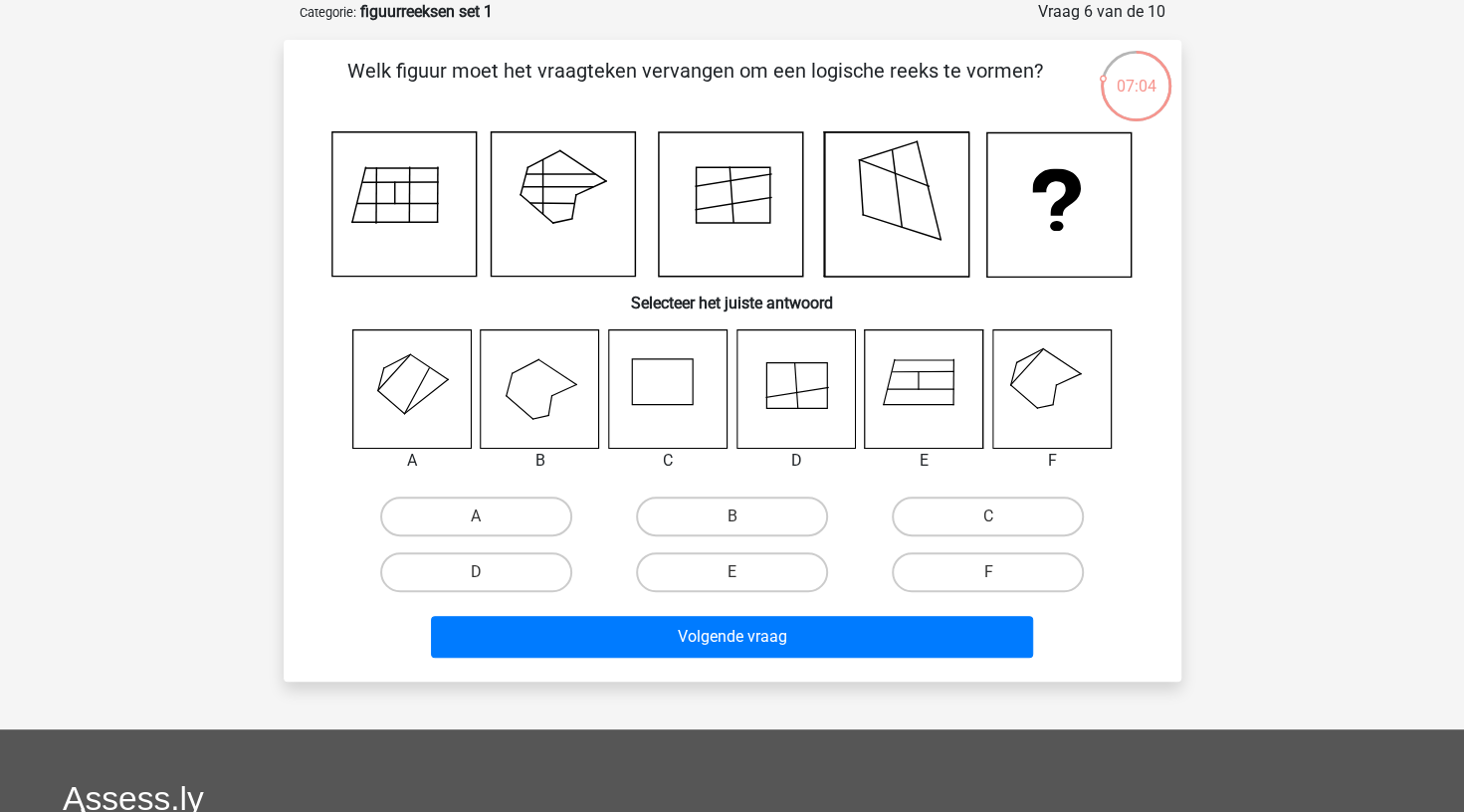 drag, startPoint x: 539, startPoint y: 105, endPoint x: 403, endPoint y: 155, distance: 144.89997 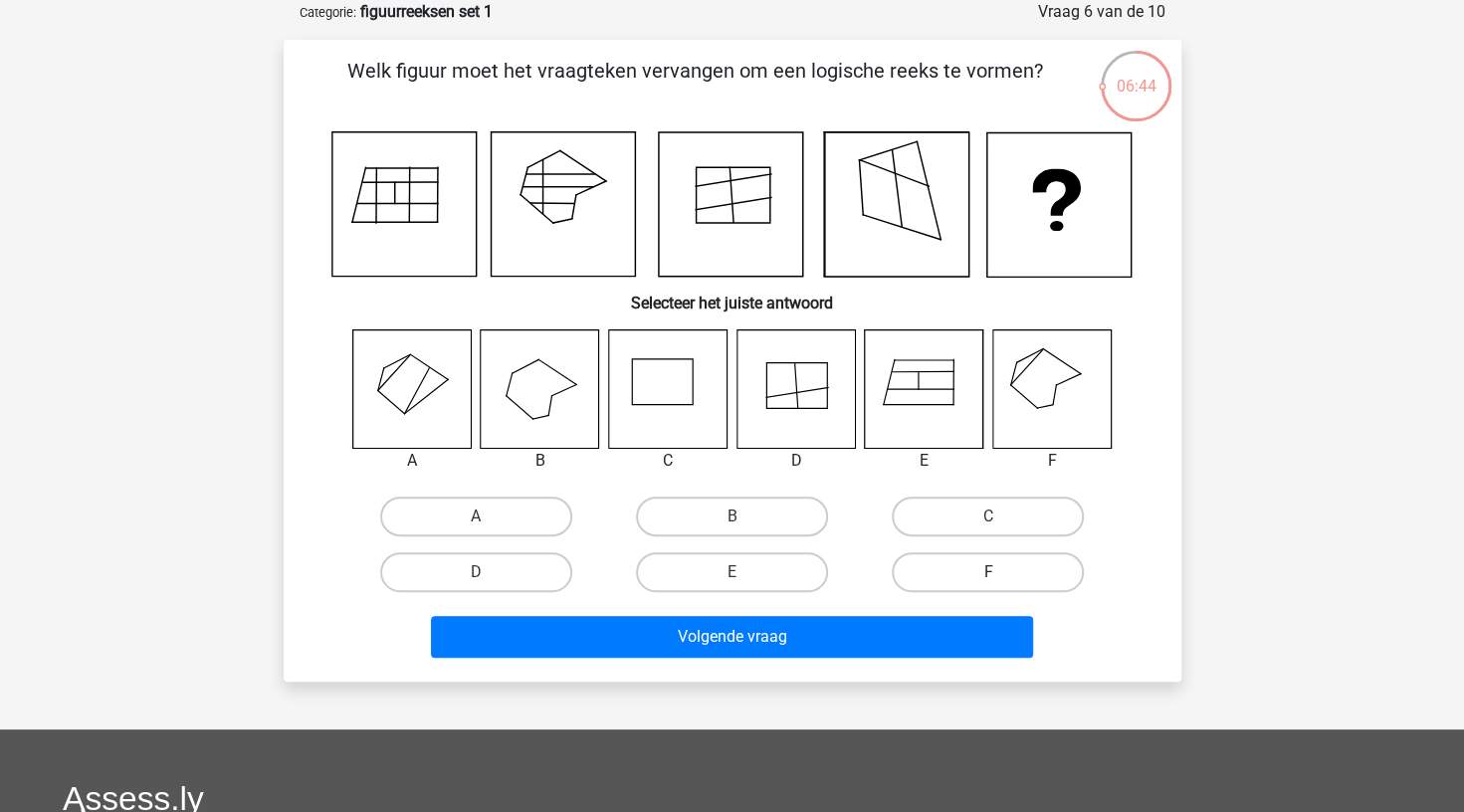 click on "F" at bounding box center (987, 572) 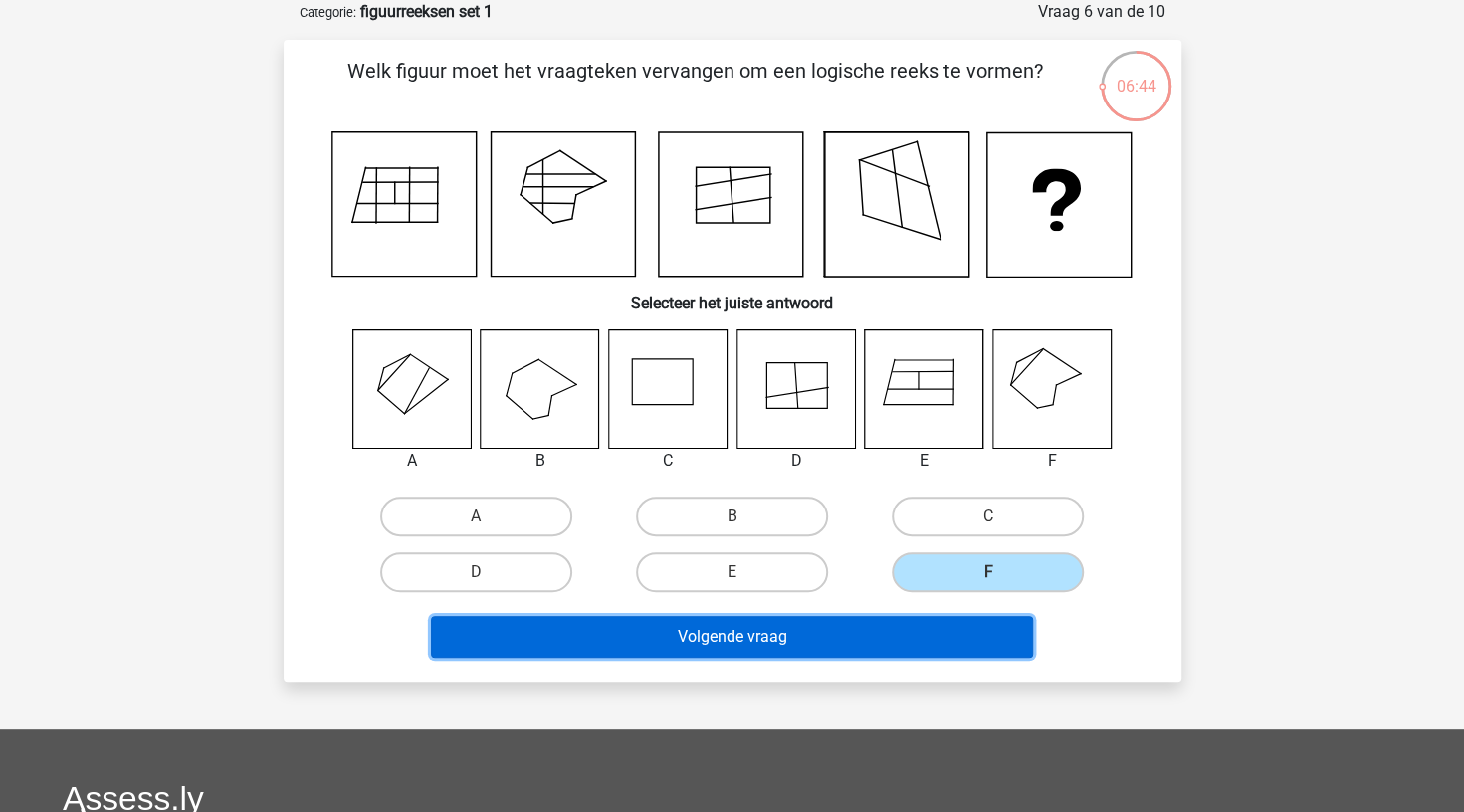 click on "Volgende vraag" at bounding box center [732, 637] 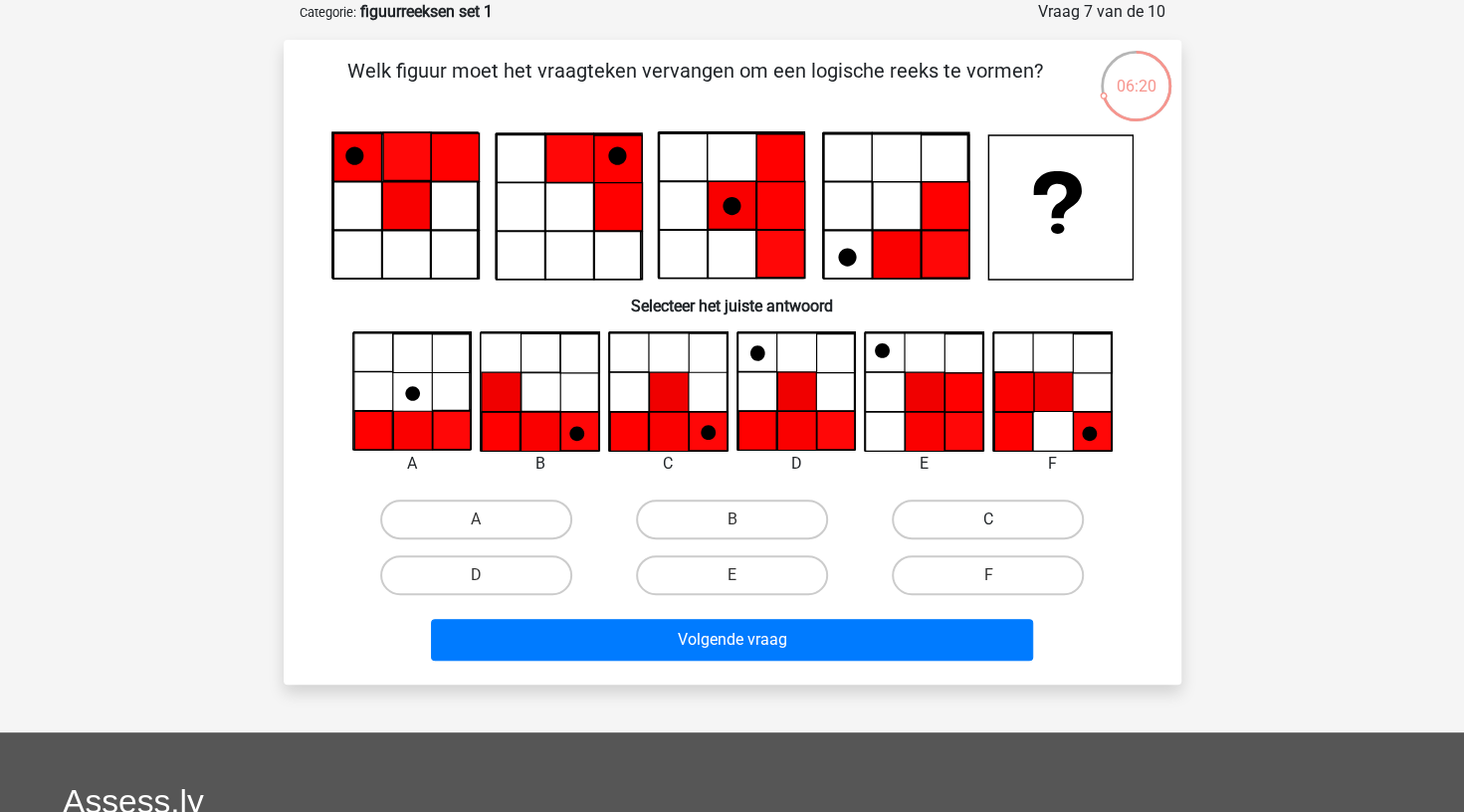 click on "C" at bounding box center [987, 519] 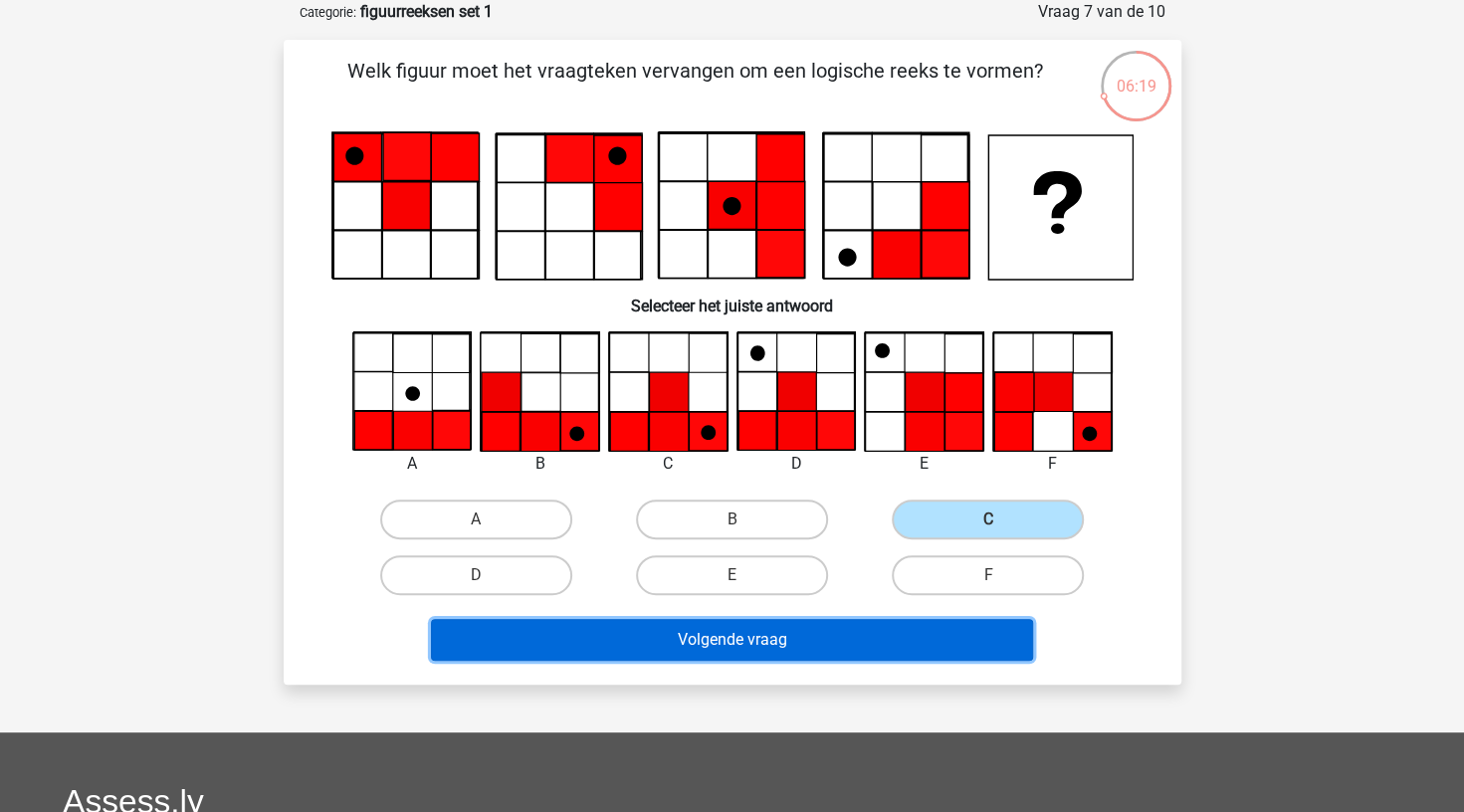 click on "Volgende vraag" at bounding box center [732, 640] 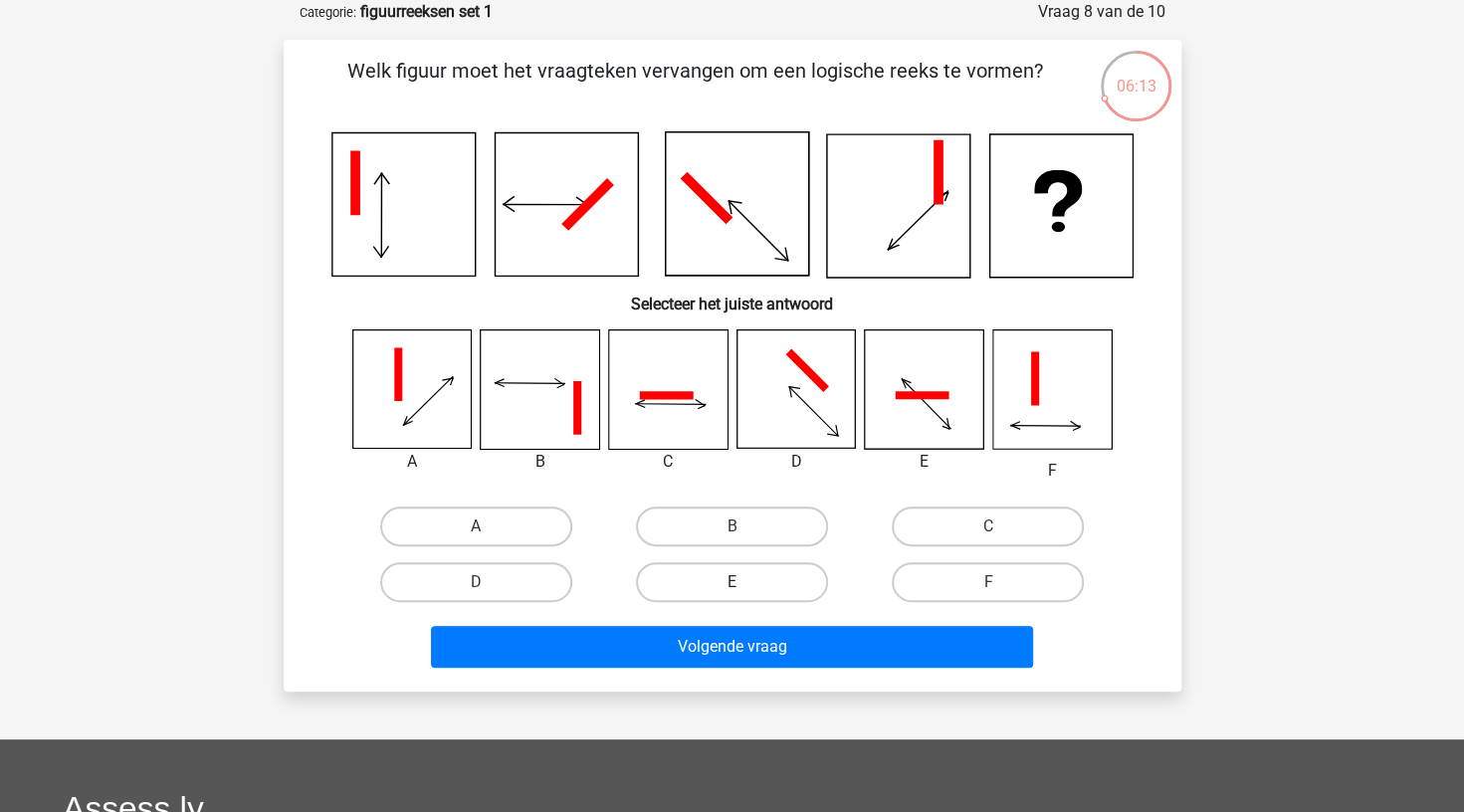 click on "E" at bounding box center [732, 582] 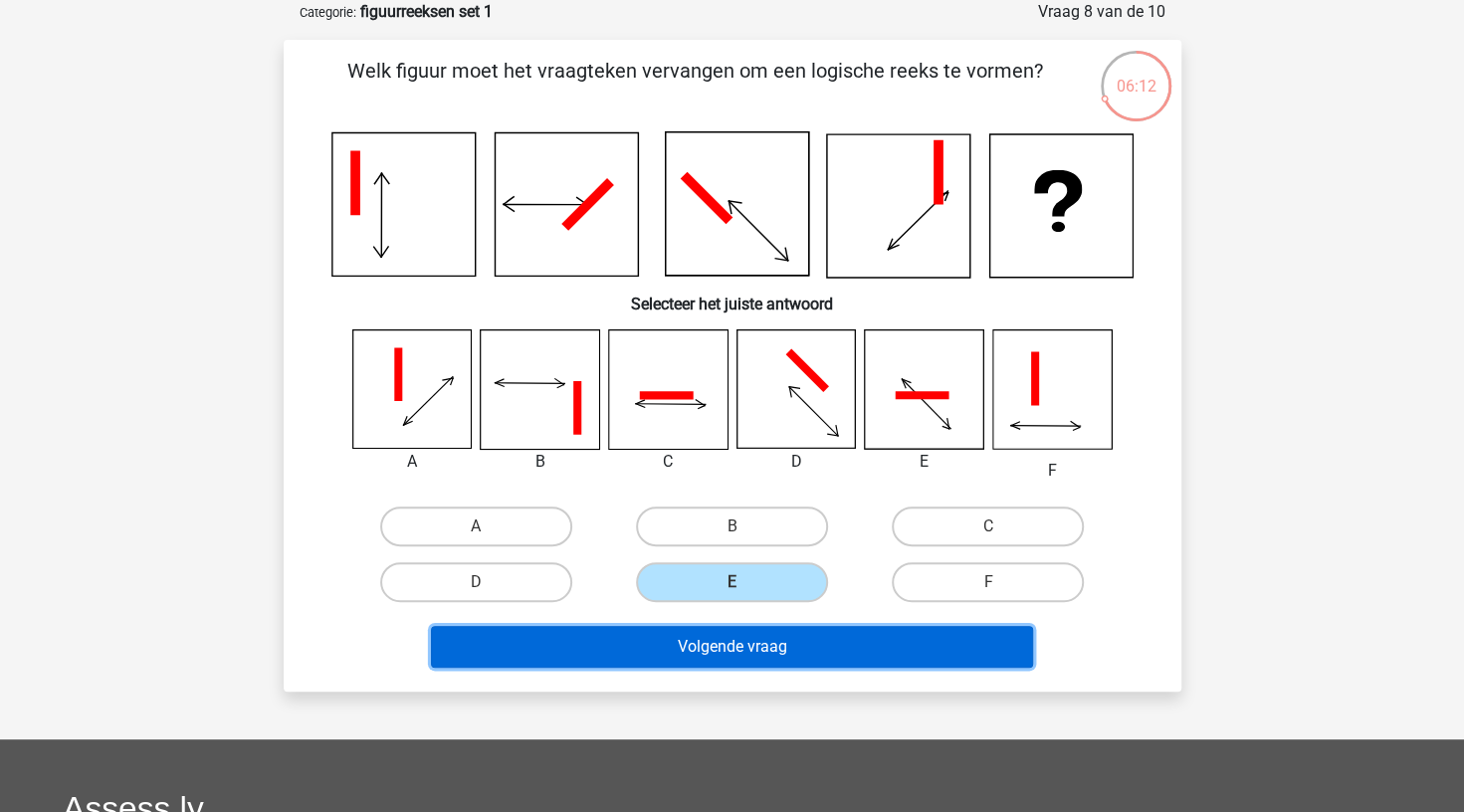 click on "Volgende vraag" at bounding box center (732, 647) 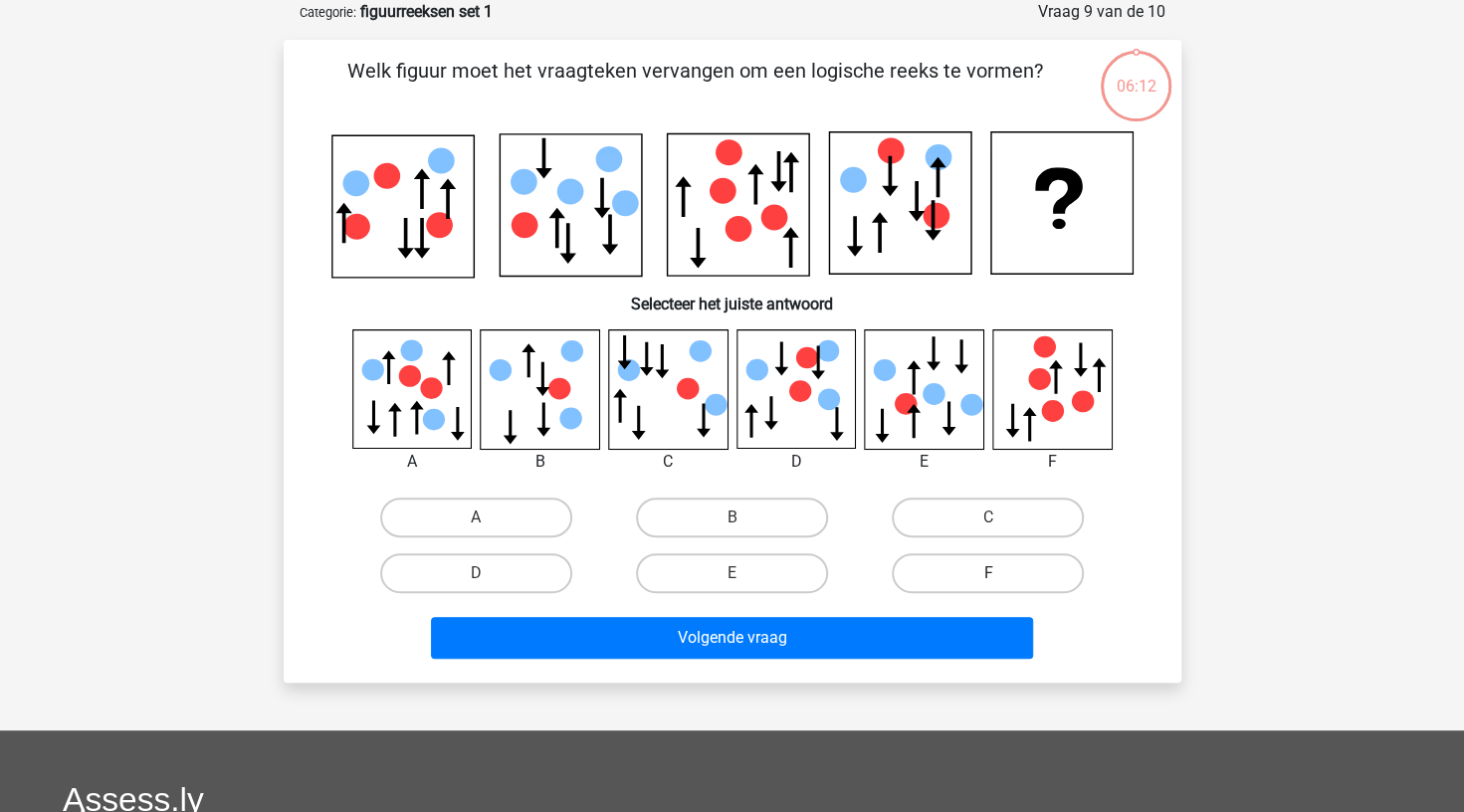 click on "C" at bounding box center (987, 517) 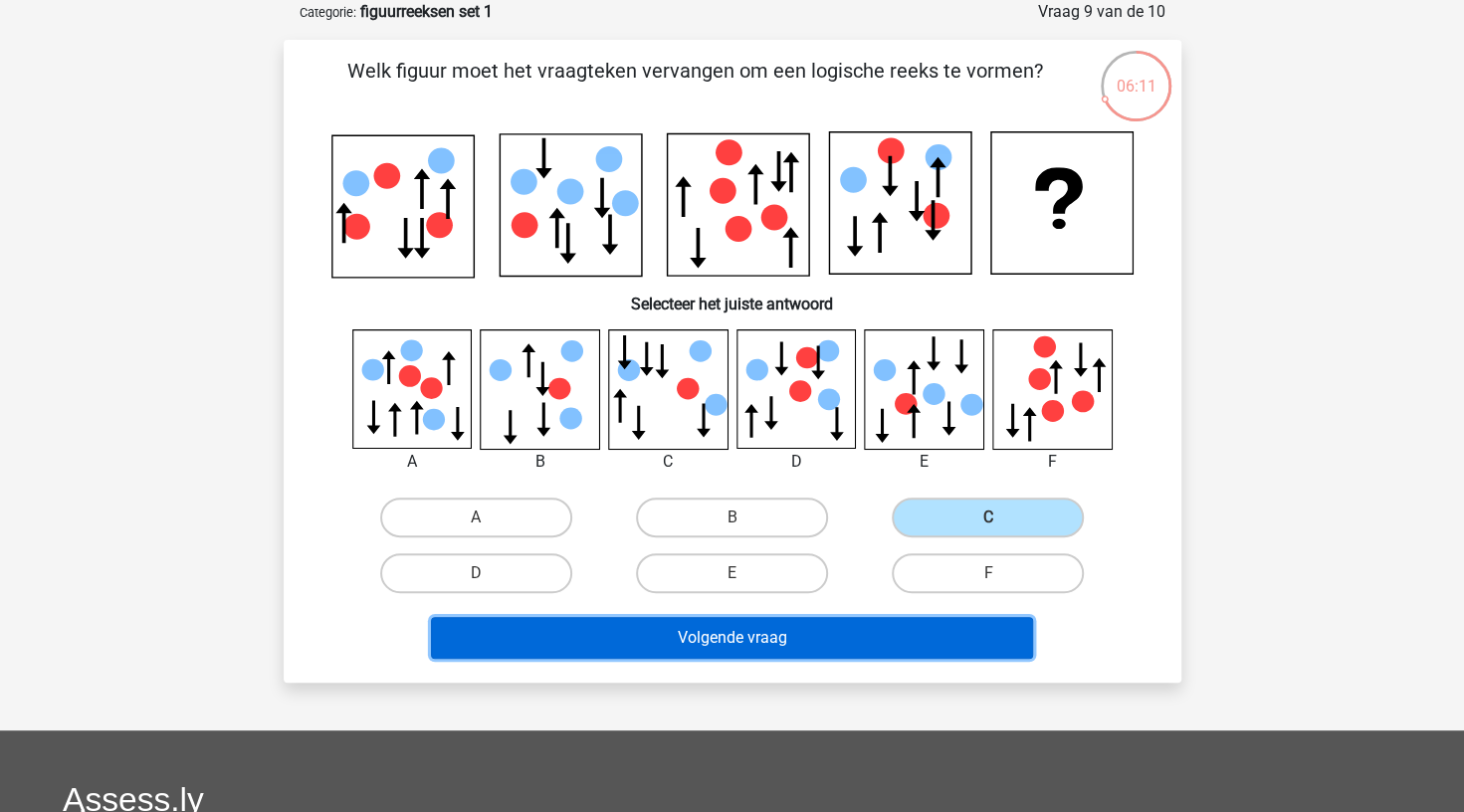 click on "Volgende vraag" at bounding box center [732, 638] 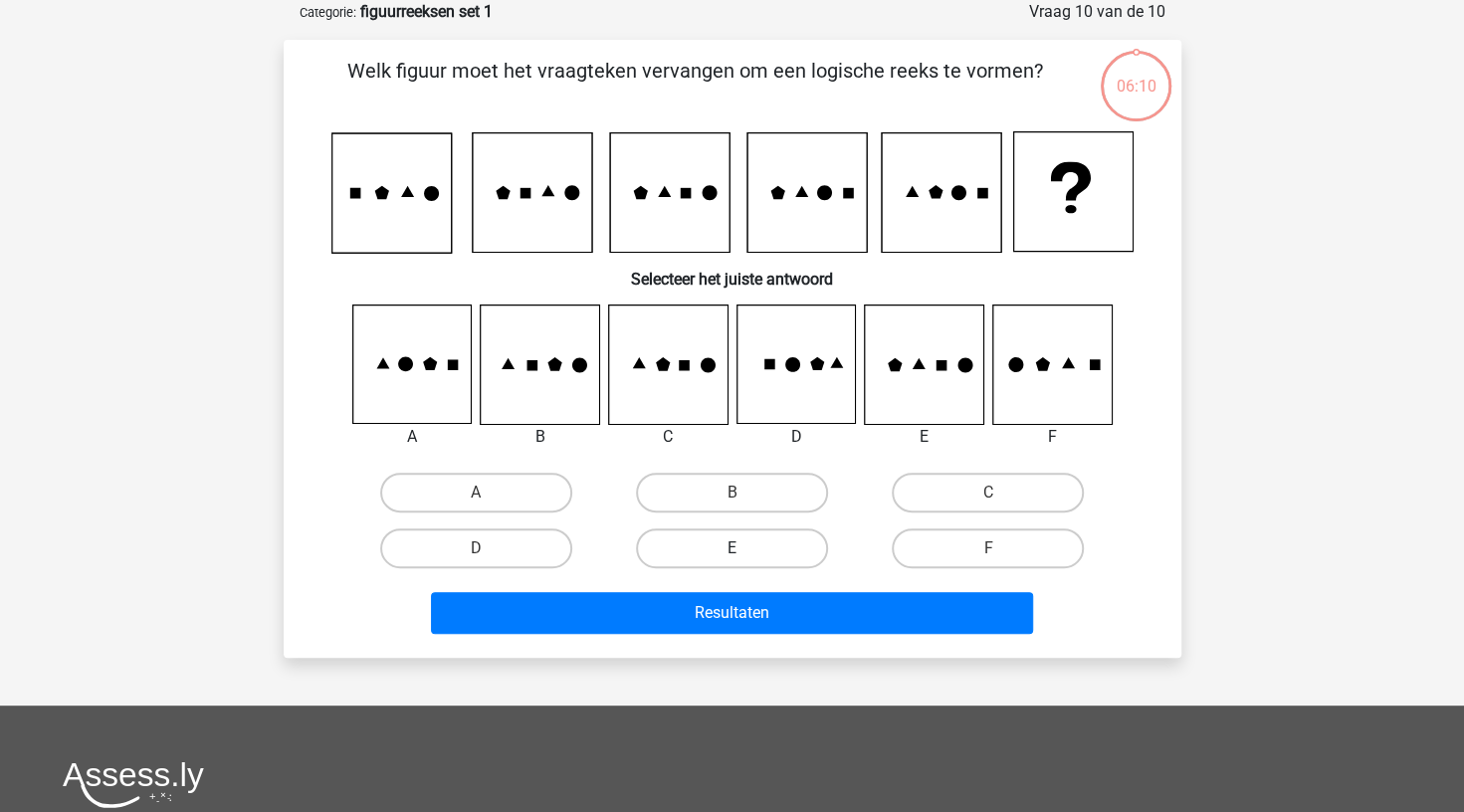 click on "E" at bounding box center (732, 548) 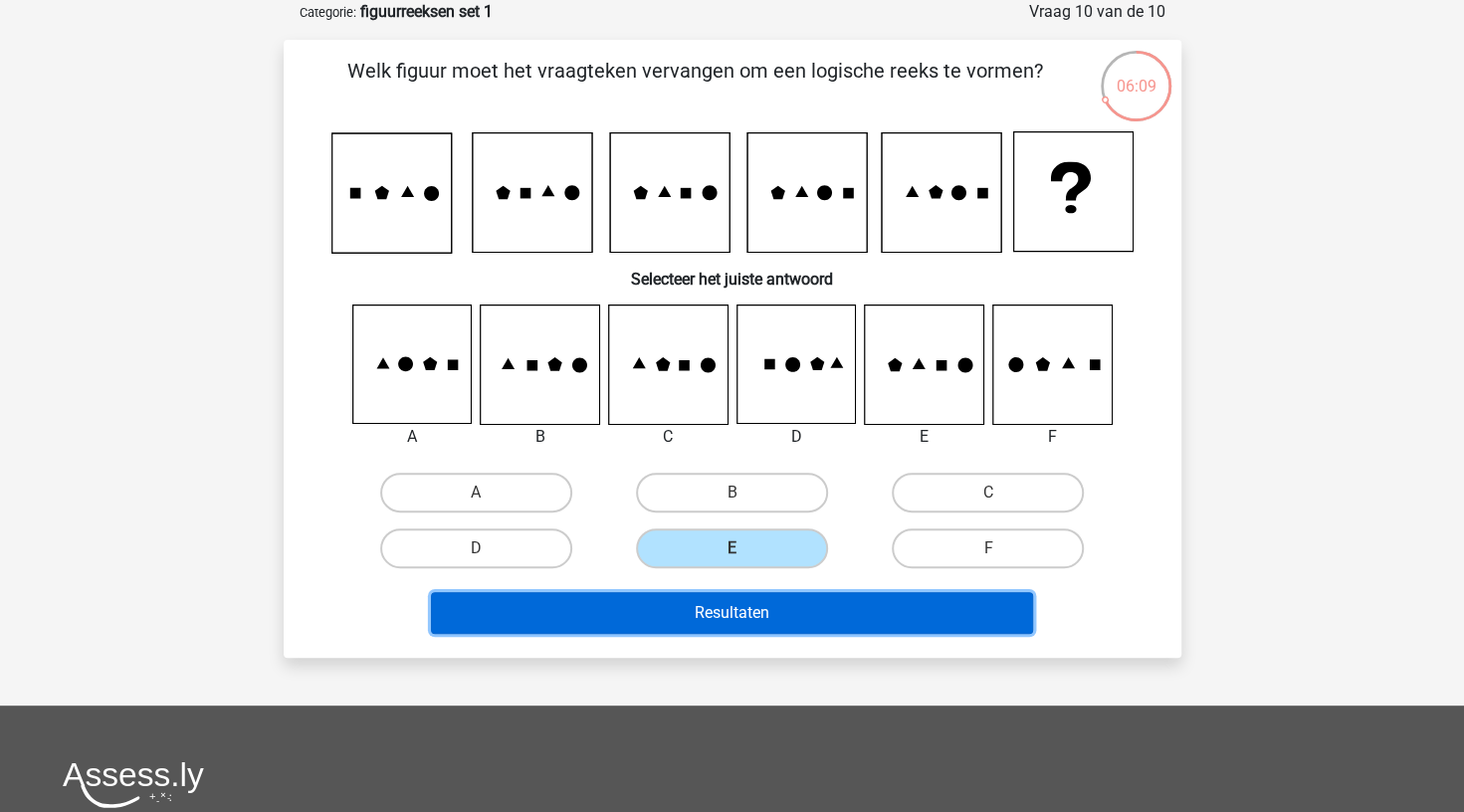 click on "Resultaten" at bounding box center [732, 613] 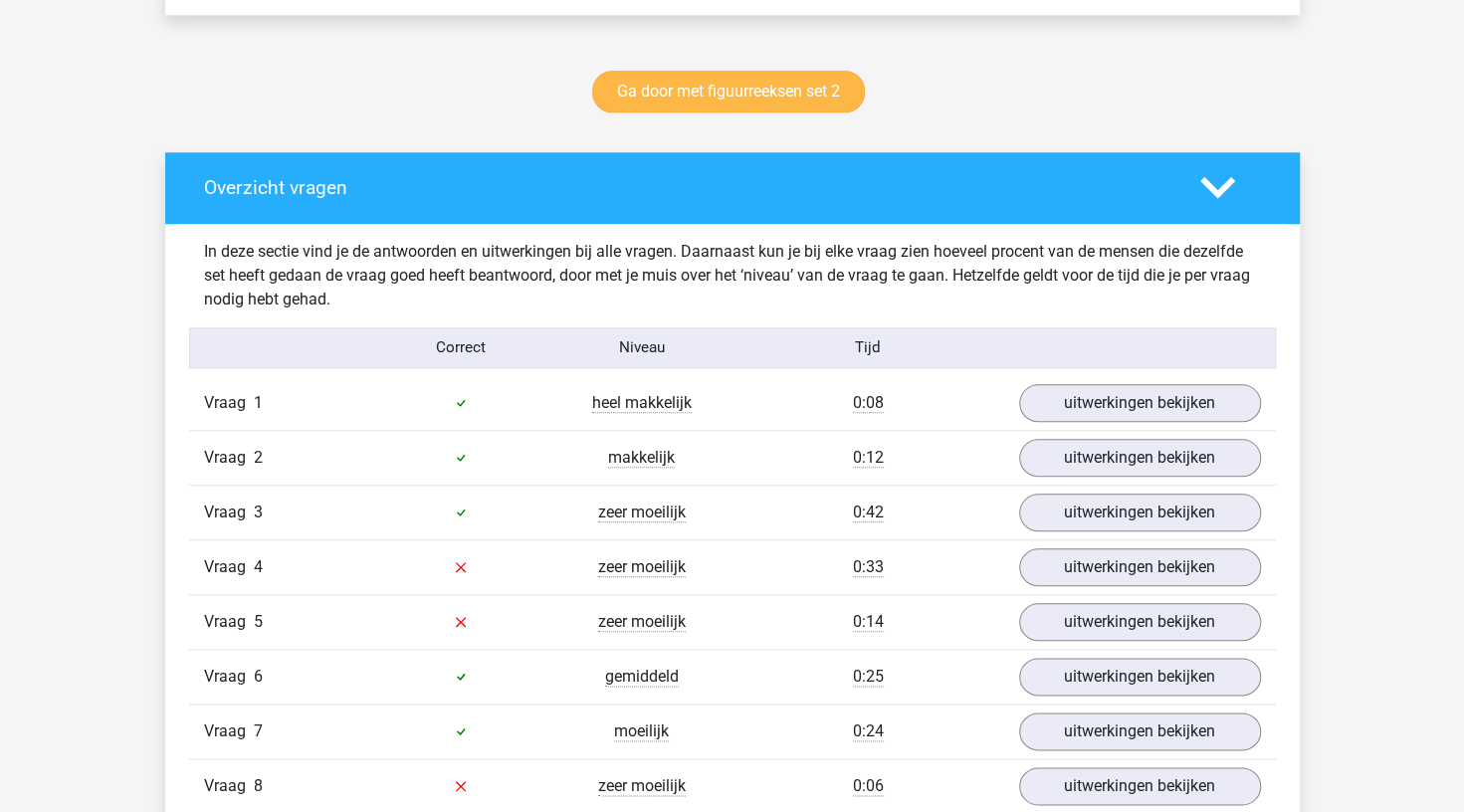 scroll, scrollTop: 1095, scrollLeft: 0, axis: vertical 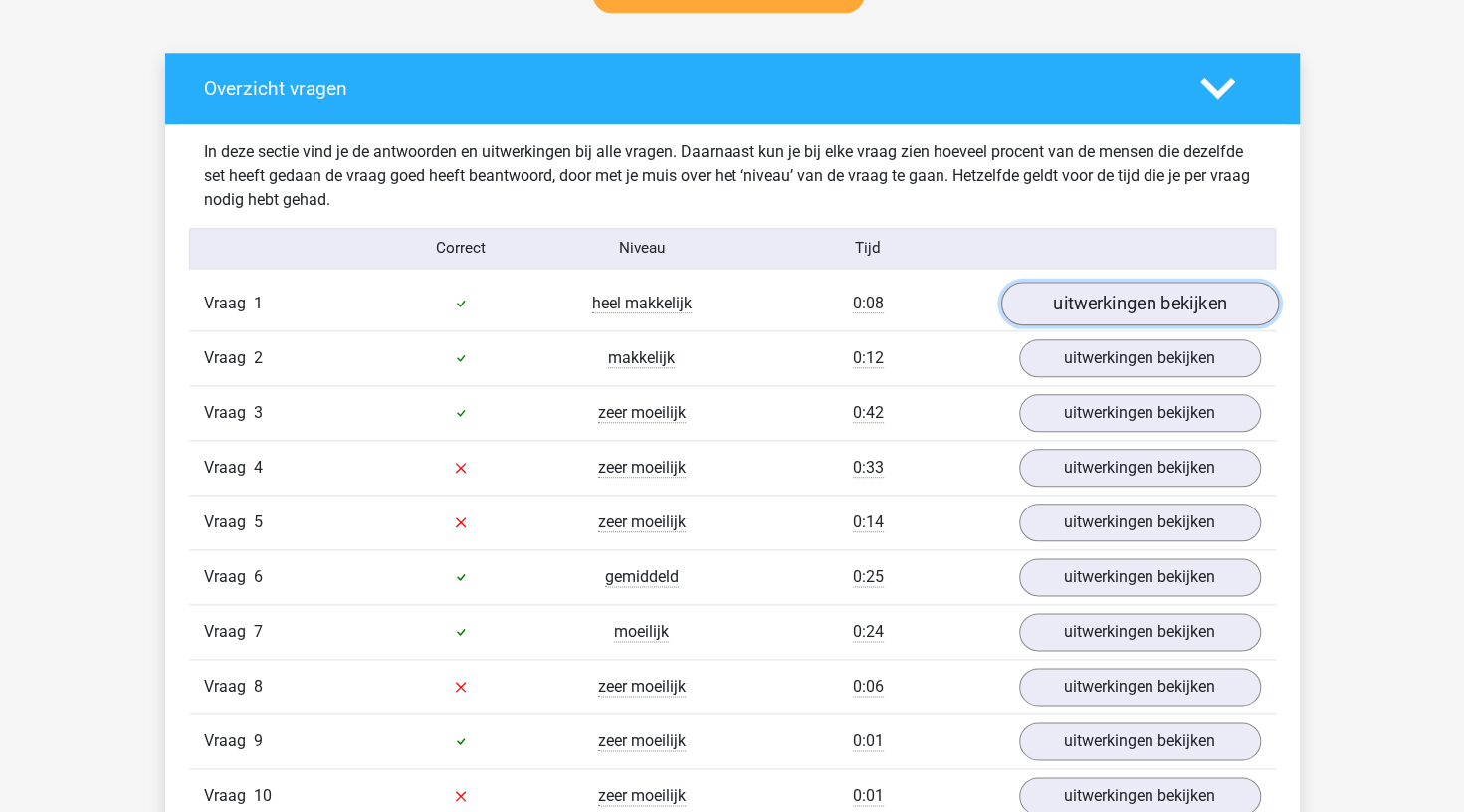 click on "uitwerkingen bekijken" at bounding box center [1139, 304] 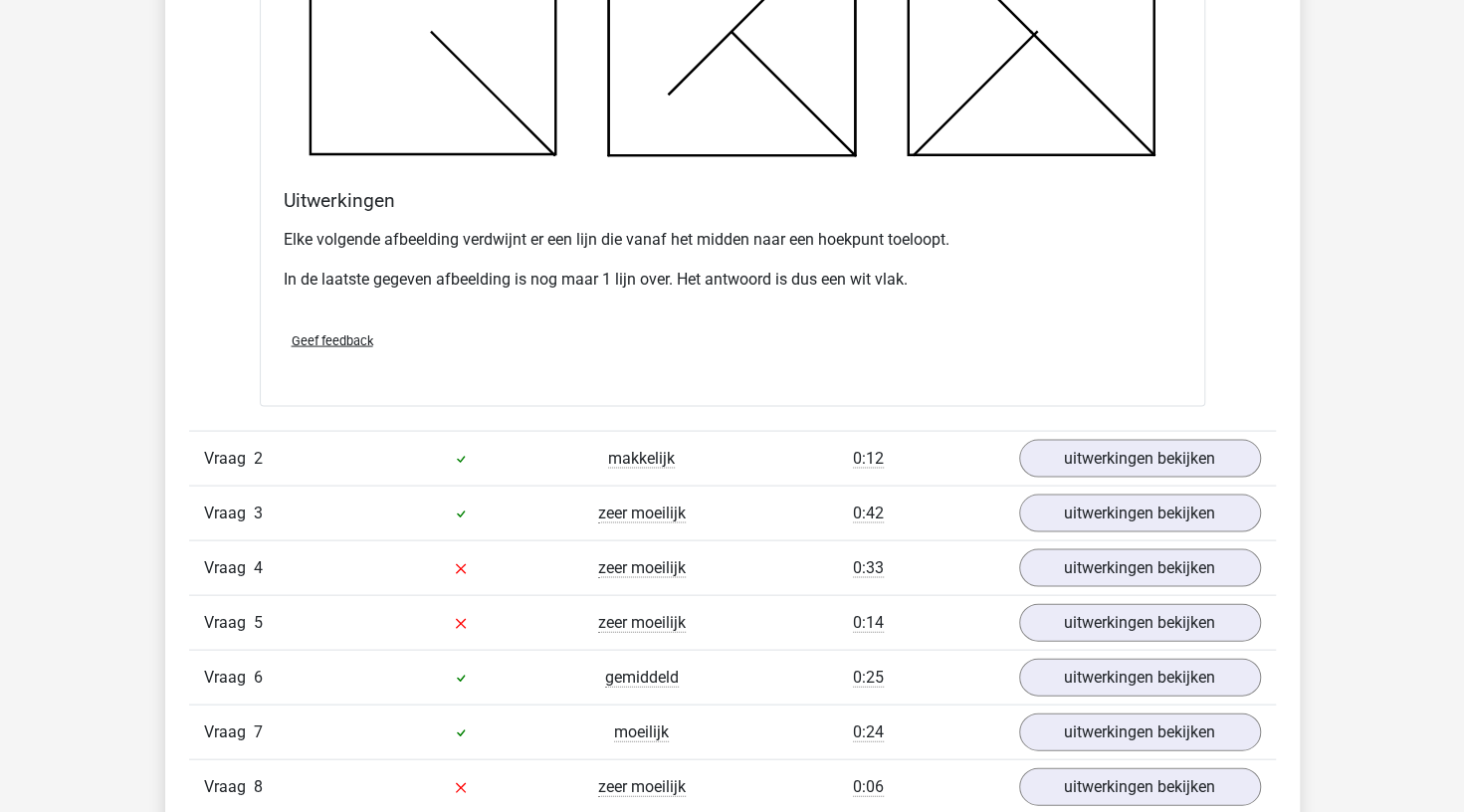 scroll, scrollTop: 2189, scrollLeft: 0, axis: vertical 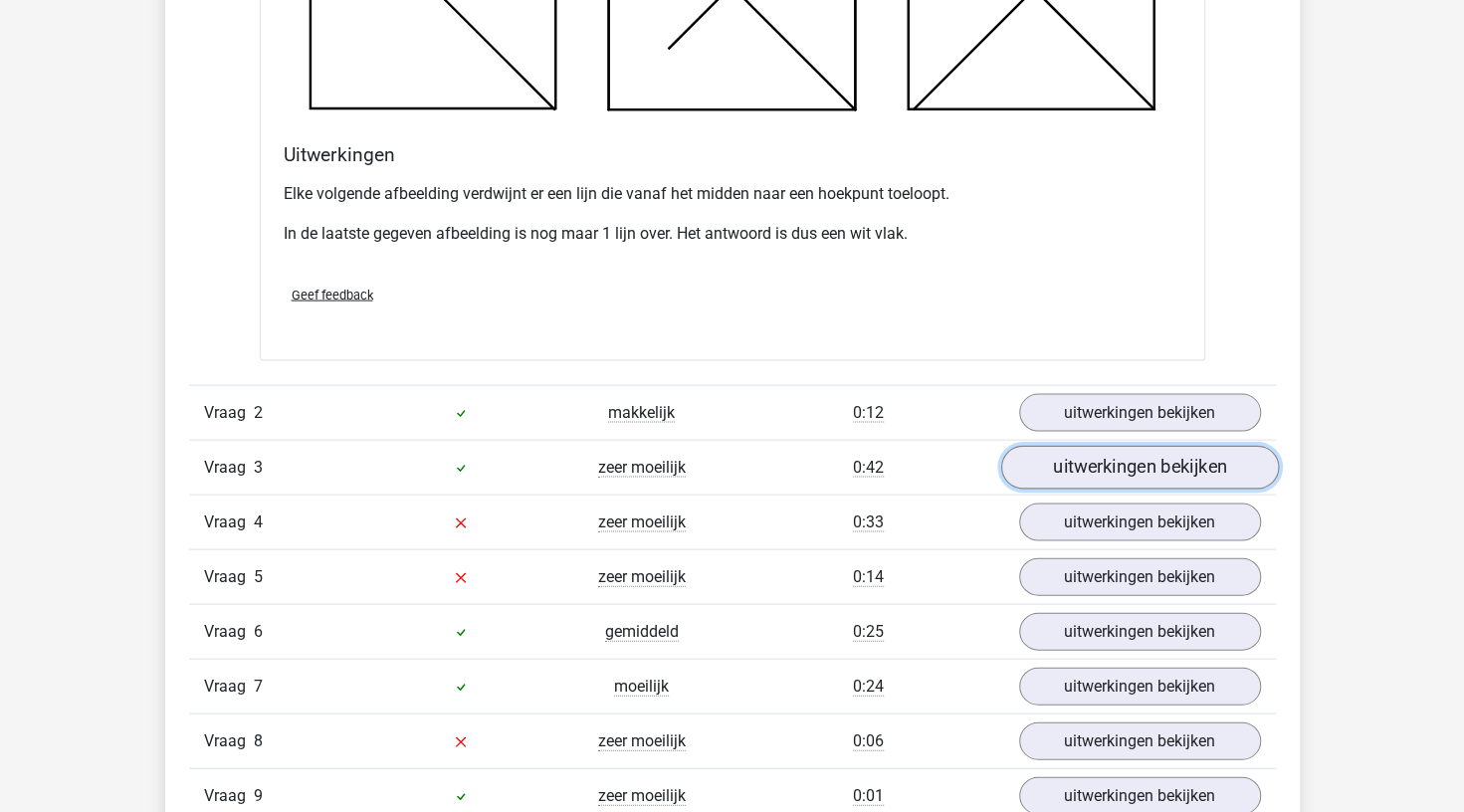 click on "uitwerkingen bekijken" at bounding box center [1139, 467] 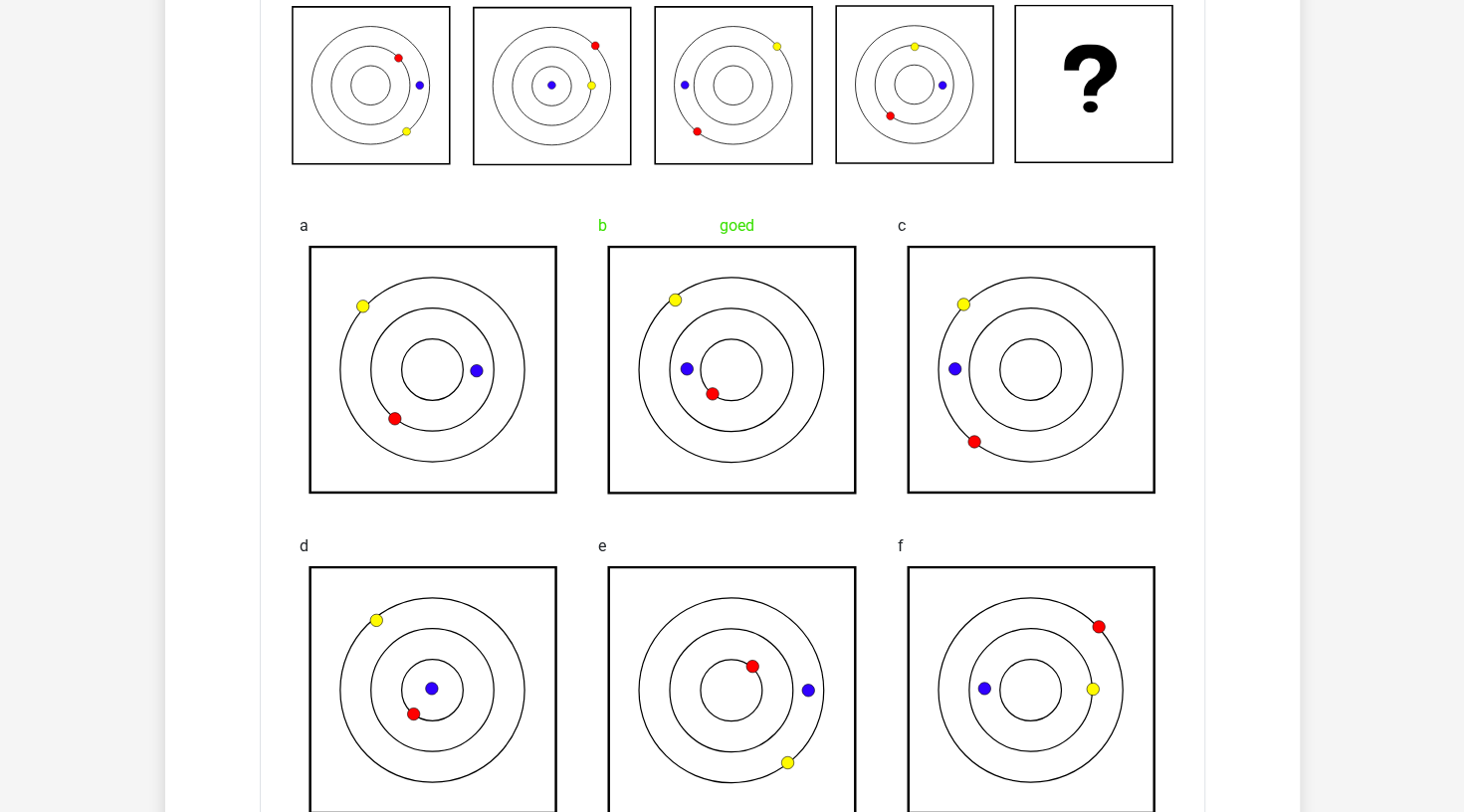 scroll, scrollTop: 2488, scrollLeft: 0, axis: vertical 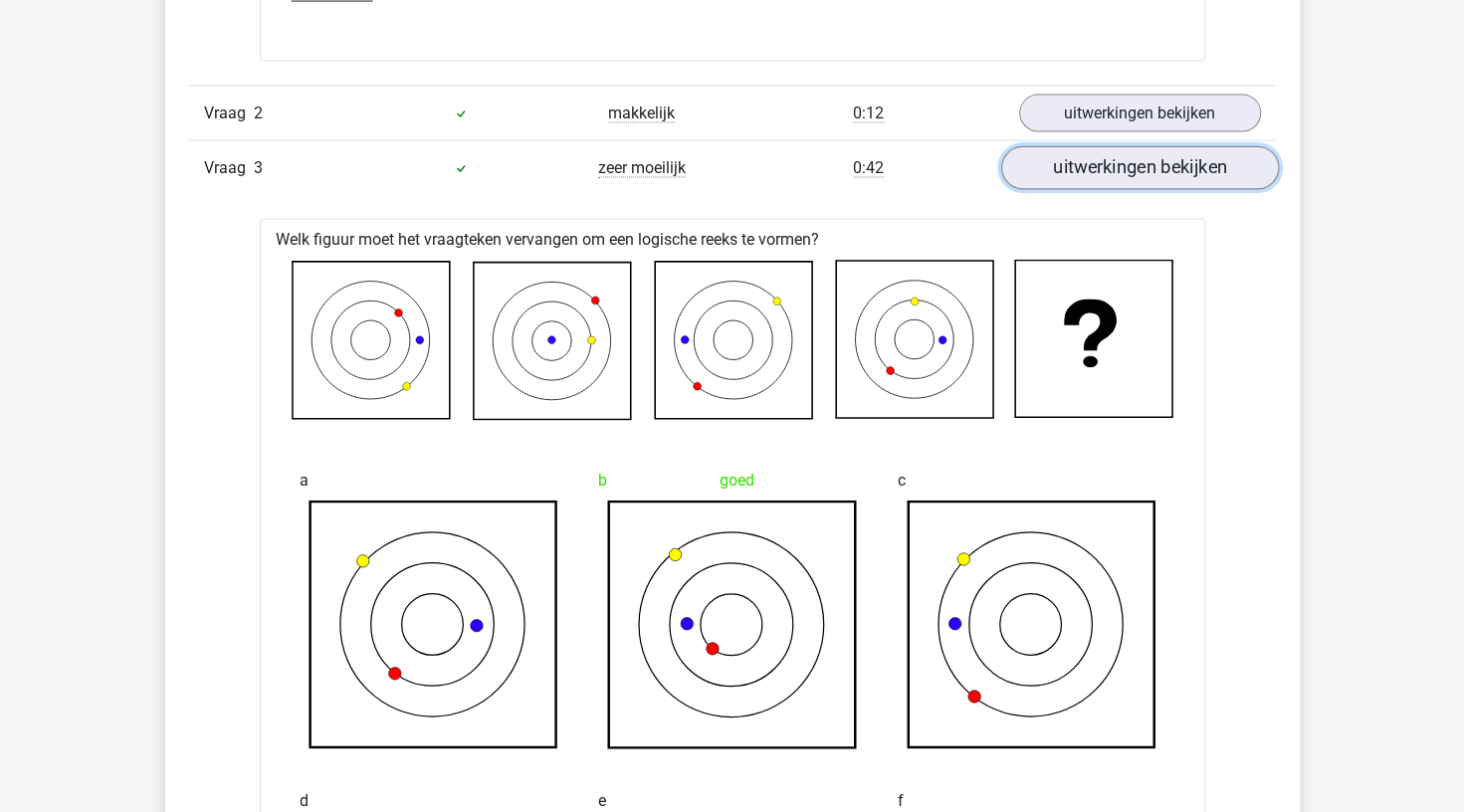 click on "uitwerkingen bekijken" at bounding box center (1139, 168) 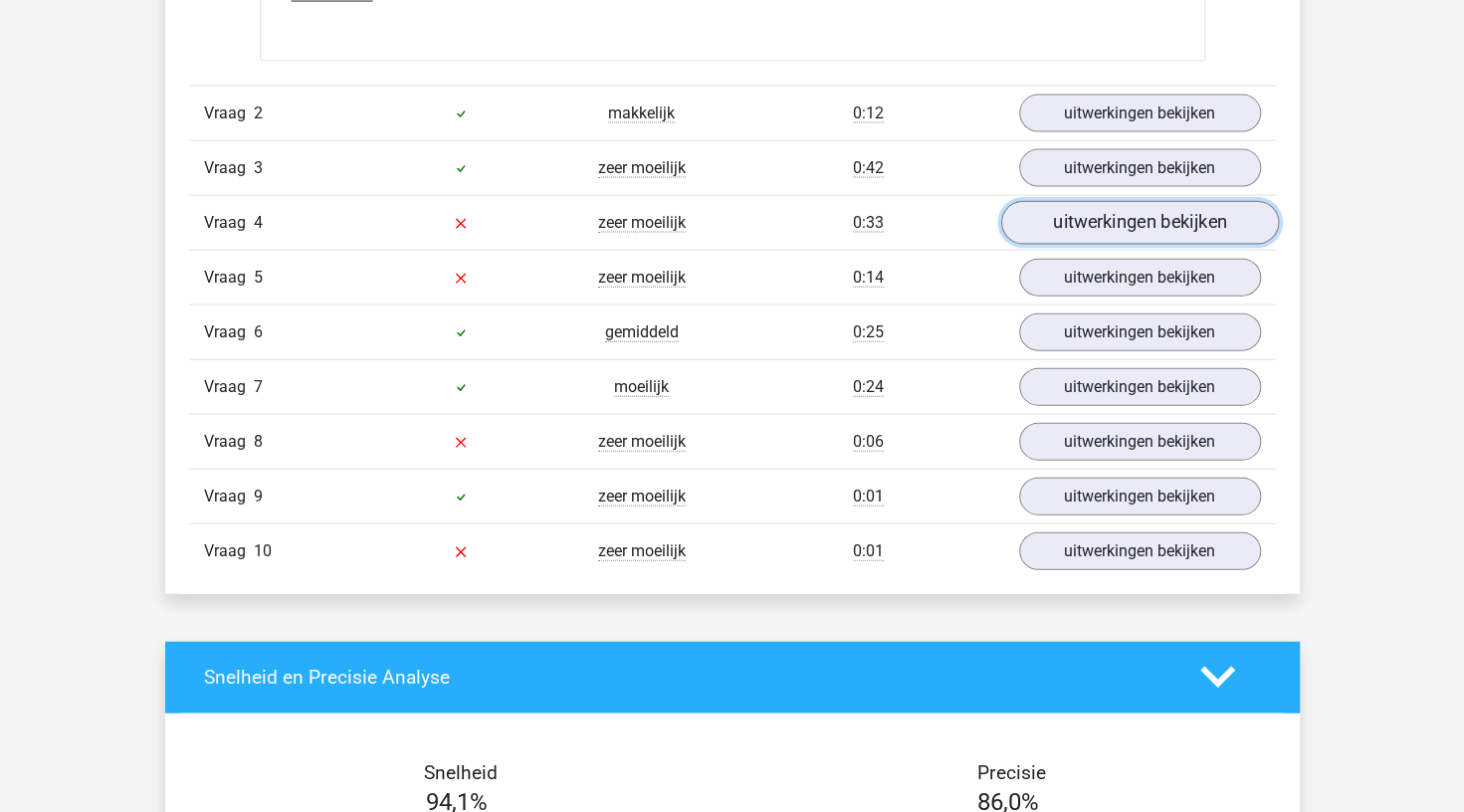 click on "uitwerkingen bekijken" at bounding box center (1139, 223) 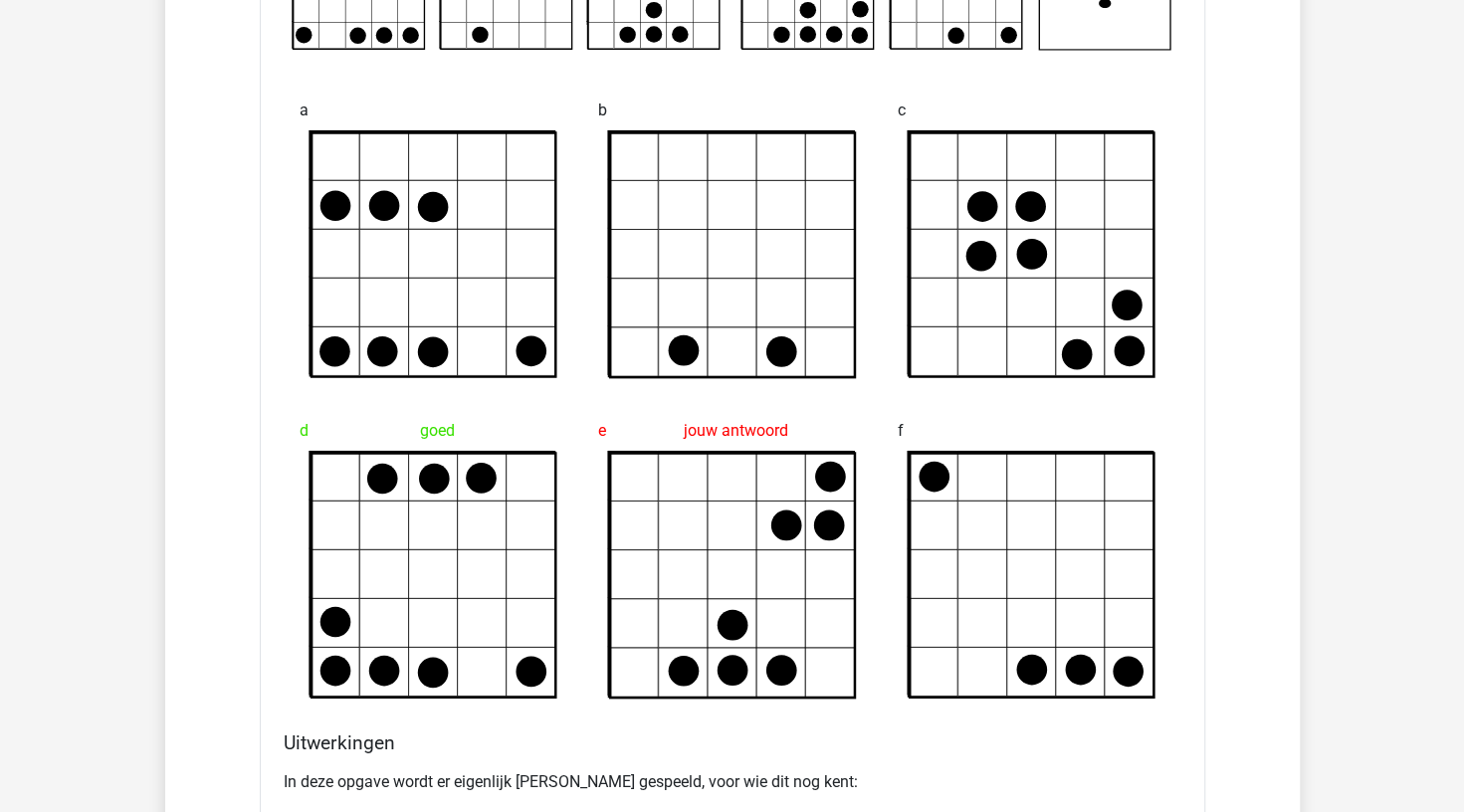 scroll, scrollTop: 2388, scrollLeft: 0, axis: vertical 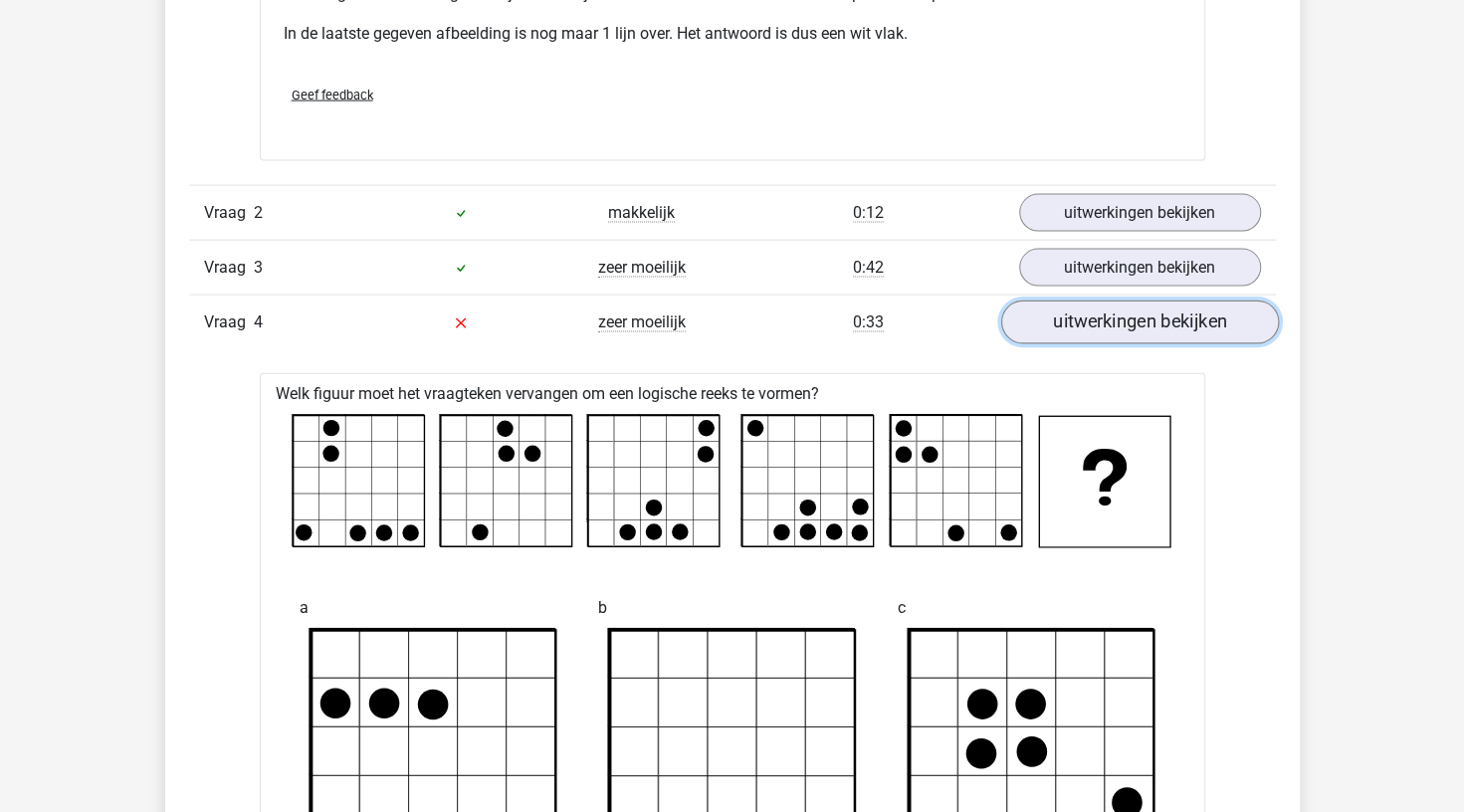 click on "uitwerkingen bekijken" at bounding box center [1139, 322] 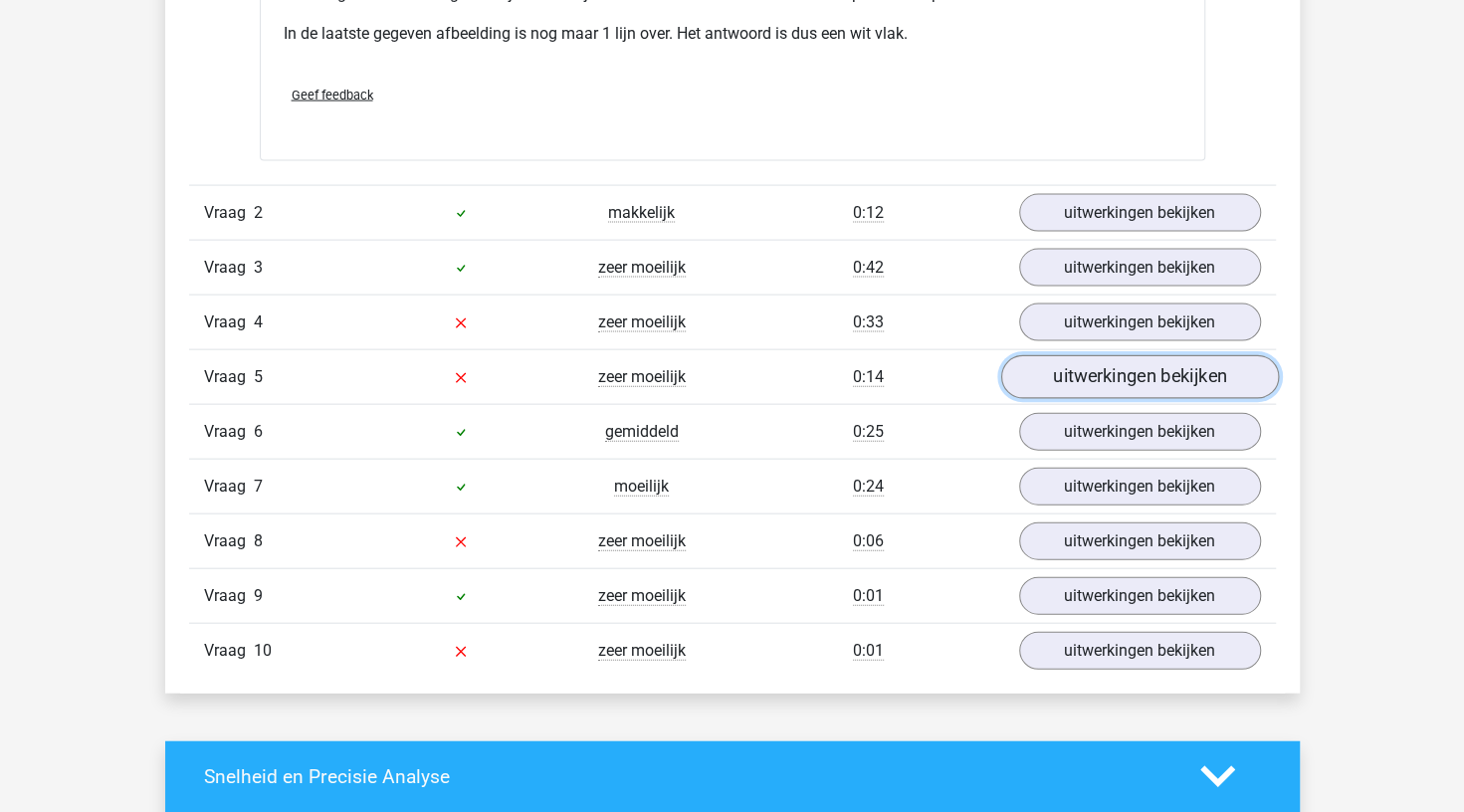 click on "uitwerkingen bekijken" at bounding box center (1139, 377) 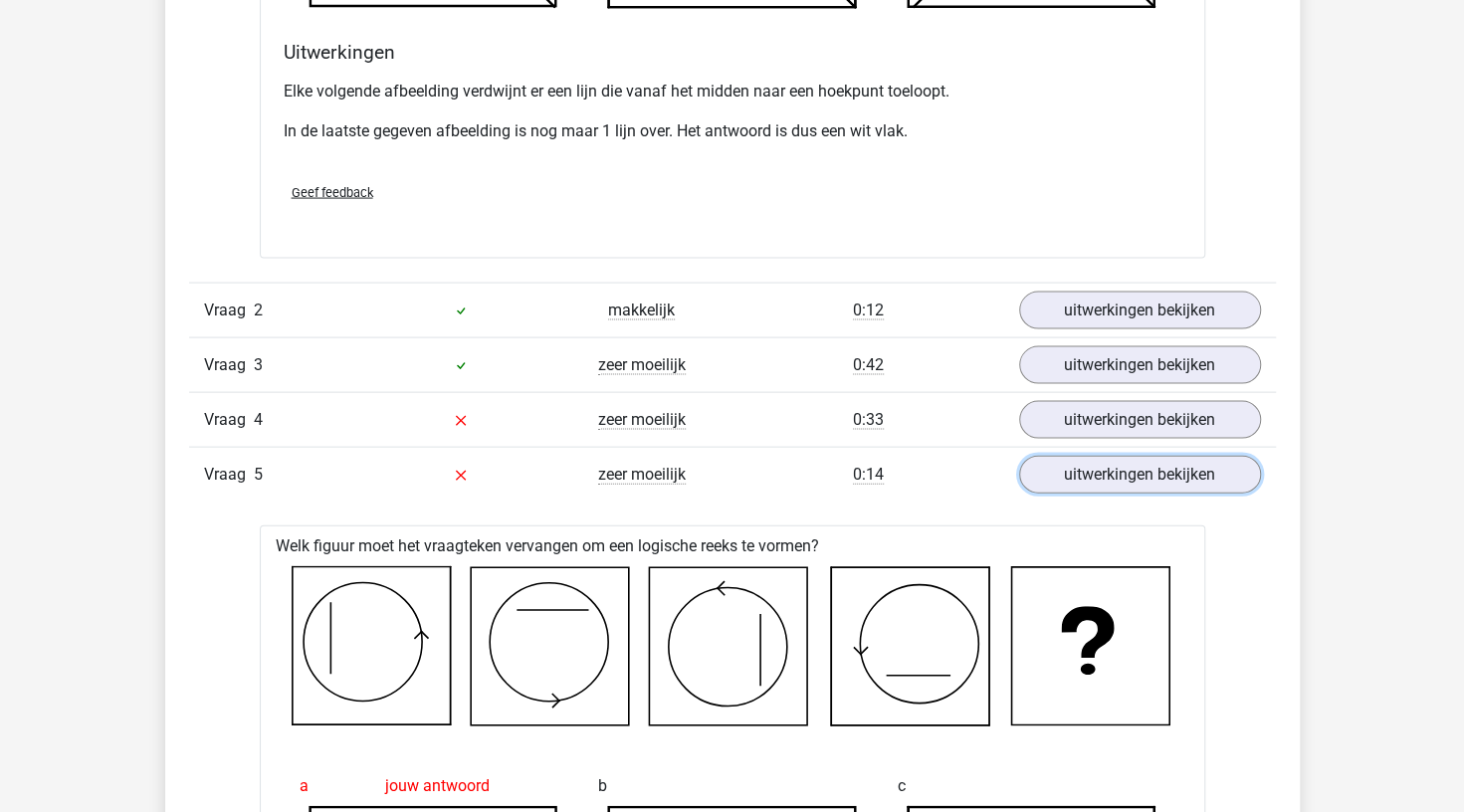 scroll, scrollTop: 2388, scrollLeft: 0, axis: vertical 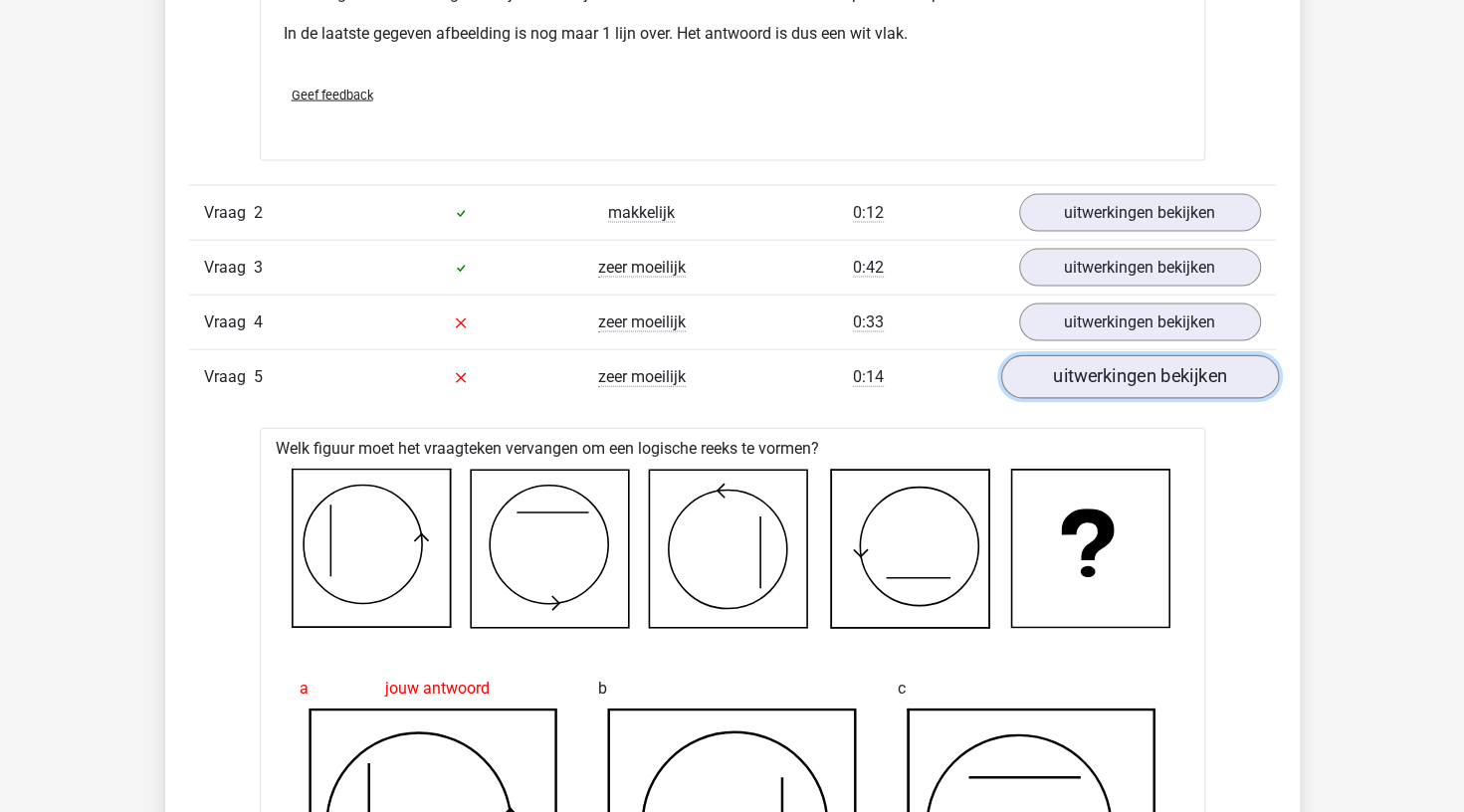 click on "uitwerkingen bekijken" at bounding box center [1139, 377] 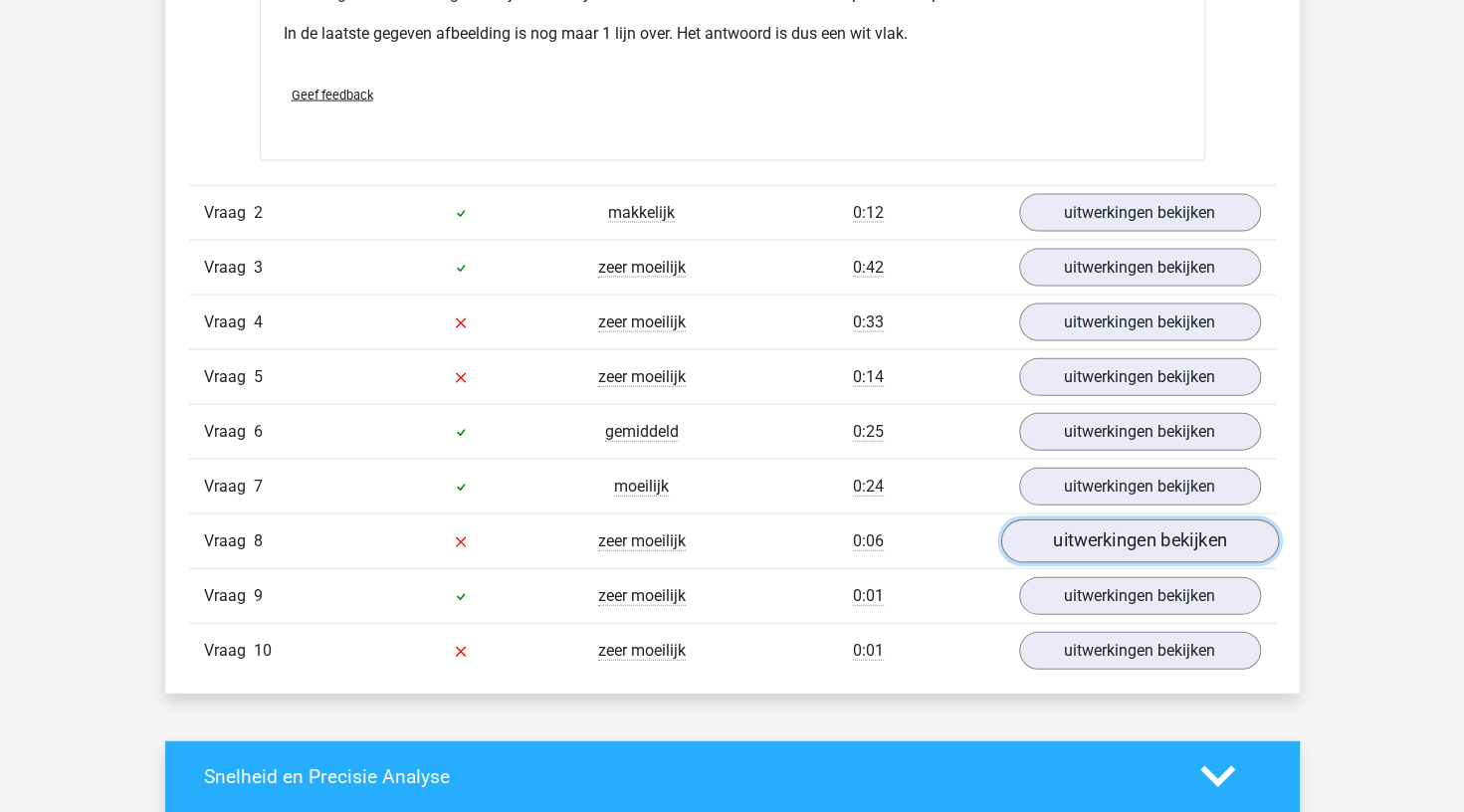 click on "uitwerkingen bekijken" at bounding box center (1139, 541) 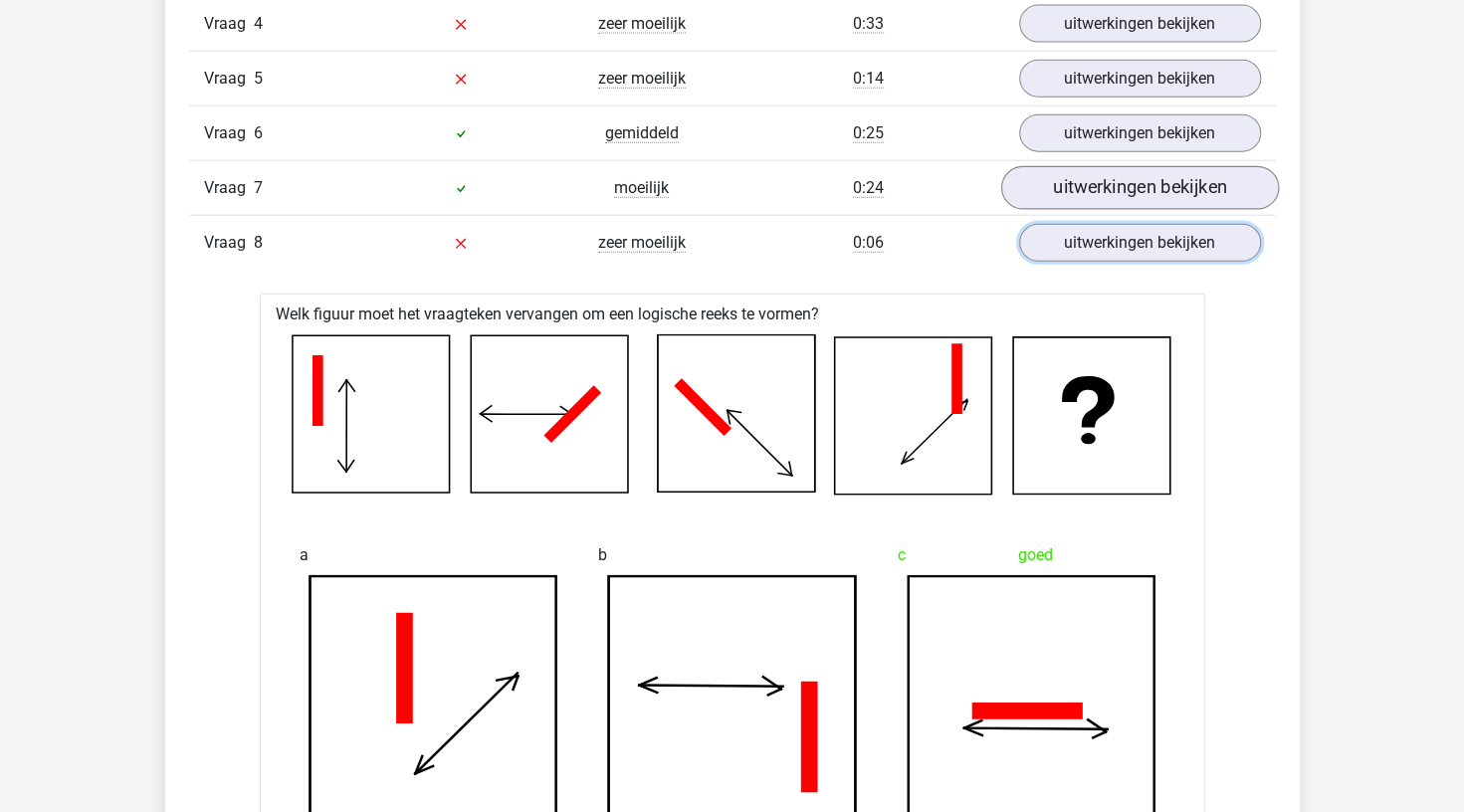 scroll, scrollTop: 2786, scrollLeft: 0, axis: vertical 